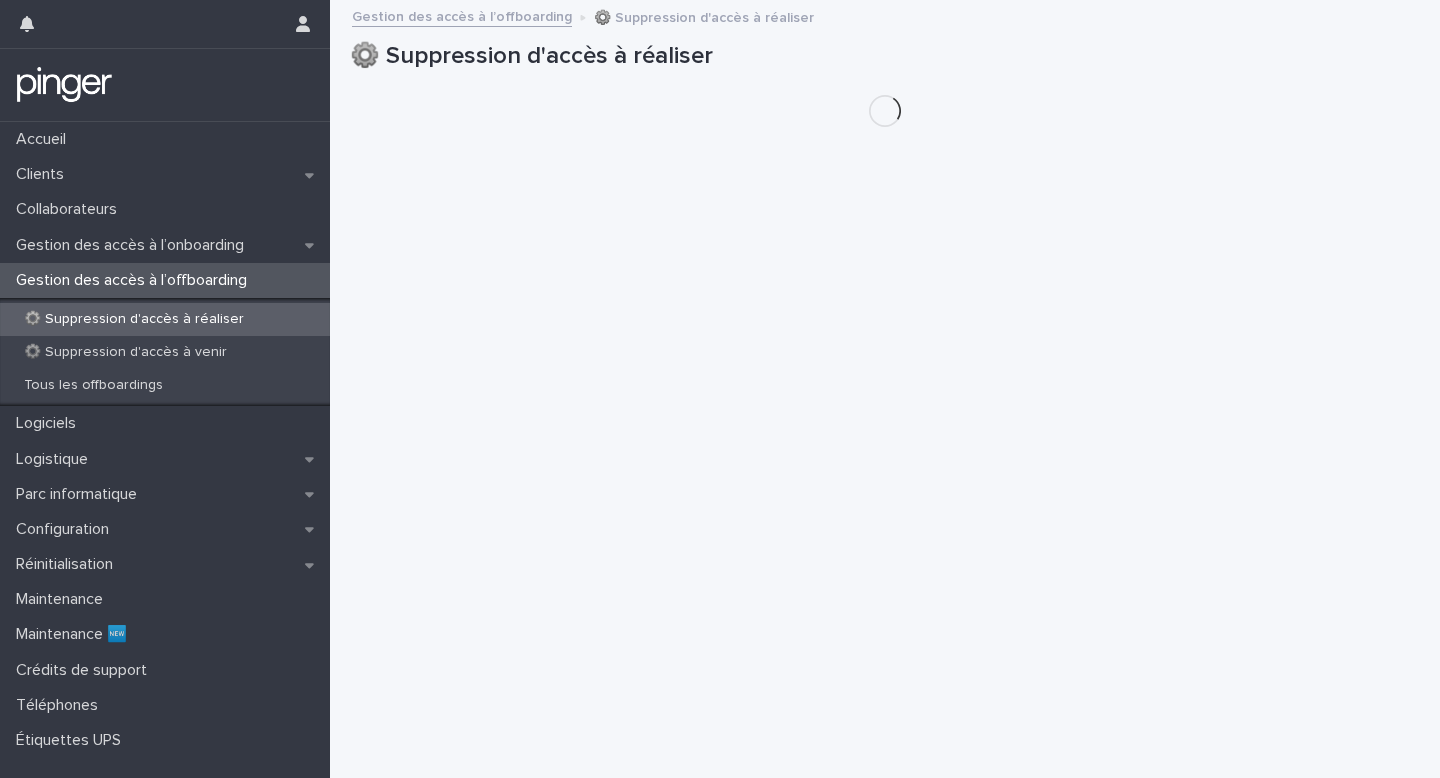scroll, scrollTop: 0, scrollLeft: 0, axis: both 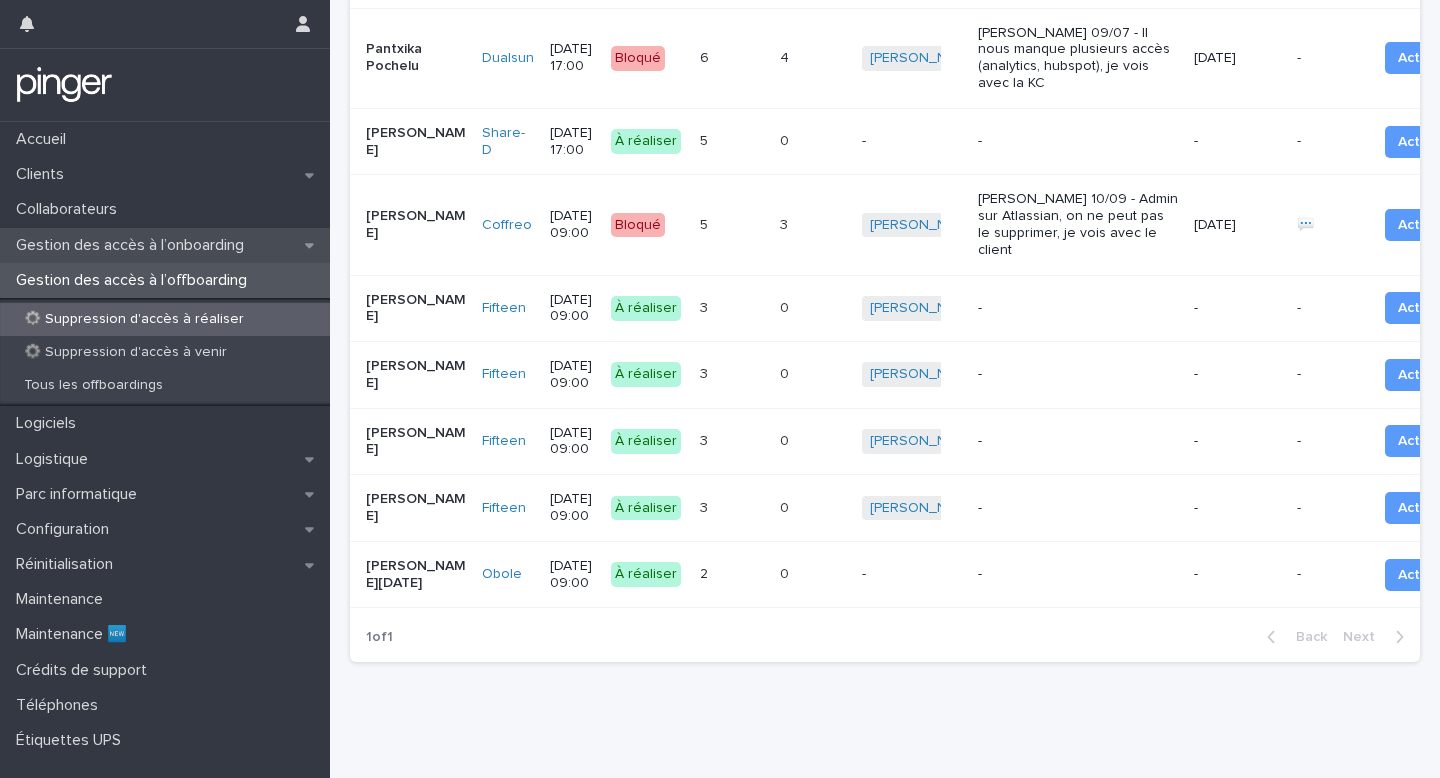 click on "Gestion des accès à l’onboarding" at bounding box center [134, 245] 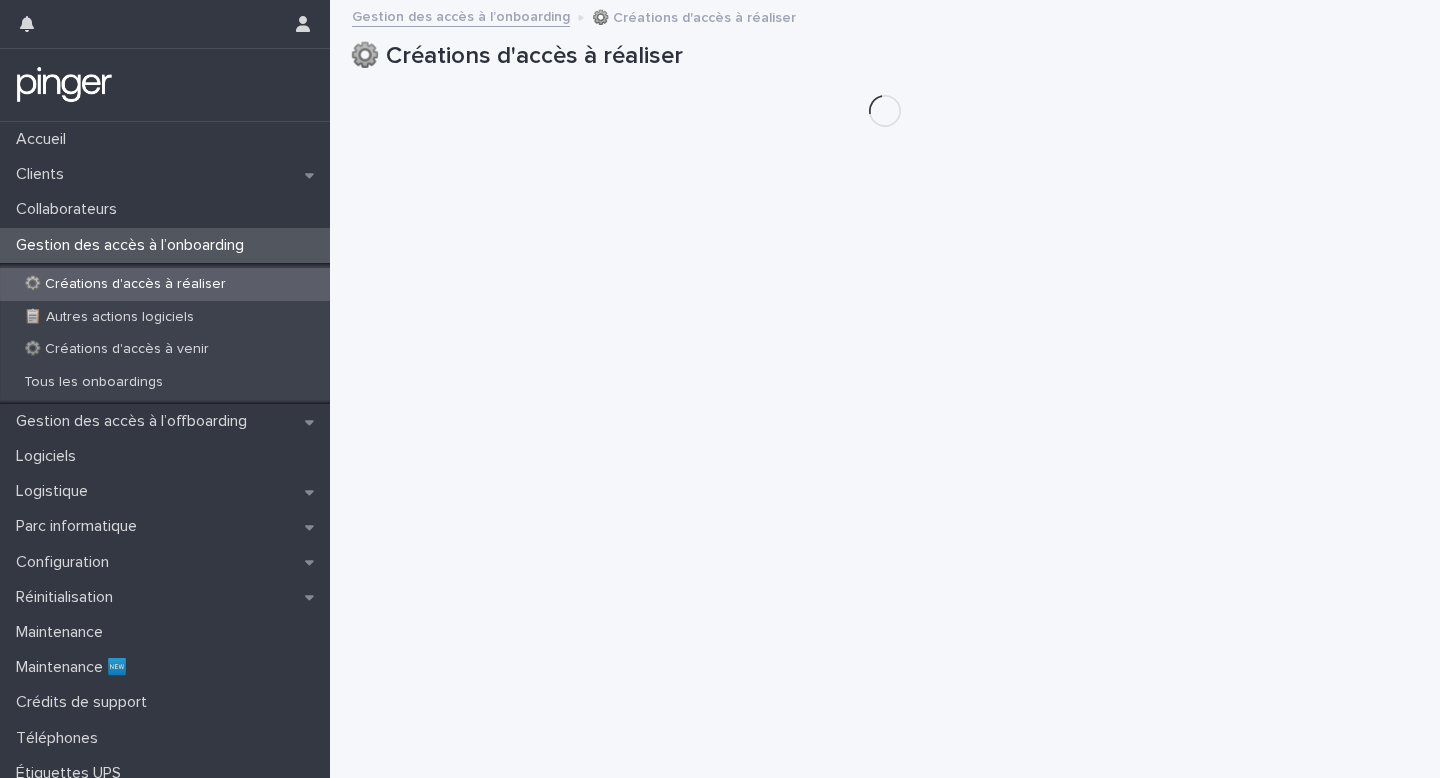 scroll, scrollTop: 0, scrollLeft: 0, axis: both 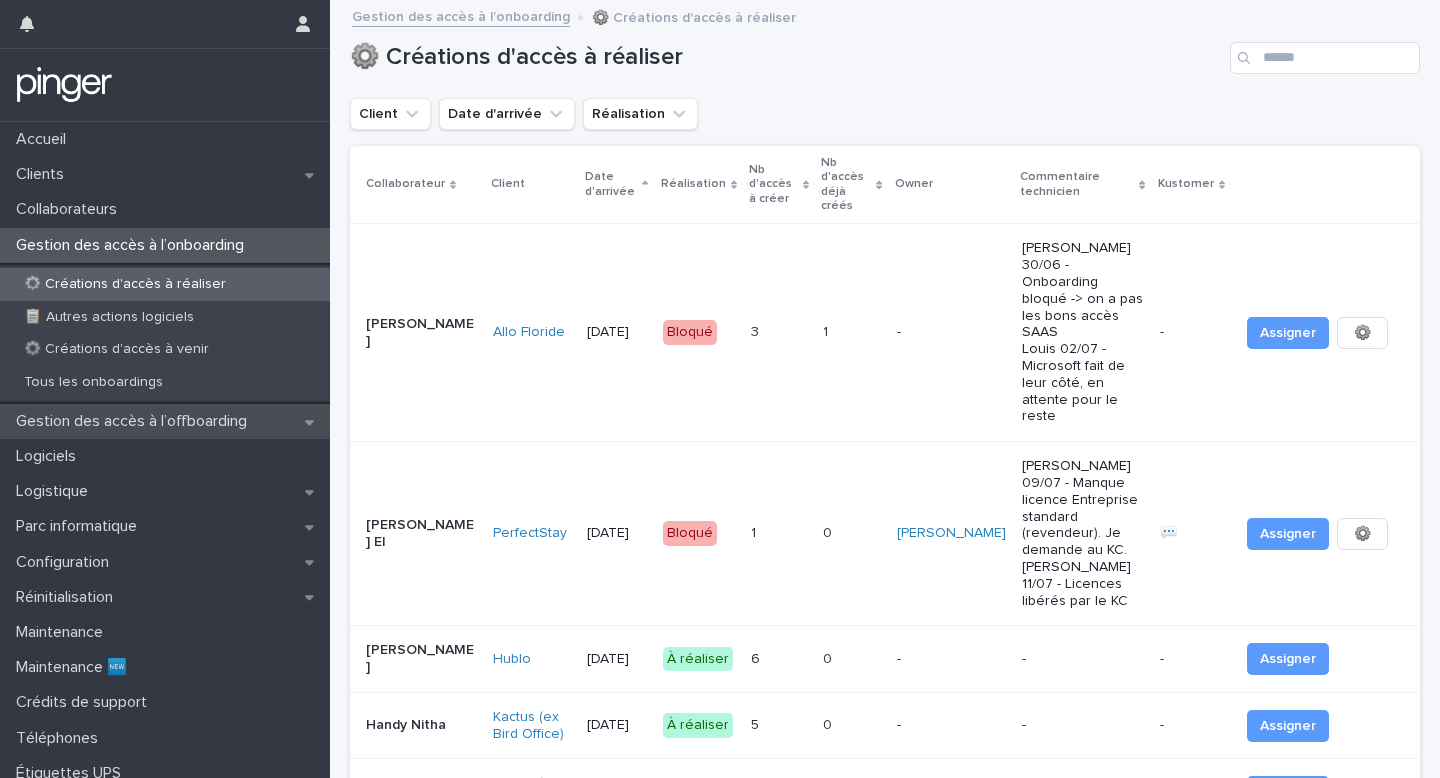 click on "Gestion des accès à l’offboarding" at bounding box center (135, 421) 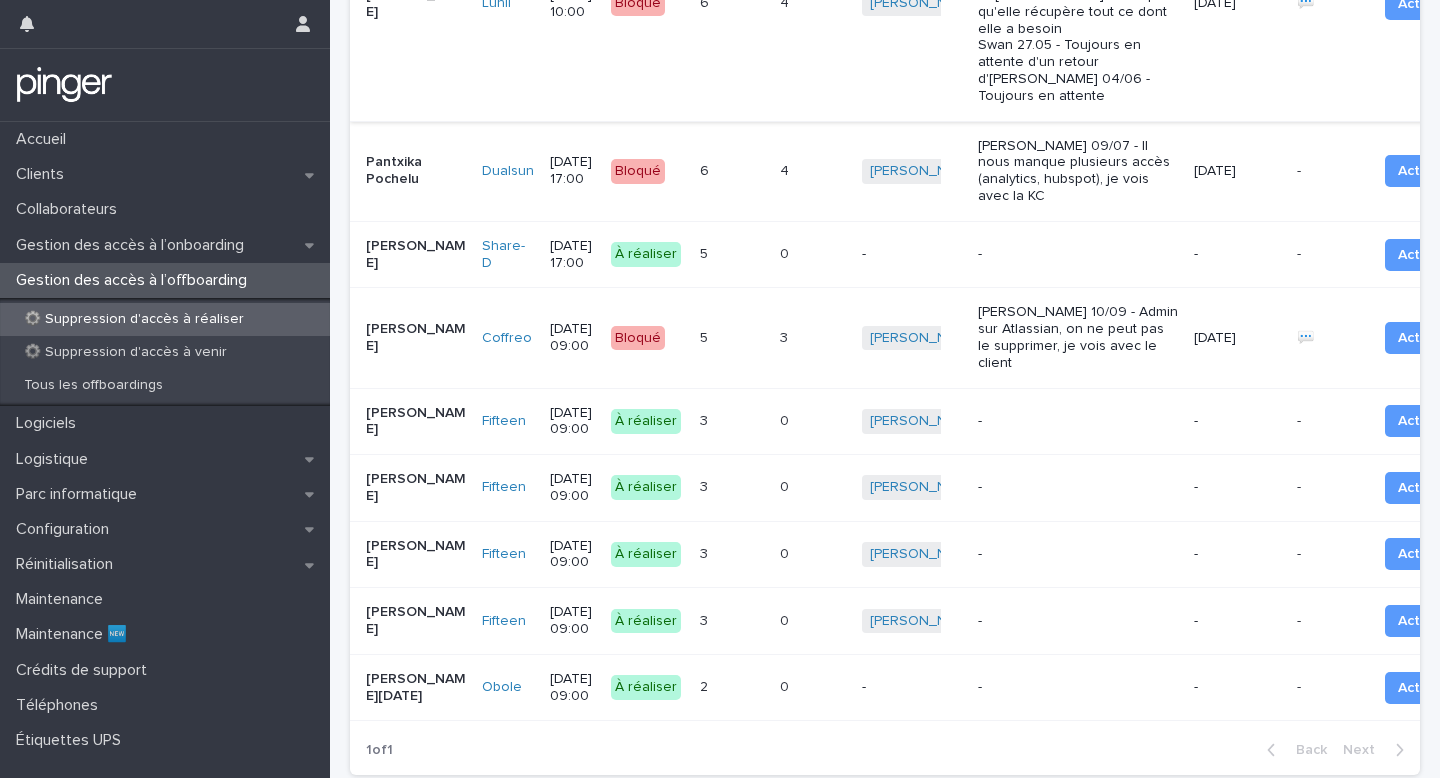 scroll, scrollTop: 670, scrollLeft: 0, axis: vertical 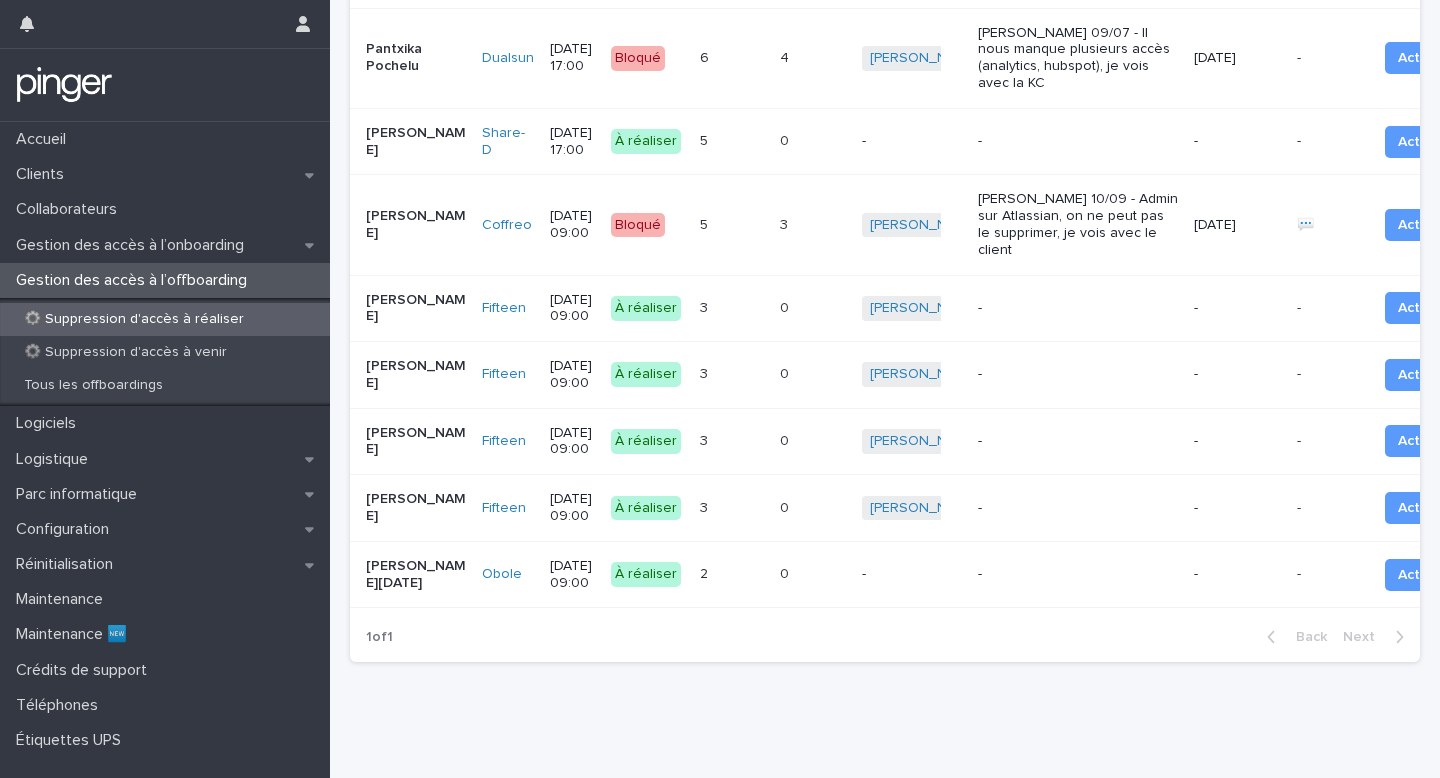 click on "-" at bounding box center (1237, 308) 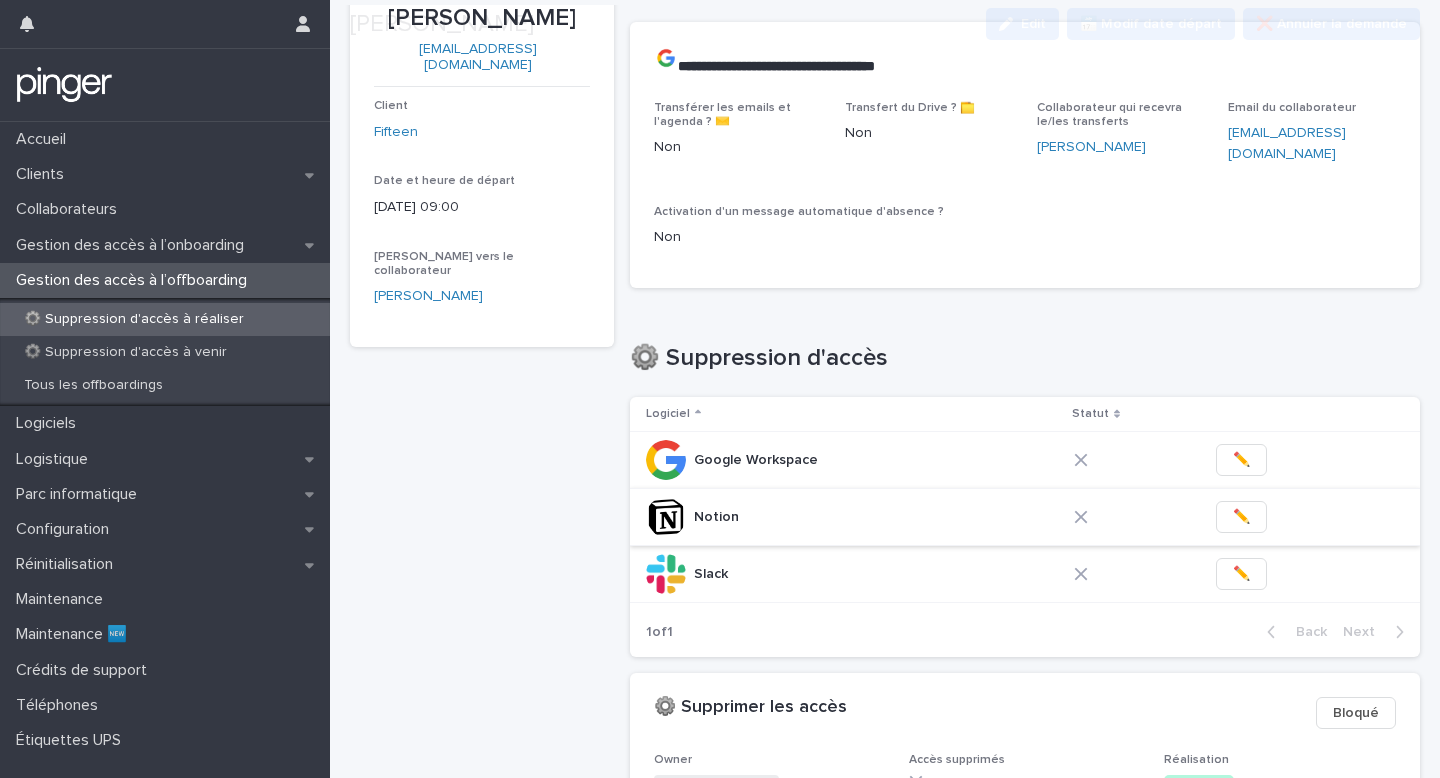 scroll, scrollTop: 124, scrollLeft: 0, axis: vertical 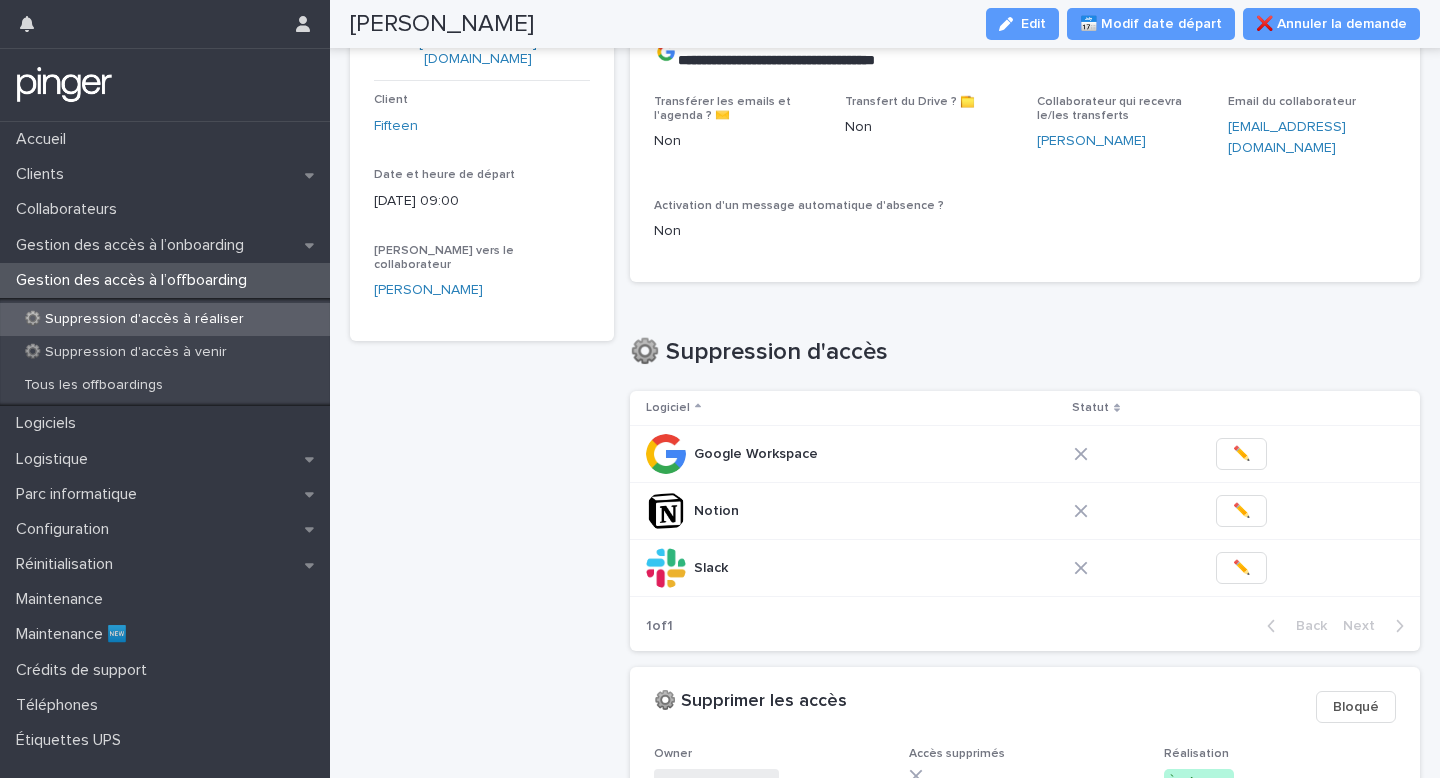 click on "Rachid Jerrai rachid.jerrai@fifteen.eu Client Fifteen   Date et heure de départ 10/7/2025 09:00 Lien vers le collaborateur Rachid Jerrai" at bounding box center (482, 499) 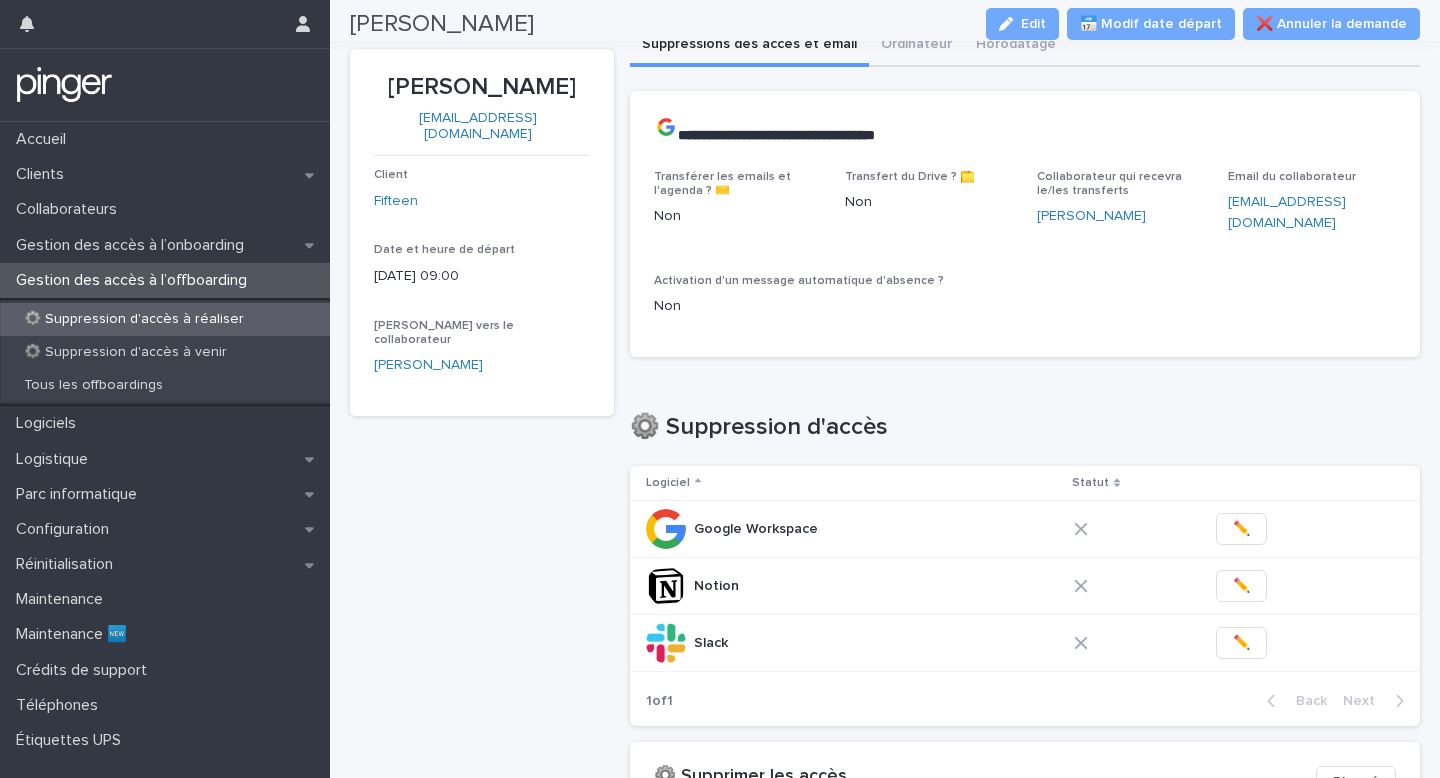 scroll, scrollTop: 0, scrollLeft: 0, axis: both 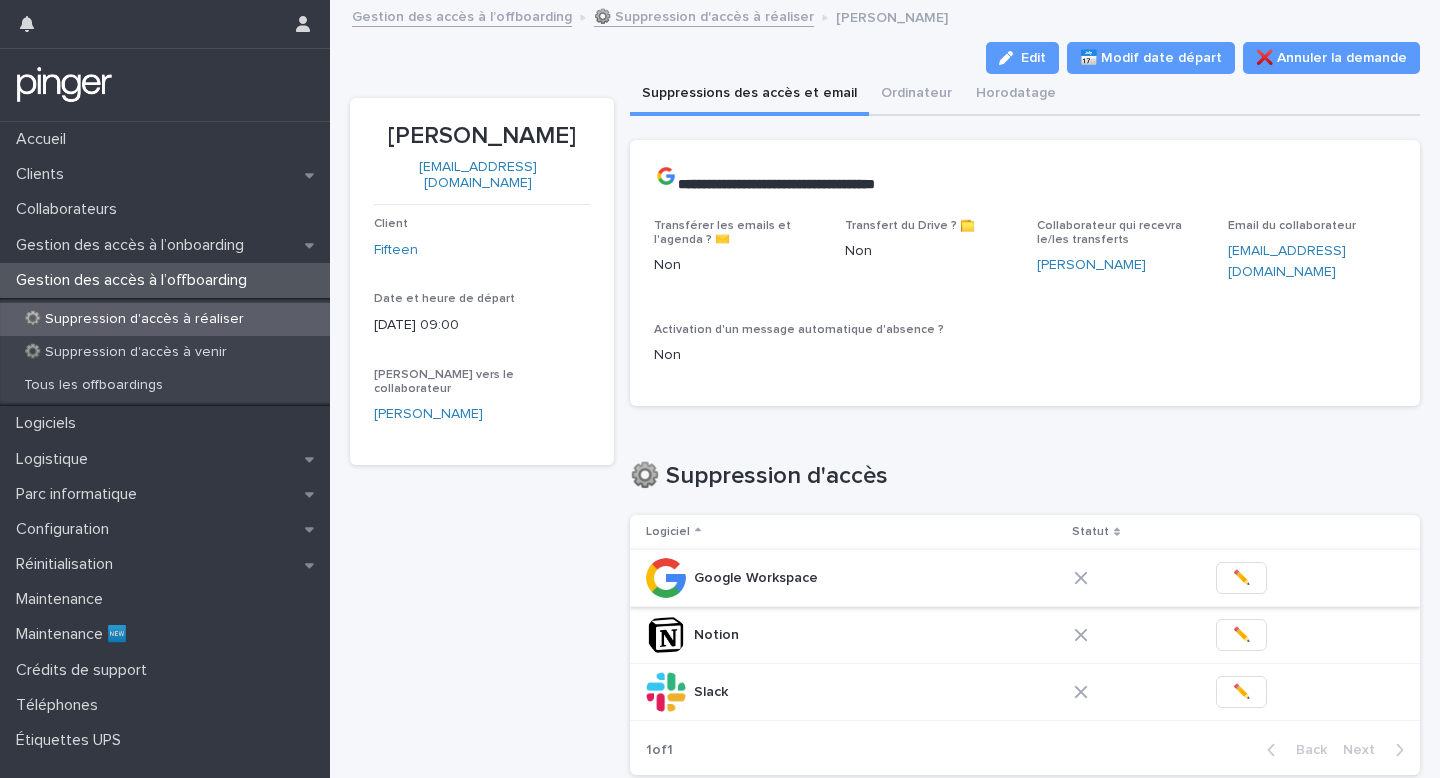 click on "✏️" at bounding box center [1241, 578] 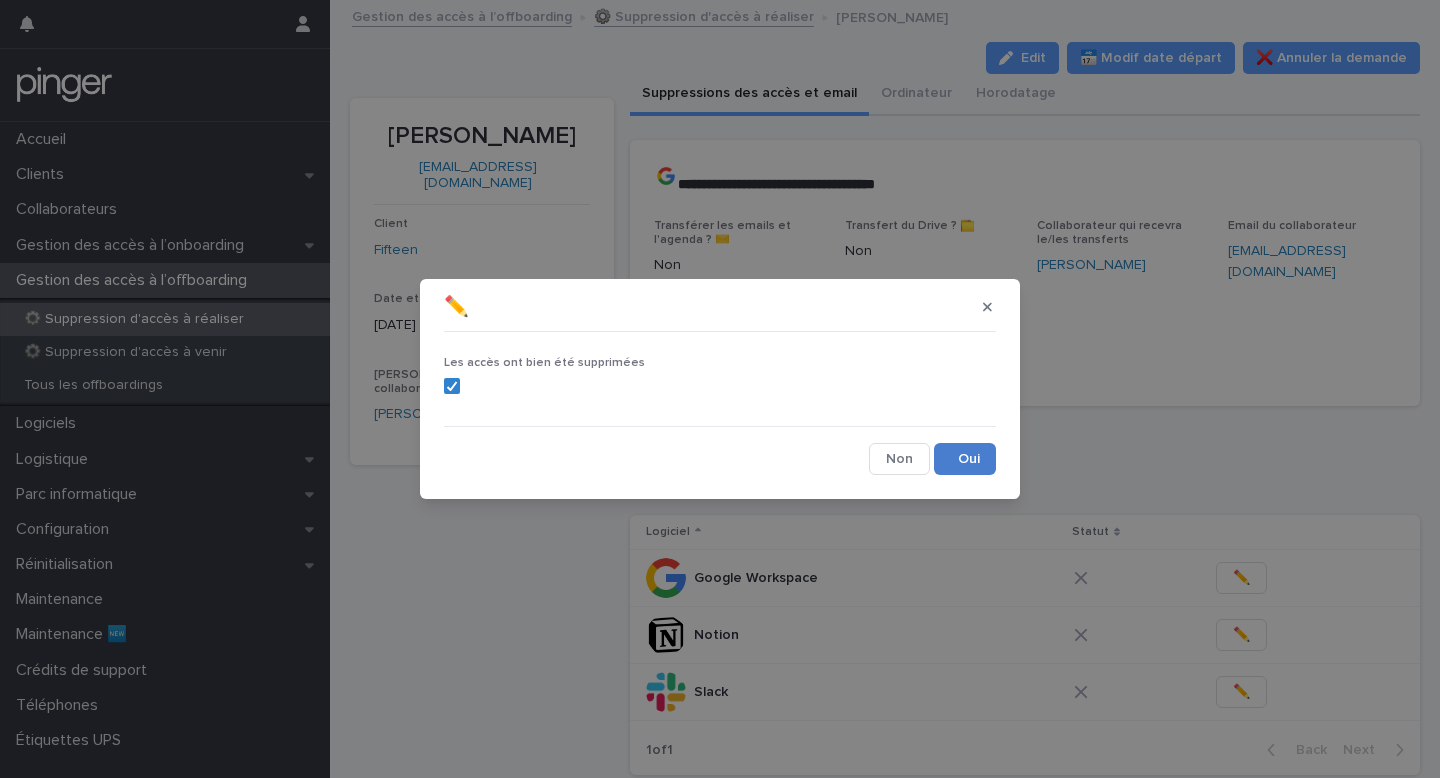 click on "Save" at bounding box center (965, 459) 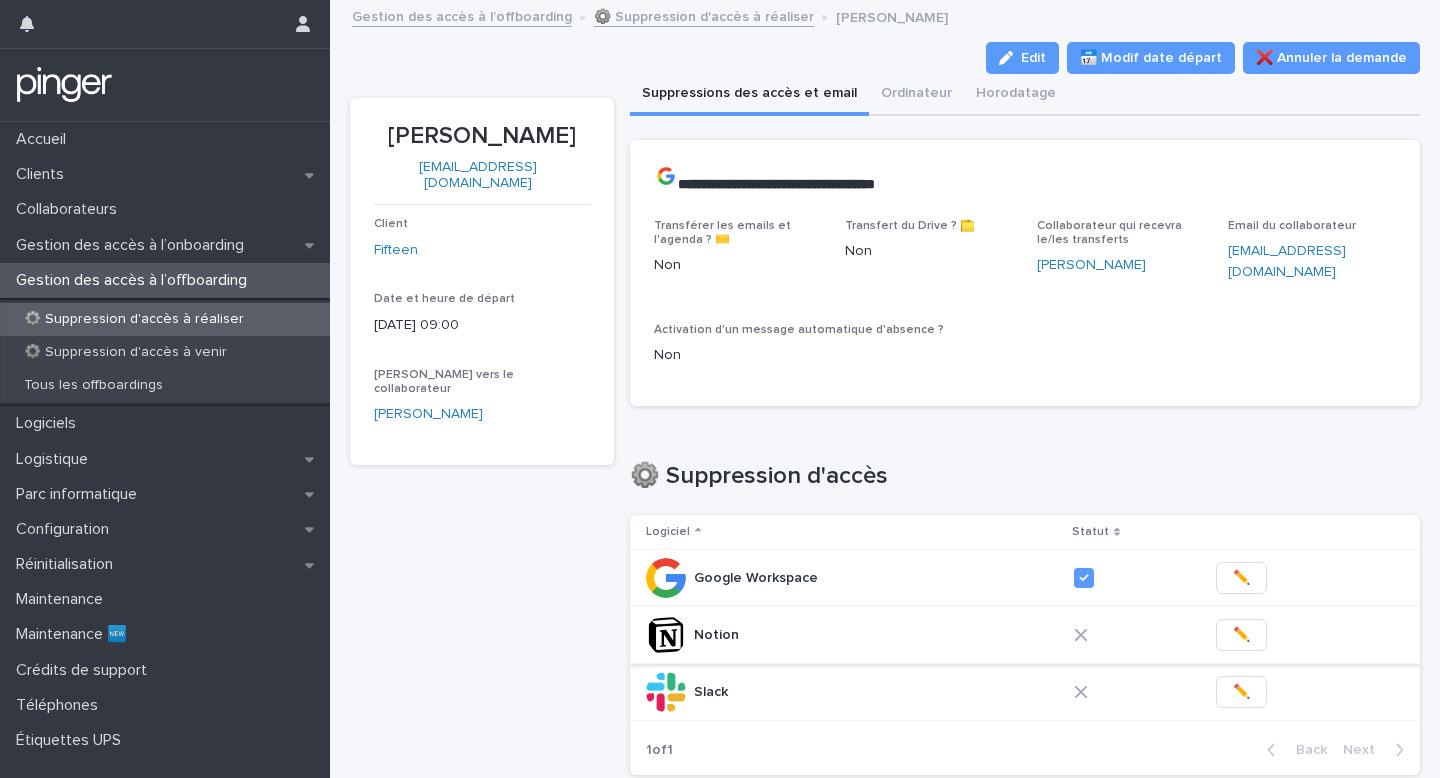 click on "✏️" at bounding box center (1241, 635) 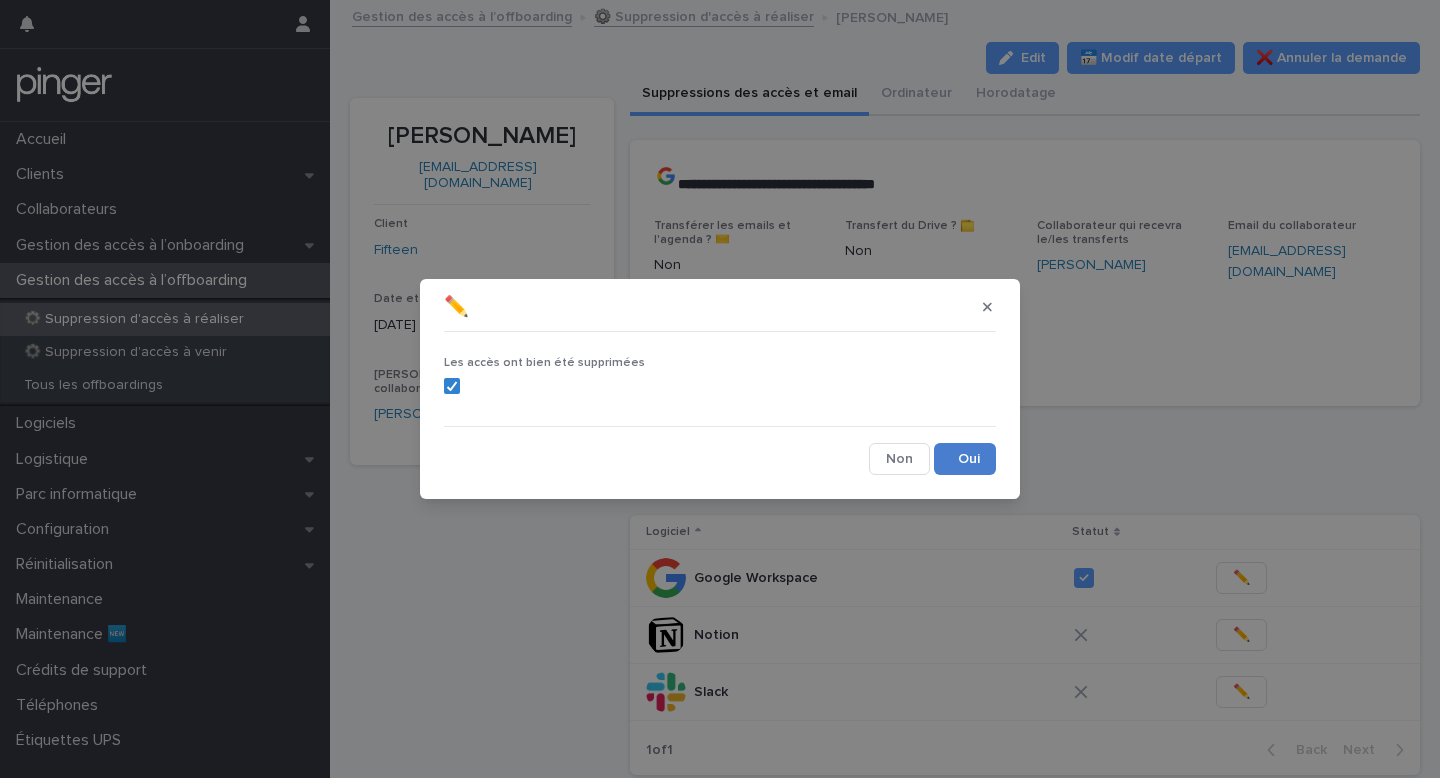 click on "Save" at bounding box center [965, 459] 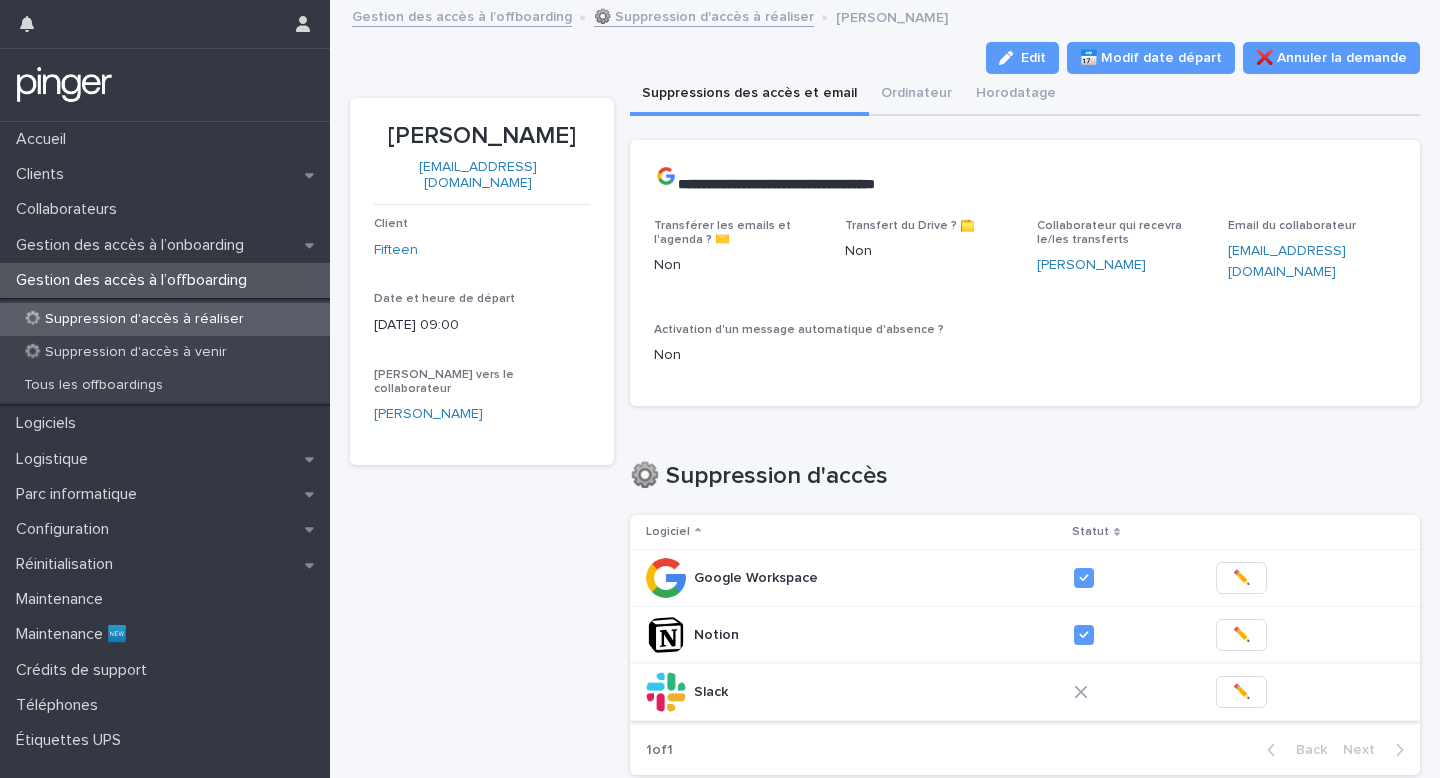 click on "✏️" at bounding box center (1241, 692) 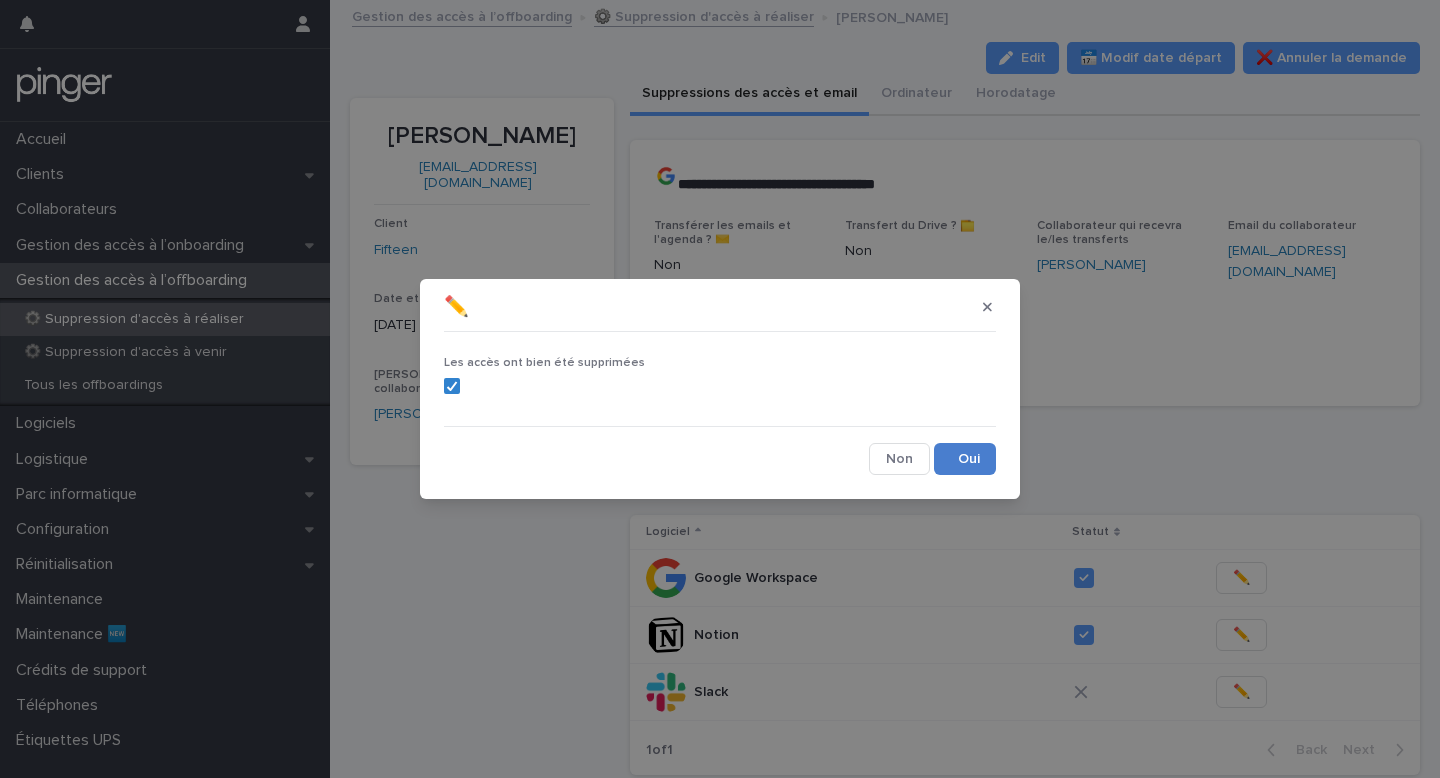 click on "Save" at bounding box center (965, 459) 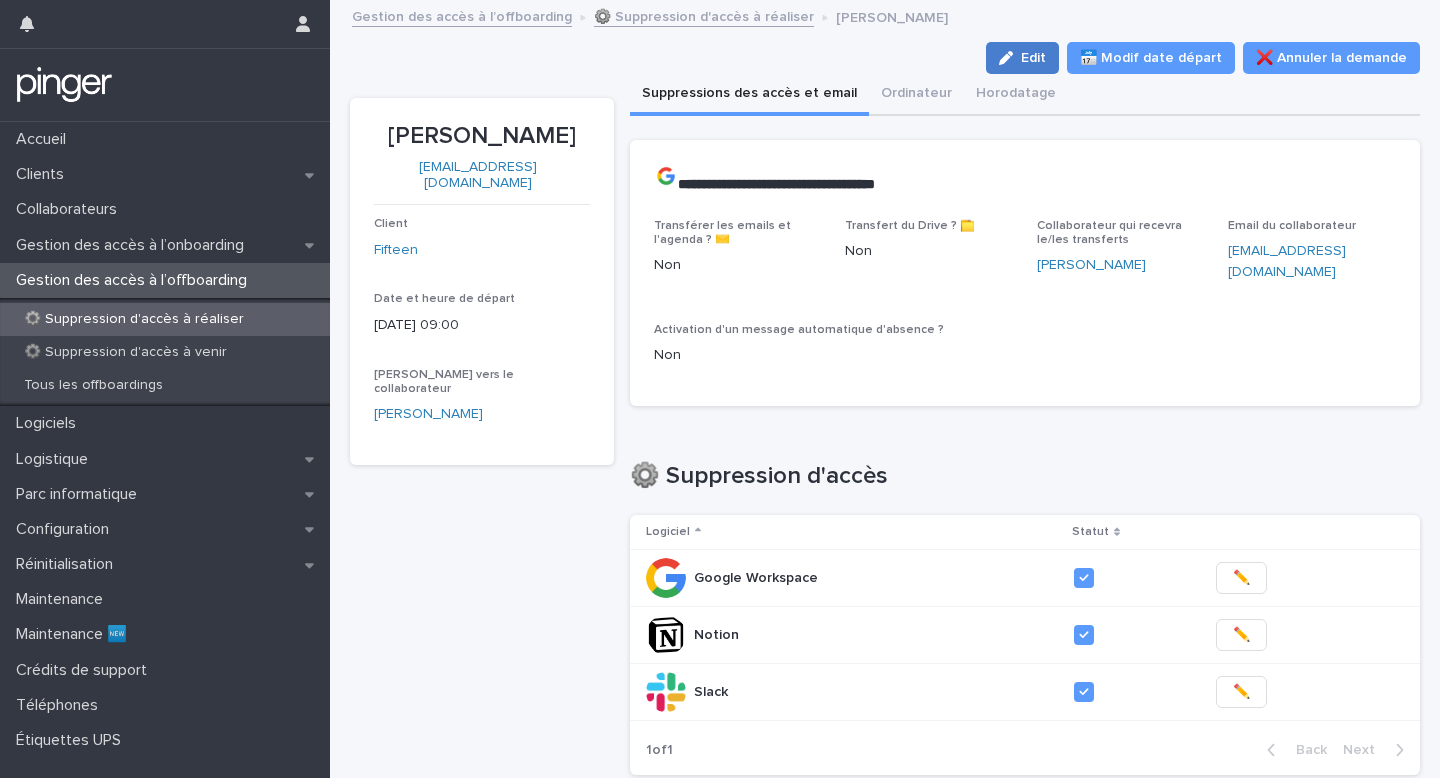click on "Edit" at bounding box center (1022, 58) 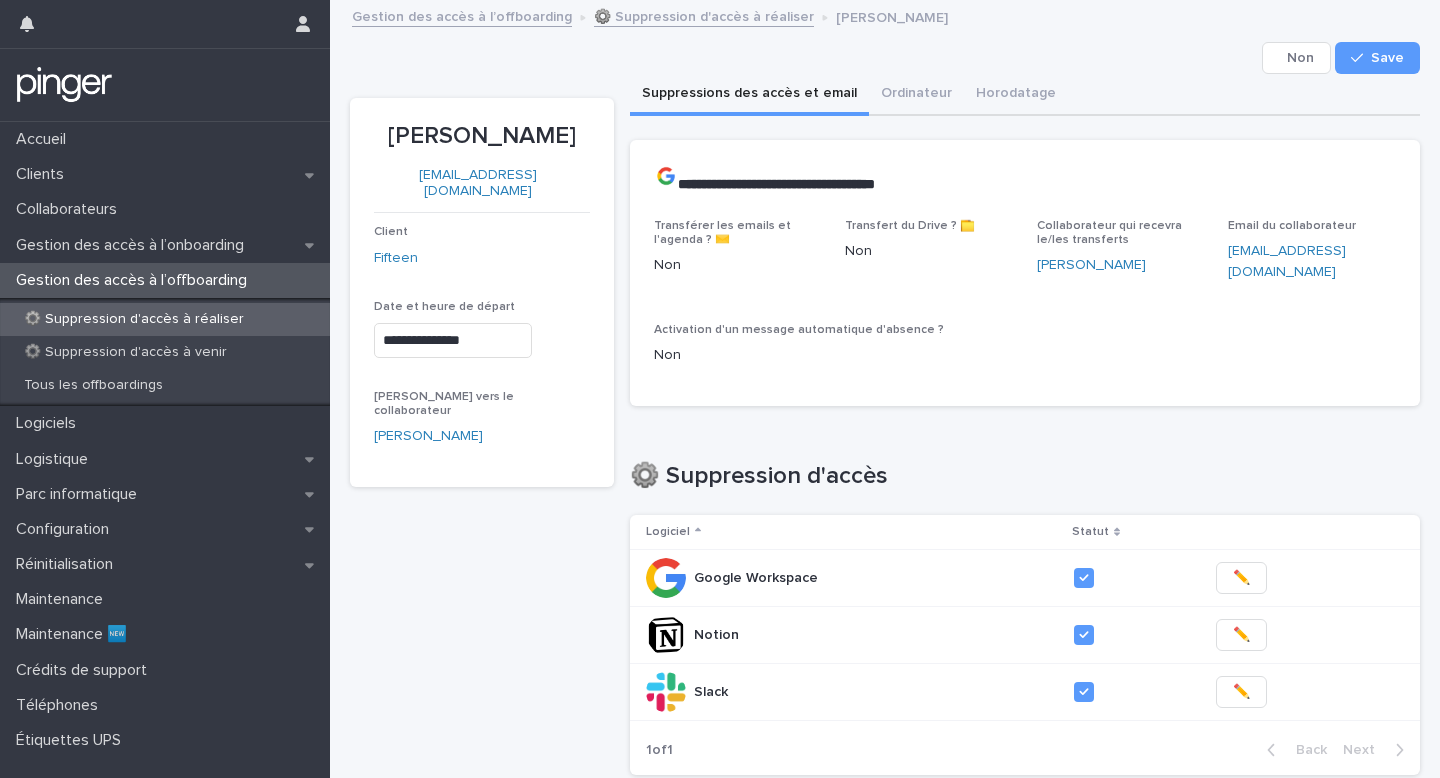 scroll, scrollTop: 519, scrollLeft: 0, axis: vertical 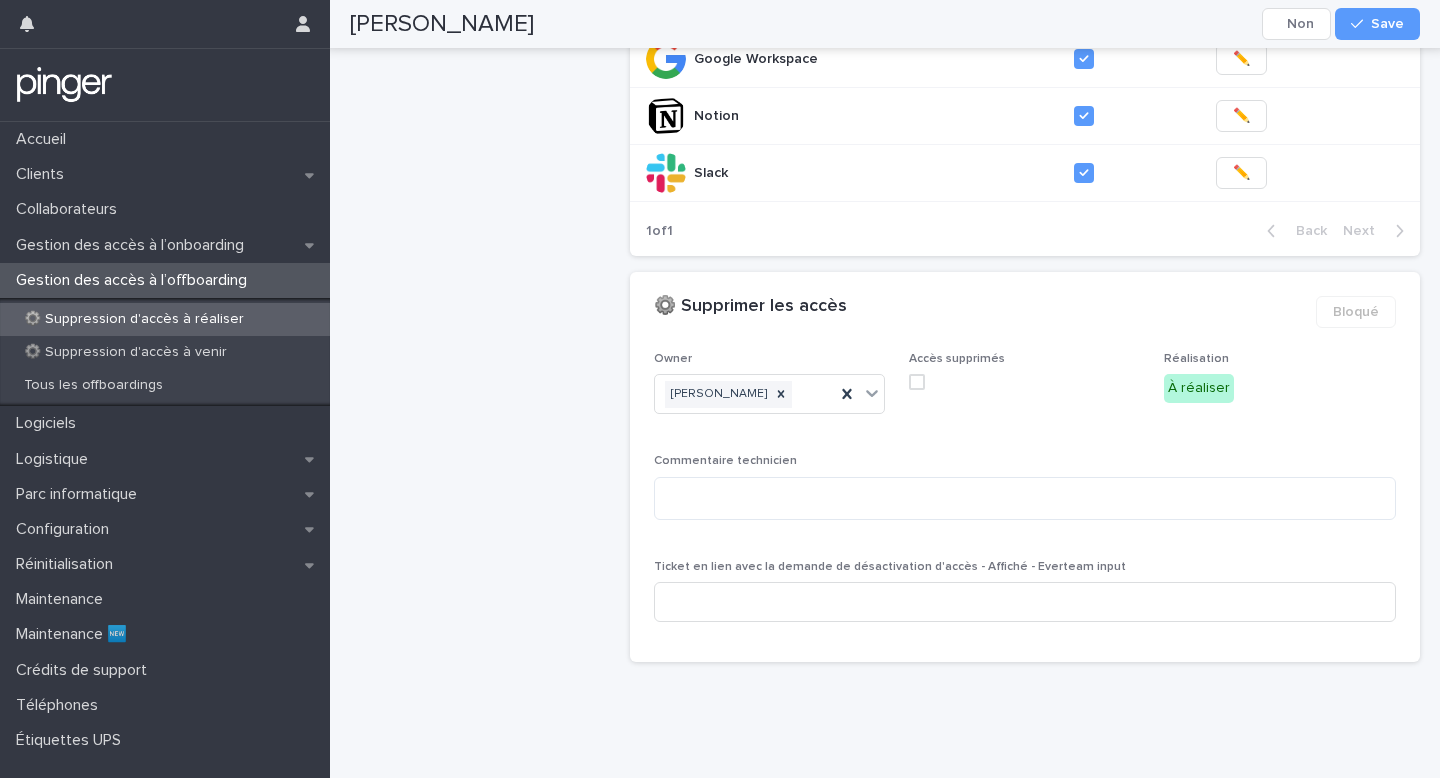 click on "Owner Adrien Santos Accès supprimés Réalisation À réaliser Commentaire technicien Ticket en lien avec la demande de désactivation d'accès - Affiché - Everteam input" at bounding box center [1025, 495] 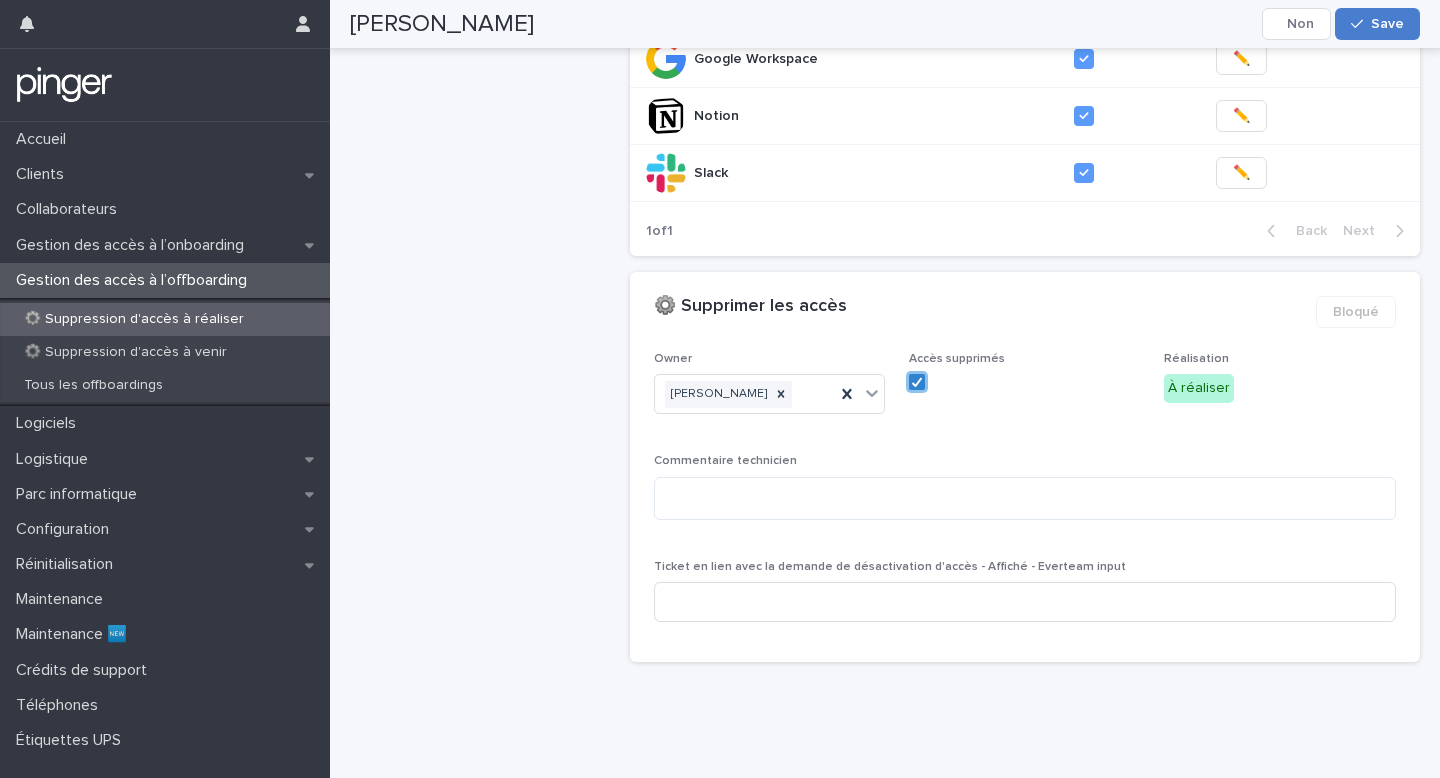 click at bounding box center (1361, 24) 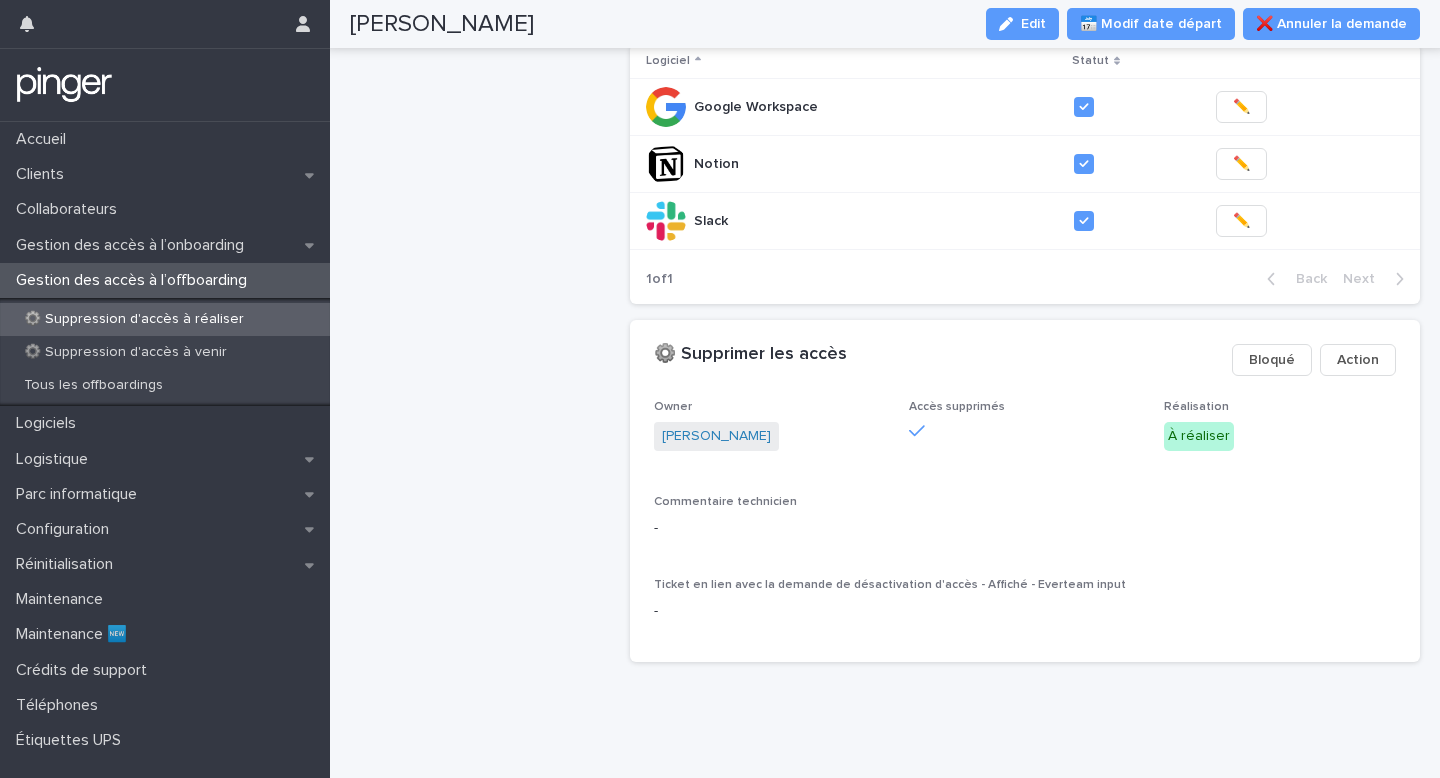 scroll, scrollTop: 470, scrollLeft: 0, axis: vertical 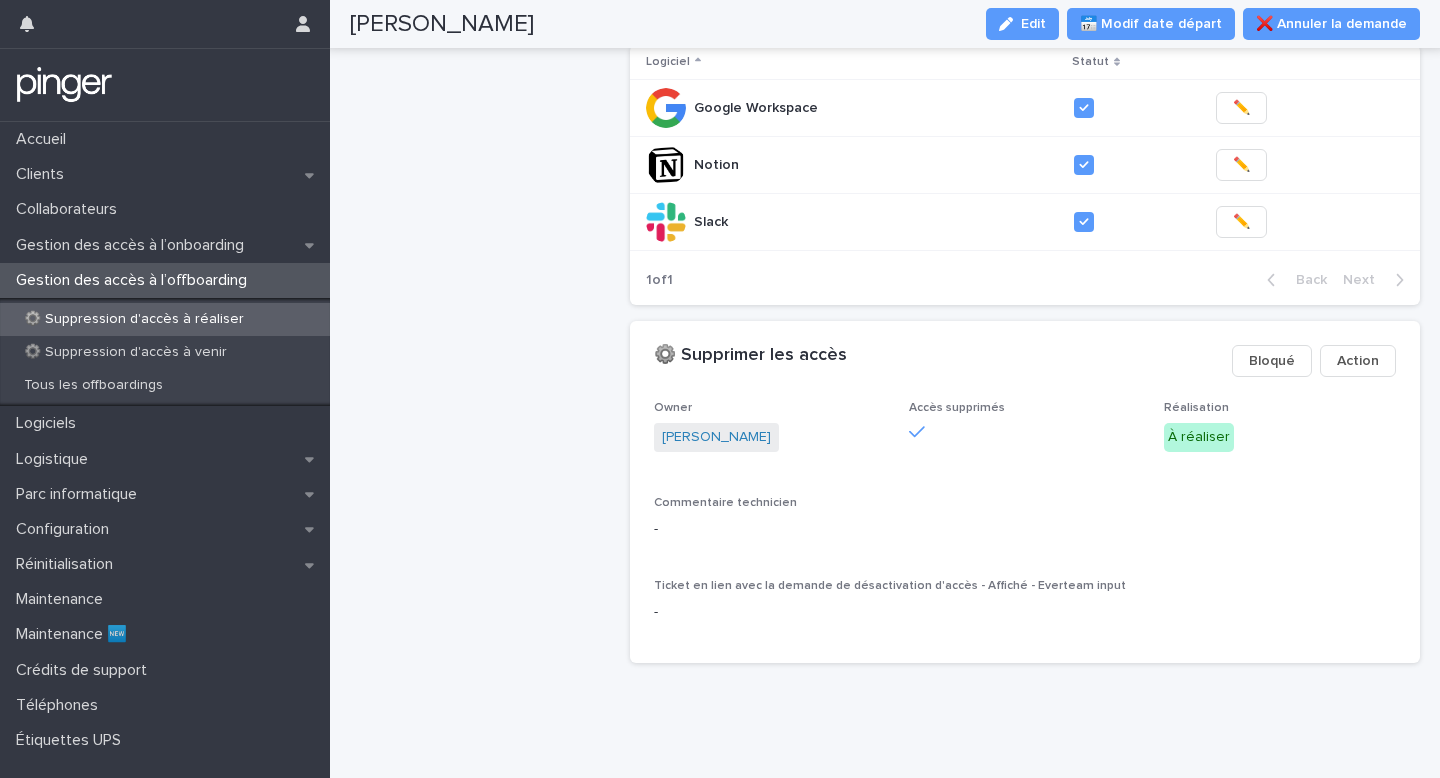 click on "⚙️ Suppression d'accès à réaliser" at bounding box center (134, 319) 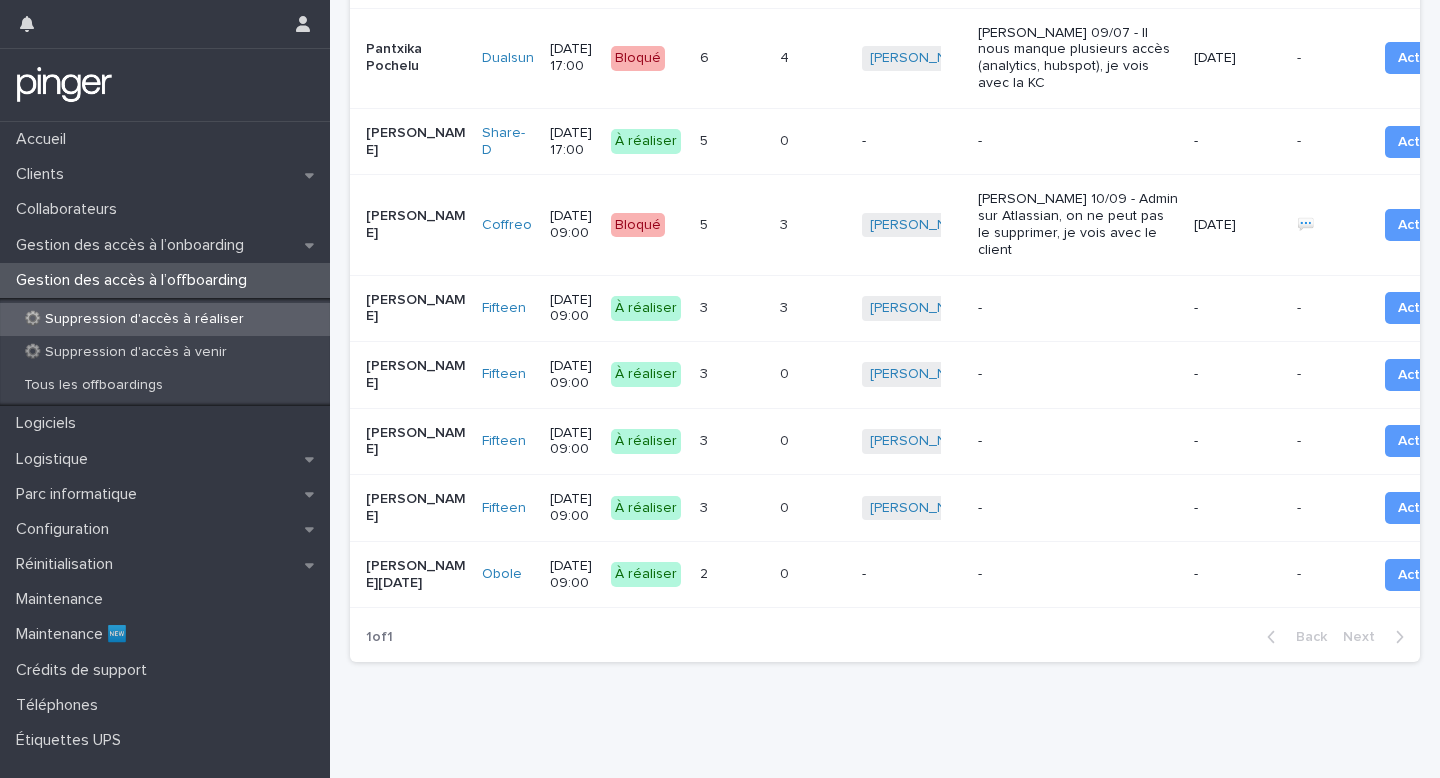 scroll, scrollTop: 728, scrollLeft: 0, axis: vertical 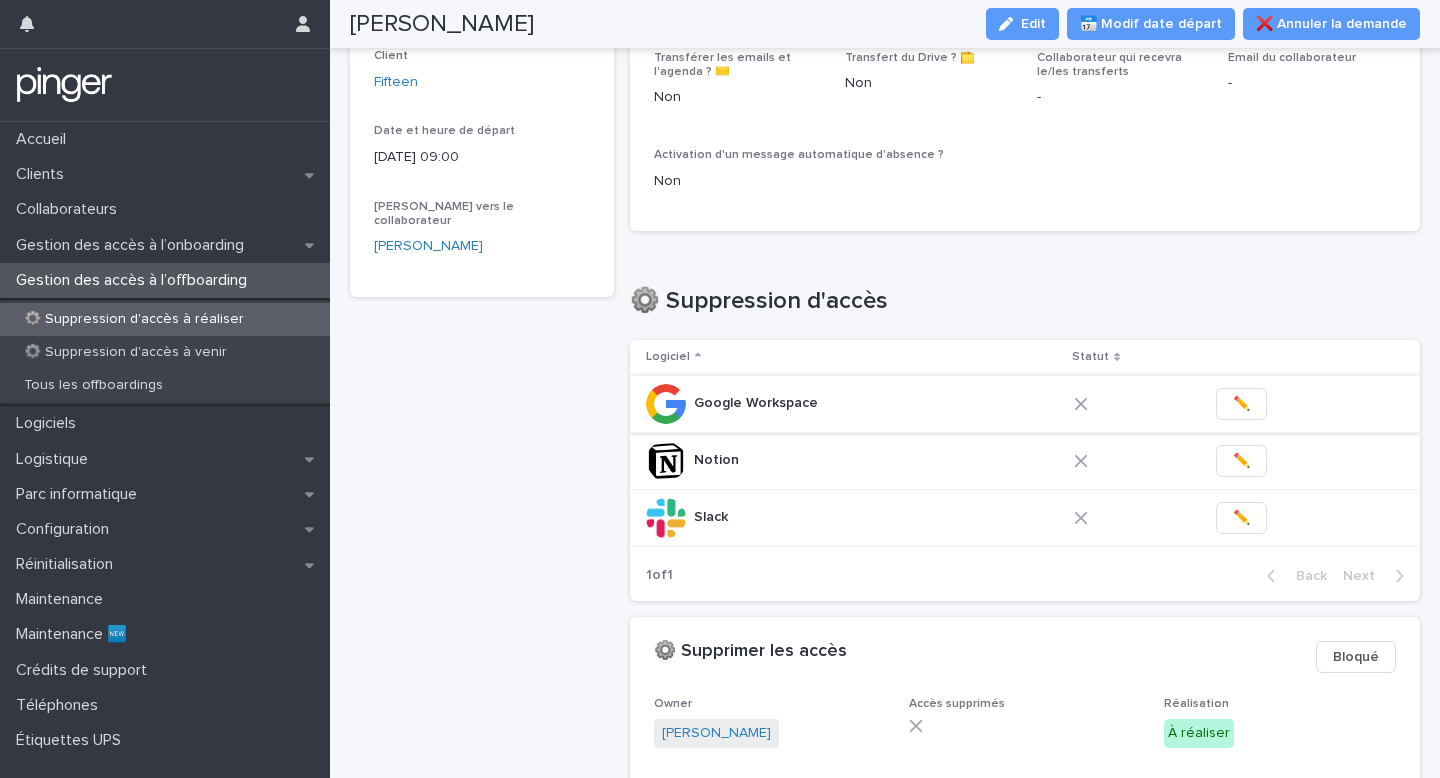 click on "✏️" at bounding box center [1241, 404] 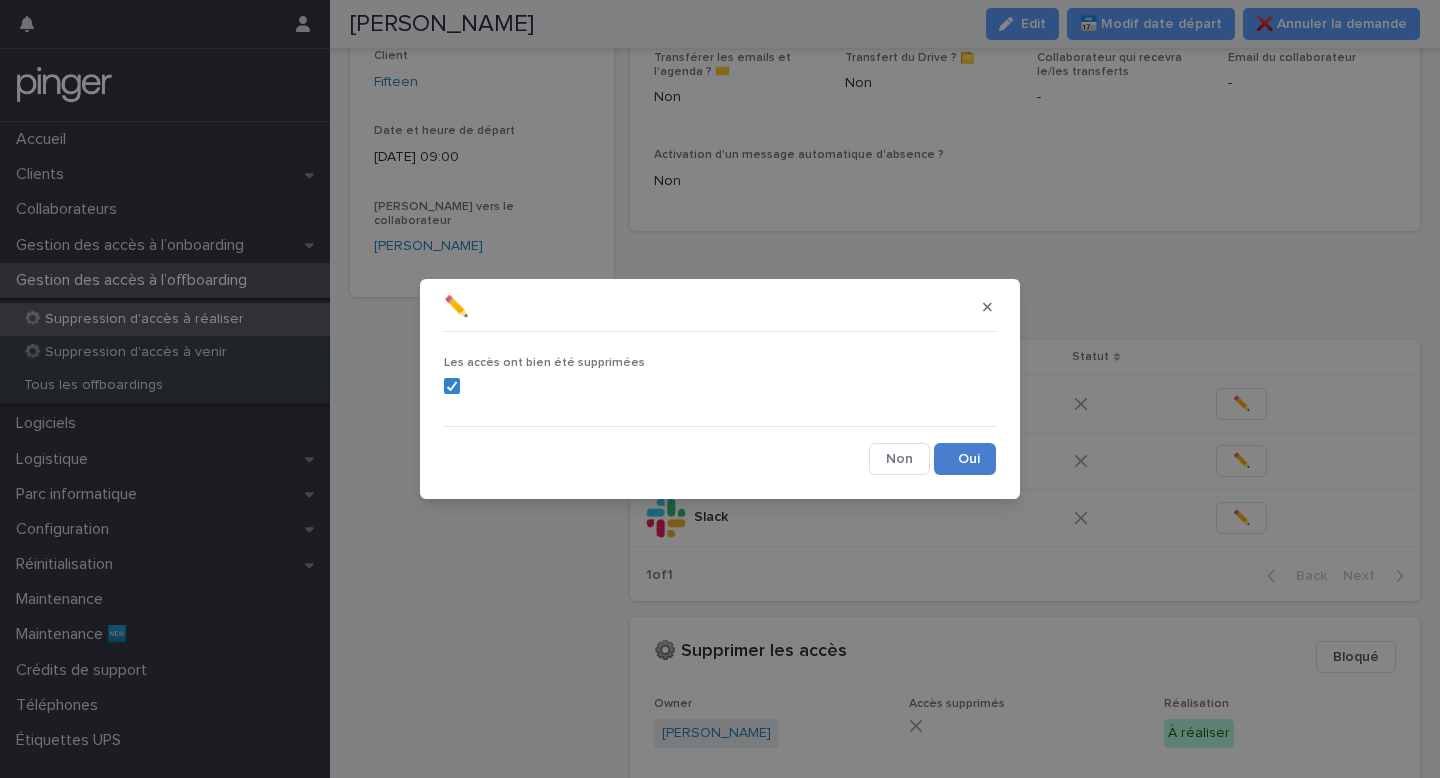 click on "Save" at bounding box center [965, 459] 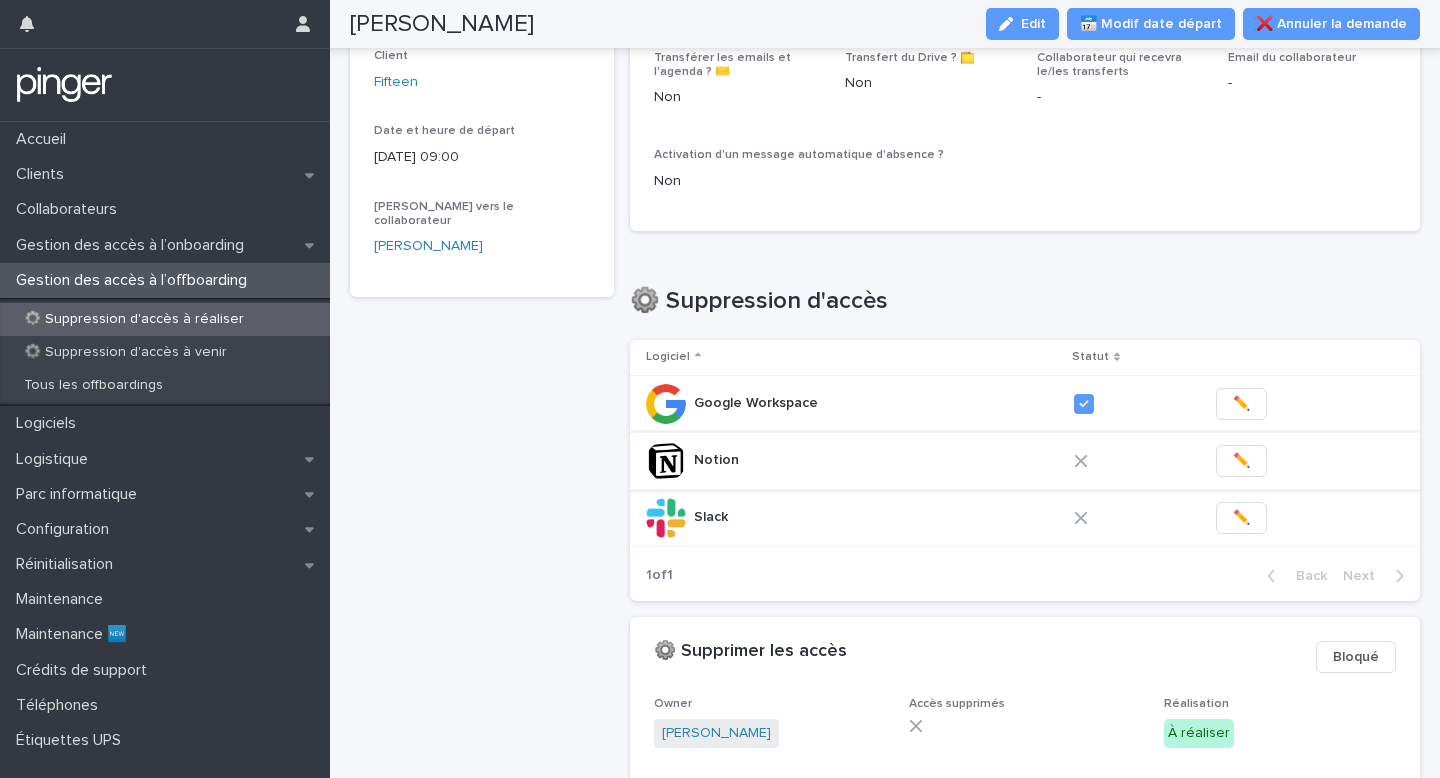click on "✏️" at bounding box center (1241, 461) 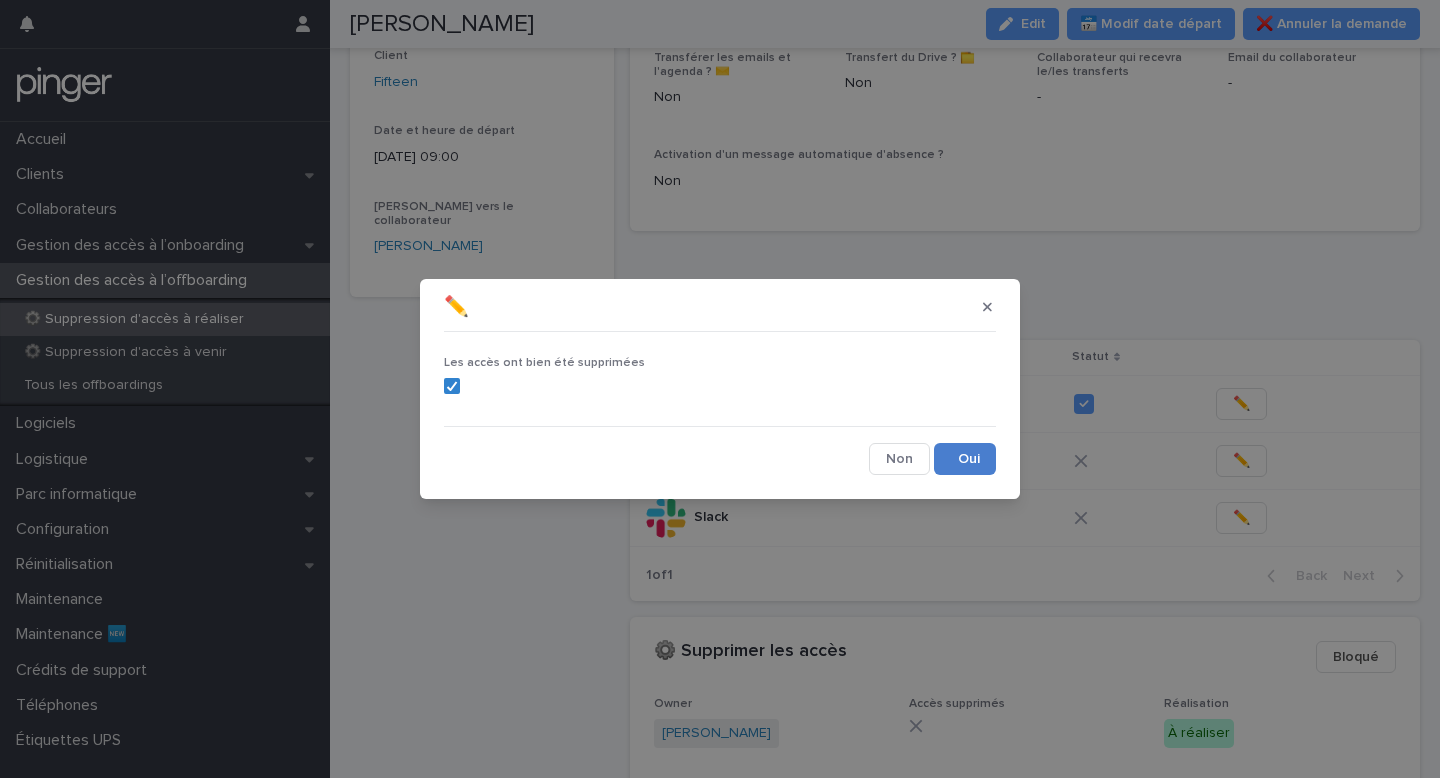 click on "Save" at bounding box center (965, 459) 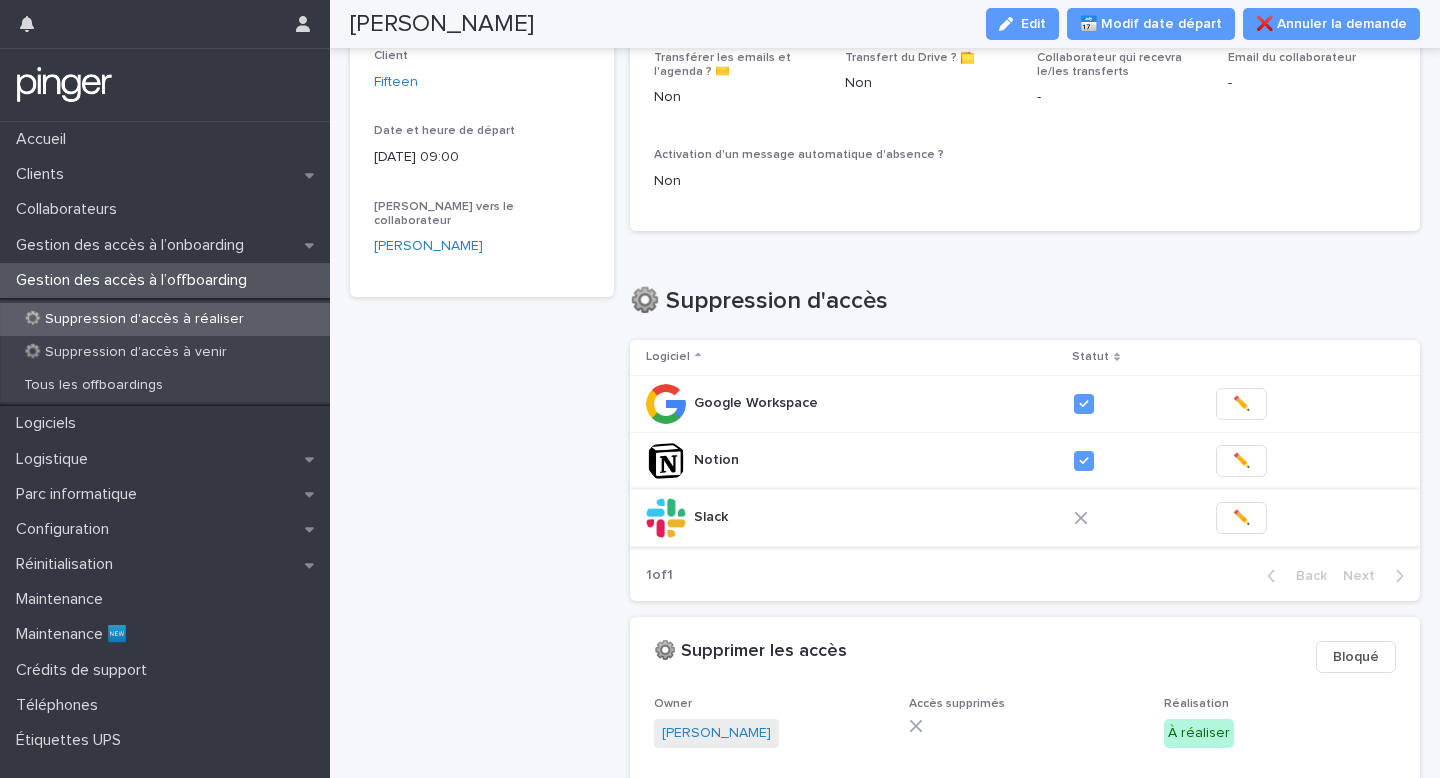 click on "✏️" at bounding box center [1241, 518] 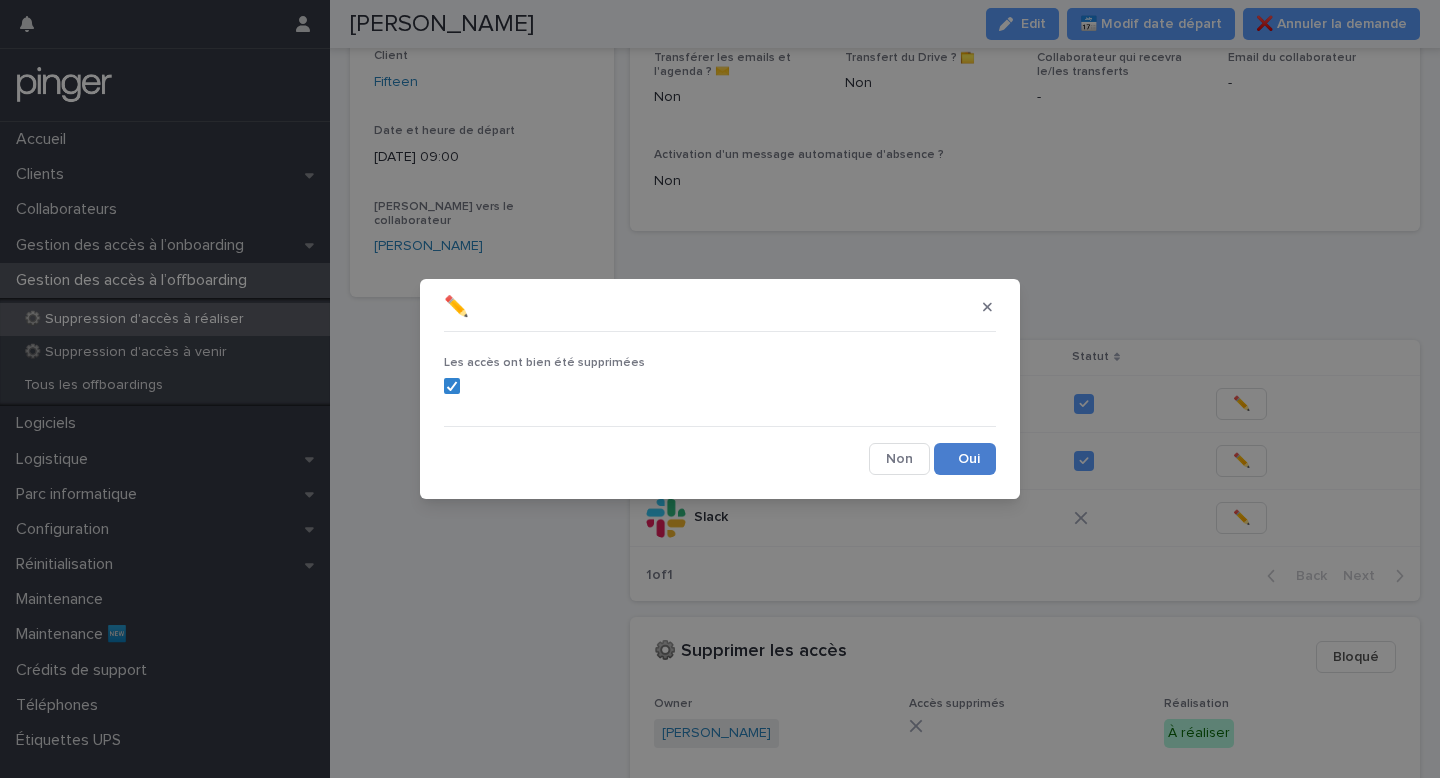click on "Save" at bounding box center [965, 459] 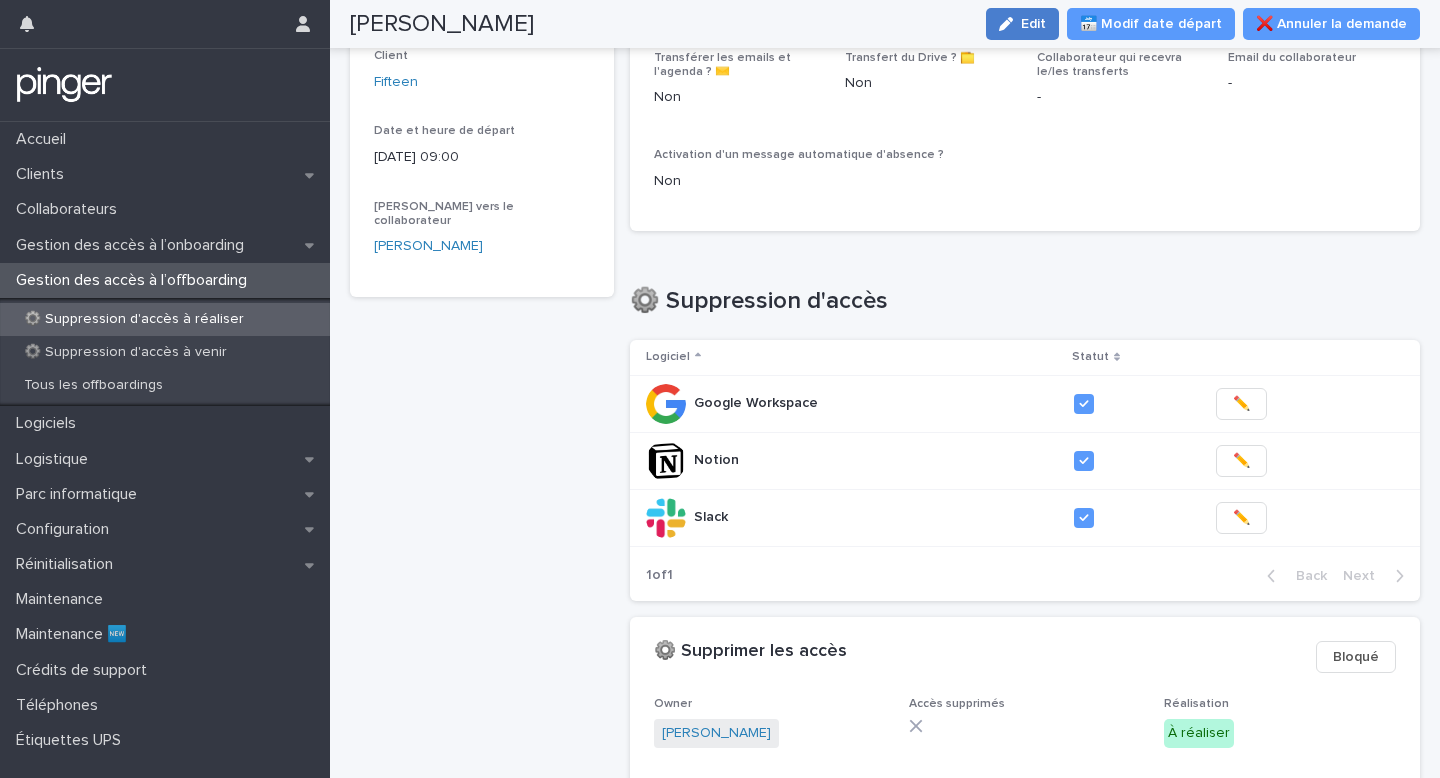 click at bounding box center (1010, 24) 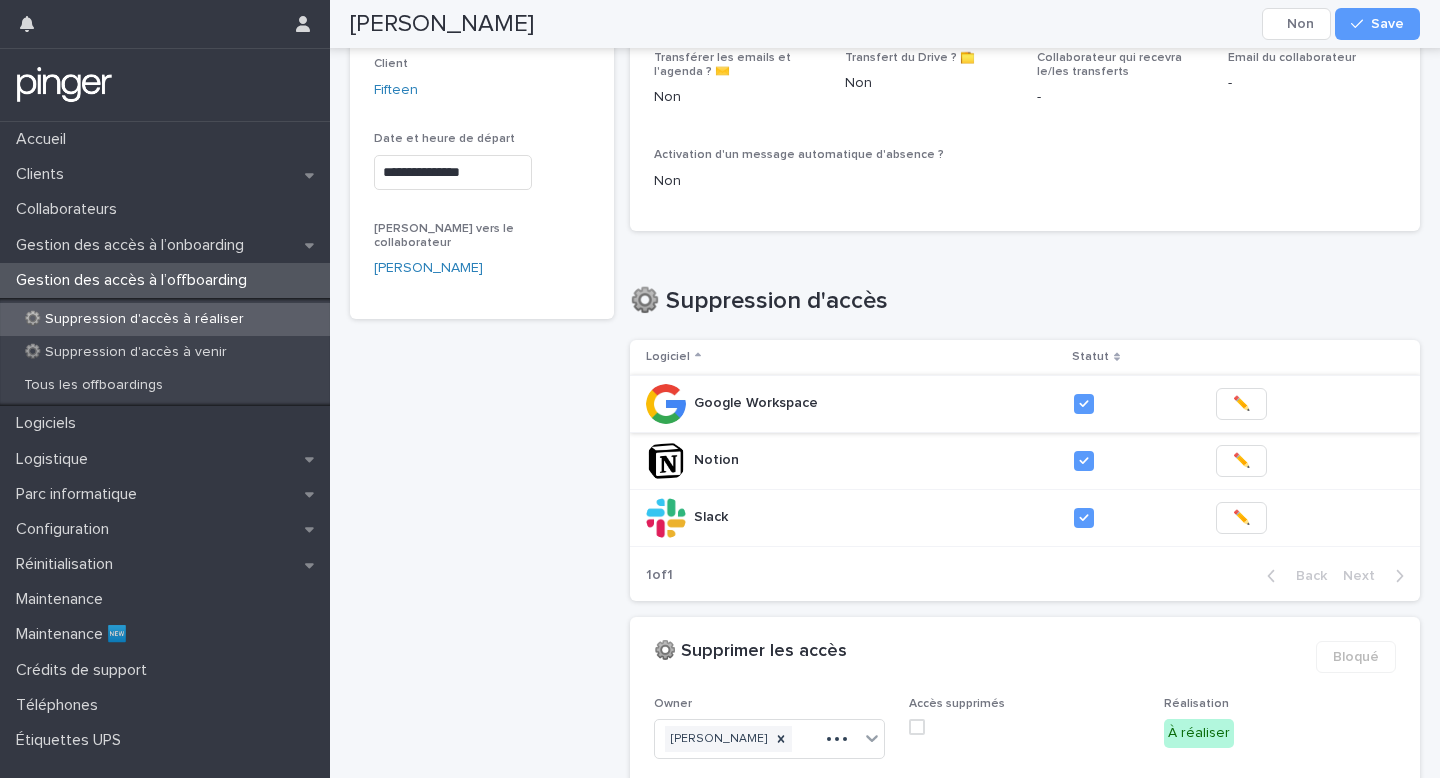 scroll, scrollTop: 192, scrollLeft: 0, axis: vertical 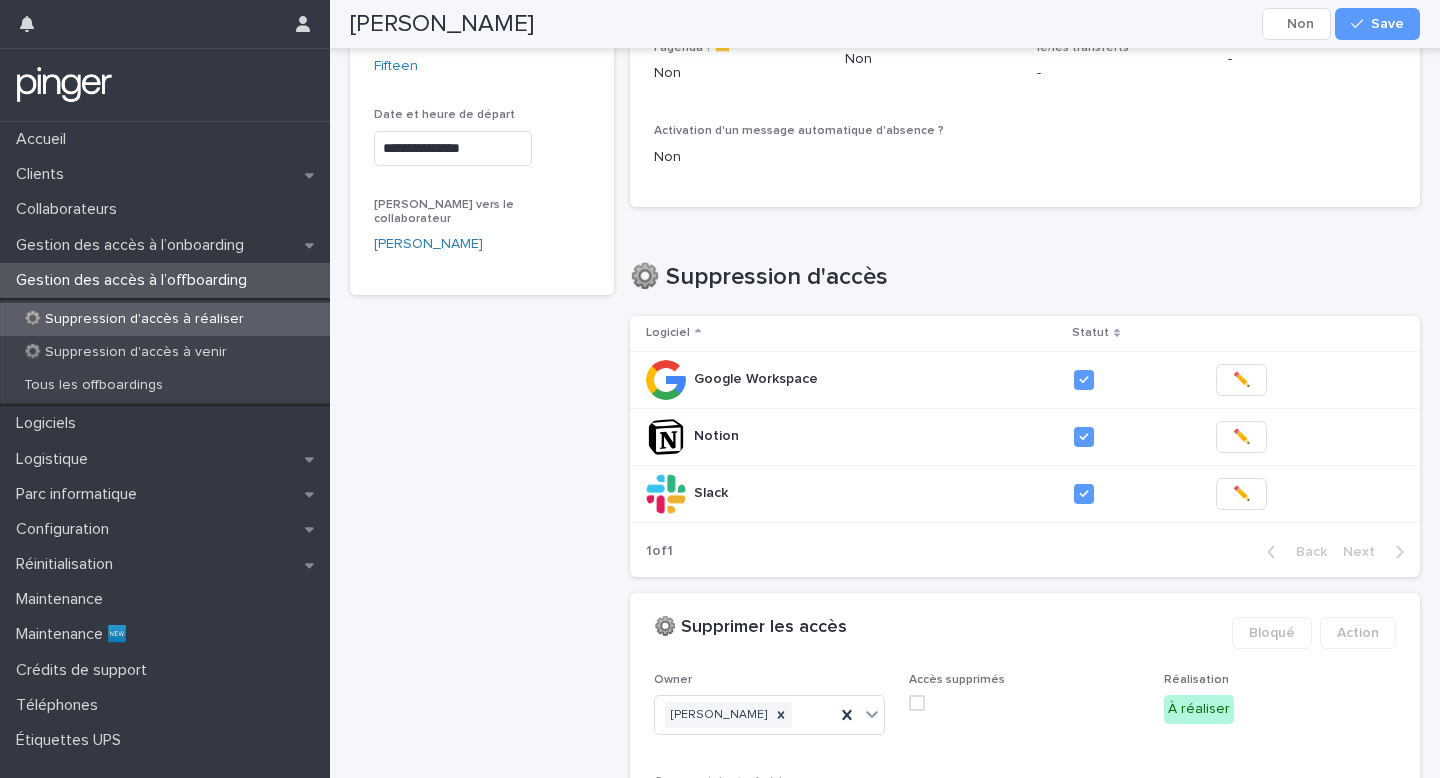 click at bounding box center [917, 703] 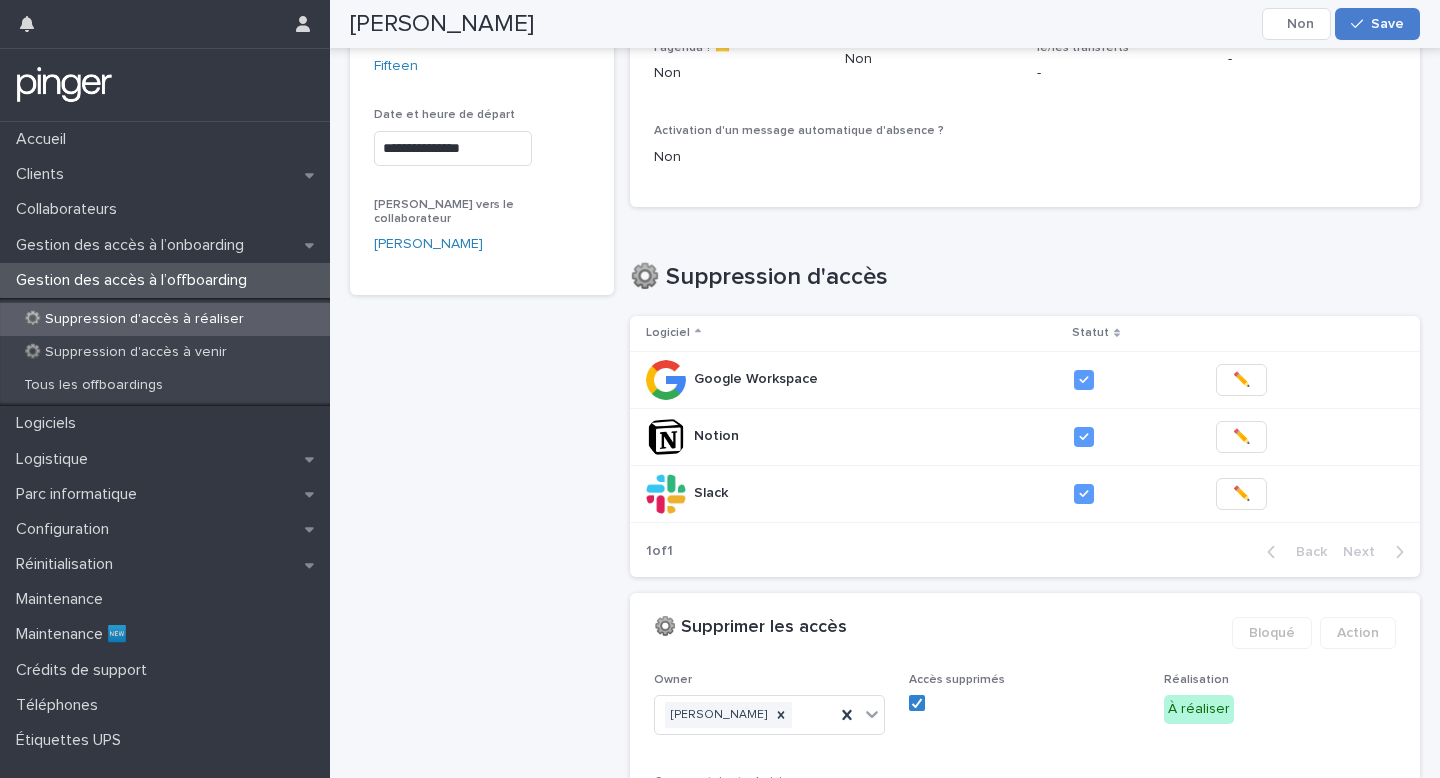 click at bounding box center (1361, 24) 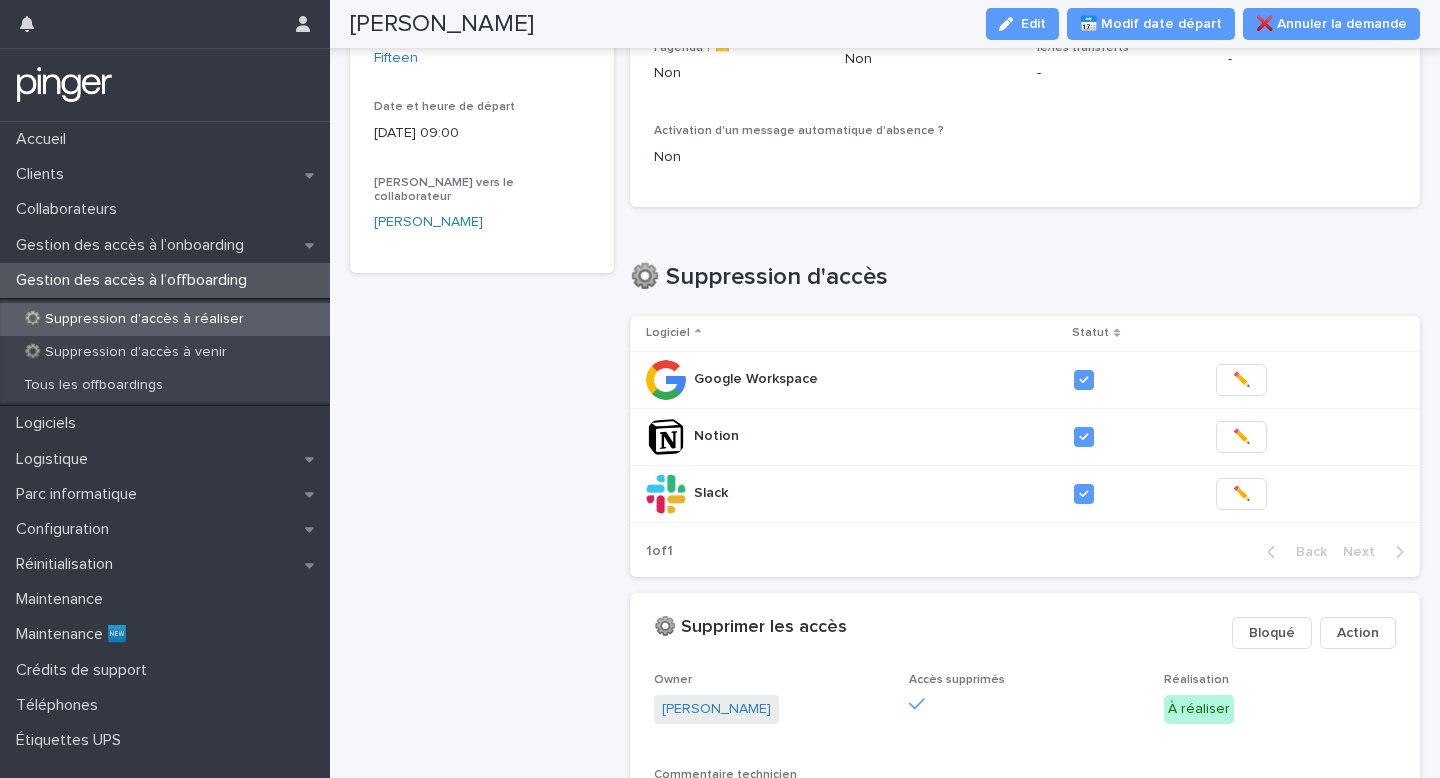 scroll, scrollTop: 168, scrollLeft: 0, axis: vertical 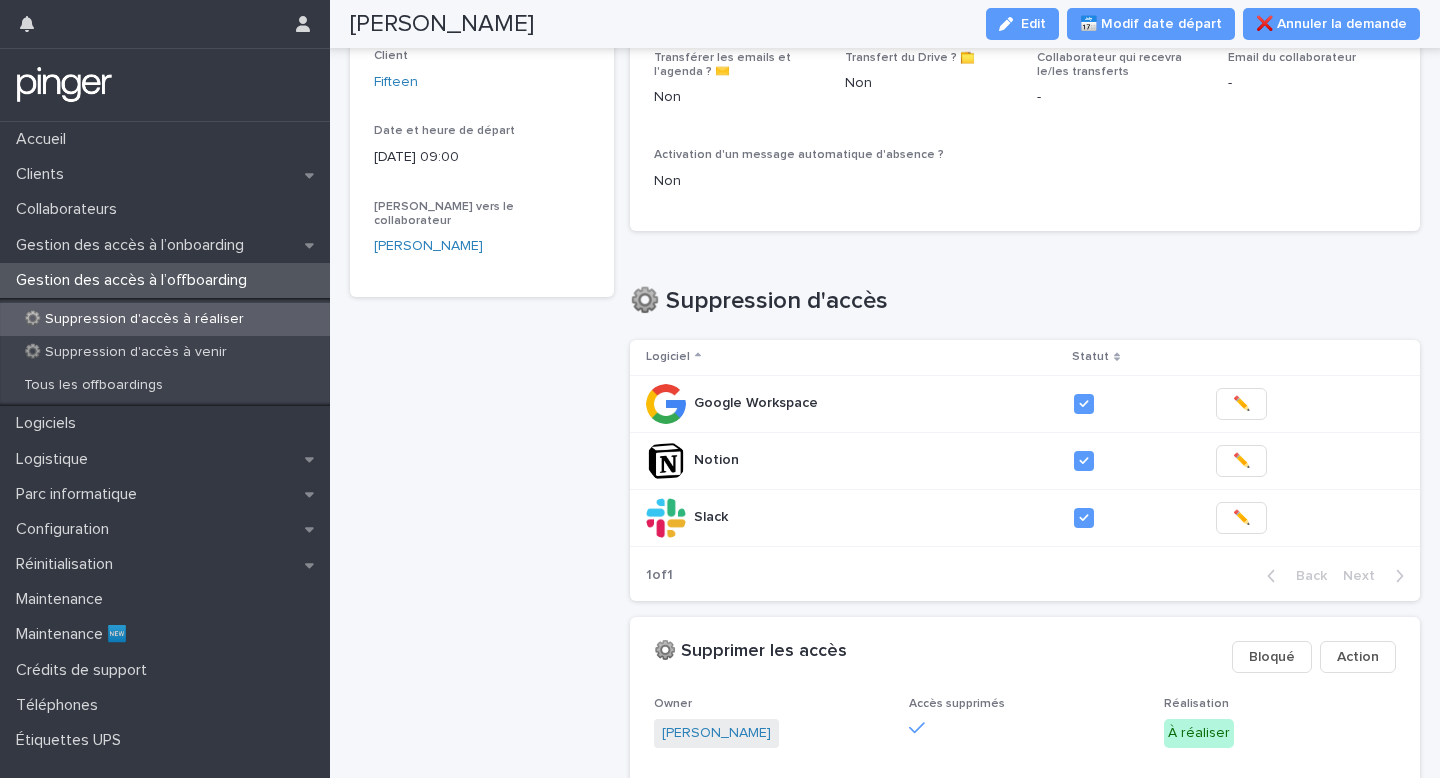click on "⚙️ Suppression d'accès à réaliser" at bounding box center (134, 319) 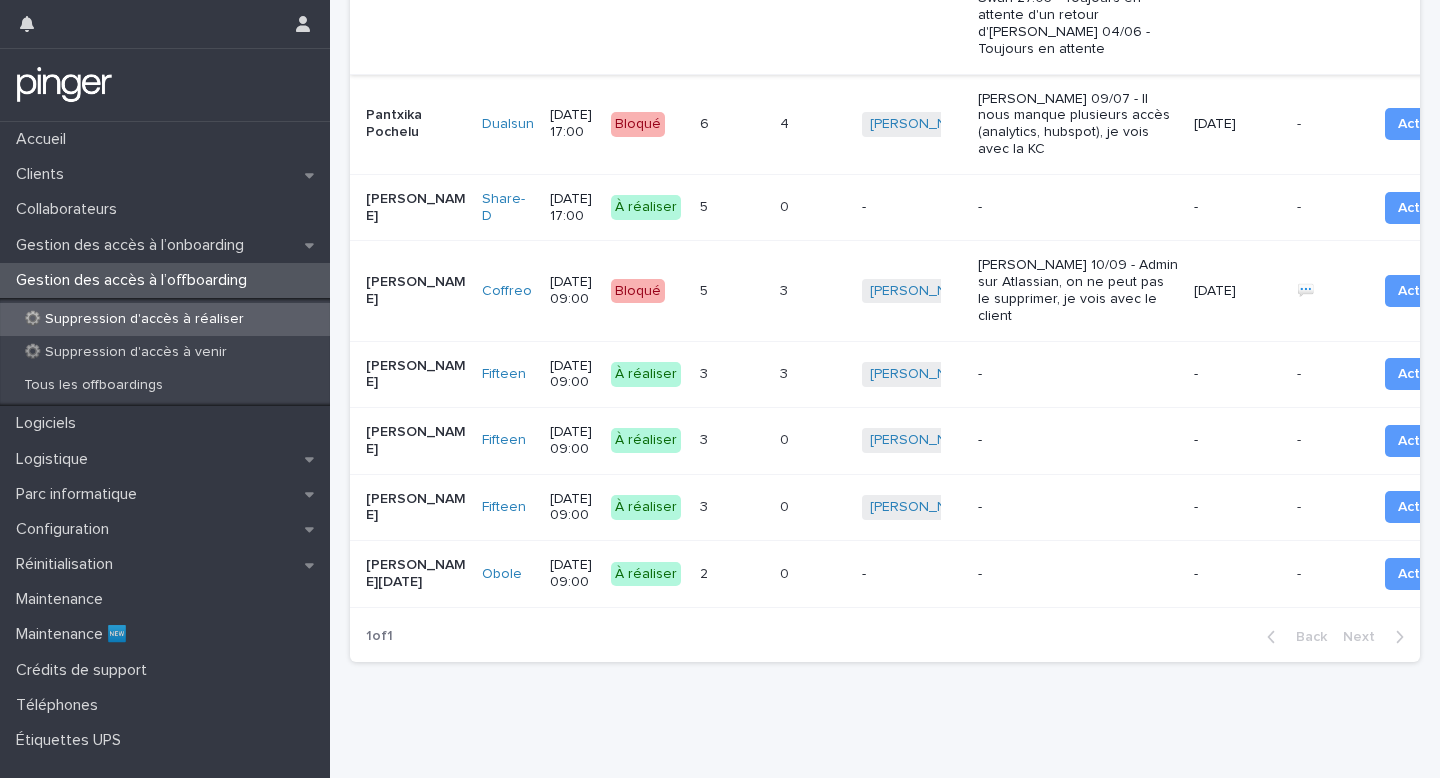 scroll, scrollTop: 590, scrollLeft: 0, axis: vertical 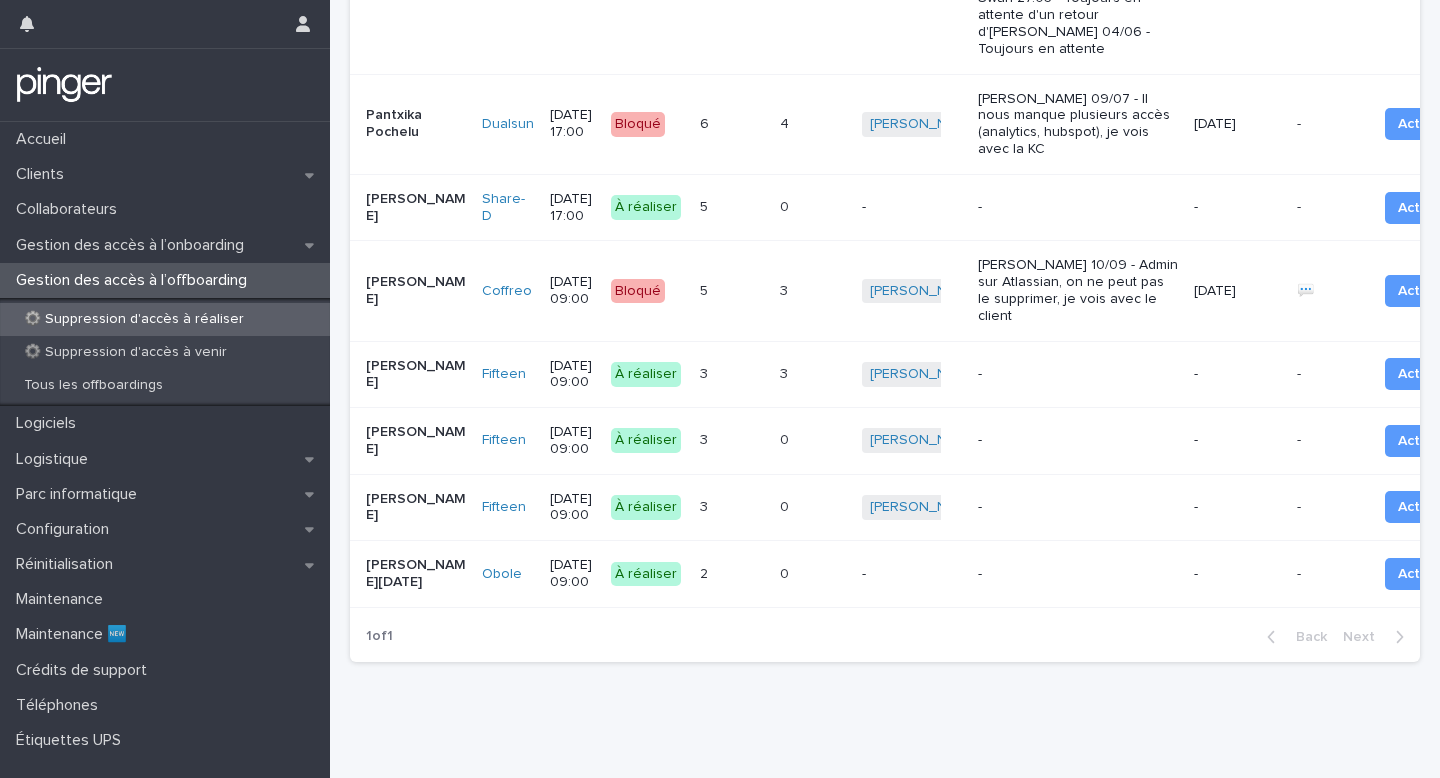 click on "-" at bounding box center [1078, 440] 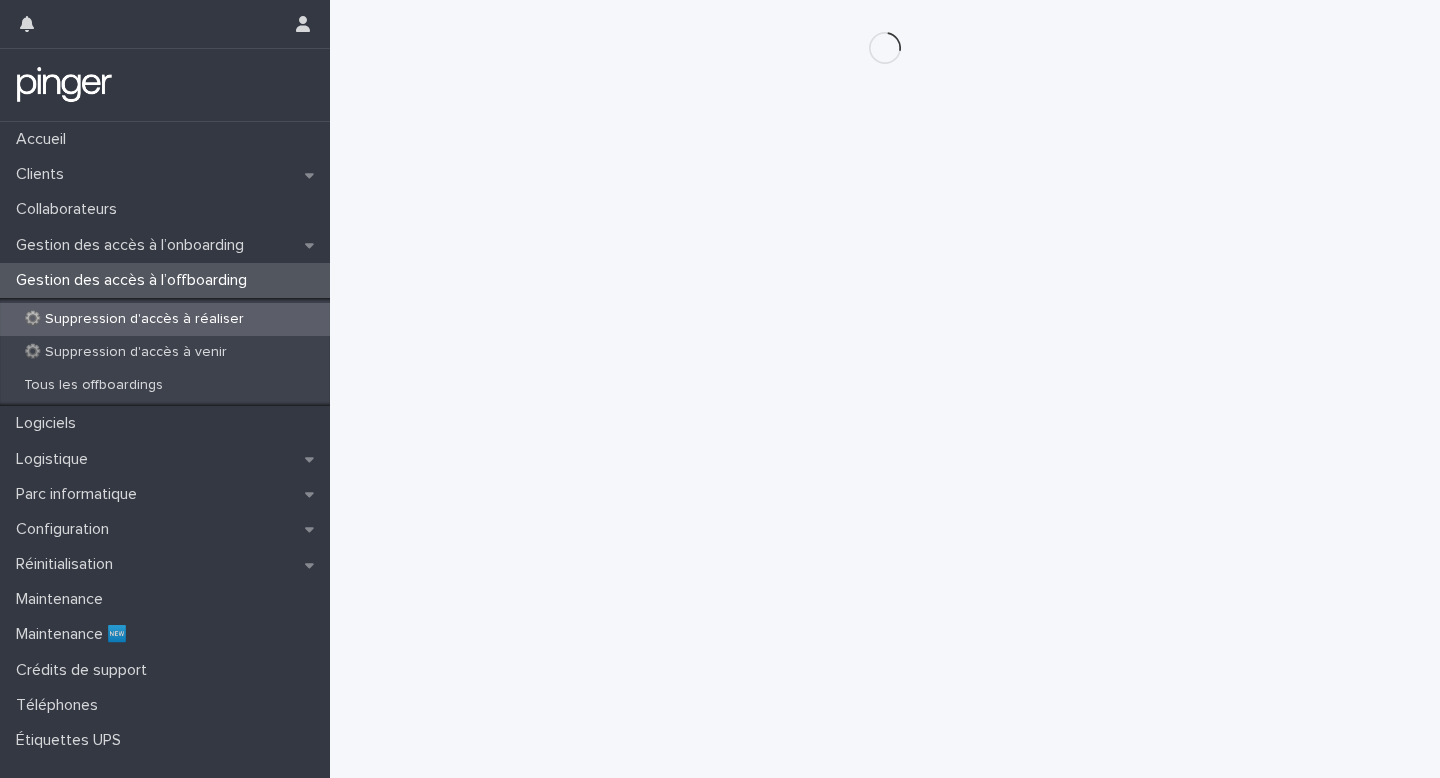 scroll, scrollTop: 0, scrollLeft: 0, axis: both 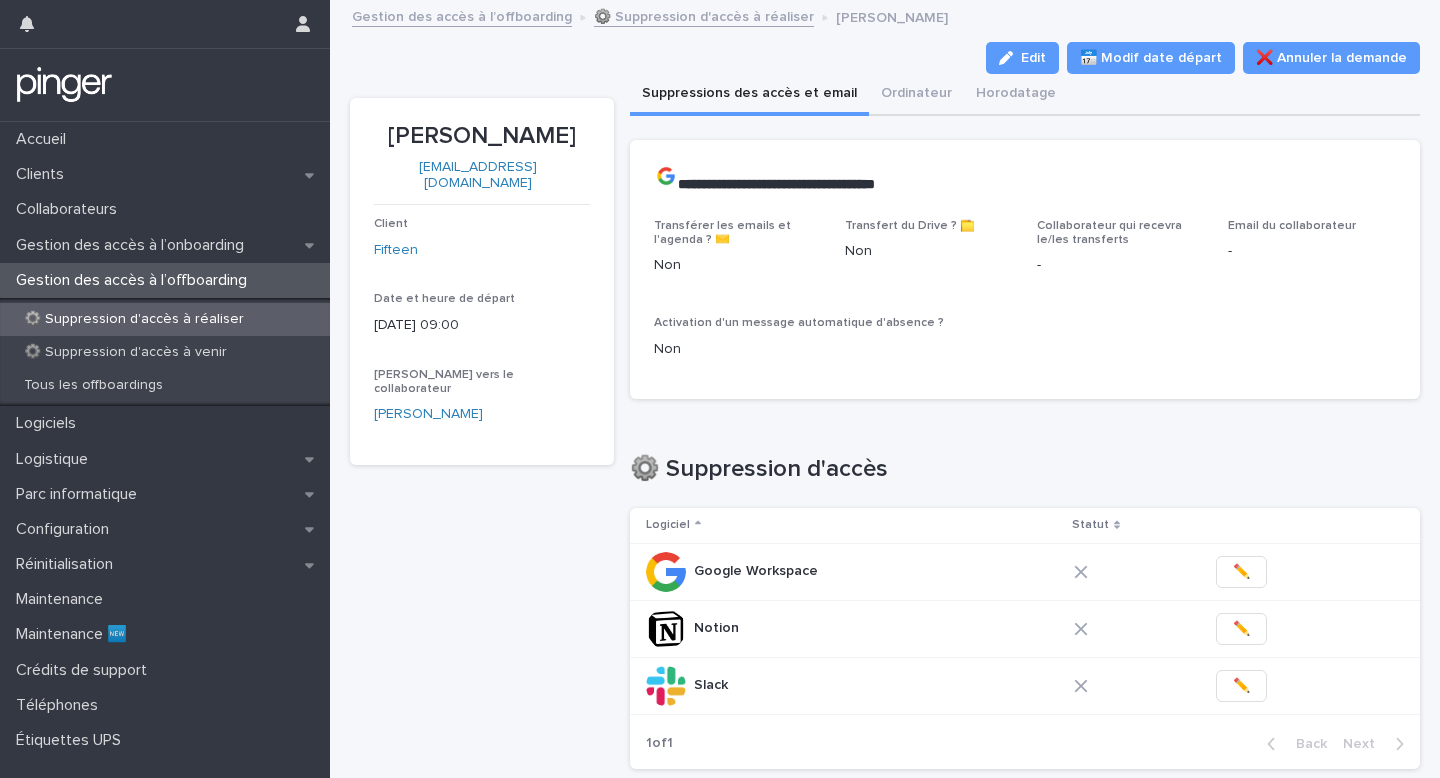drag, startPoint x: 583, startPoint y: 167, endPoint x: 407, endPoint y: 135, distance: 178.88544 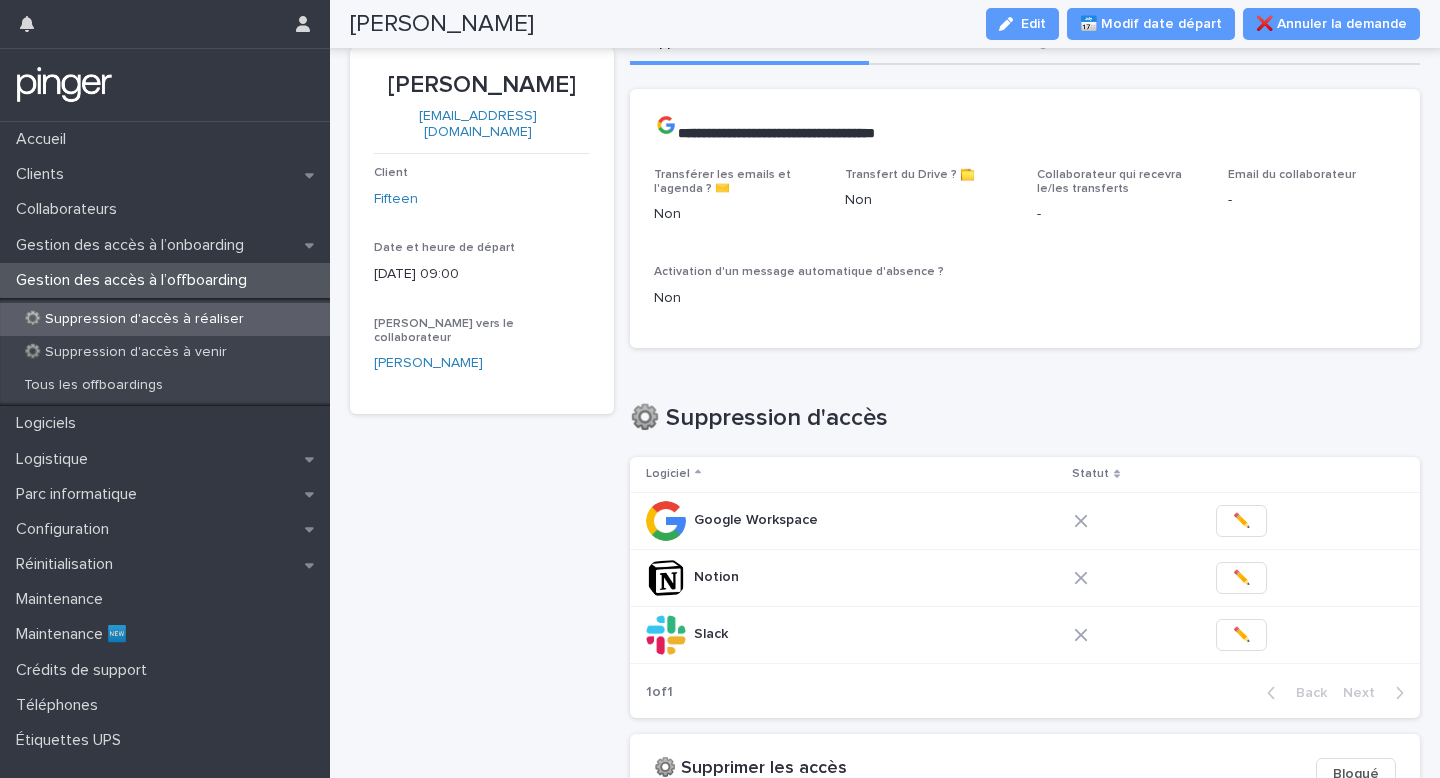 scroll, scrollTop: 8, scrollLeft: 0, axis: vertical 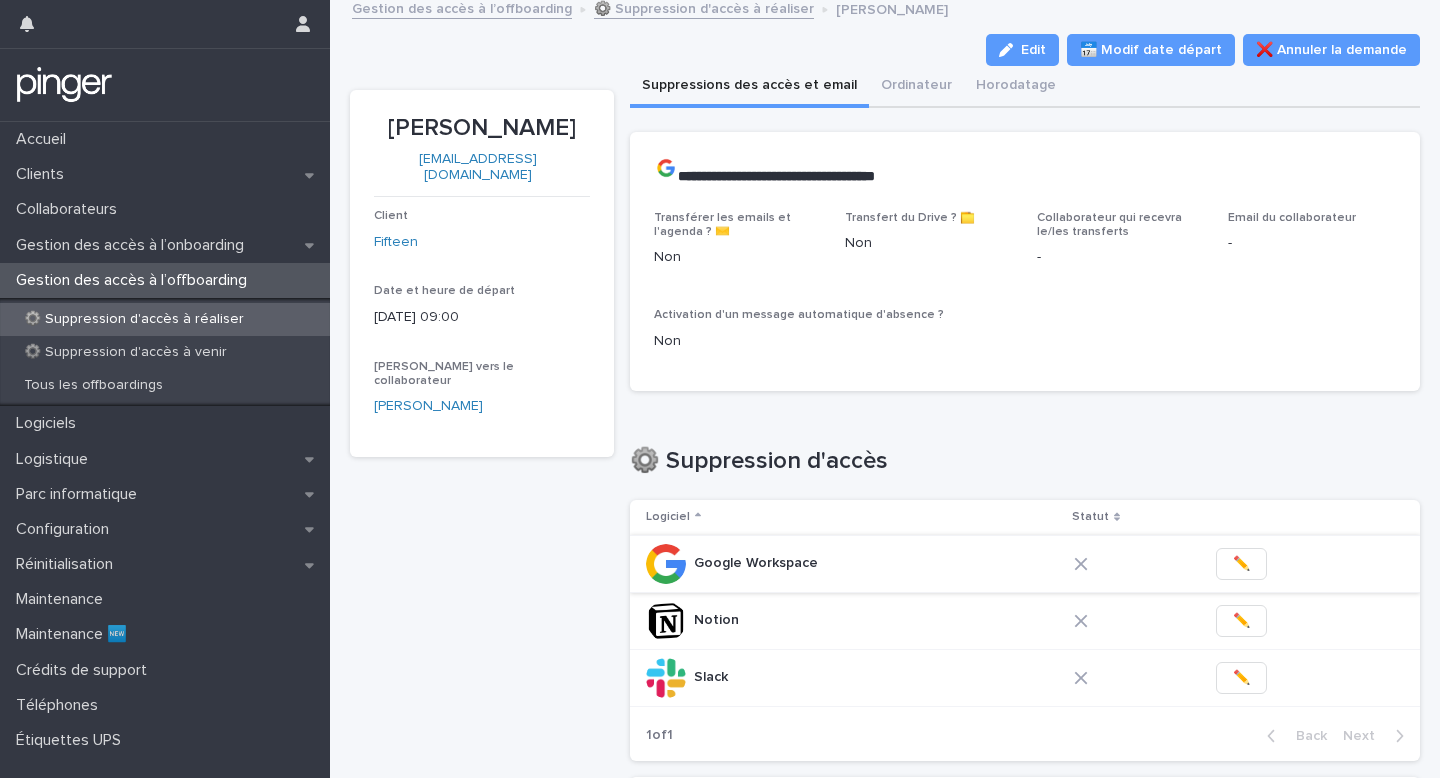click on "✏️" at bounding box center [1241, 564] 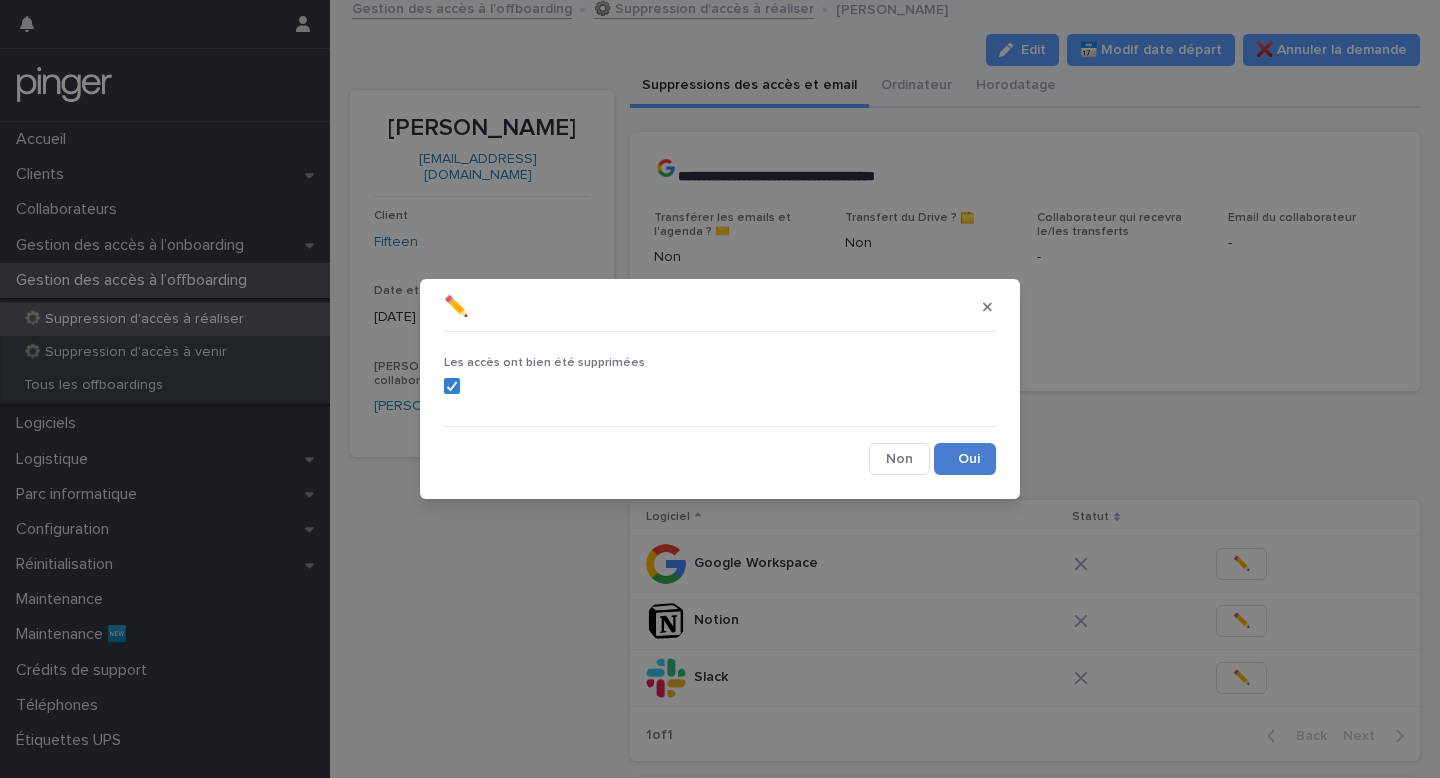 click on "Save" at bounding box center (965, 459) 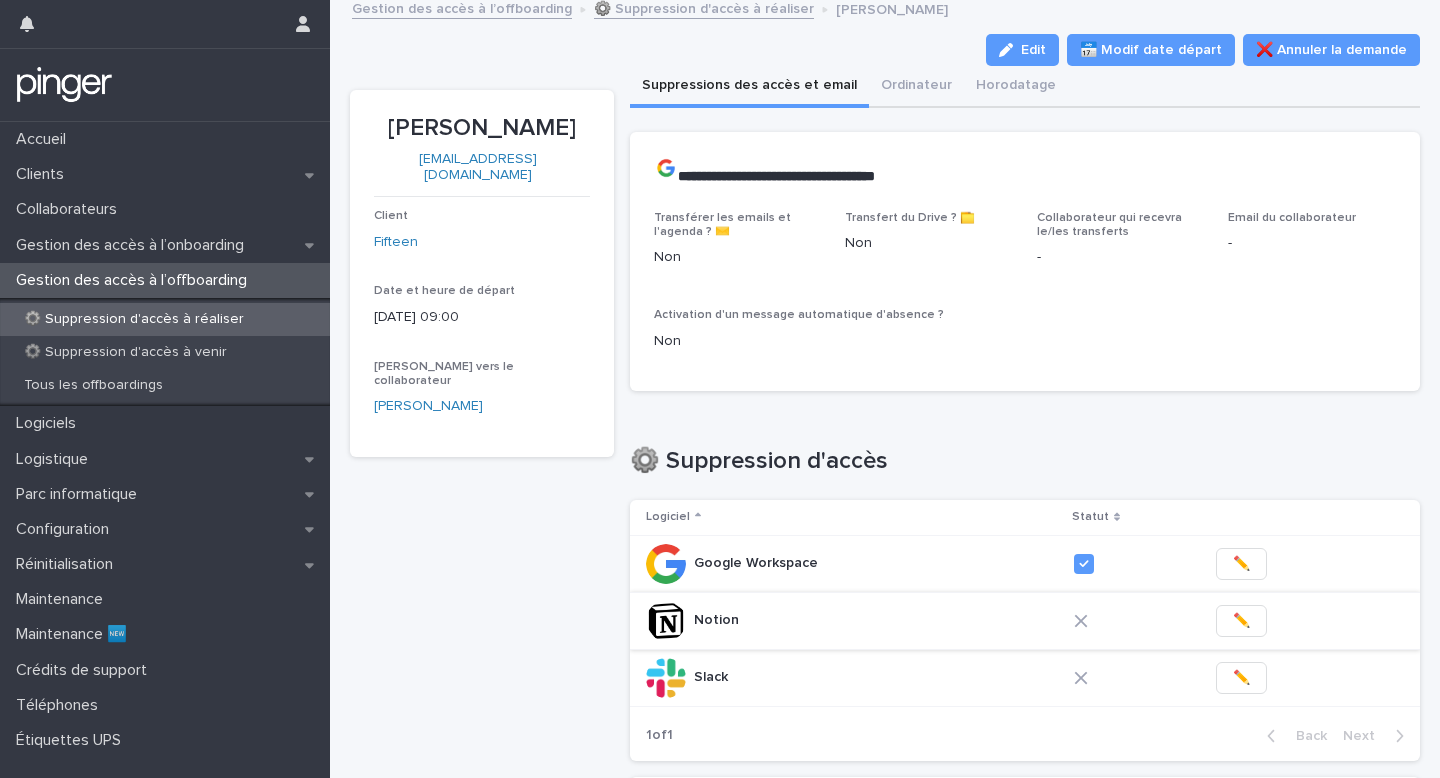 click on "✏️" at bounding box center [1241, 621] 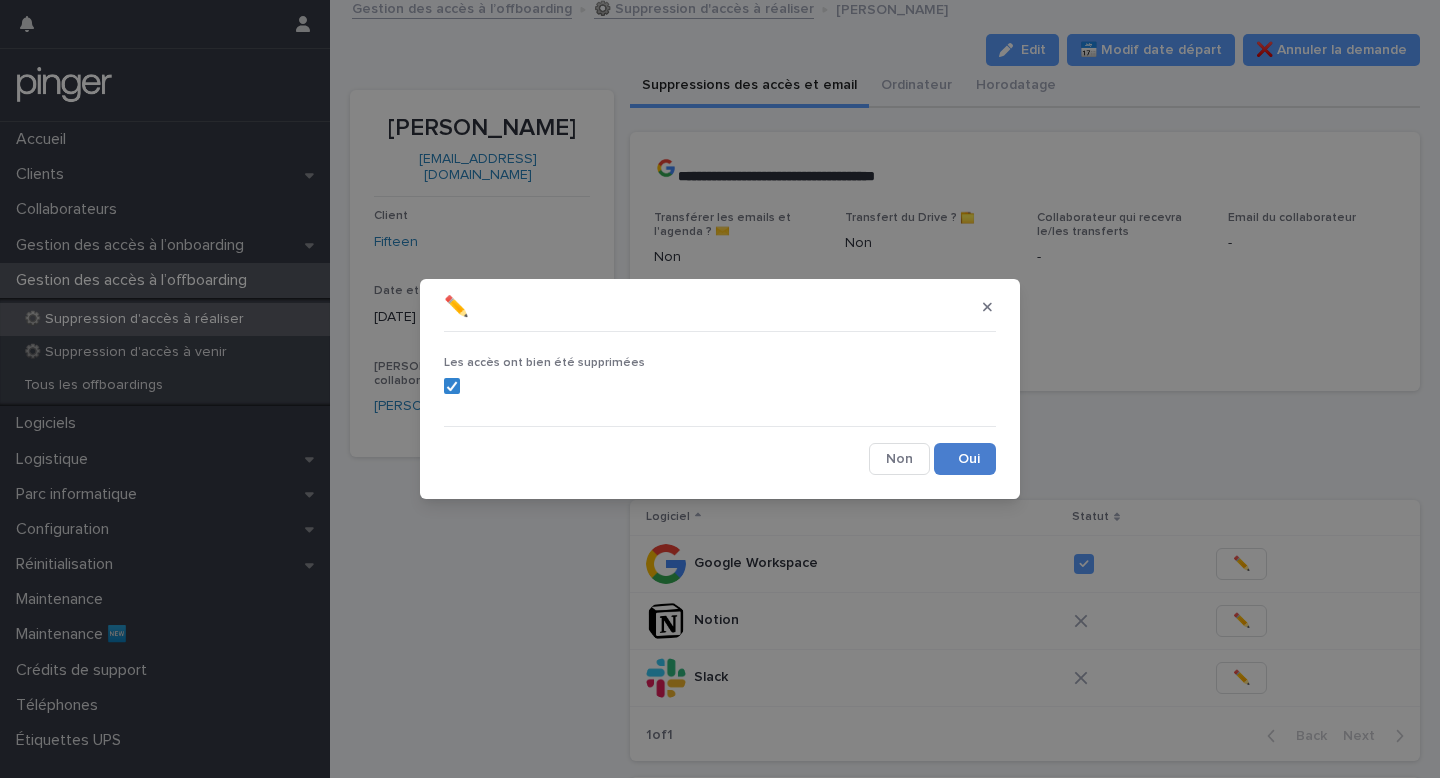 click on "Save" at bounding box center [965, 459] 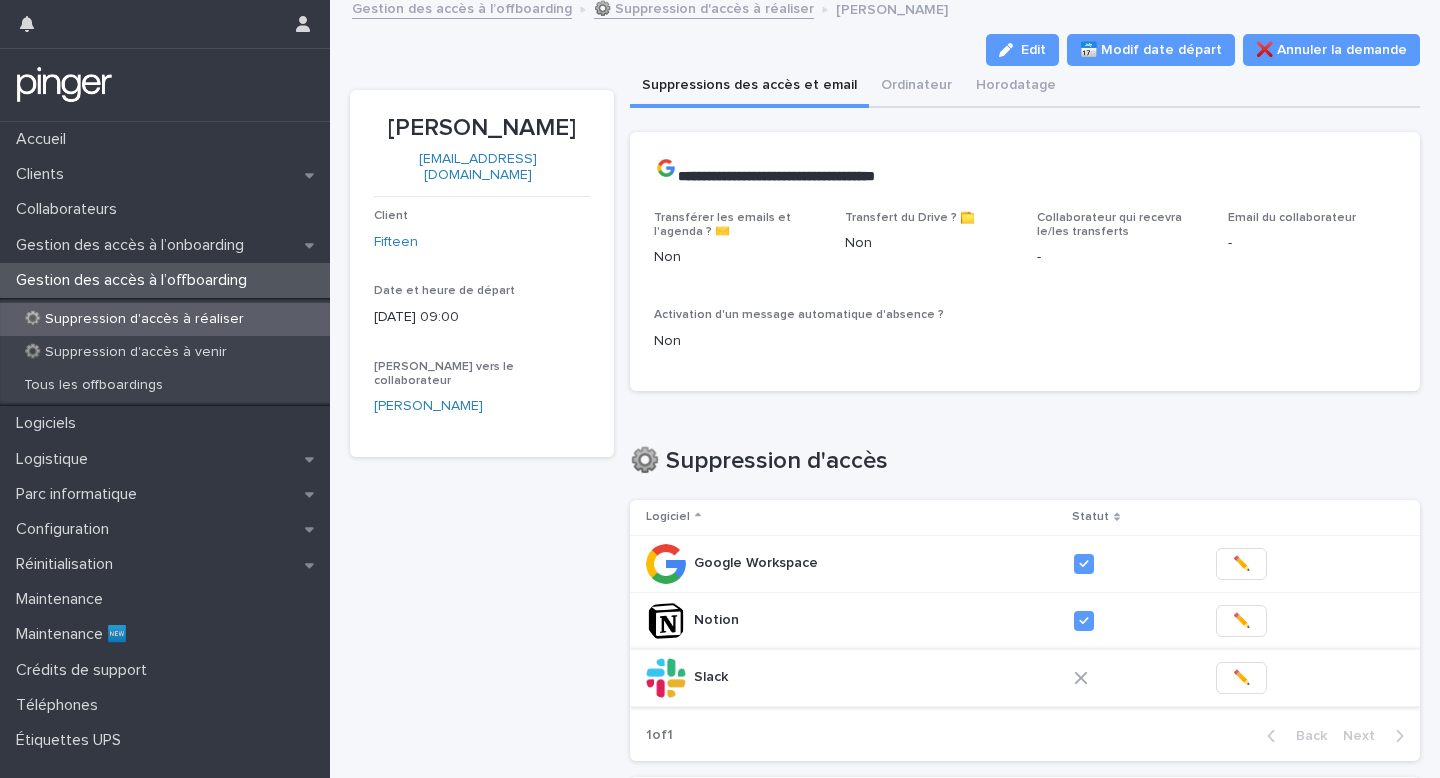 click on "✏️" at bounding box center (1241, 678) 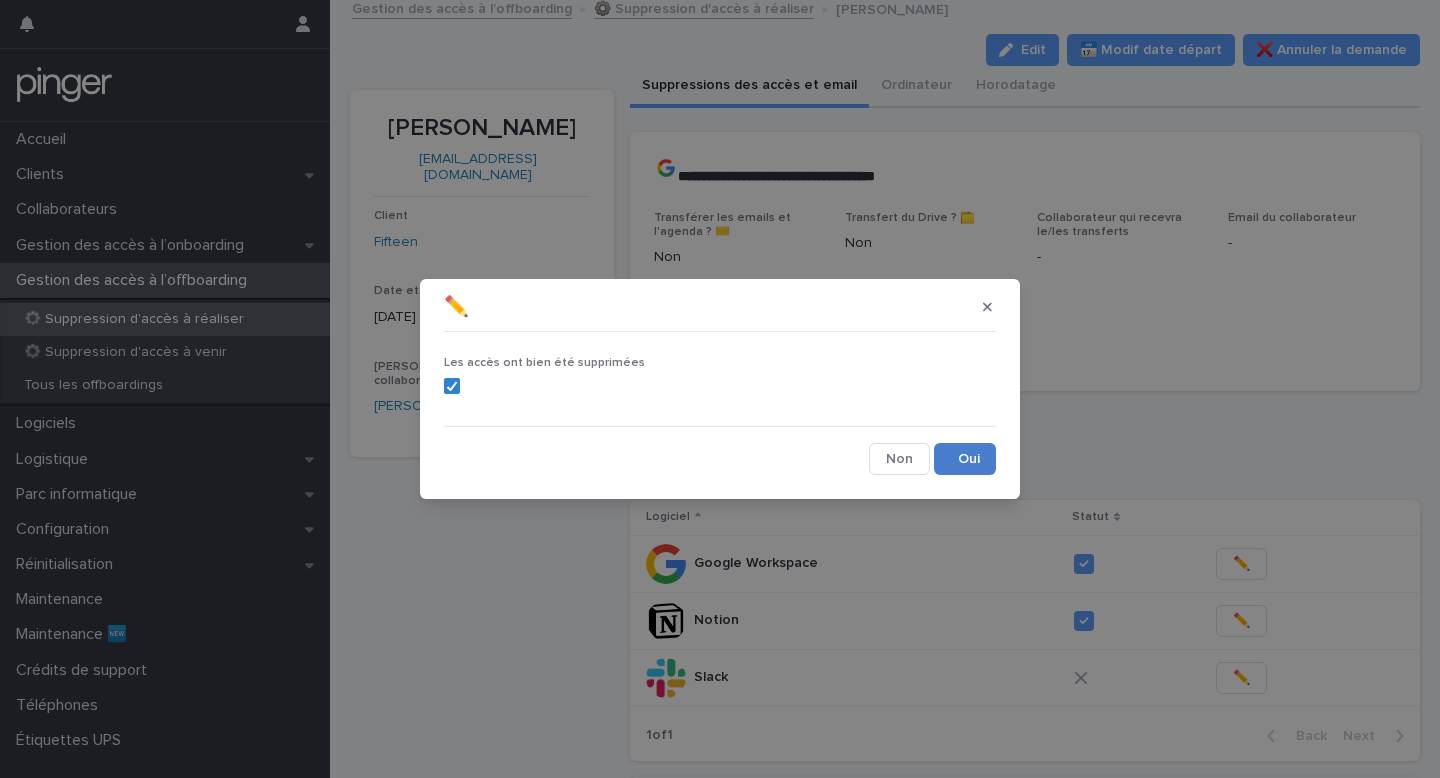 click on "Save" at bounding box center (965, 459) 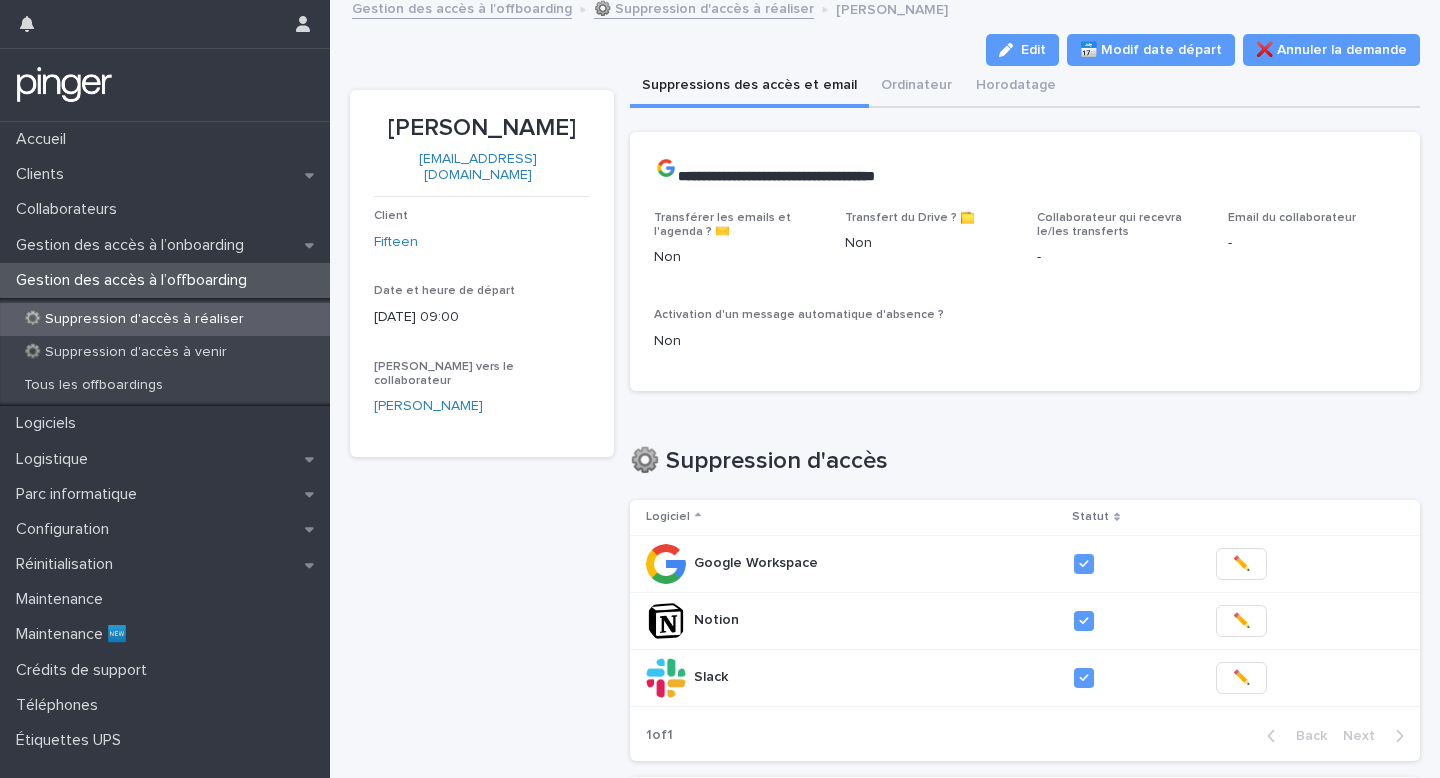 click on "Edit" at bounding box center (1033, 50) 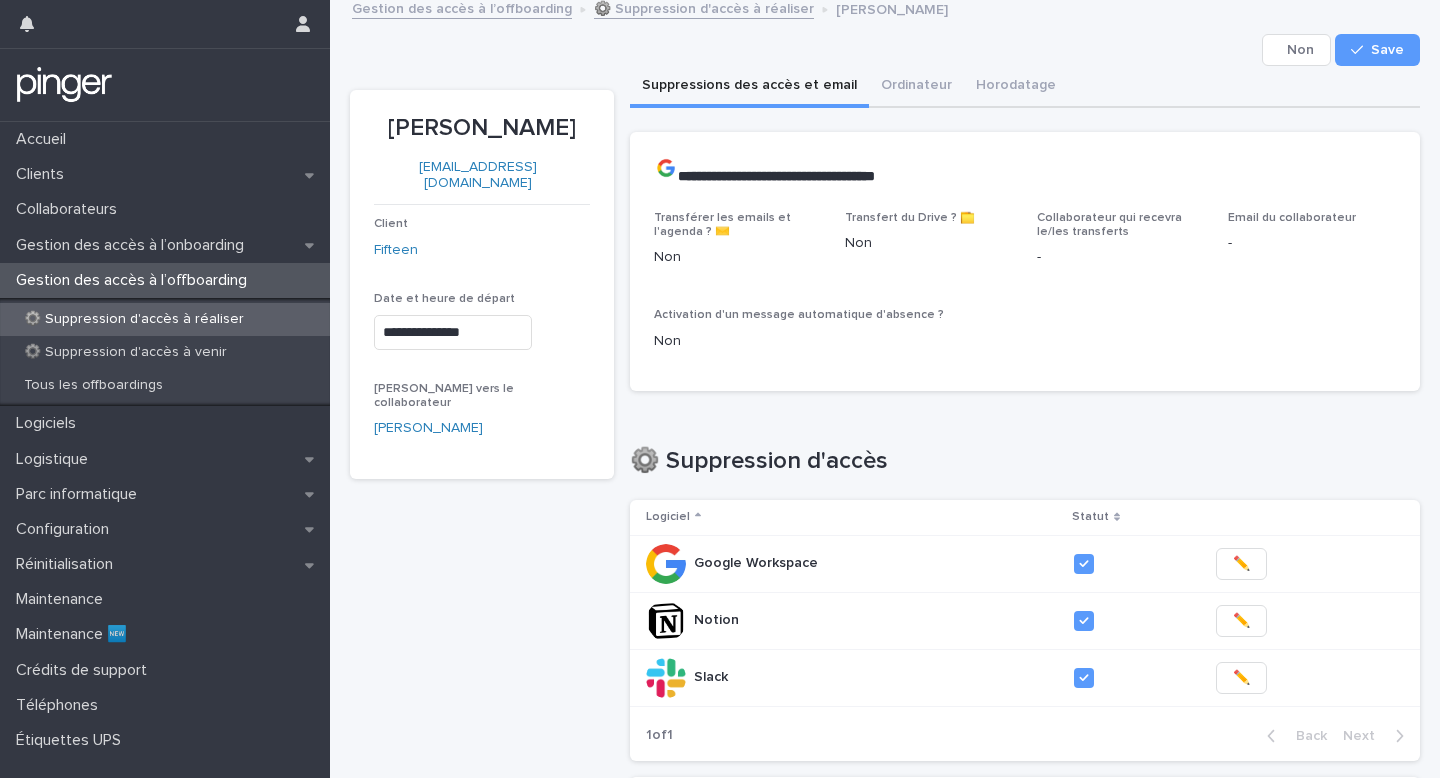 scroll, scrollTop: 512, scrollLeft: 0, axis: vertical 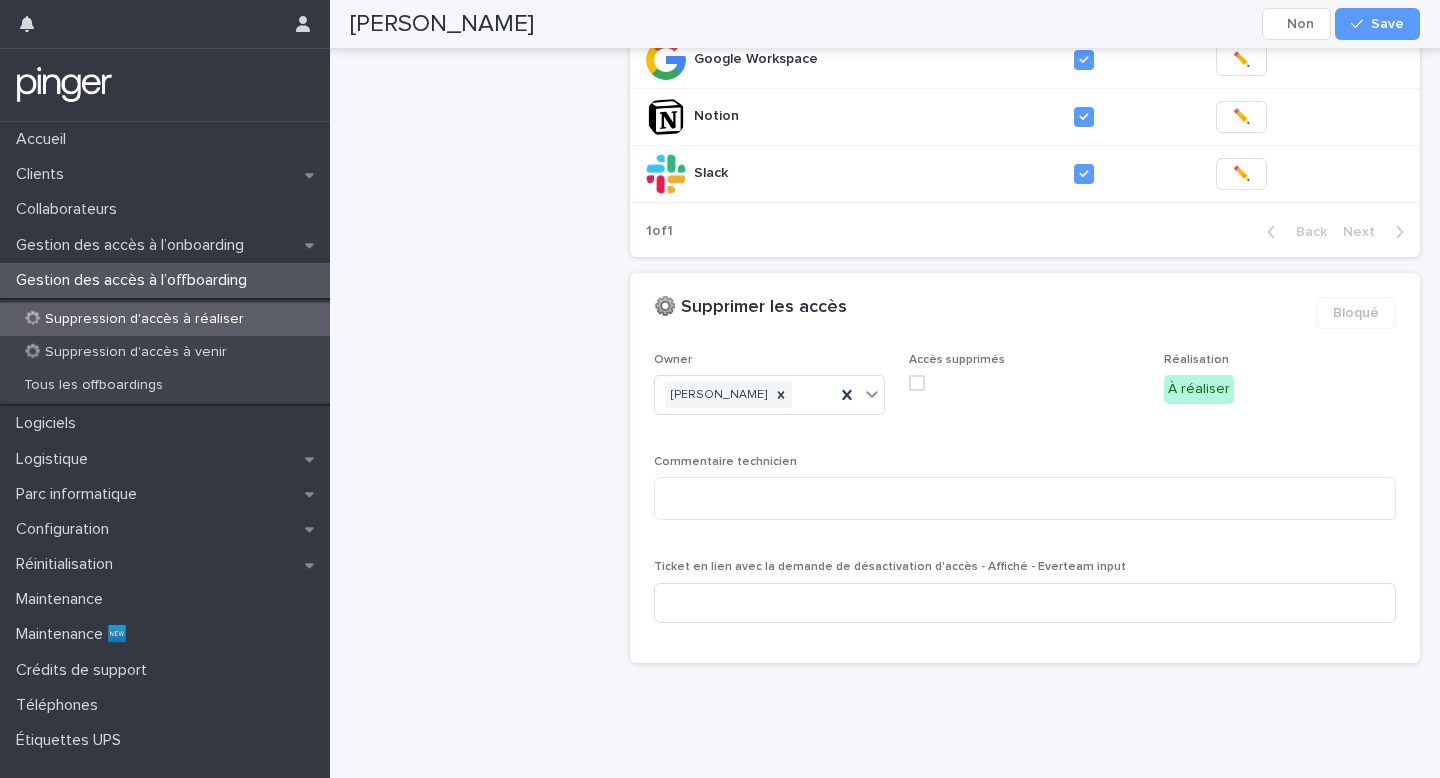click at bounding box center (917, 383) 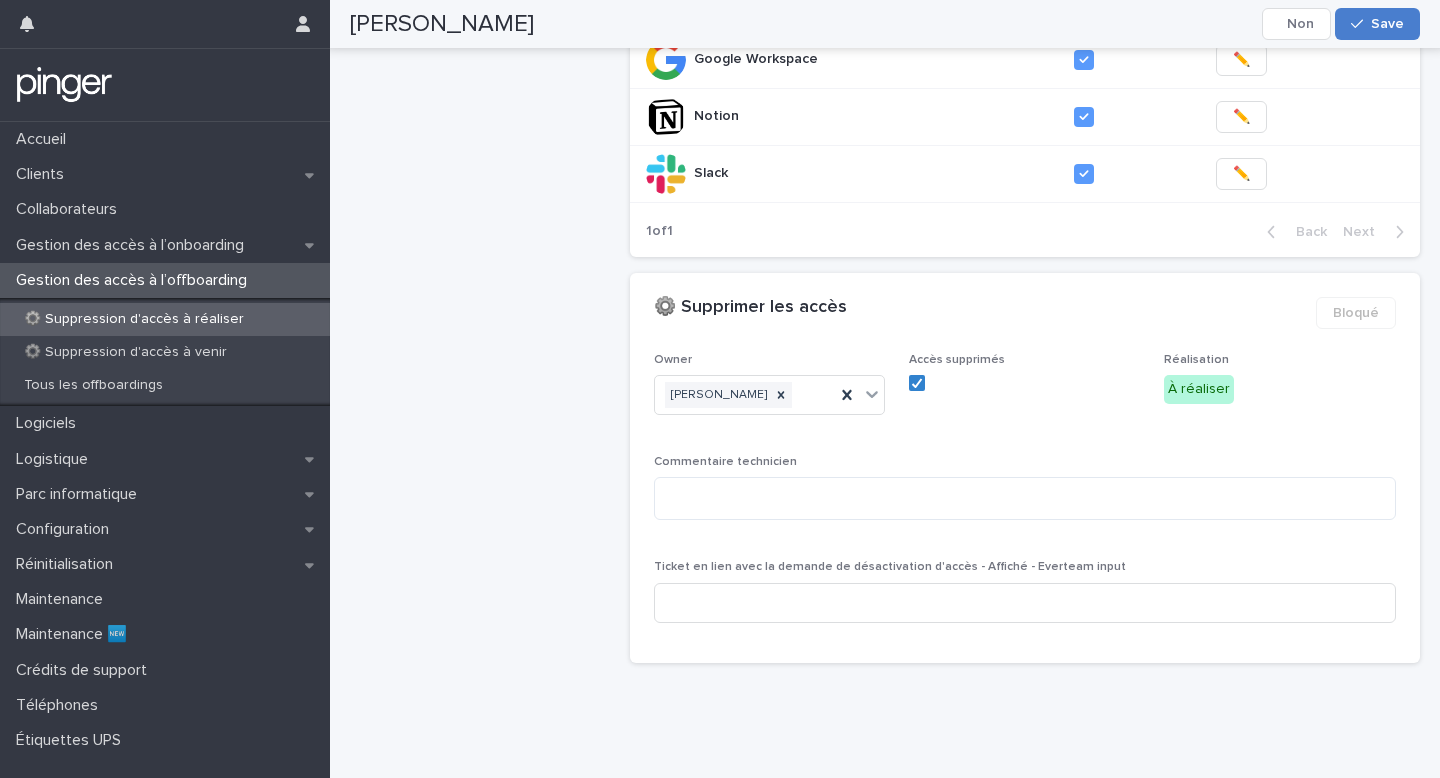 click on "Save" at bounding box center [1377, 24] 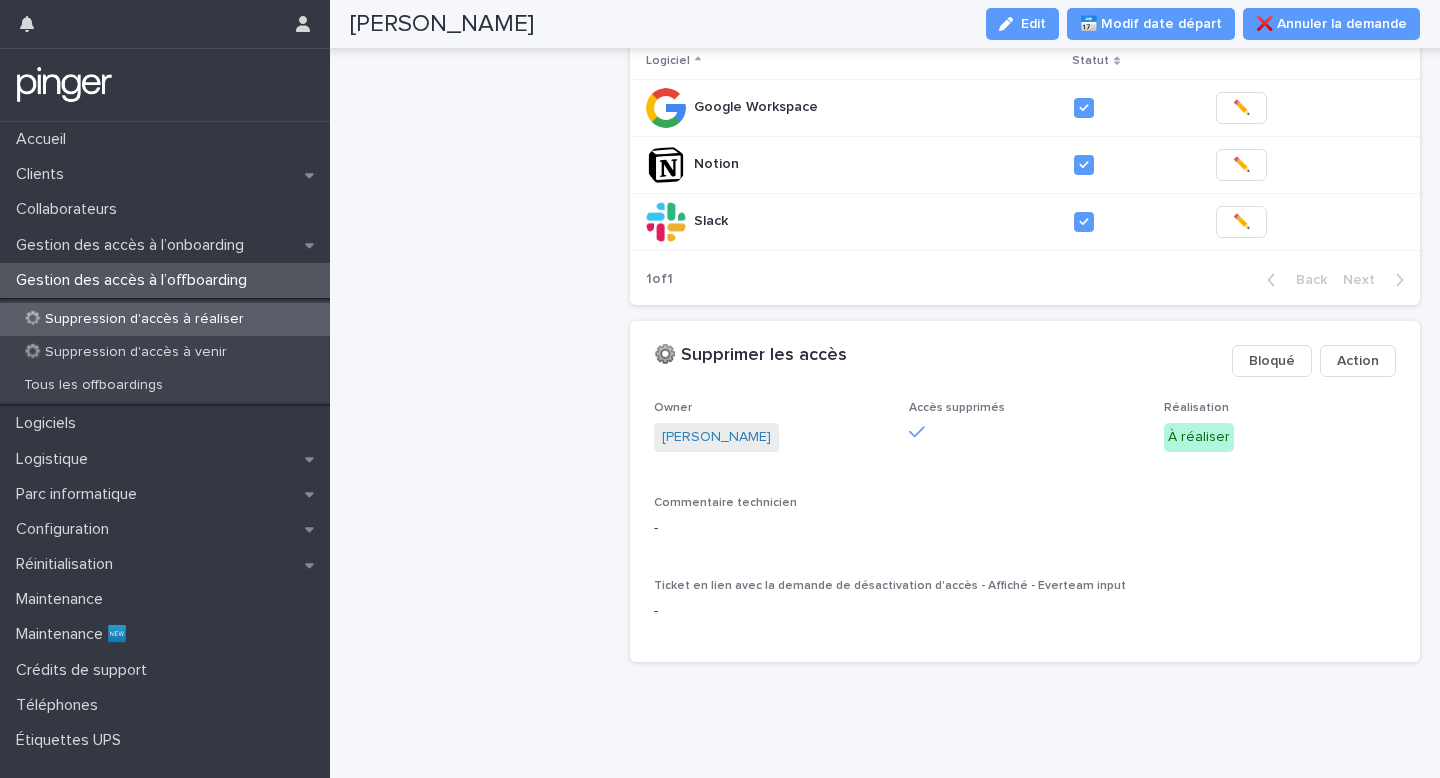 scroll, scrollTop: 463, scrollLeft: 0, axis: vertical 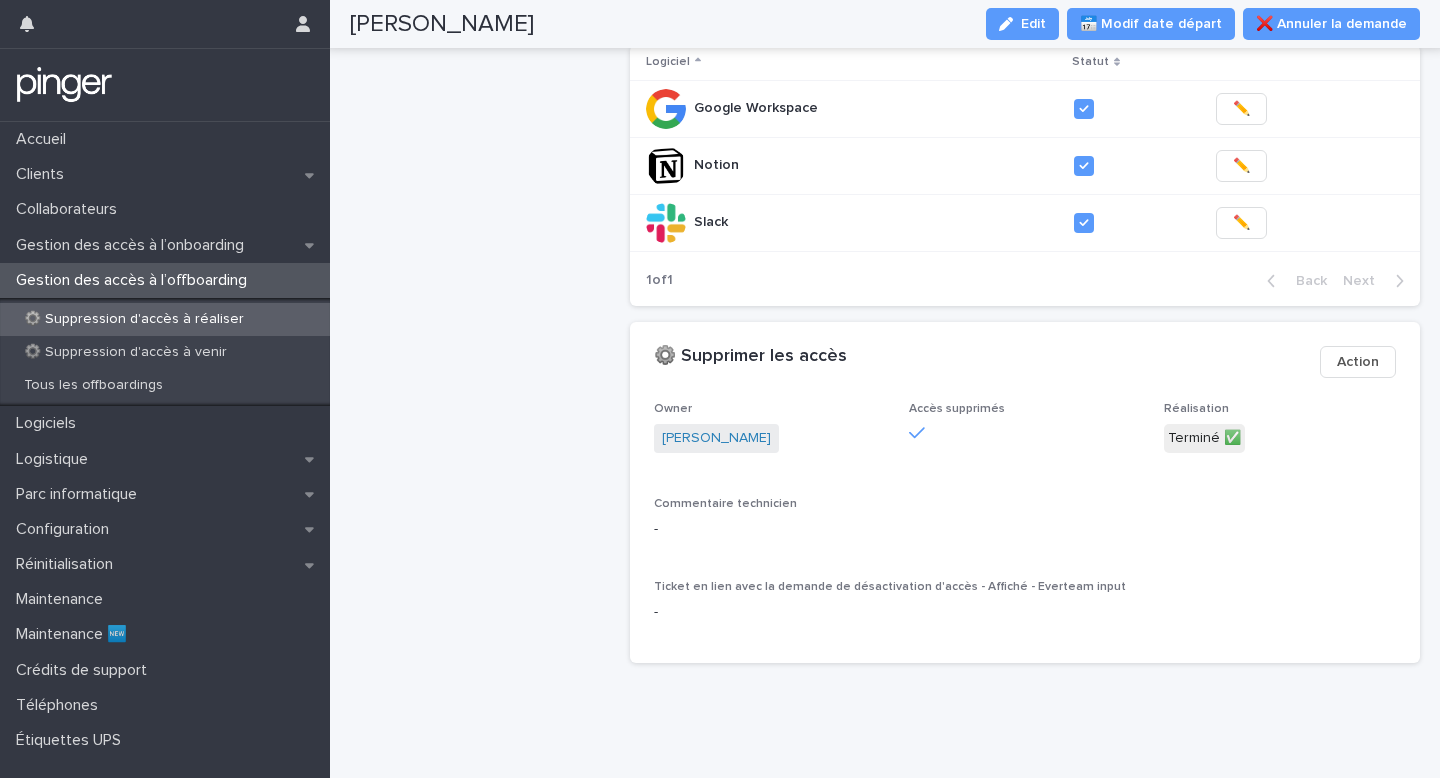 click on "⚙️ Suppression d'accès à réaliser" at bounding box center (134, 319) 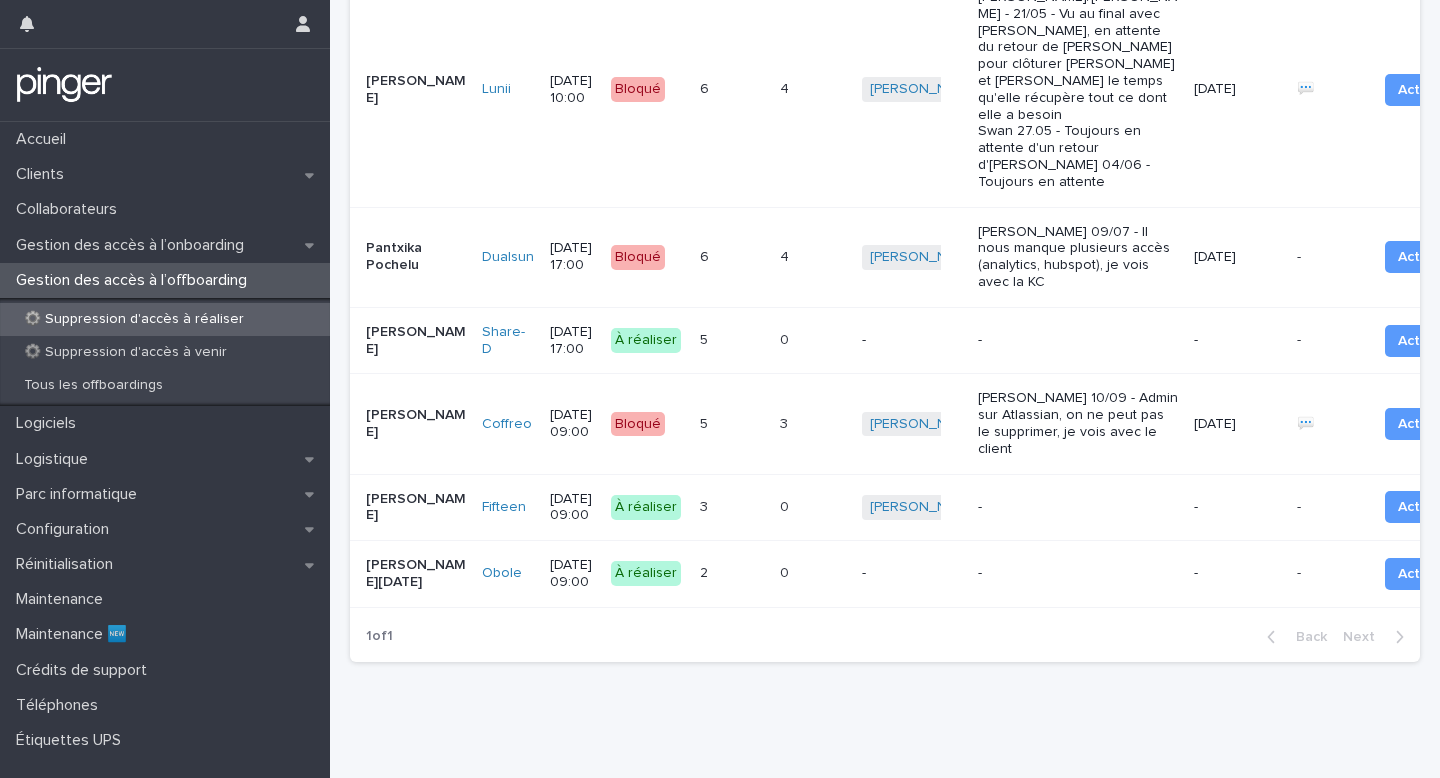 scroll, scrollTop: 523, scrollLeft: 0, axis: vertical 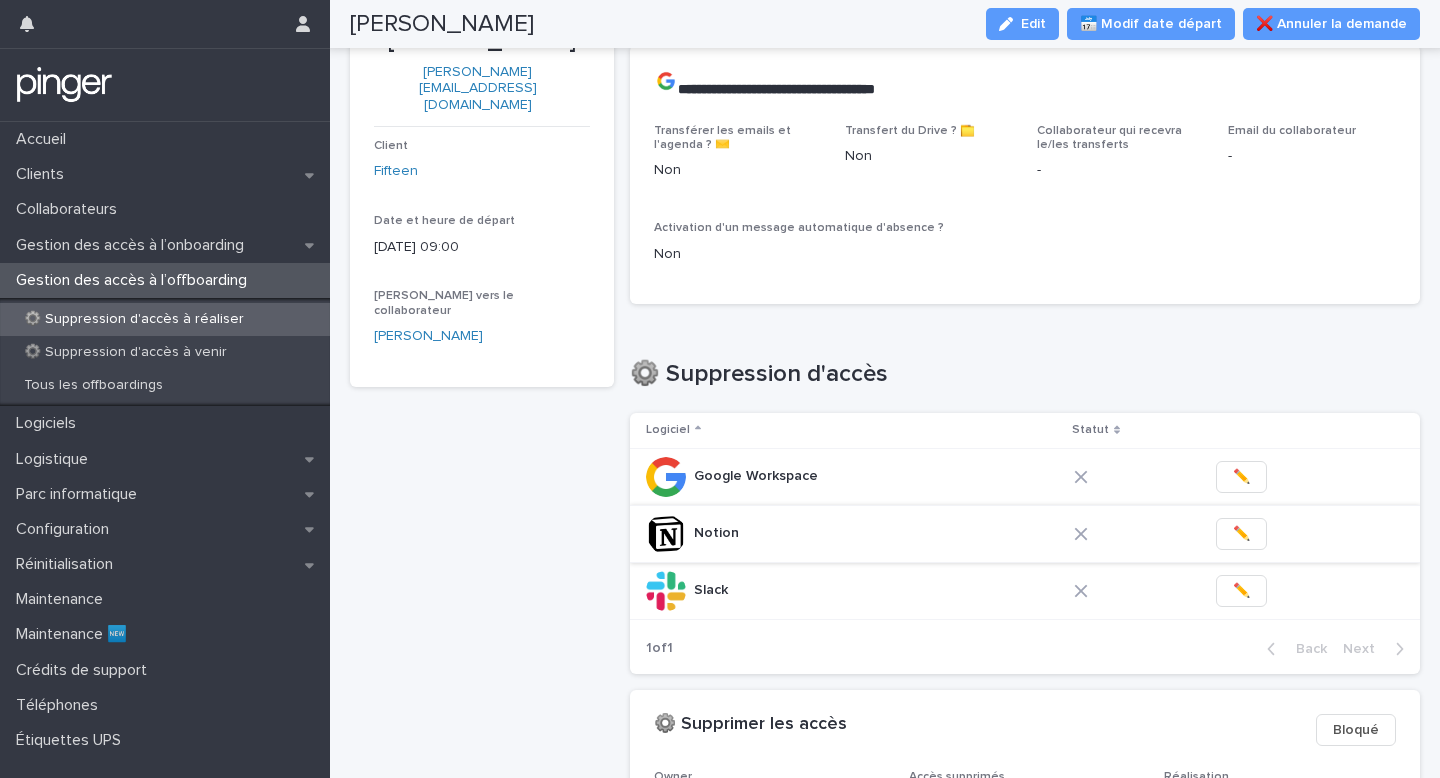 click on "✏️" at bounding box center (1241, 534) 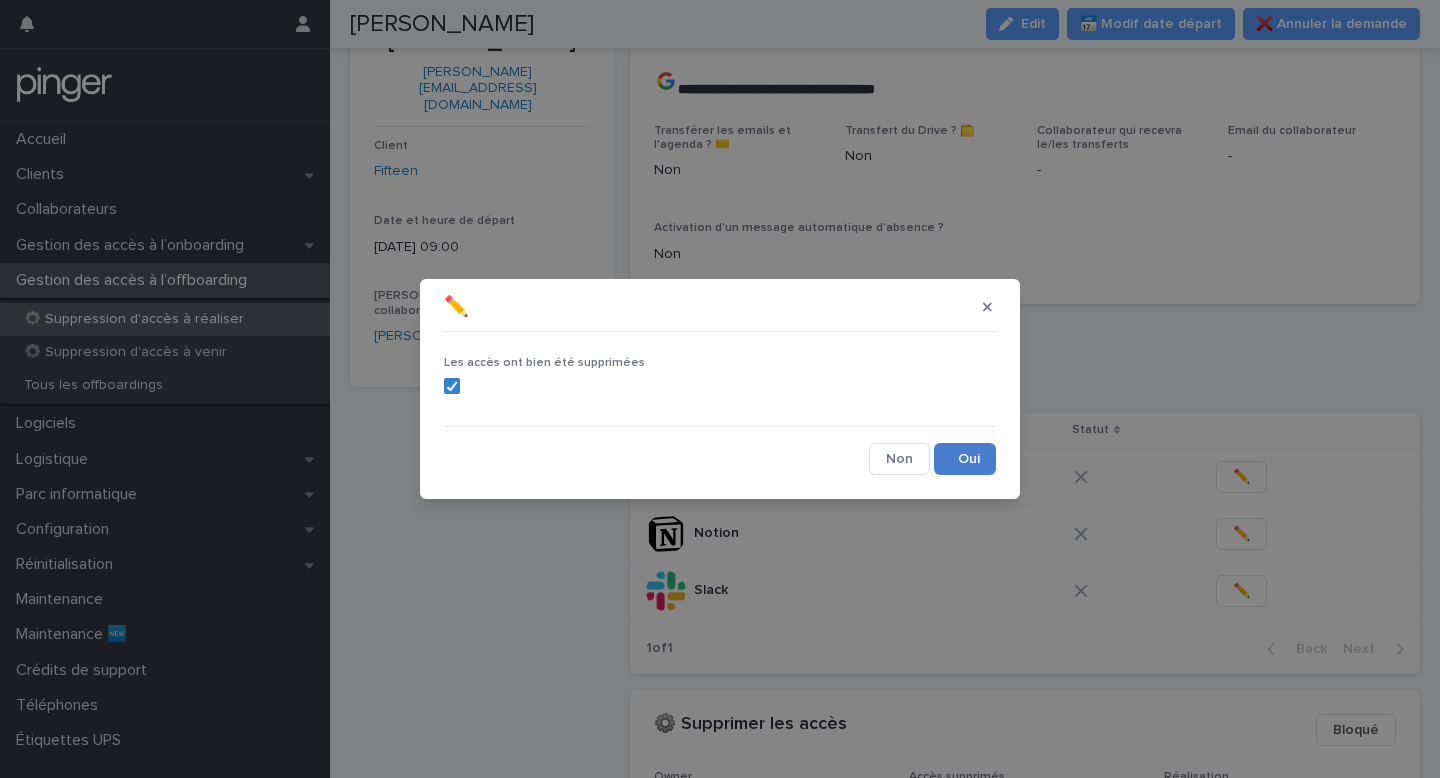 click on "Save" at bounding box center [965, 459] 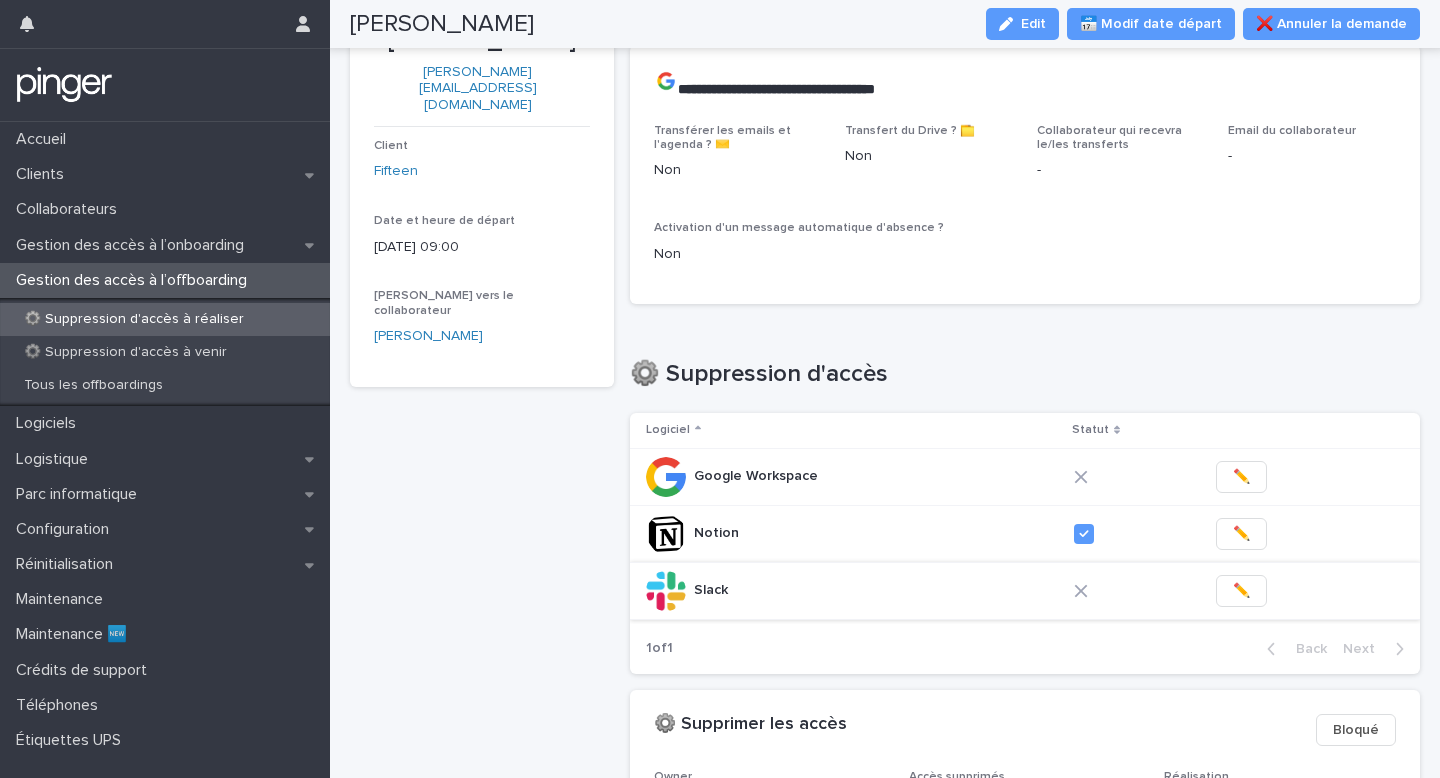 click on "✏️" at bounding box center (1241, 591) 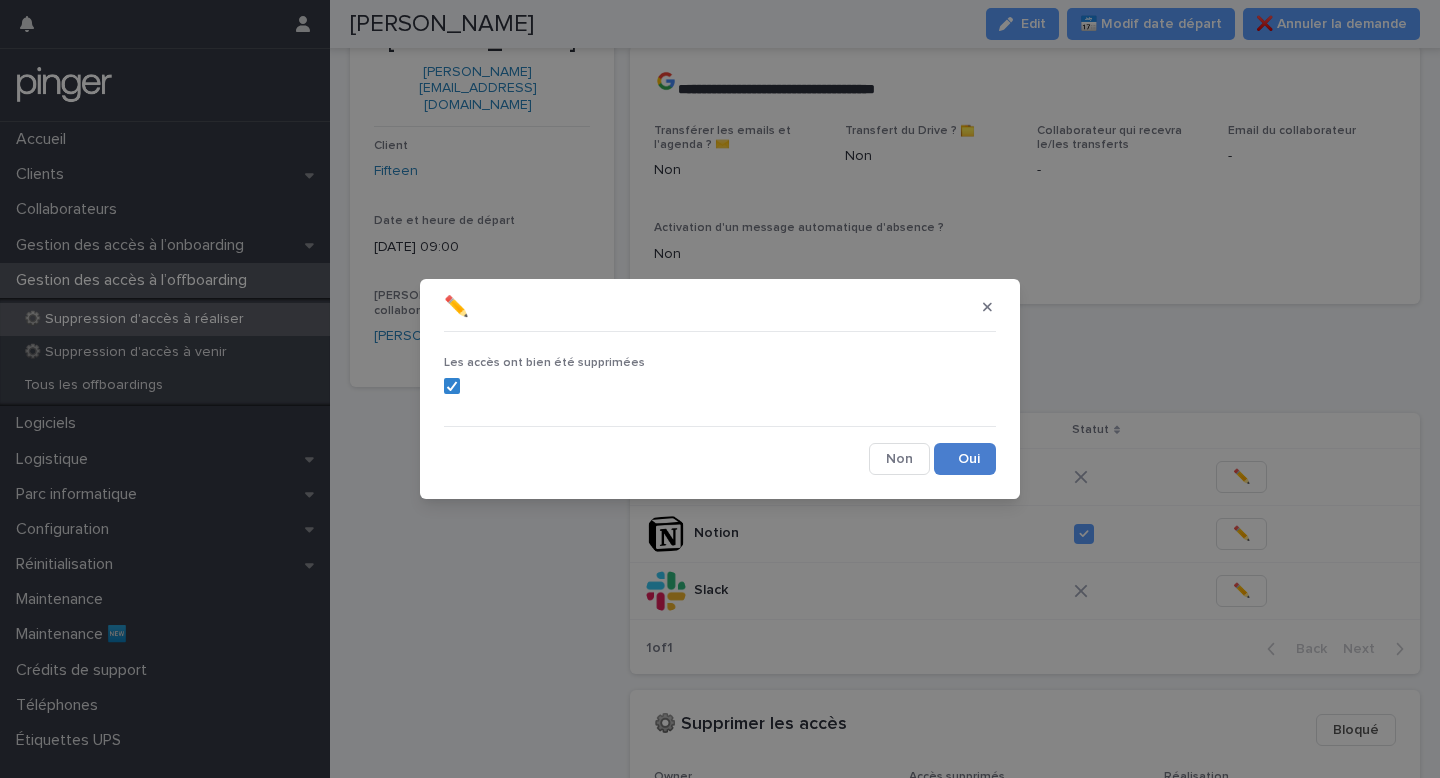 click on "Save" at bounding box center [965, 459] 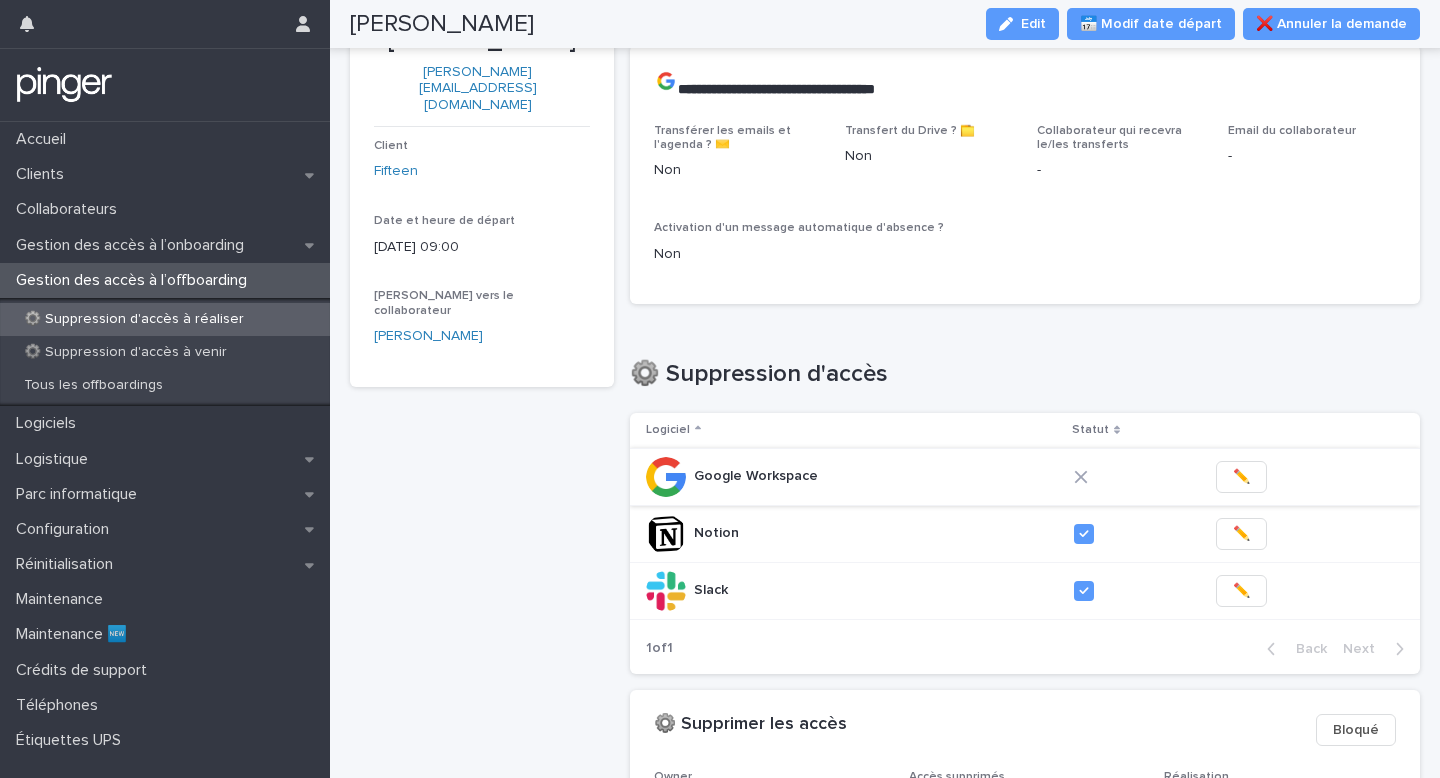 click on "✏️" at bounding box center [1241, 477] 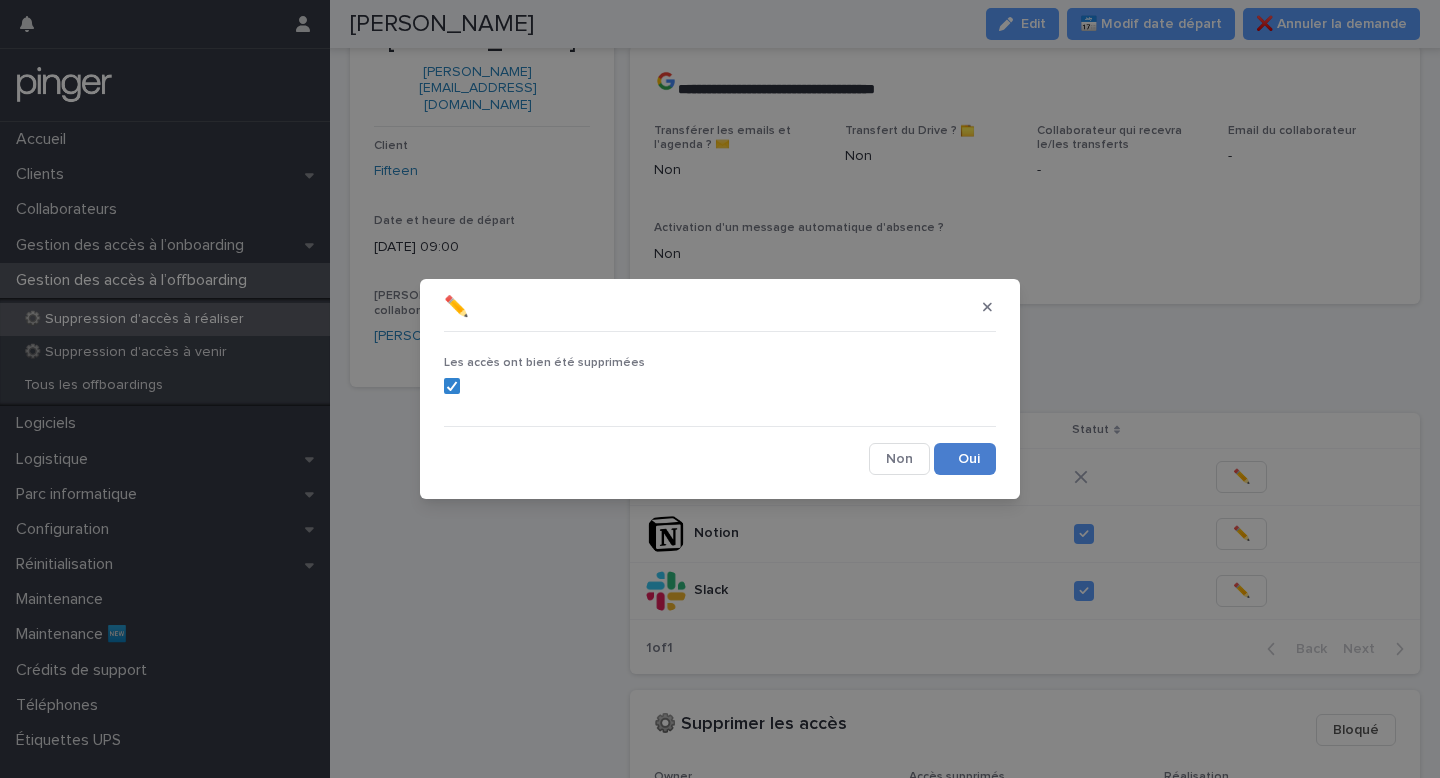 click on "Save" at bounding box center [965, 459] 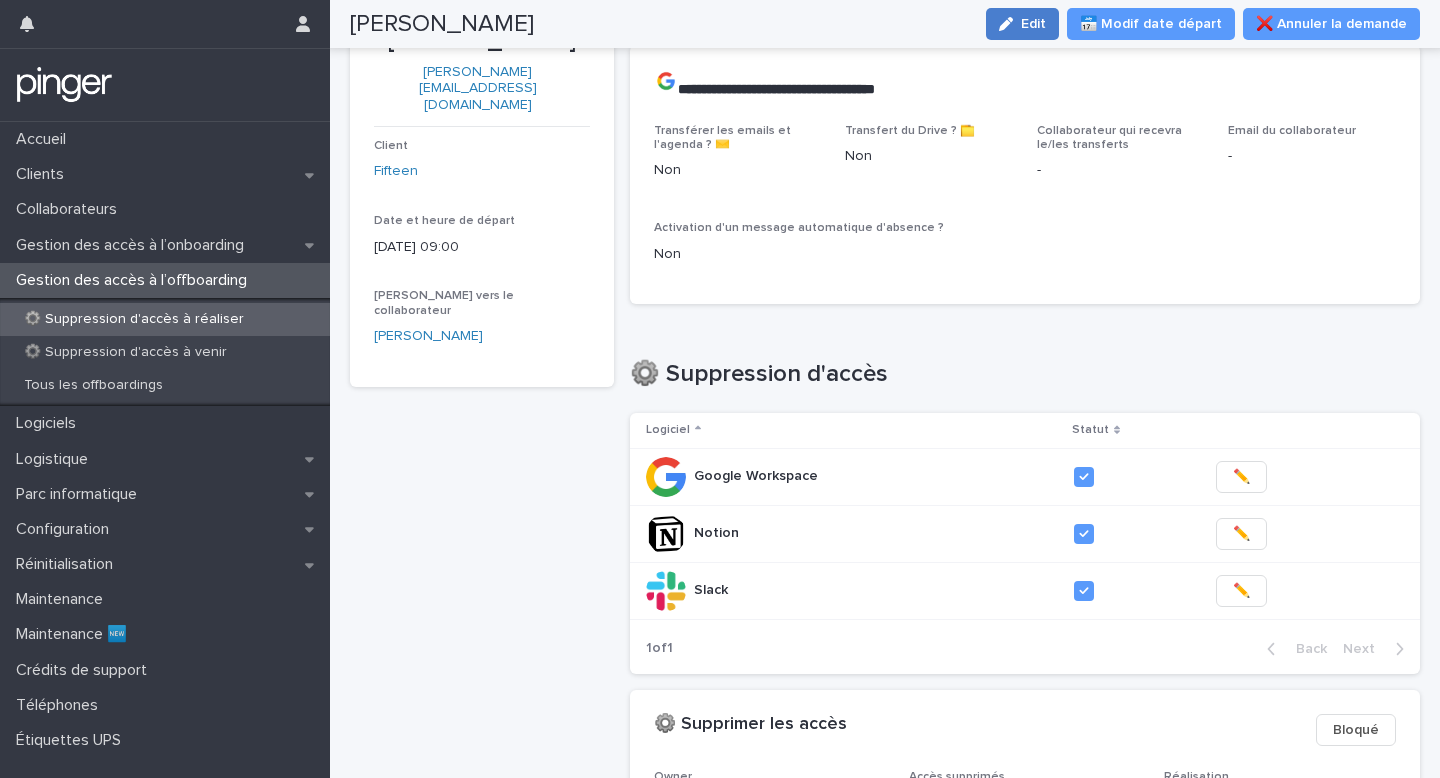 click on "Edit" at bounding box center (1022, 24) 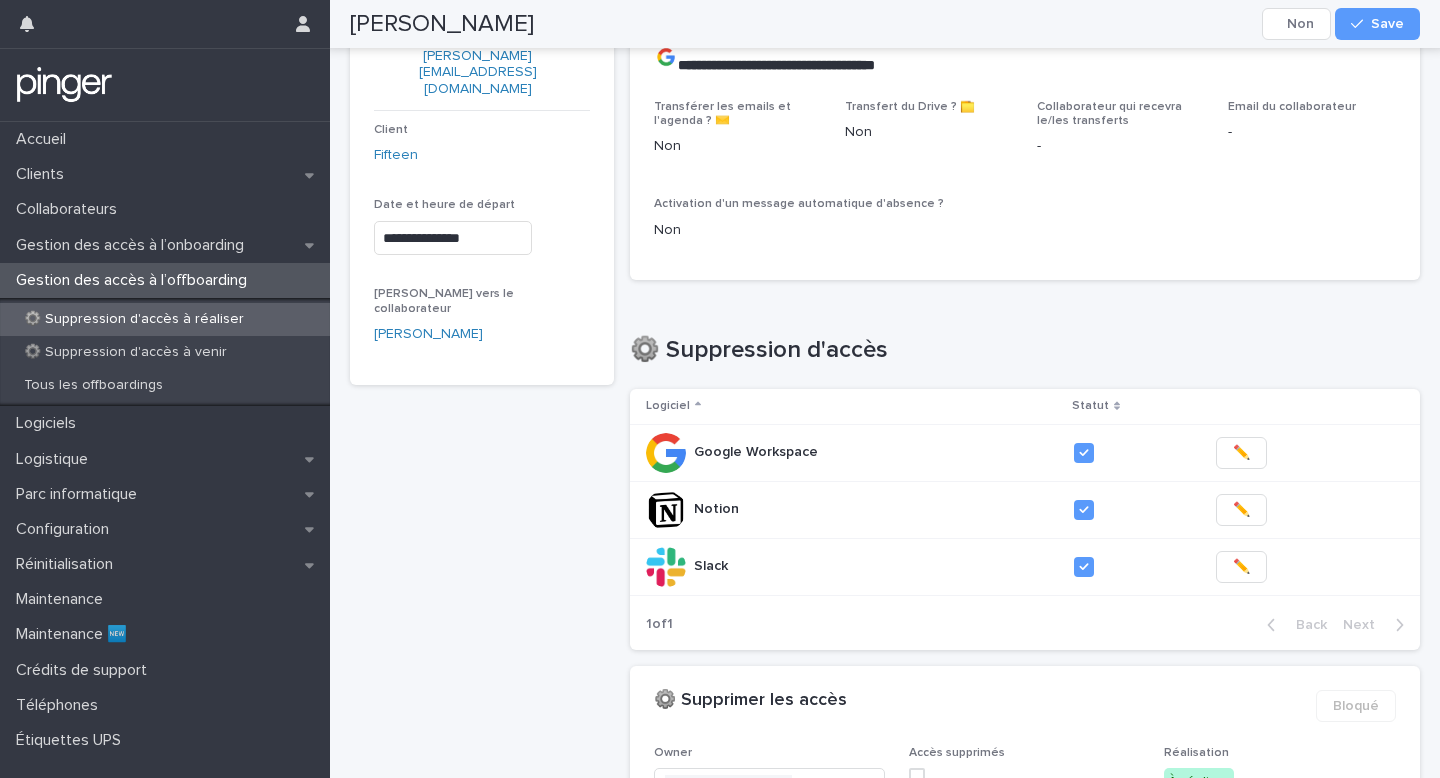scroll, scrollTop: 472, scrollLeft: 0, axis: vertical 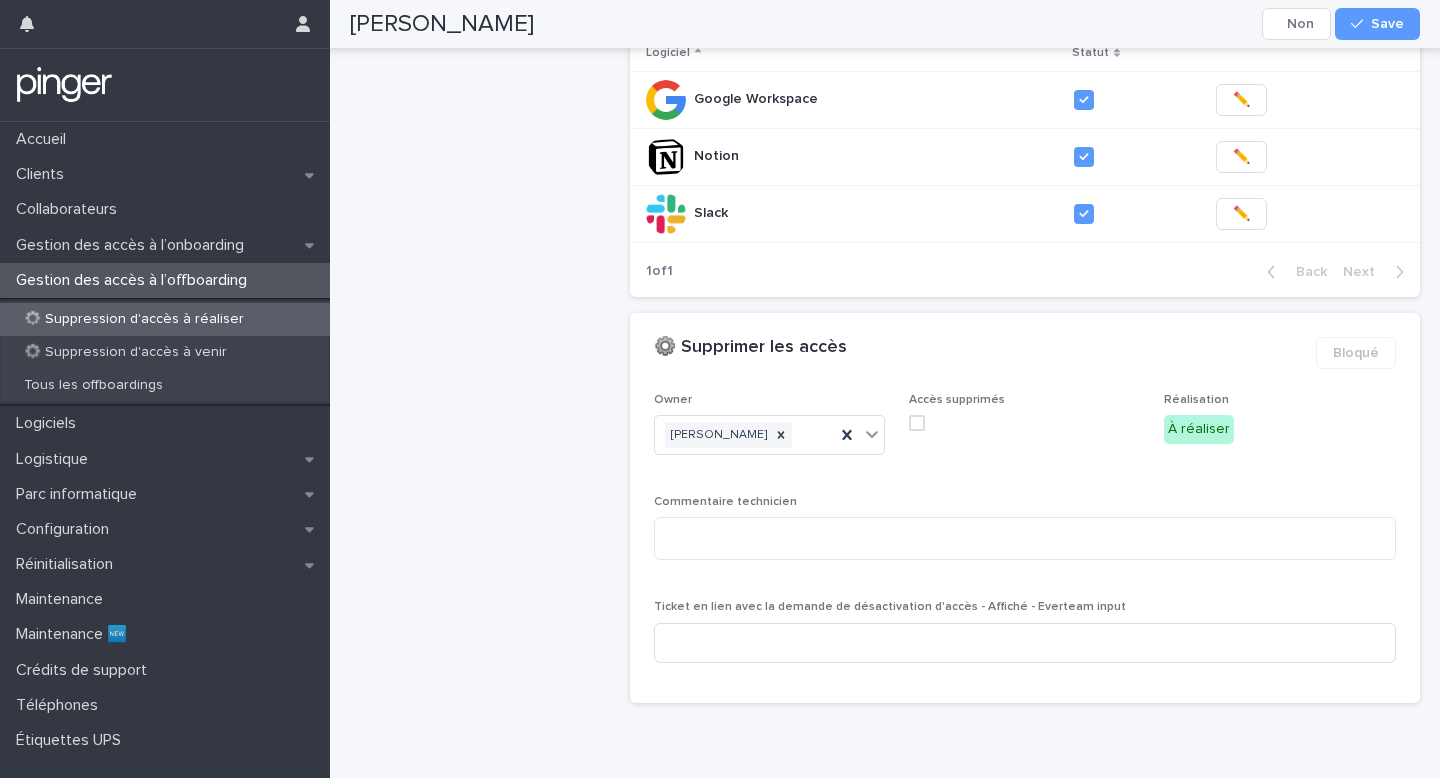 click at bounding box center (917, 423) 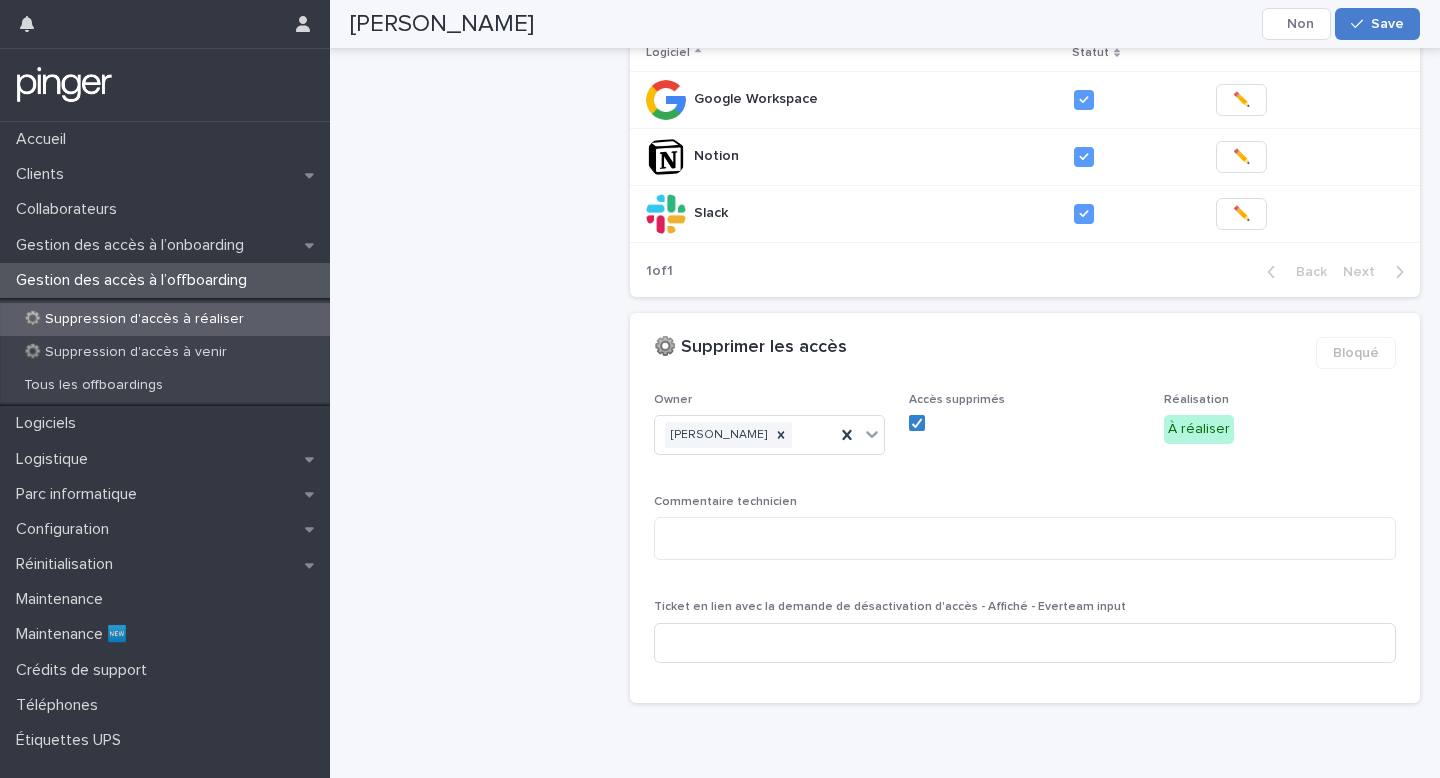 click on "Save" at bounding box center (1377, 24) 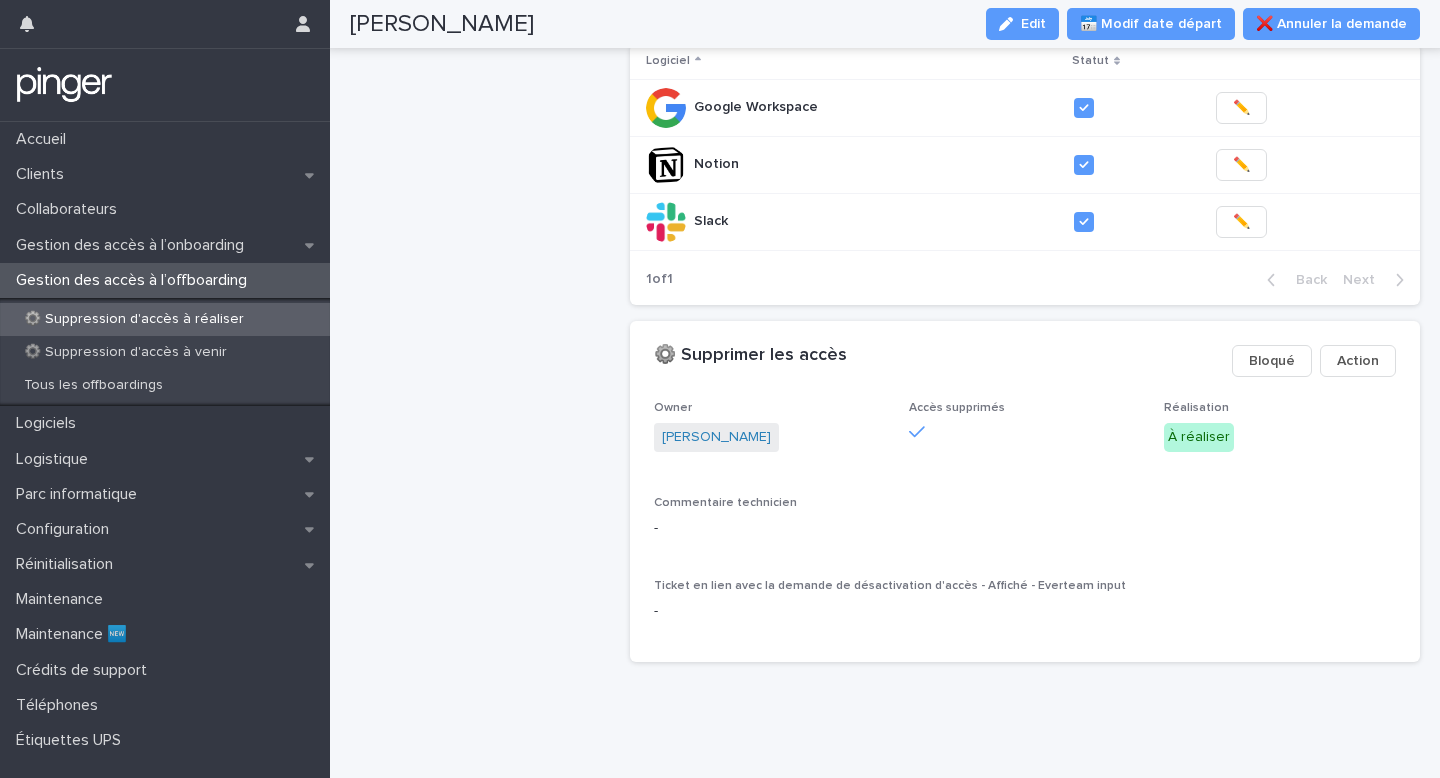 scroll, scrollTop: 448, scrollLeft: 0, axis: vertical 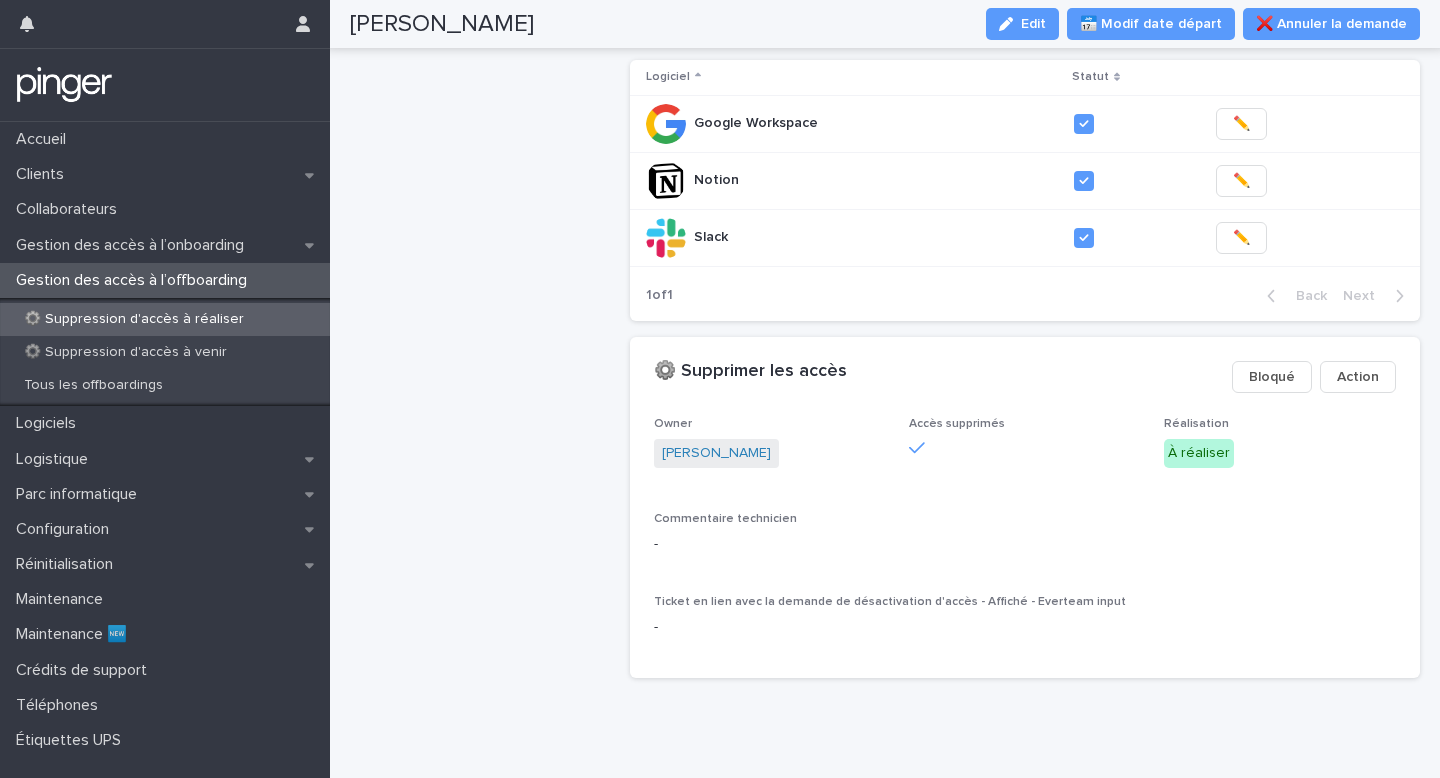 click on "⚙️ Suppression d'accès à réaliser" at bounding box center [165, 319] 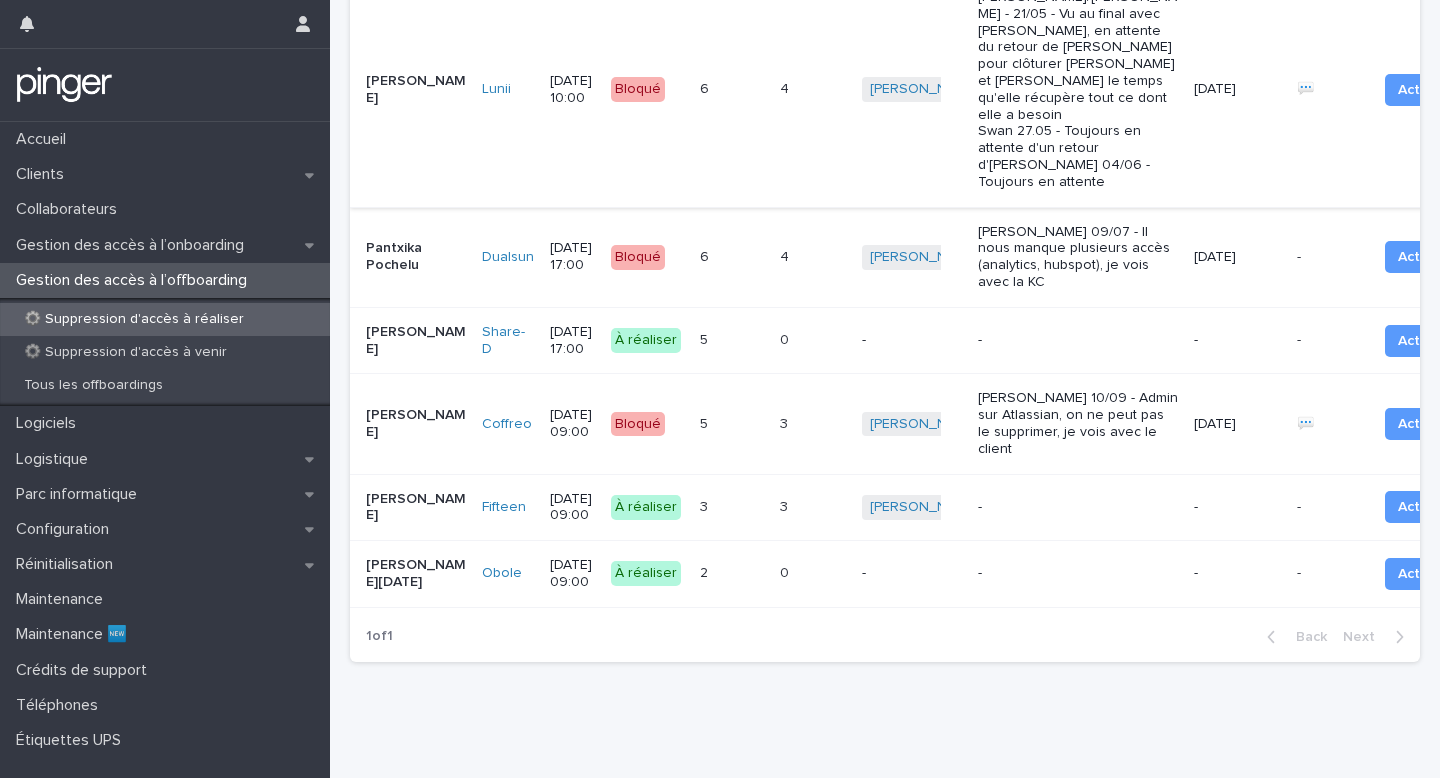 scroll, scrollTop: 456, scrollLeft: 0, axis: vertical 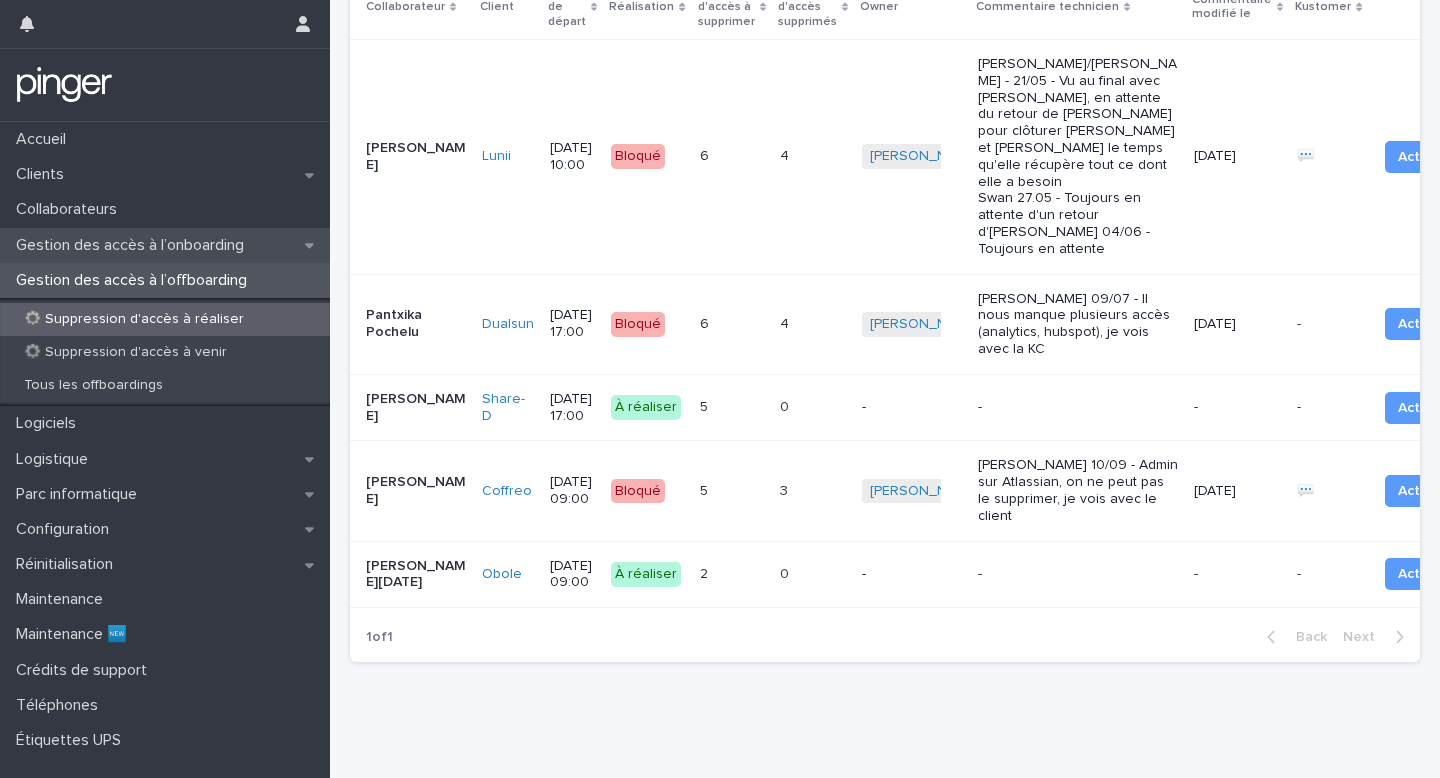 click on "Gestion des accès à l’onboarding" at bounding box center (134, 245) 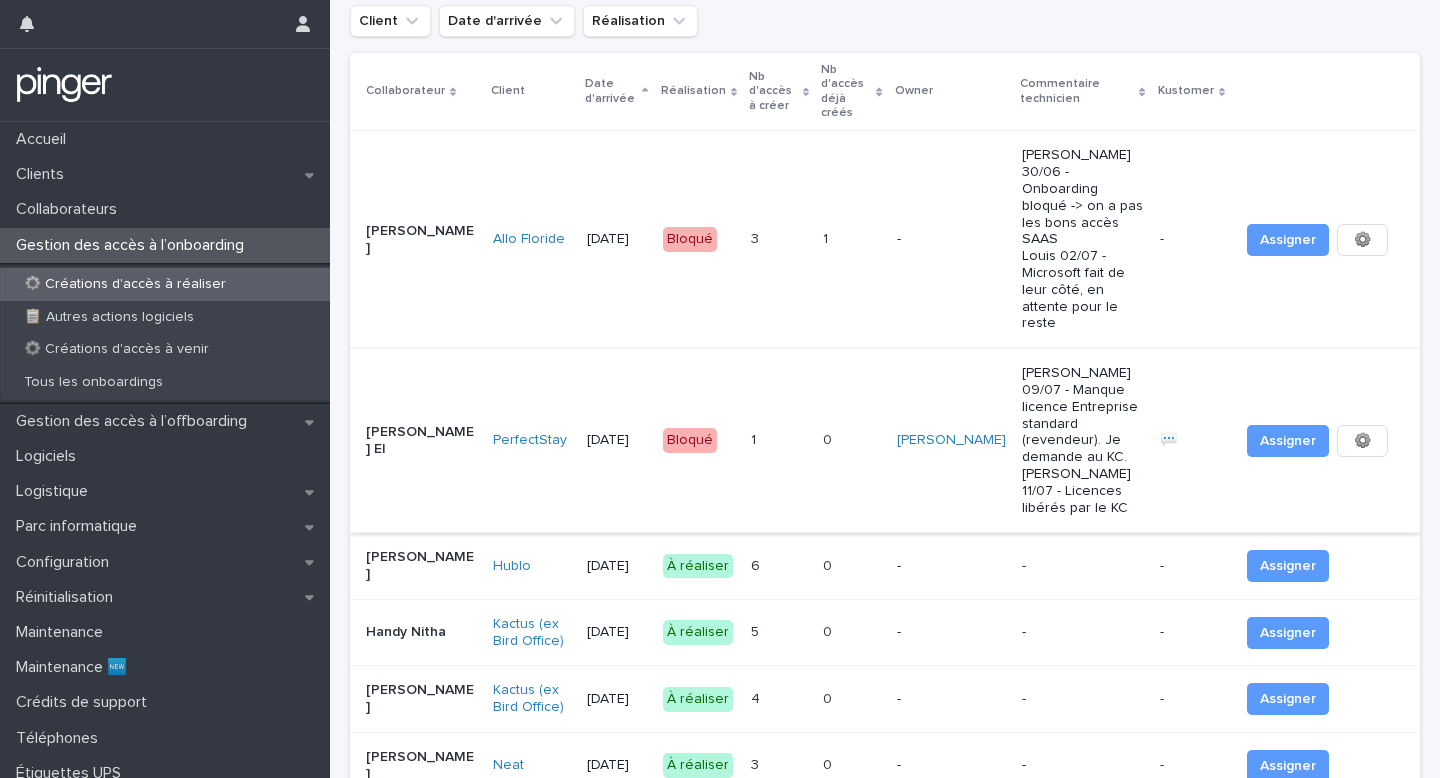 scroll, scrollTop: 155, scrollLeft: 0, axis: vertical 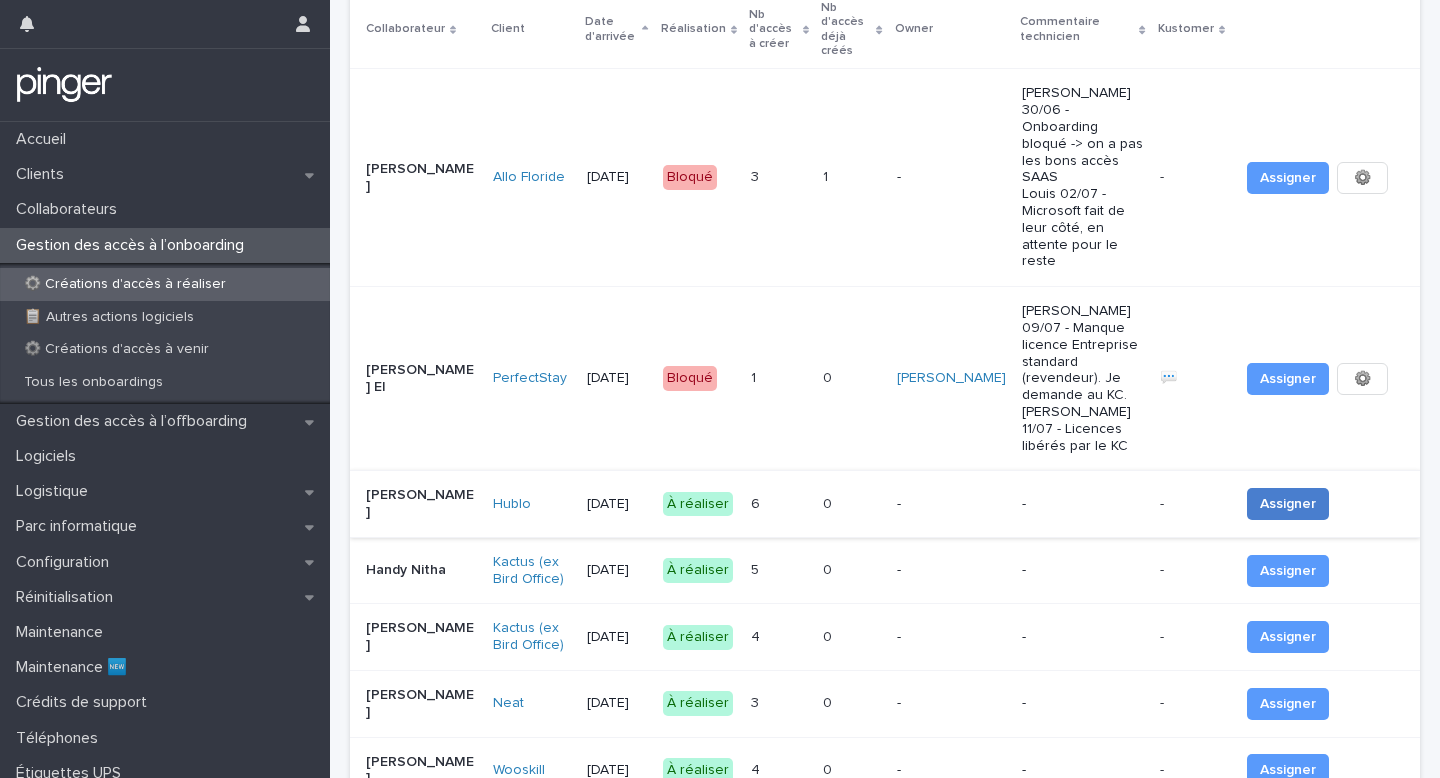 click on "Assigner" at bounding box center [1288, 504] 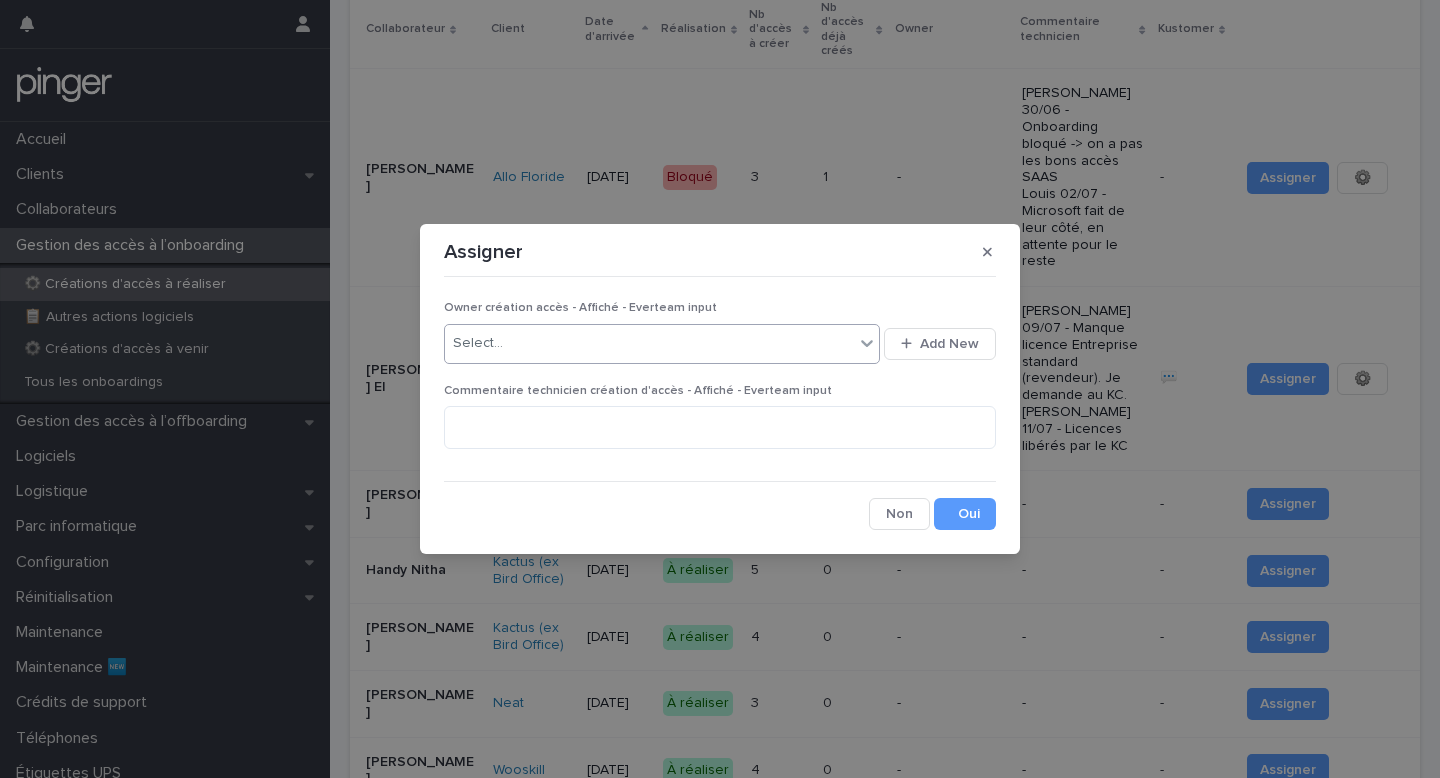 click on "Select..." at bounding box center (649, 343) 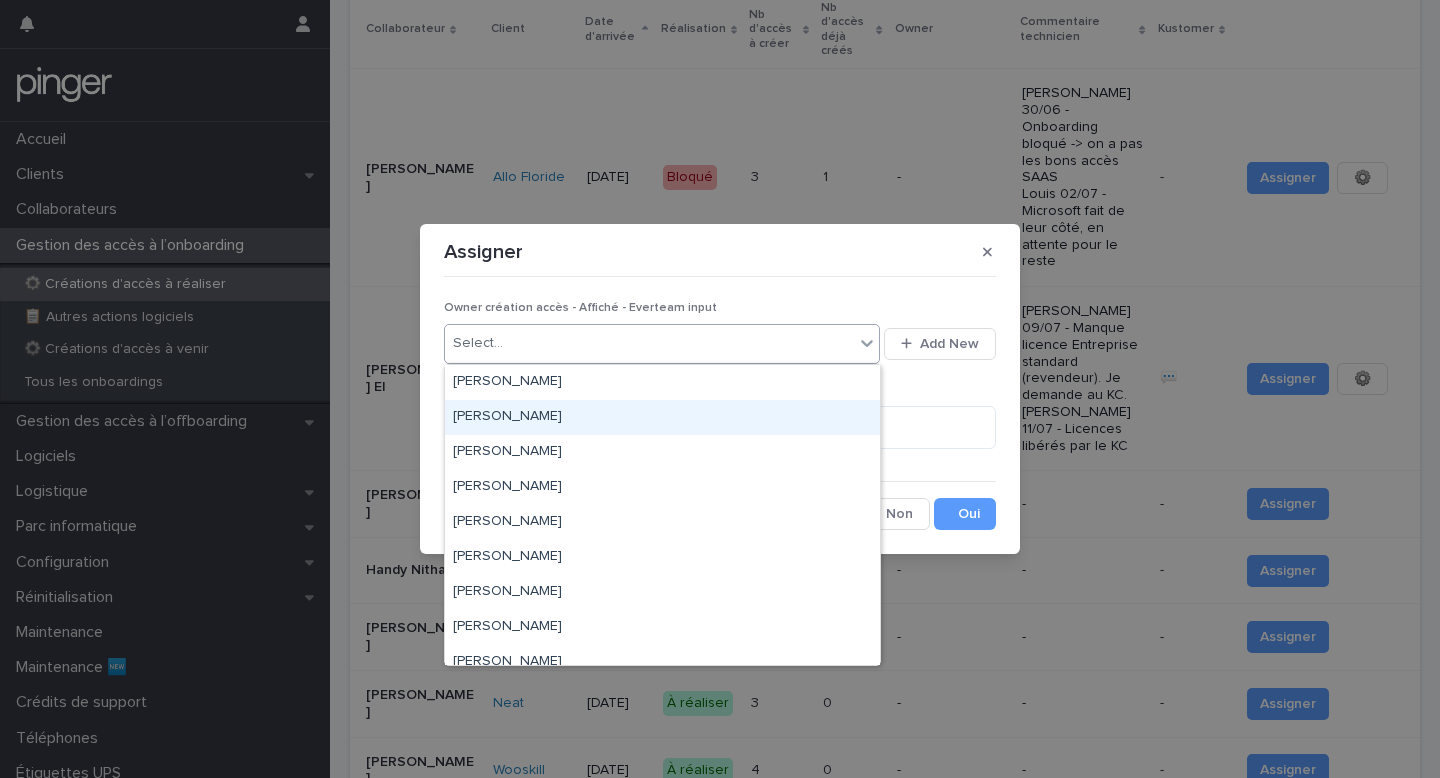 click on "[PERSON_NAME]" at bounding box center [662, 417] 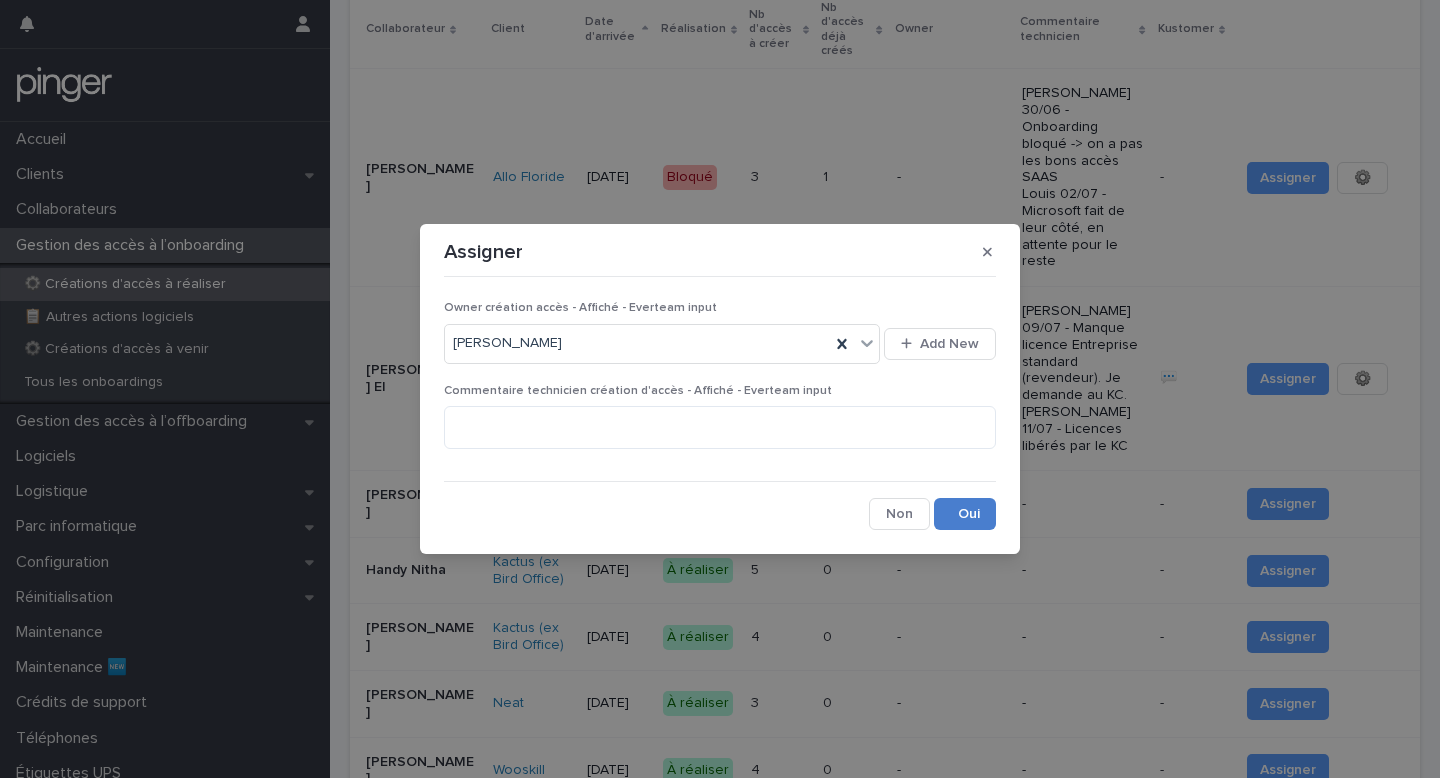 click on "Save" at bounding box center (965, 514) 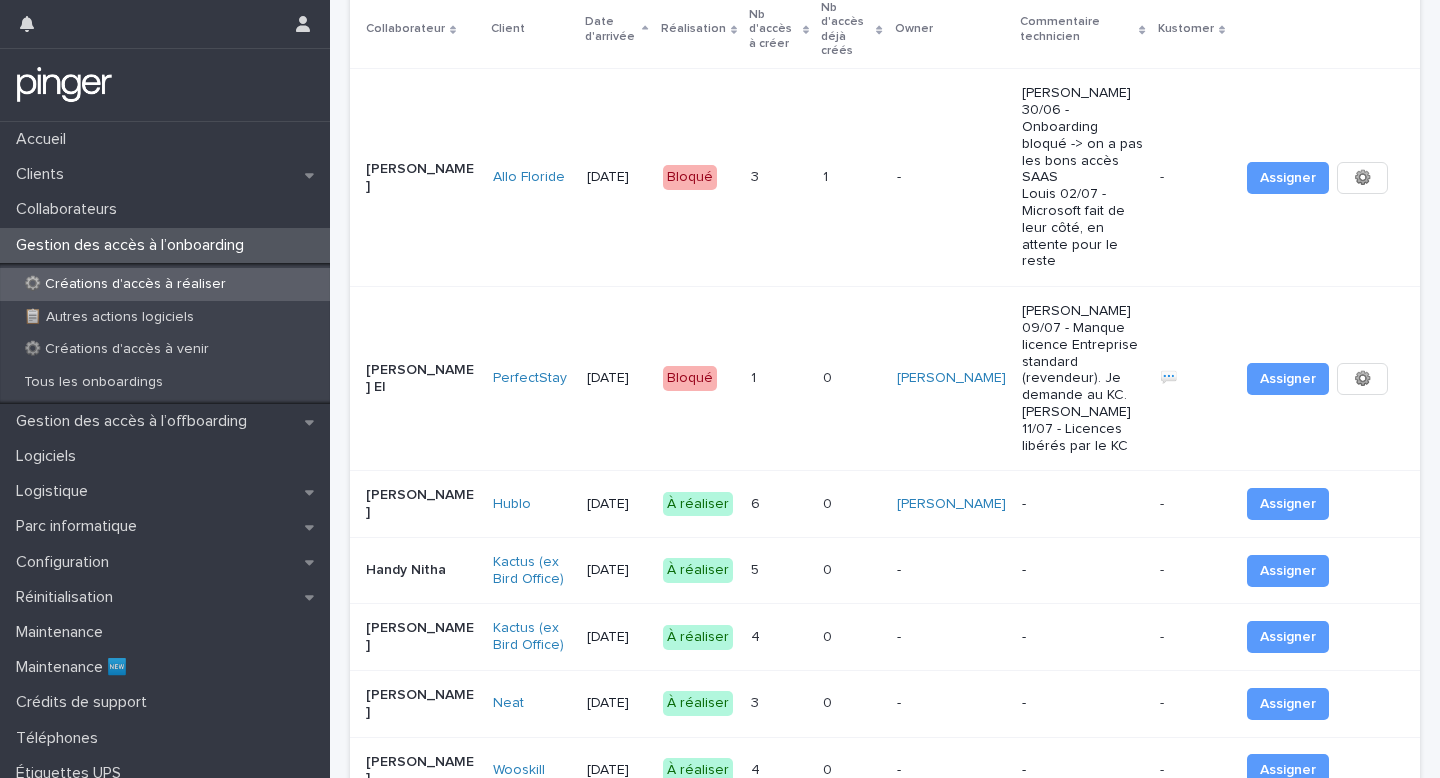 scroll, scrollTop: 159, scrollLeft: 0, axis: vertical 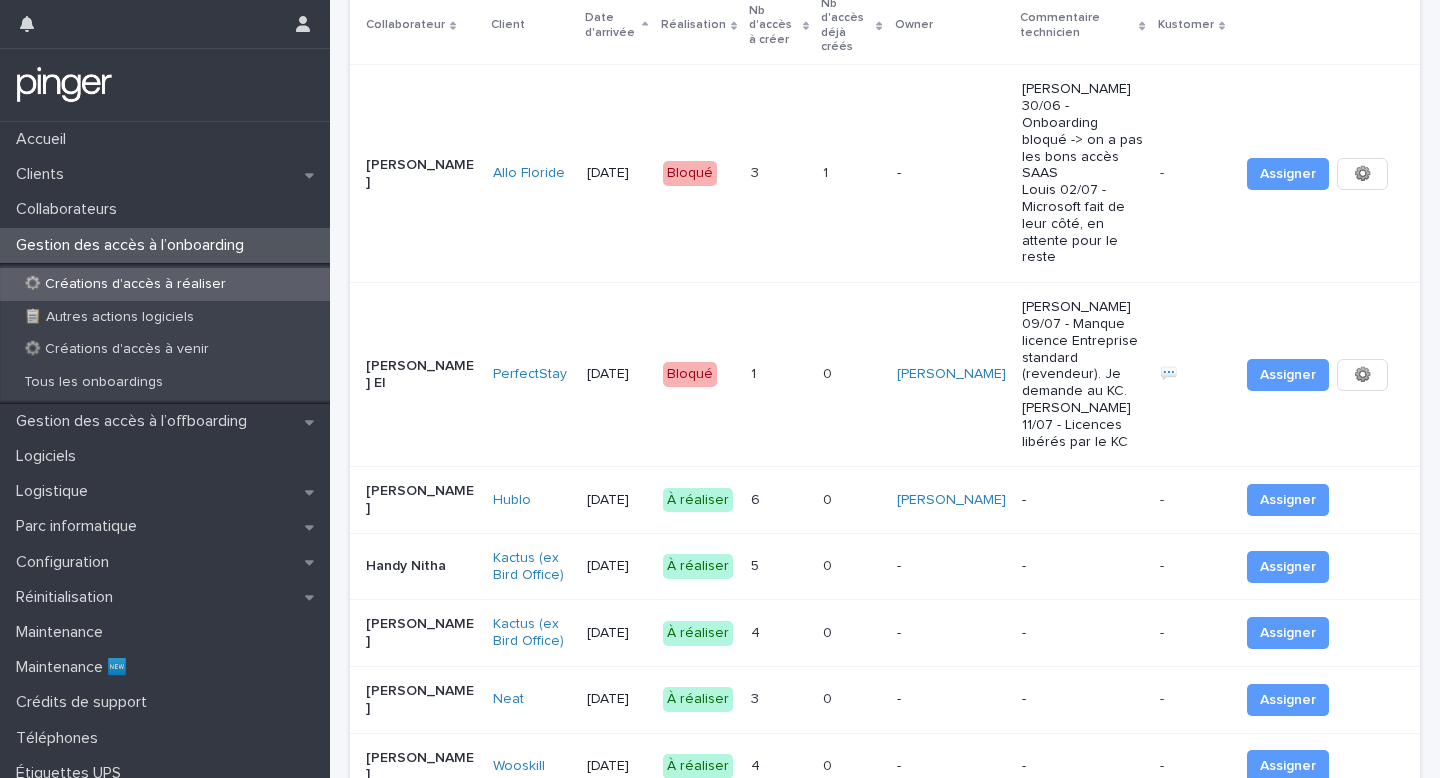 click on "-" at bounding box center (1083, 500) 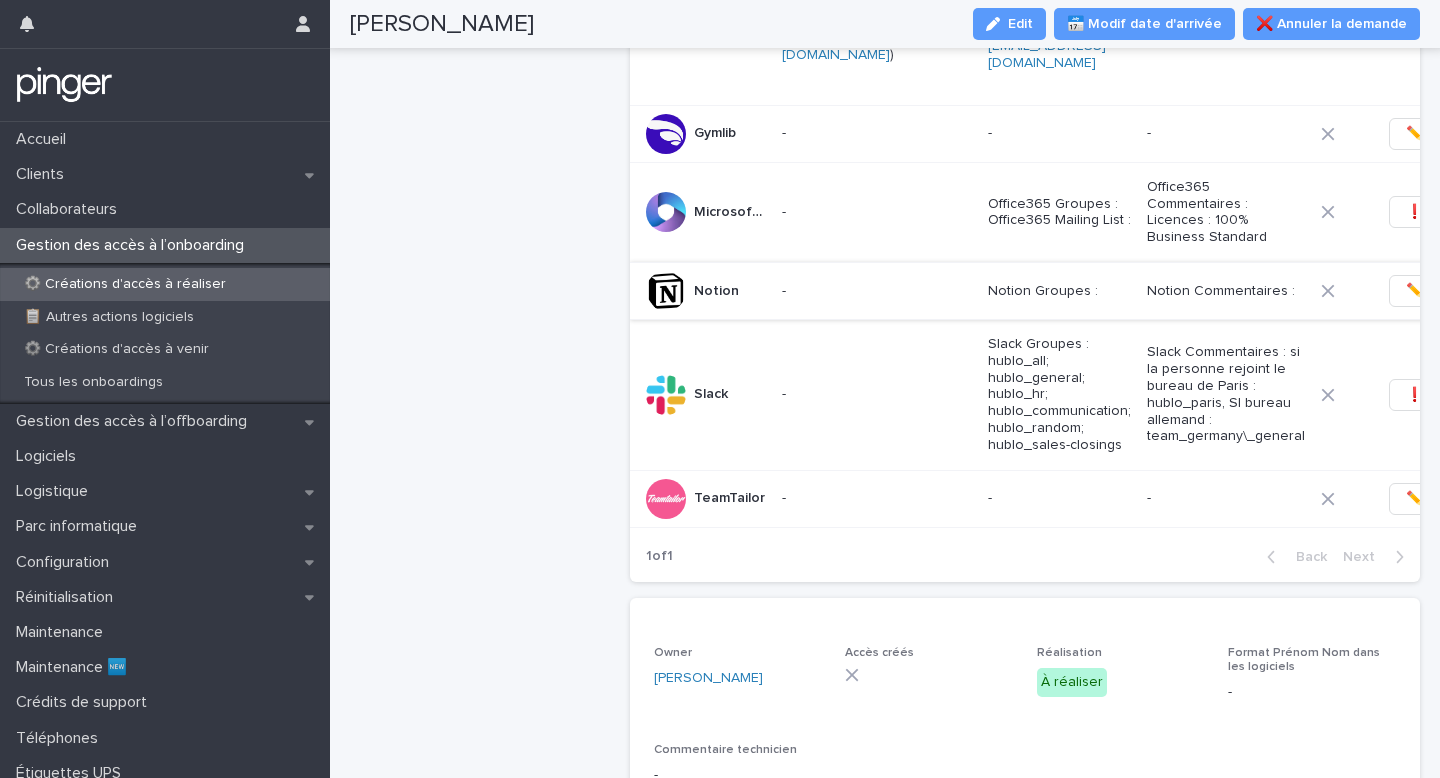 scroll, scrollTop: 549, scrollLeft: 0, axis: vertical 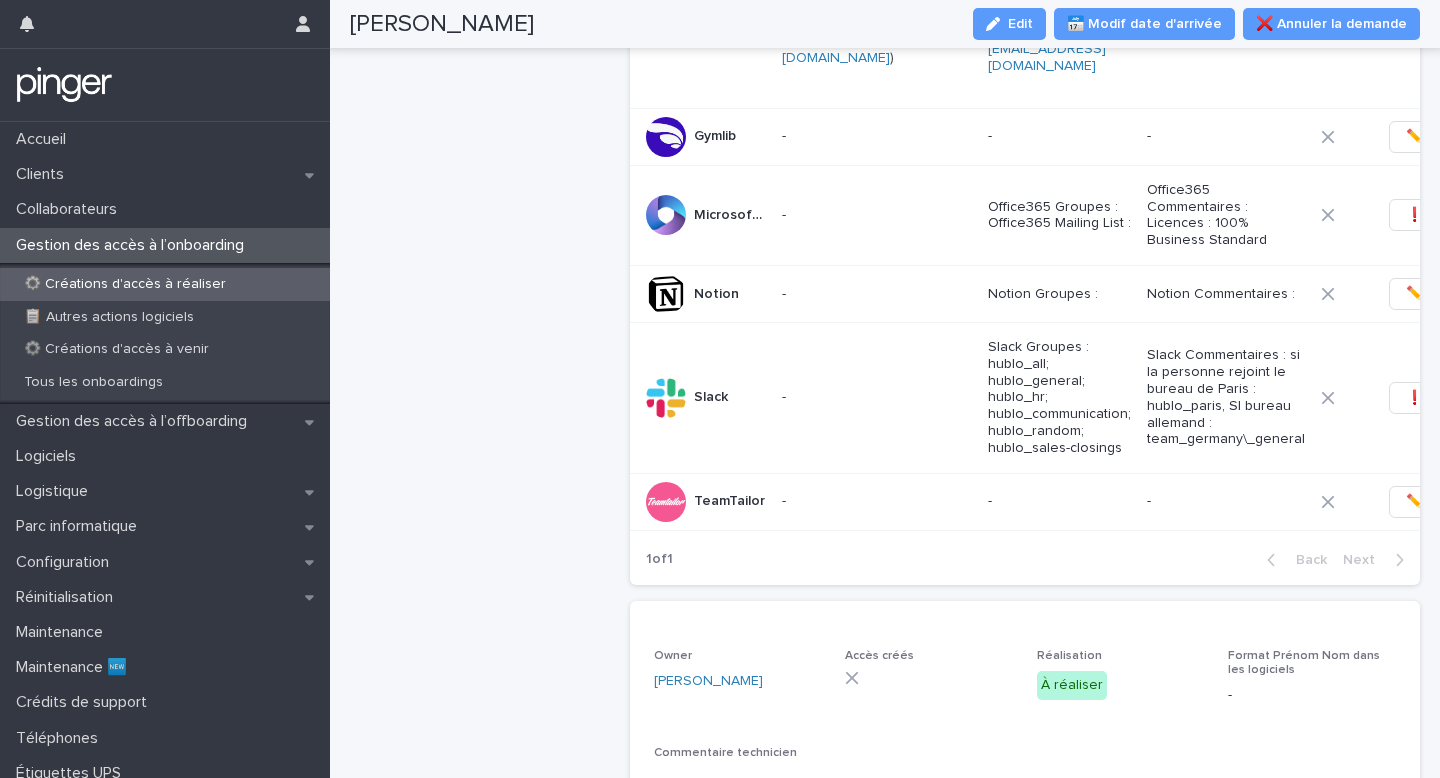 click on "Assane Diouf 15/7/2025 Client Hublo   Prénom Assane Nom Diouf Email professionnel -" at bounding box center [482, 500] 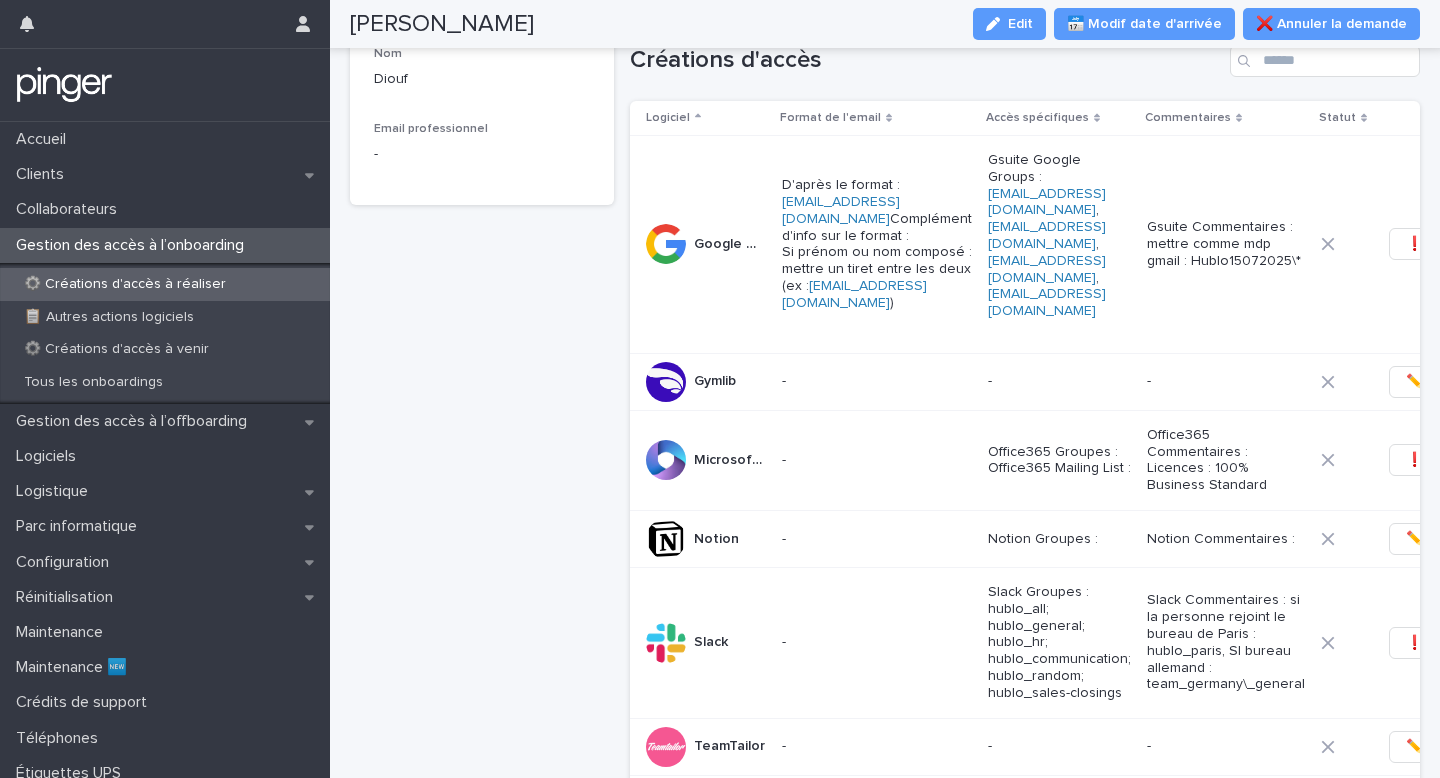 scroll, scrollTop: 277, scrollLeft: 0, axis: vertical 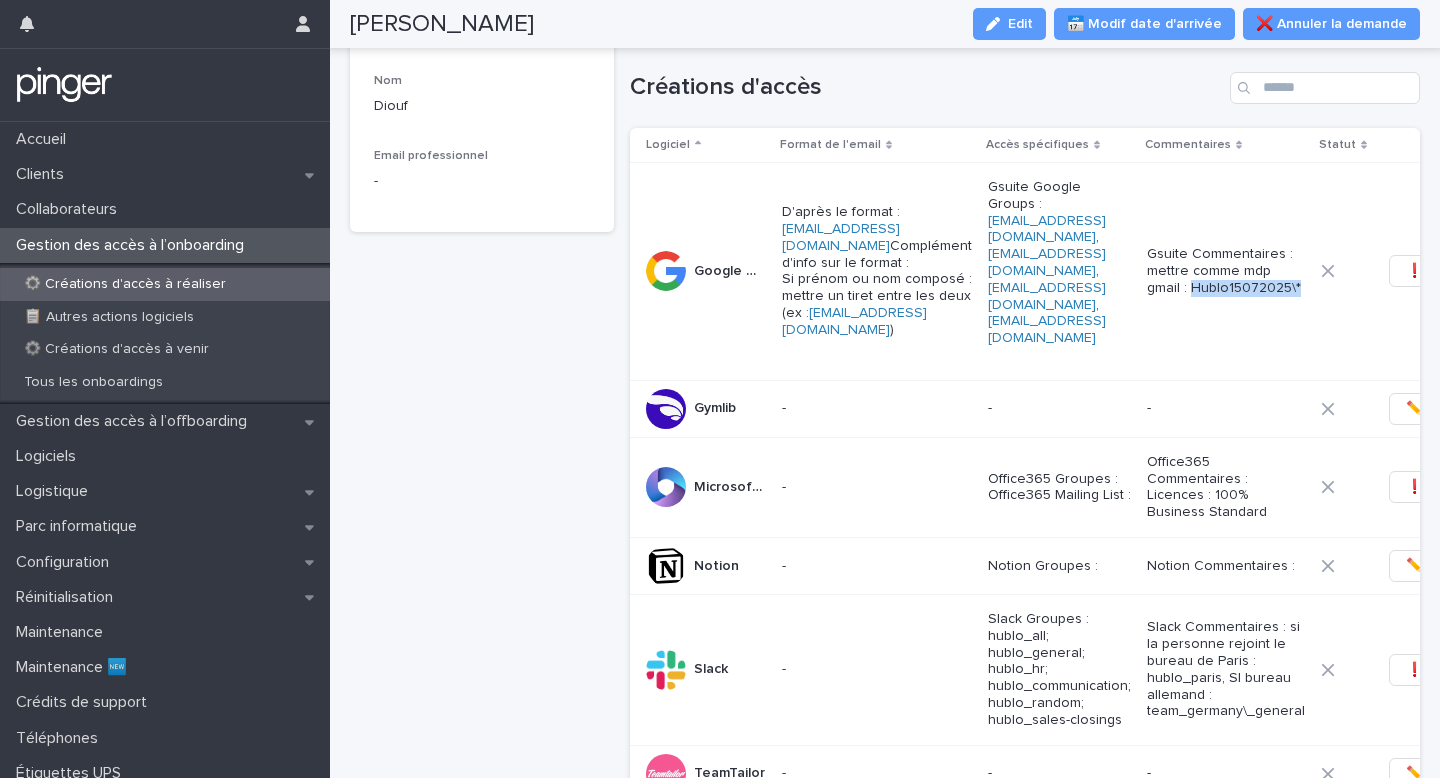 copy on "Hublo15072025\*" 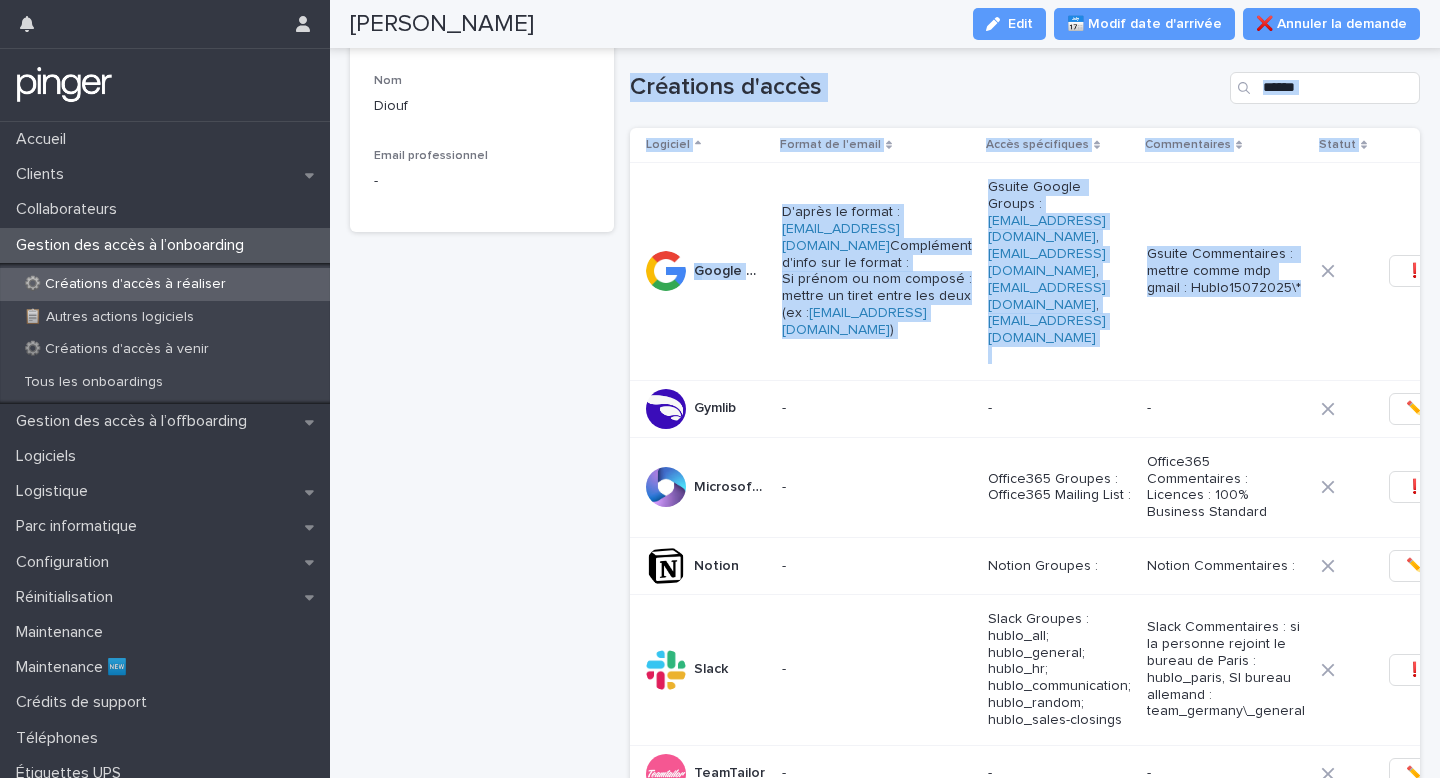 drag, startPoint x: 1240, startPoint y: 267, endPoint x: 360, endPoint y: 524, distance: 916.7601 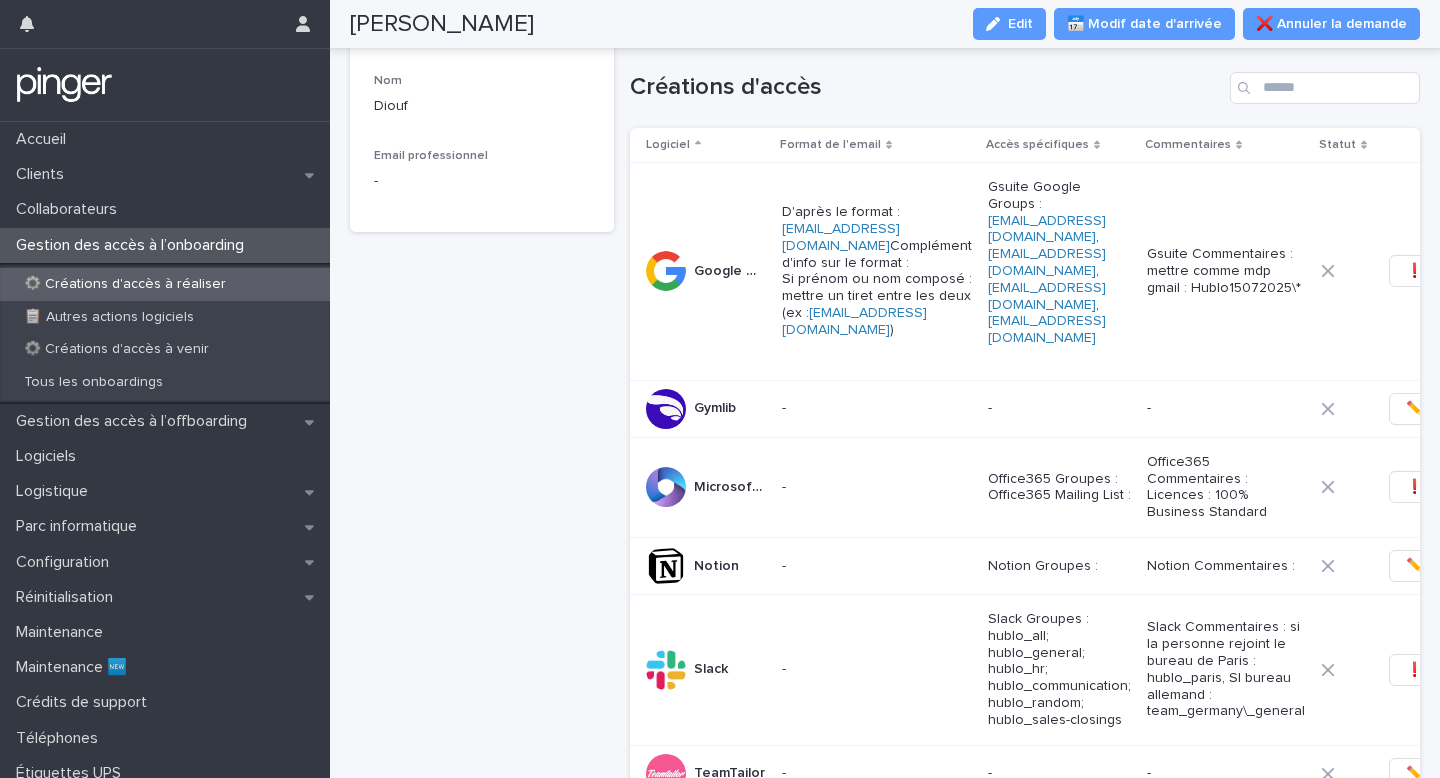 click on "Assane Diouf 15/7/2025 Client Hublo   Prénom Assane Nom Diouf Email professionnel -" at bounding box center [482, 772] 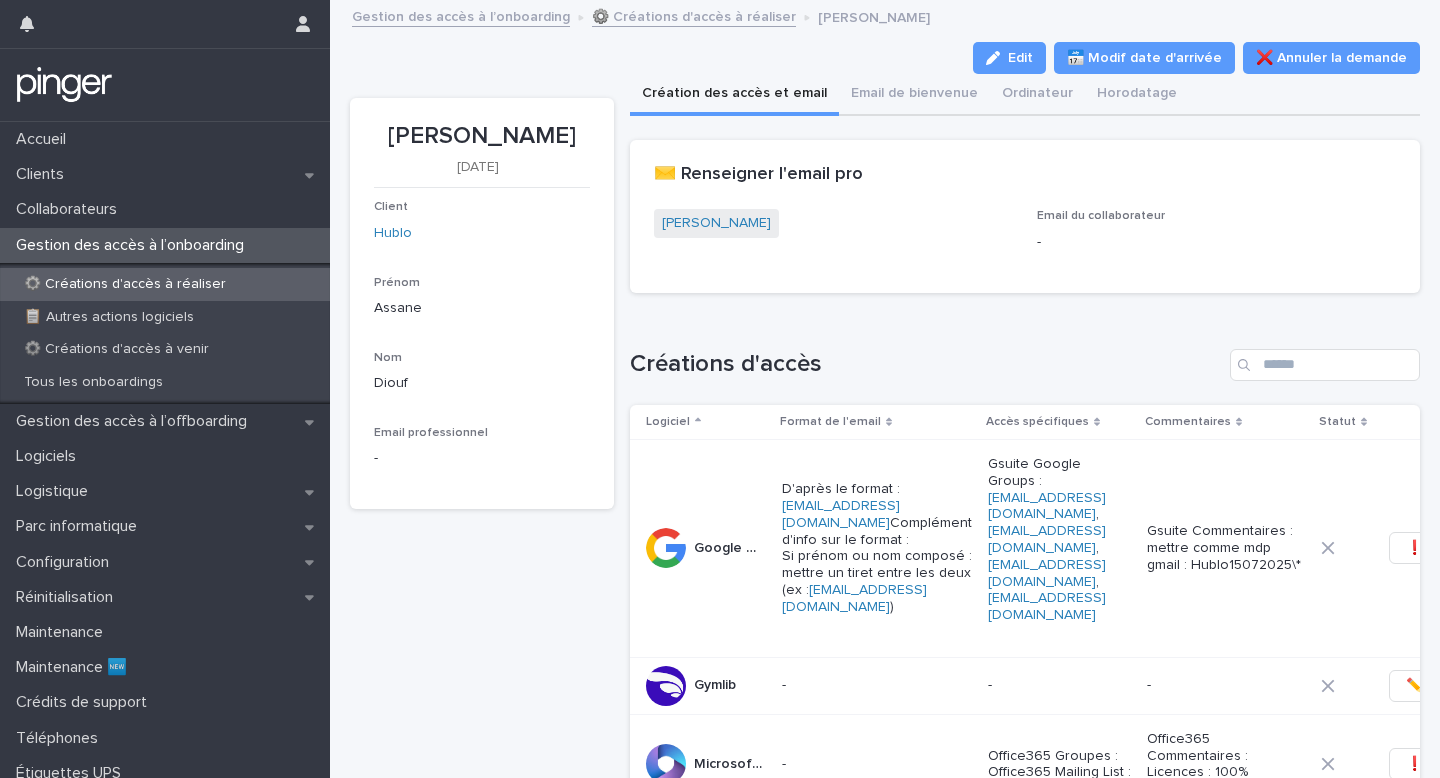 scroll, scrollTop: 1, scrollLeft: 0, axis: vertical 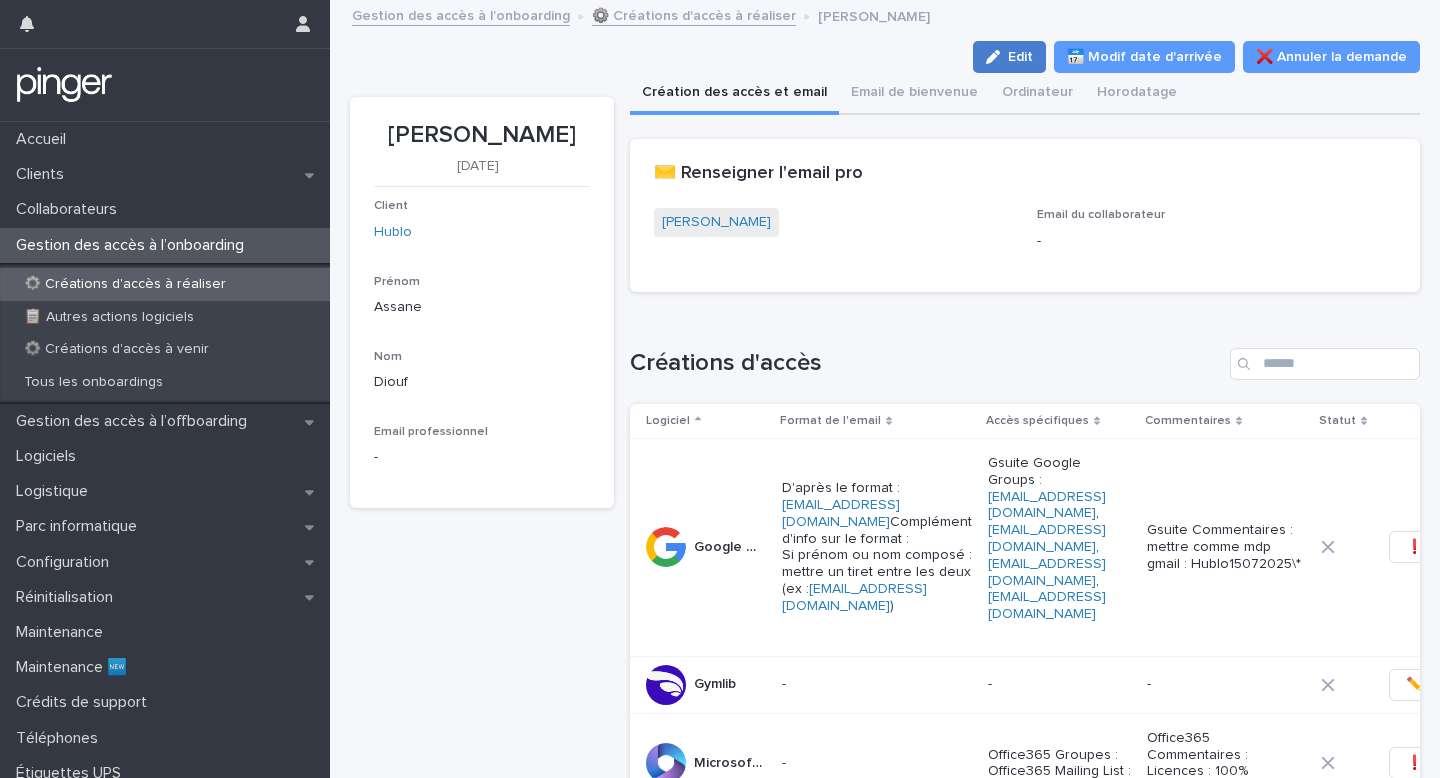 click 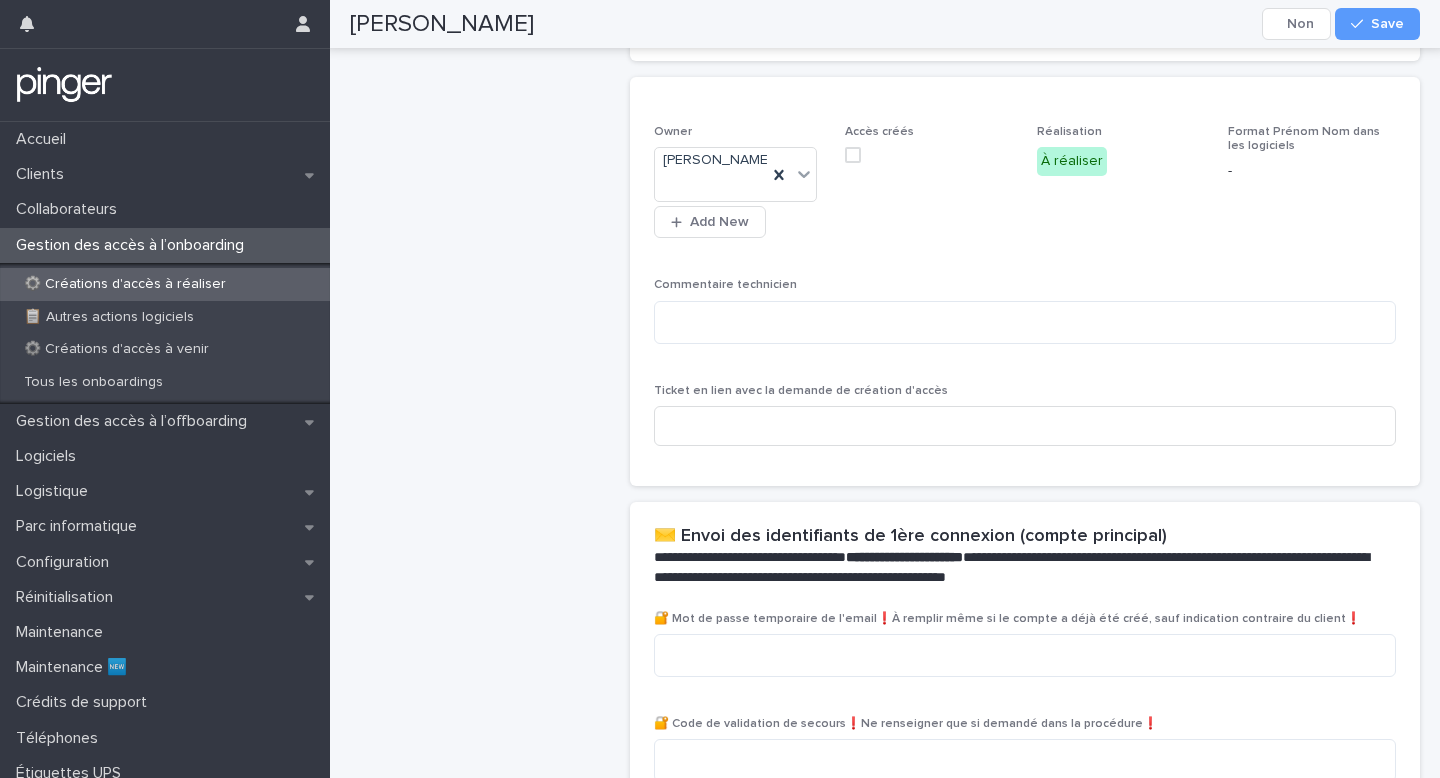 scroll, scrollTop: 1167, scrollLeft: 0, axis: vertical 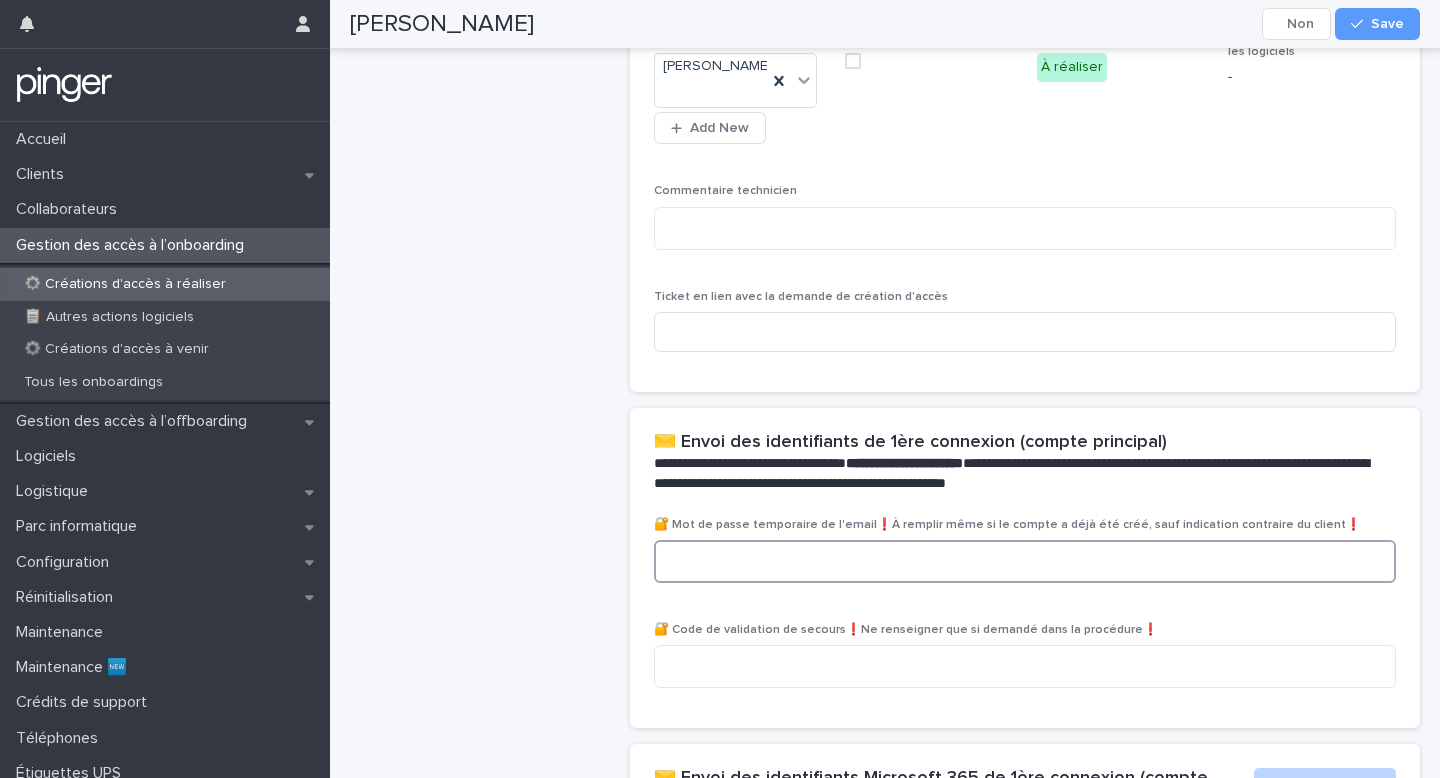click at bounding box center [1025, 561] 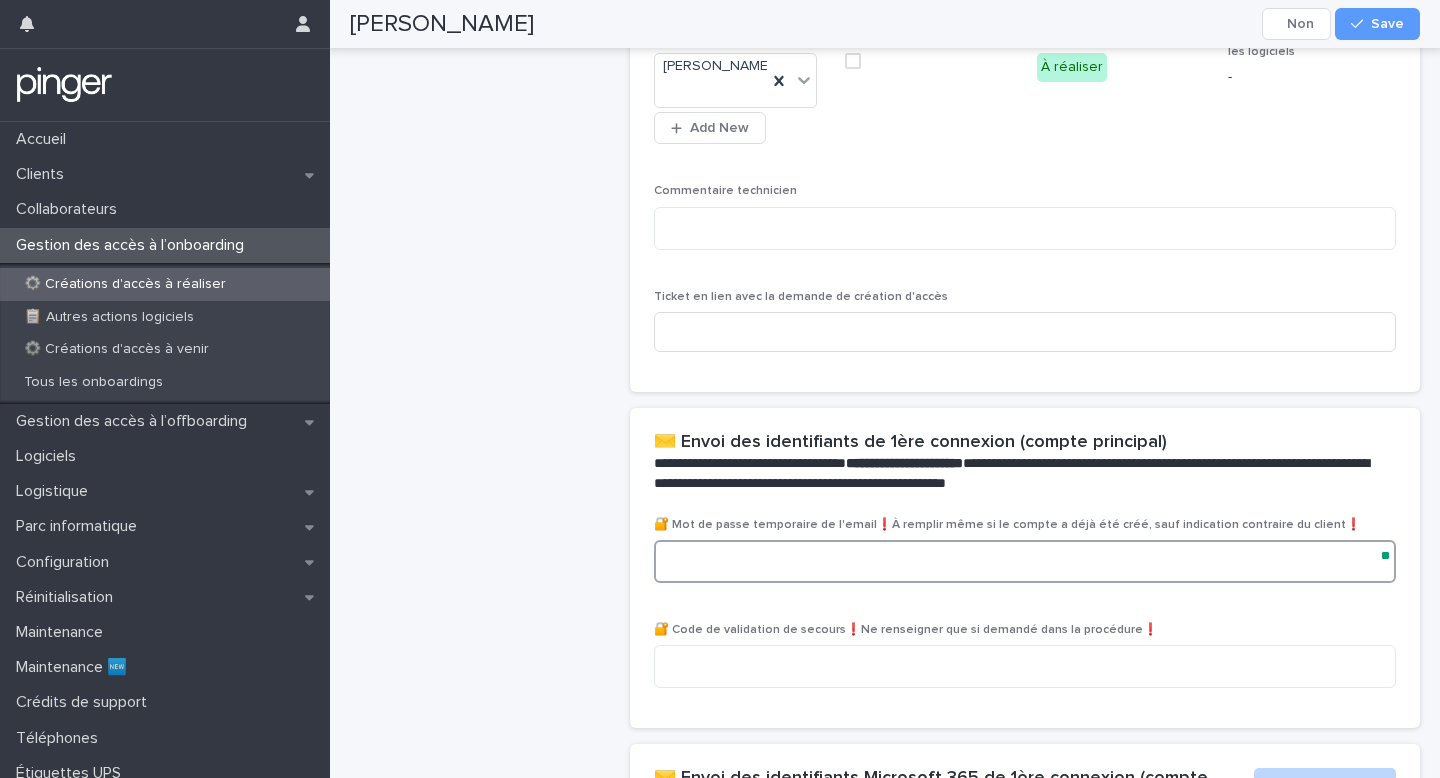 paste on "**********" 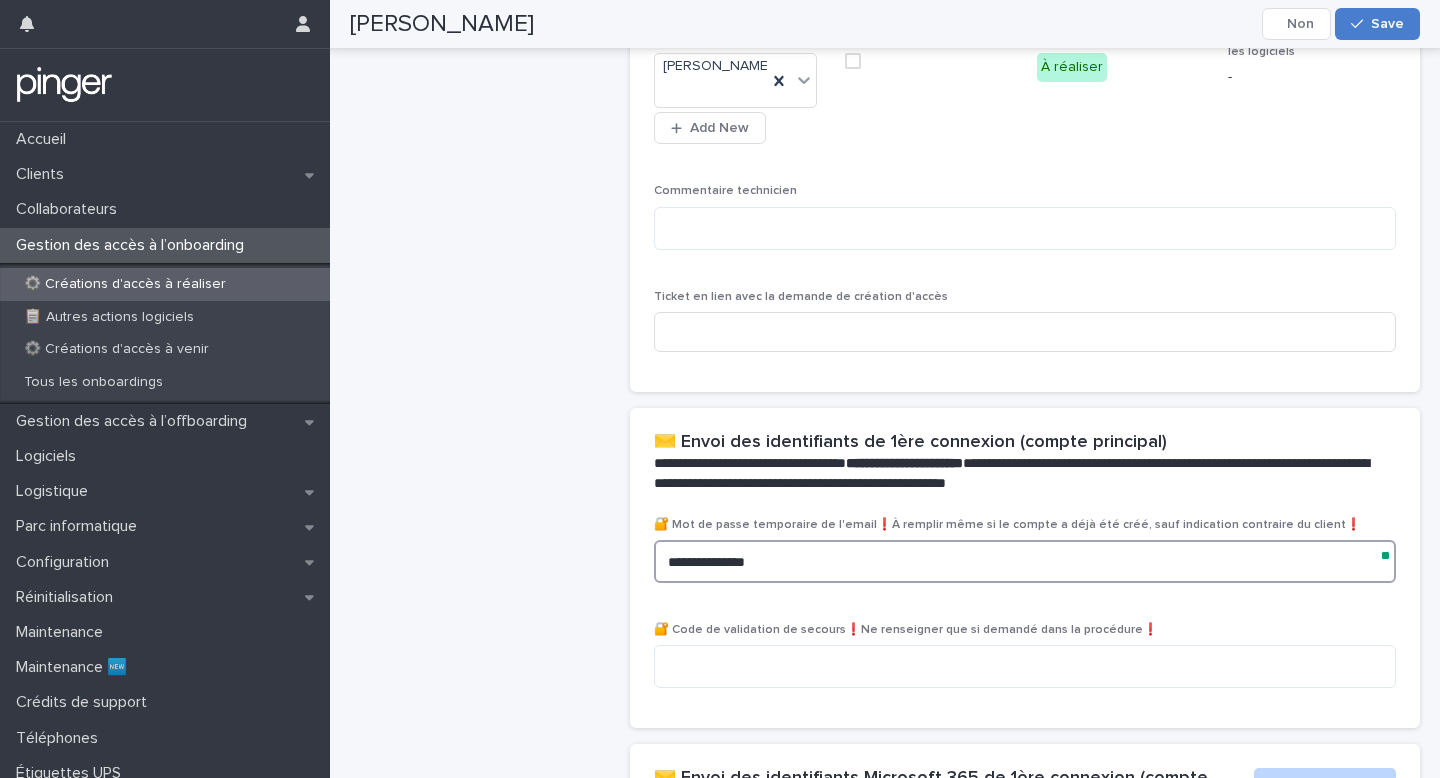 type on "**********" 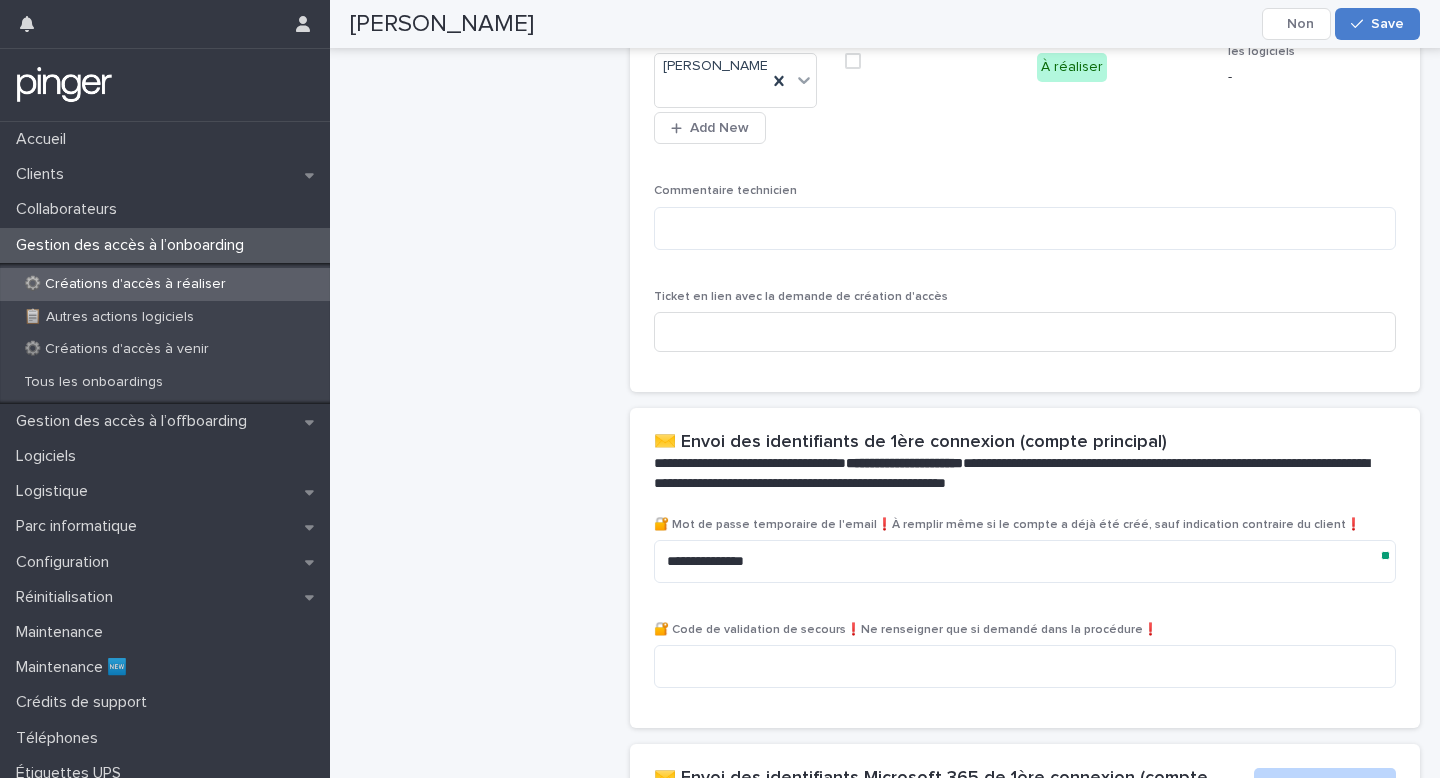 click 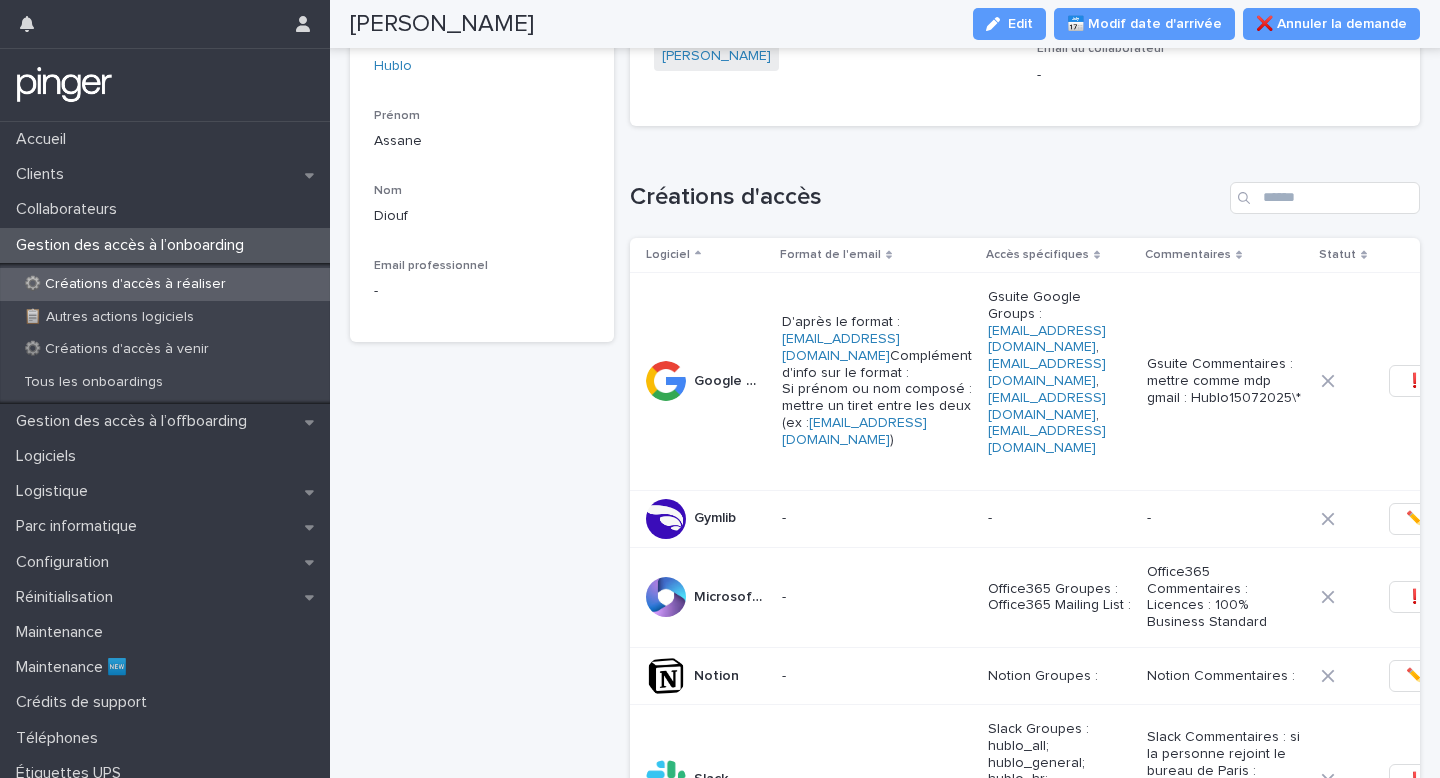 scroll, scrollTop: 0, scrollLeft: 0, axis: both 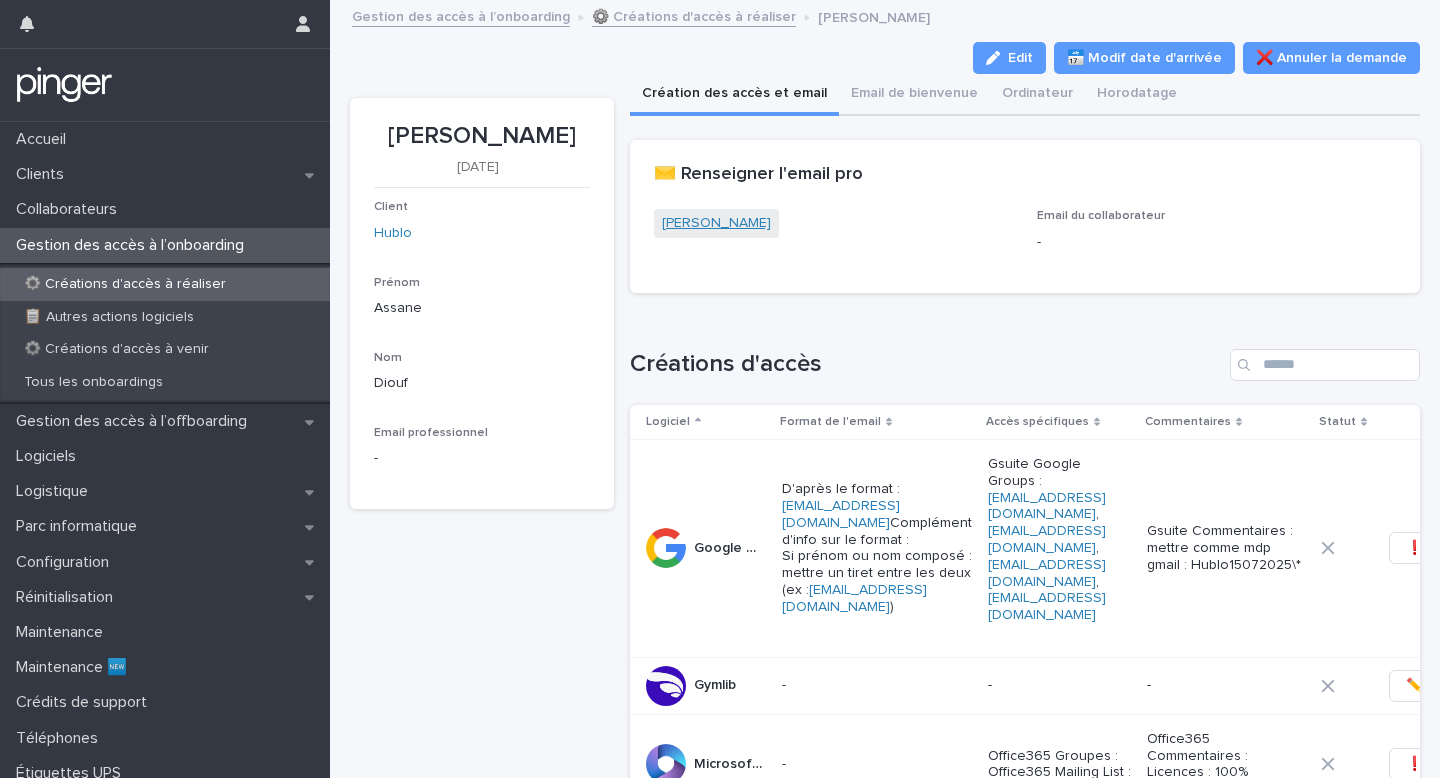 click on "Assane Diouf" at bounding box center [716, 223] 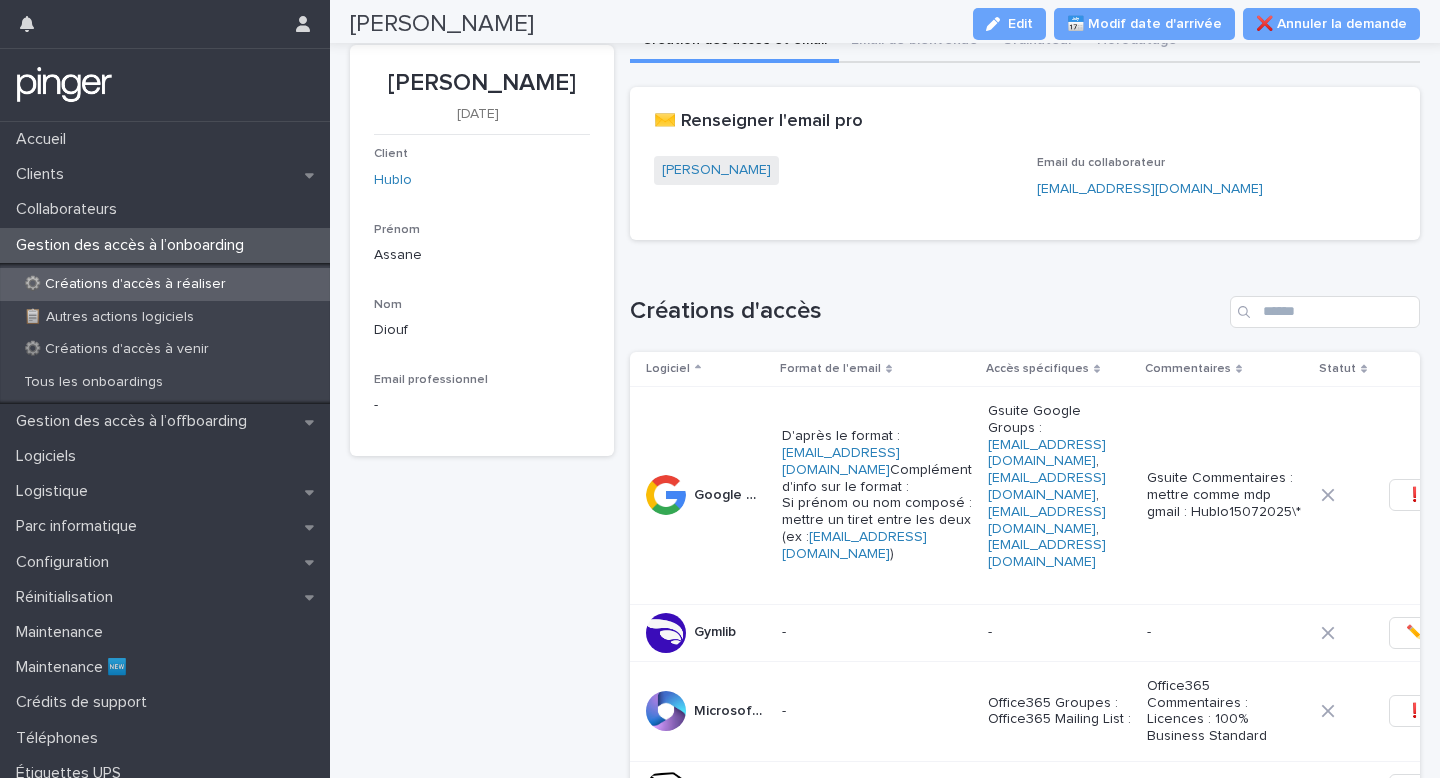 scroll, scrollTop: 4, scrollLeft: 0, axis: vertical 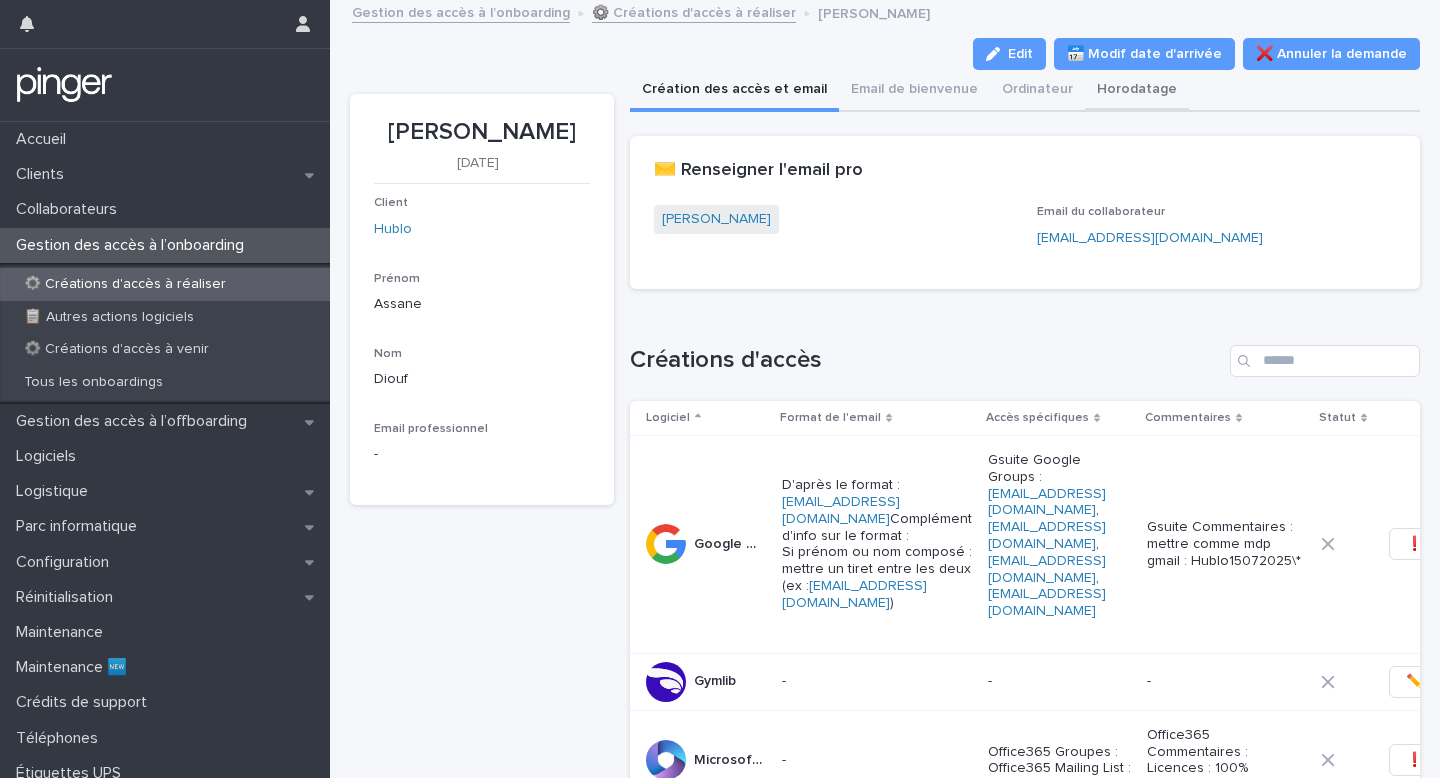 click on "Horodatage" at bounding box center [1137, 91] 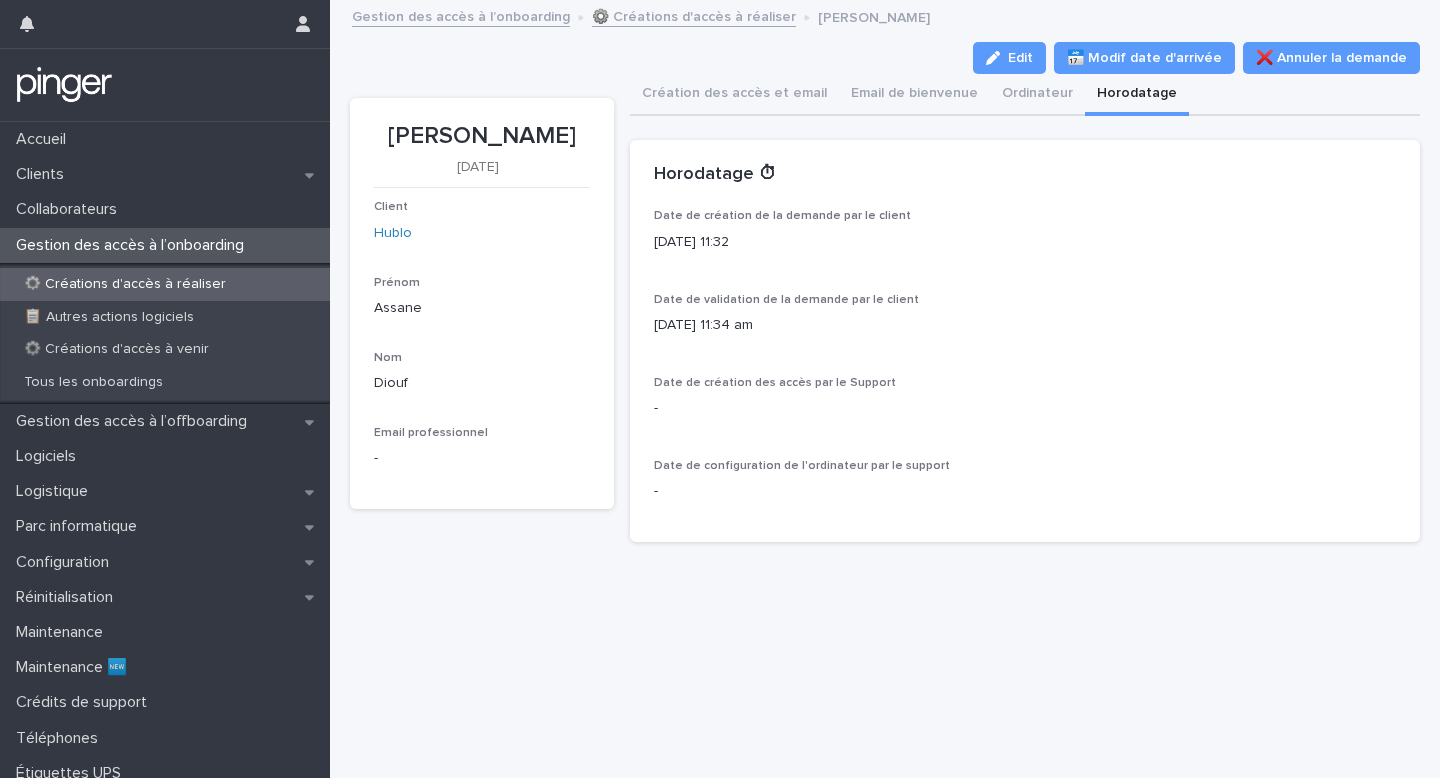 scroll, scrollTop: 0, scrollLeft: 0, axis: both 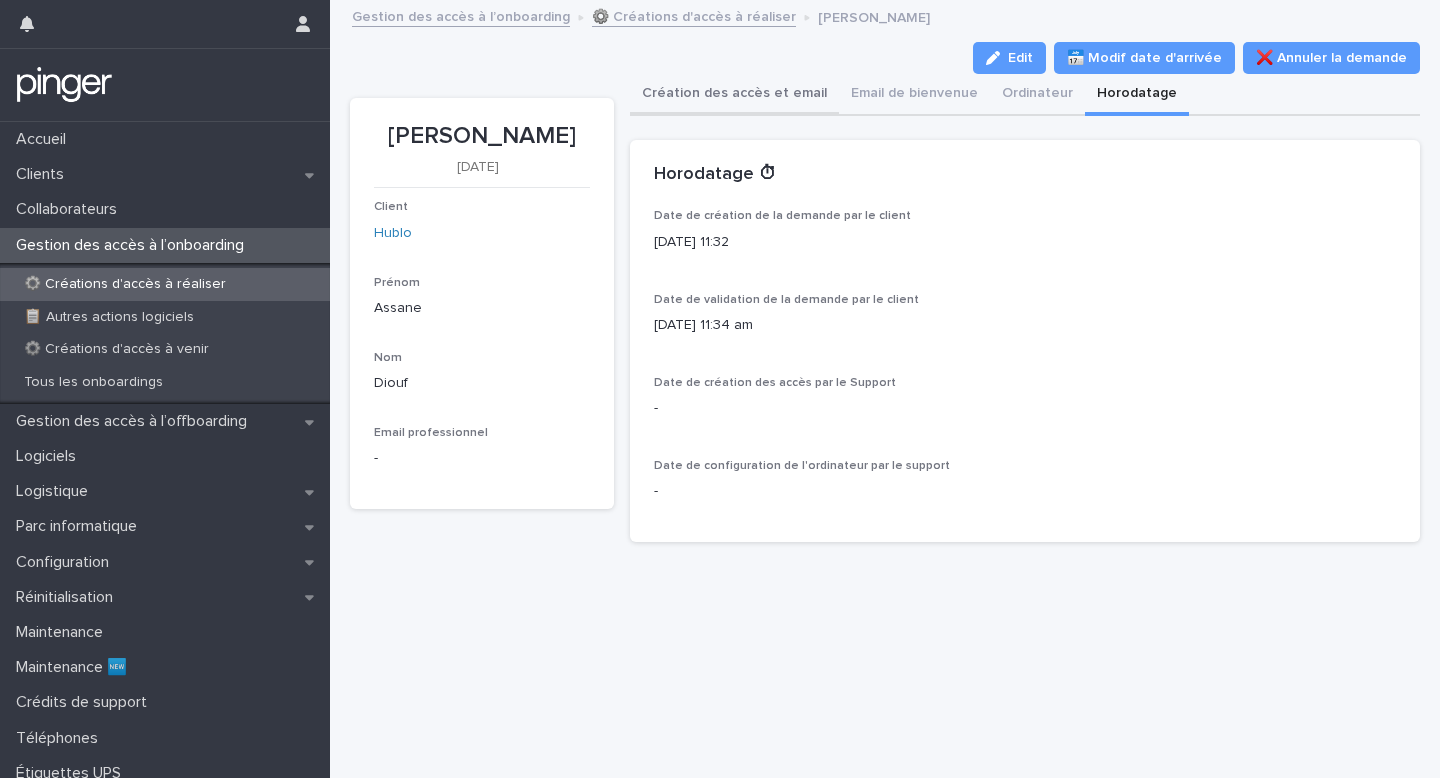 click on "Création des accès et email" at bounding box center (734, 95) 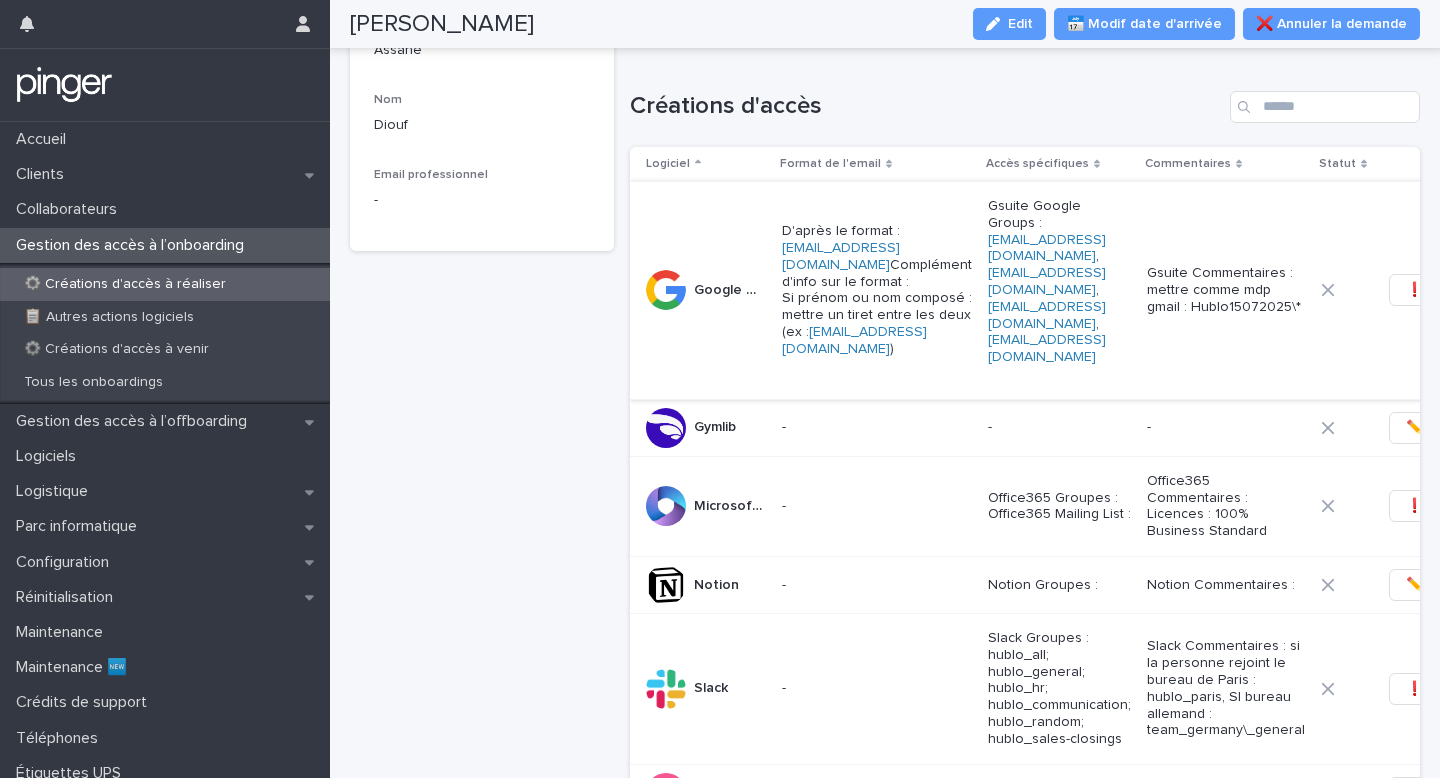 scroll, scrollTop: 269, scrollLeft: 0, axis: vertical 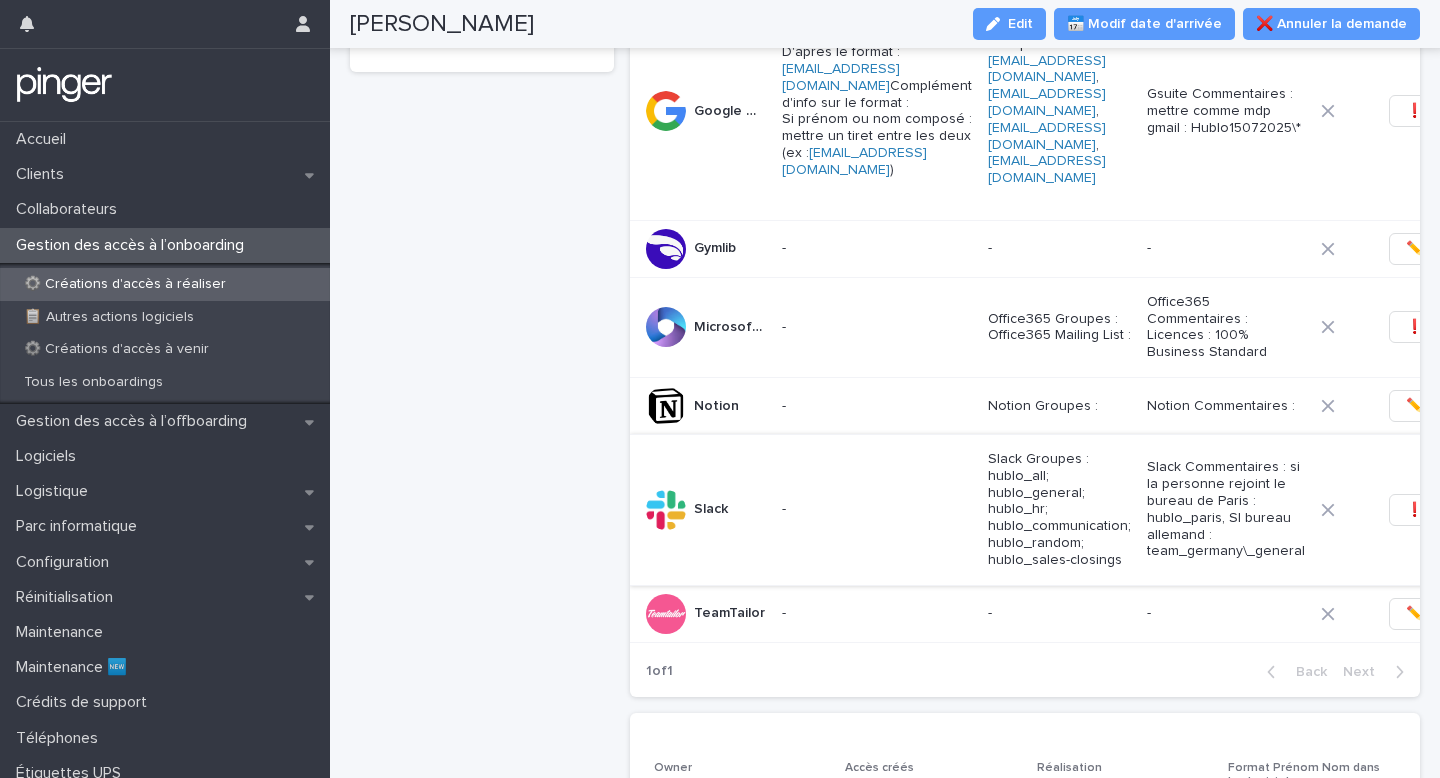 click on "❗" at bounding box center (1414, 510) 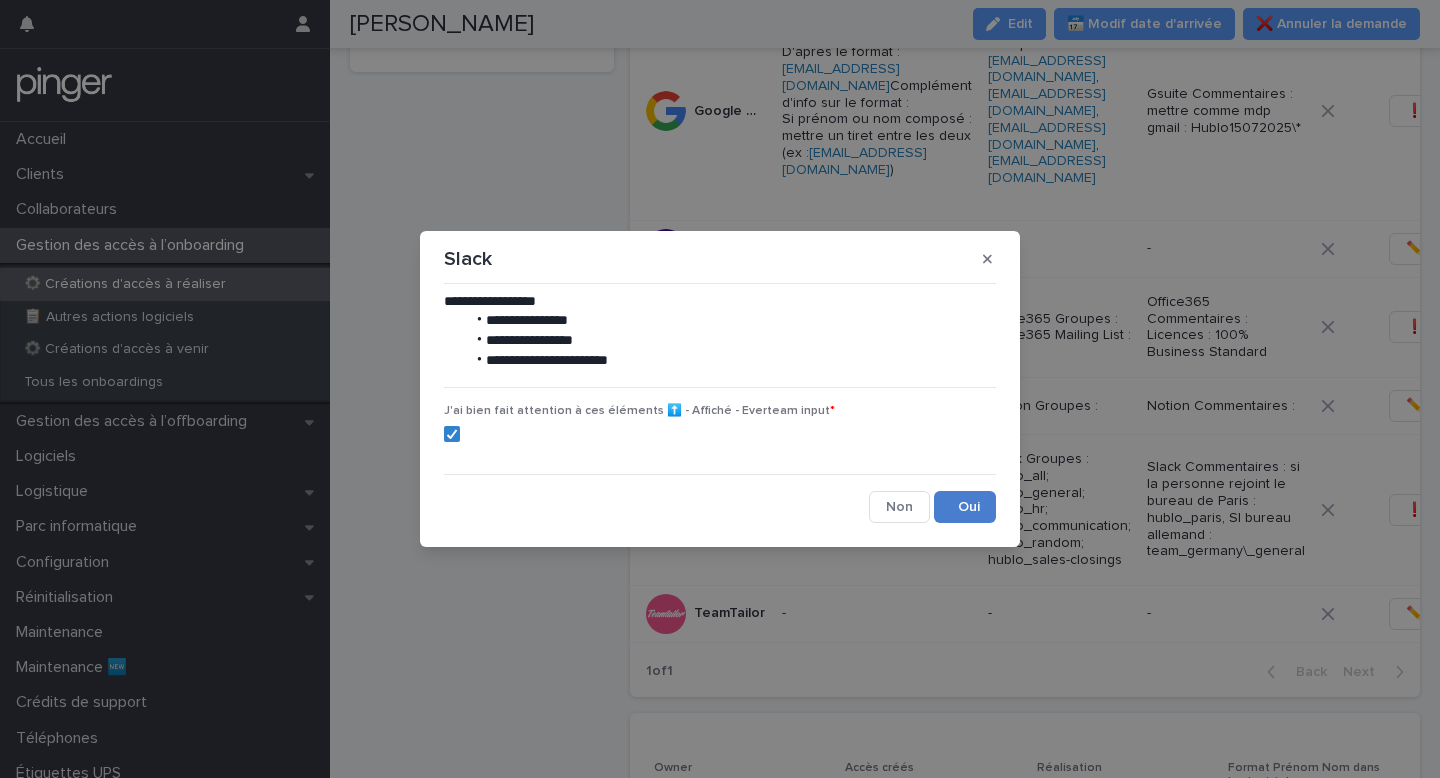 click on "Save" at bounding box center (965, 507) 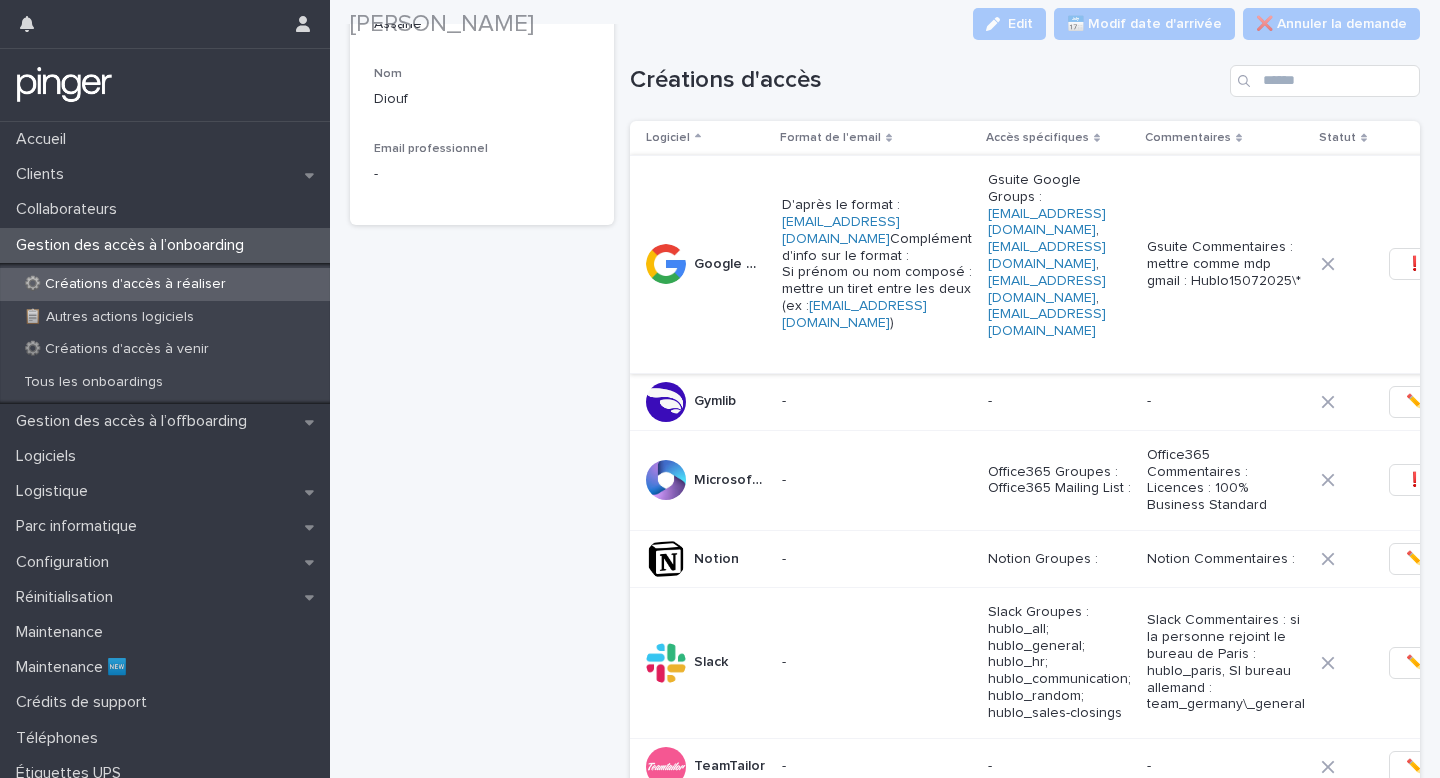 scroll, scrollTop: 512, scrollLeft: 0, axis: vertical 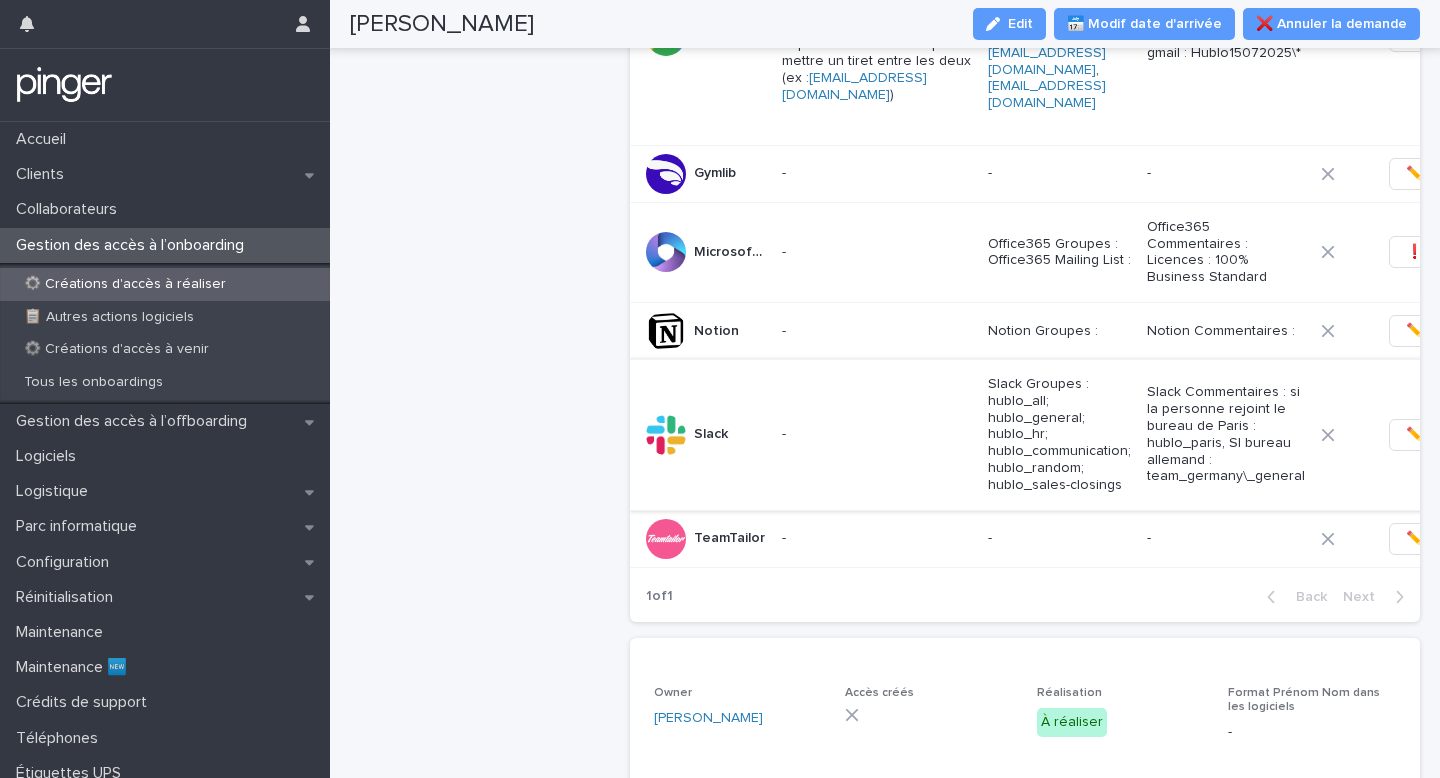 click on "✏️" at bounding box center (1414, 435) 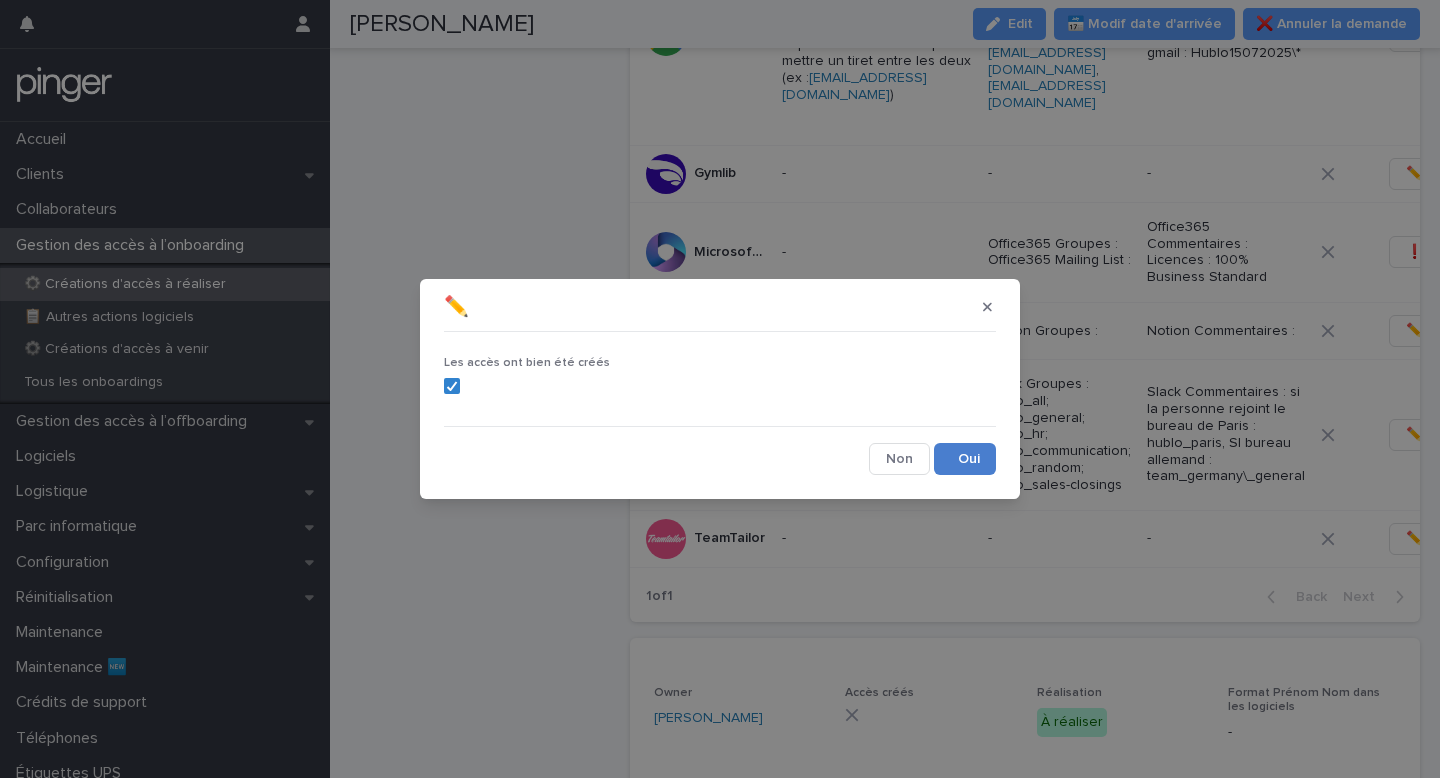 click on "Save" at bounding box center [965, 459] 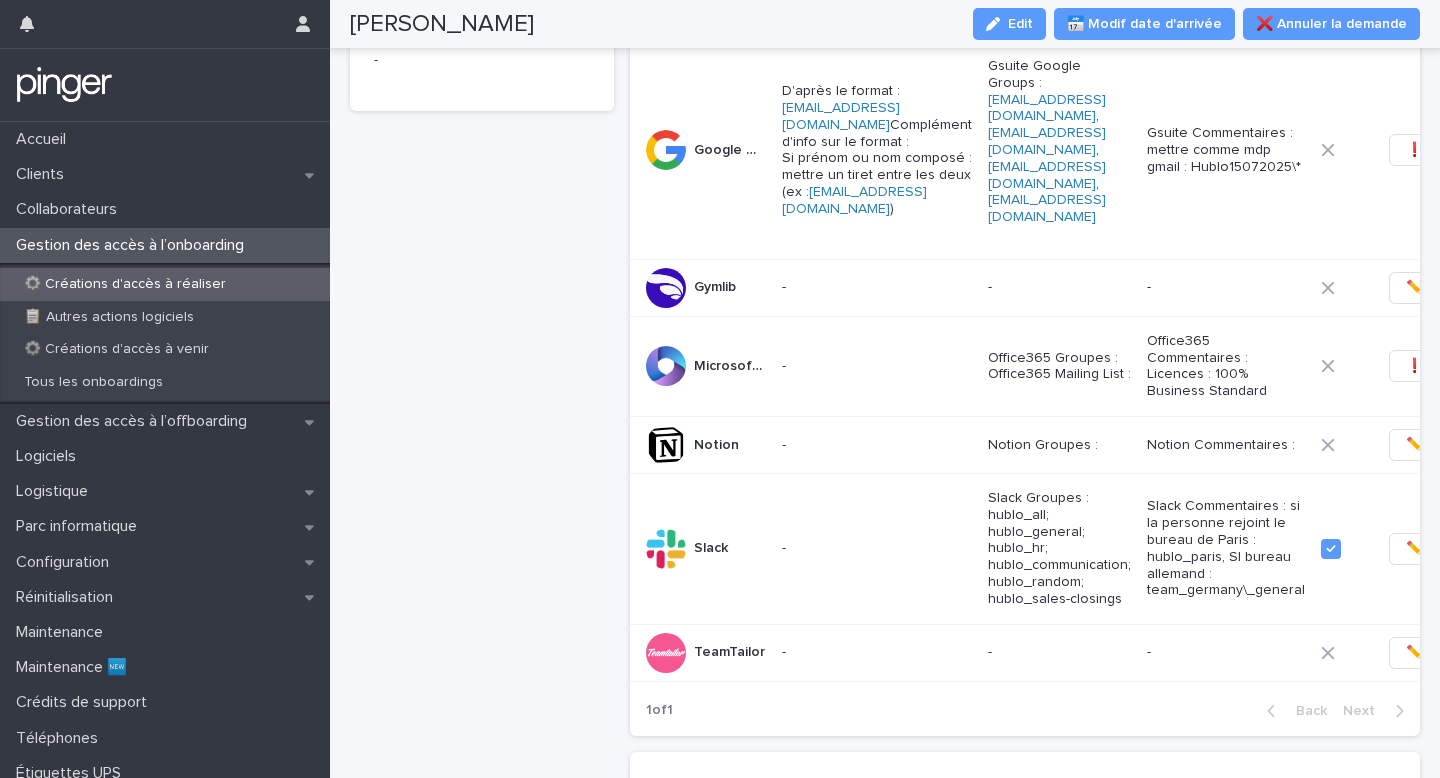 scroll, scrollTop: 394, scrollLeft: 0, axis: vertical 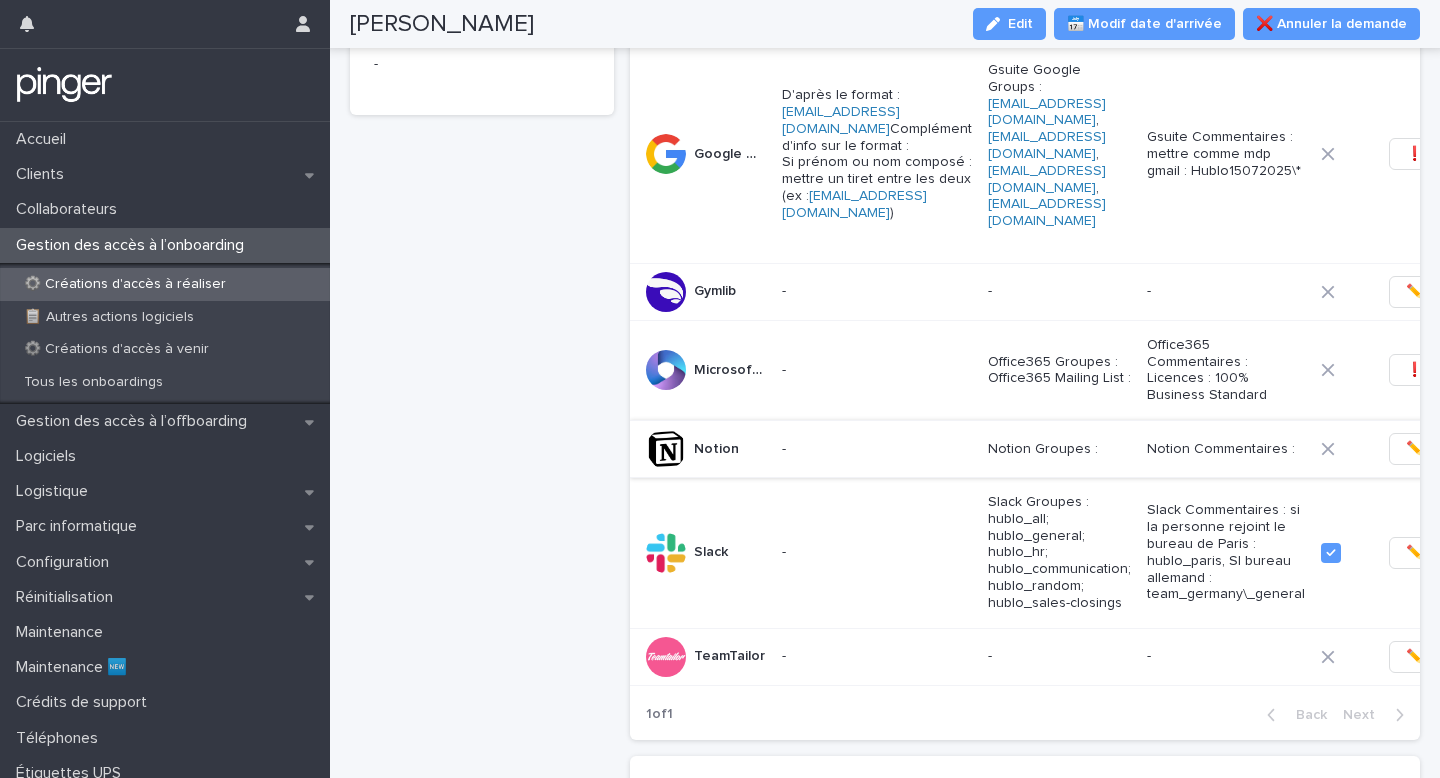click on "✏️" at bounding box center (1414, 449) 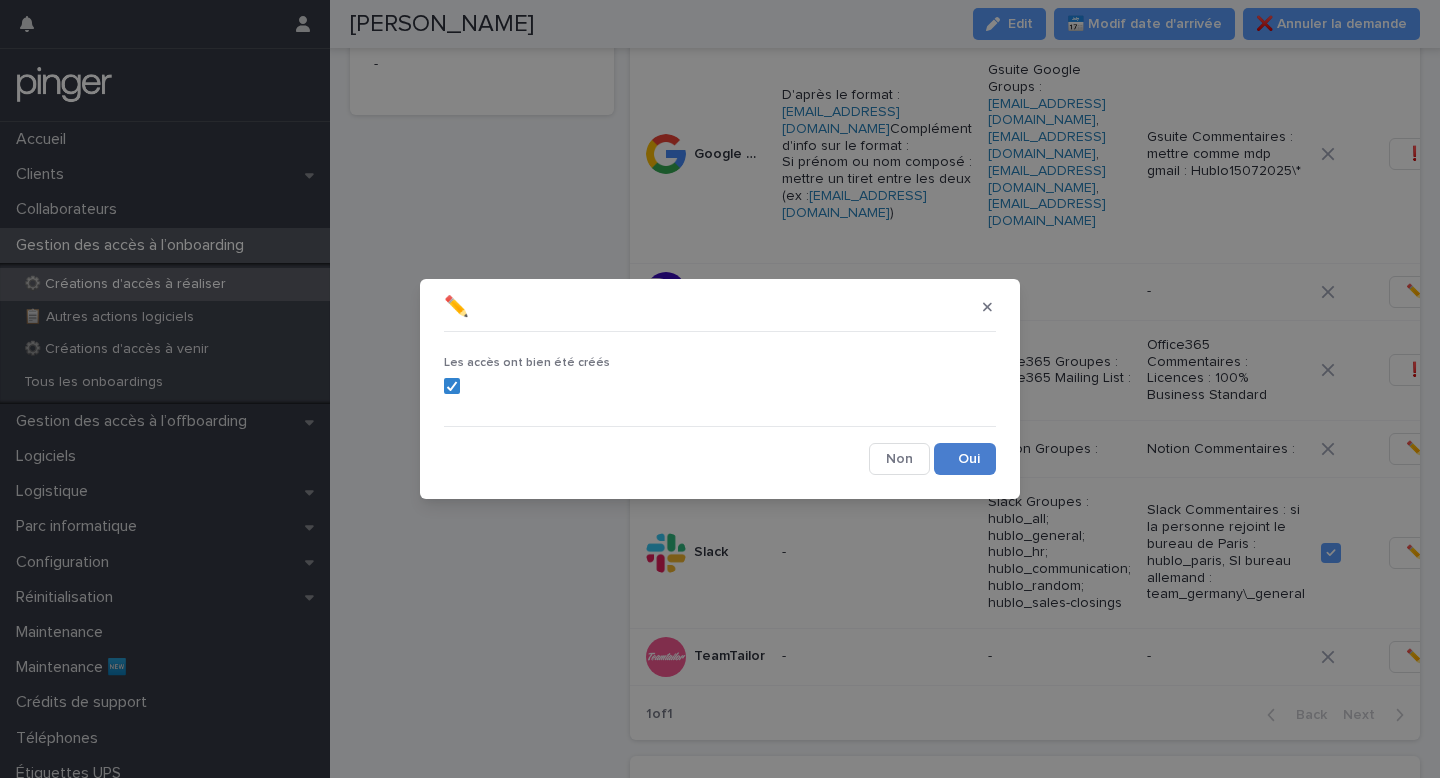 click on "Save" at bounding box center [965, 459] 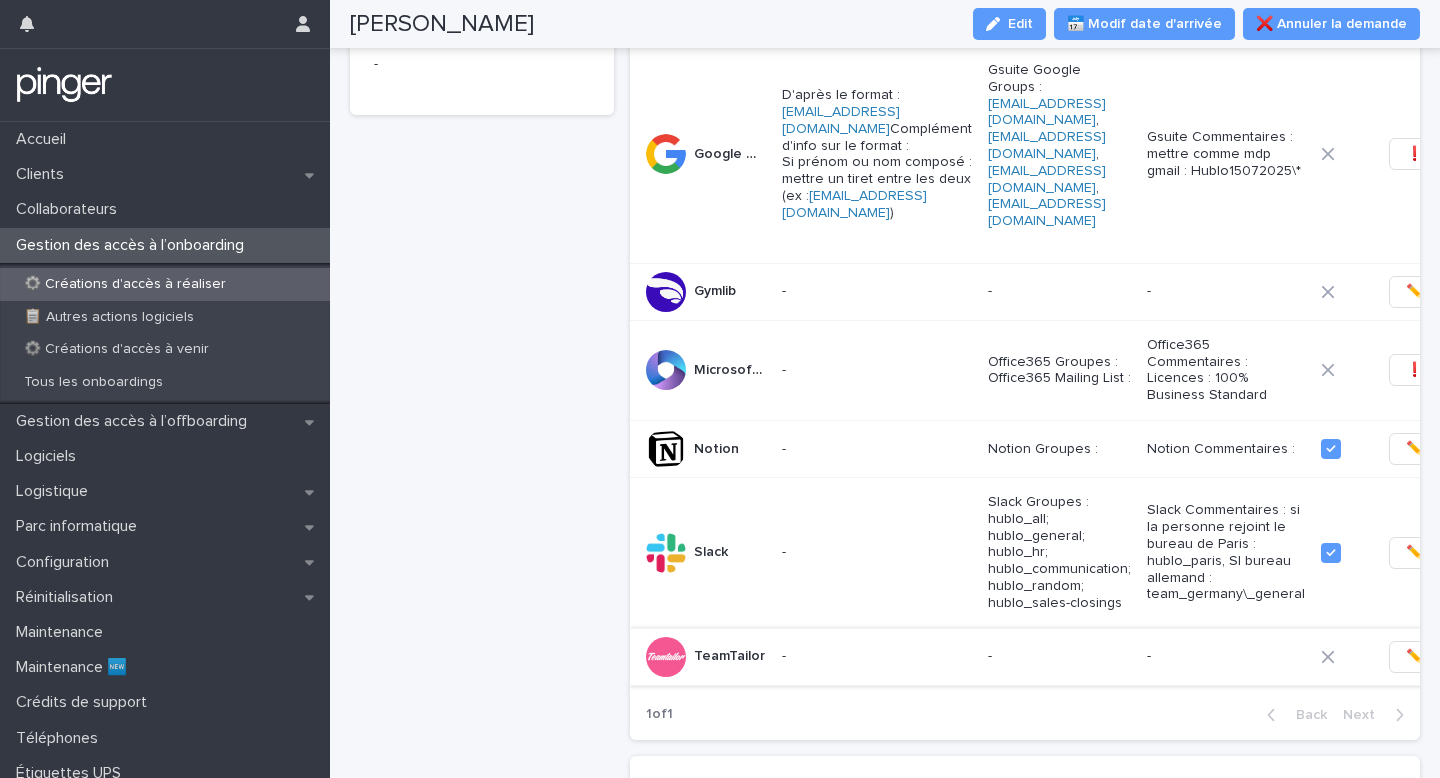 click on "✏️" at bounding box center [1414, 657] 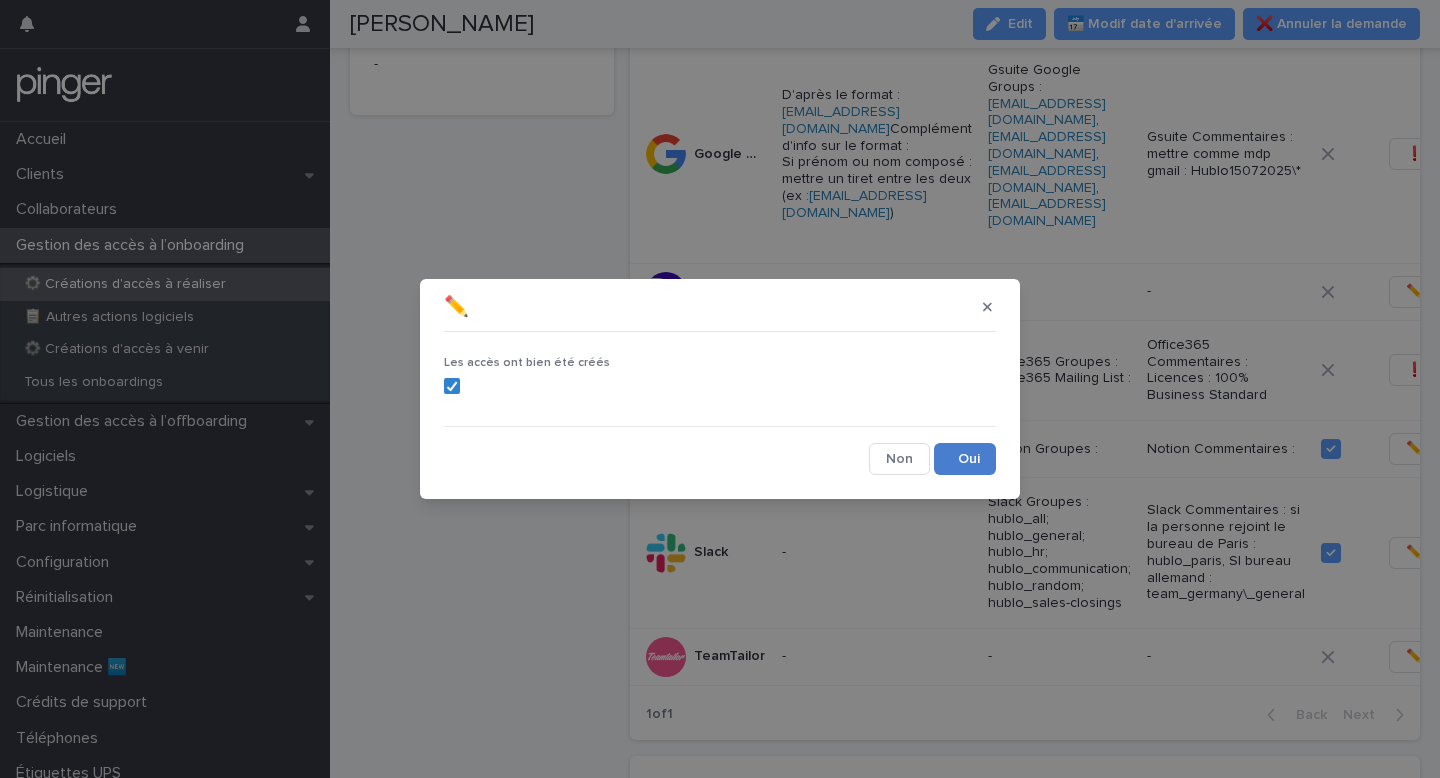 click on "Save" at bounding box center [965, 459] 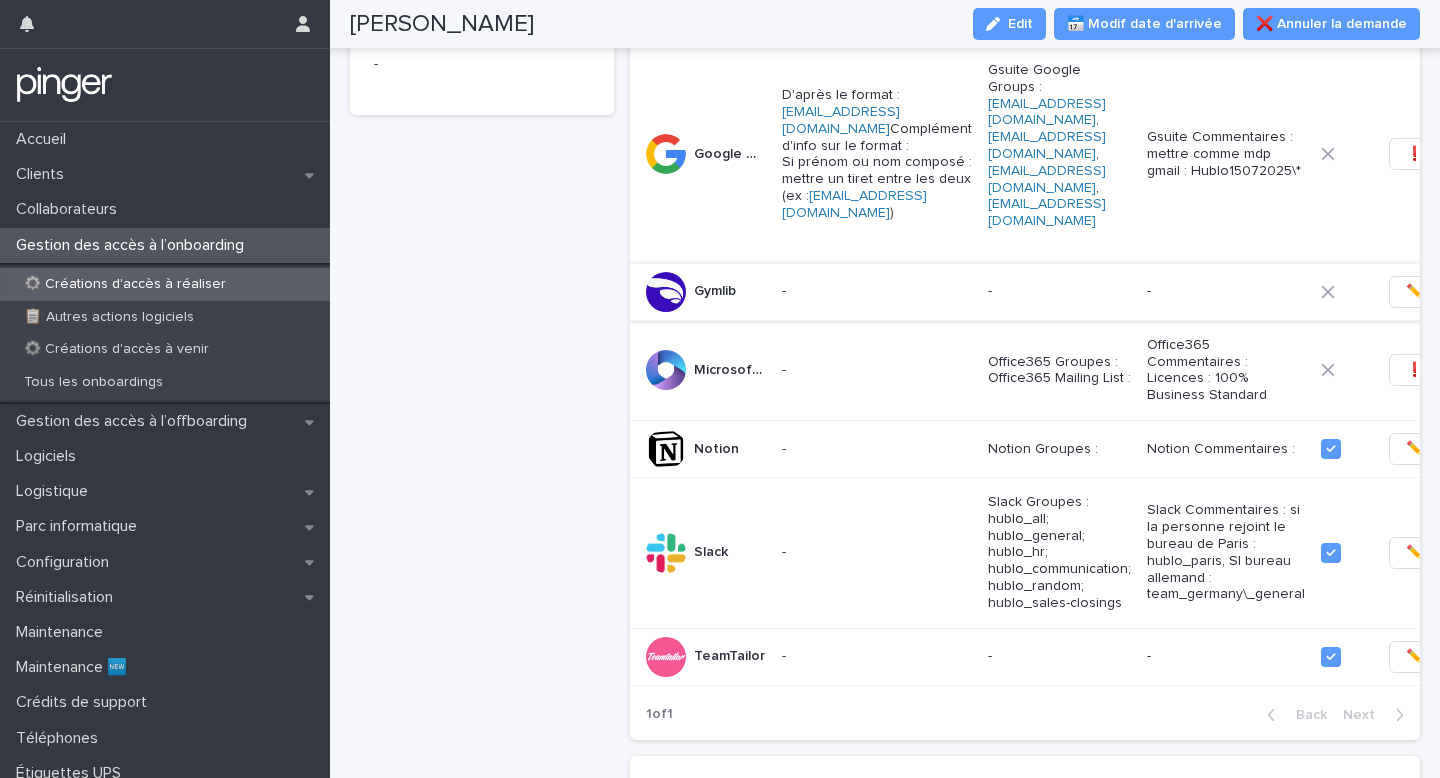 click on "✏️" at bounding box center [1414, 292] 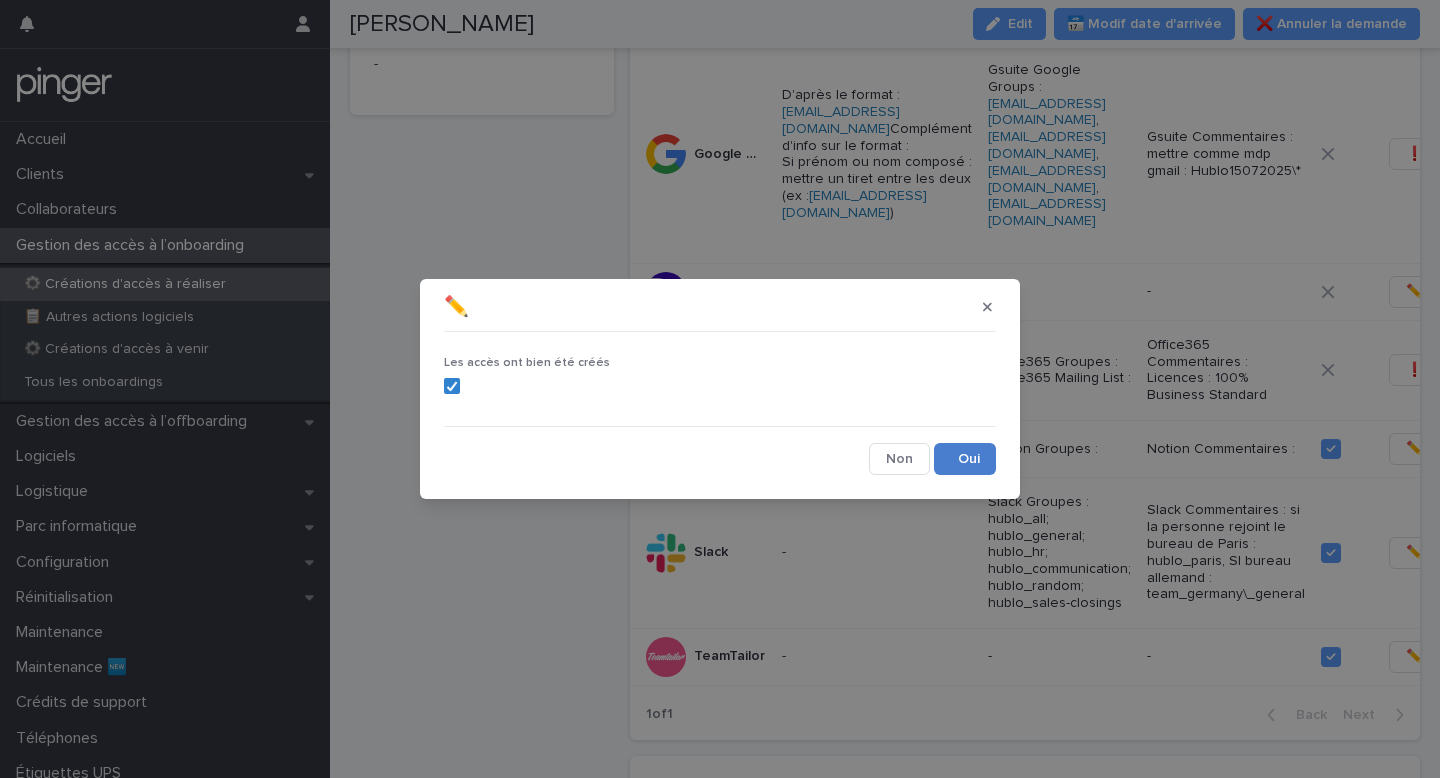 click on "Save" at bounding box center (965, 459) 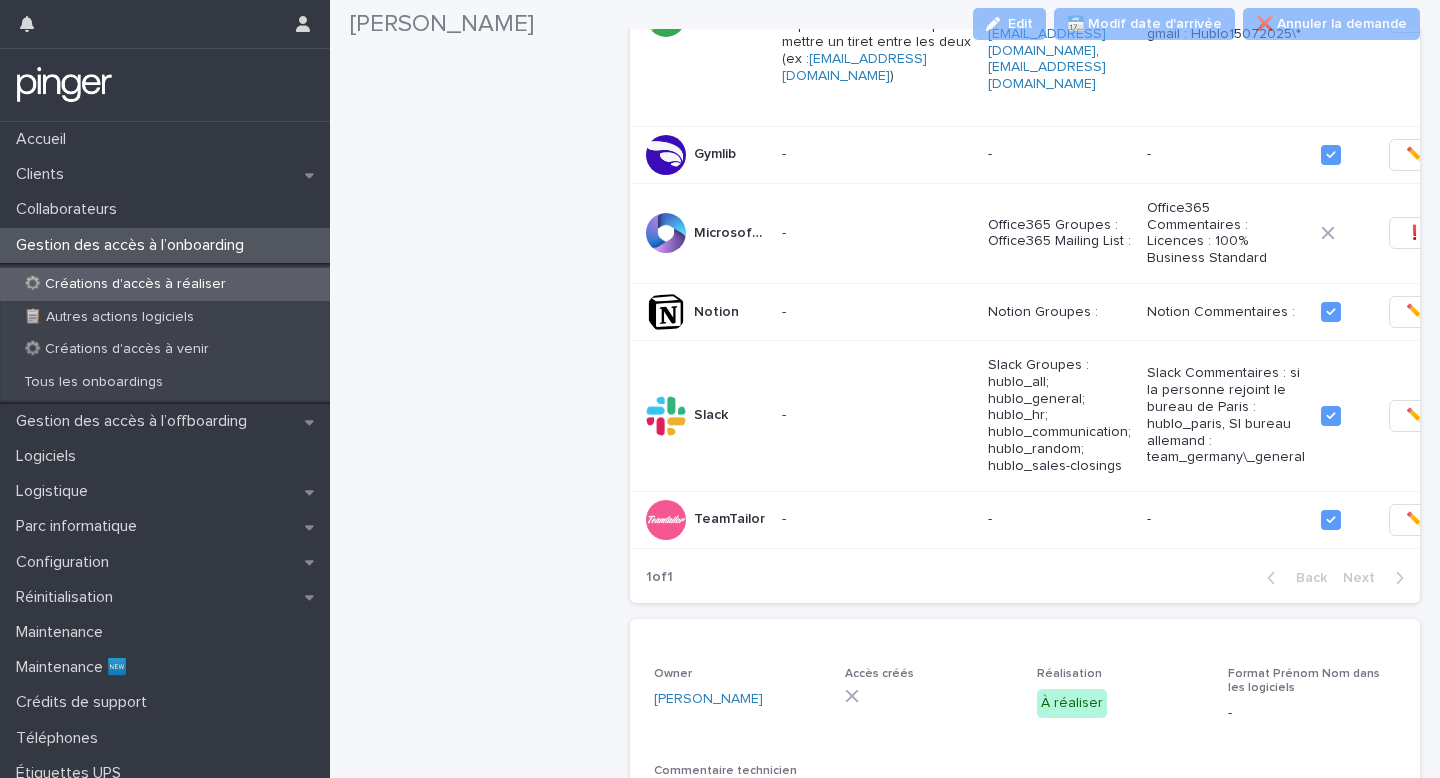scroll, scrollTop: 566, scrollLeft: 0, axis: vertical 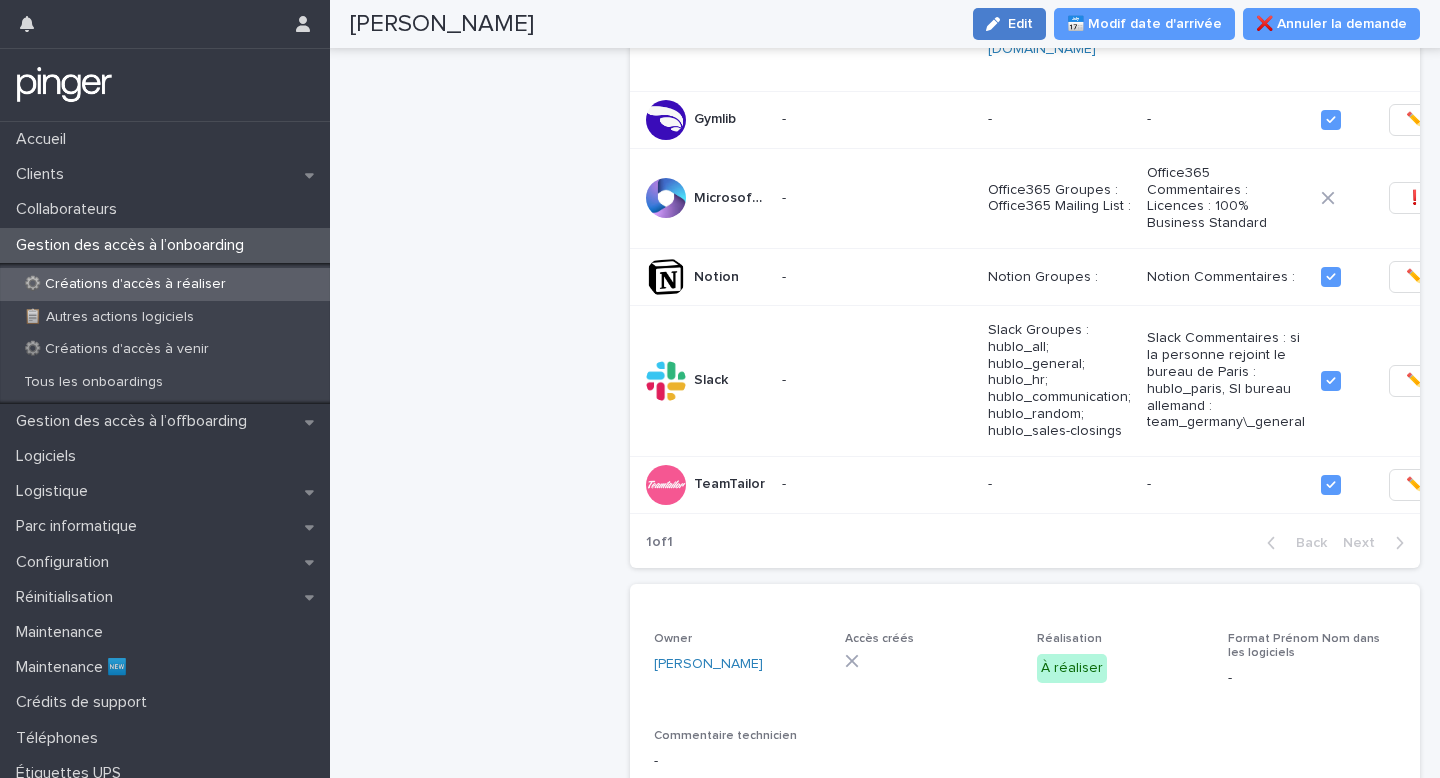 click on "Edit" at bounding box center [1020, 24] 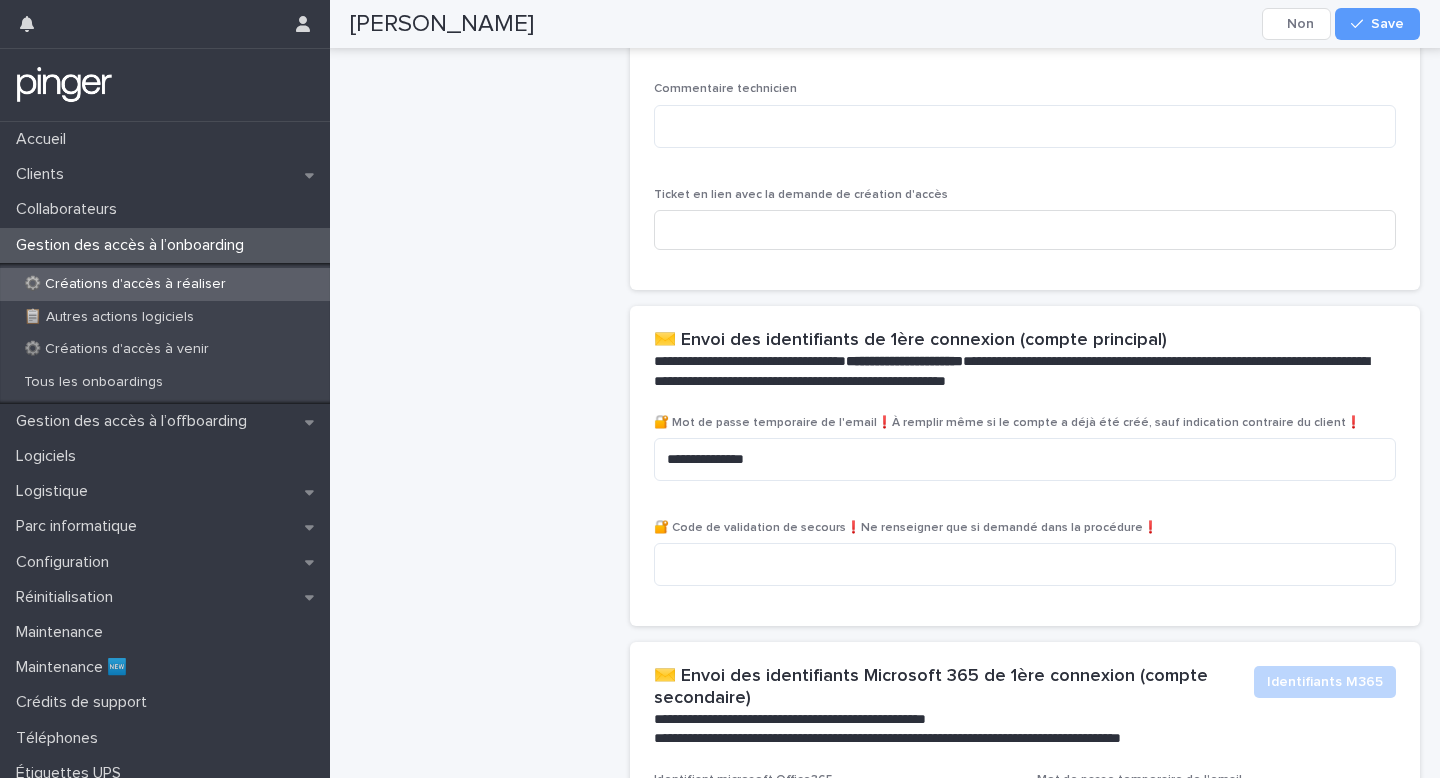 scroll, scrollTop: 1438, scrollLeft: 0, axis: vertical 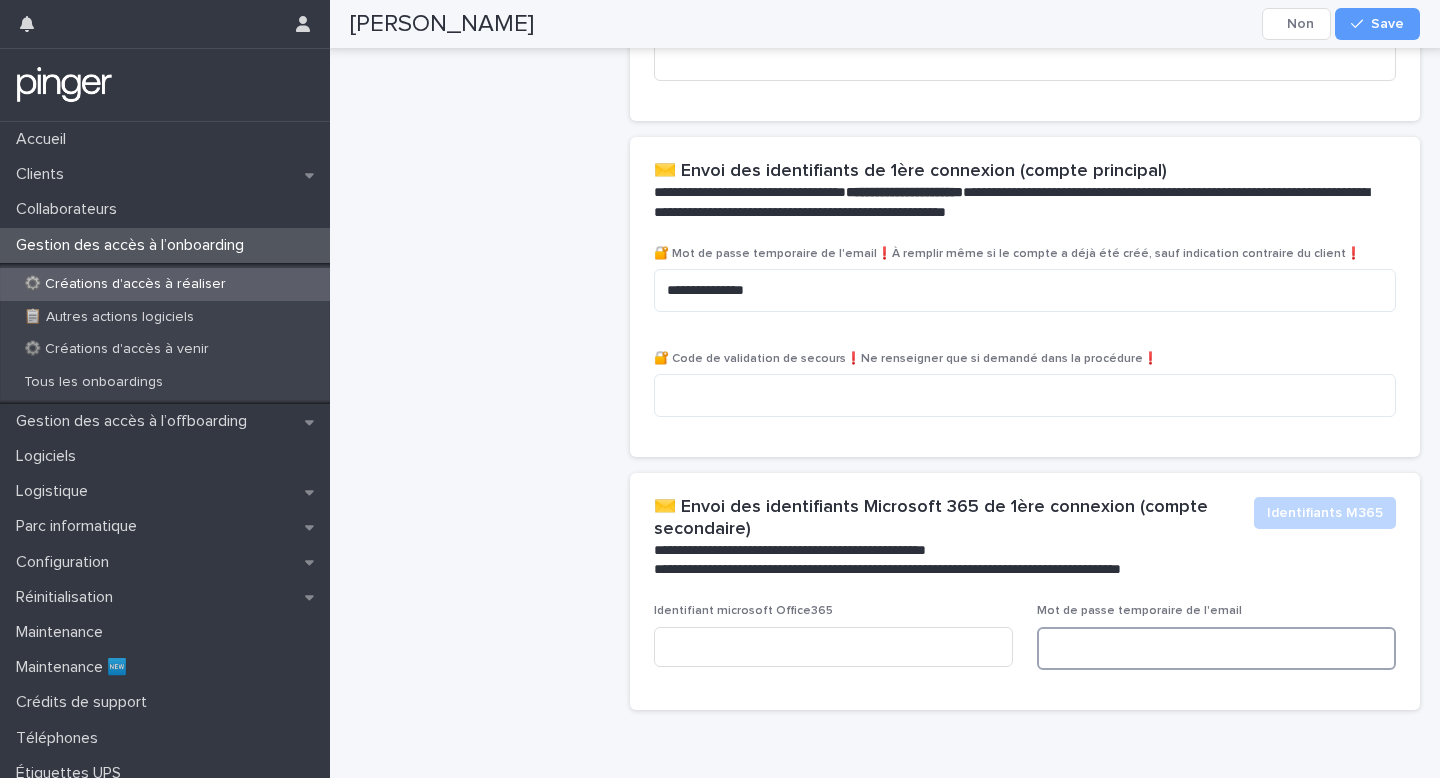 click at bounding box center [1216, 648] 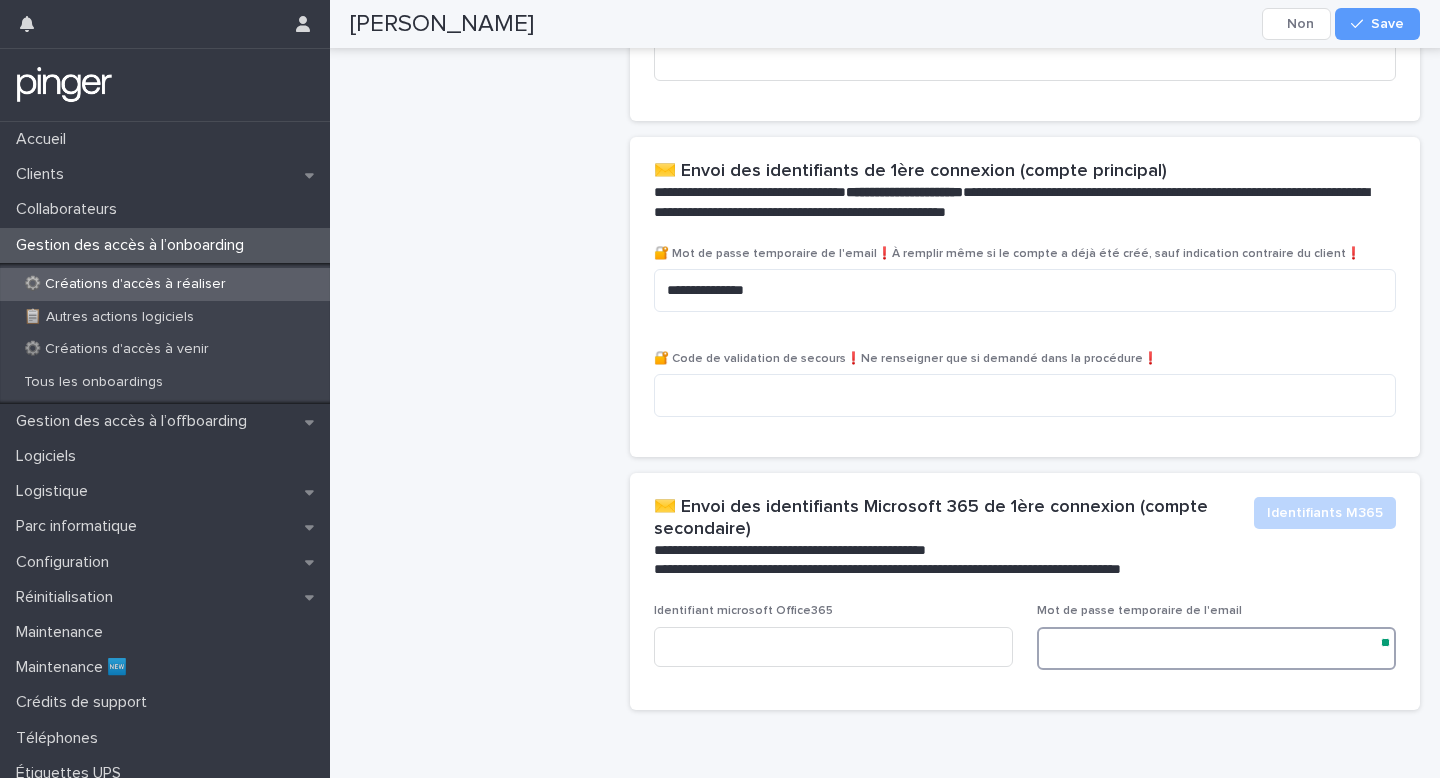 paste on "**********" 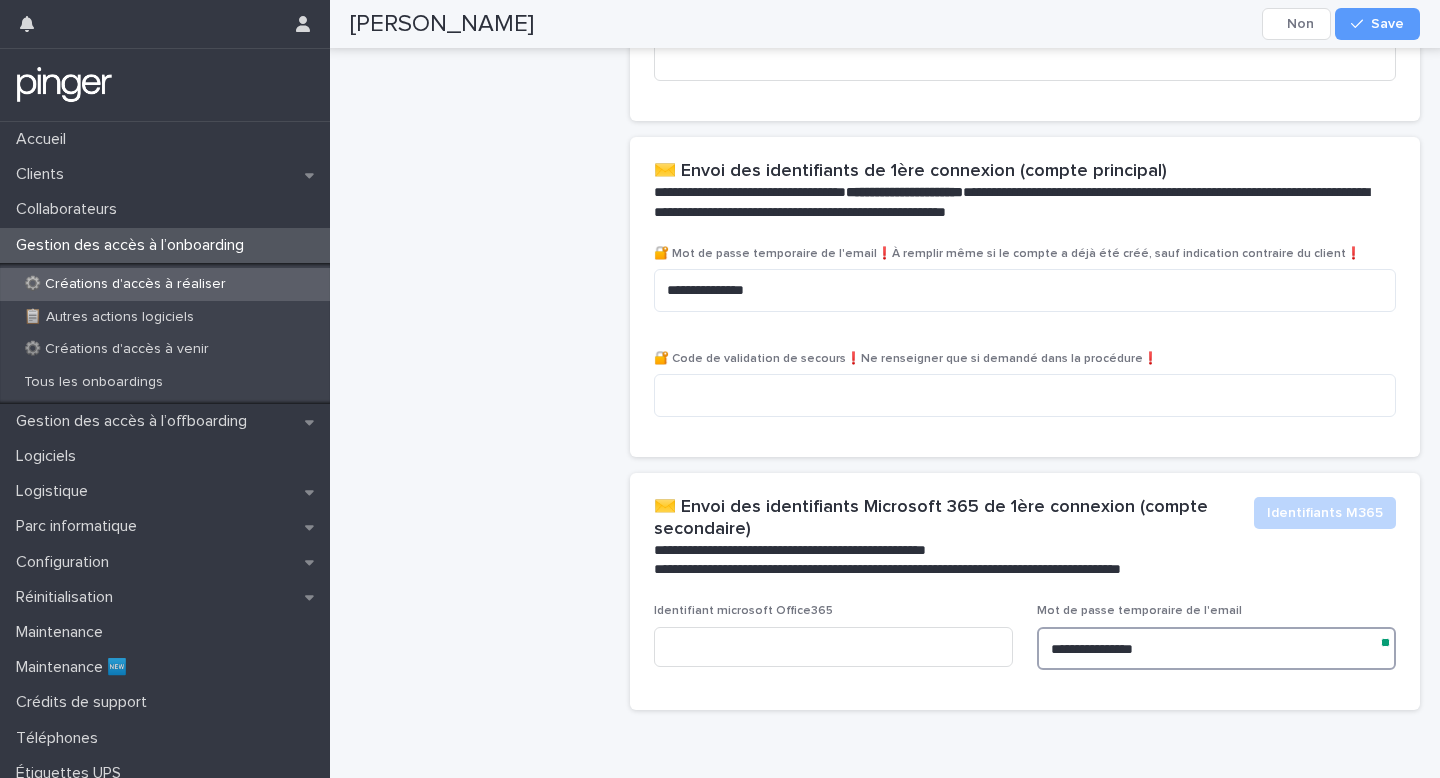 type on "**********" 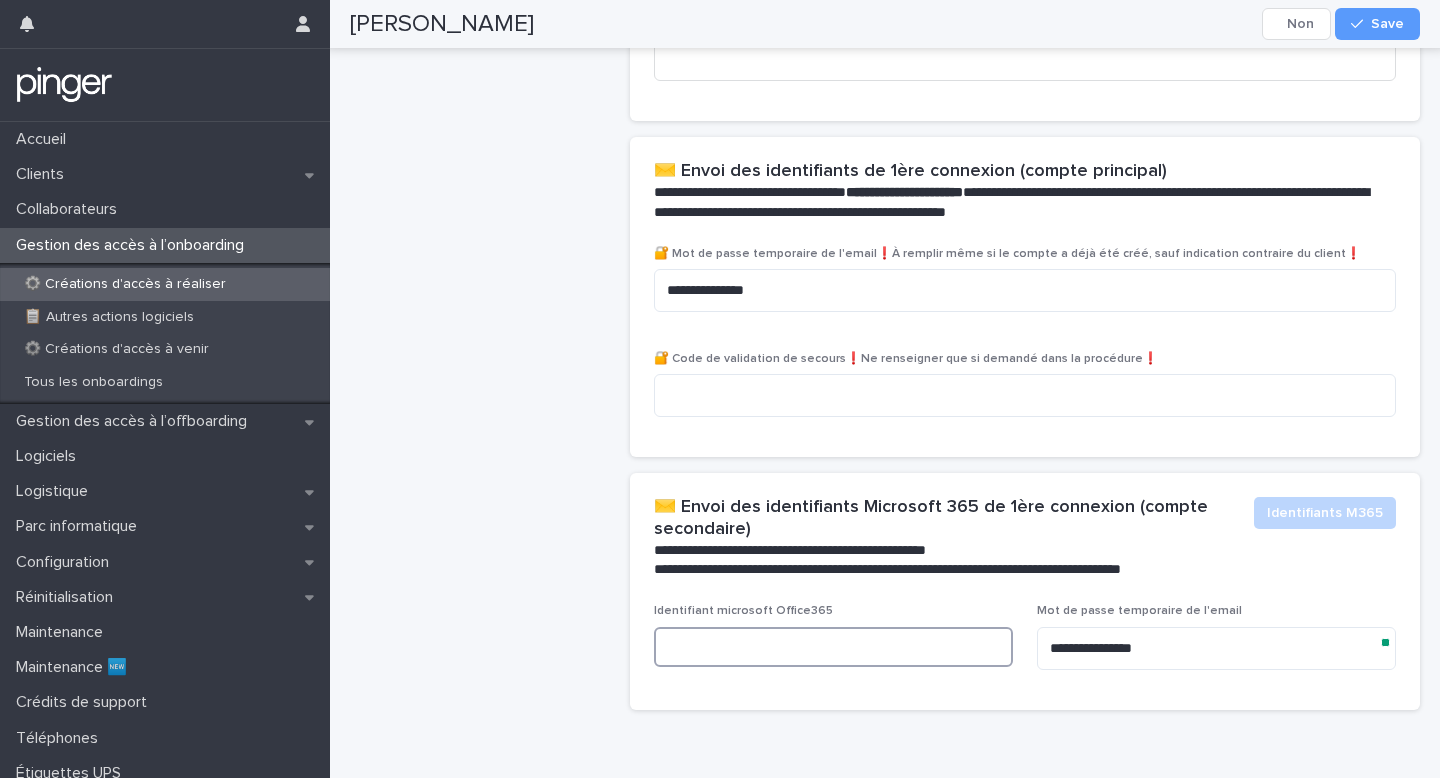 click at bounding box center (833, 647) 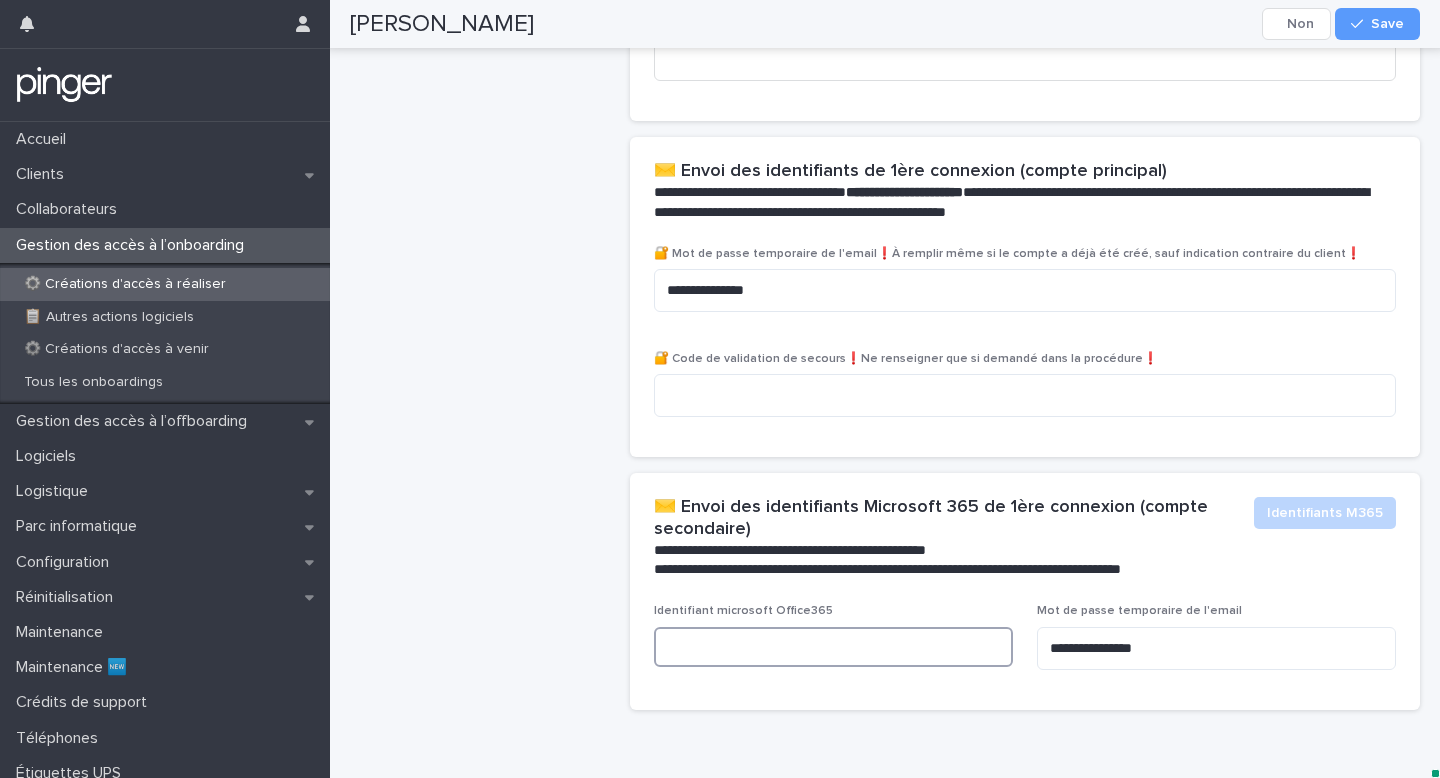 paste on "**********" 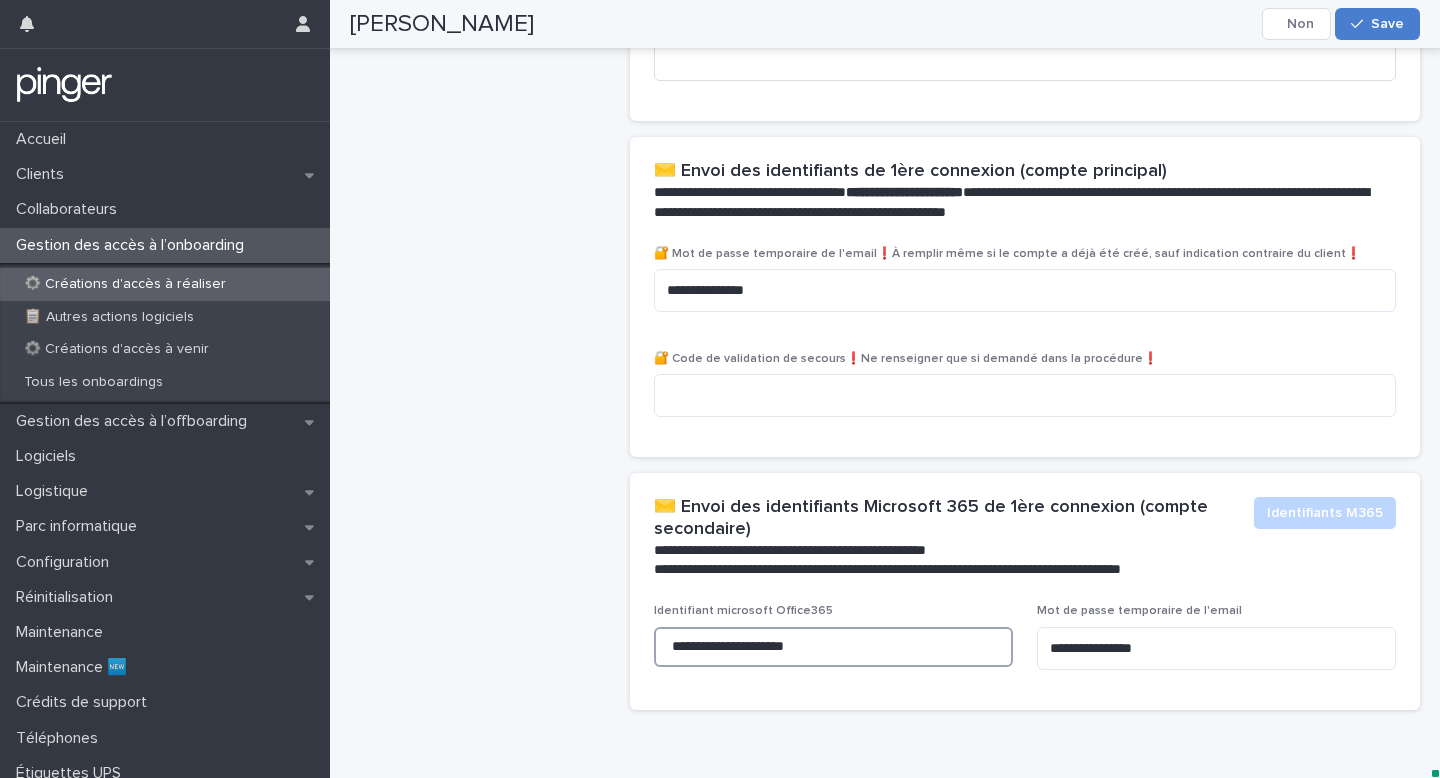 type on "**********" 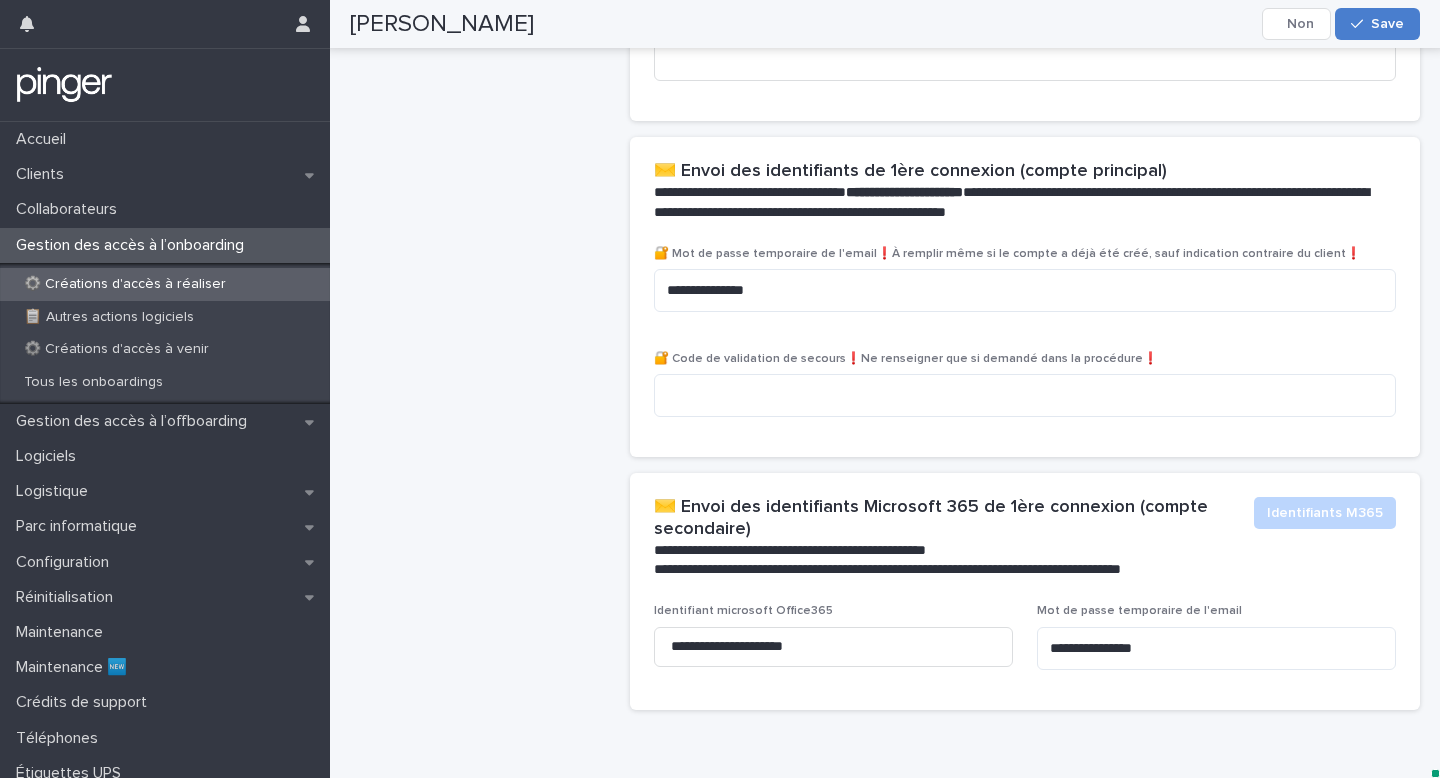 click on "Save" at bounding box center (1377, 24) 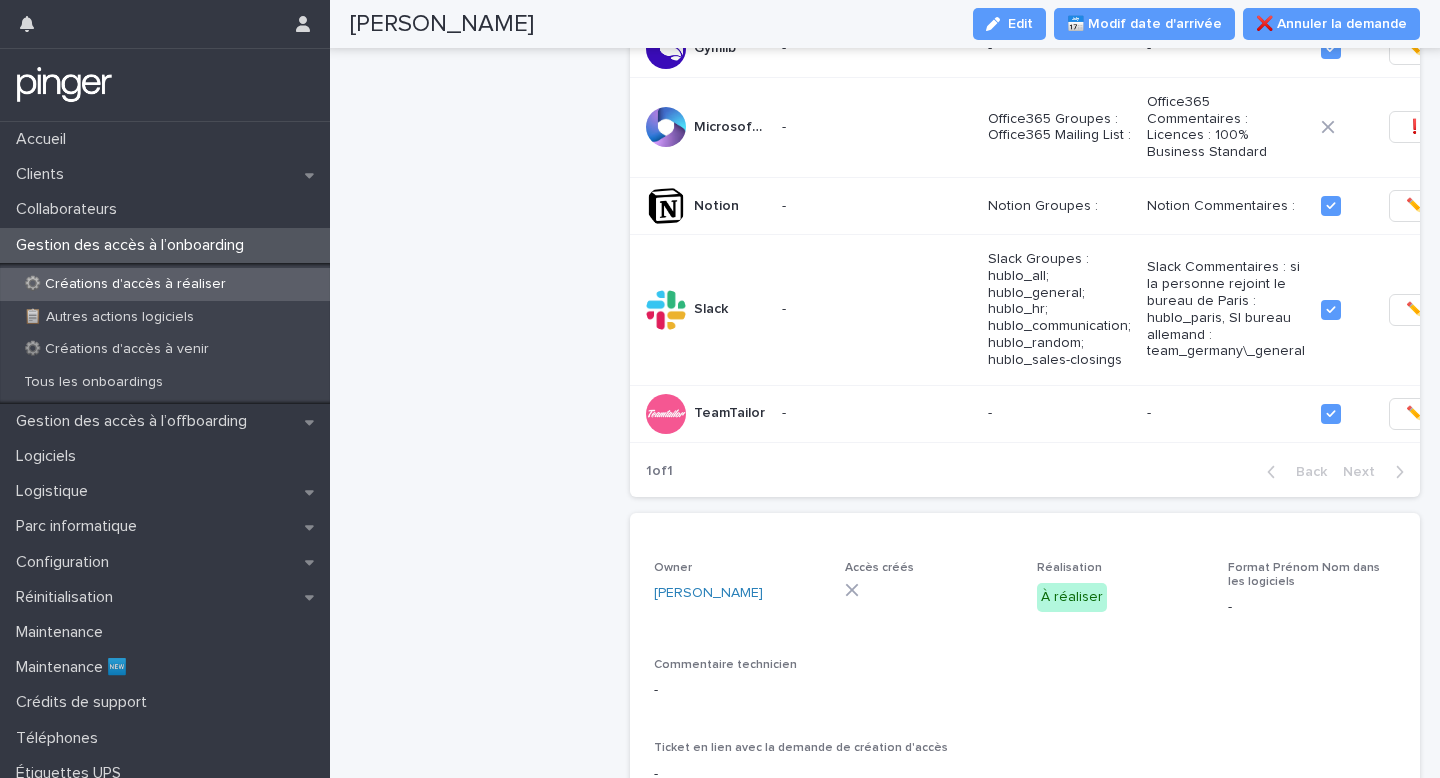 scroll, scrollTop: 360, scrollLeft: 0, axis: vertical 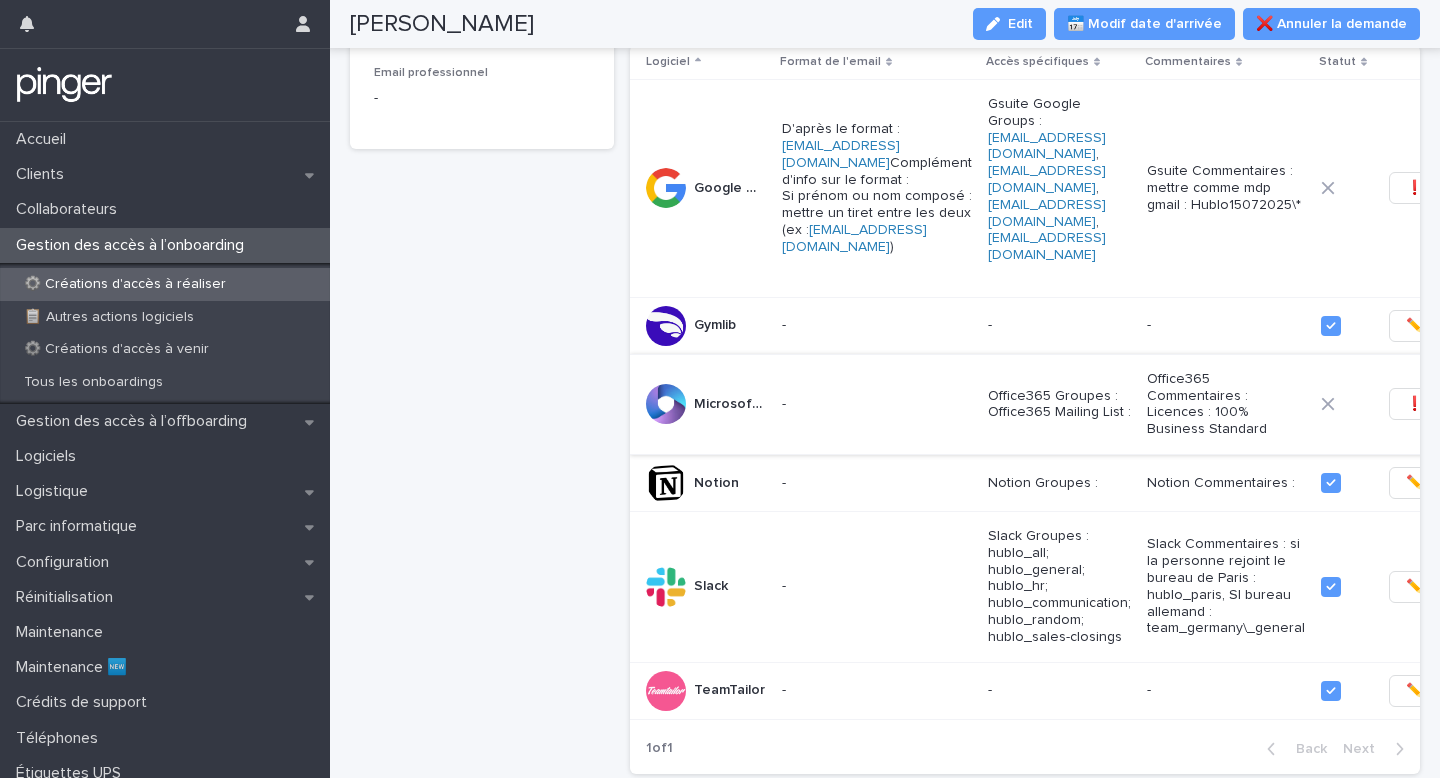 click on "❗" at bounding box center (1414, 404) 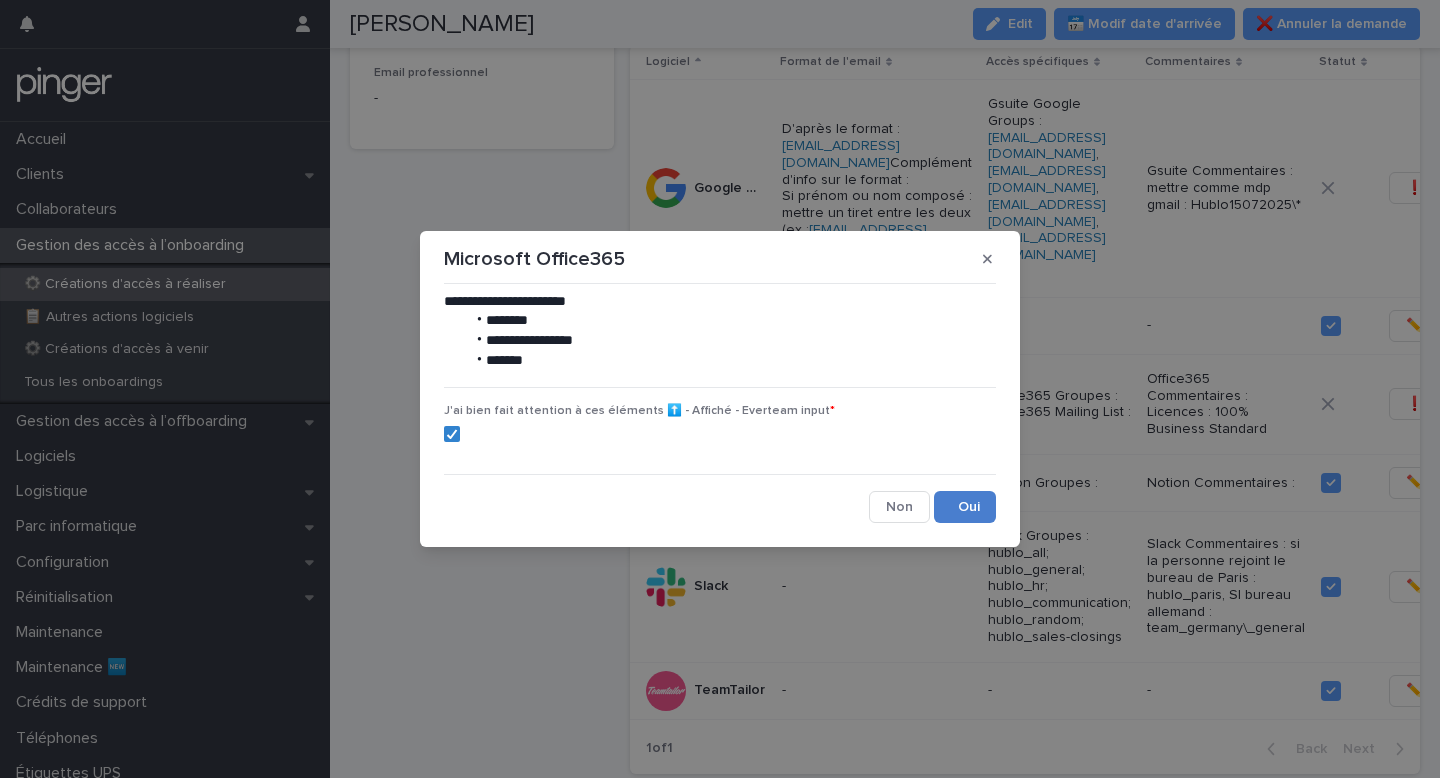 click on "Save" at bounding box center [965, 507] 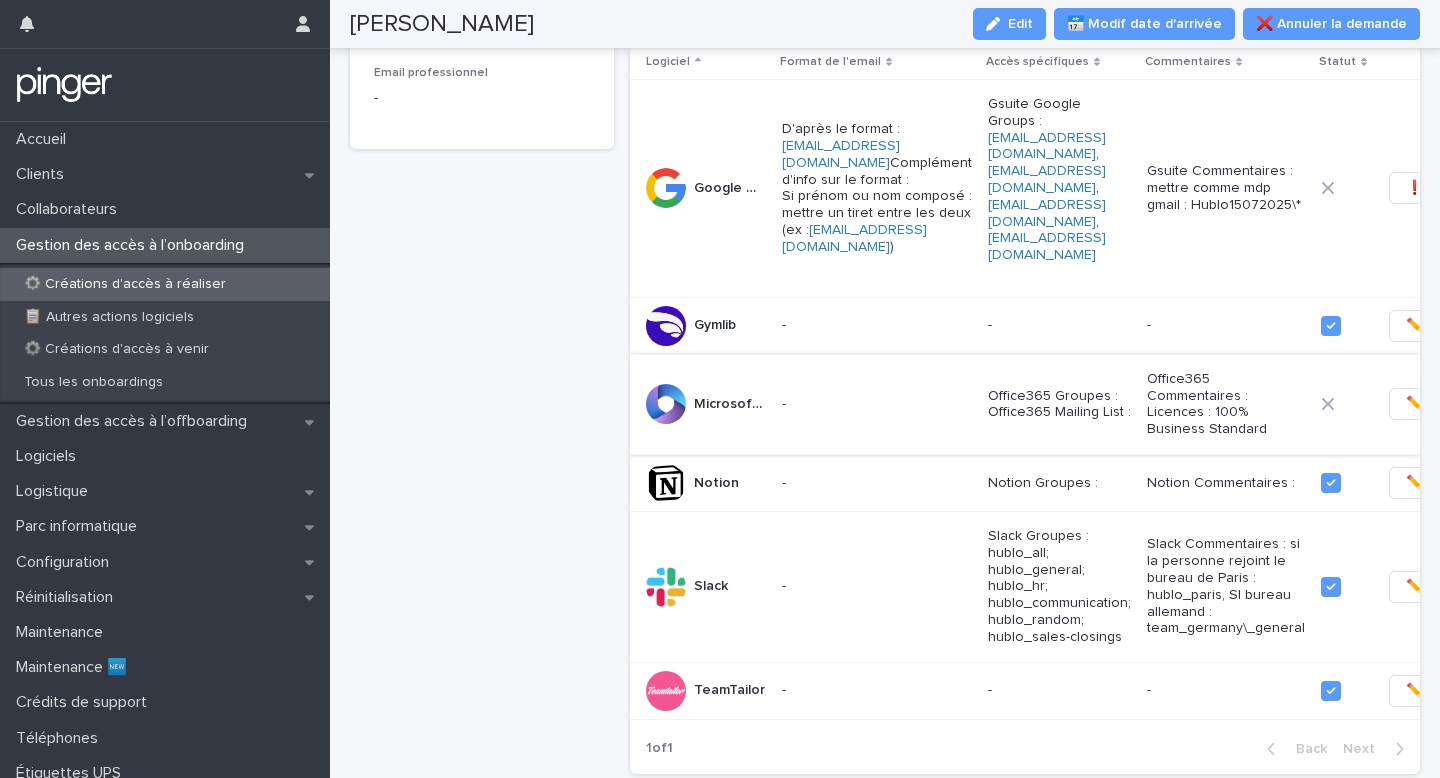 click on "✏️" at bounding box center (1414, 404) 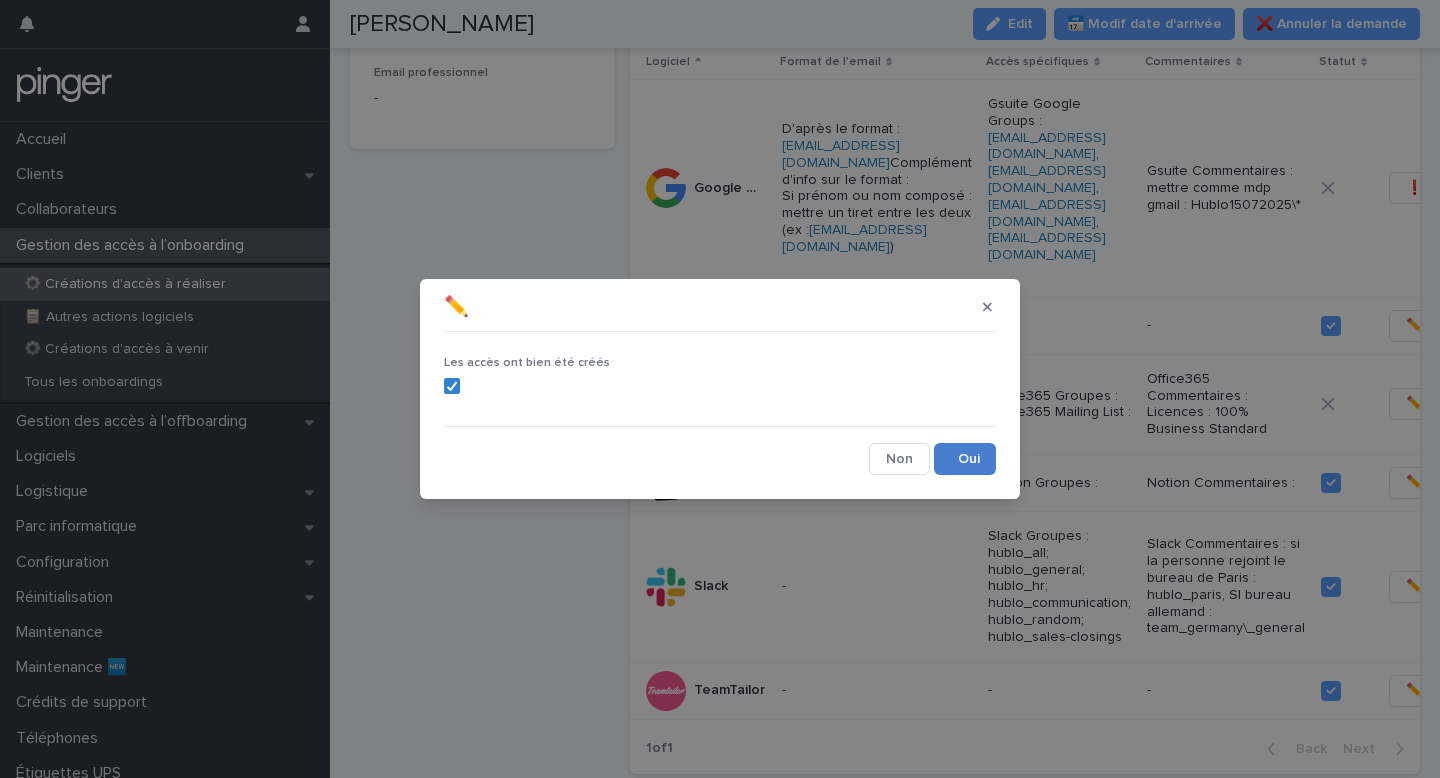click on "Save" at bounding box center [965, 459] 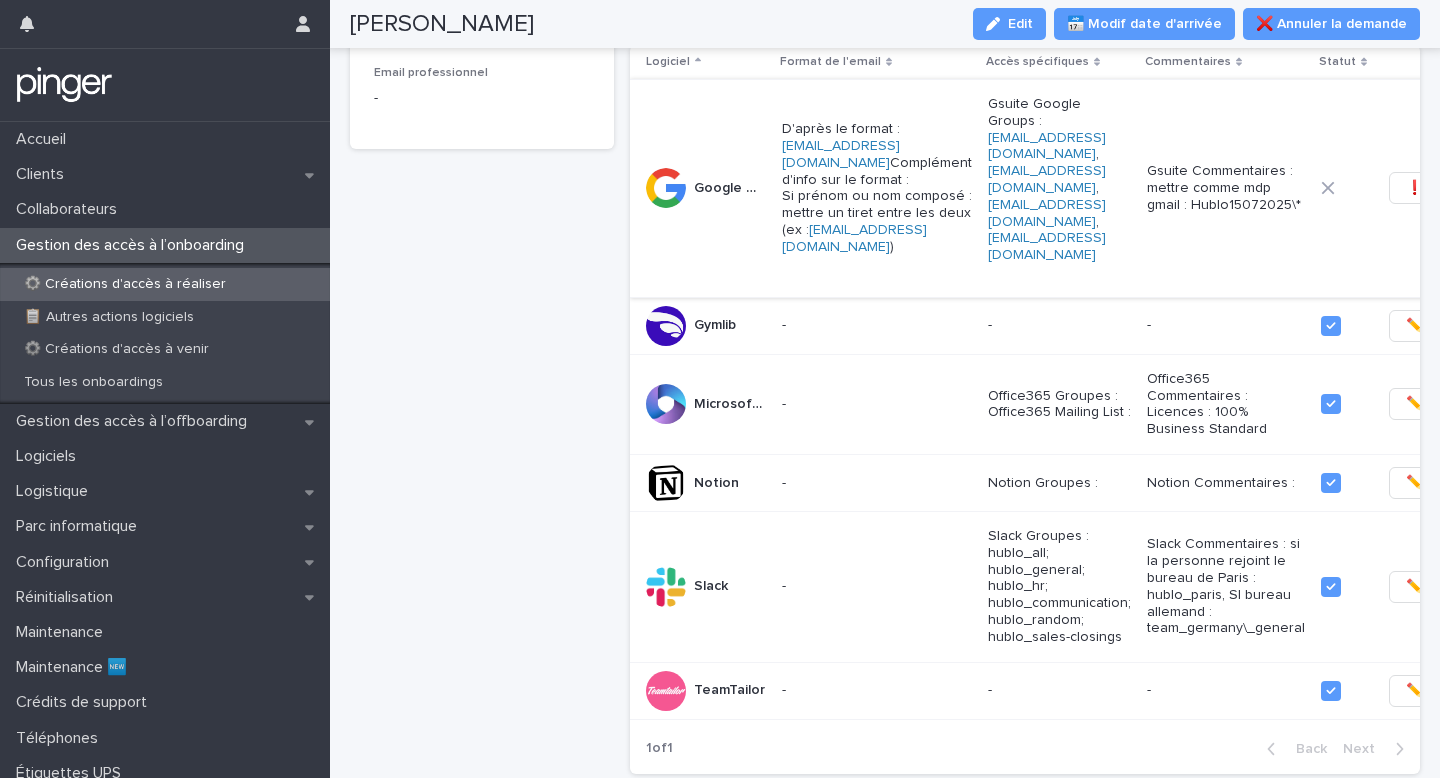 click on "❗" at bounding box center (1414, 188) 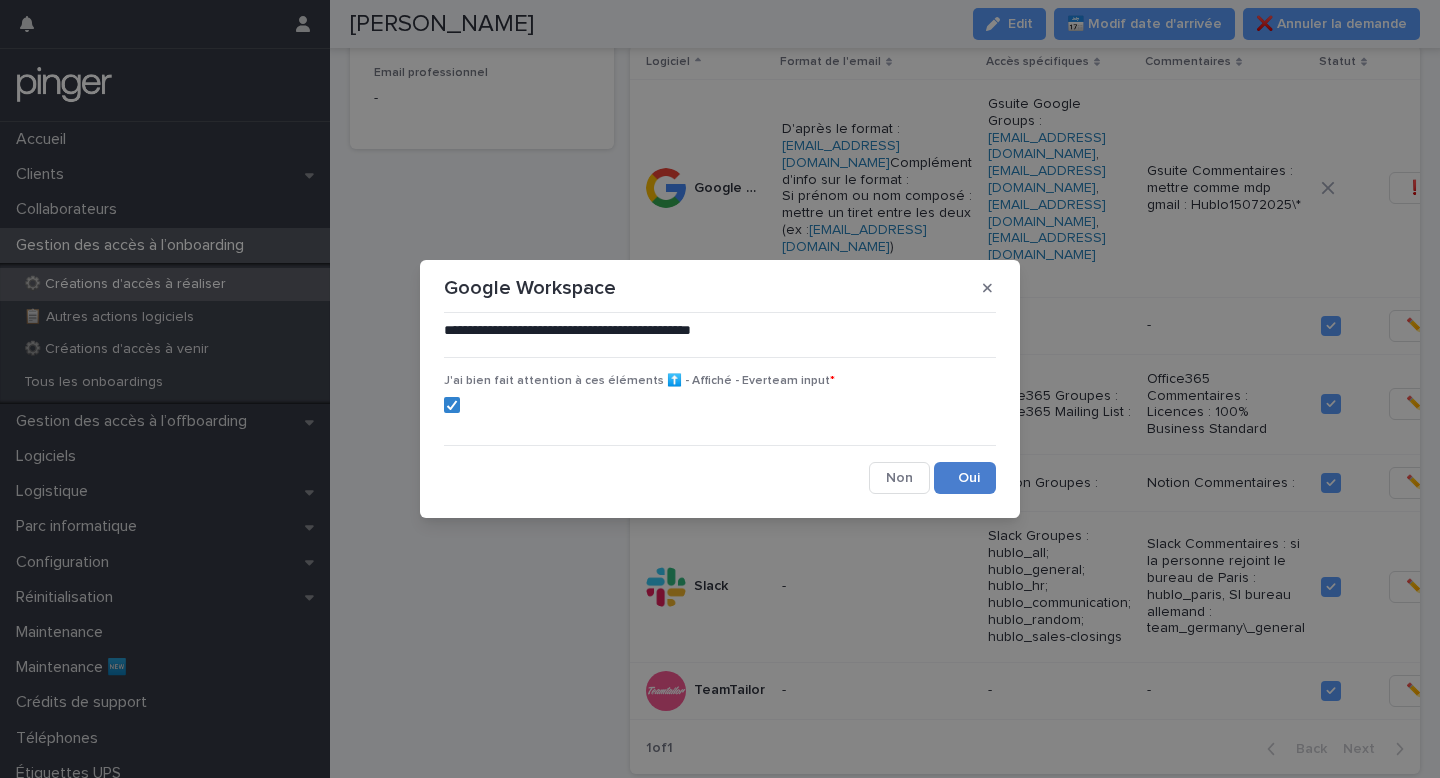 click on "Save" at bounding box center (965, 478) 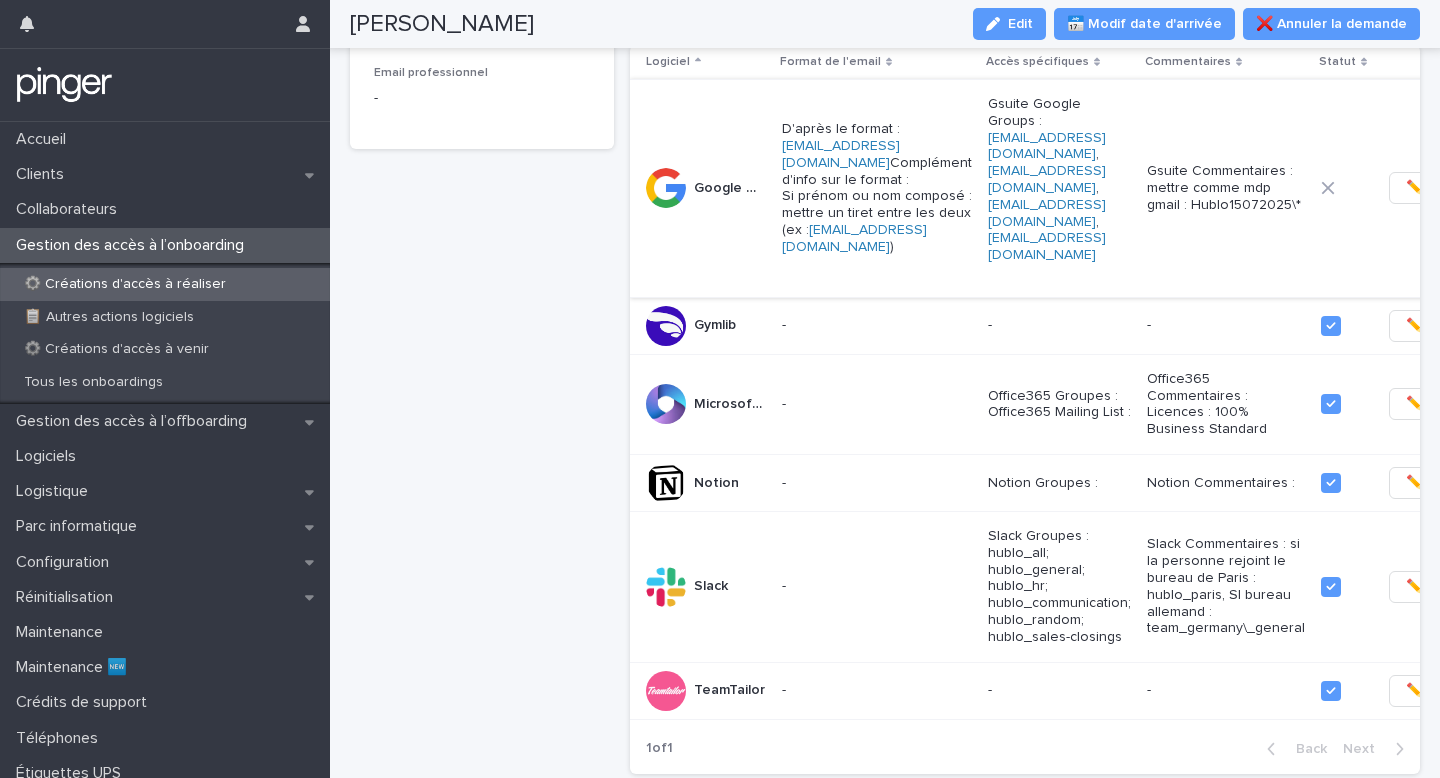 click on "✏️" at bounding box center (1414, 188) 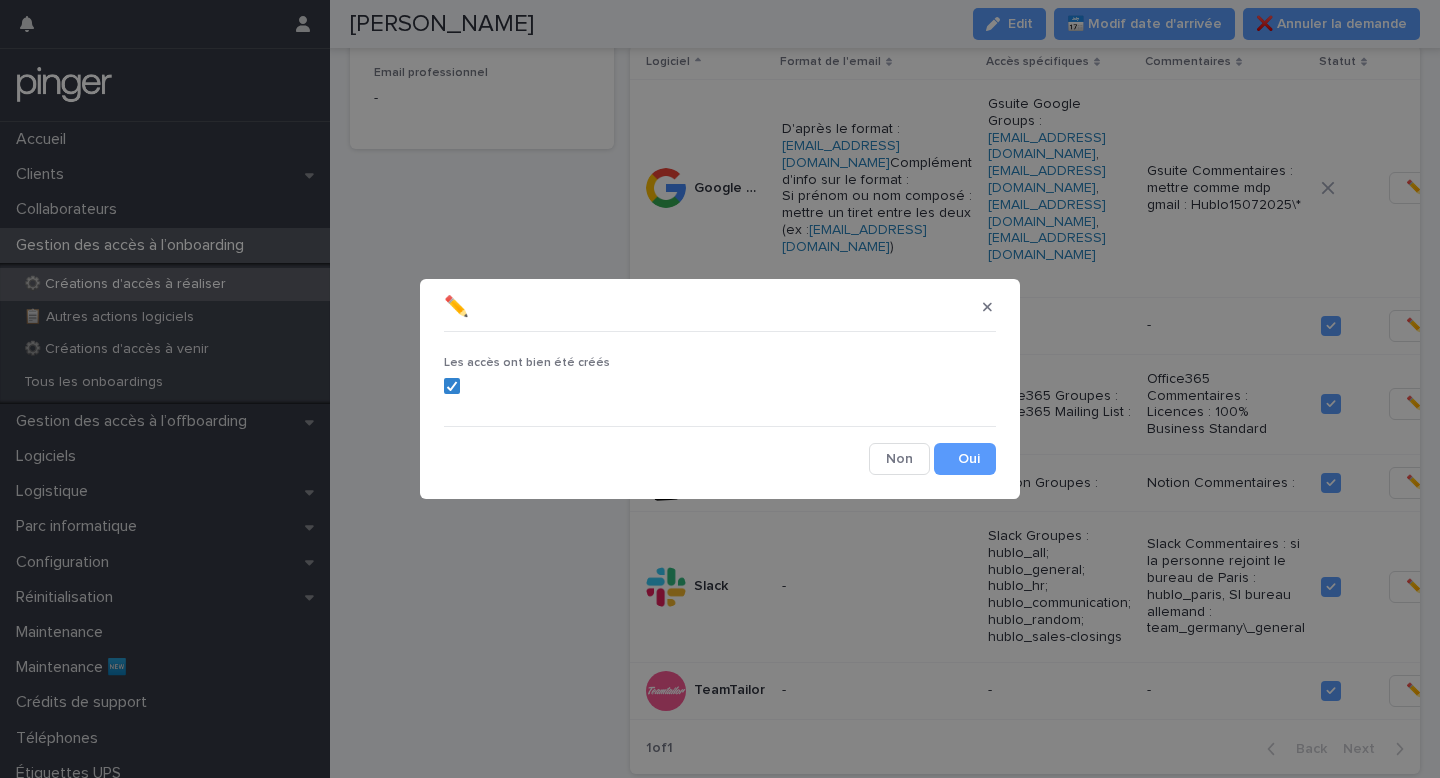 click on "✏️ Les accès ont bien été créés Cancel Save" at bounding box center (720, 389) 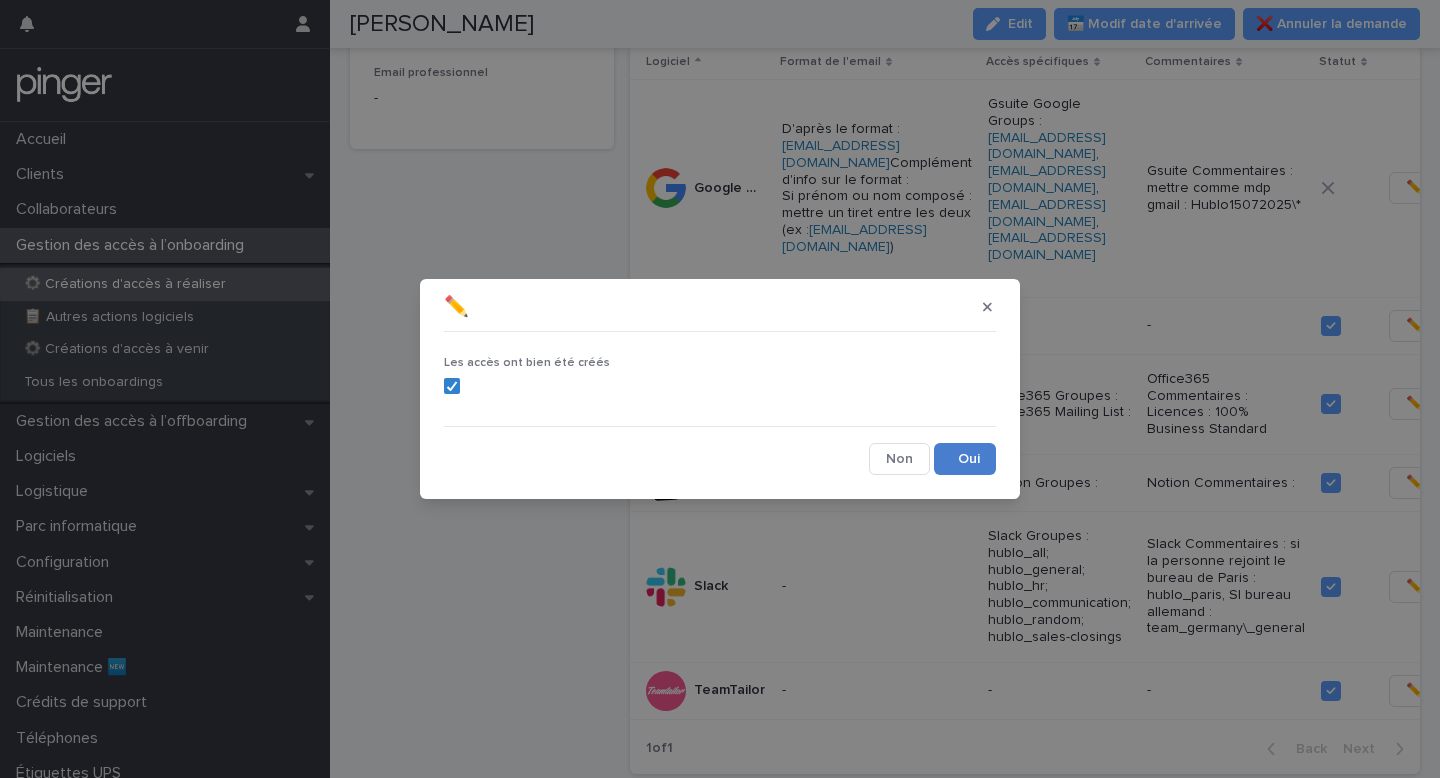 click on "Save" at bounding box center (965, 459) 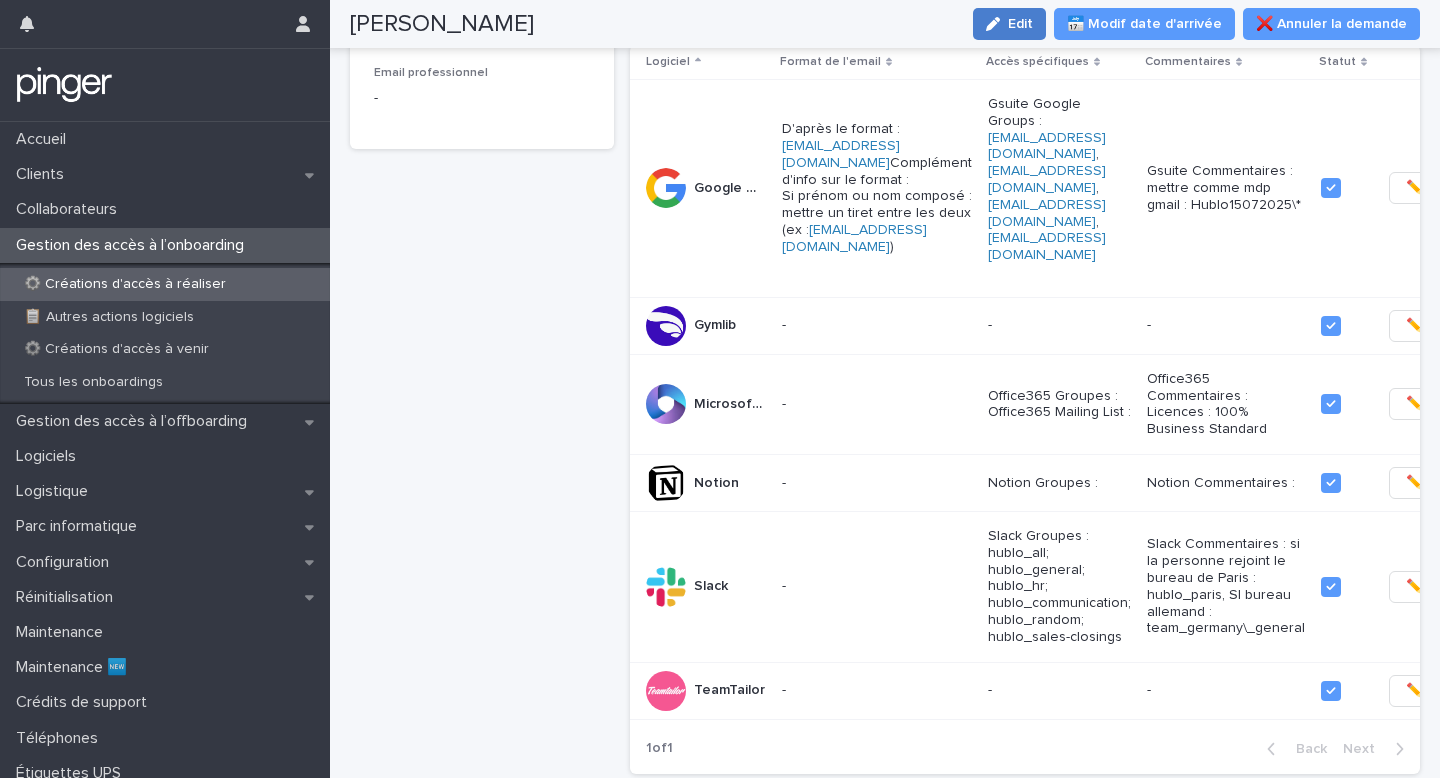 click on "Edit" at bounding box center (1020, 24) 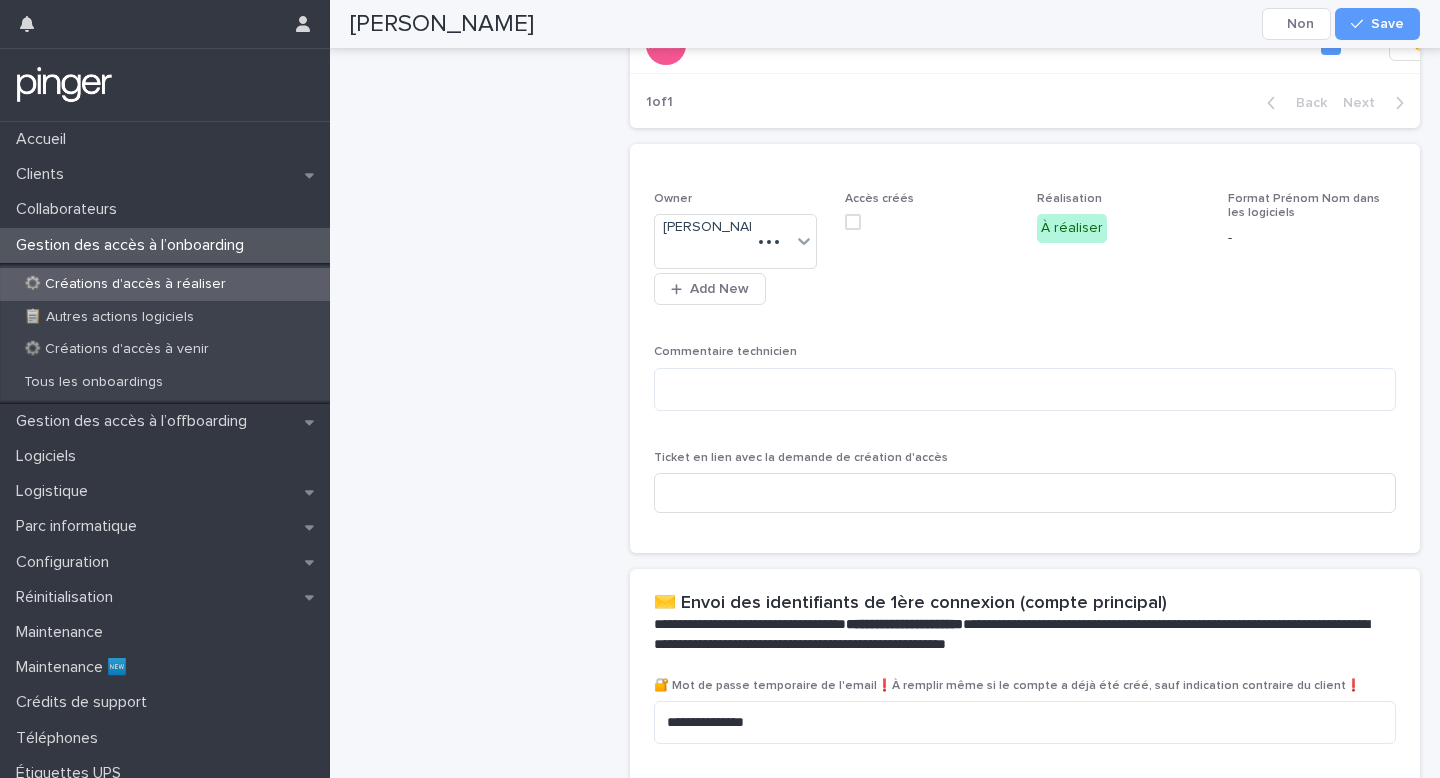 scroll, scrollTop: 988, scrollLeft: 0, axis: vertical 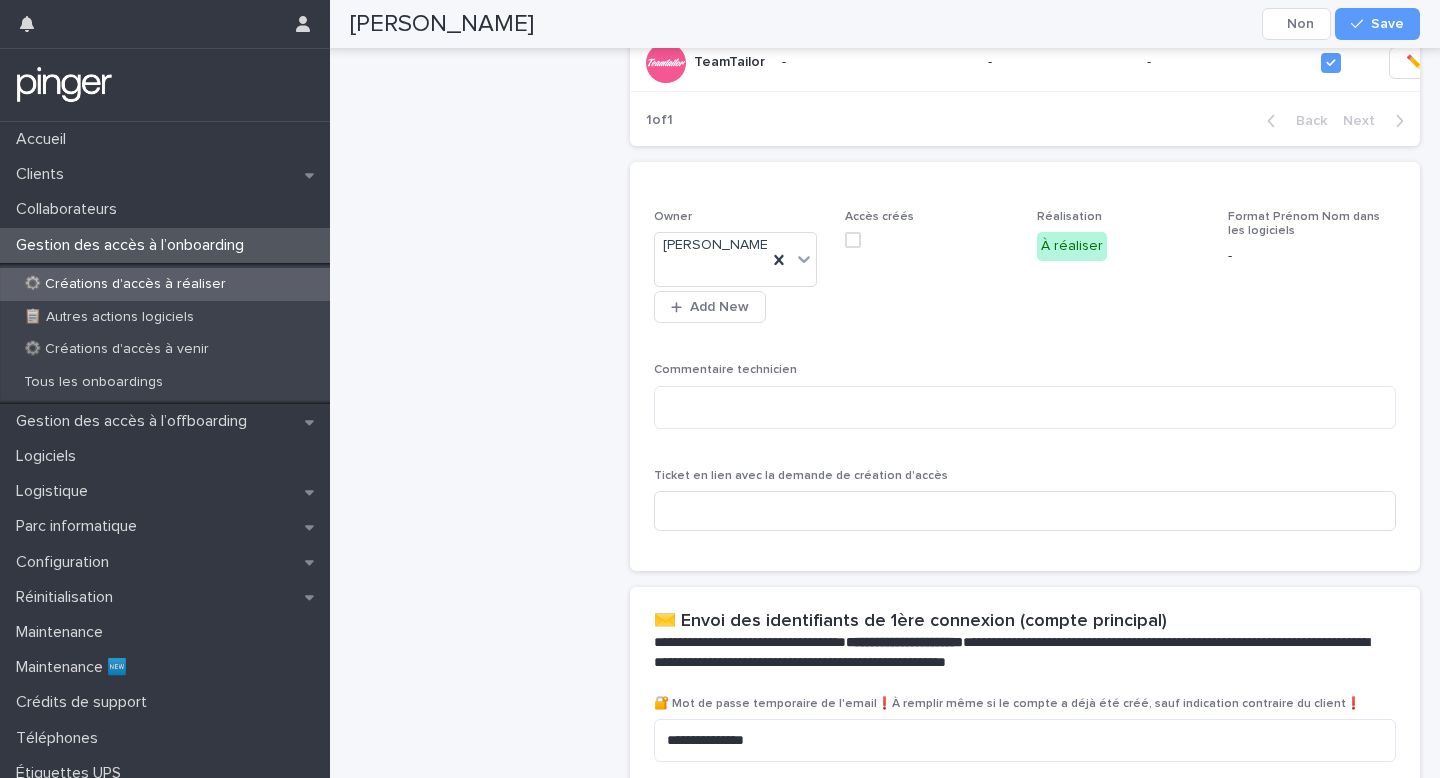 click at bounding box center (929, 240) 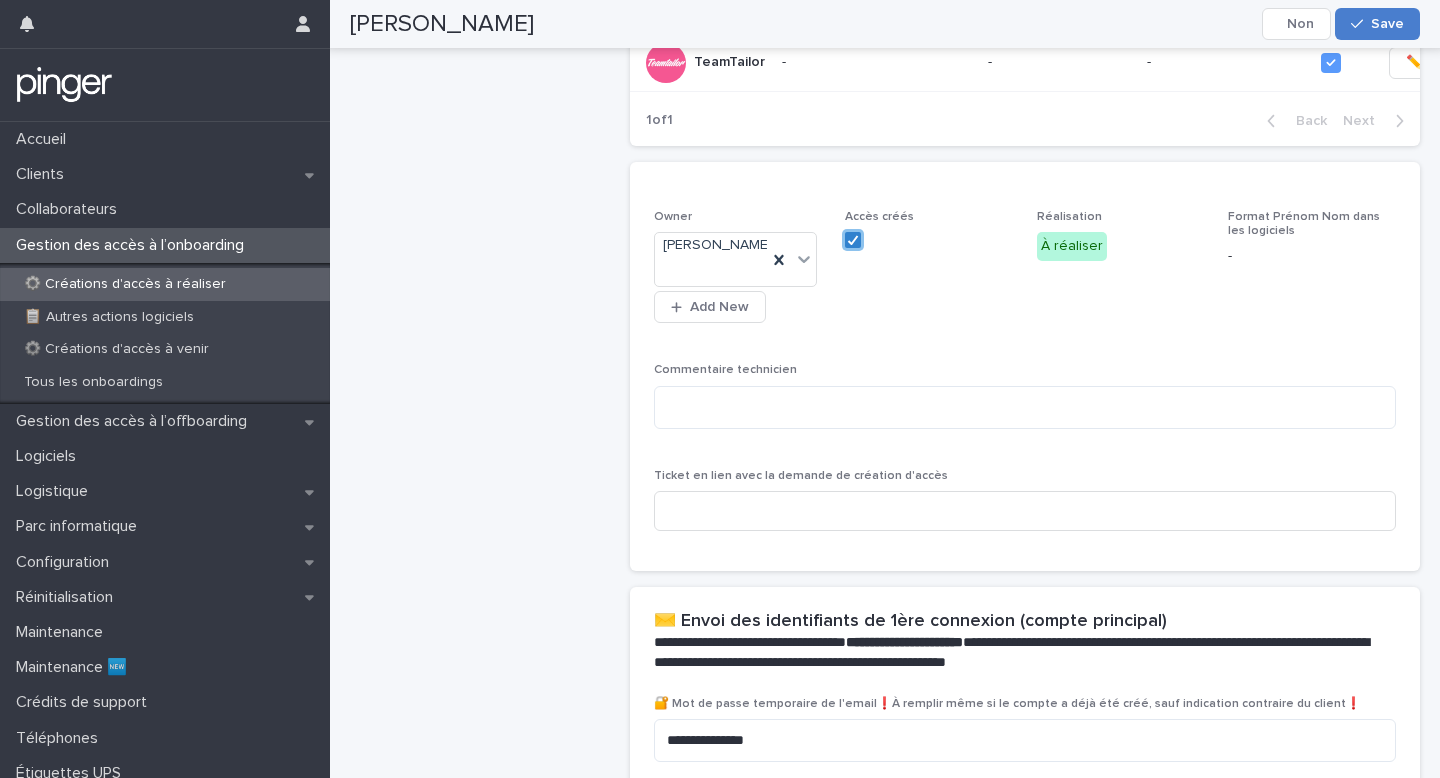 click at bounding box center (1361, 24) 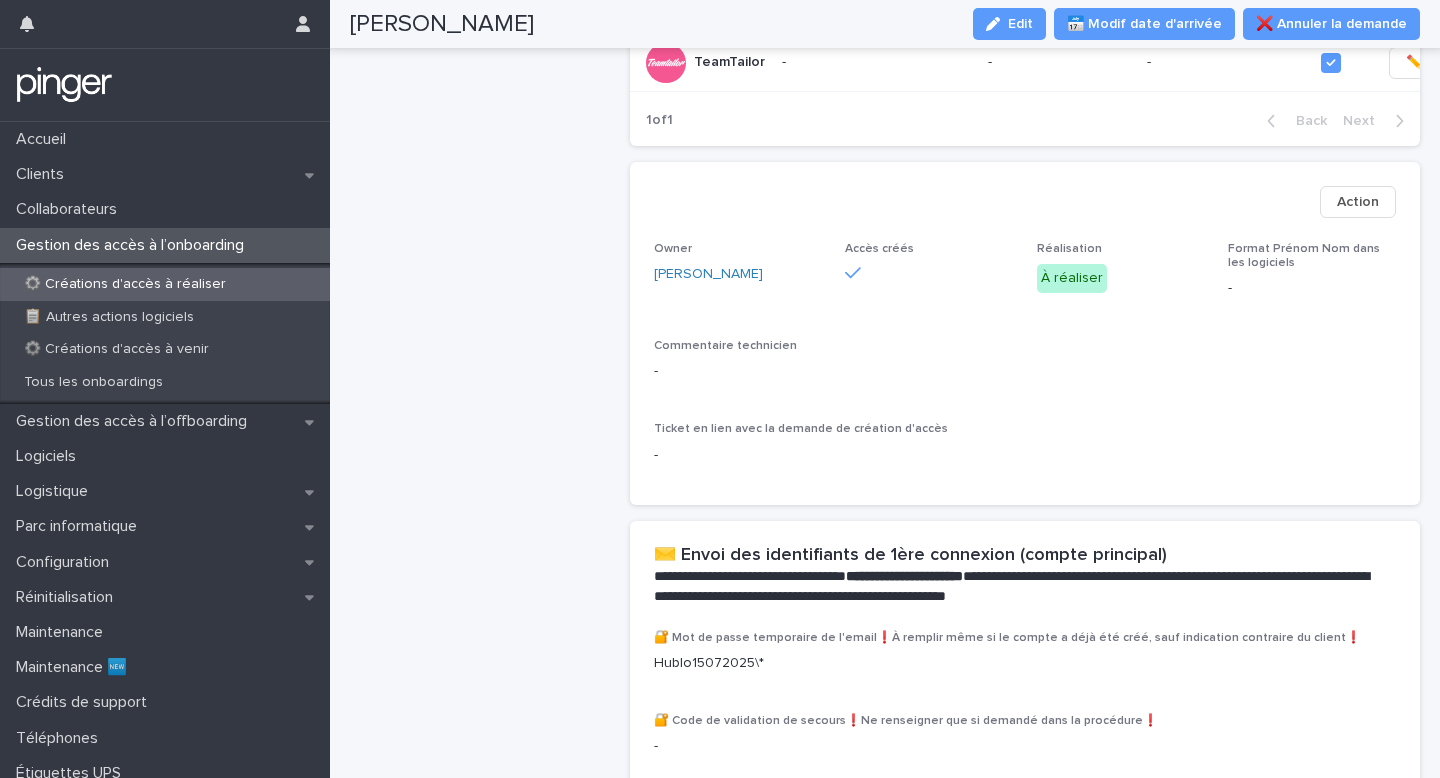 scroll, scrollTop: 930, scrollLeft: 0, axis: vertical 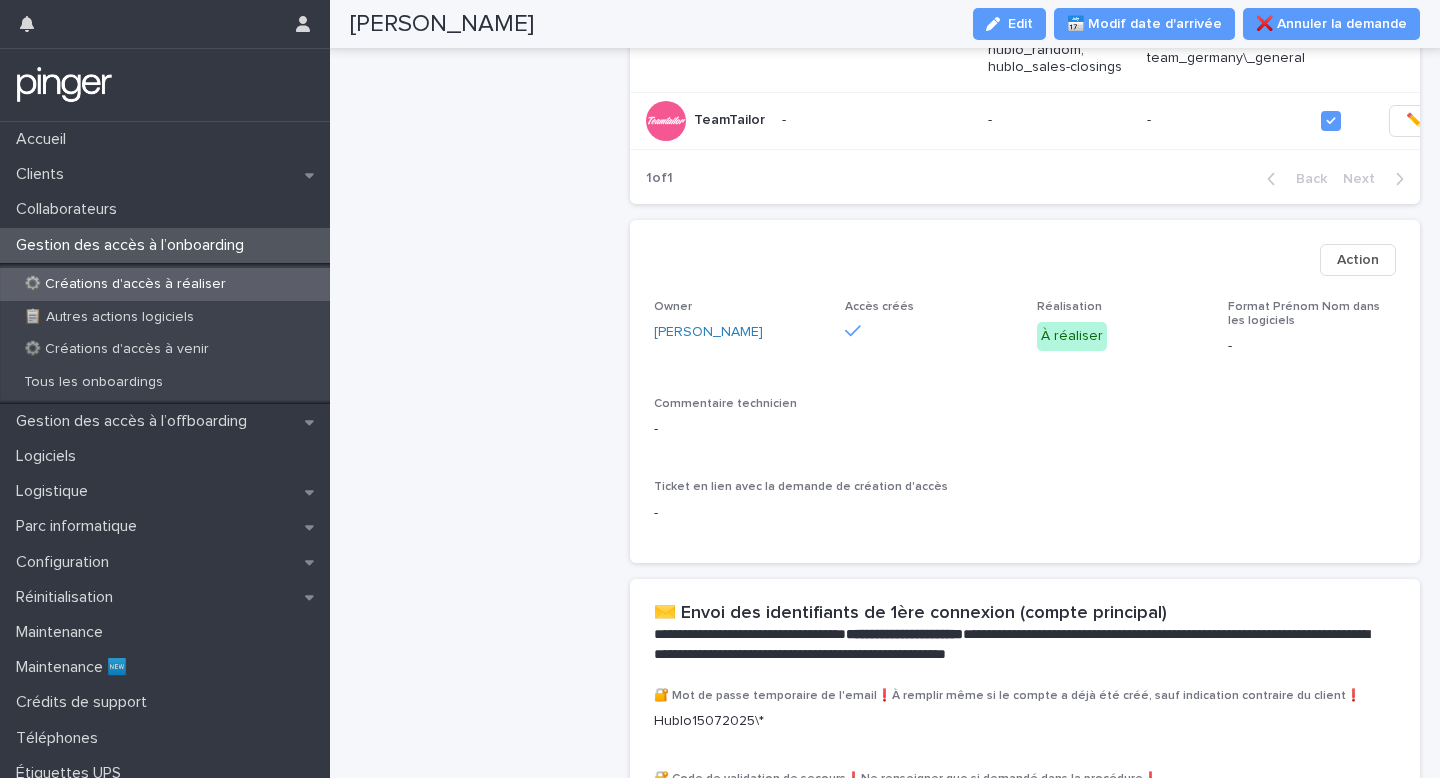 click on "⚙️ Créations d'accès à réaliser" at bounding box center [125, 284] 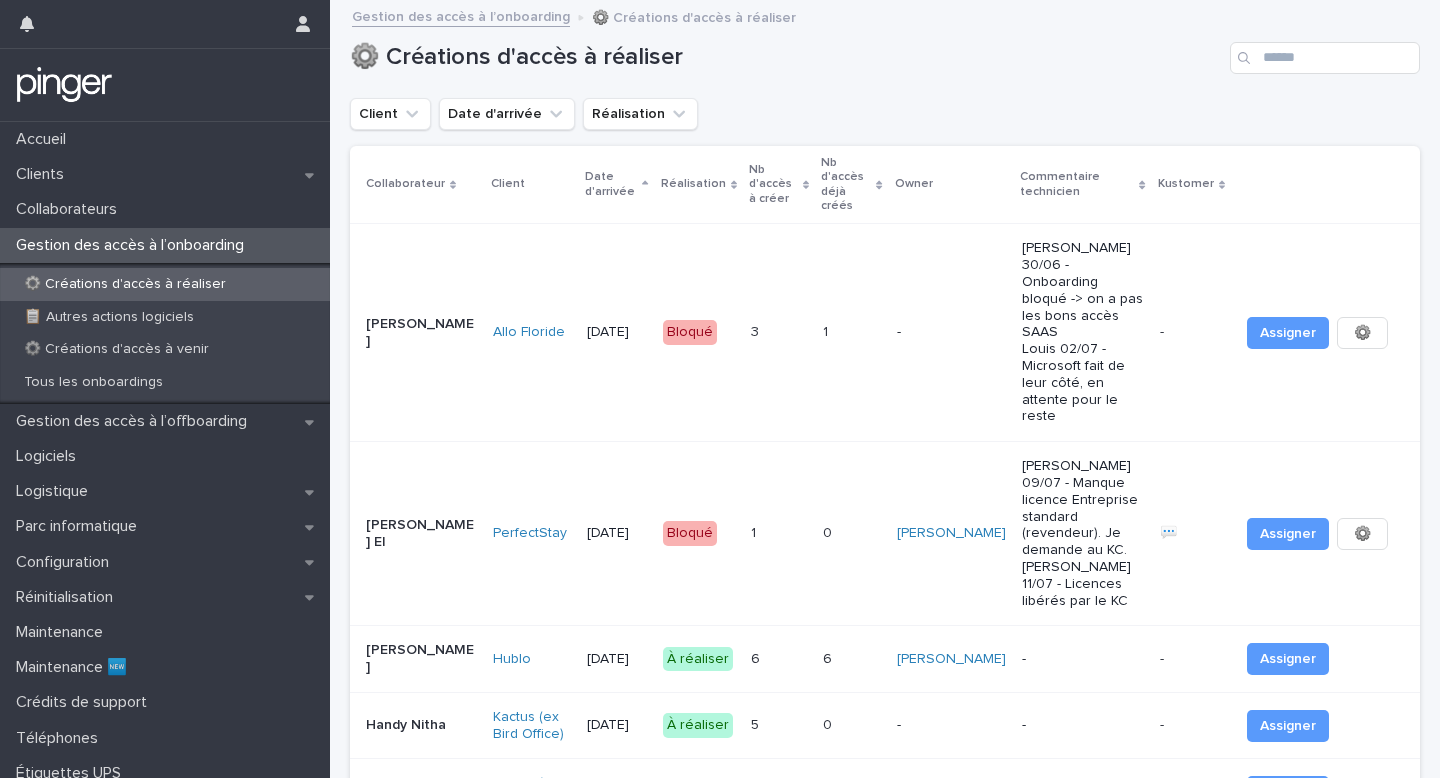 click on "[PERSON_NAME]" at bounding box center [951, 534] 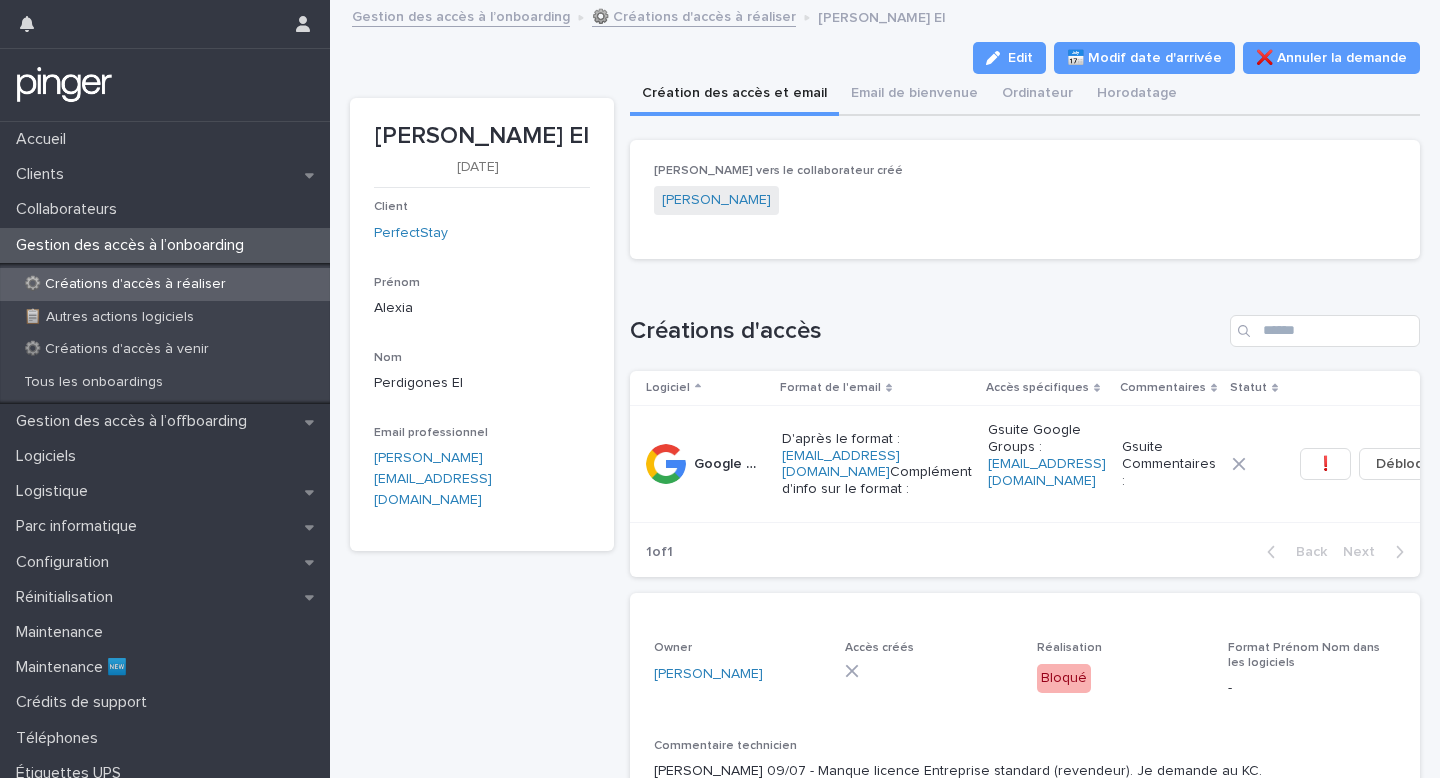 click on "⚙️ Créations d'accès à réaliser" at bounding box center [125, 284] 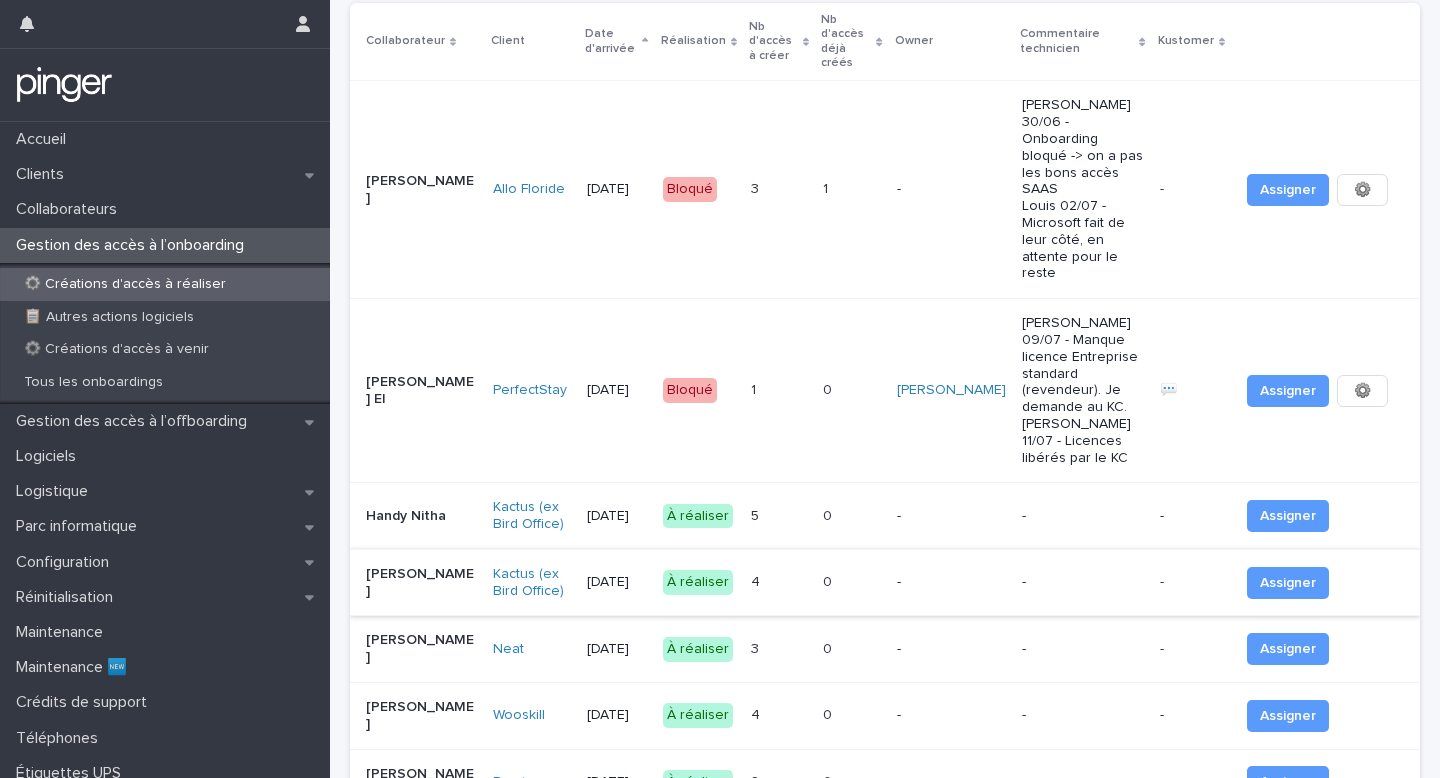 scroll, scrollTop: 180, scrollLeft: 0, axis: vertical 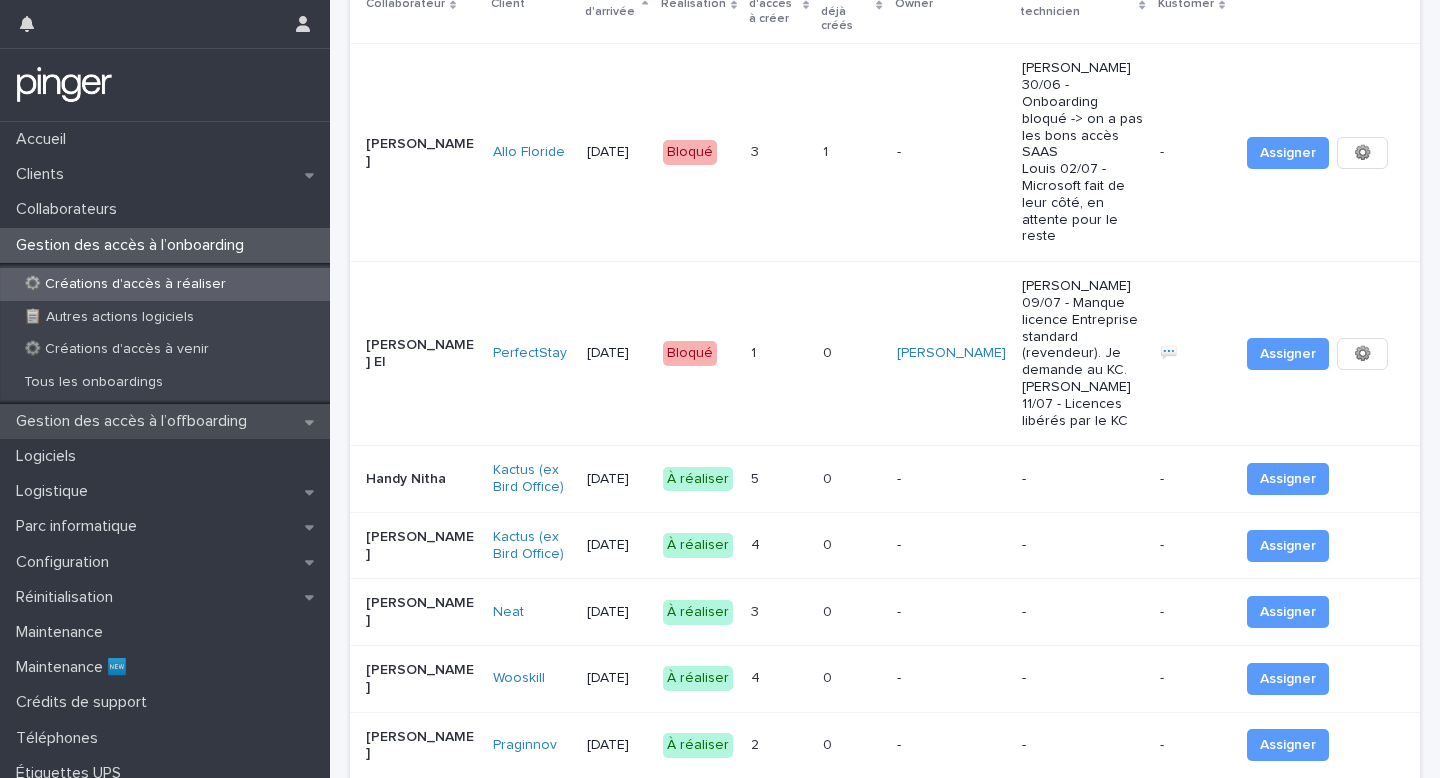 click on "Gestion des accès à l’offboarding" at bounding box center (135, 421) 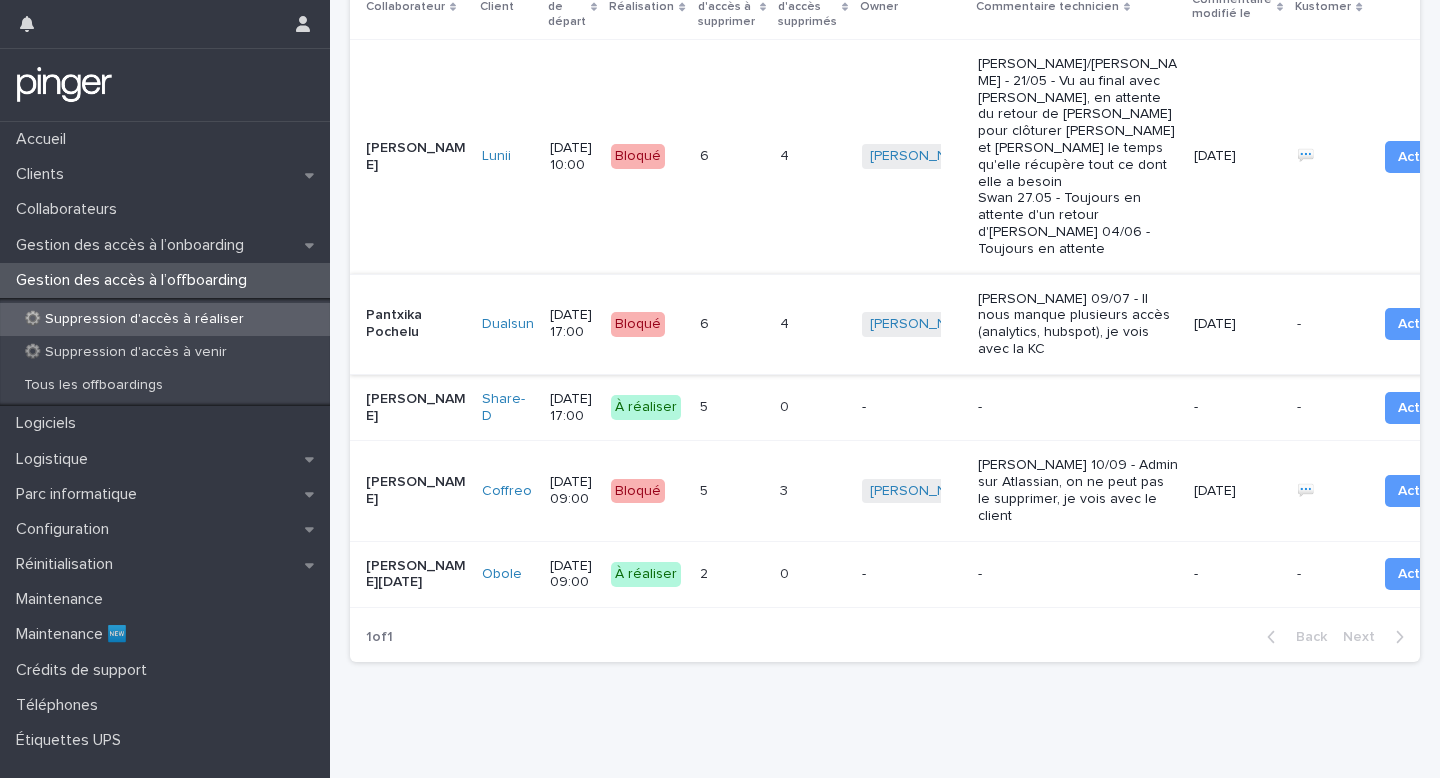 scroll, scrollTop: 220, scrollLeft: 0, axis: vertical 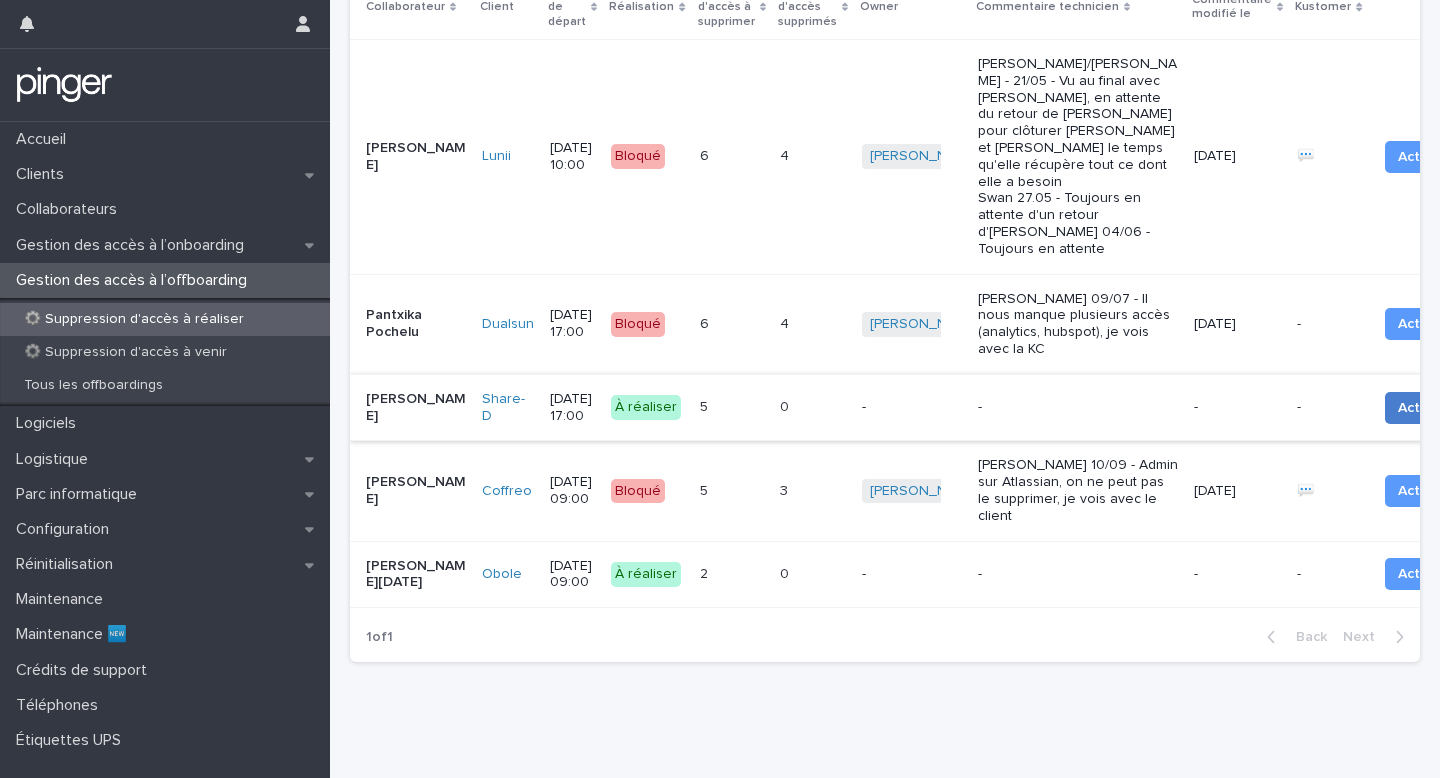 click on "Action" at bounding box center [1419, 408] 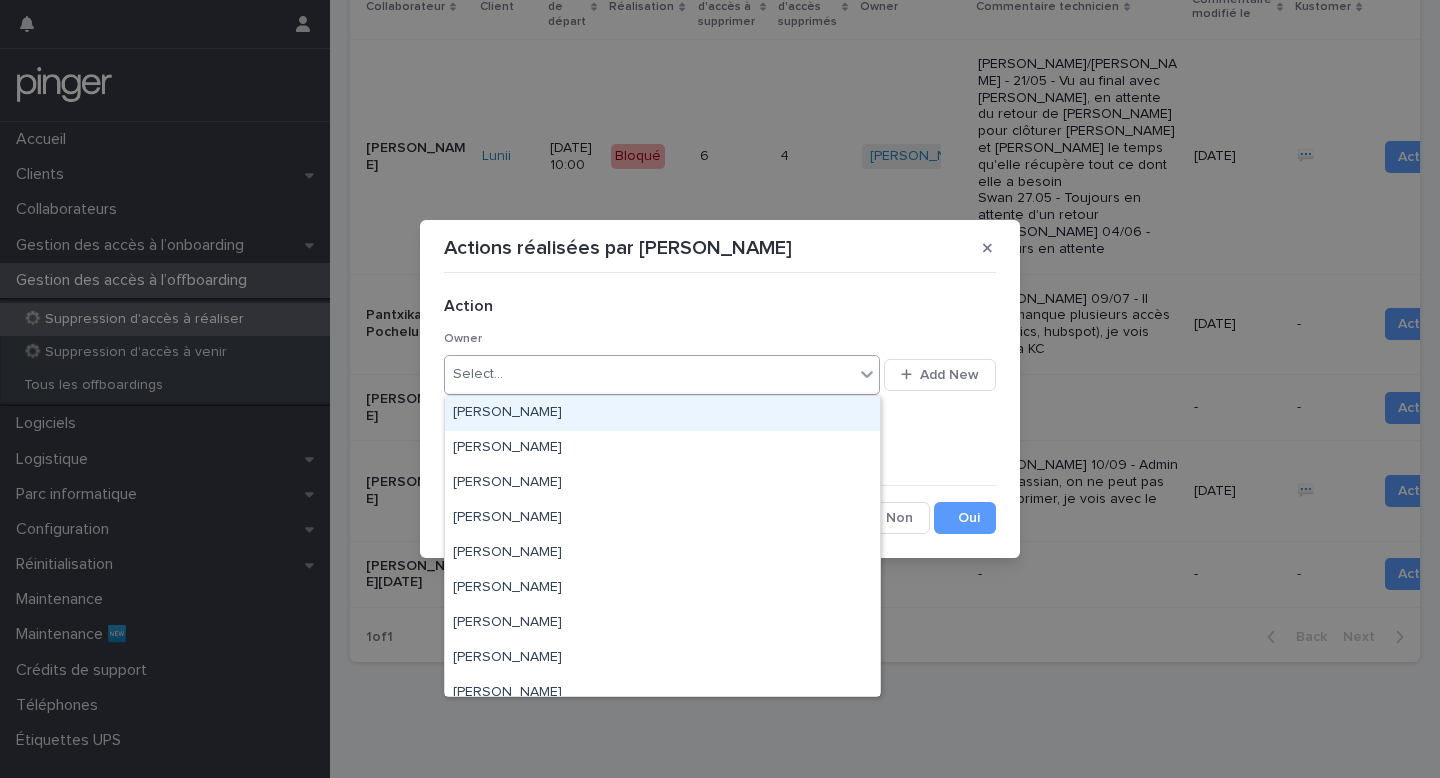 click on "Select..." at bounding box center (649, 374) 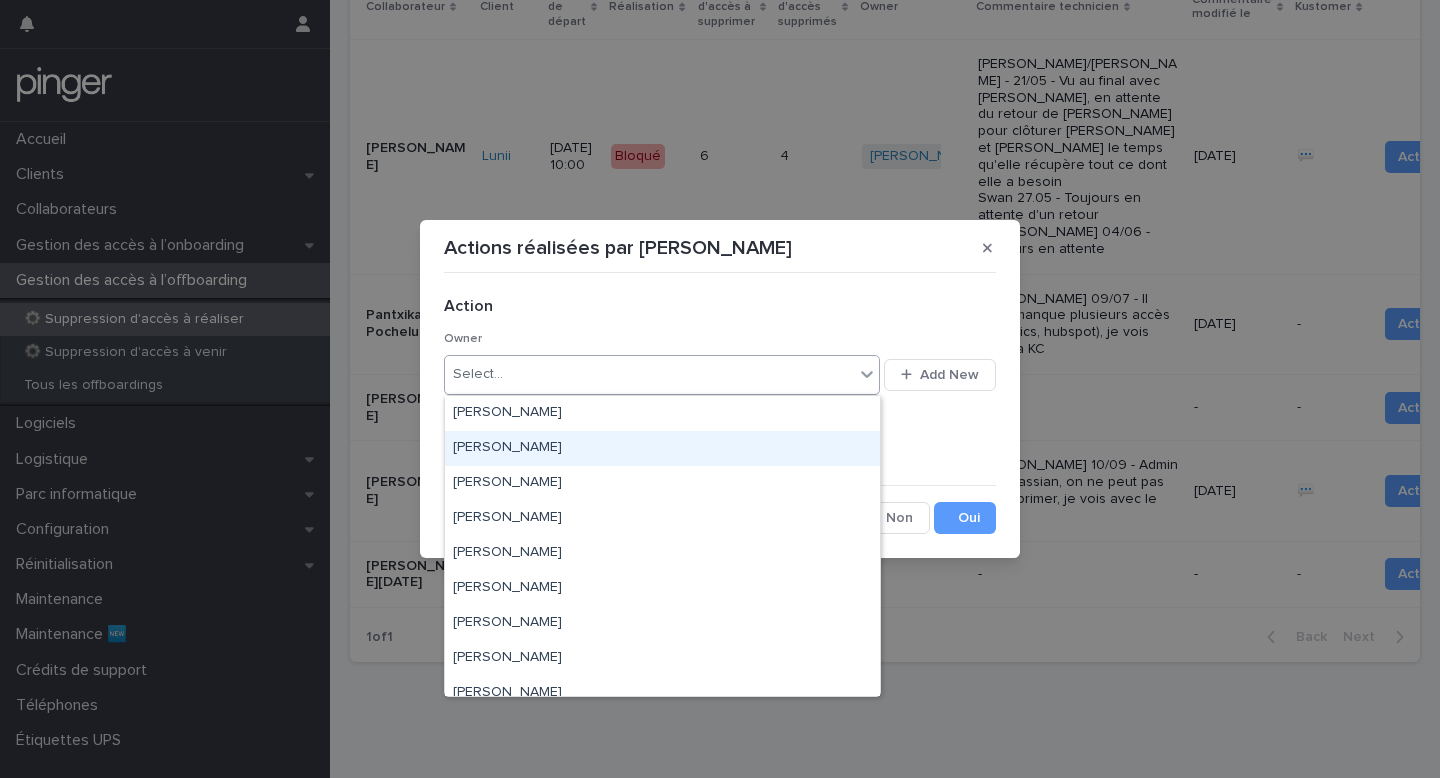 click on "[PERSON_NAME]" at bounding box center (662, 448) 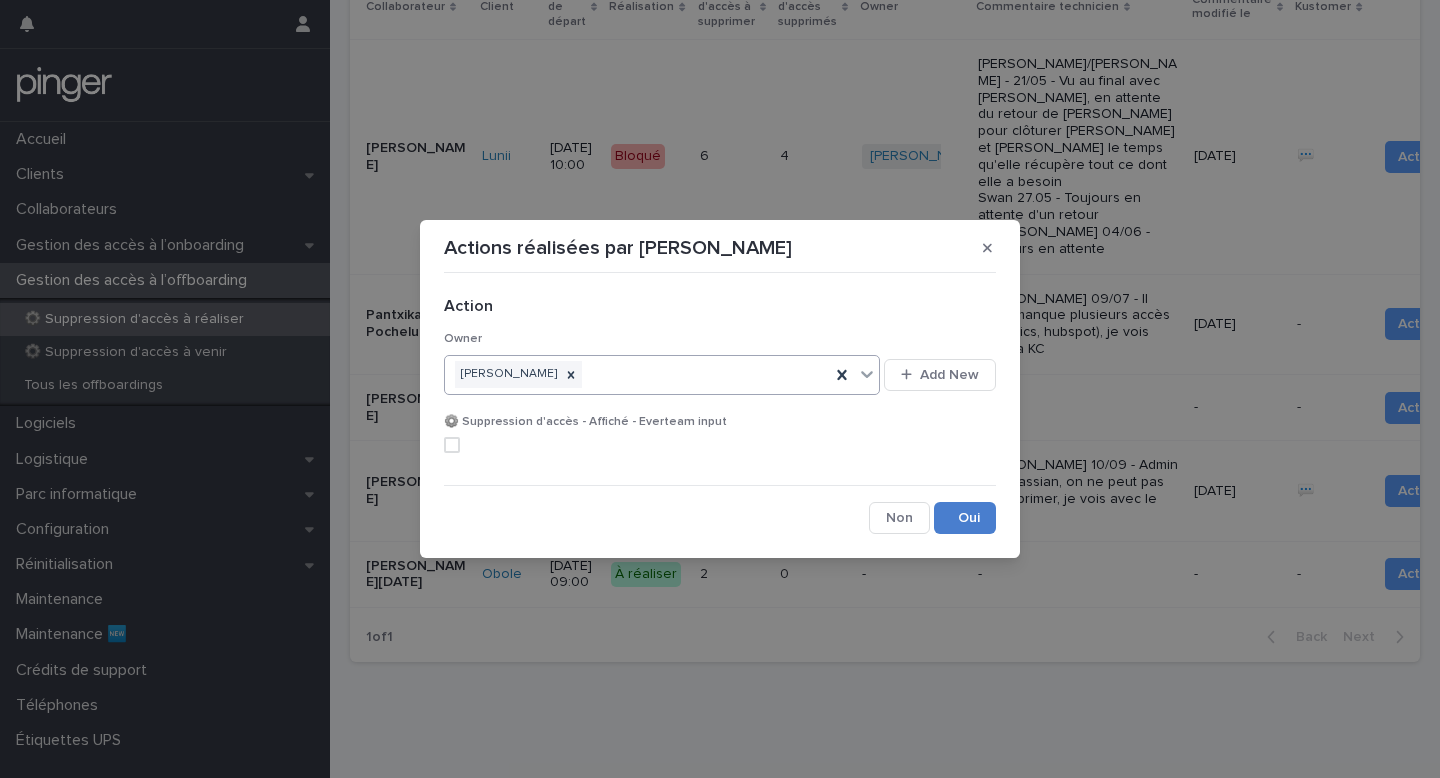 click on "Save" at bounding box center (965, 518) 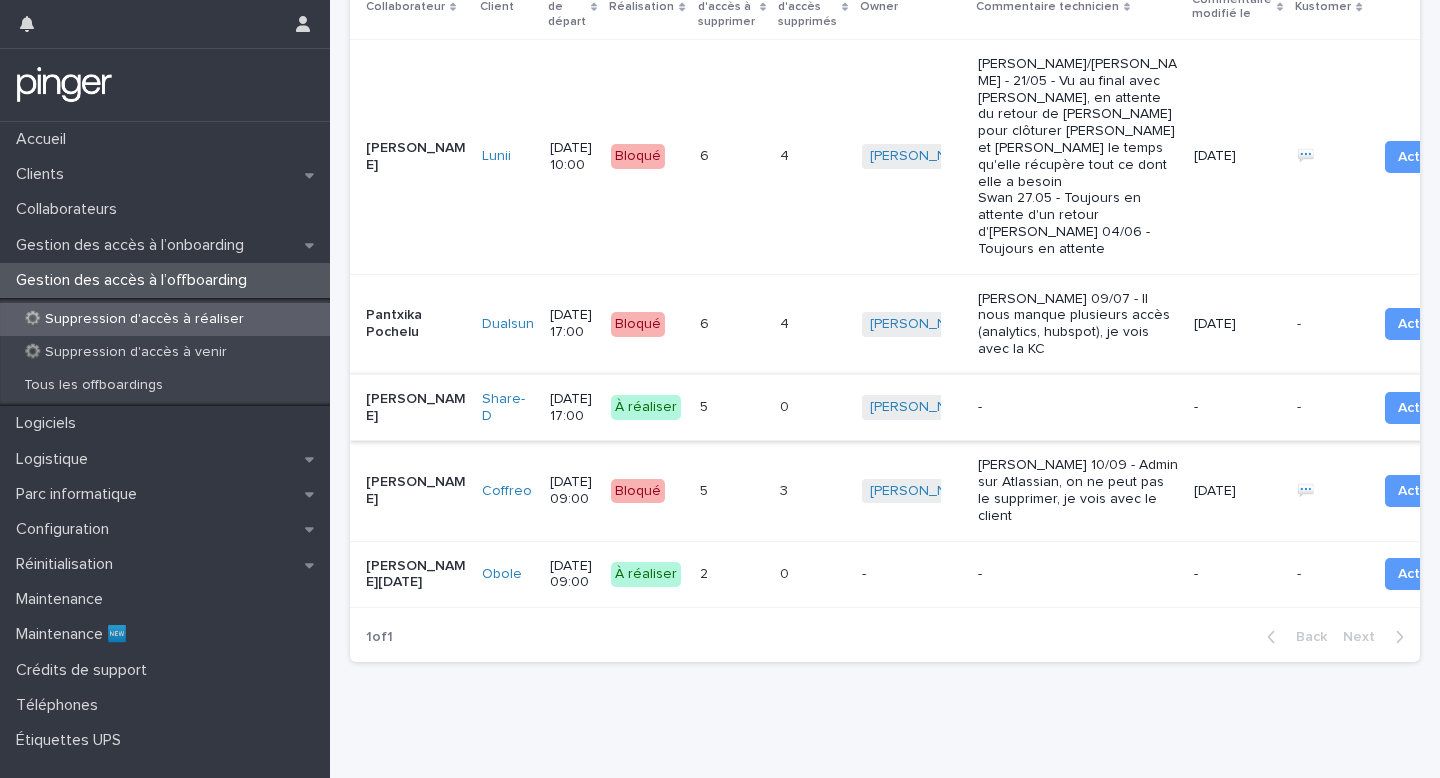 scroll, scrollTop: 456, scrollLeft: 0, axis: vertical 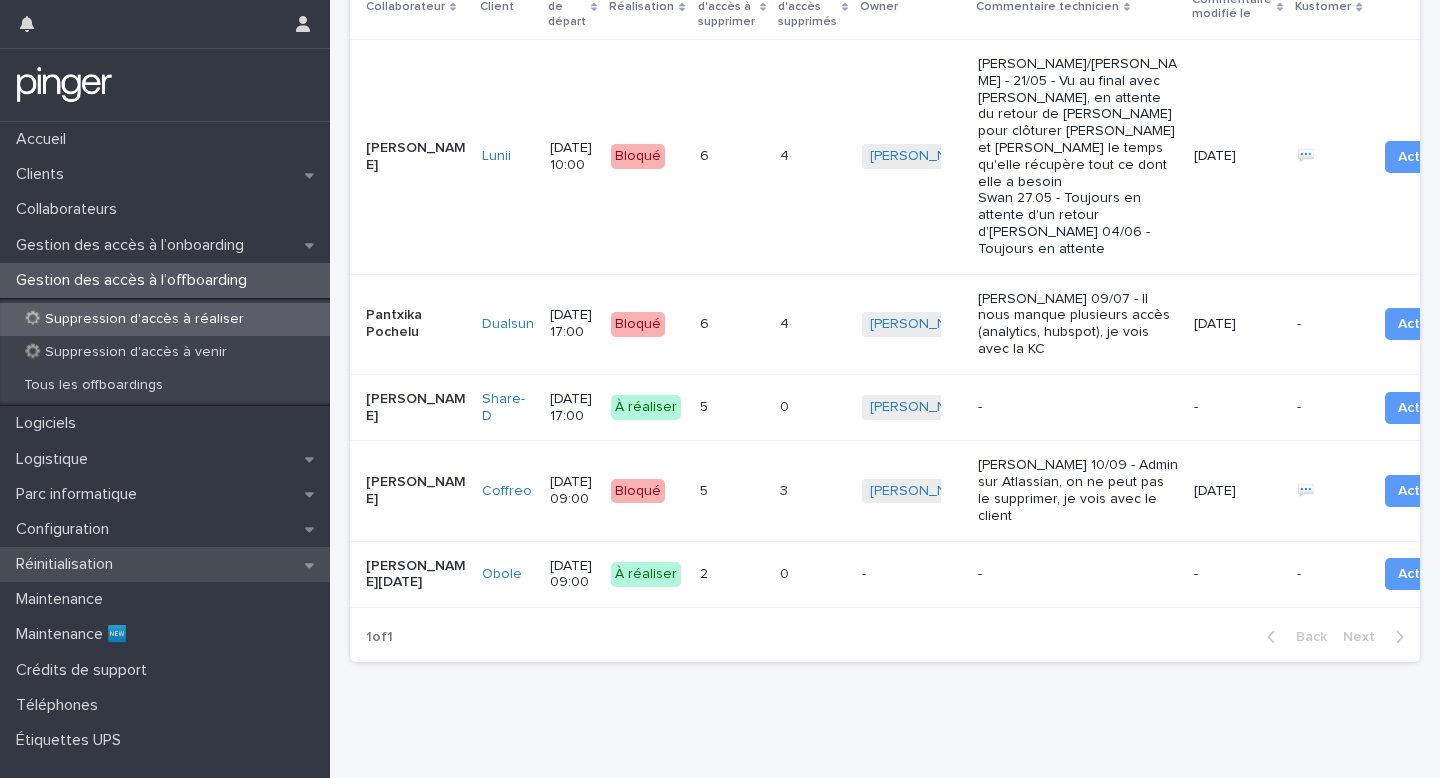 click on "Réinitialisation" at bounding box center (165, 564) 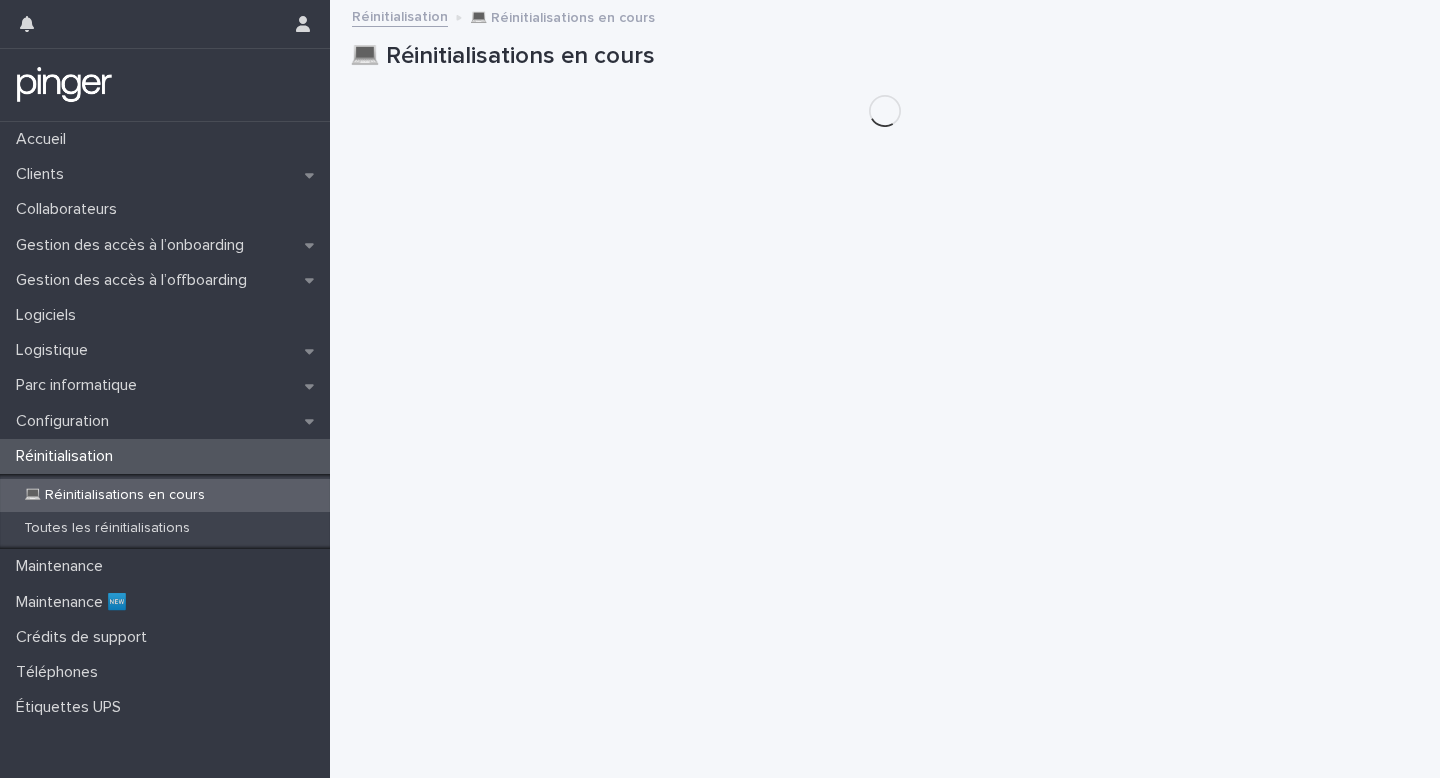 scroll, scrollTop: 0, scrollLeft: 0, axis: both 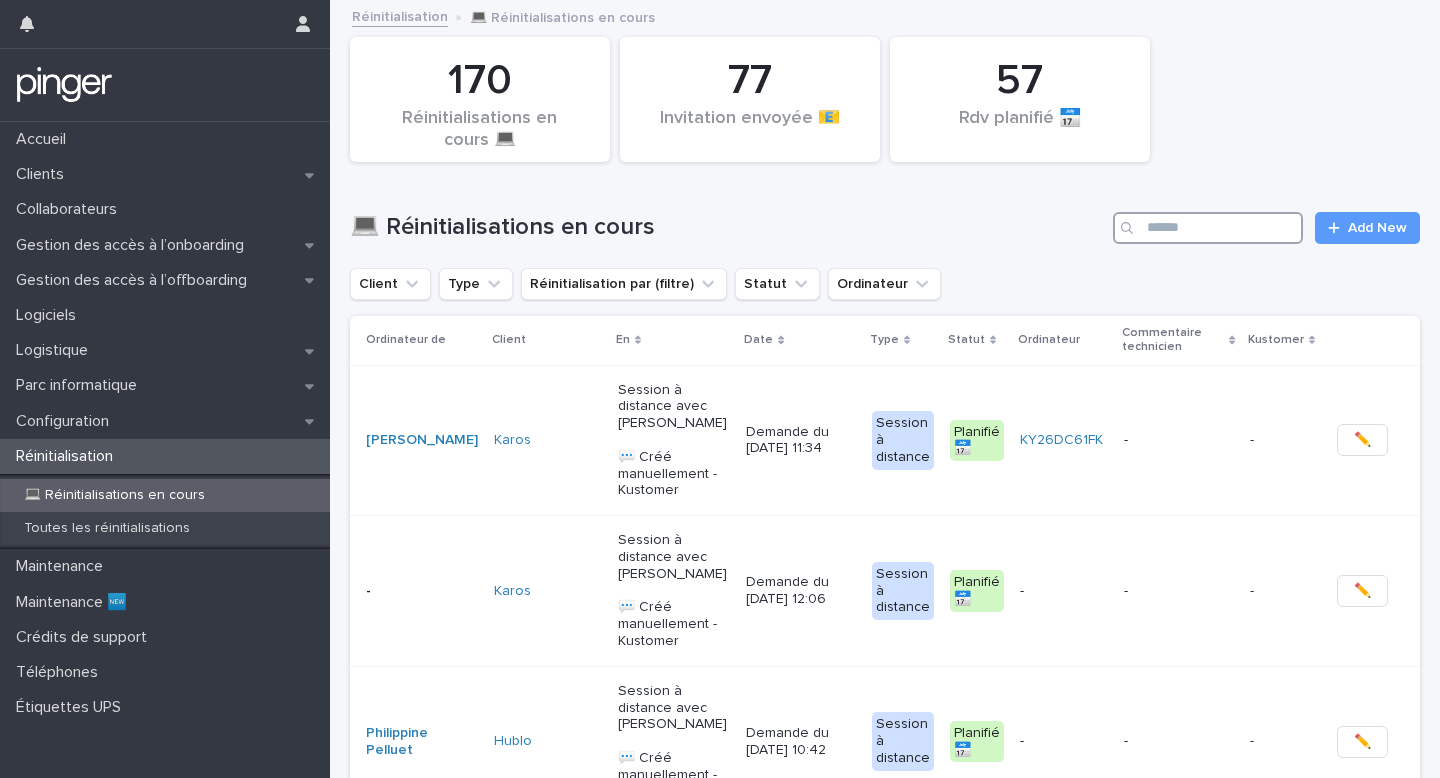 click at bounding box center [1208, 228] 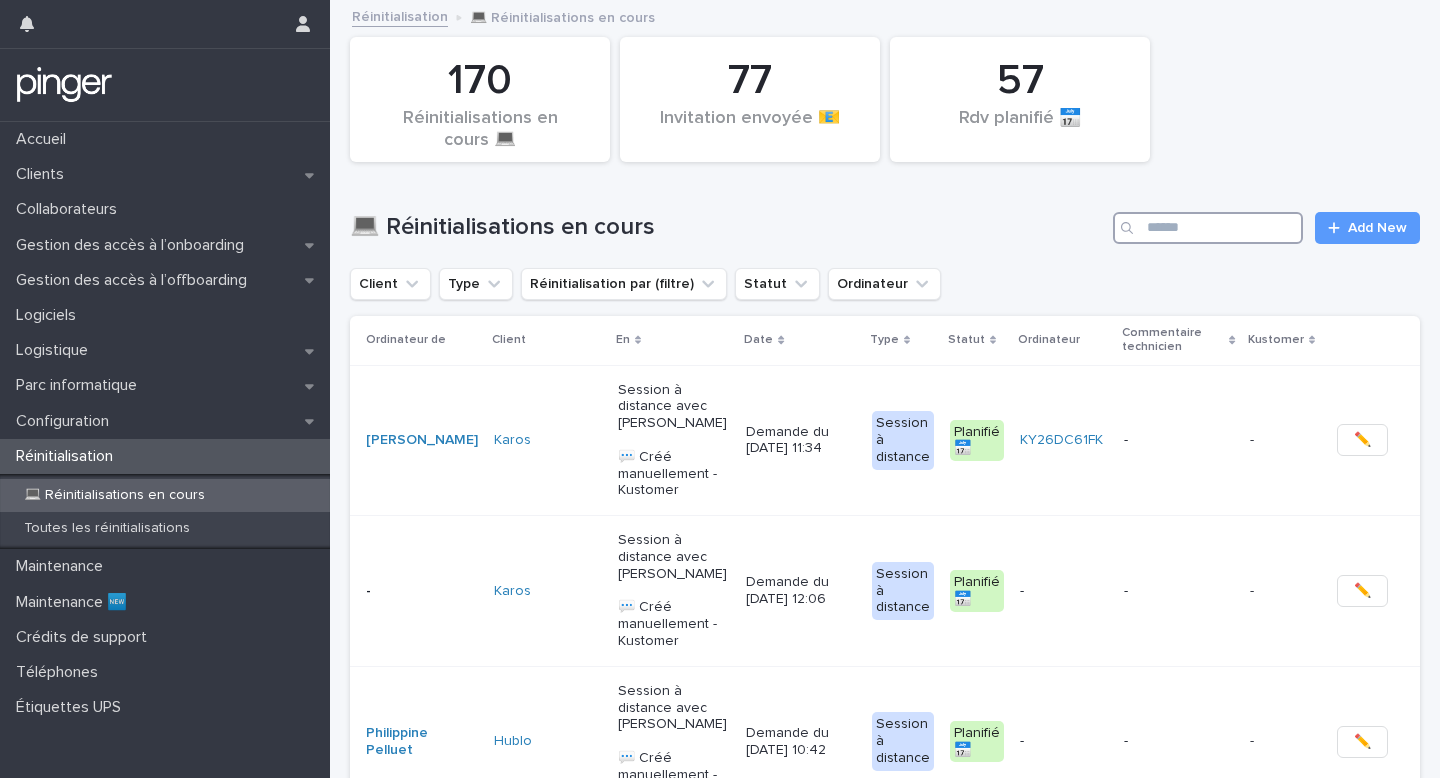click at bounding box center (1208, 228) 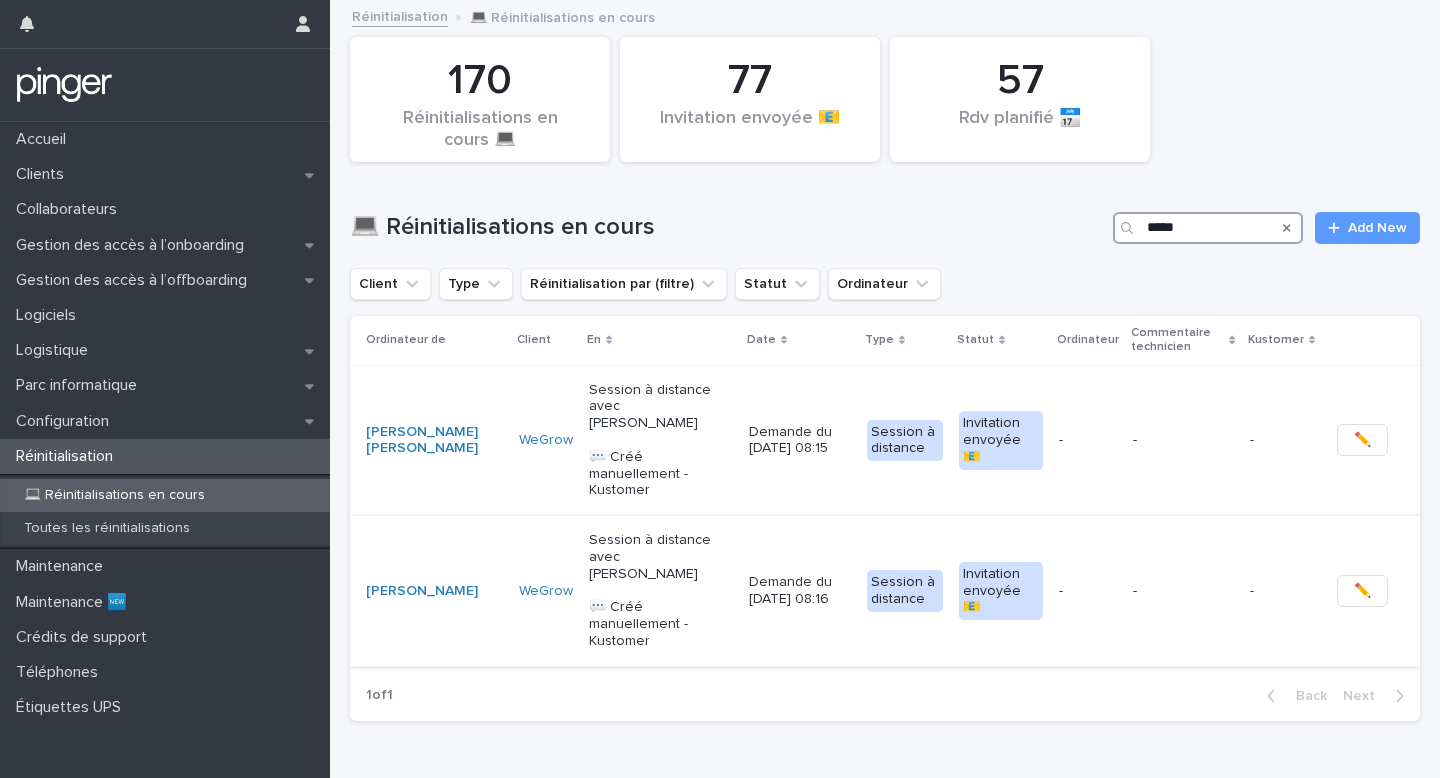 type on "*****" 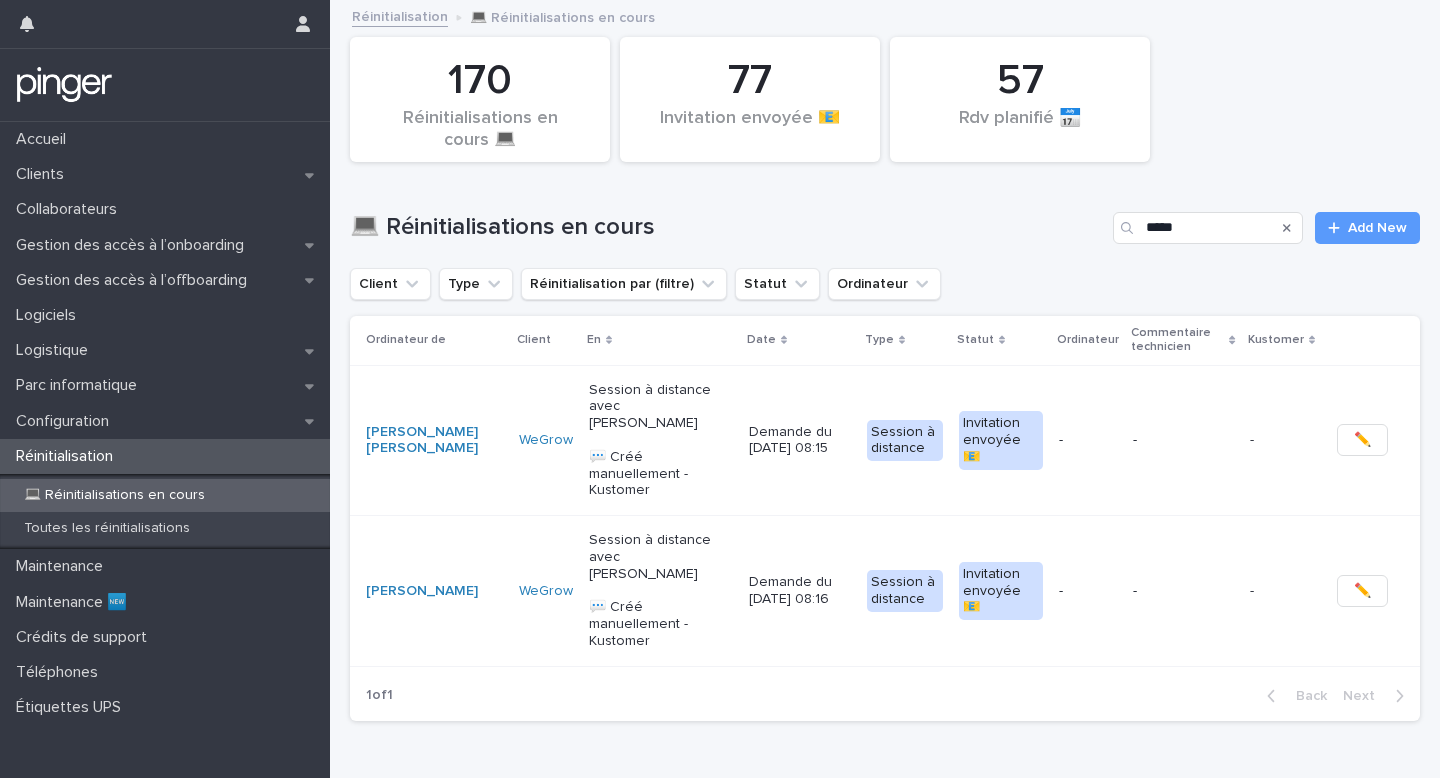 click on "-" at bounding box center (1088, 591) 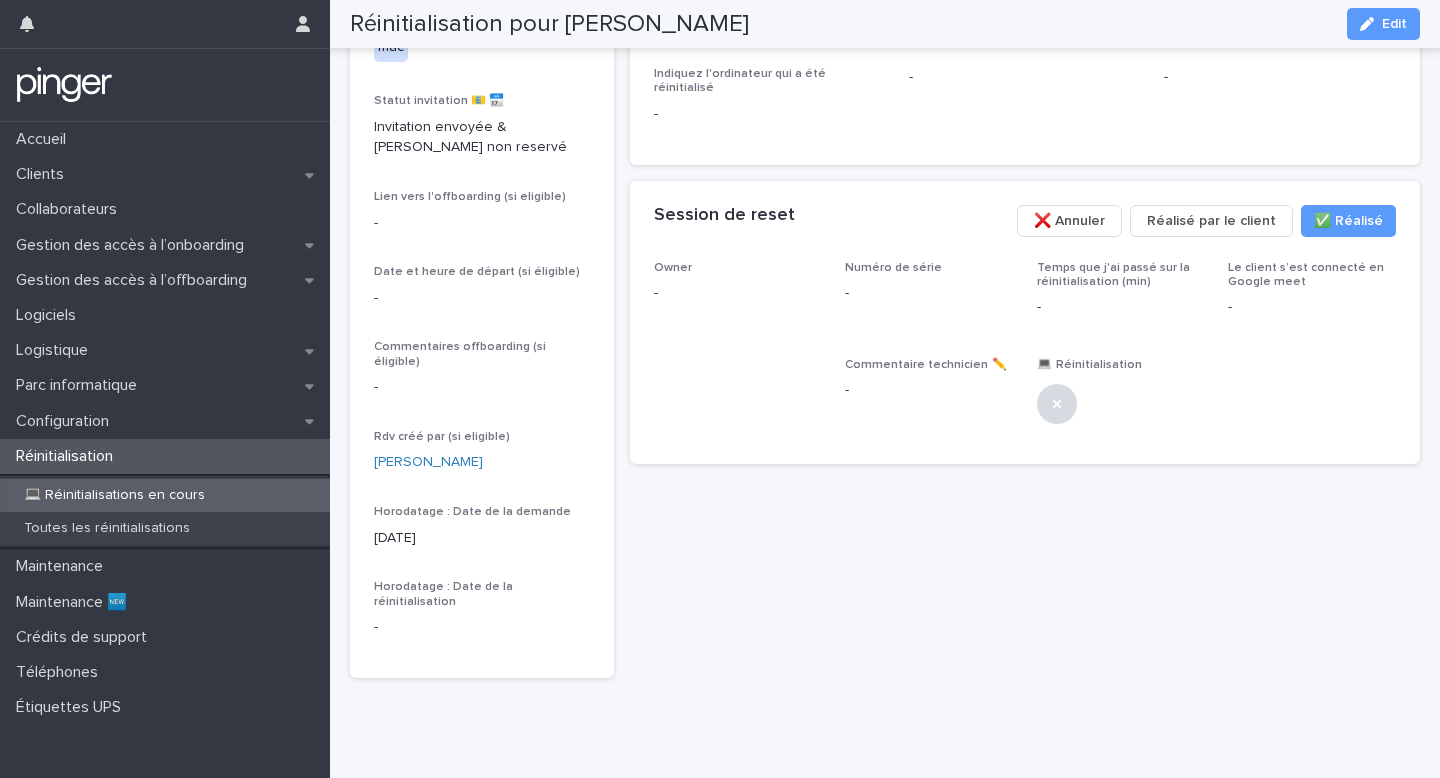 scroll, scrollTop: 385, scrollLeft: 0, axis: vertical 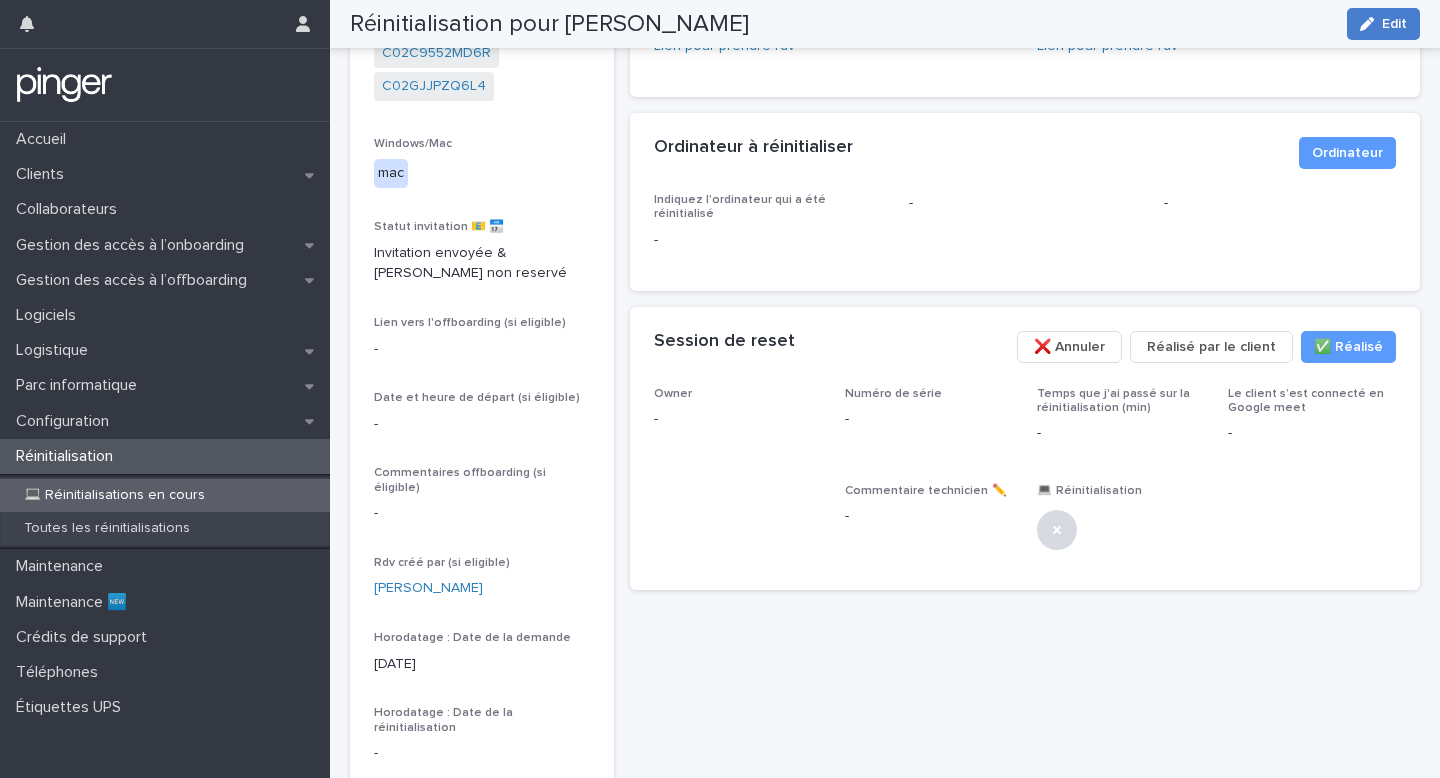 click on "Edit" at bounding box center [1394, 24] 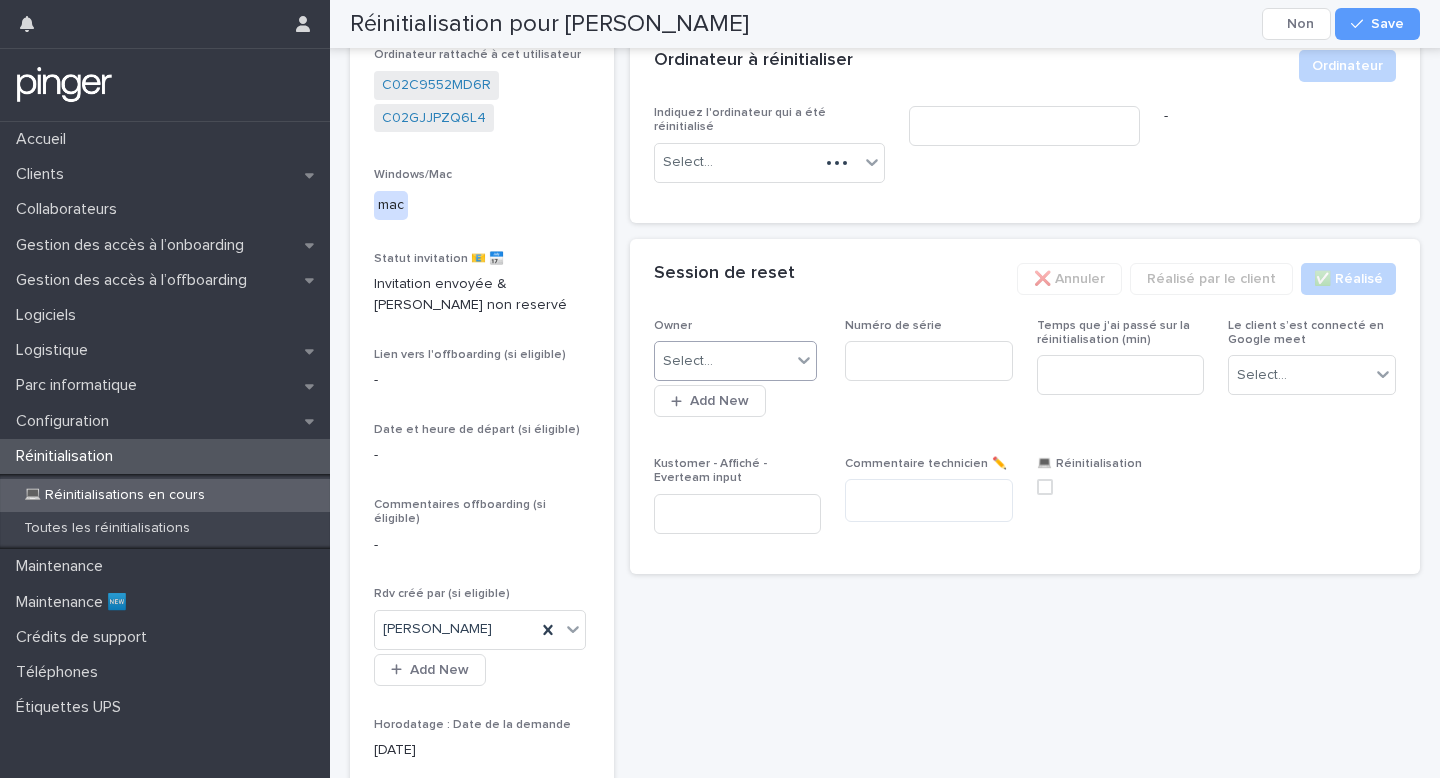scroll, scrollTop: 472, scrollLeft: 0, axis: vertical 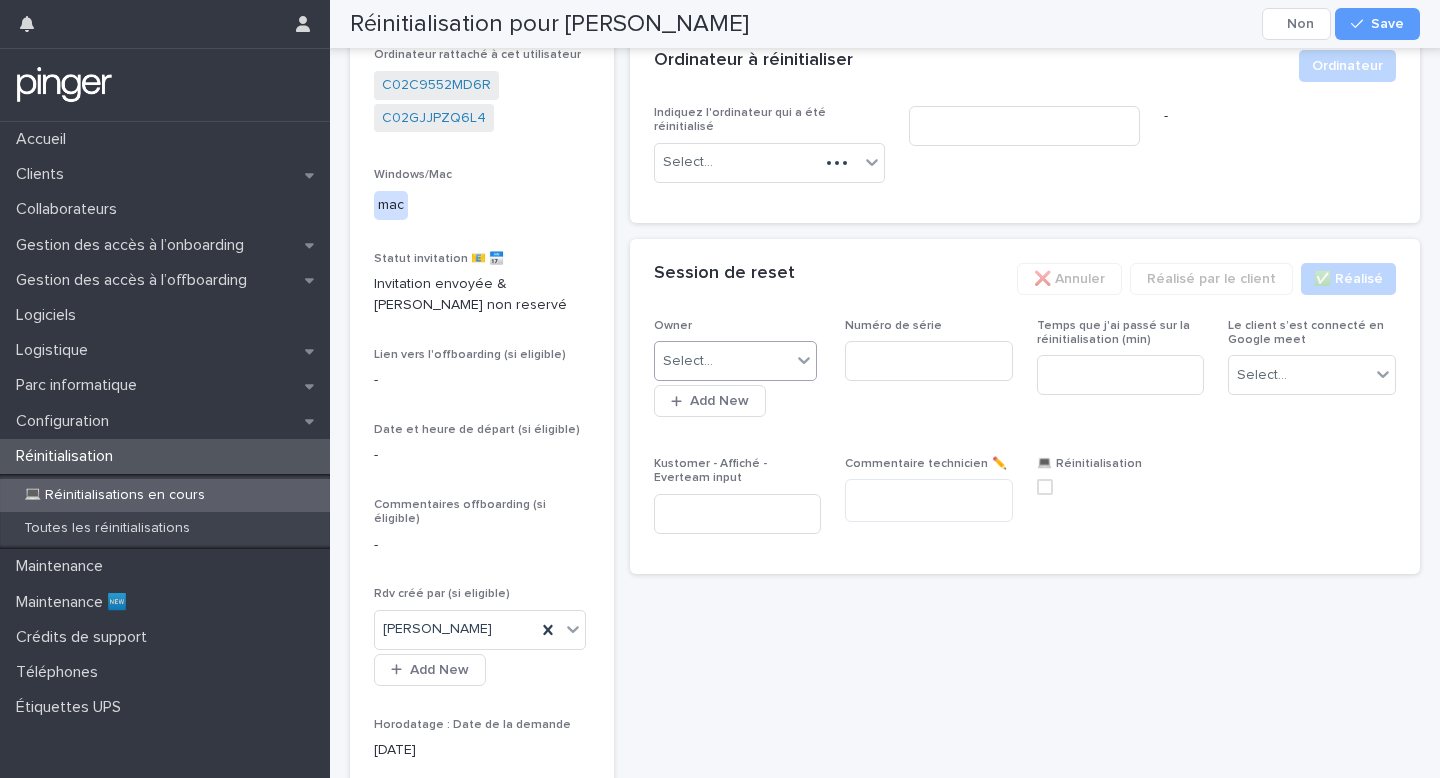 click 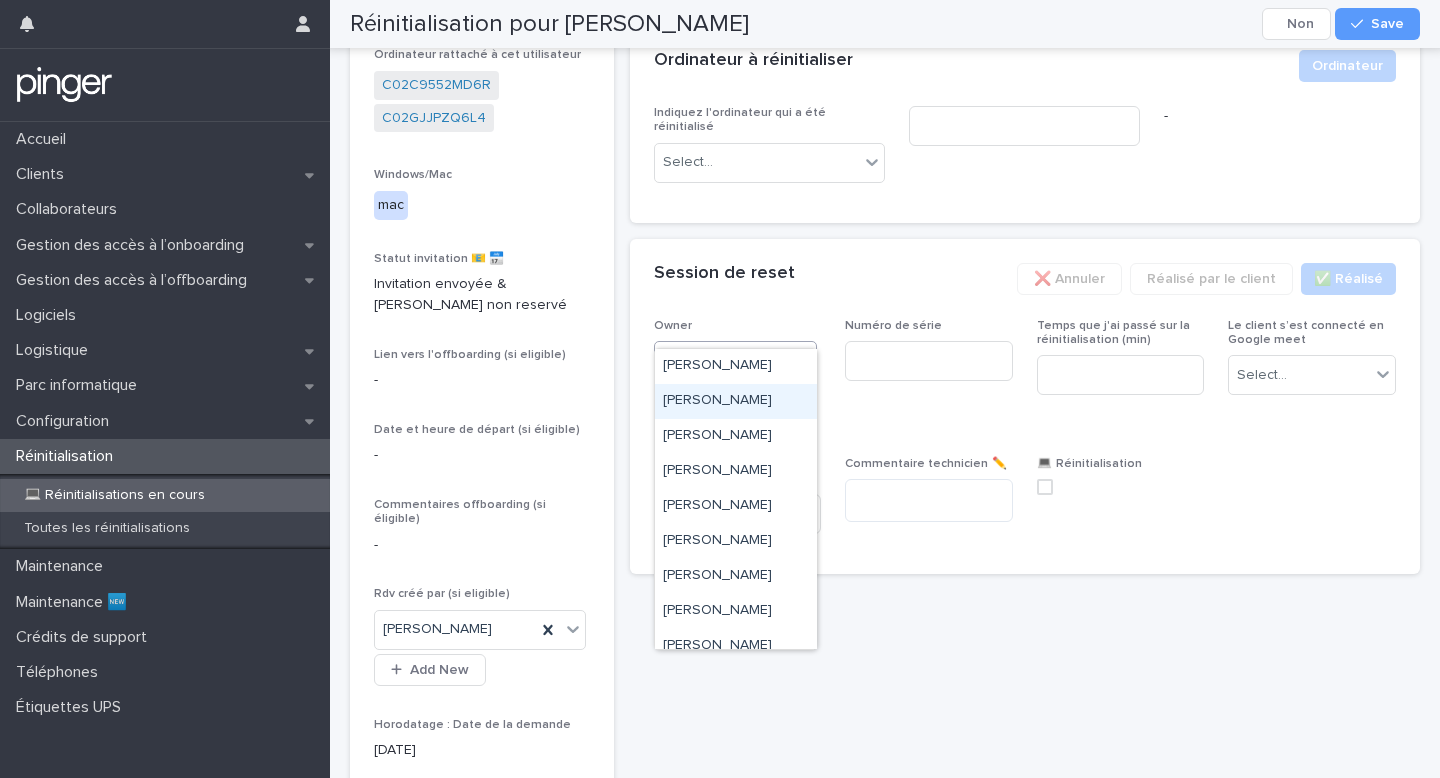 click on "[PERSON_NAME]" at bounding box center (736, 401) 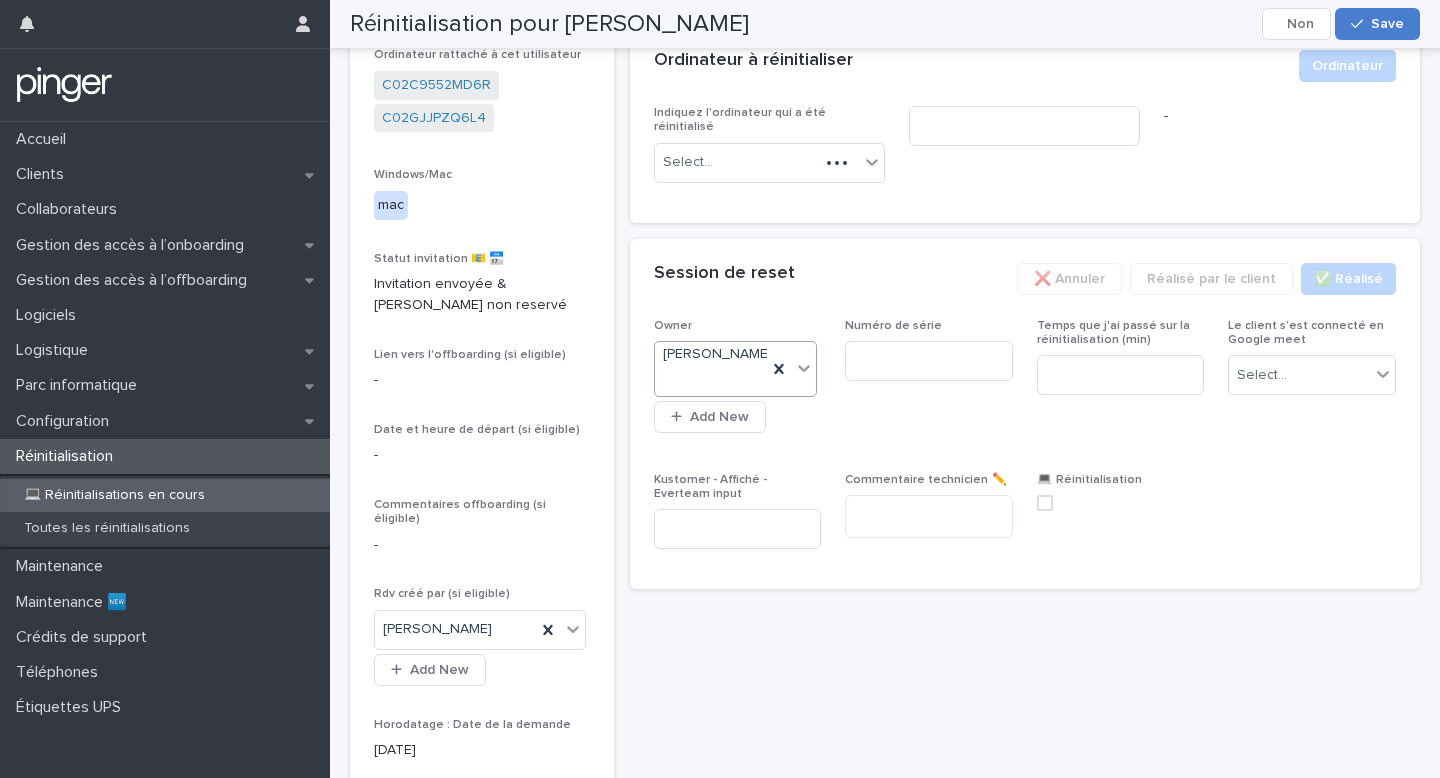 click on "Save" at bounding box center [1377, 24] 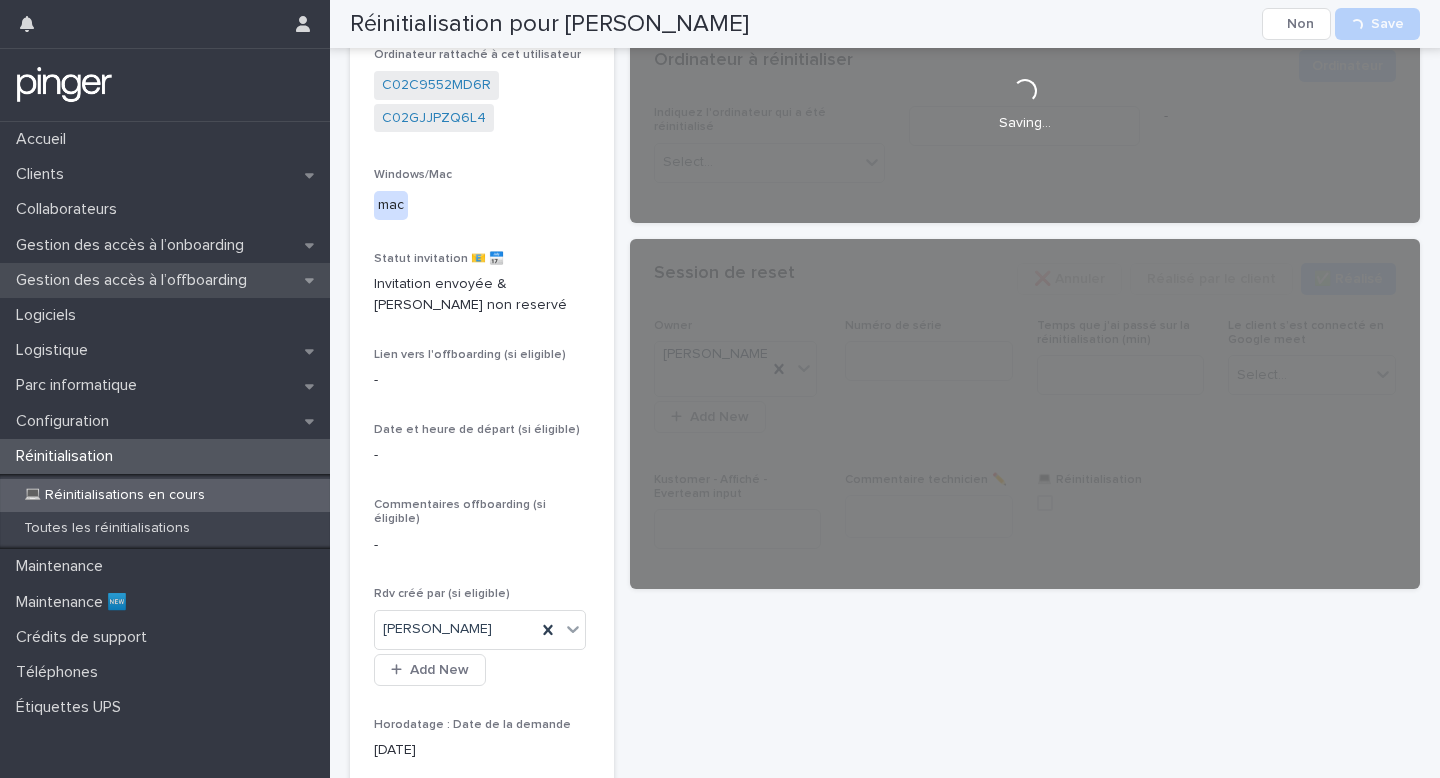 click on "Gestion des accès à l’offboarding" at bounding box center (165, 280) 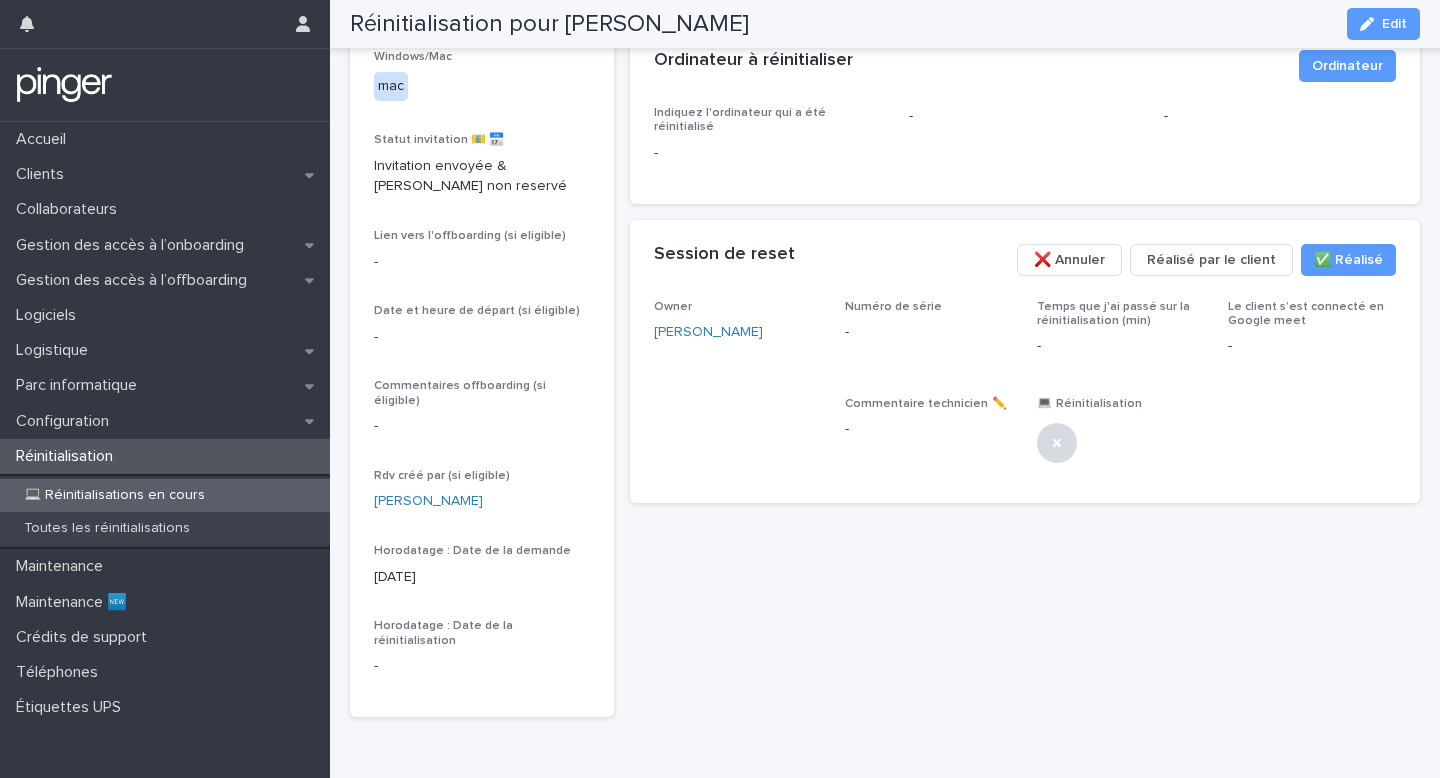 scroll, scrollTop: 385, scrollLeft: 0, axis: vertical 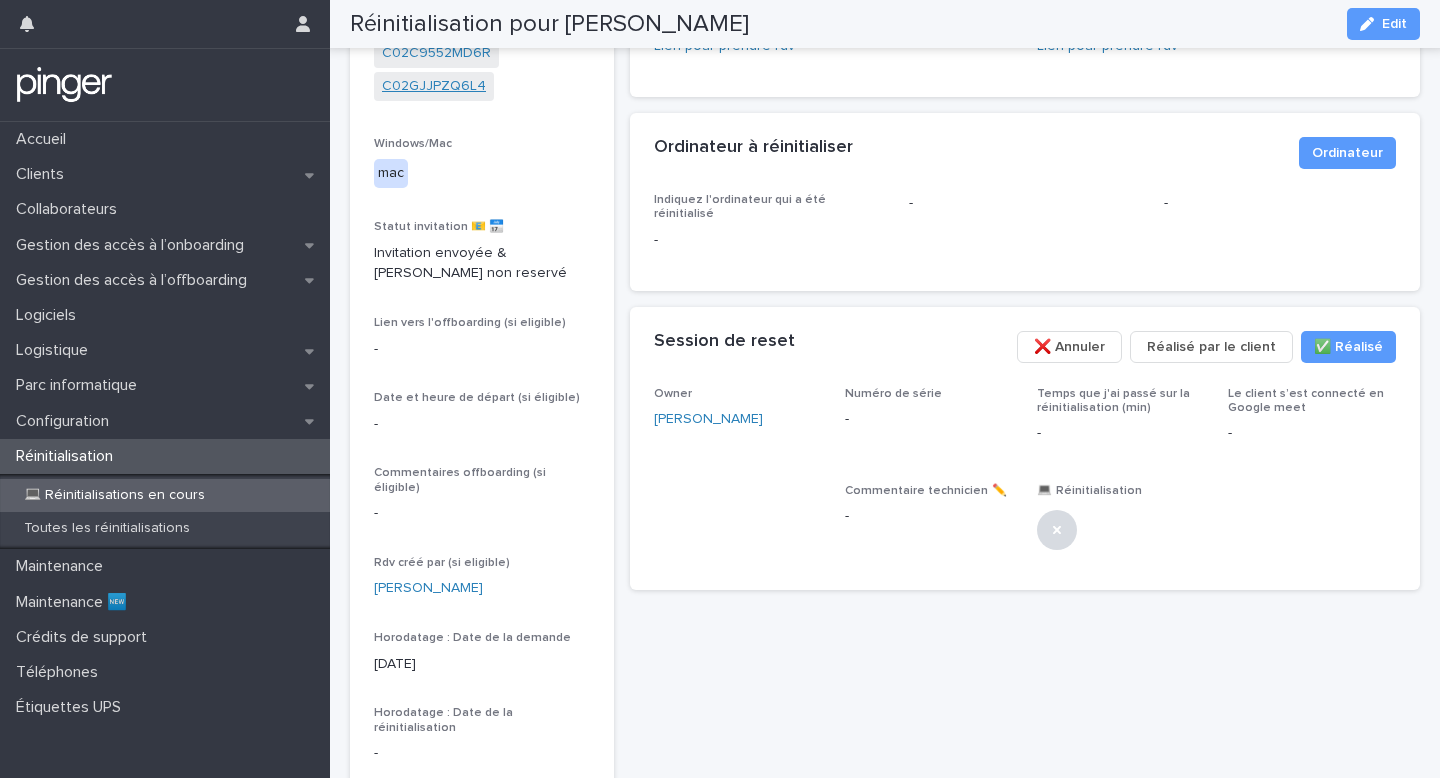 click on "C02GJJPZQ6L4" at bounding box center (434, 86) 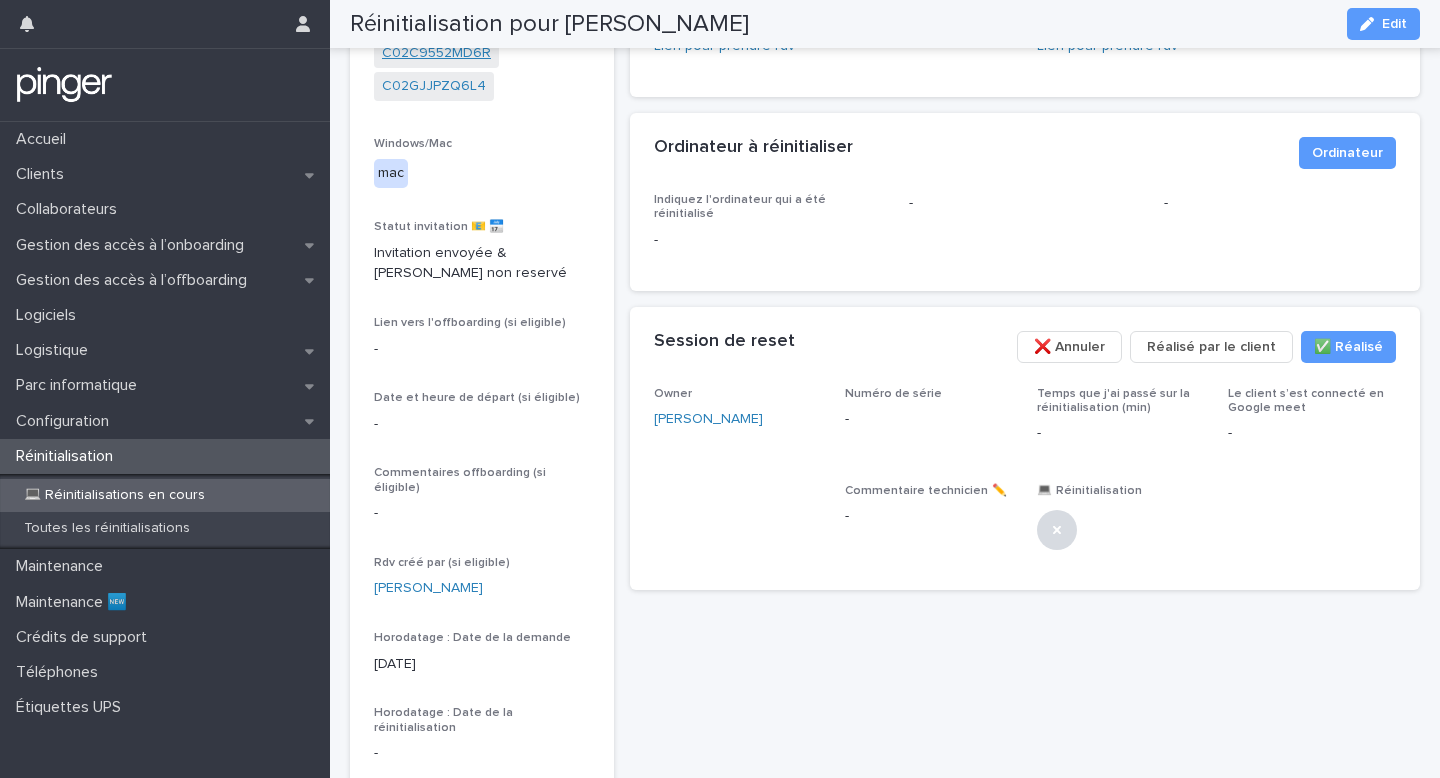 click on "C02C9552MD6R" at bounding box center [436, 53] 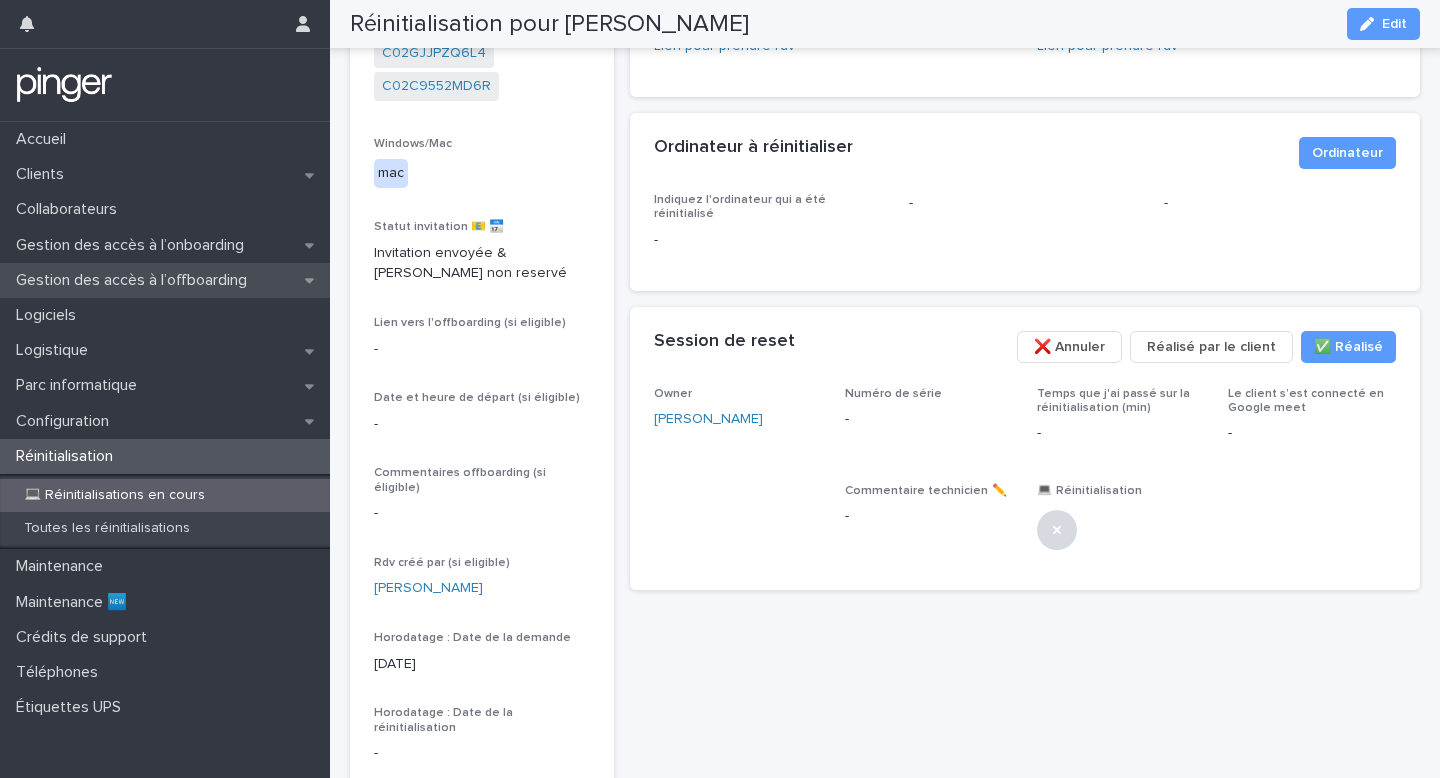 click on "Gestion des accès à l’offboarding" at bounding box center (165, 280) 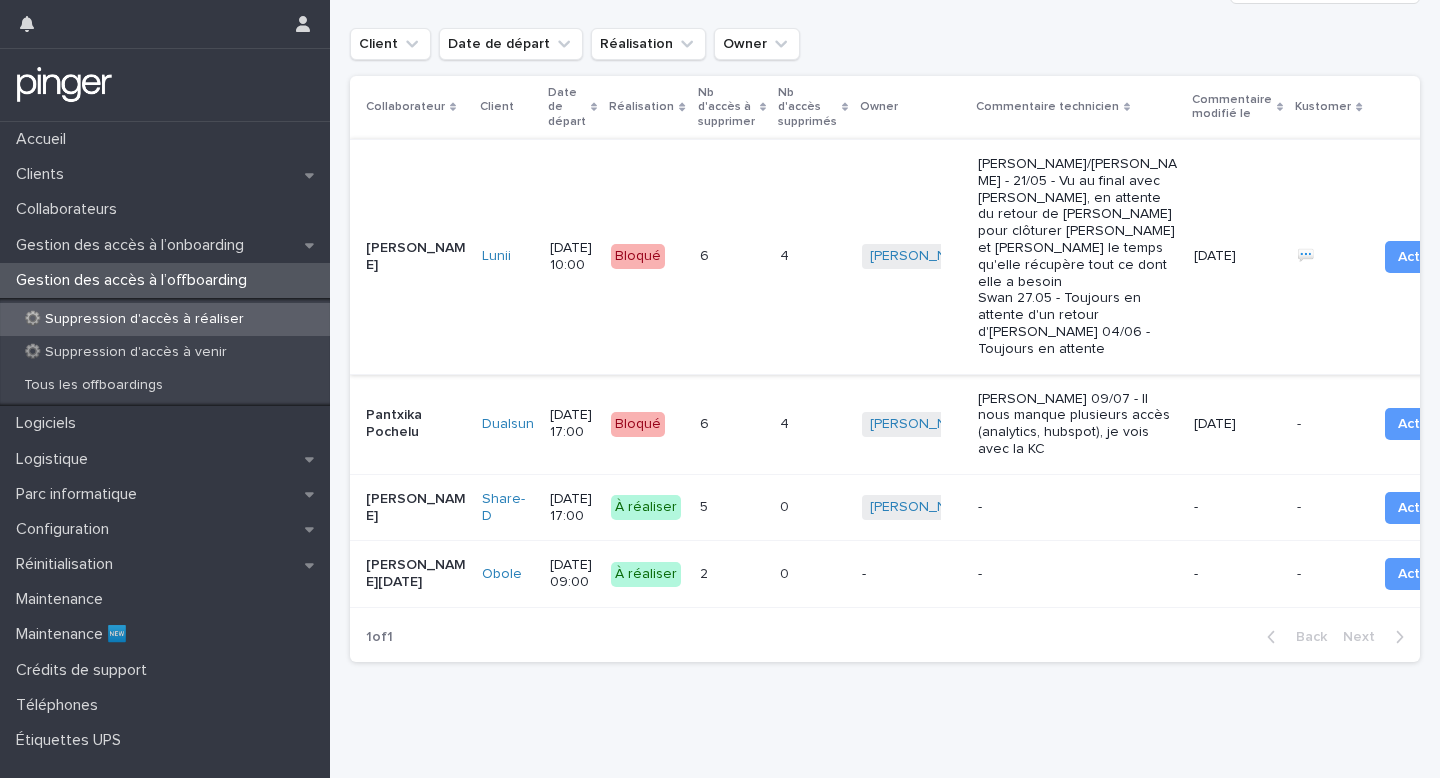 scroll, scrollTop: 306, scrollLeft: 0, axis: vertical 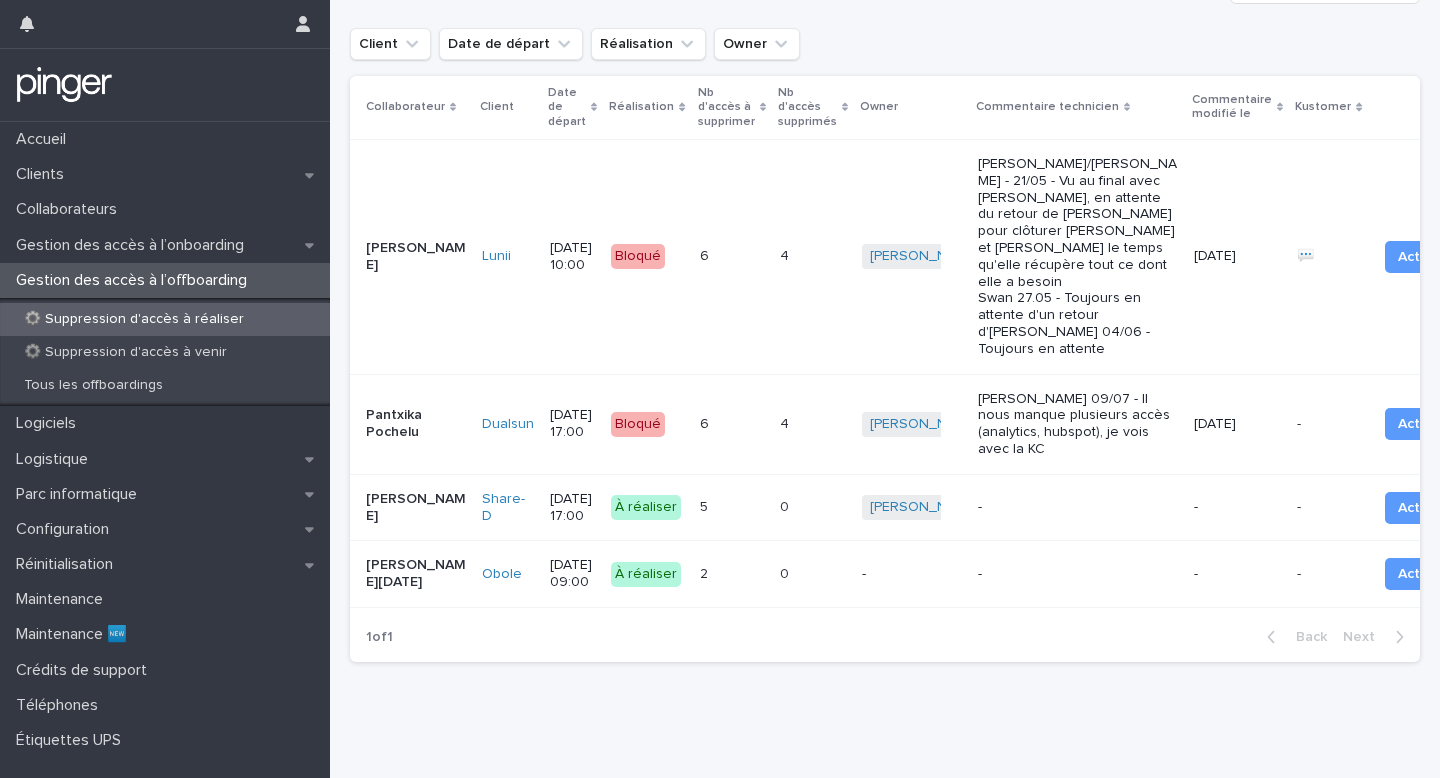 click on "-" at bounding box center [1078, 507] 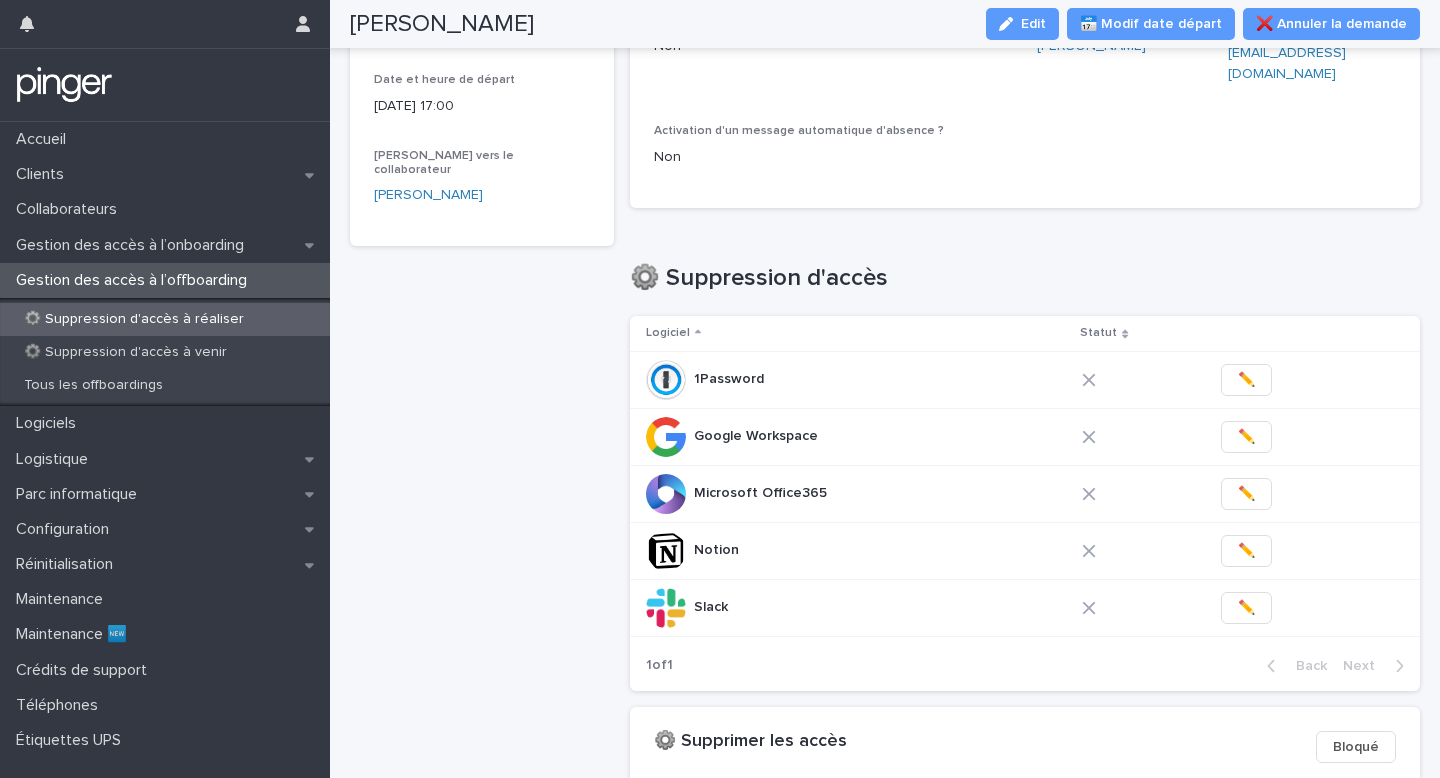 scroll, scrollTop: 215, scrollLeft: 0, axis: vertical 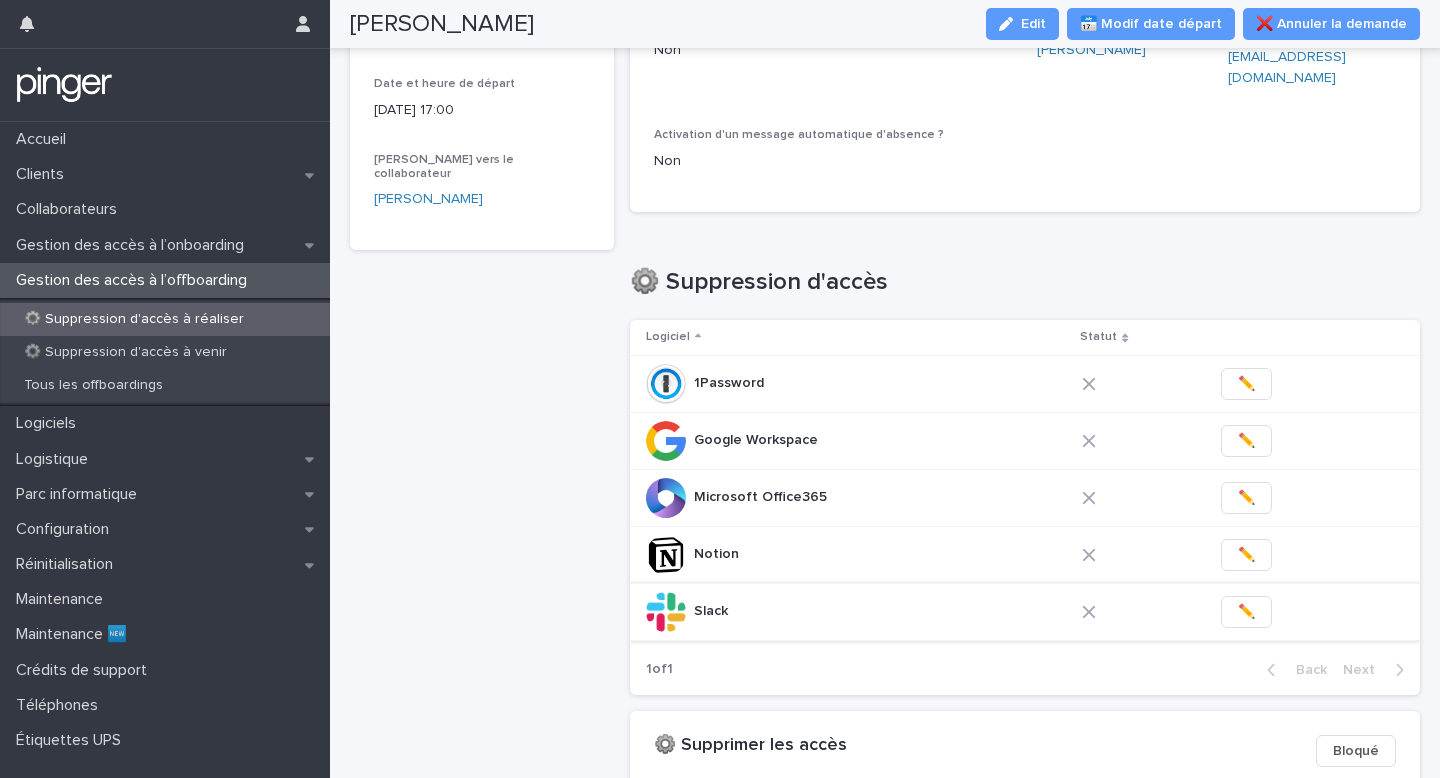 click on "✏️" at bounding box center [1246, 612] 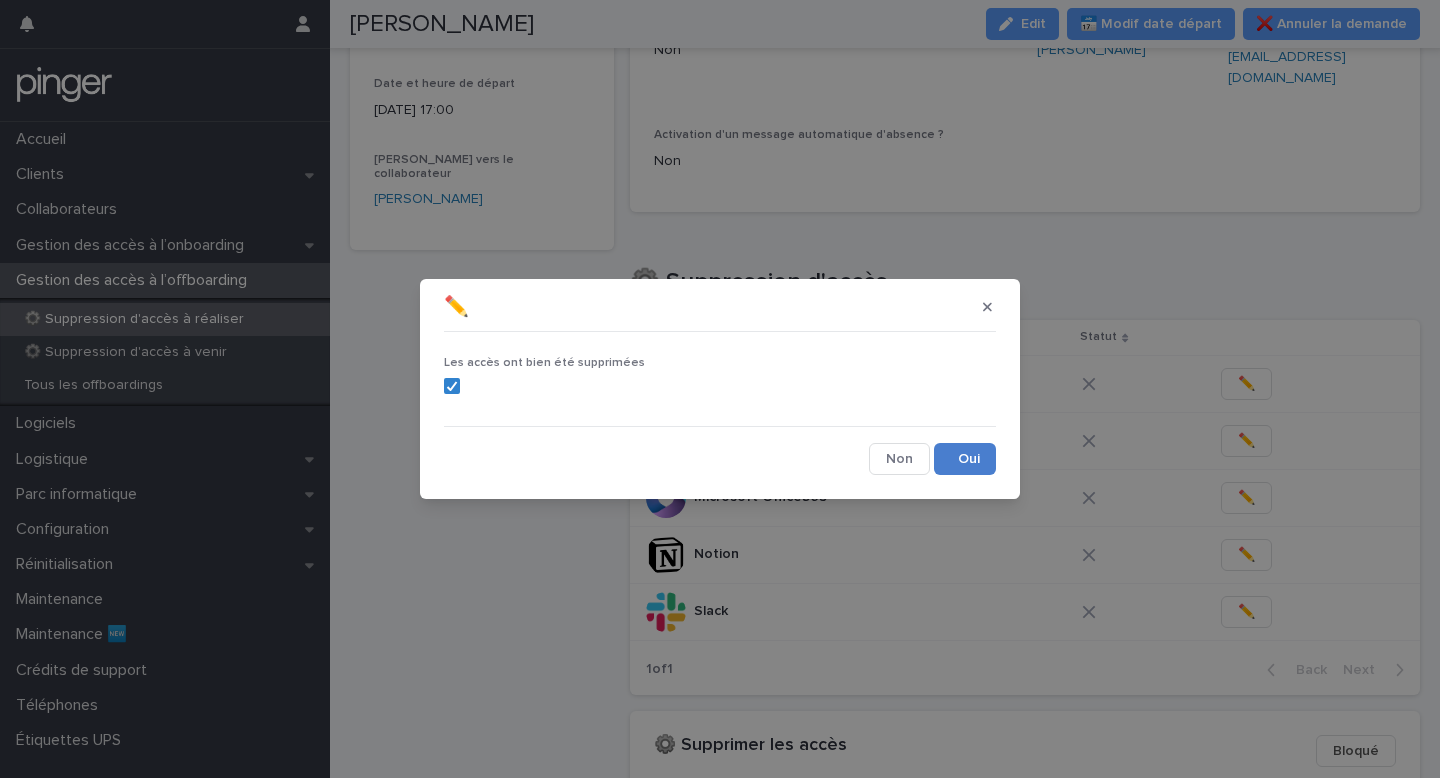 click on "Save" at bounding box center (965, 459) 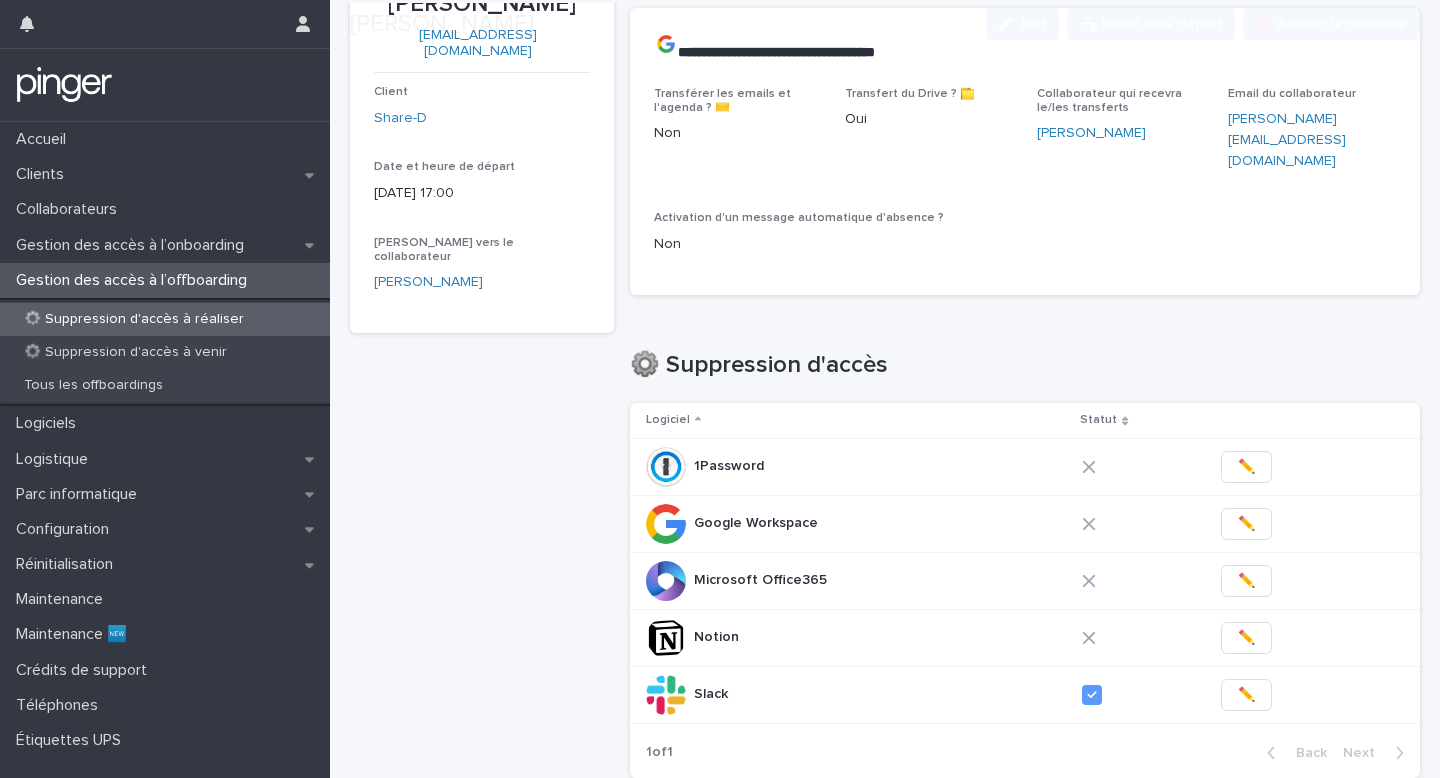 scroll, scrollTop: 150, scrollLeft: 0, axis: vertical 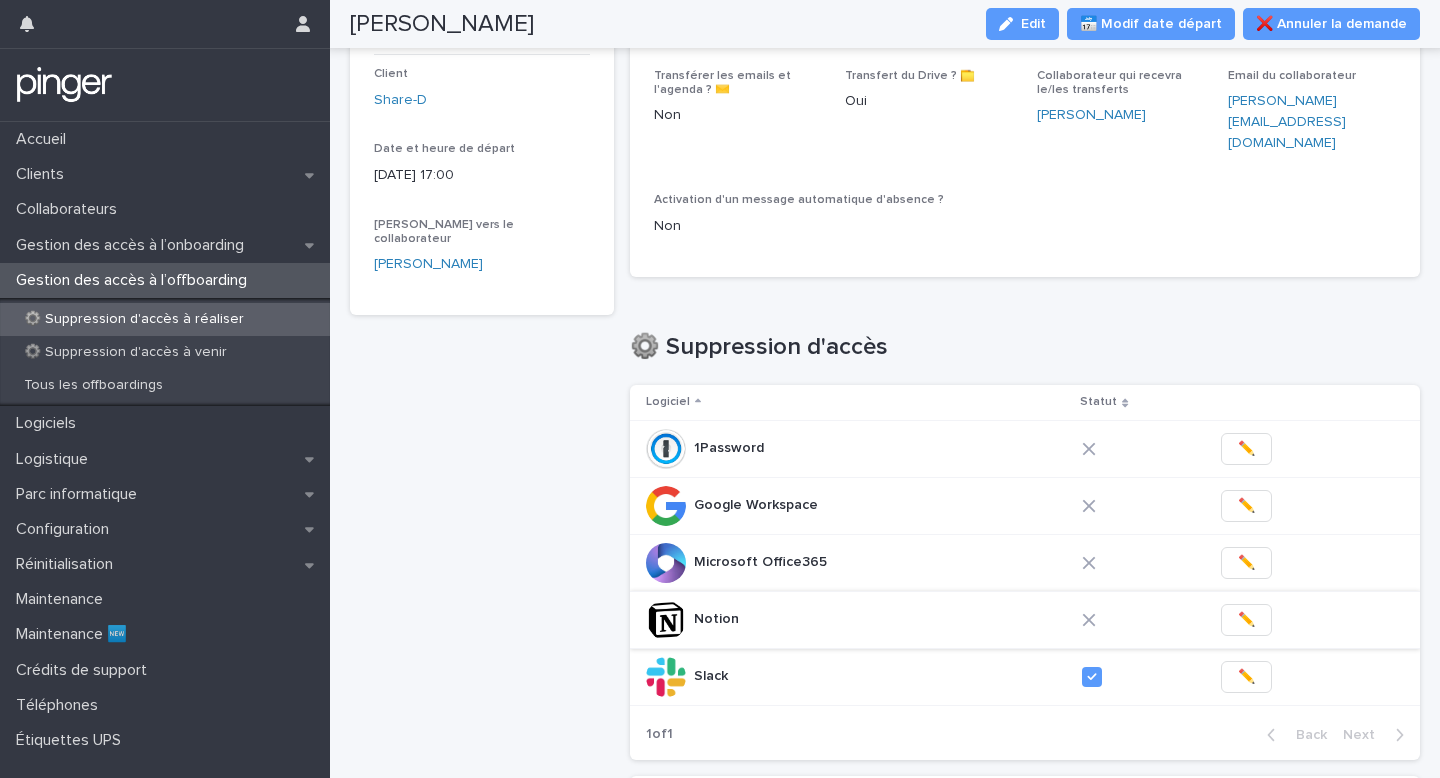 click on "✏️" at bounding box center (1246, 620) 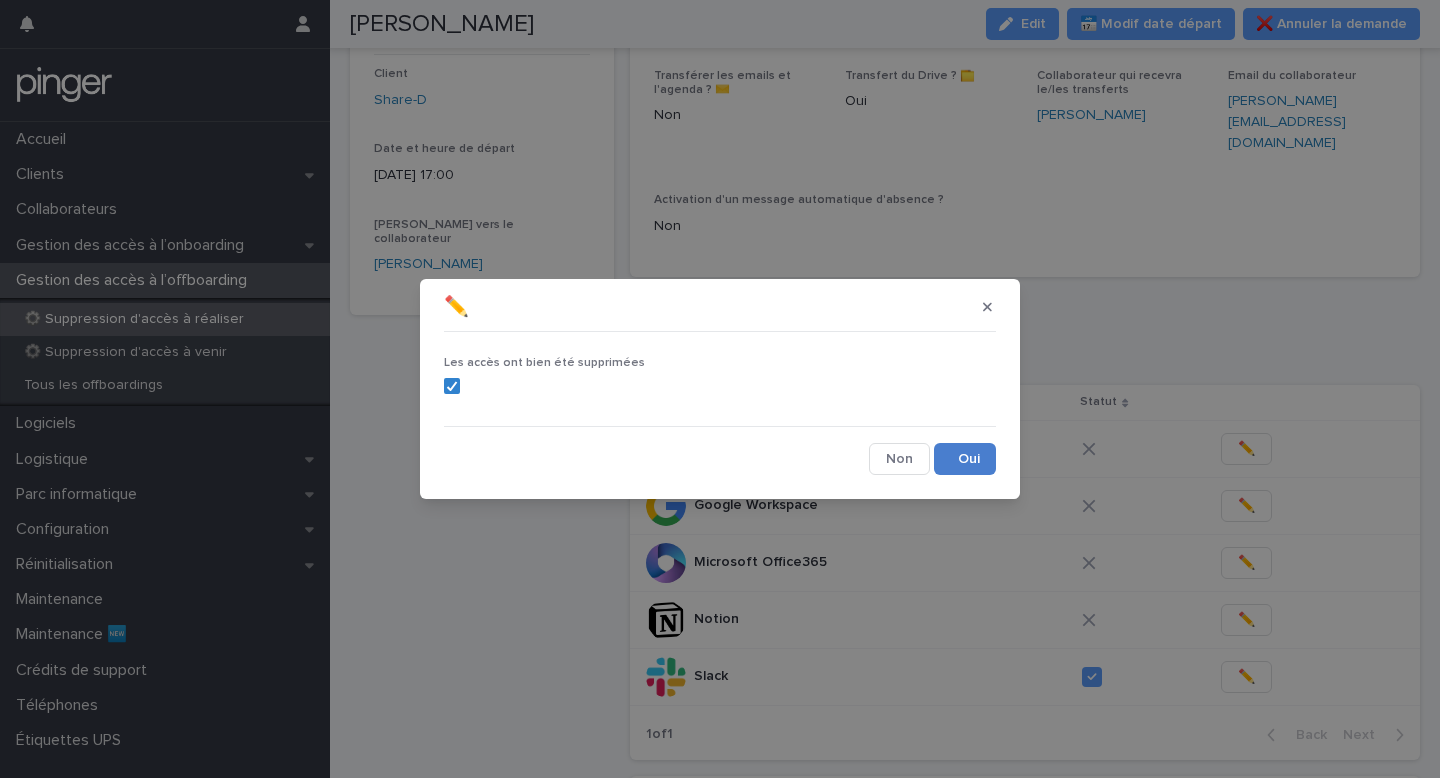 click on "Save" at bounding box center (965, 459) 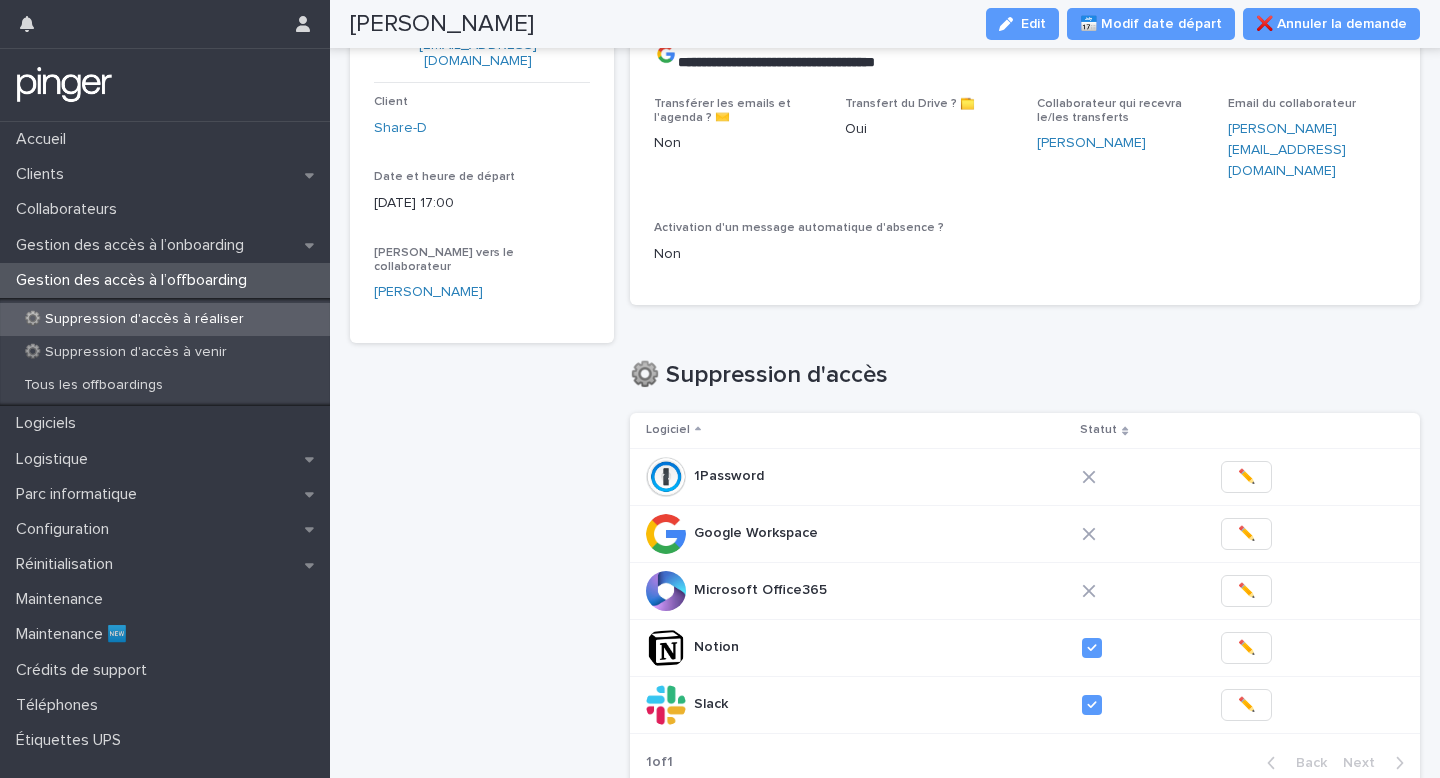 scroll, scrollTop: 119, scrollLeft: 0, axis: vertical 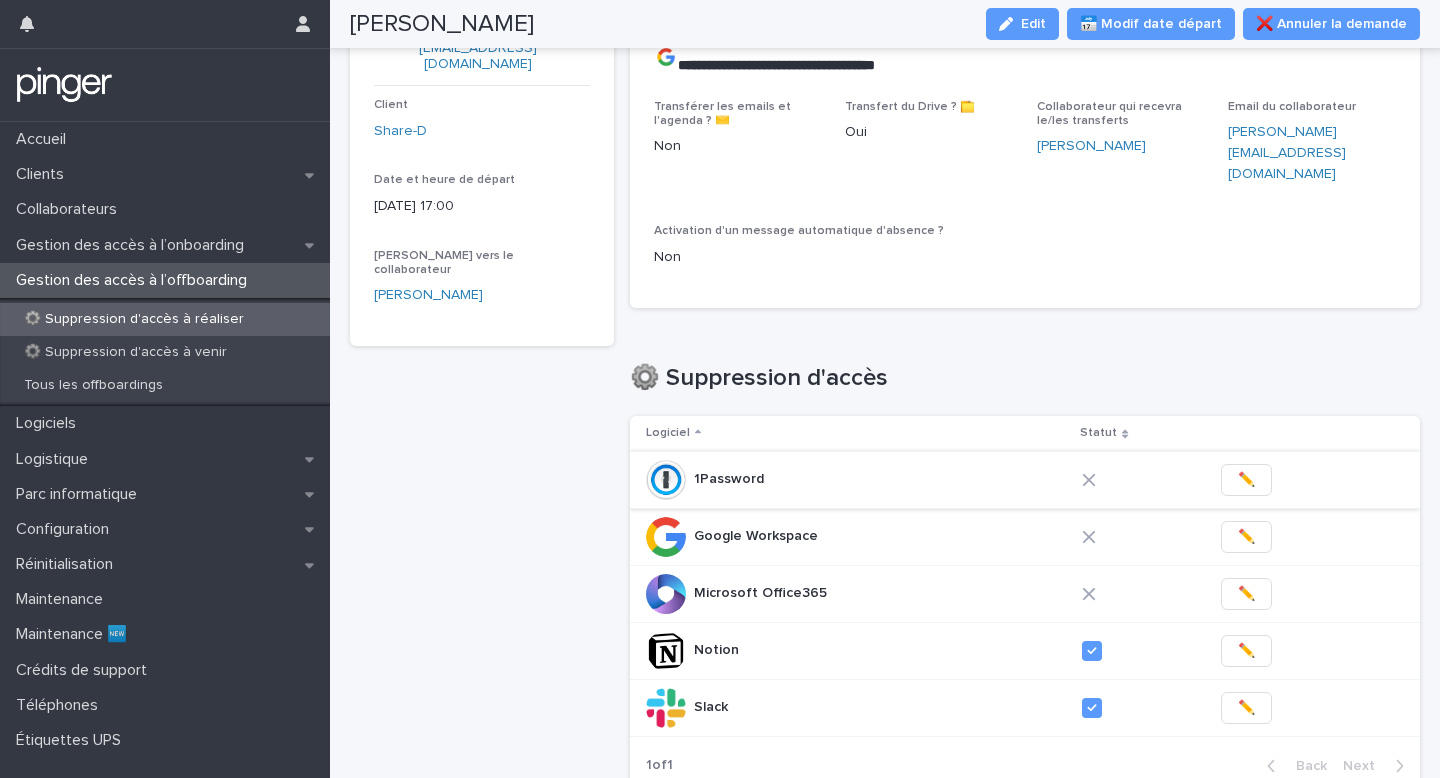 click on "✏️" at bounding box center (1246, 480) 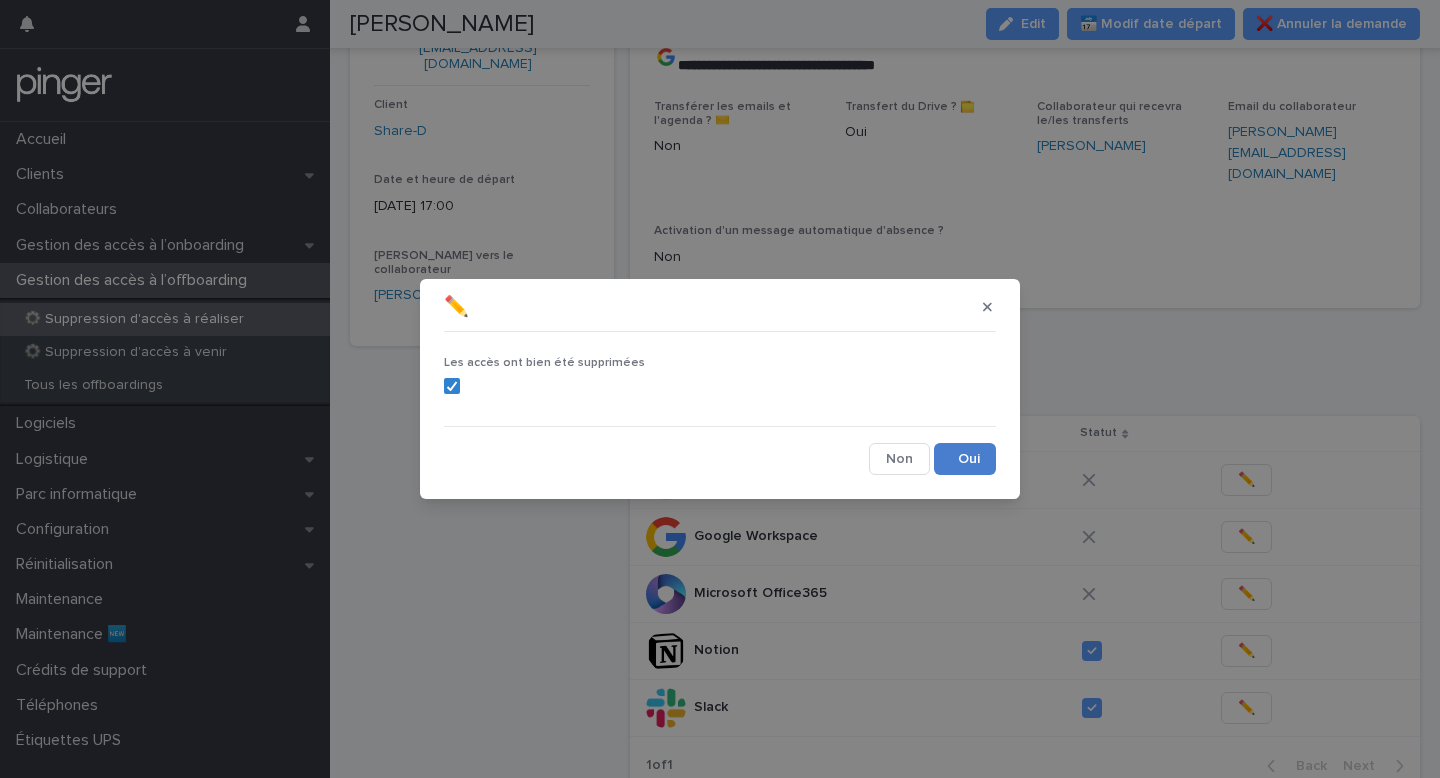 click on "Save" at bounding box center (965, 459) 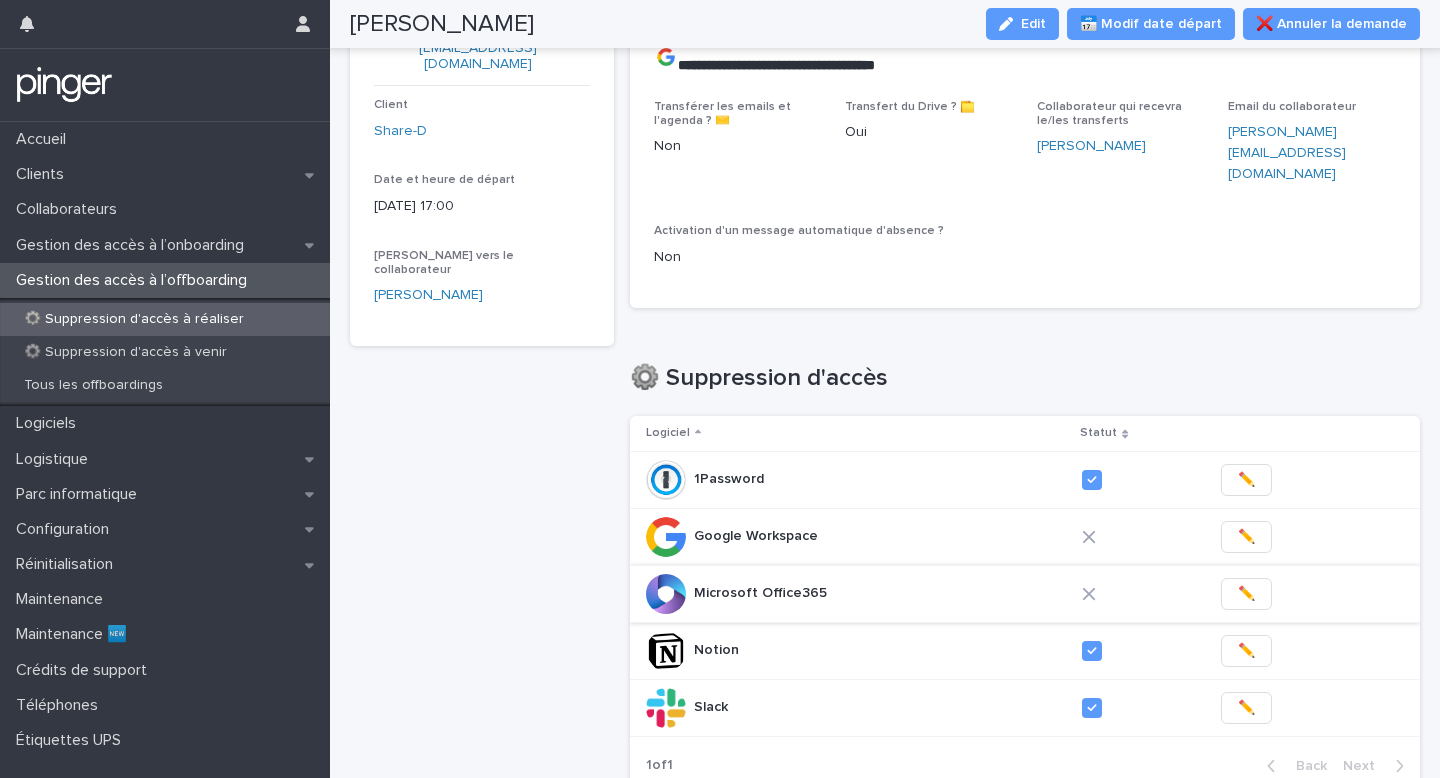 click on "✏️" at bounding box center (1246, 594) 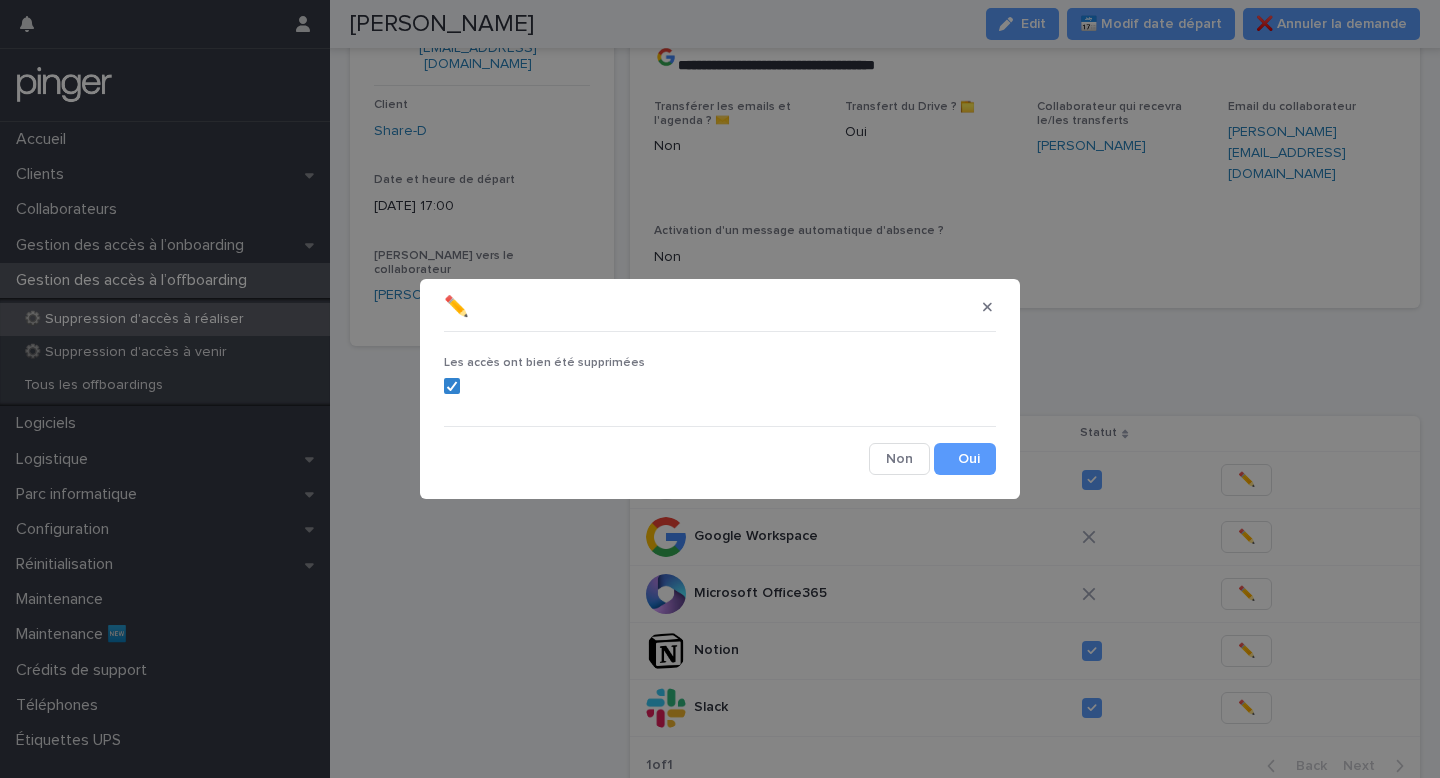 click on "✏️ Les accès ont bien été supprimées Cancel Save" at bounding box center (720, 389) 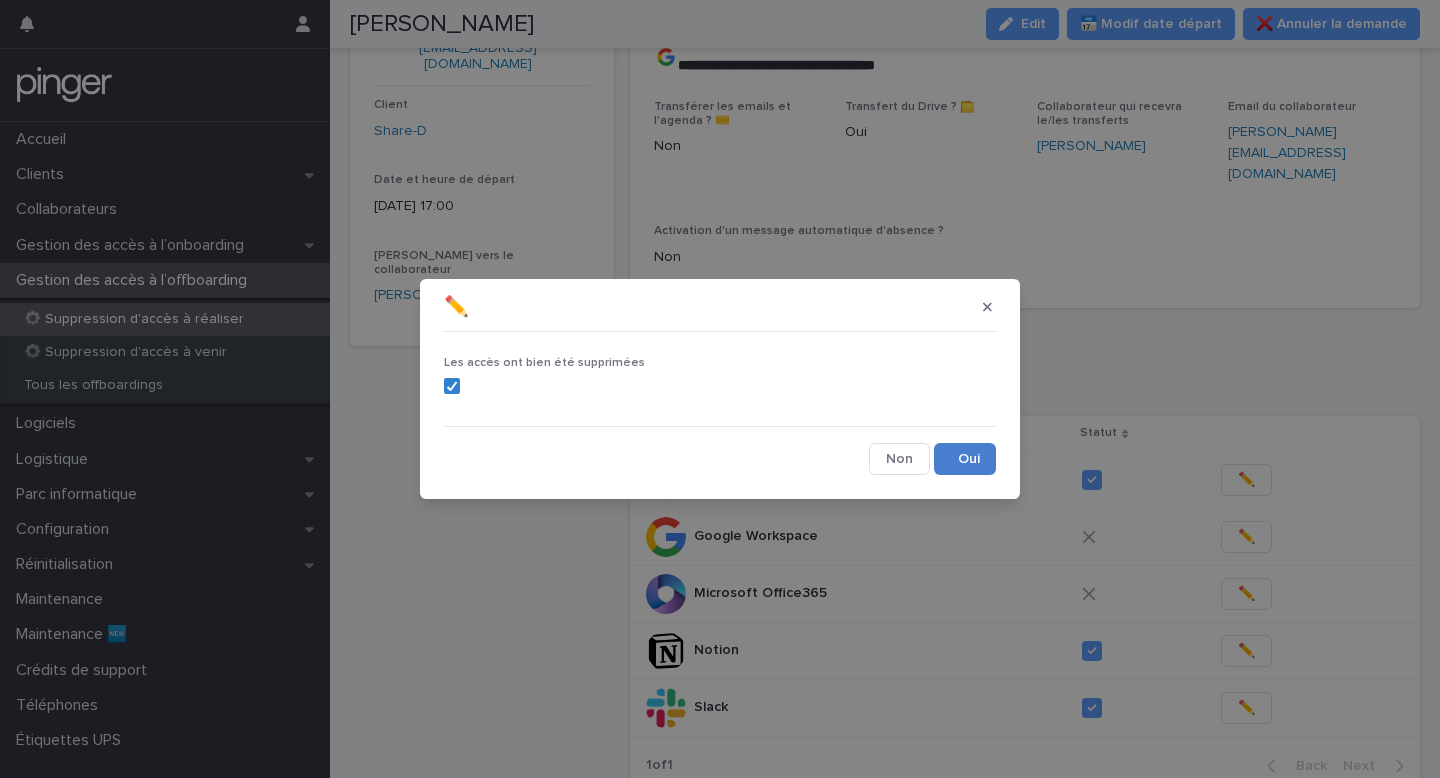 click on "Save" at bounding box center (965, 459) 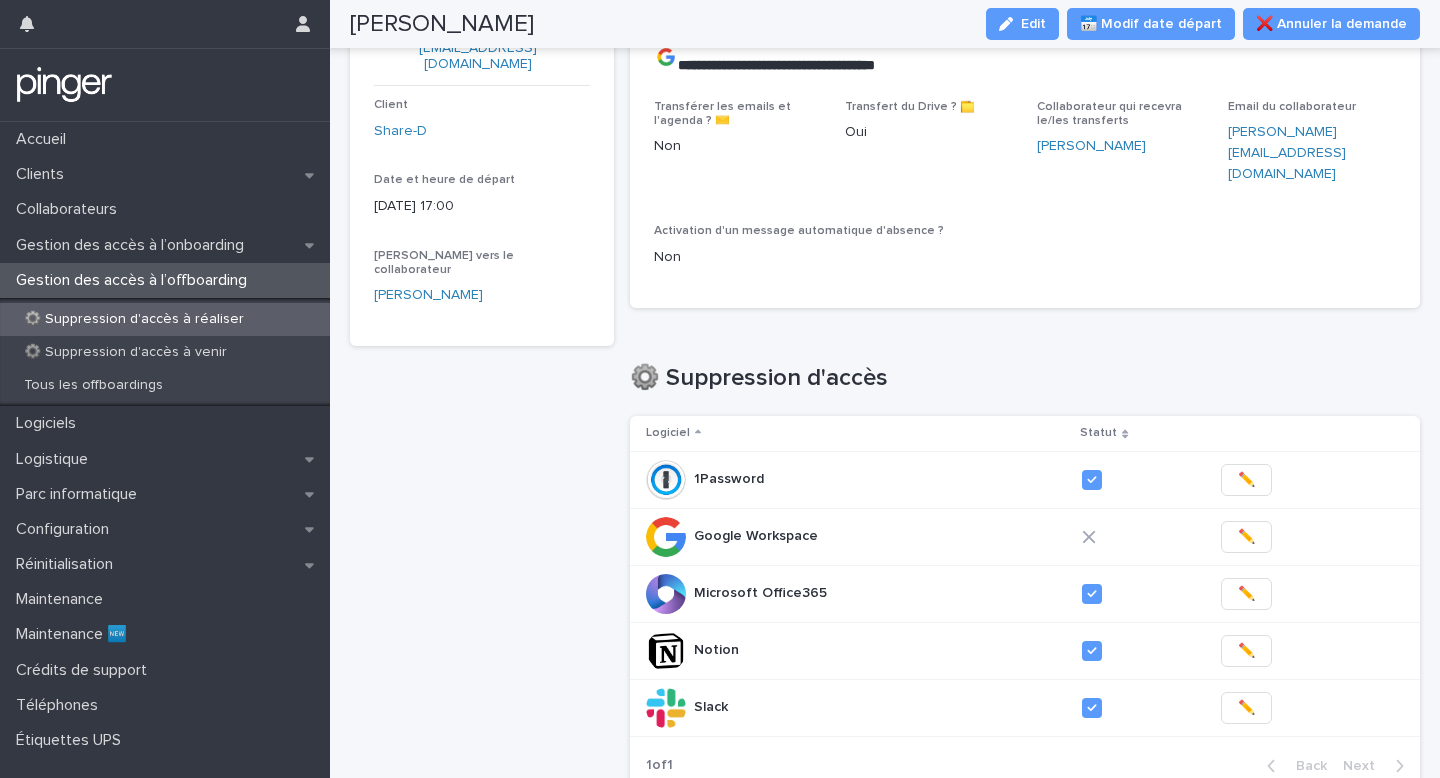 drag, startPoint x: 1042, startPoint y: 37, endPoint x: 1121, endPoint y: 220, distance: 199.32385 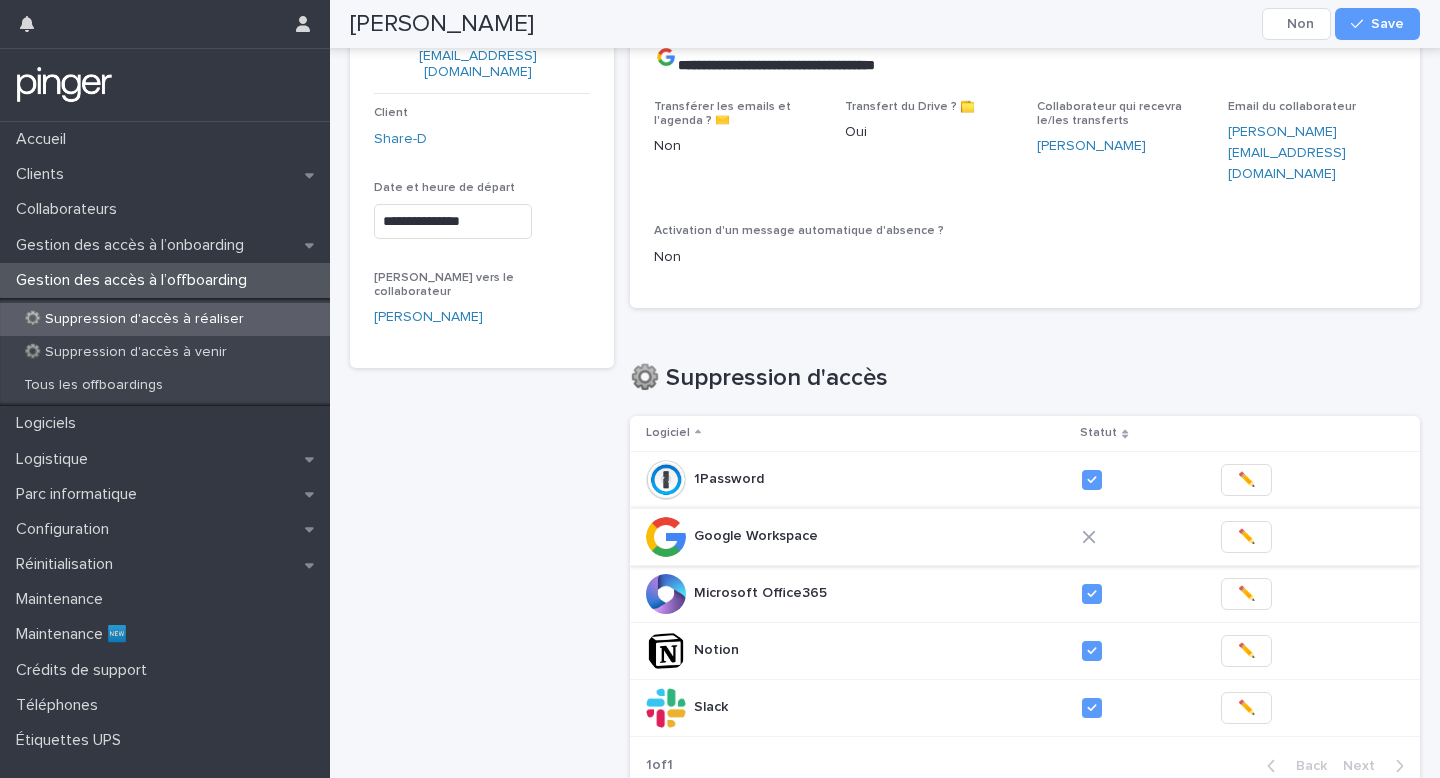 scroll, scrollTop: 143, scrollLeft: 0, axis: vertical 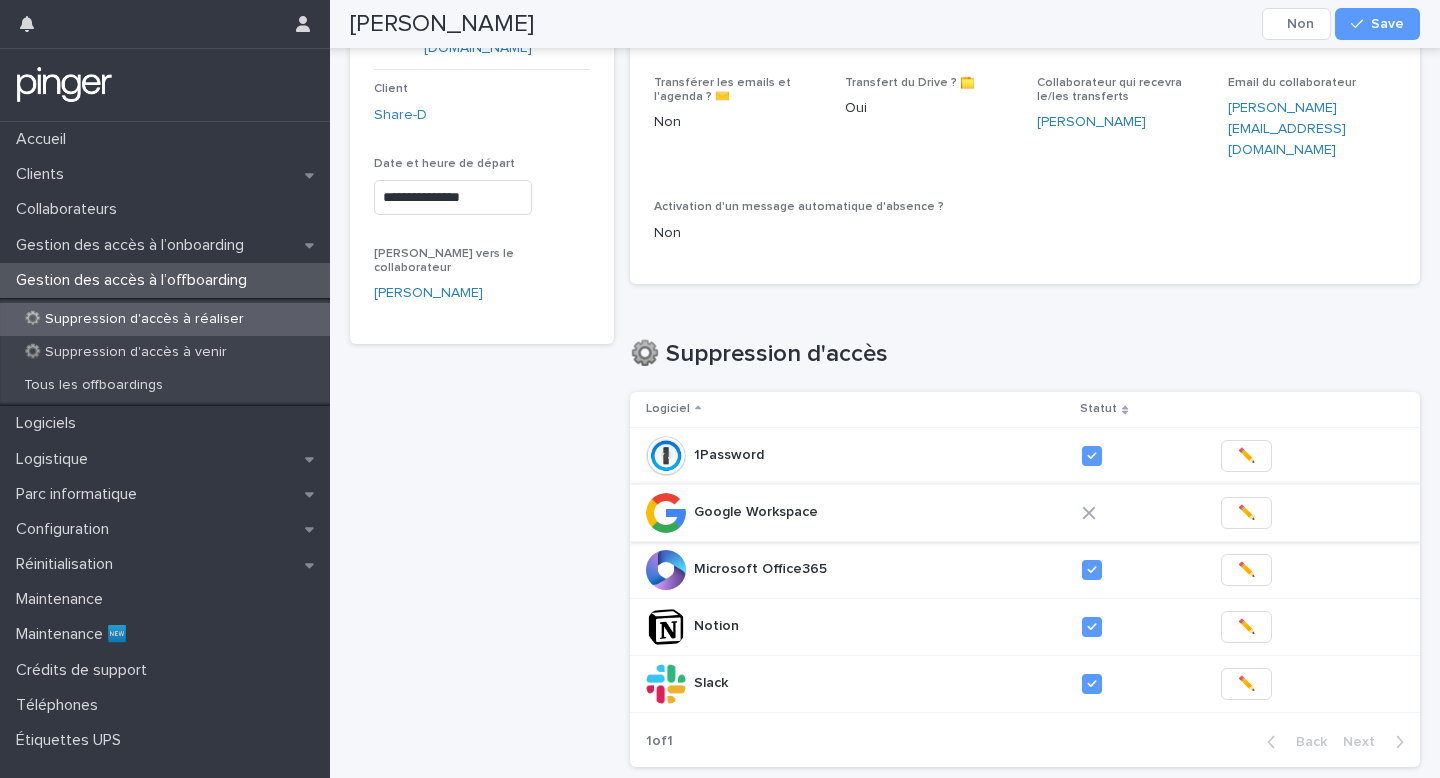 click on "✏️" at bounding box center [1246, 513] 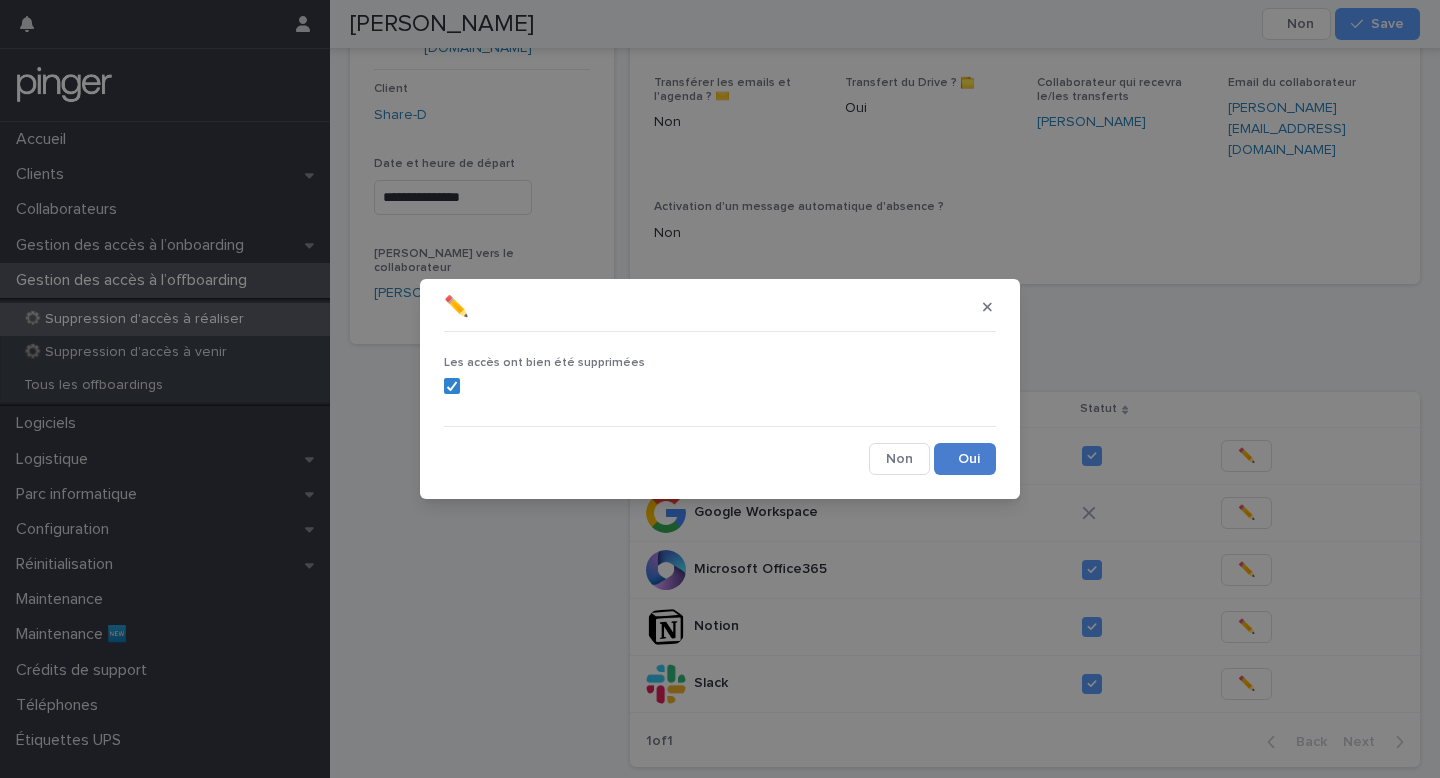 click on "Save" at bounding box center [965, 459] 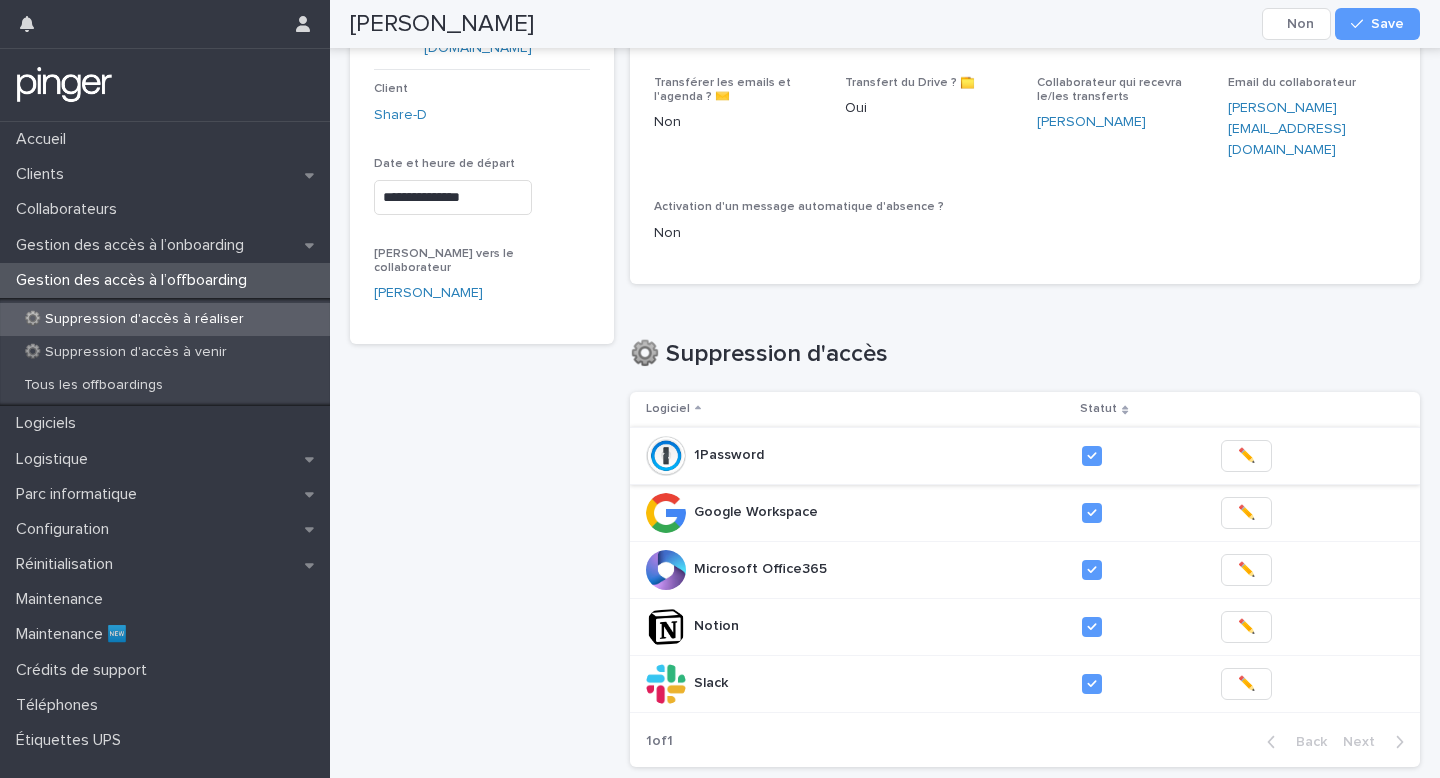 scroll, scrollTop: 622, scrollLeft: 0, axis: vertical 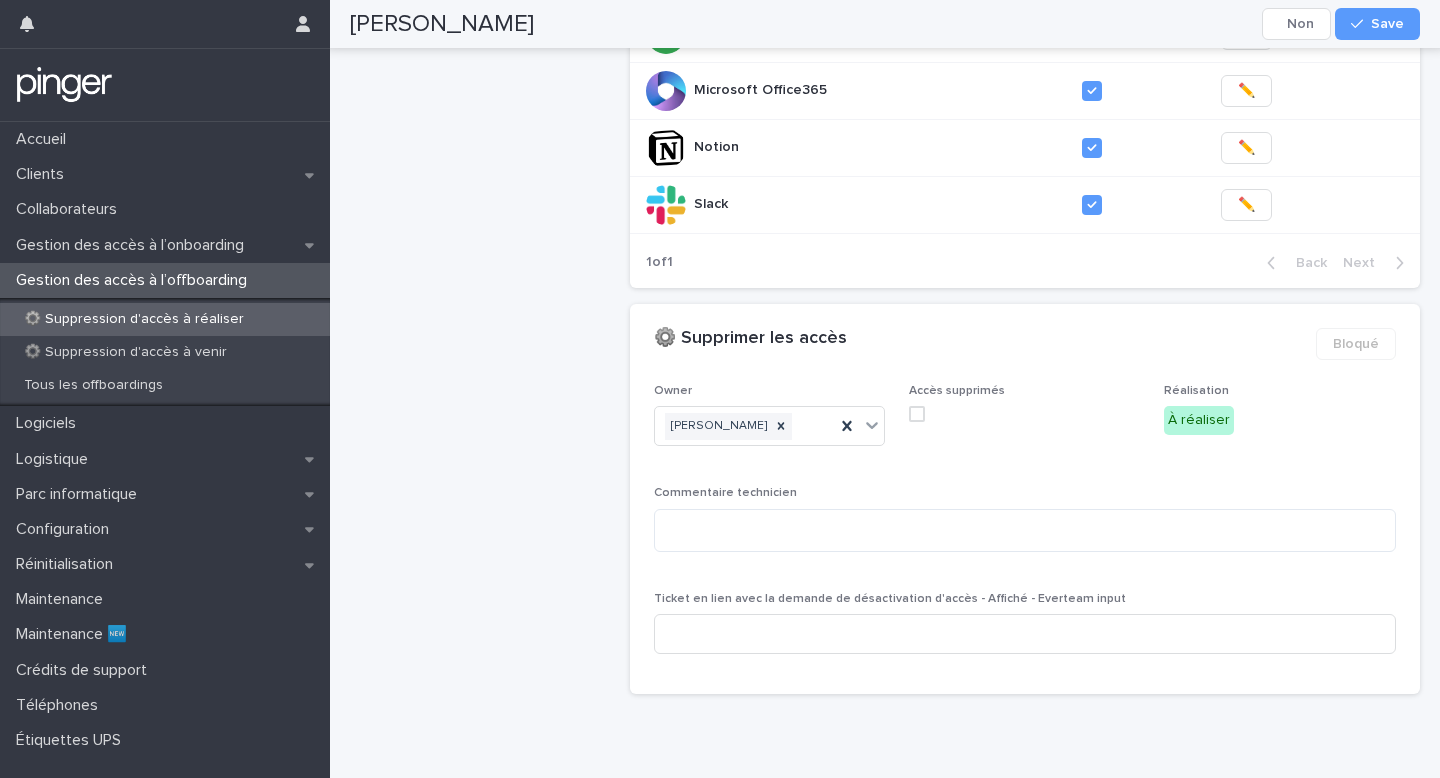 click at bounding box center (917, 414) 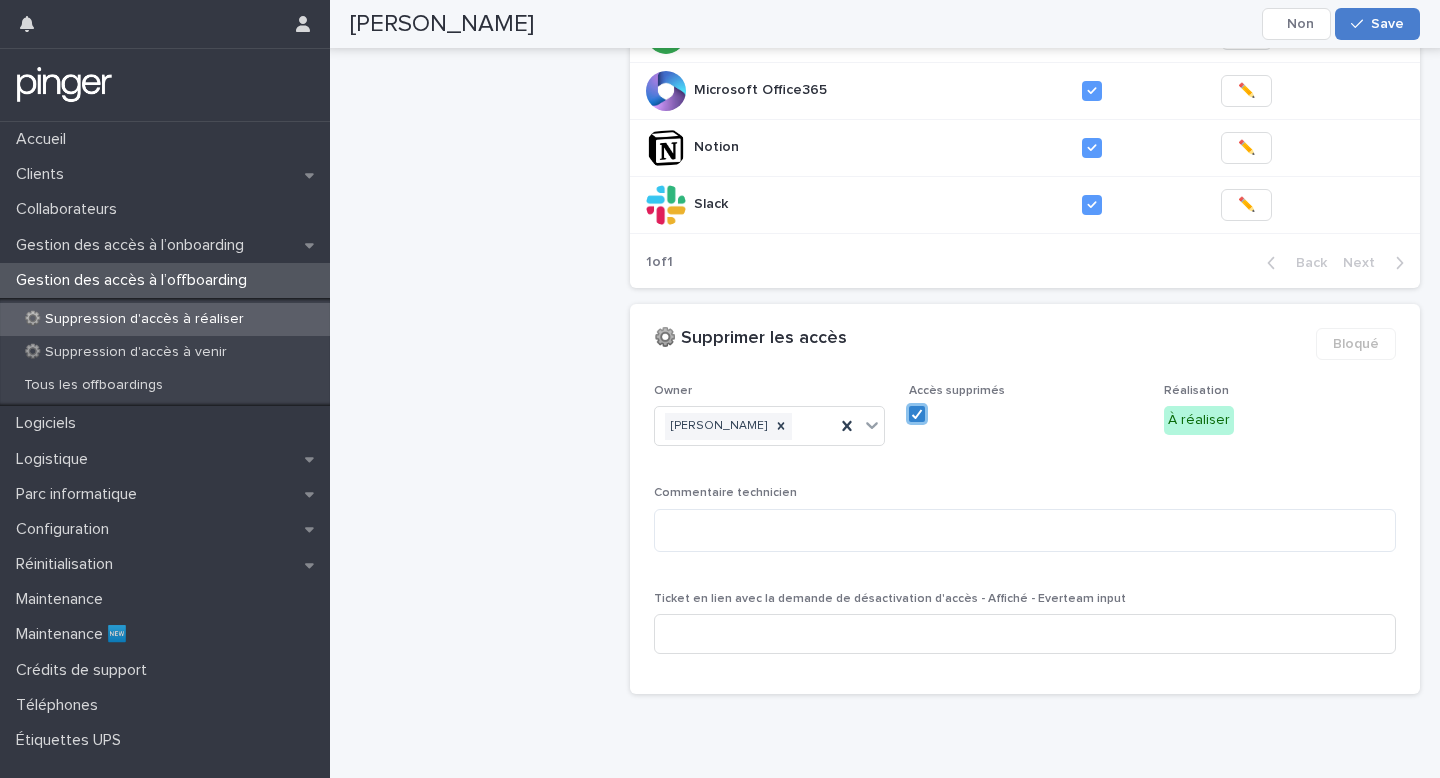 click on "Save" at bounding box center (1377, 24) 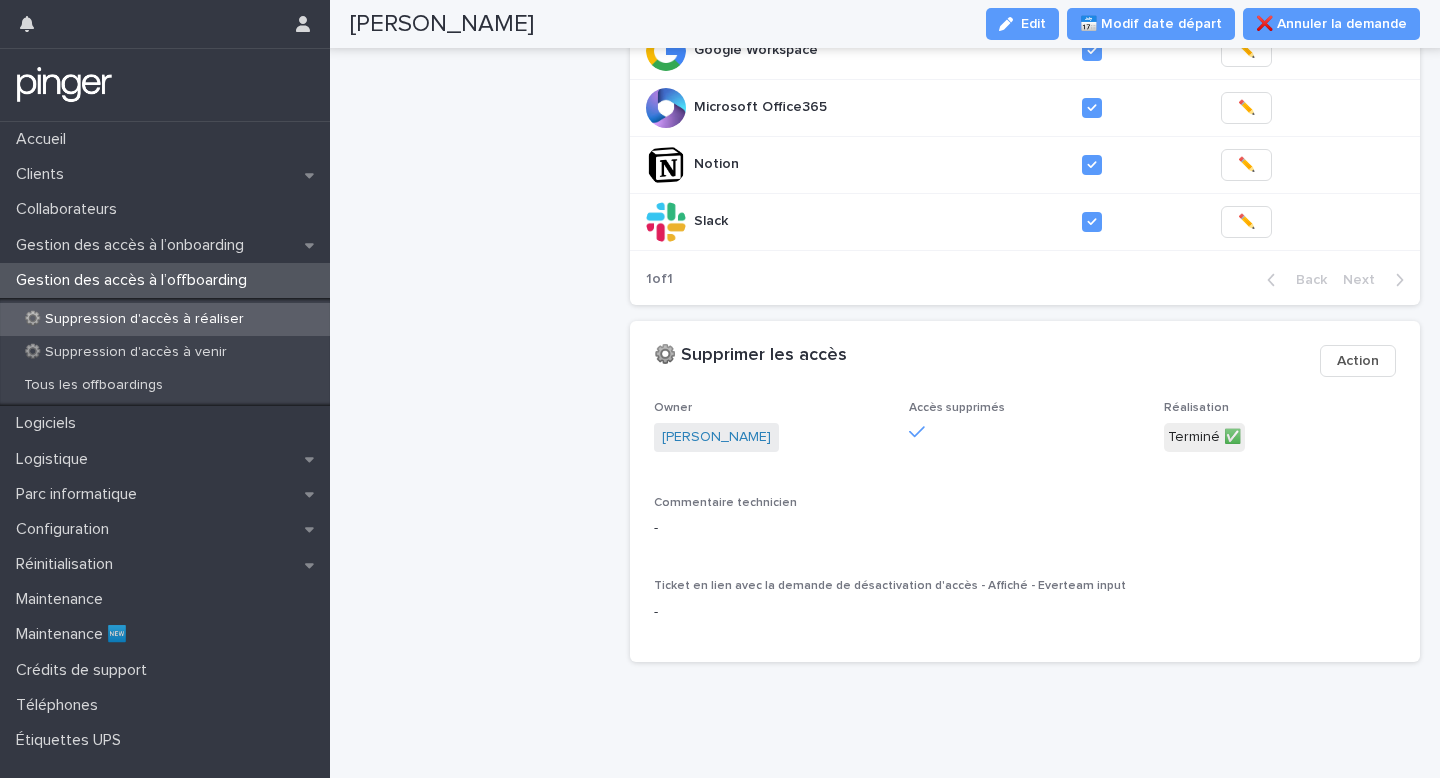 scroll, scrollTop: 584, scrollLeft: 0, axis: vertical 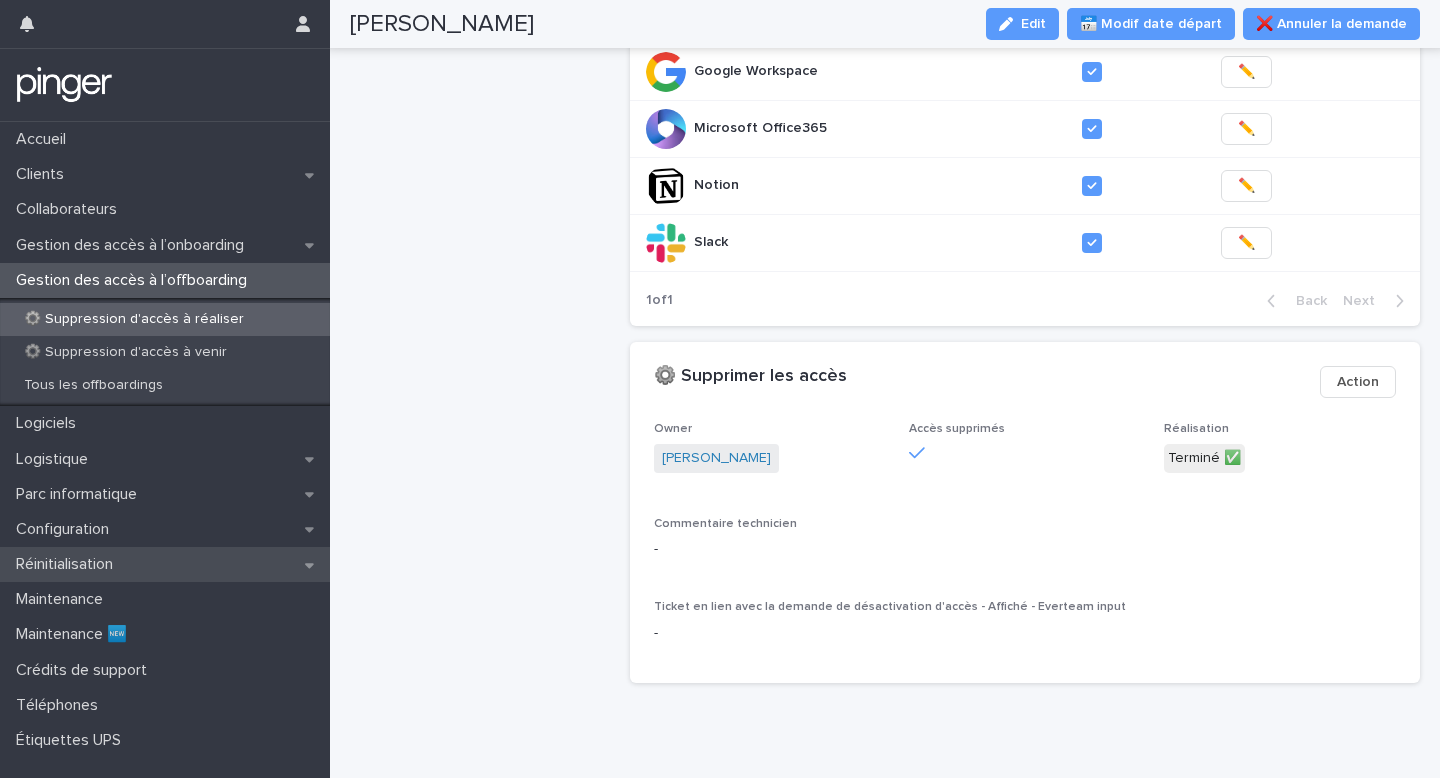 click on "Réinitialisation" at bounding box center (68, 564) 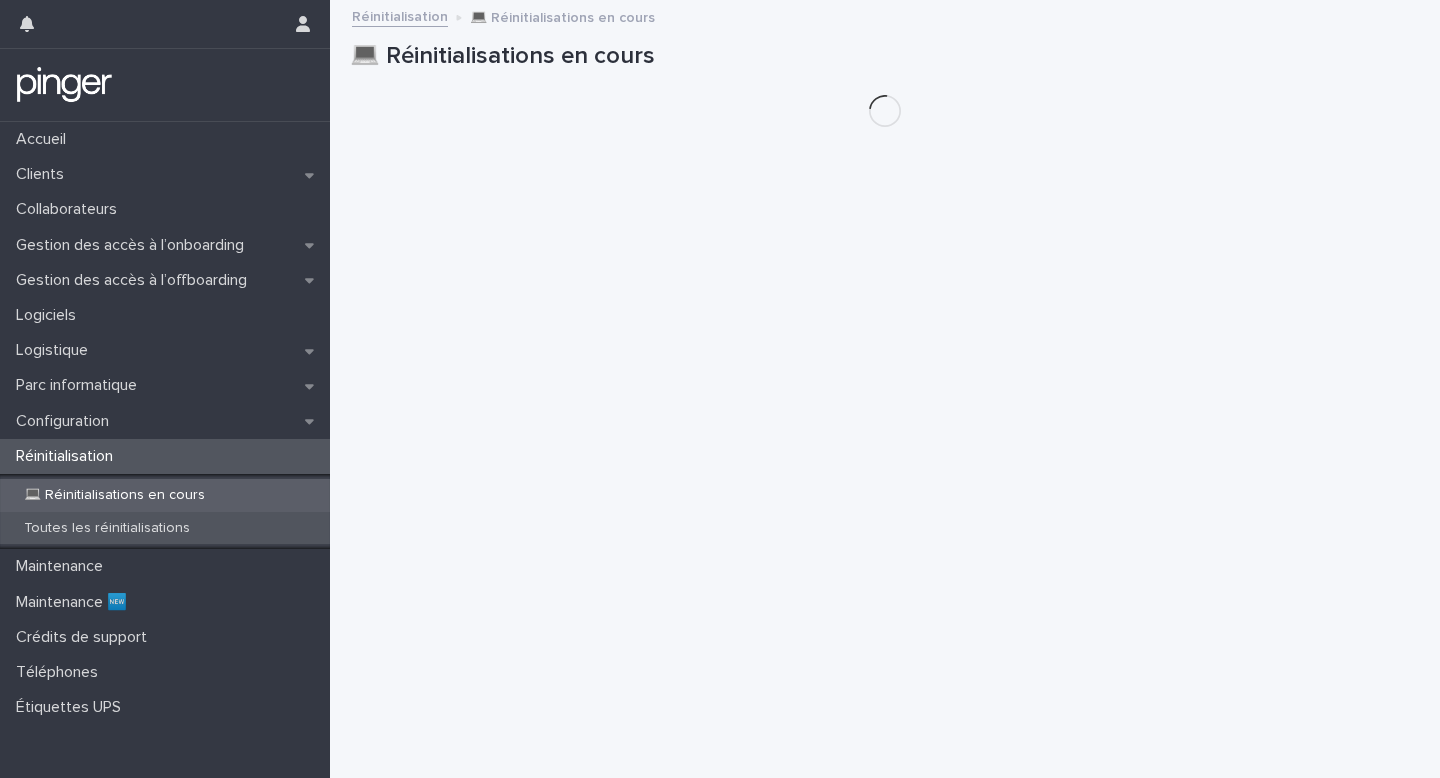 scroll, scrollTop: 0, scrollLeft: 0, axis: both 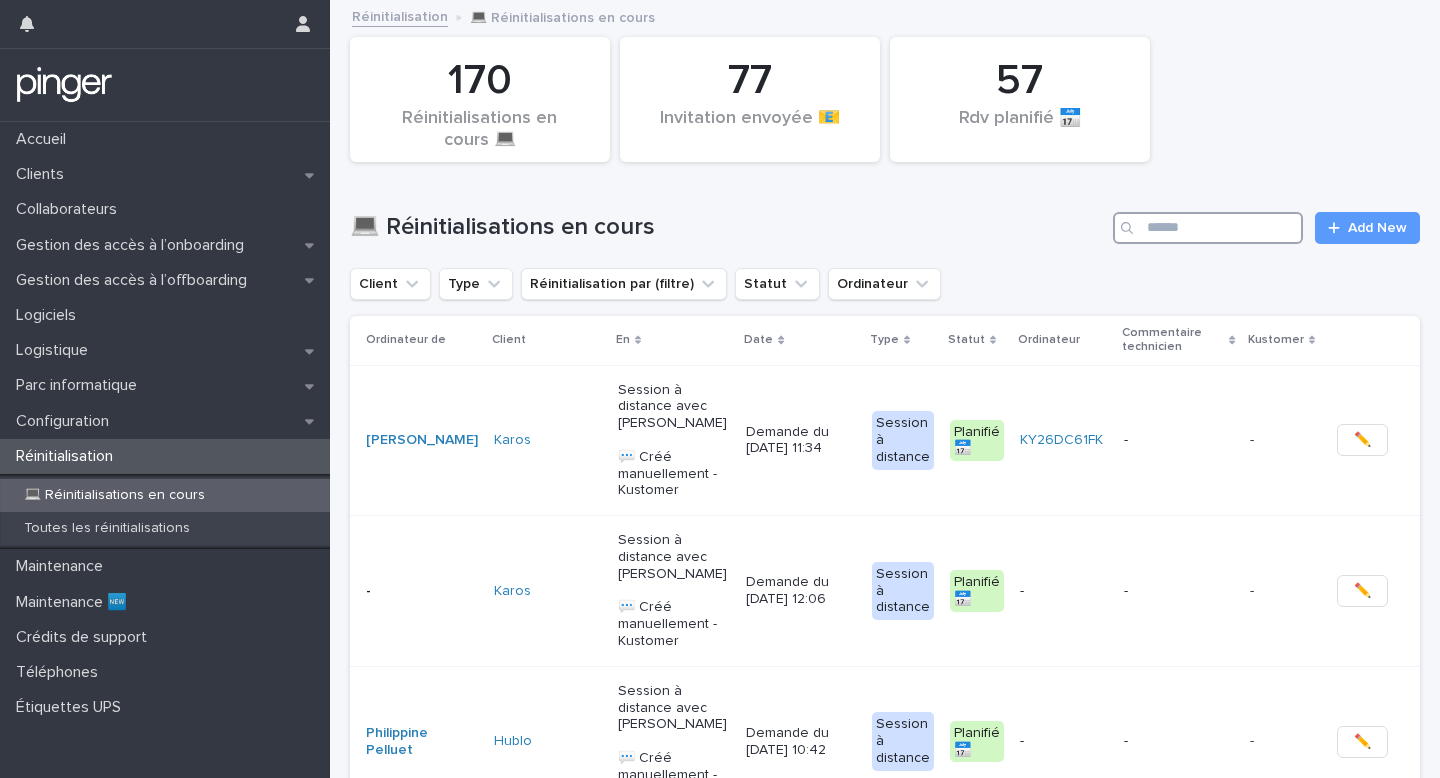click at bounding box center (1208, 228) 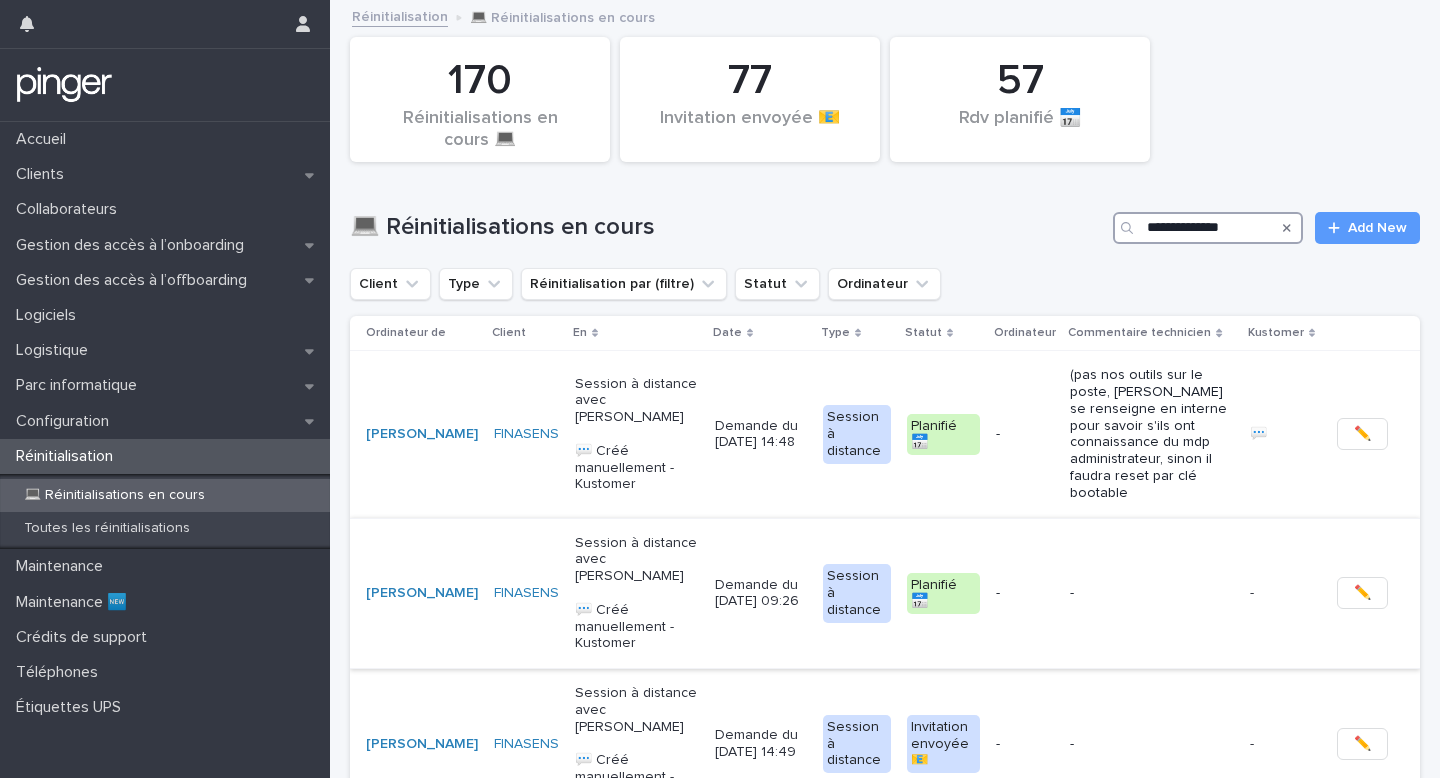 type on "**********" 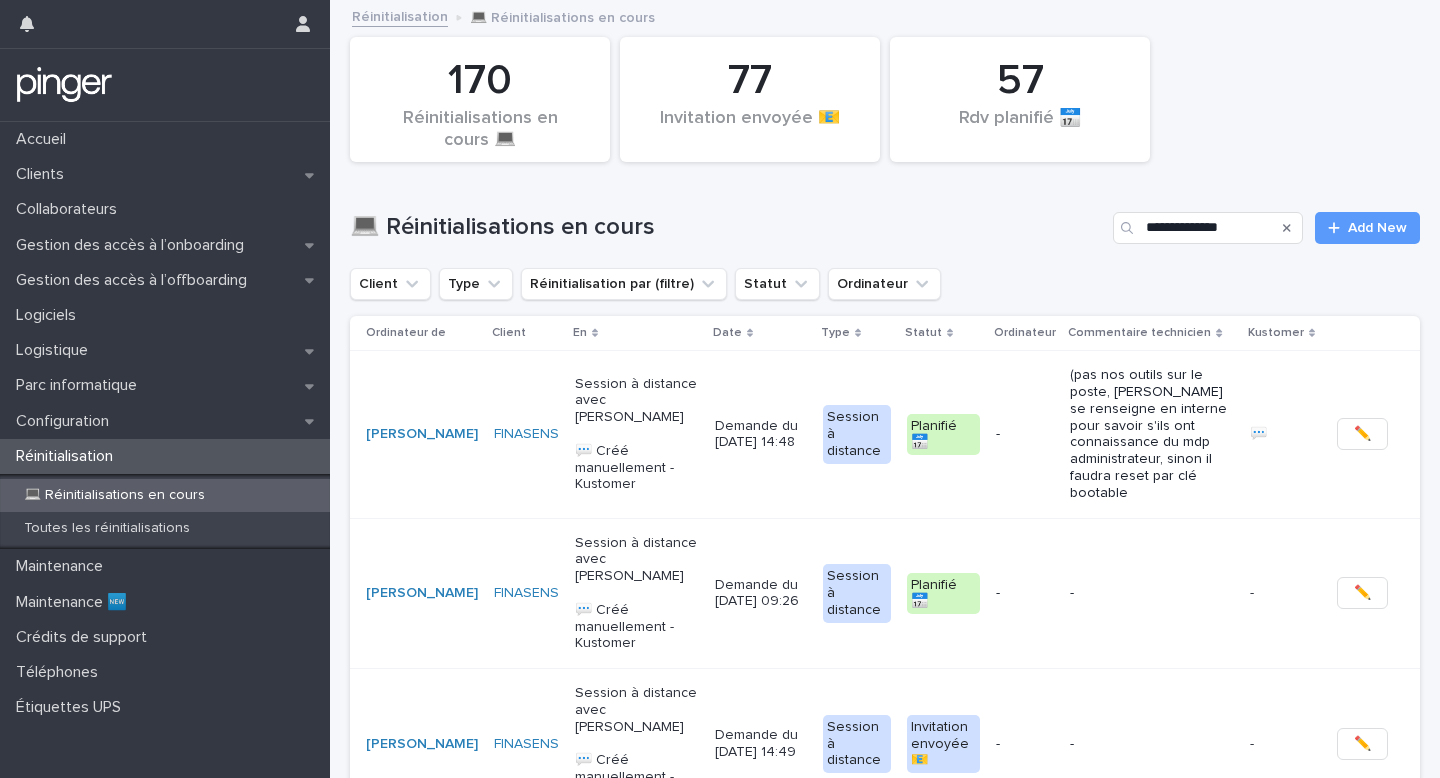 click on "-" at bounding box center [1151, 593] 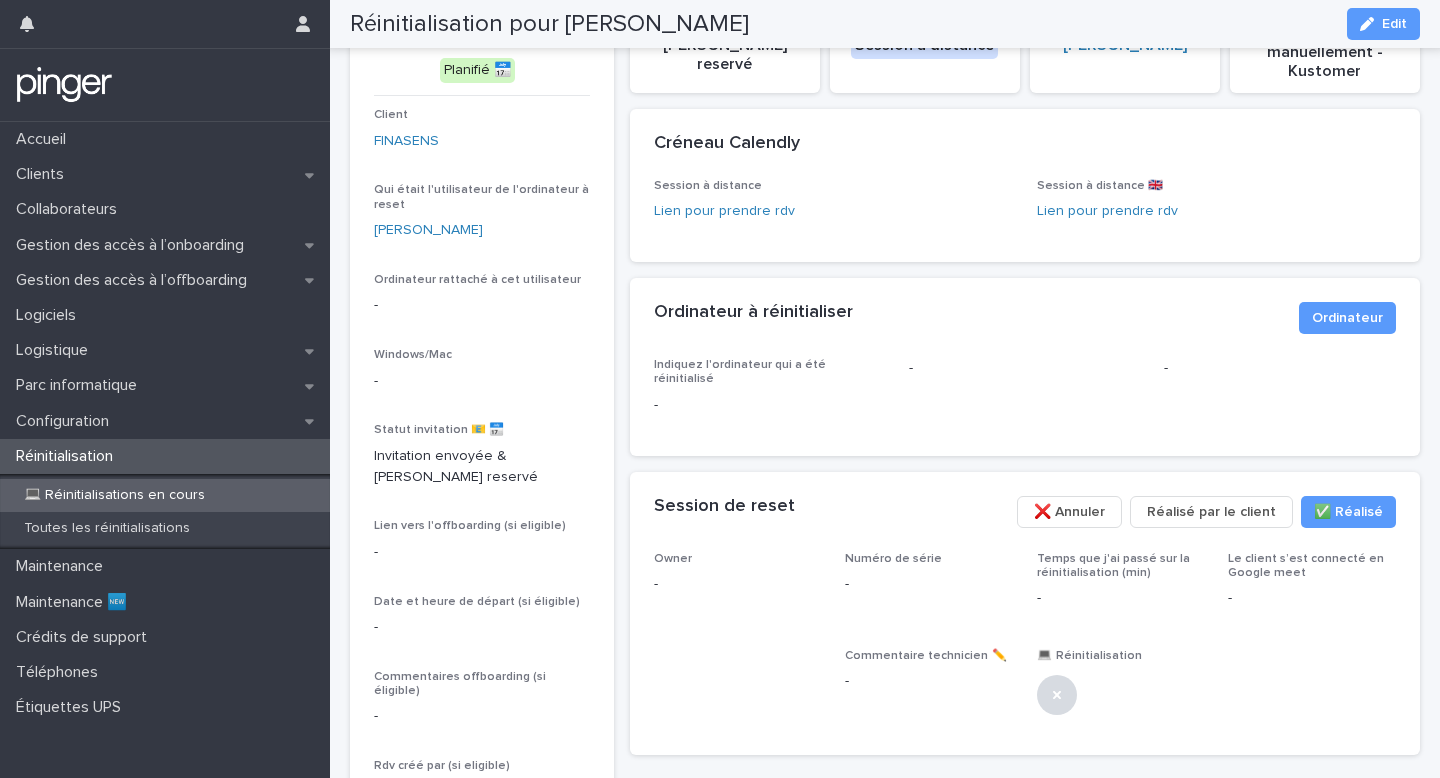 scroll, scrollTop: 0, scrollLeft: 0, axis: both 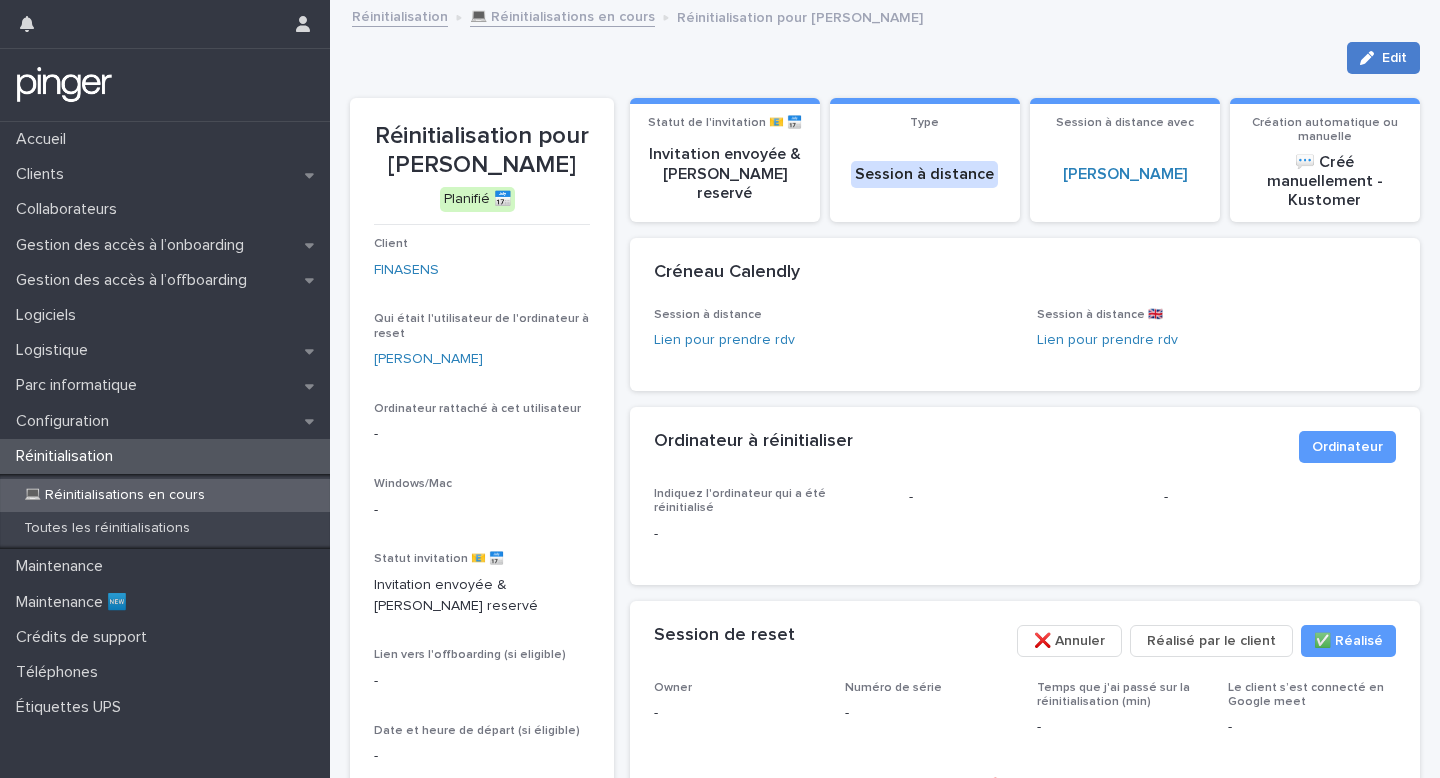 click on "Edit" at bounding box center [1394, 58] 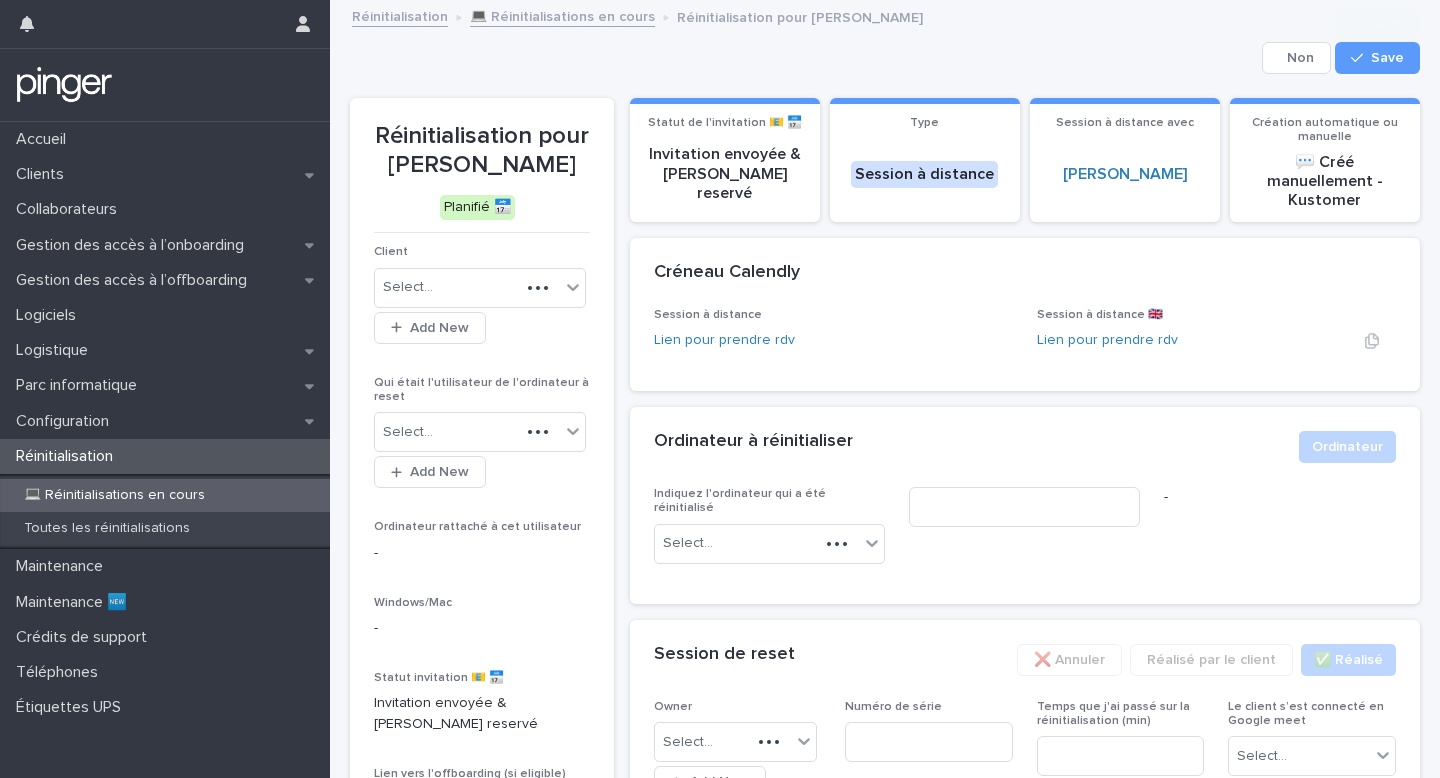 scroll, scrollTop: 336, scrollLeft: 0, axis: vertical 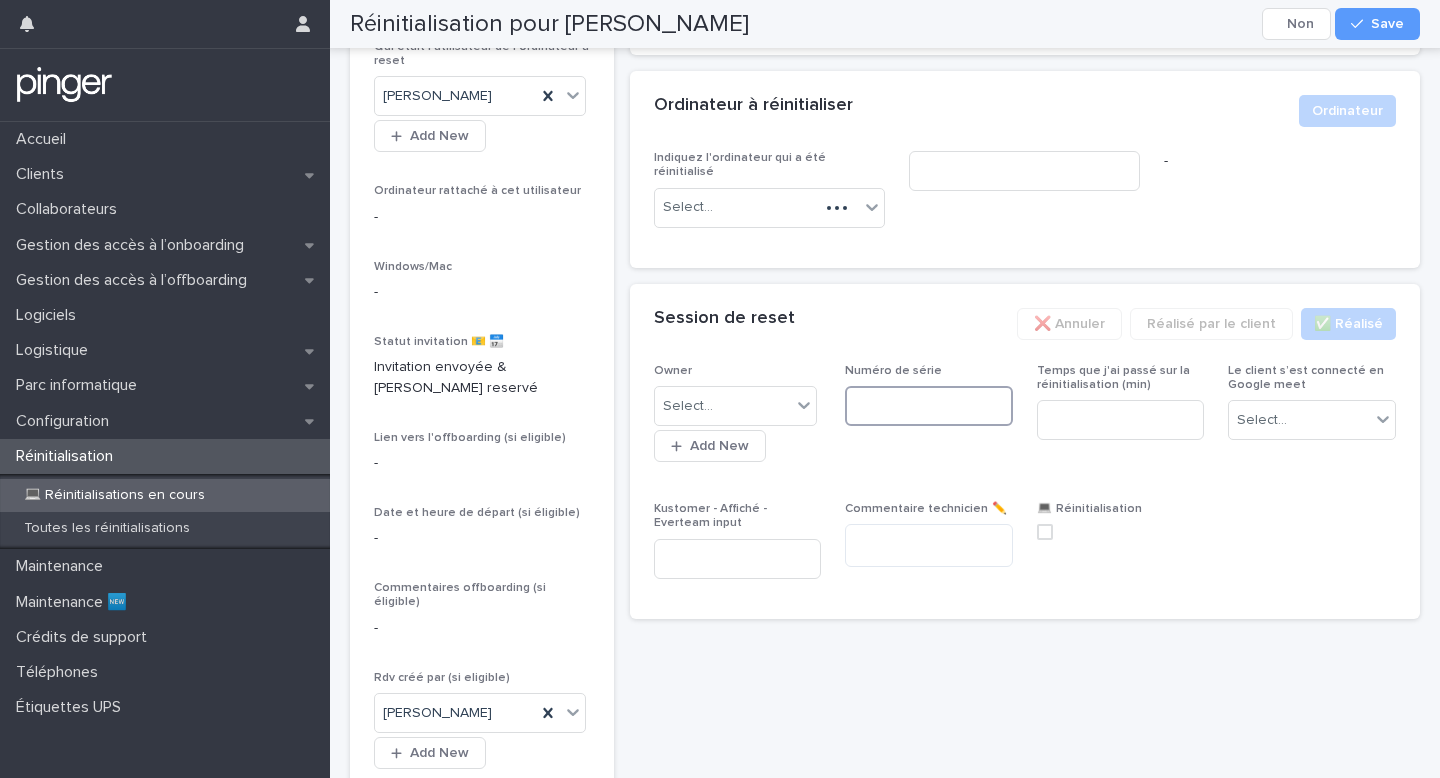 click at bounding box center (929, 406) 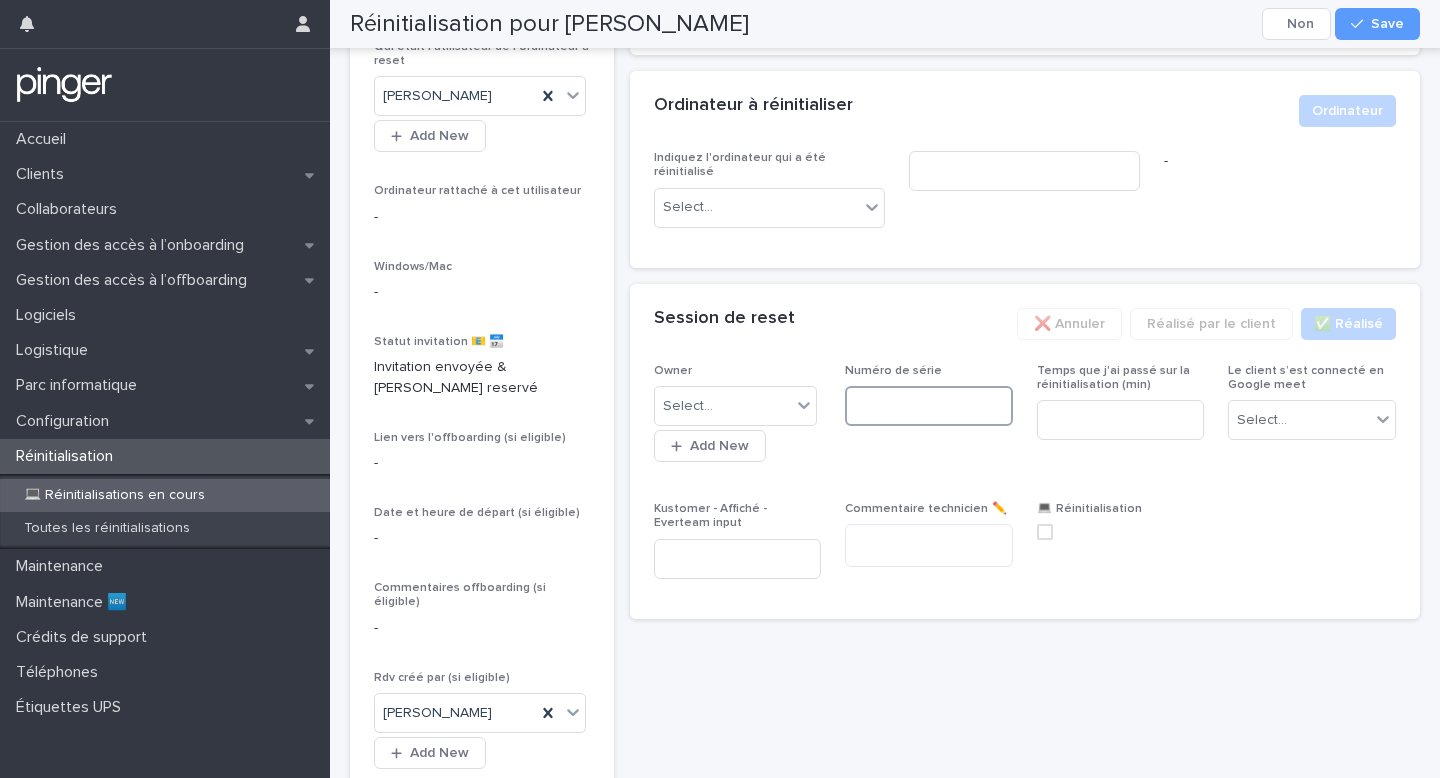paste on "**********" 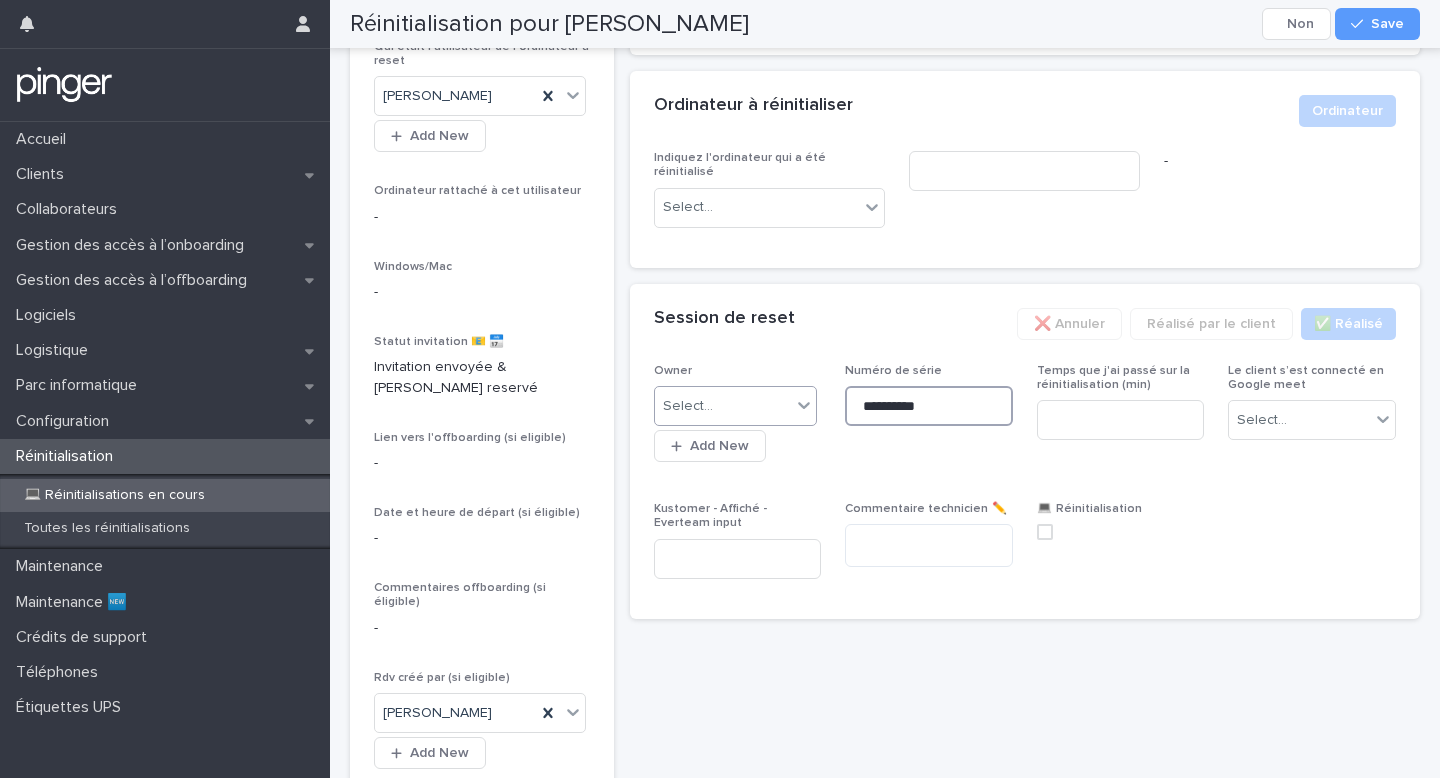 type on "**********" 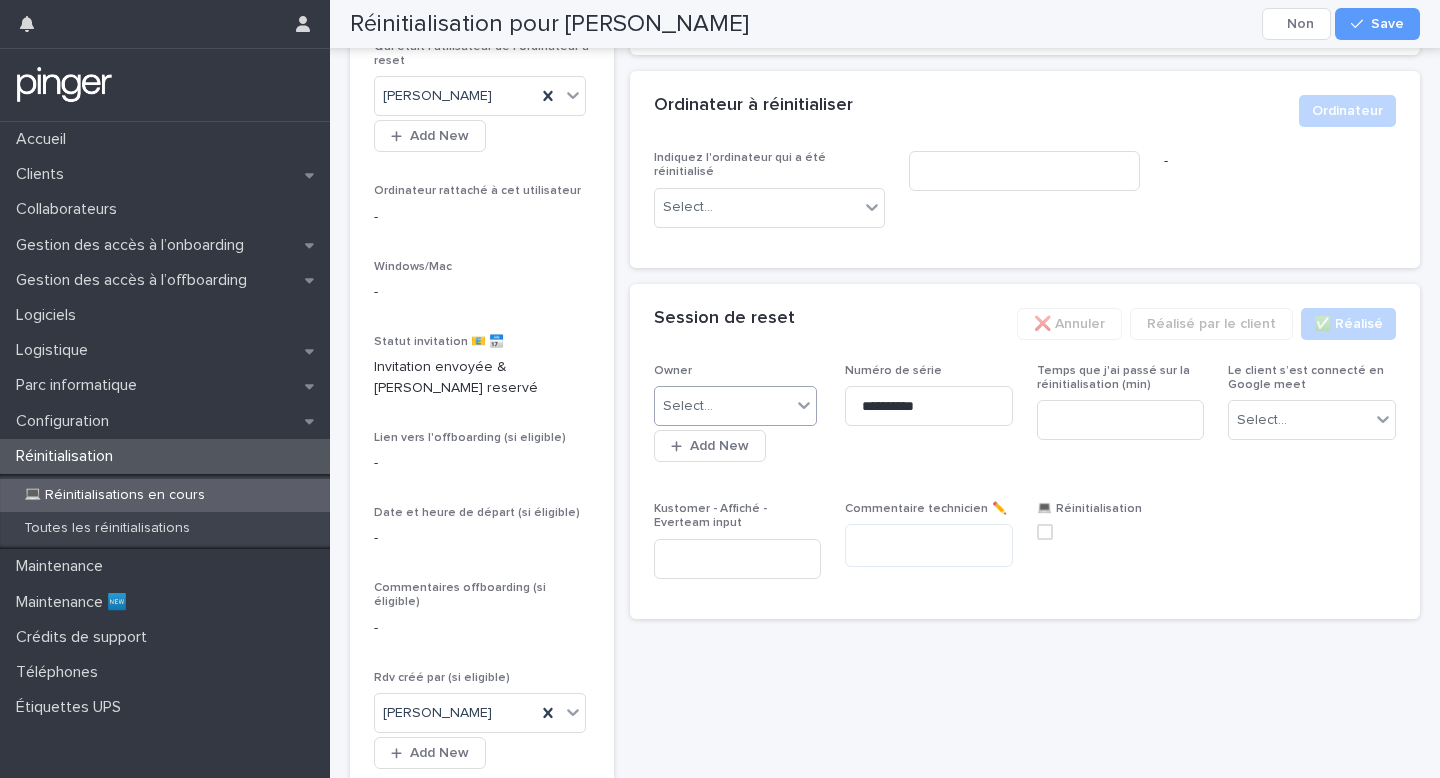 type on "**********" 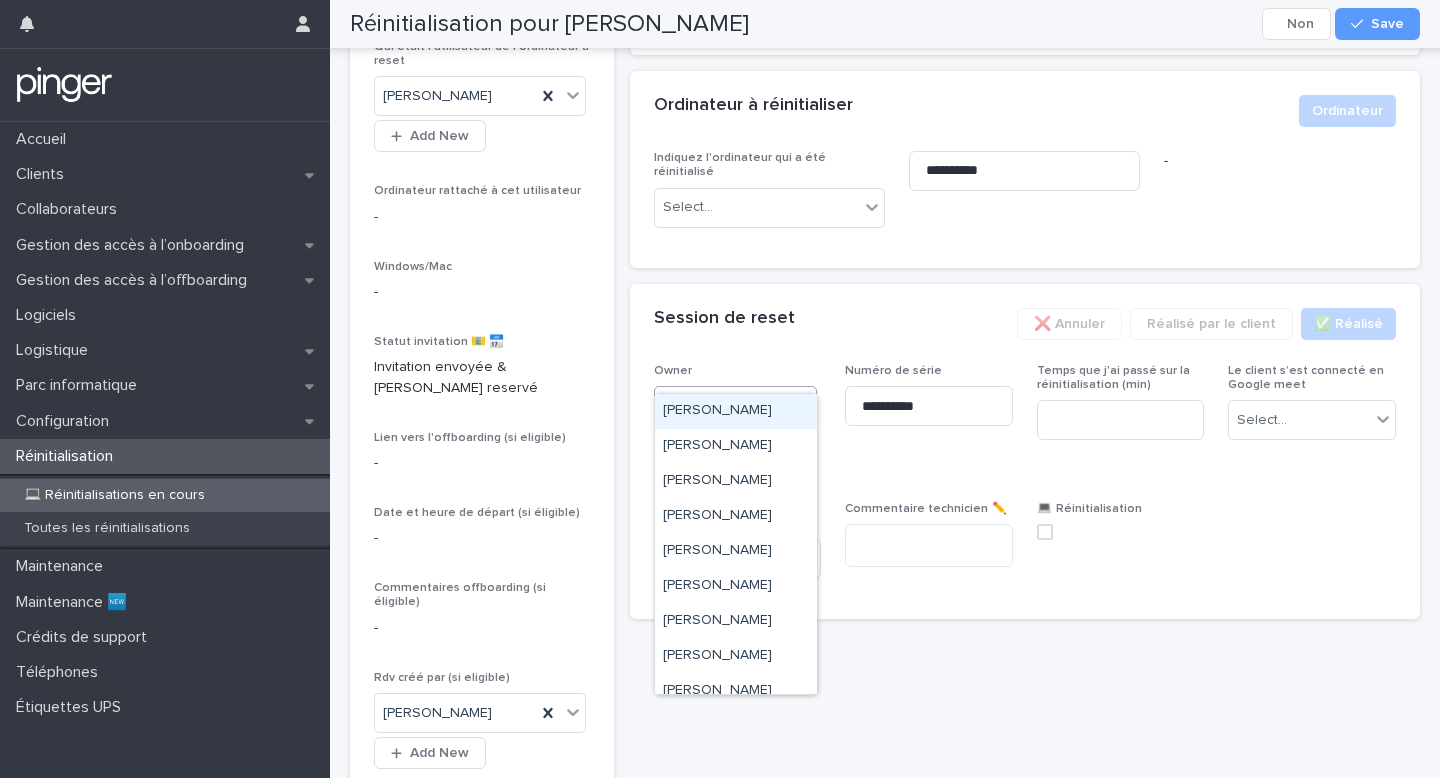 click on "Select..." at bounding box center [723, 406] 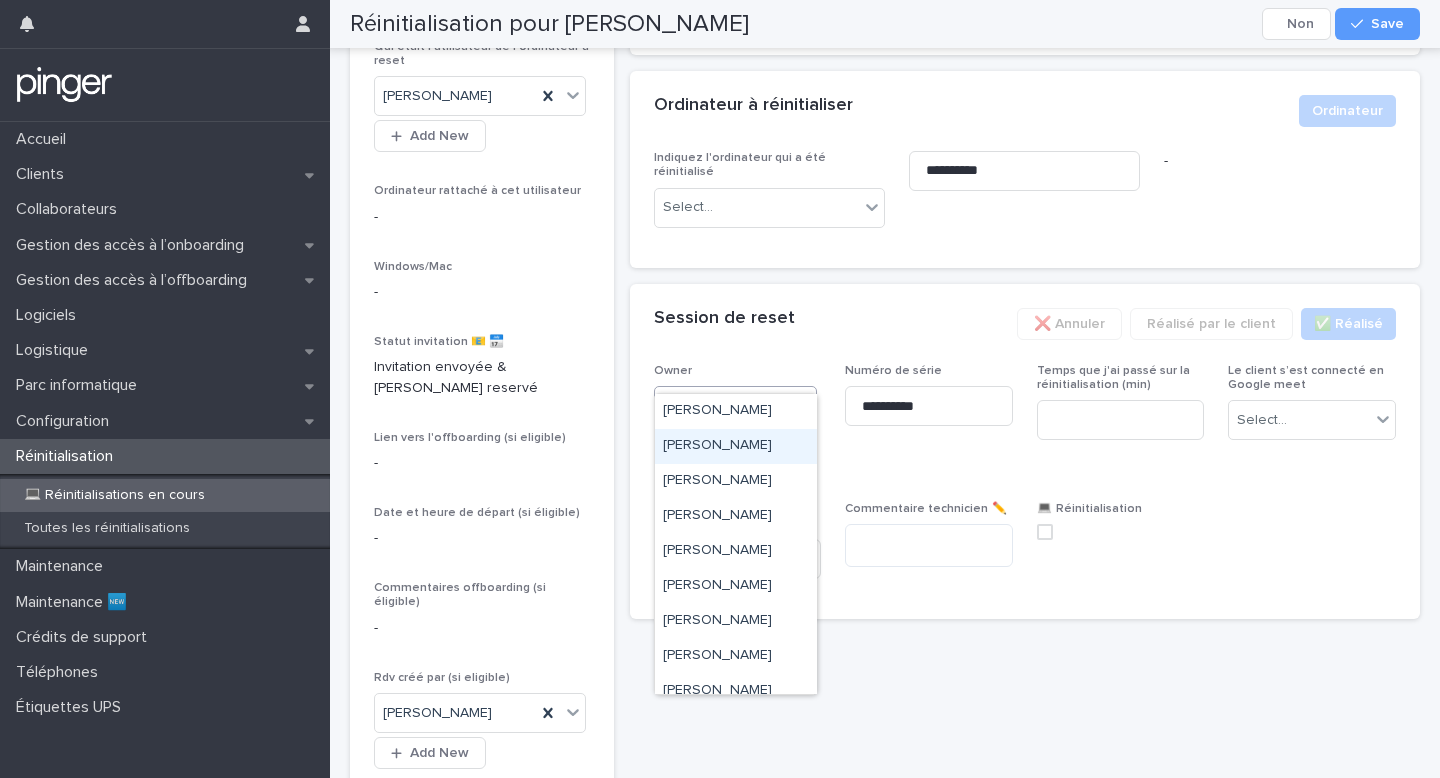 click on "[PERSON_NAME]" at bounding box center (736, 446) 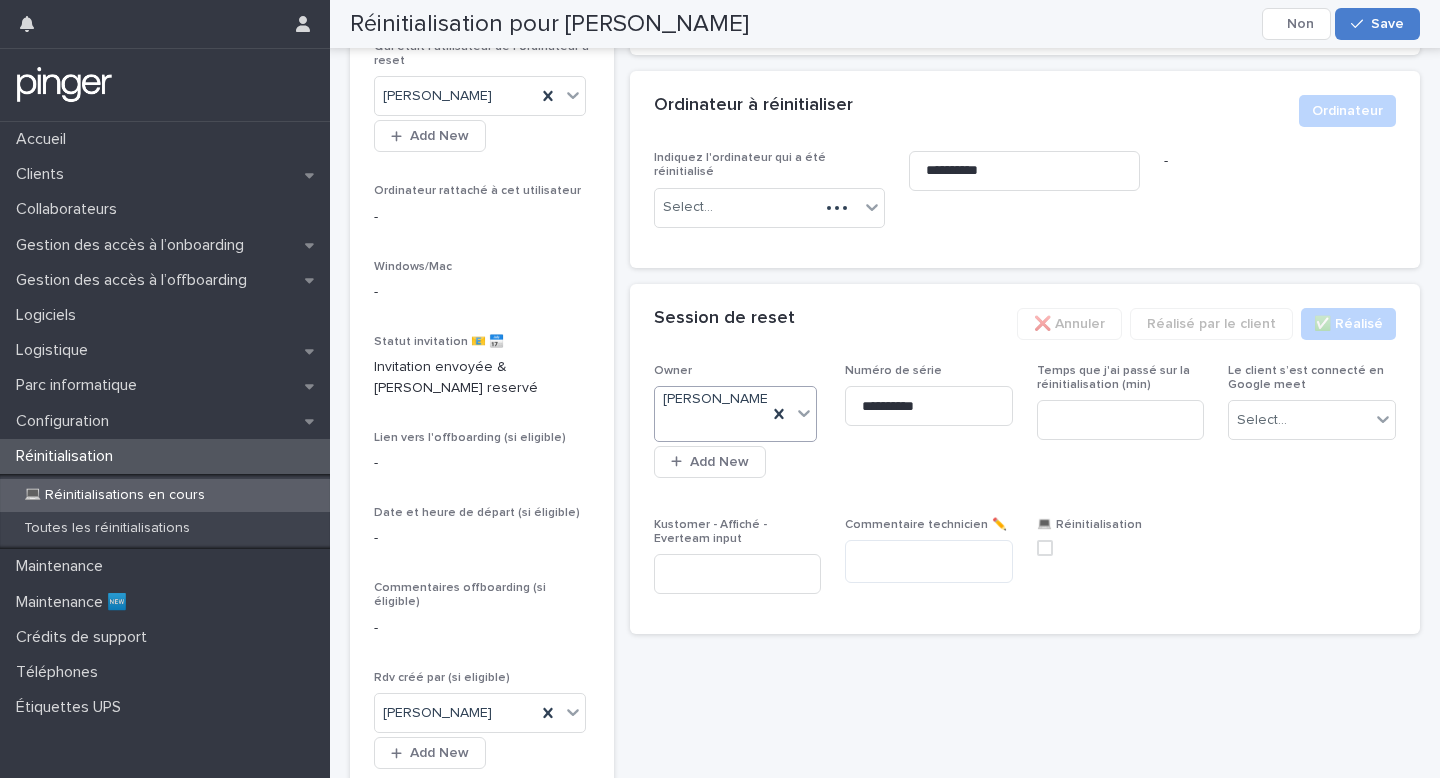 click 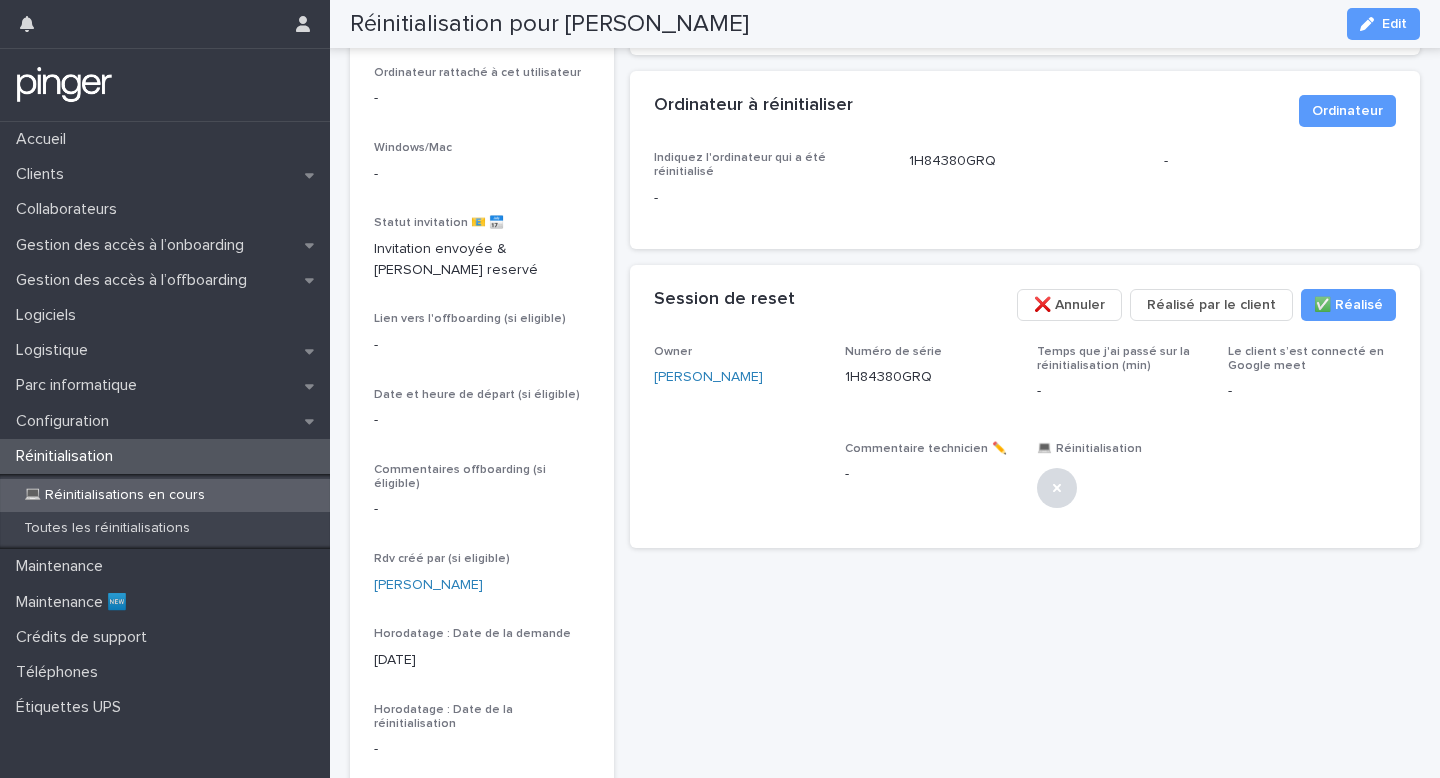 scroll, scrollTop: 249, scrollLeft: 0, axis: vertical 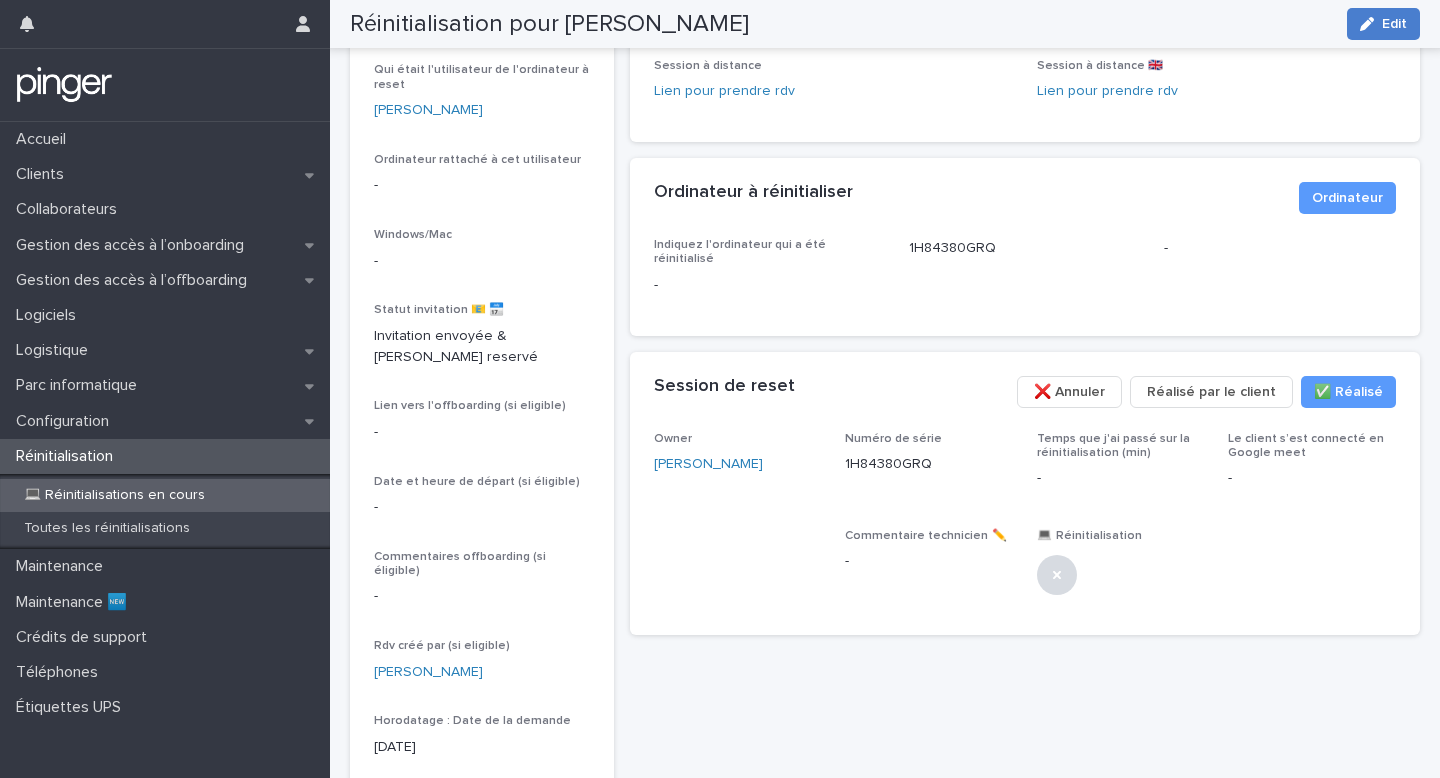 click on "Edit" at bounding box center (1383, 24) 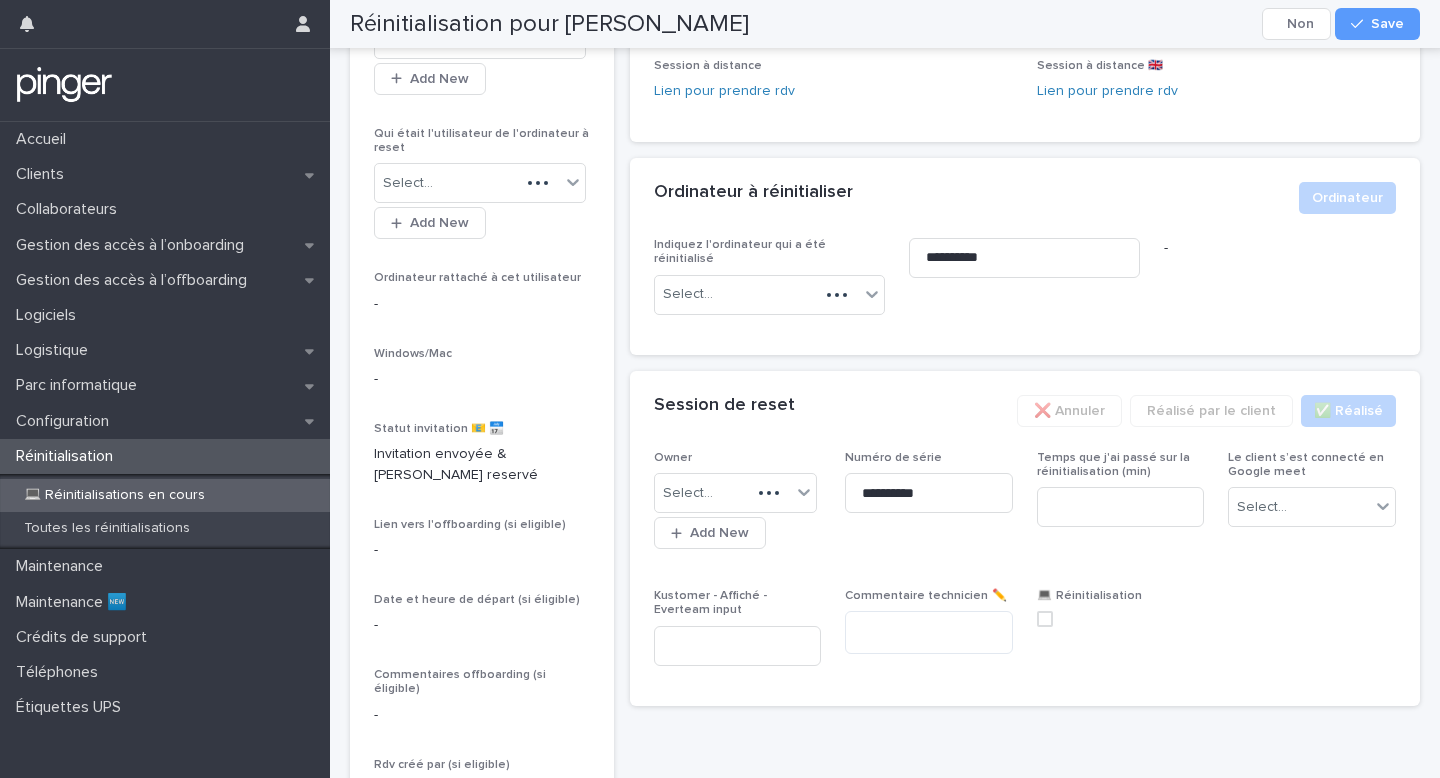 scroll, scrollTop: 336, scrollLeft: 0, axis: vertical 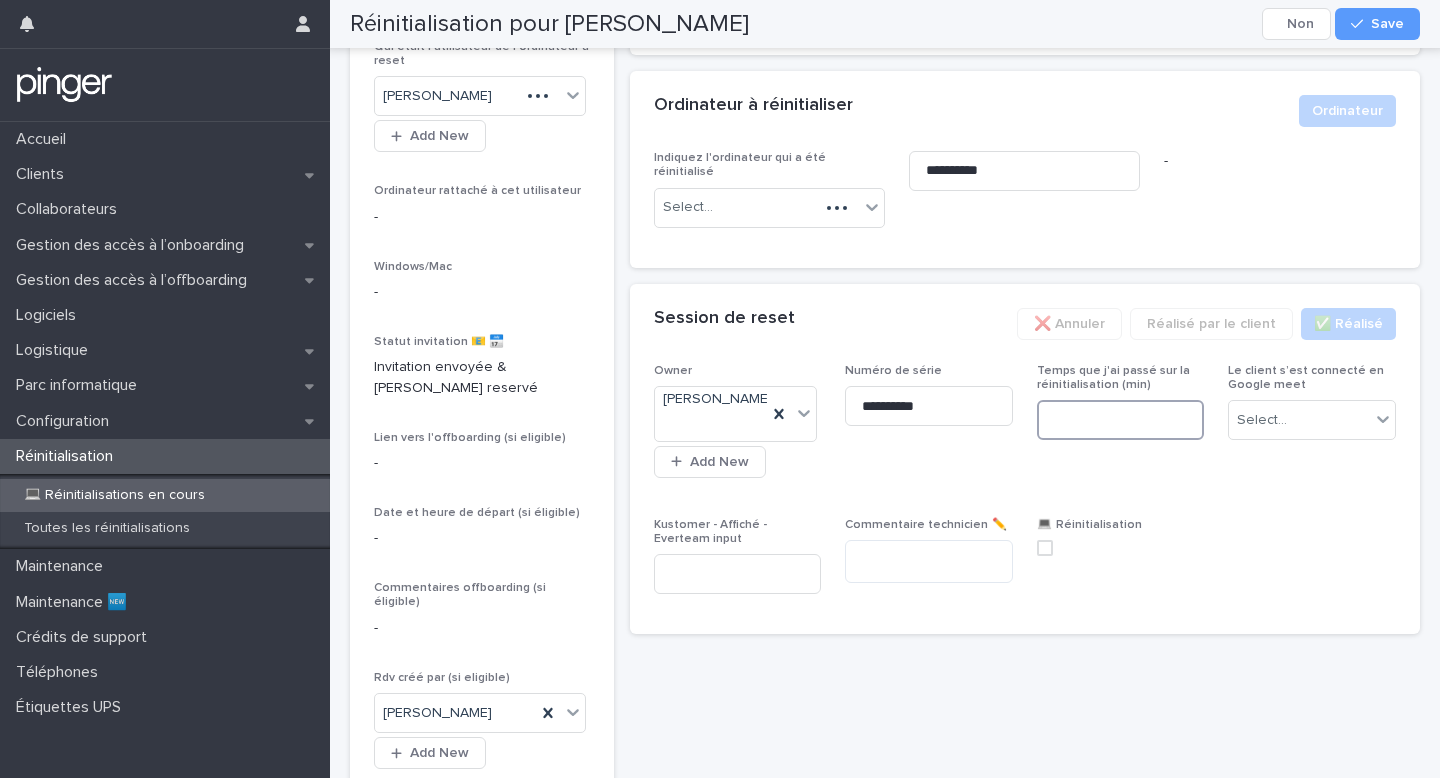 click at bounding box center (1121, 420) 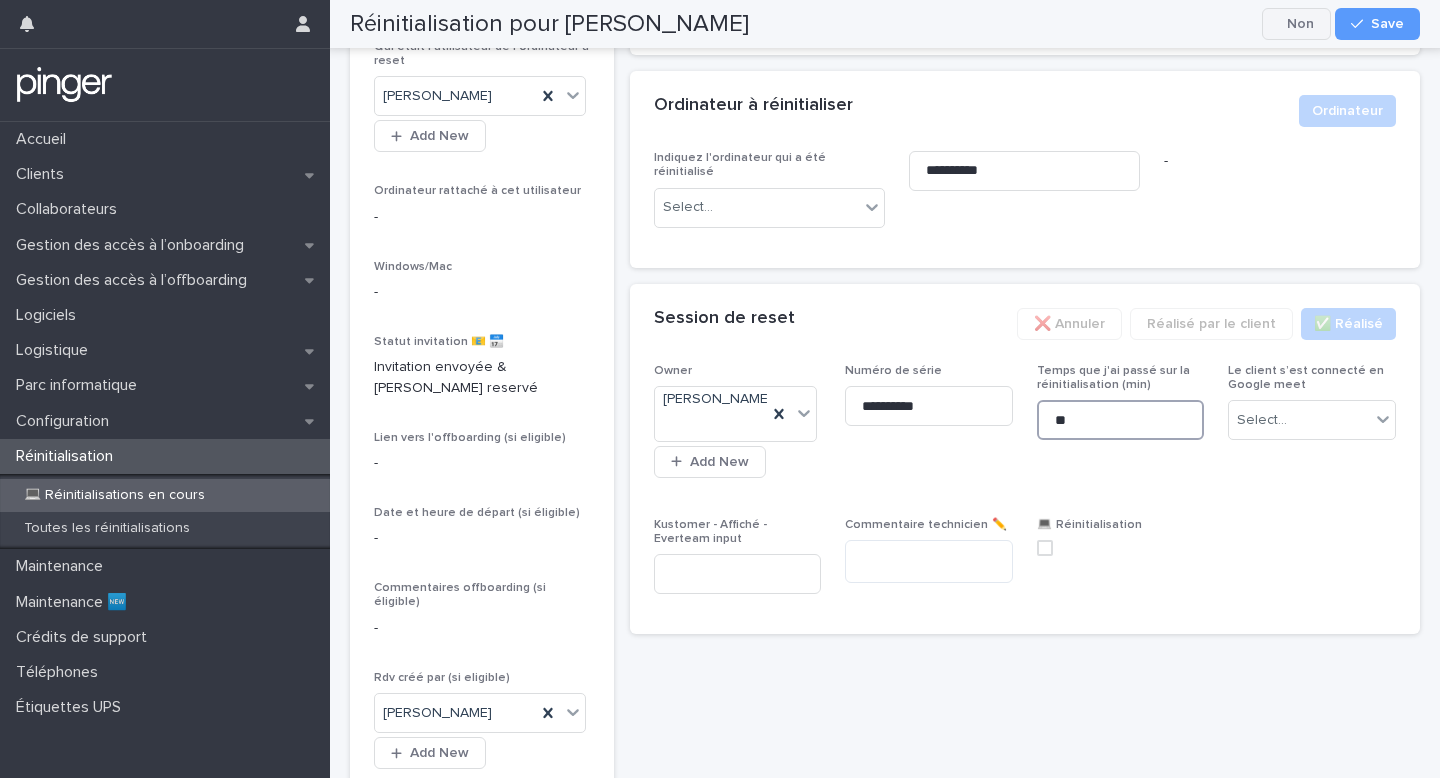 type on "**" 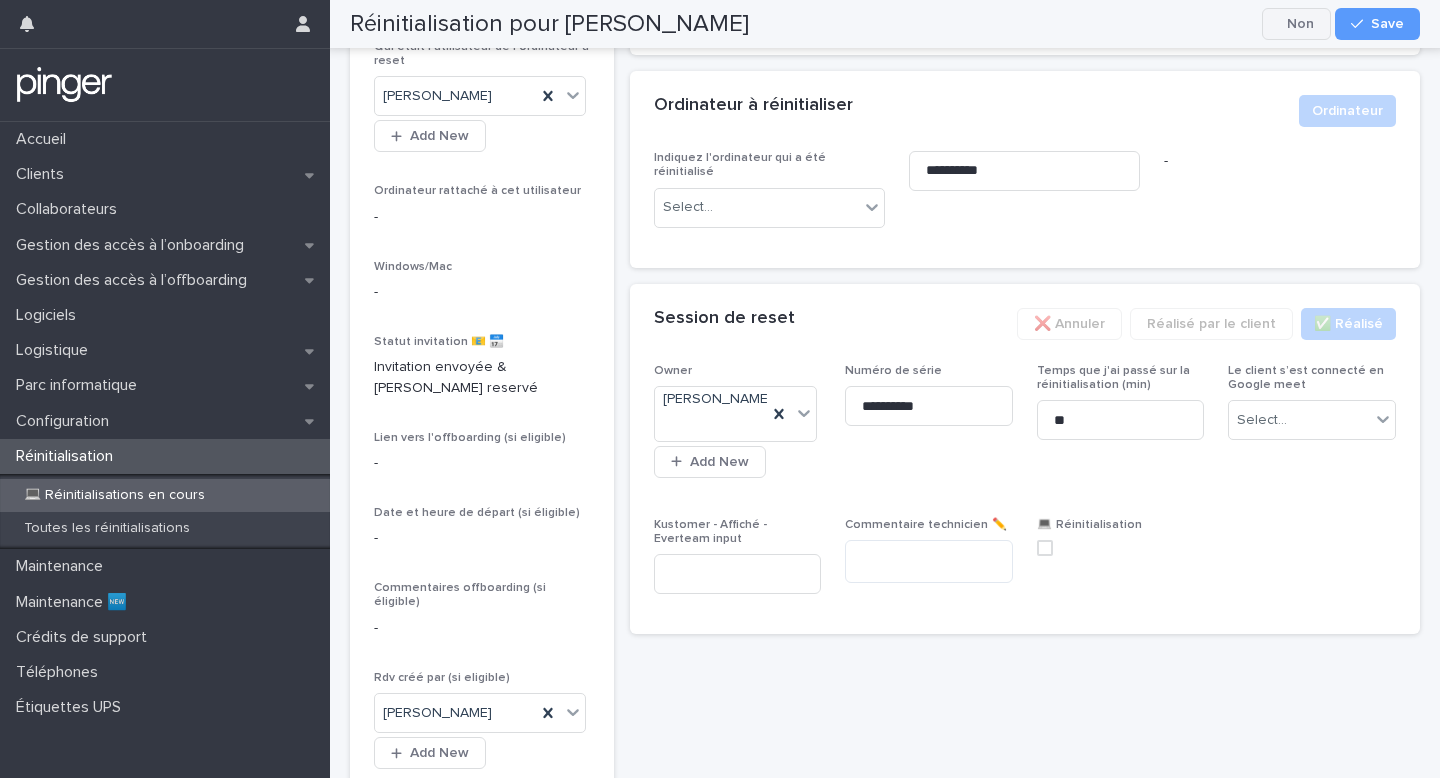 click 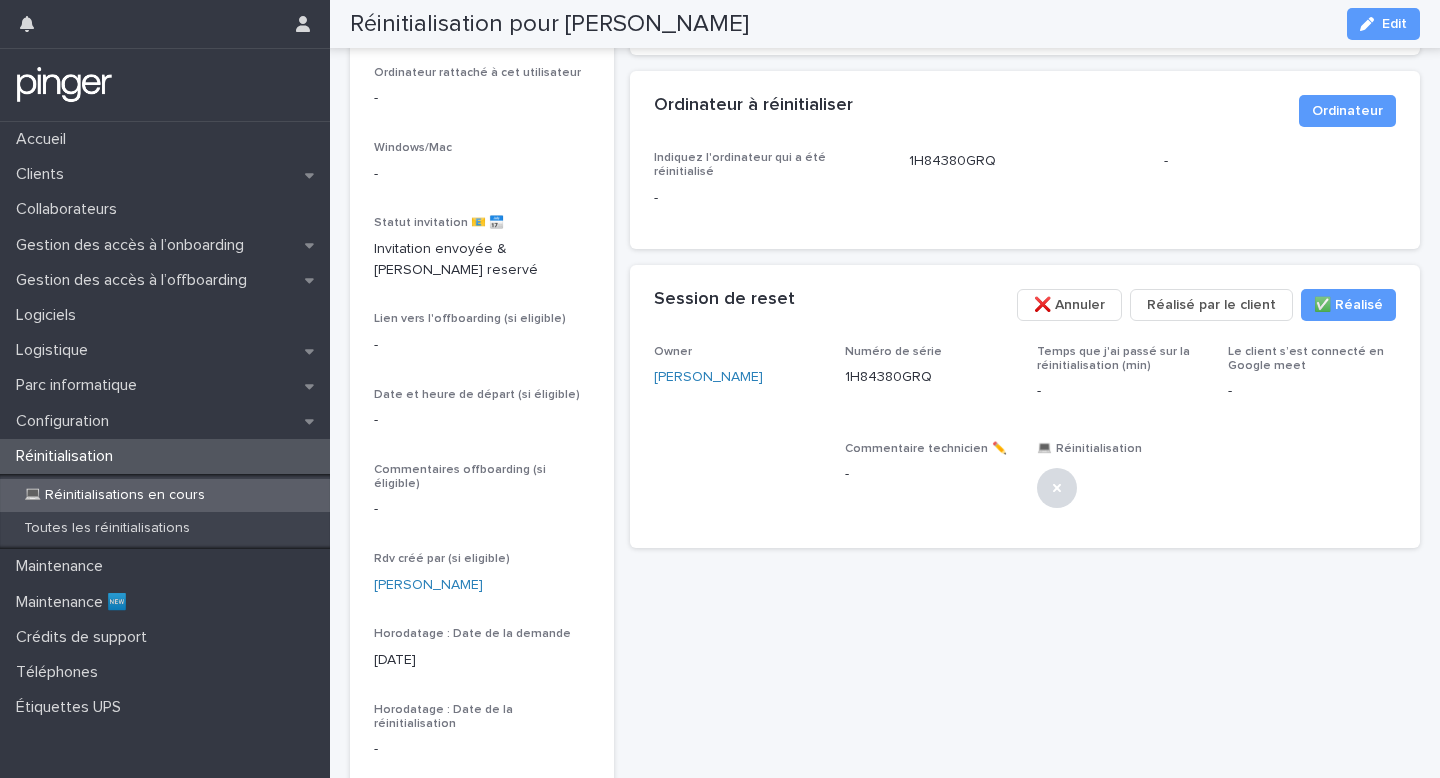 scroll, scrollTop: 249, scrollLeft: 0, axis: vertical 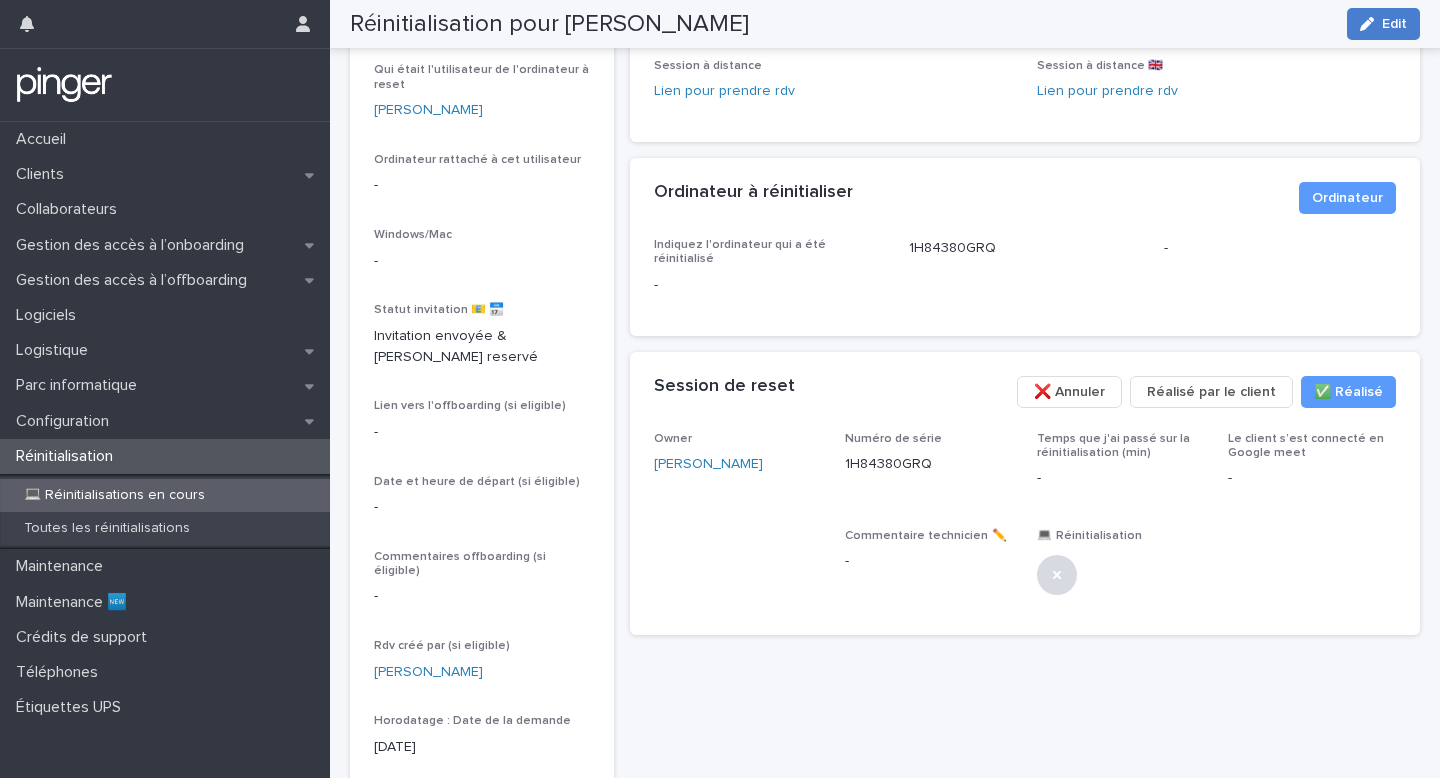 click on "Edit" at bounding box center (1383, 24) 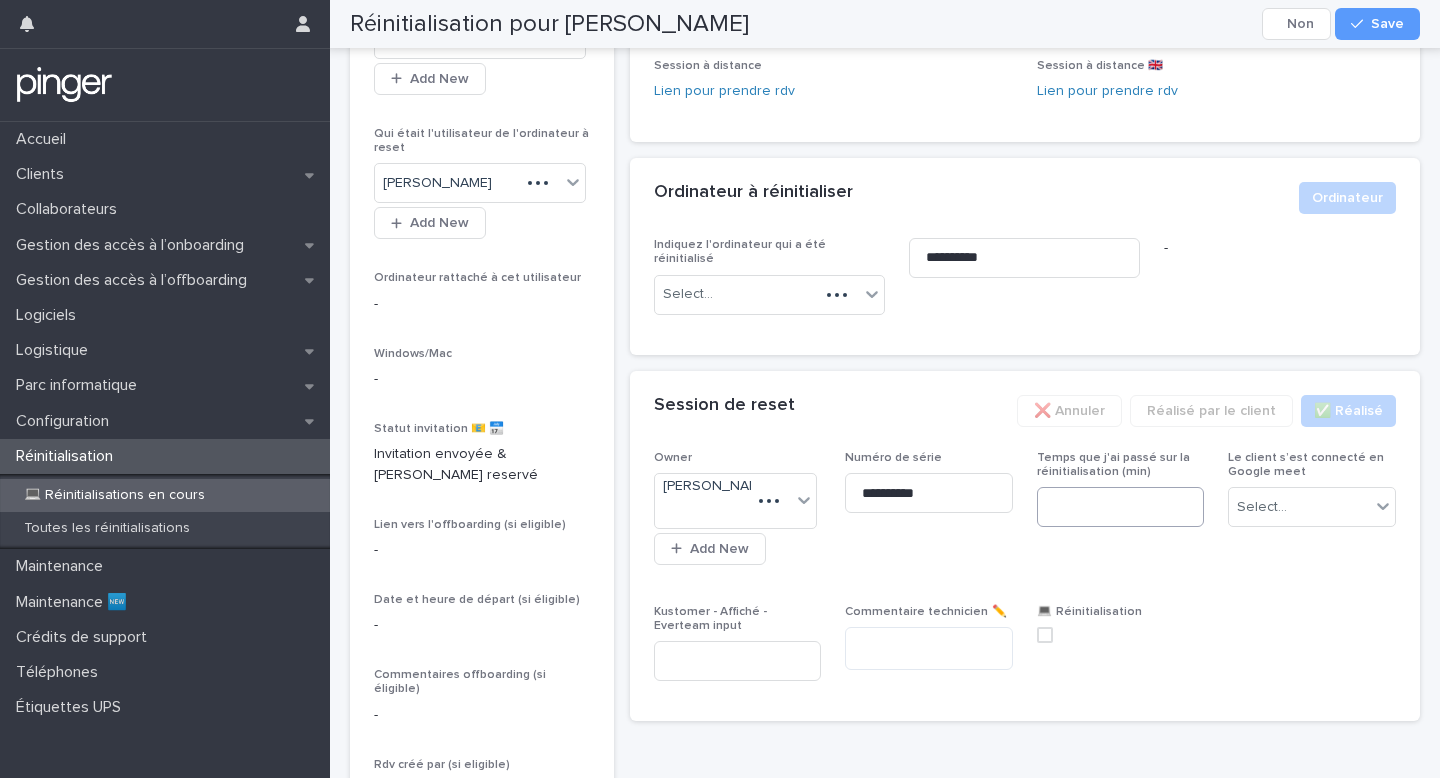 scroll, scrollTop: 336, scrollLeft: 0, axis: vertical 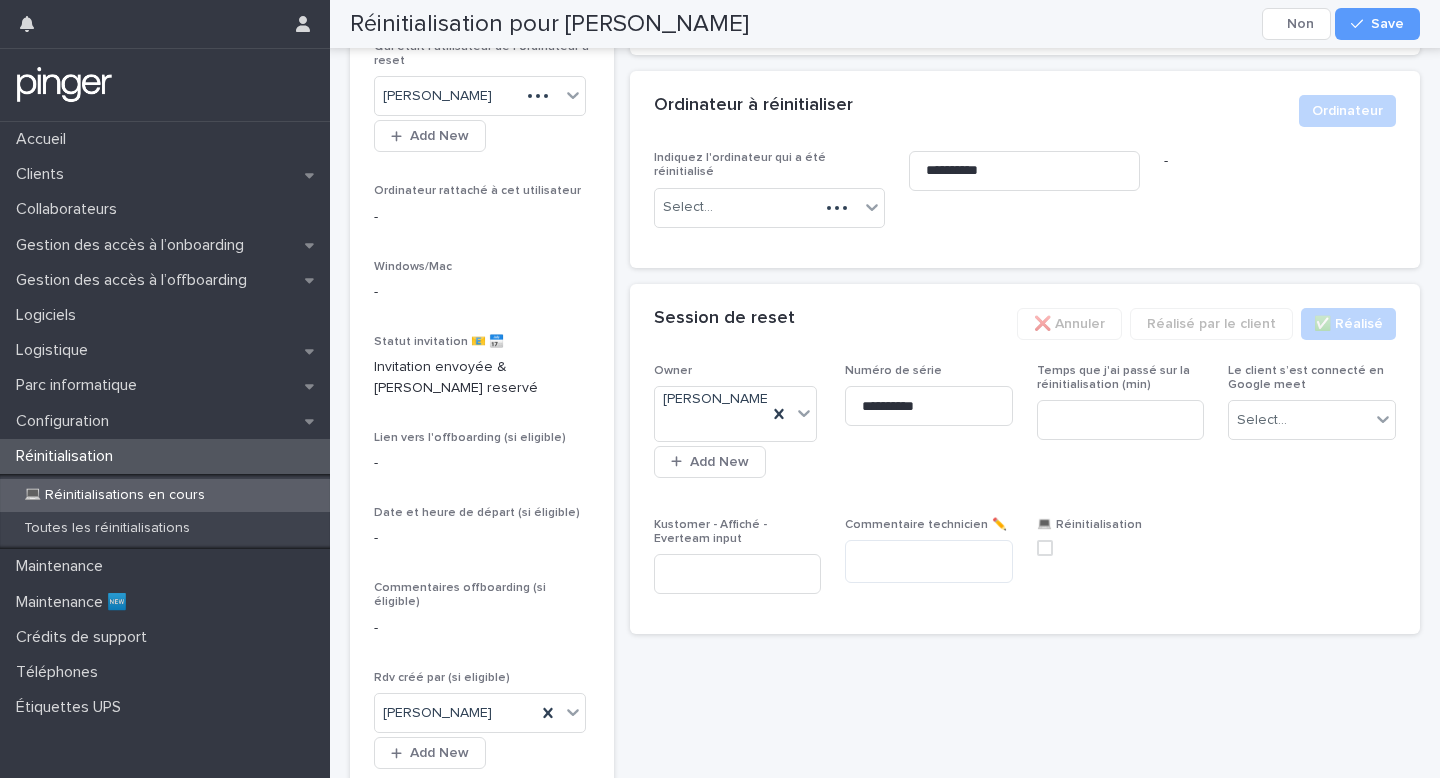 click on "Temps que j'ai passé sur la réinitialisation (min)" at bounding box center (1121, 410) 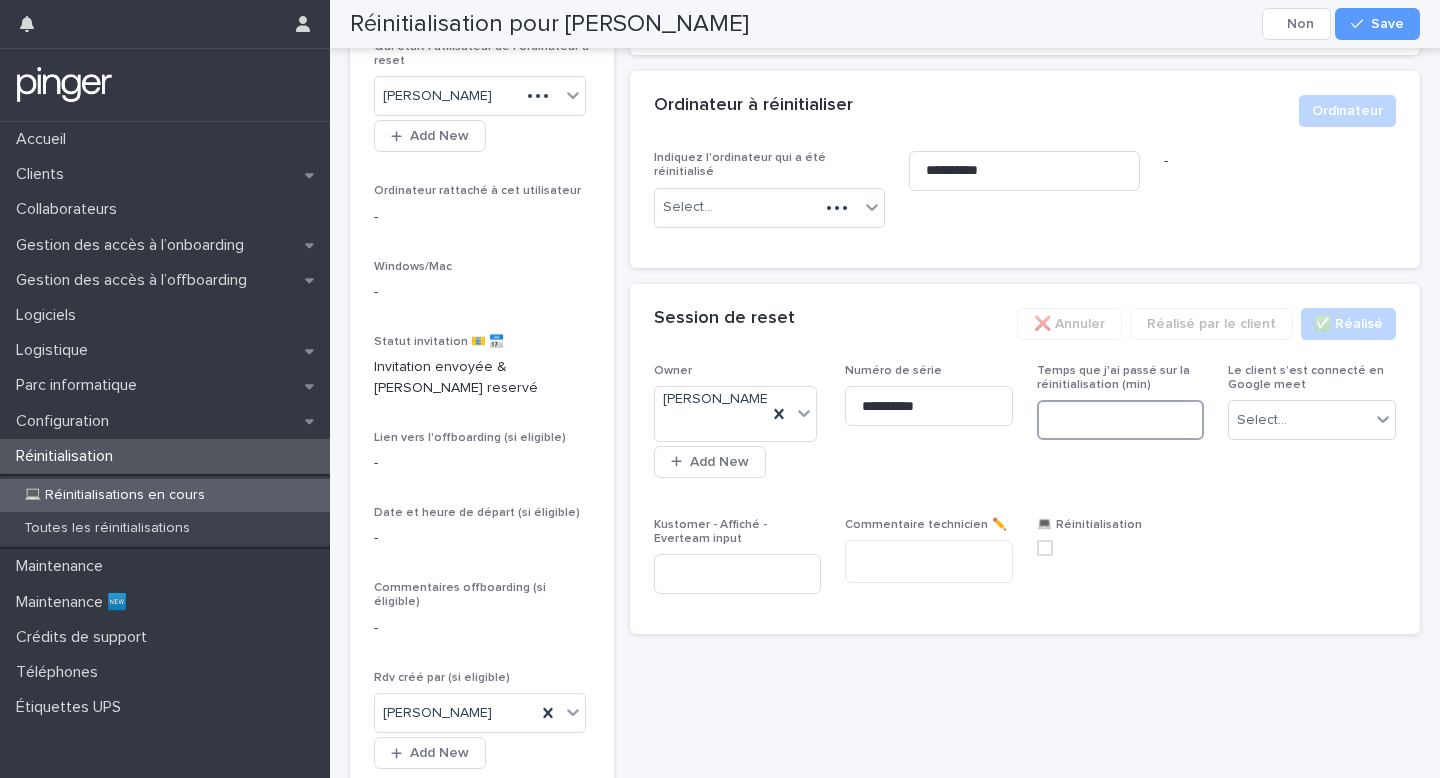 click at bounding box center (1121, 420) 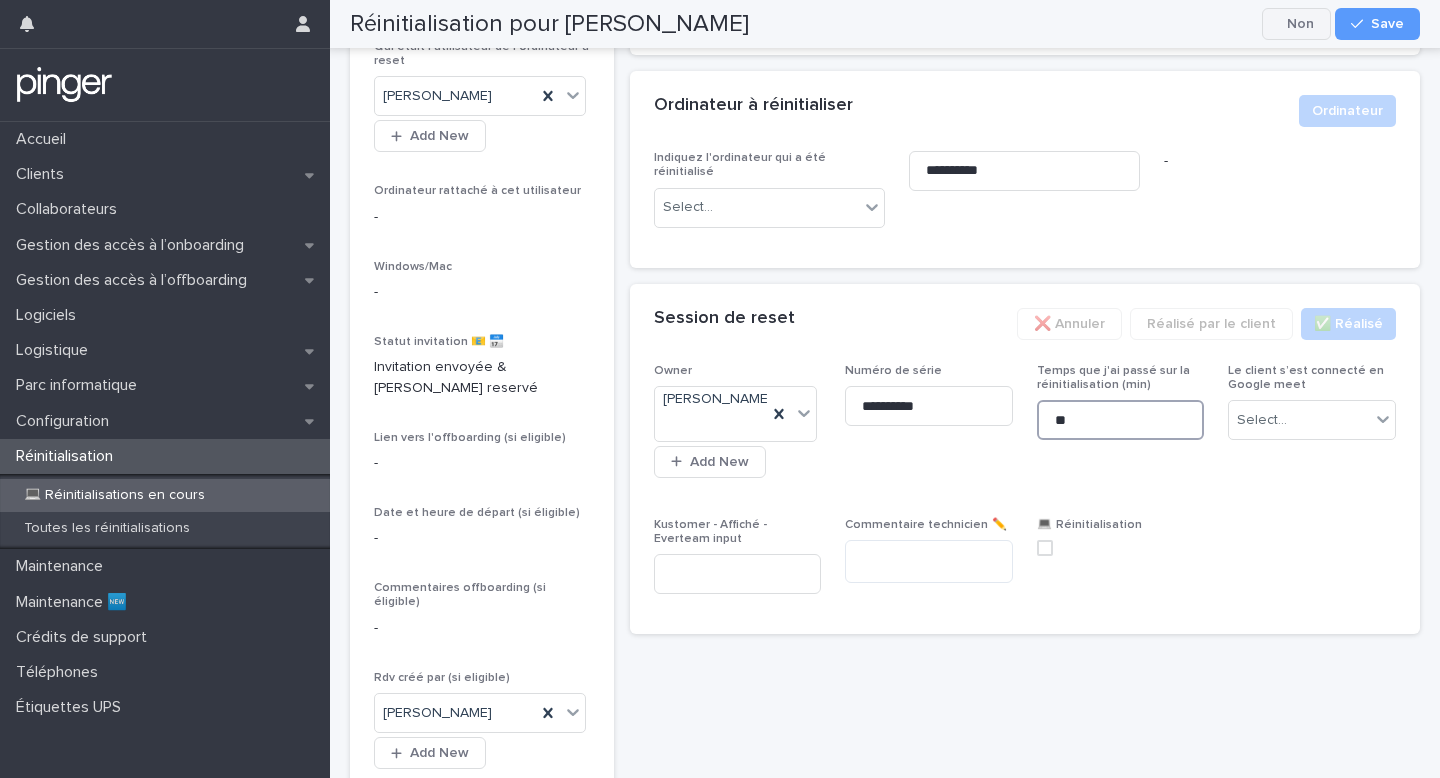 type on "**" 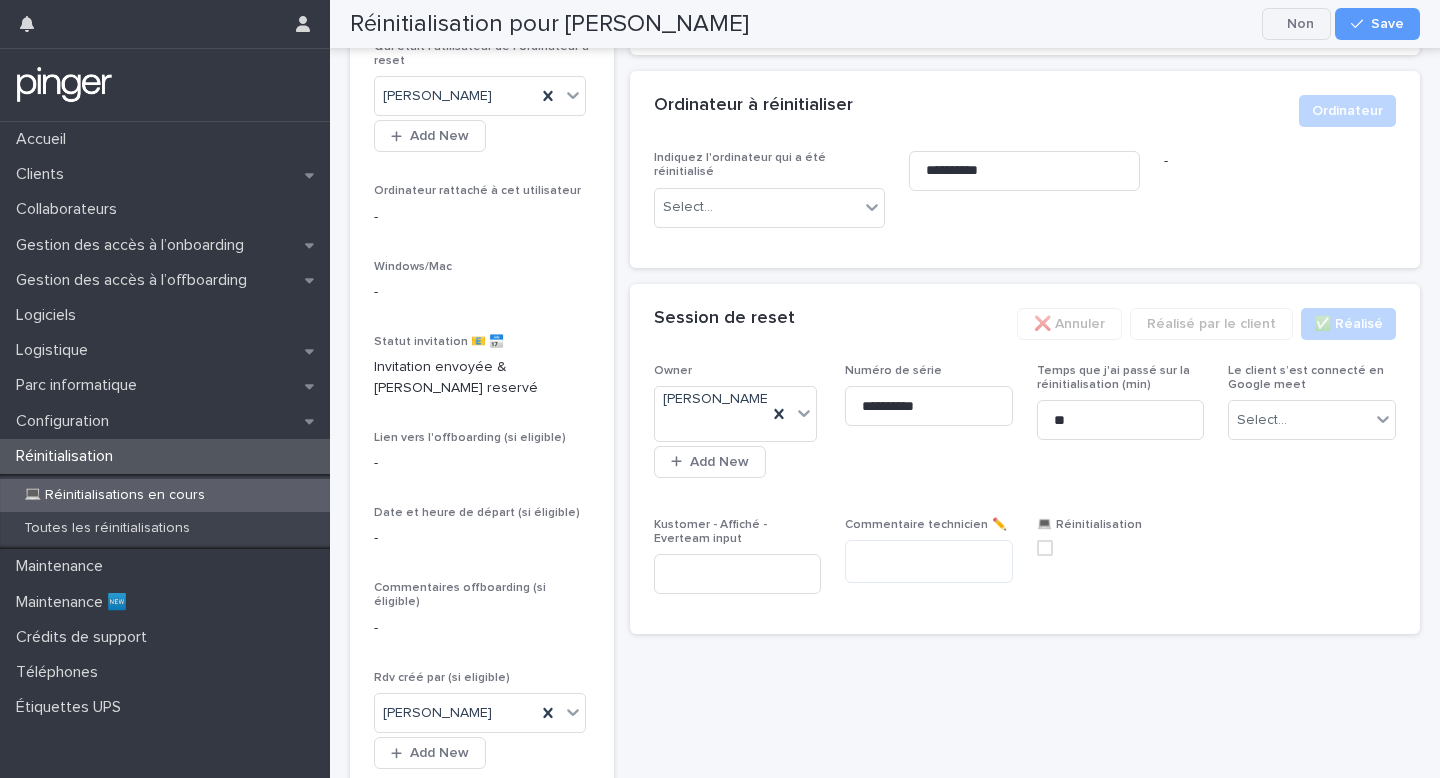 click 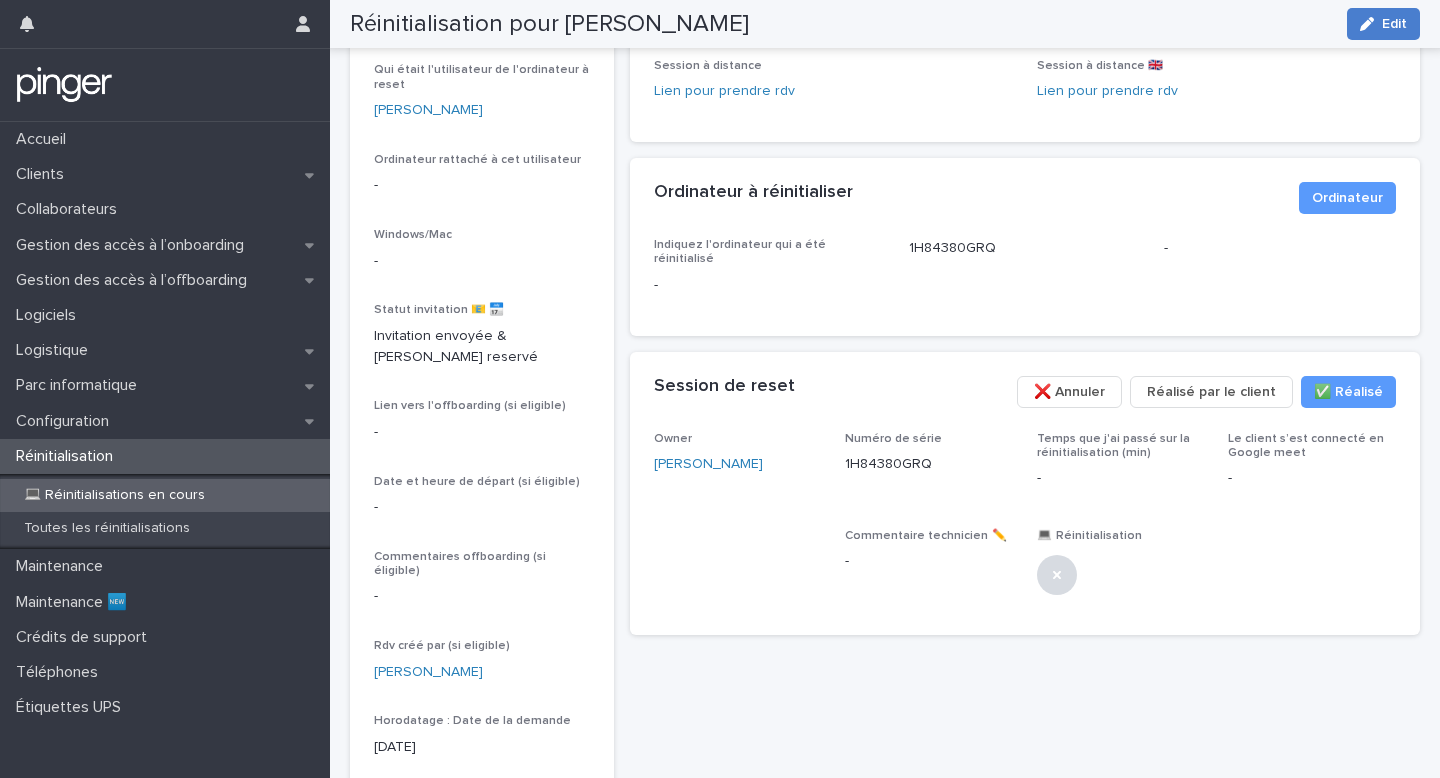click on "Edit" at bounding box center (1383, 24) 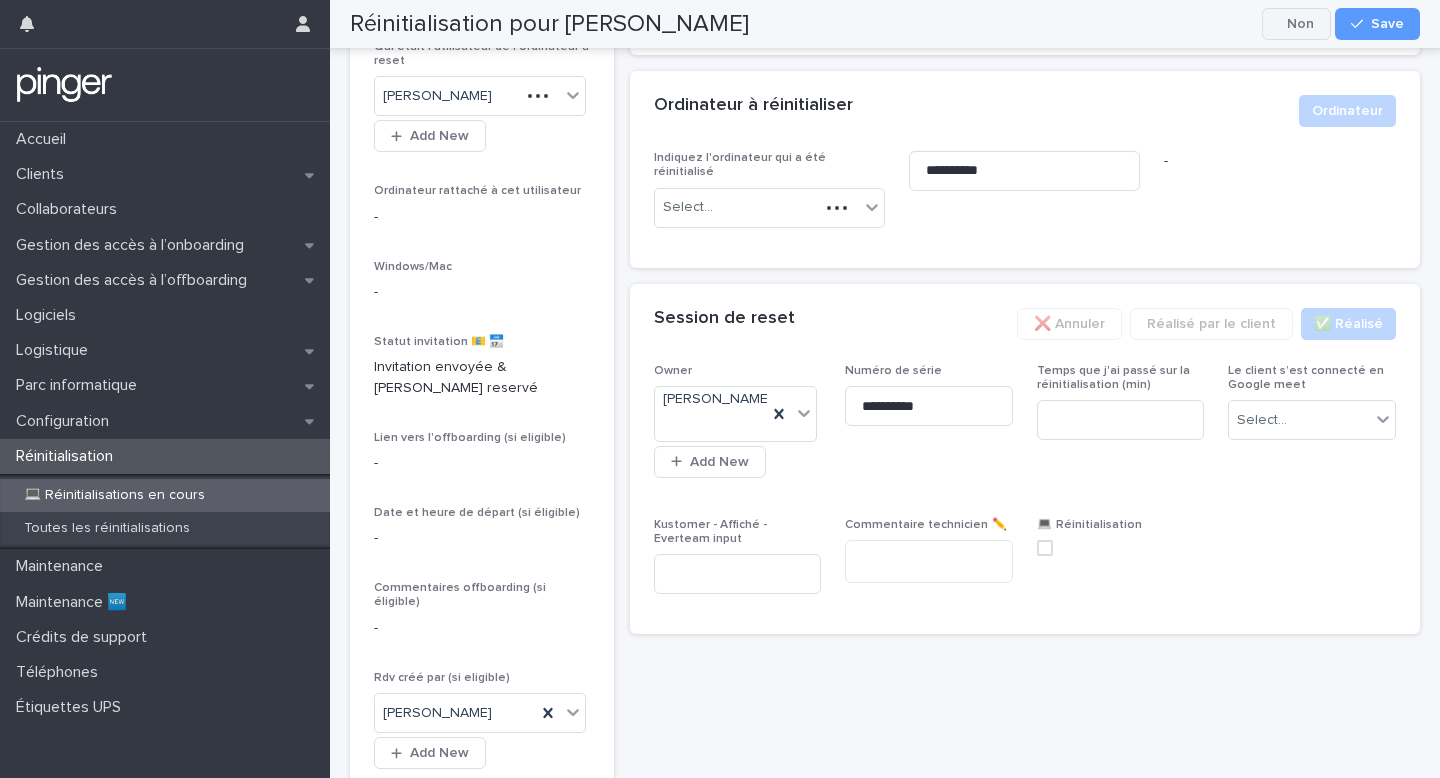 click 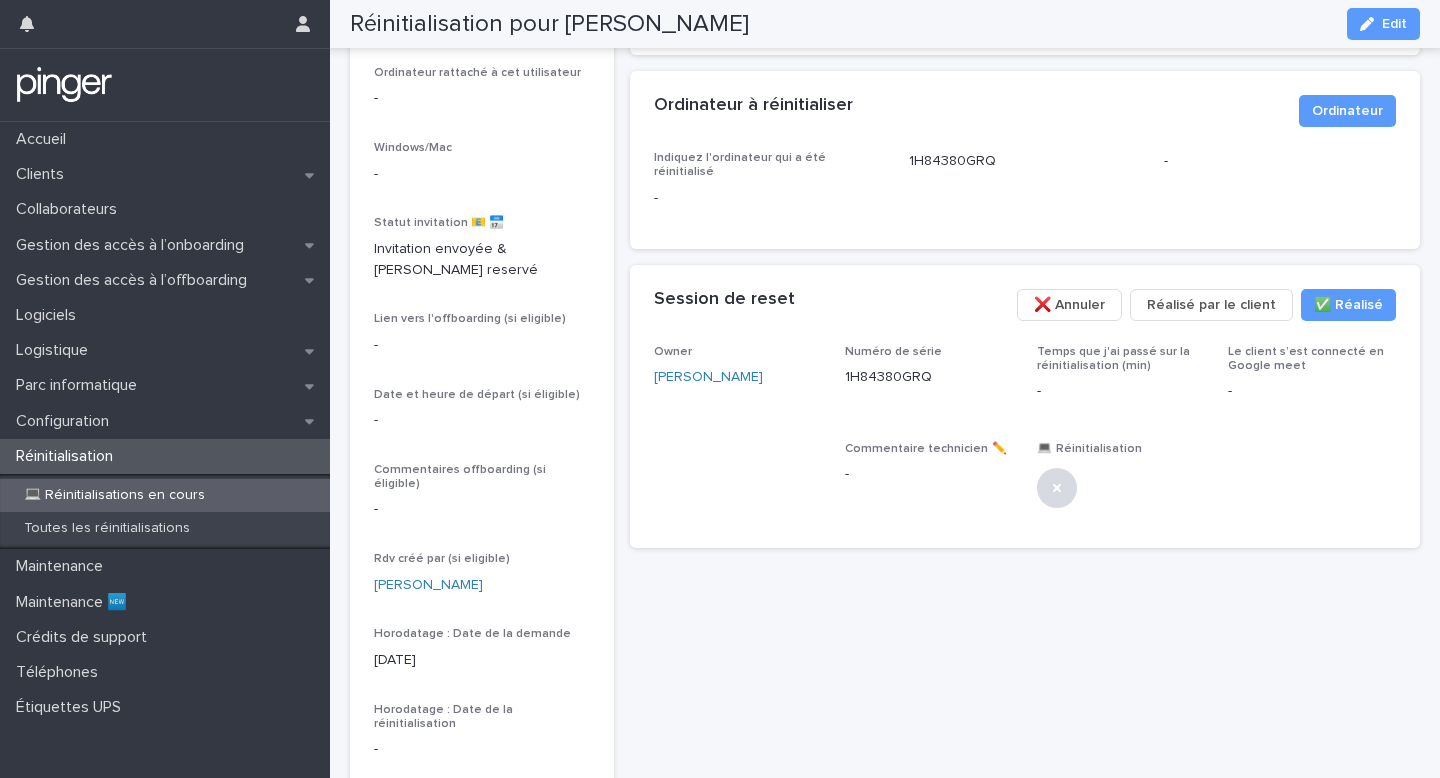 scroll, scrollTop: 249, scrollLeft: 0, axis: vertical 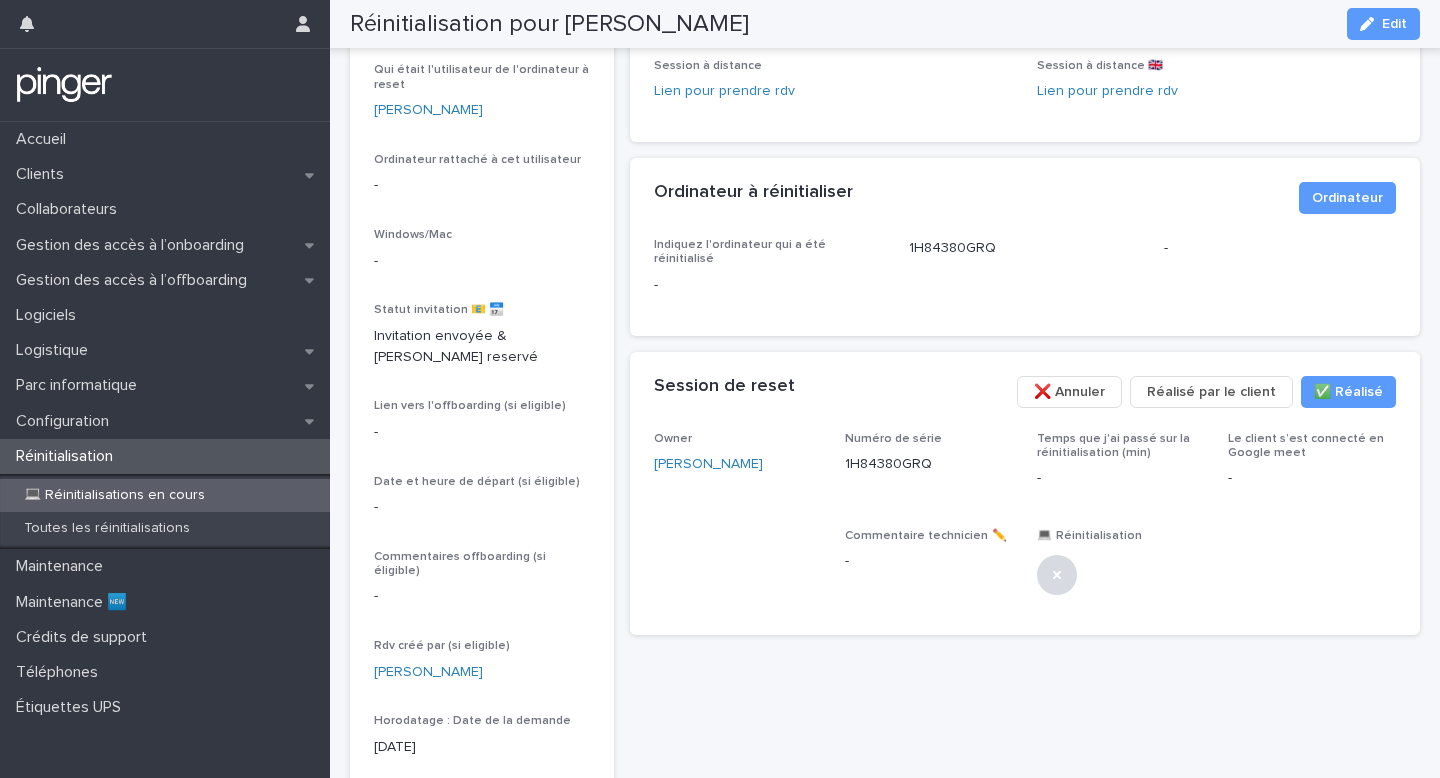 click on "Ordinateur à réinitialiser                                         •••                                                                     Ordinateur" at bounding box center [1025, 198] 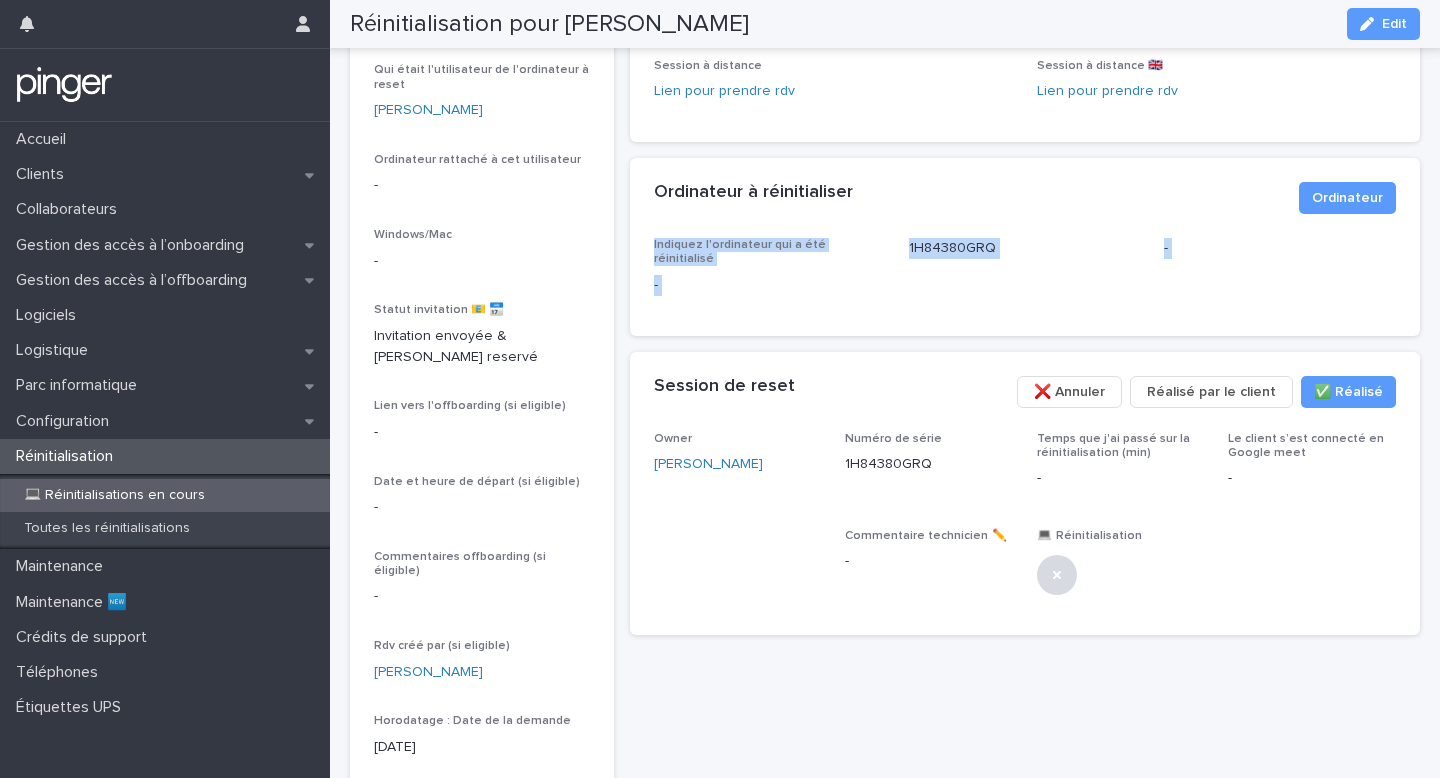 click on "Ordinateur à réinitialiser                                         •••                                                                     Ordinateur Indiquez l'ordinateur qui a été réinitialisé - 1H84380GRQ -" at bounding box center [1025, 247] 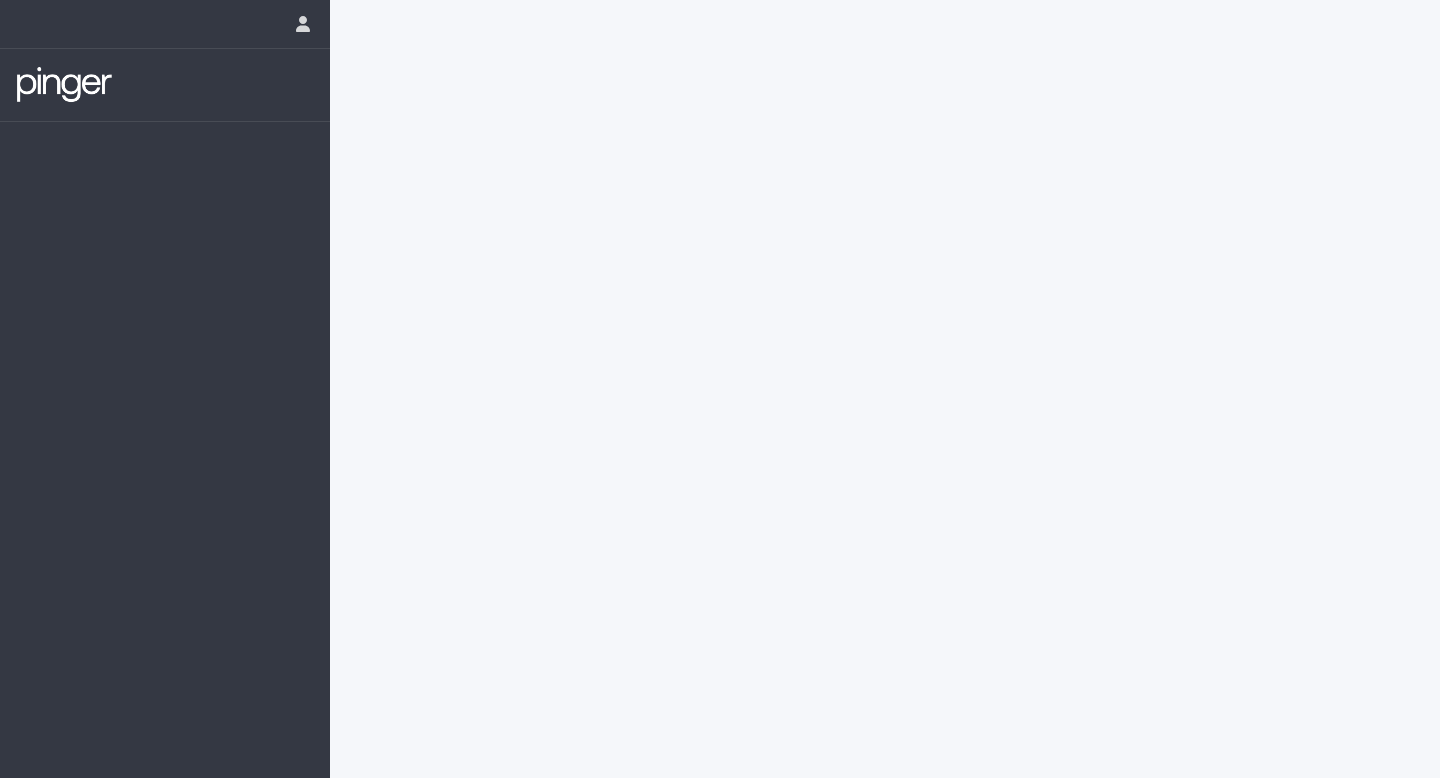 scroll, scrollTop: 0, scrollLeft: 0, axis: both 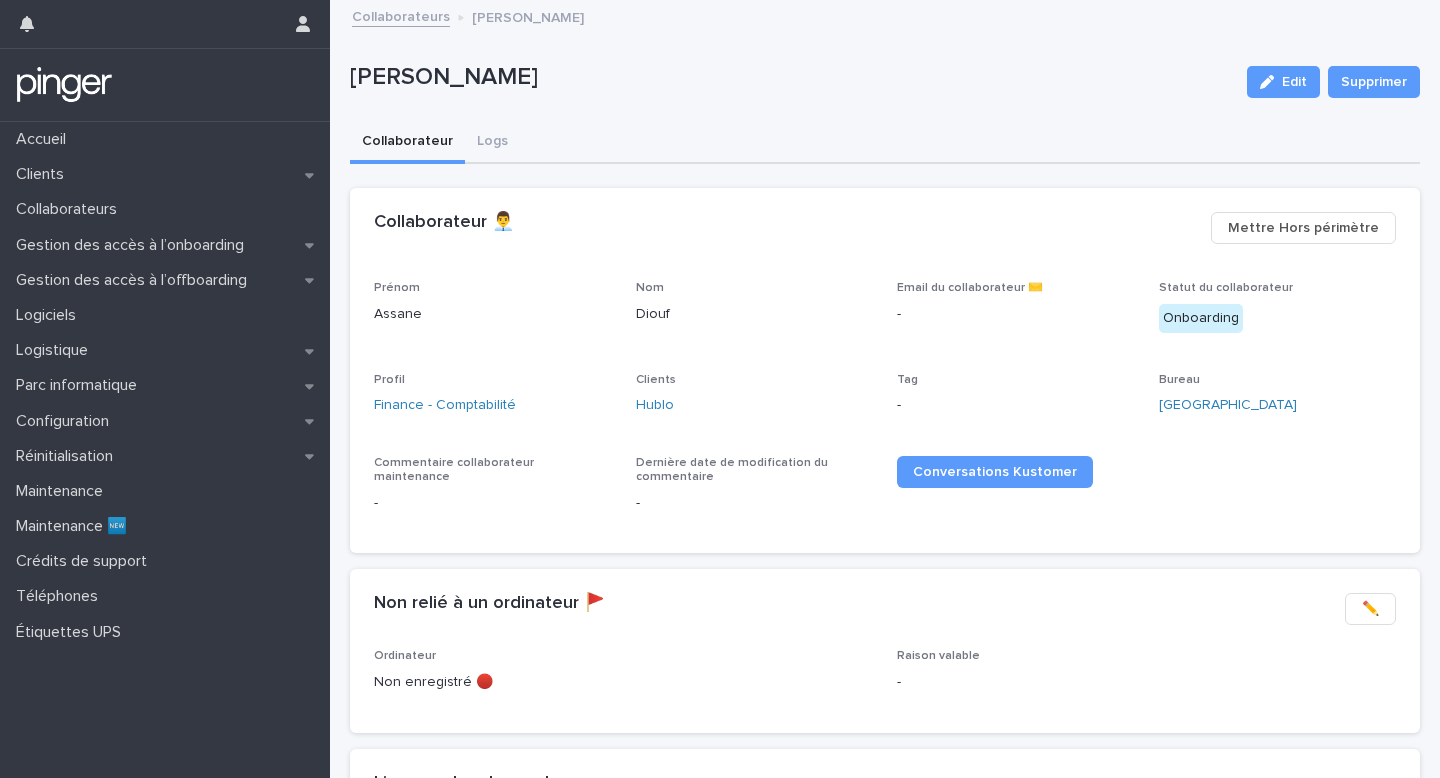 drag, startPoint x: 1281, startPoint y: 88, endPoint x: 1087, endPoint y: 153, distance: 204.59961 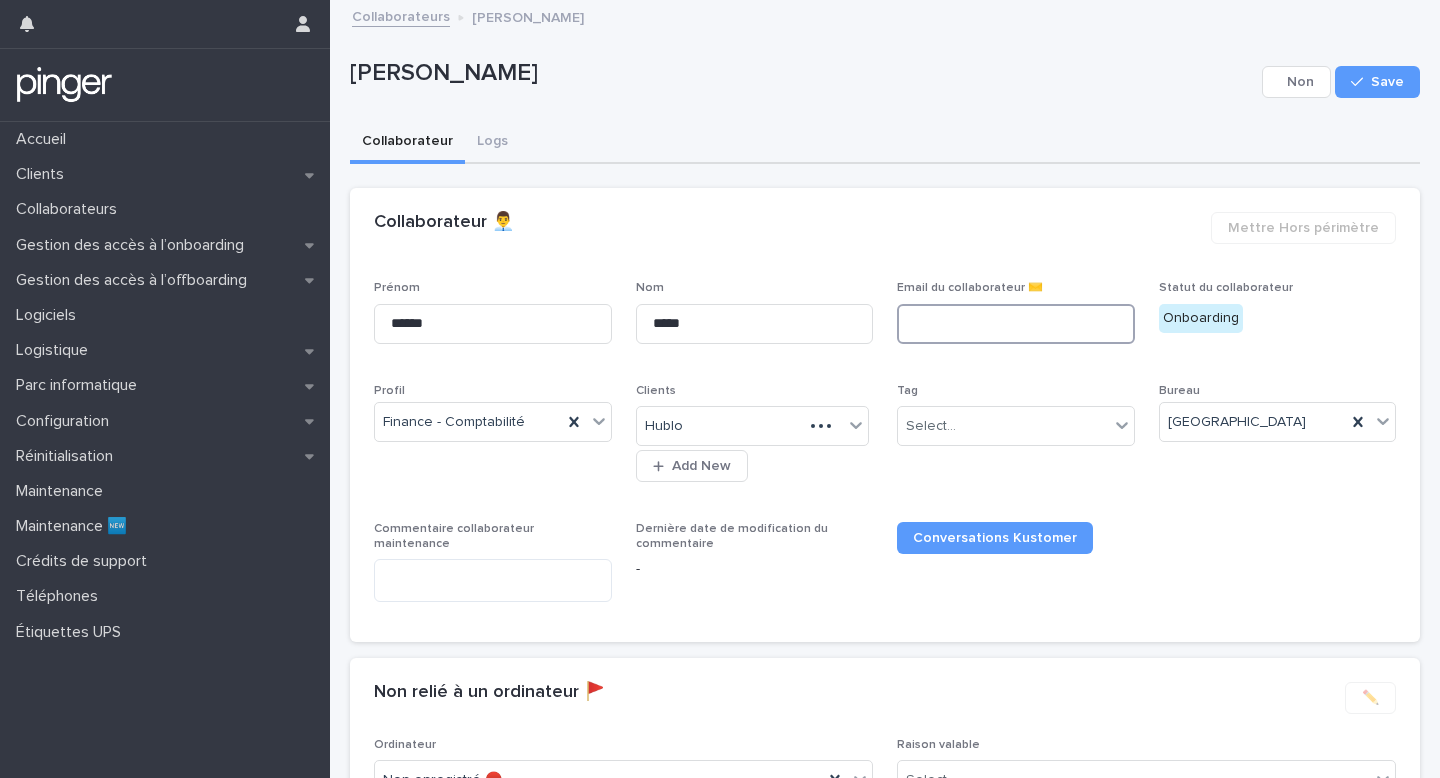 click at bounding box center [1016, 324] 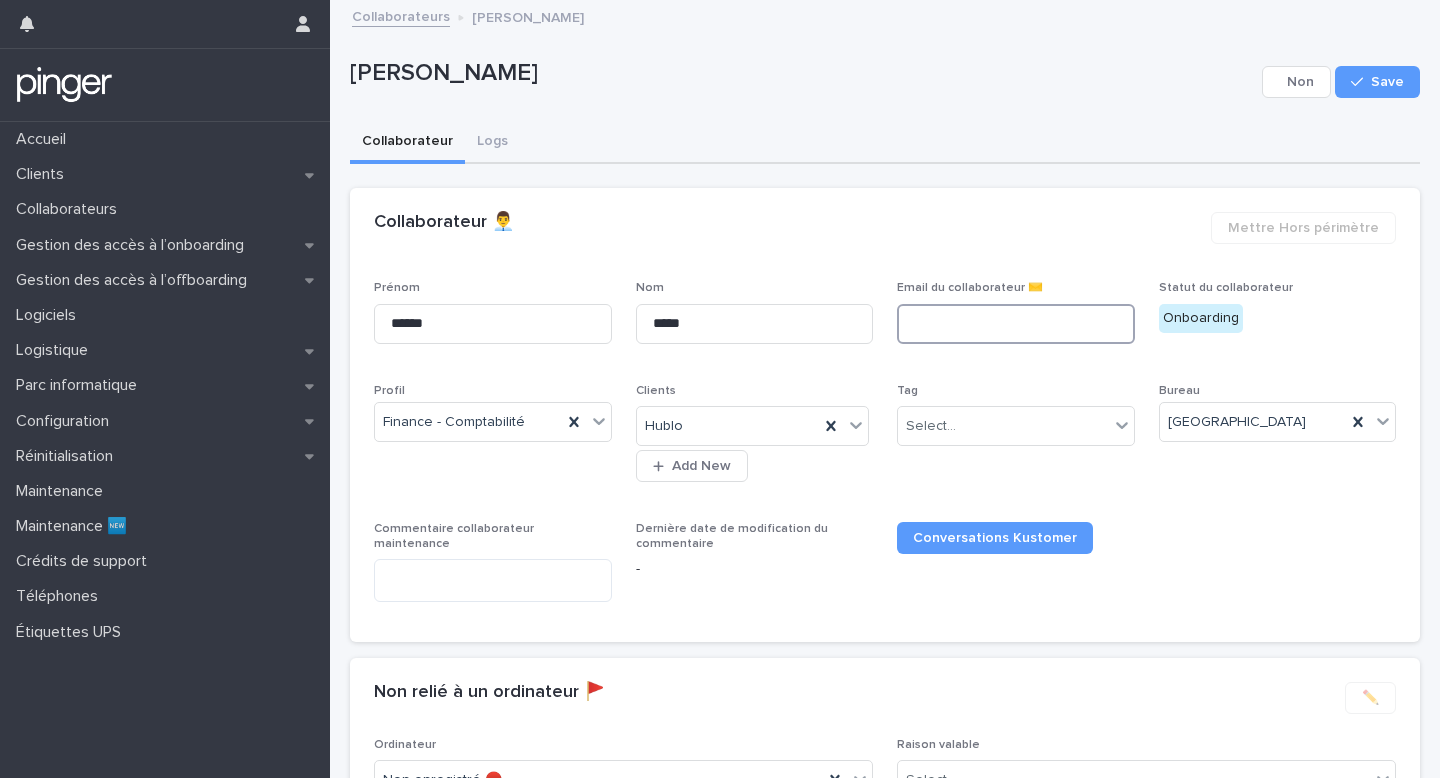 paste on "**********" 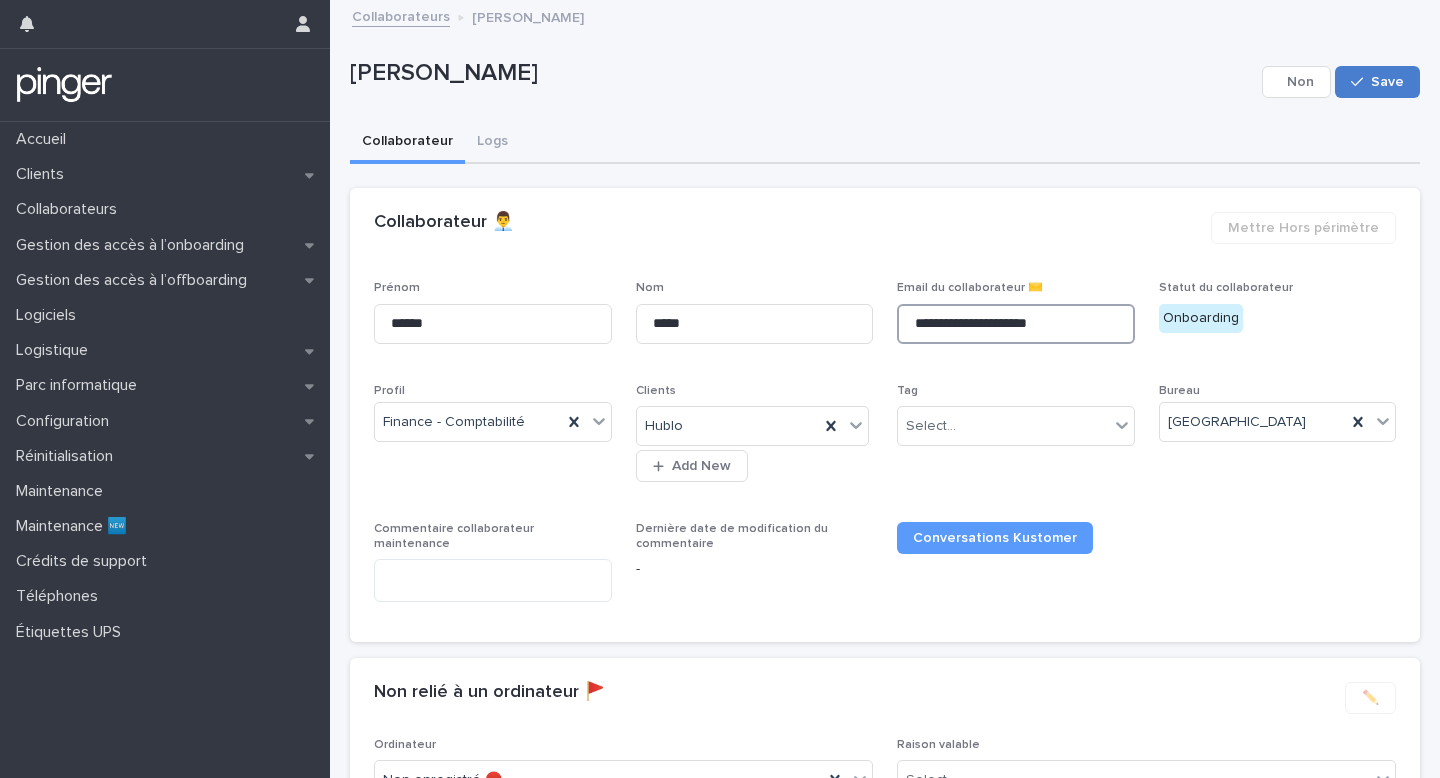 type on "**********" 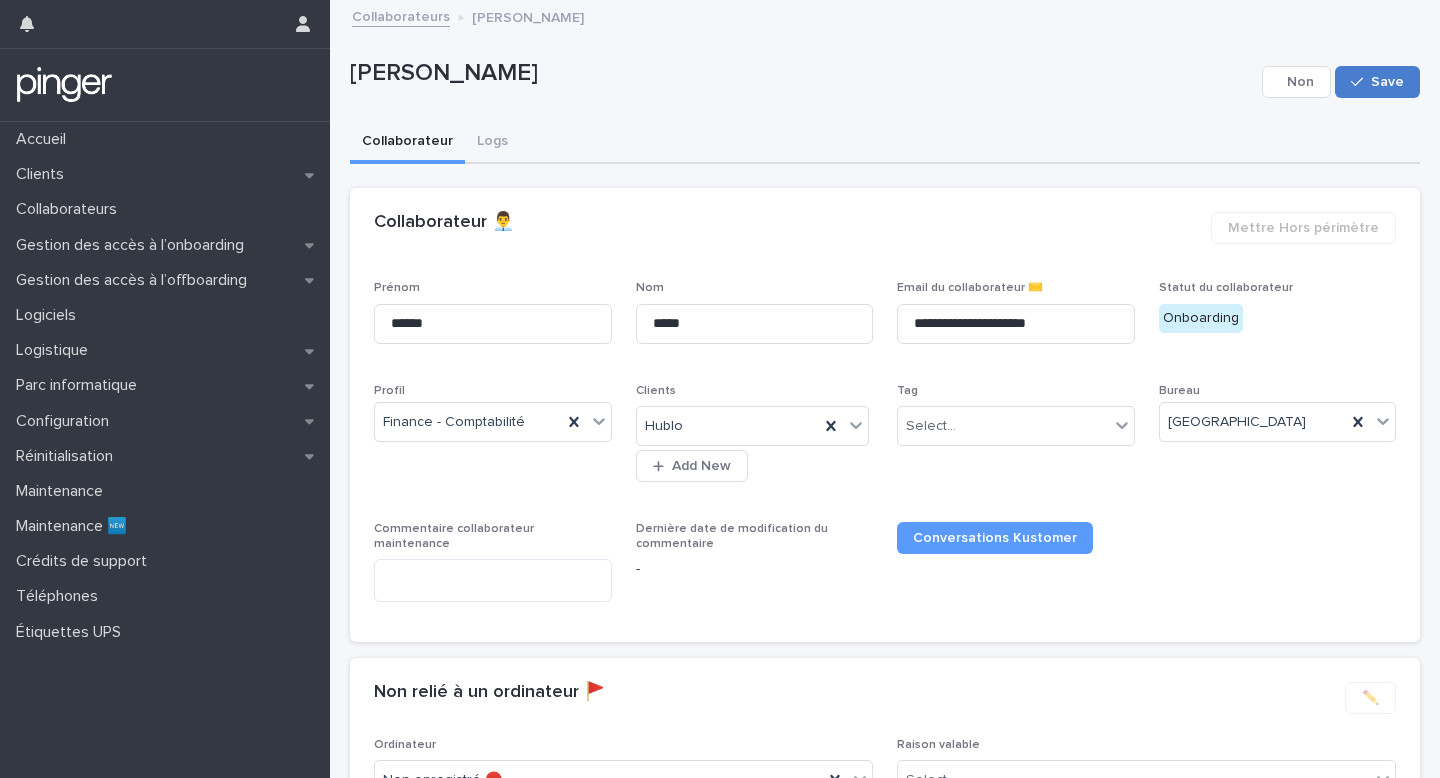 click 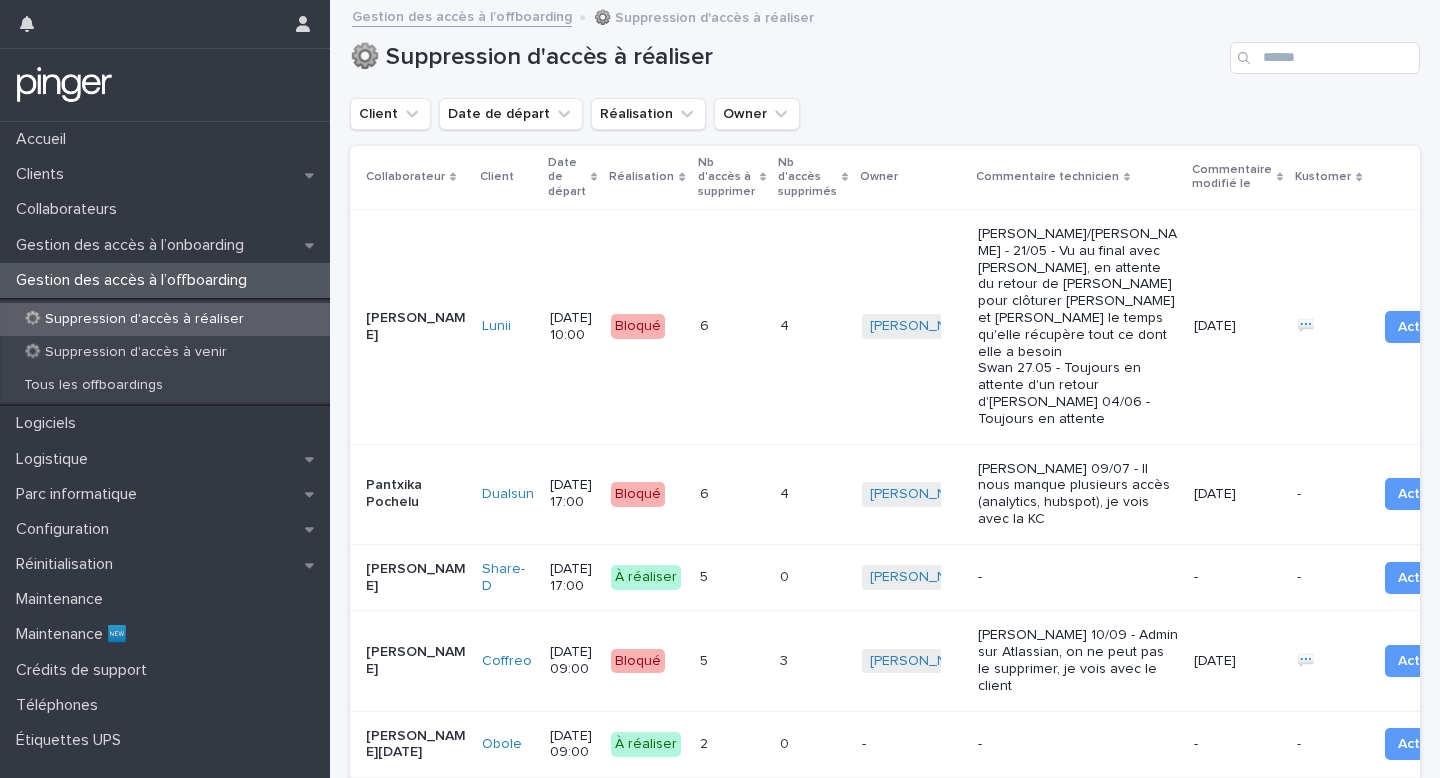 scroll, scrollTop: 0, scrollLeft: 0, axis: both 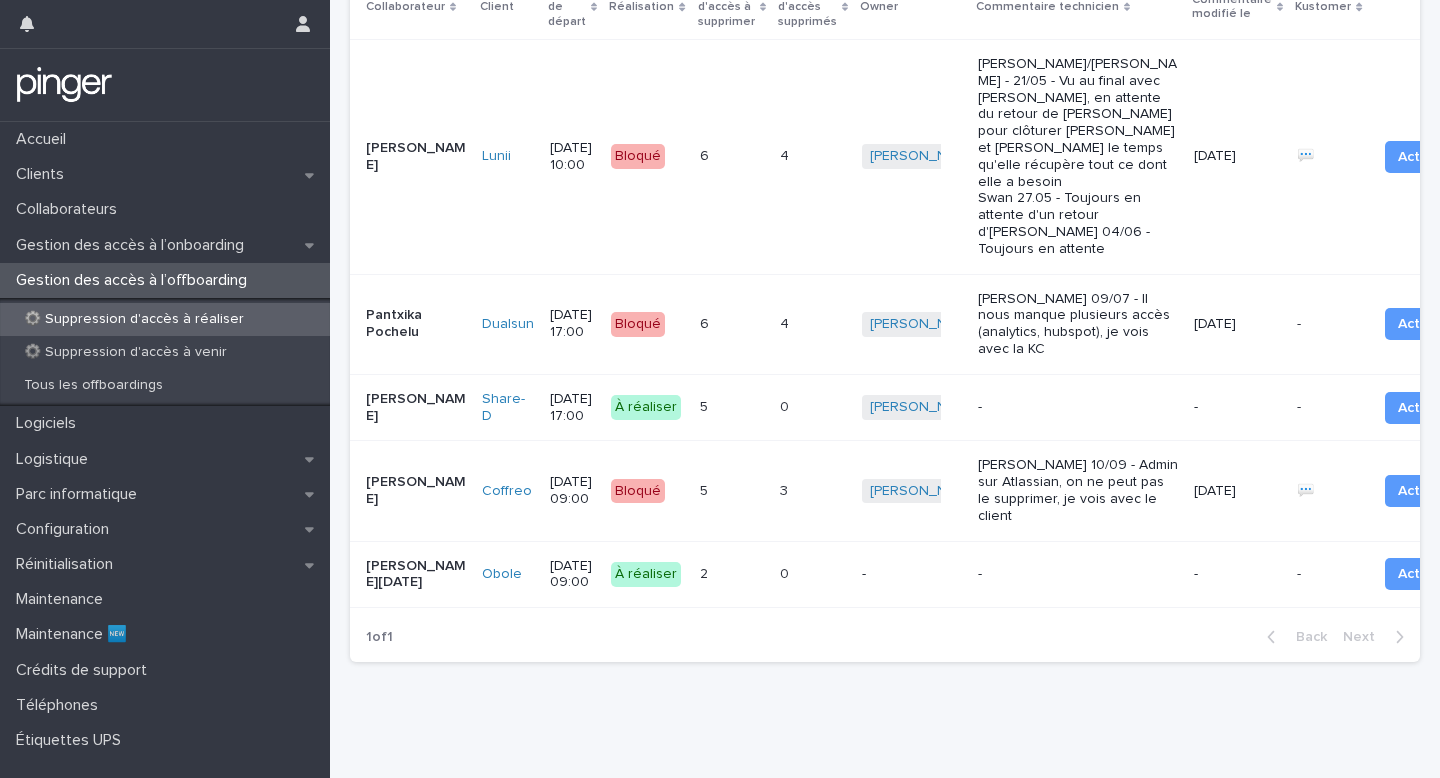 click at bounding box center [725, 491] 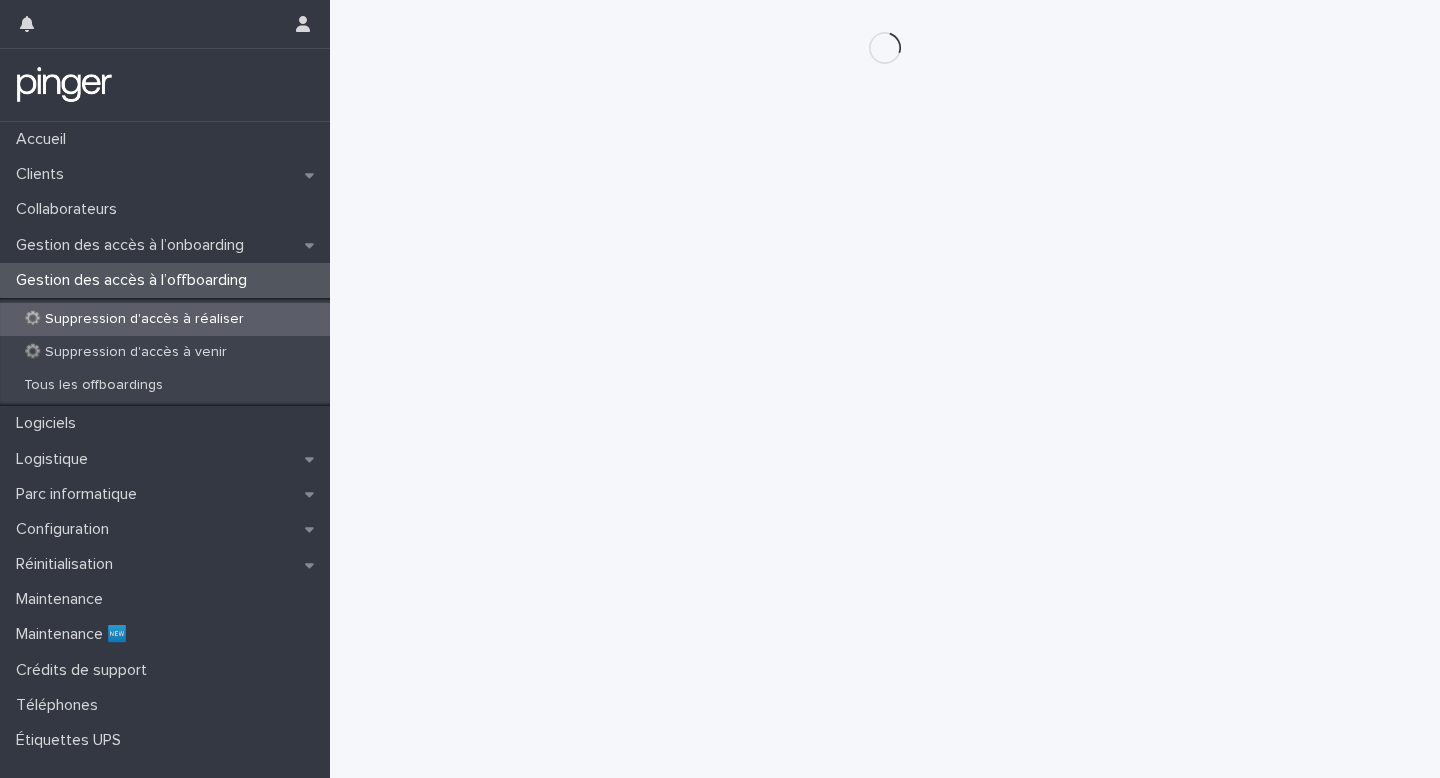 scroll, scrollTop: 0, scrollLeft: 0, axis: both 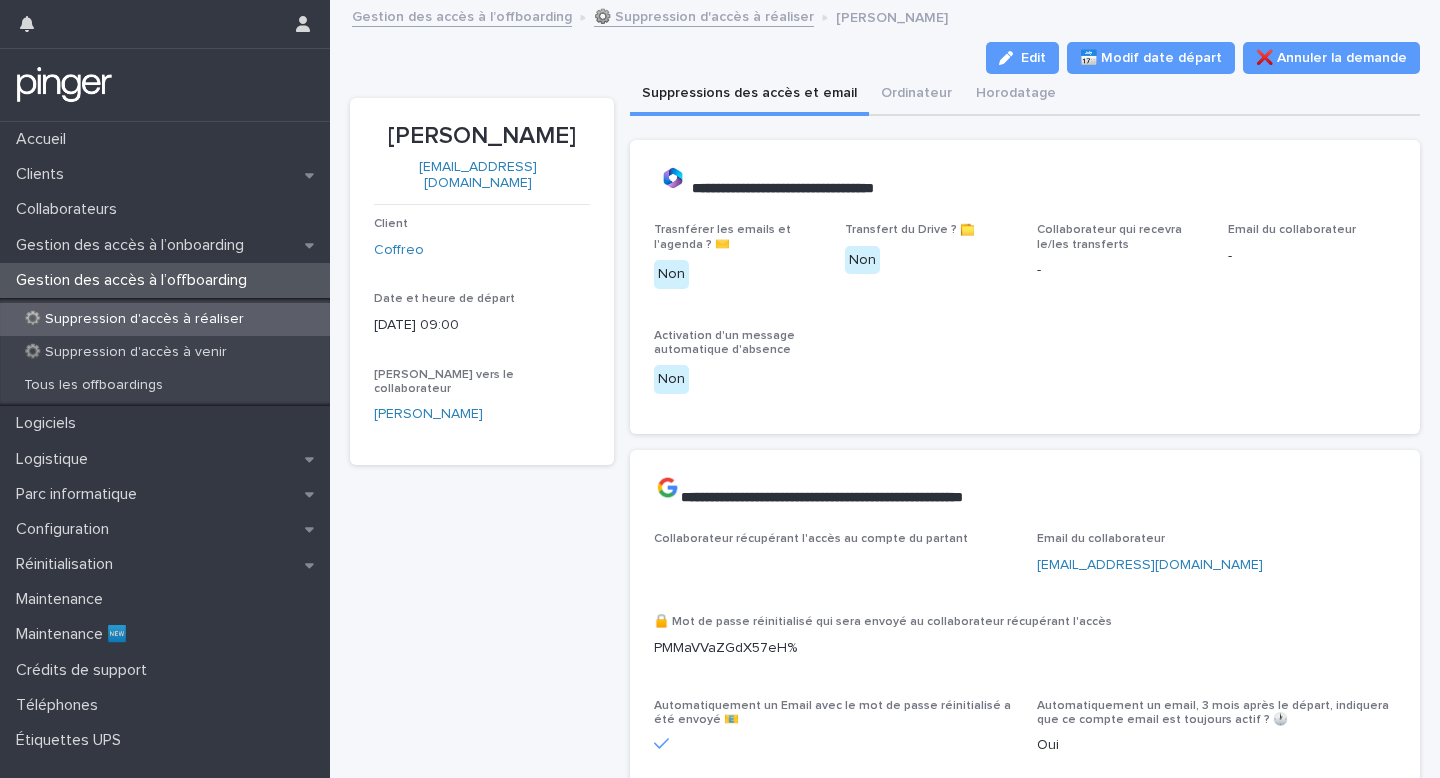 click on "Edit" at bounding box center [1033, 58] 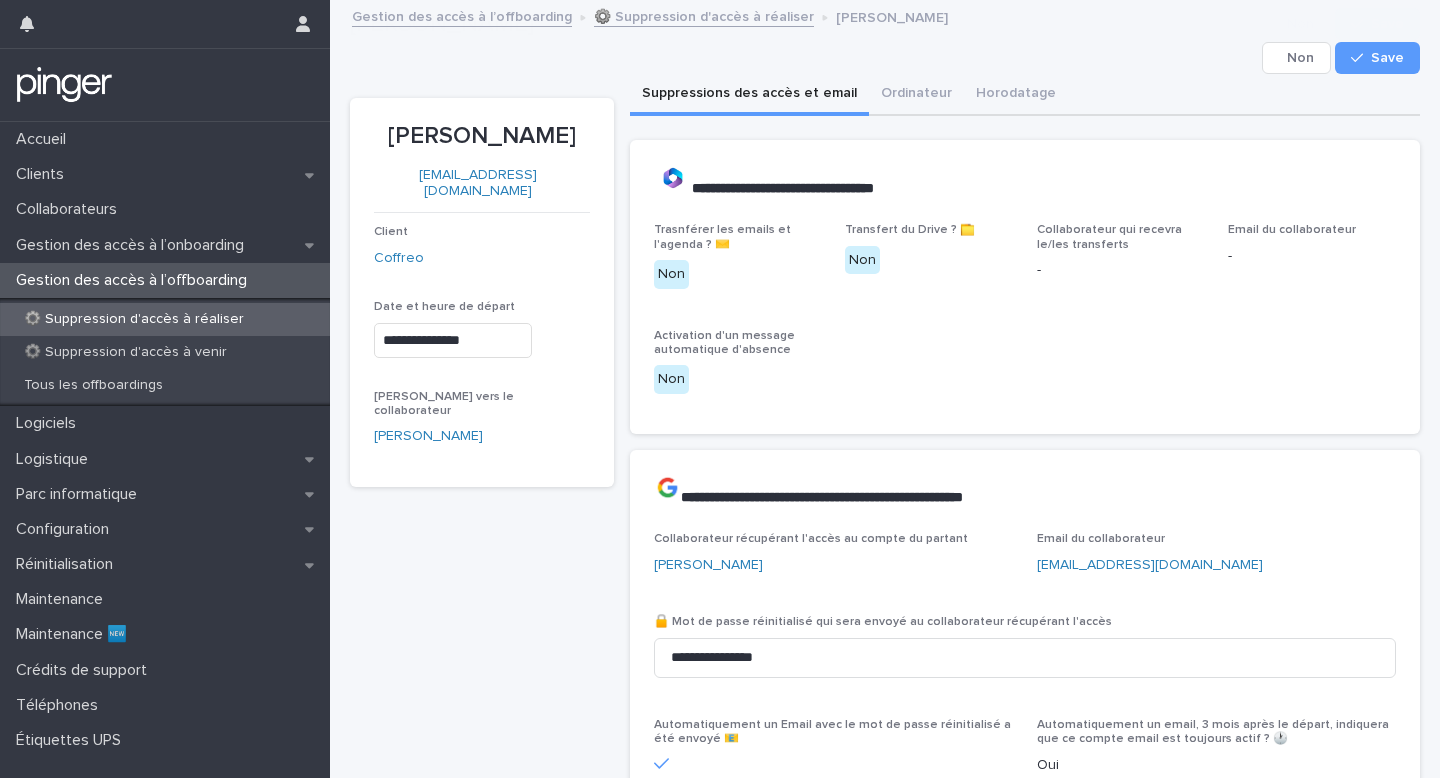 scroll, scrollTop: 768, scrollLeft: 0, axis: vertical 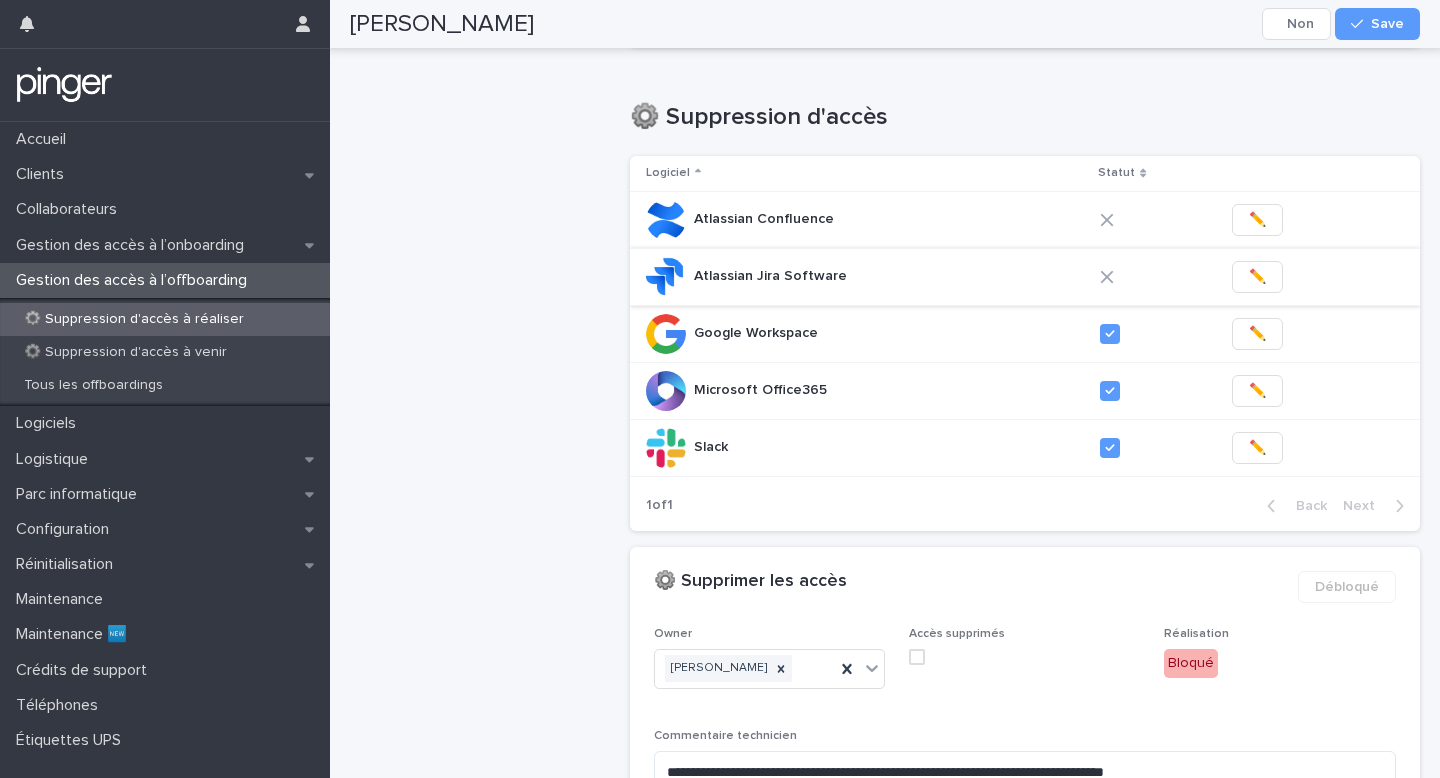 click on "✏️" at bounding box center (1257, 277) 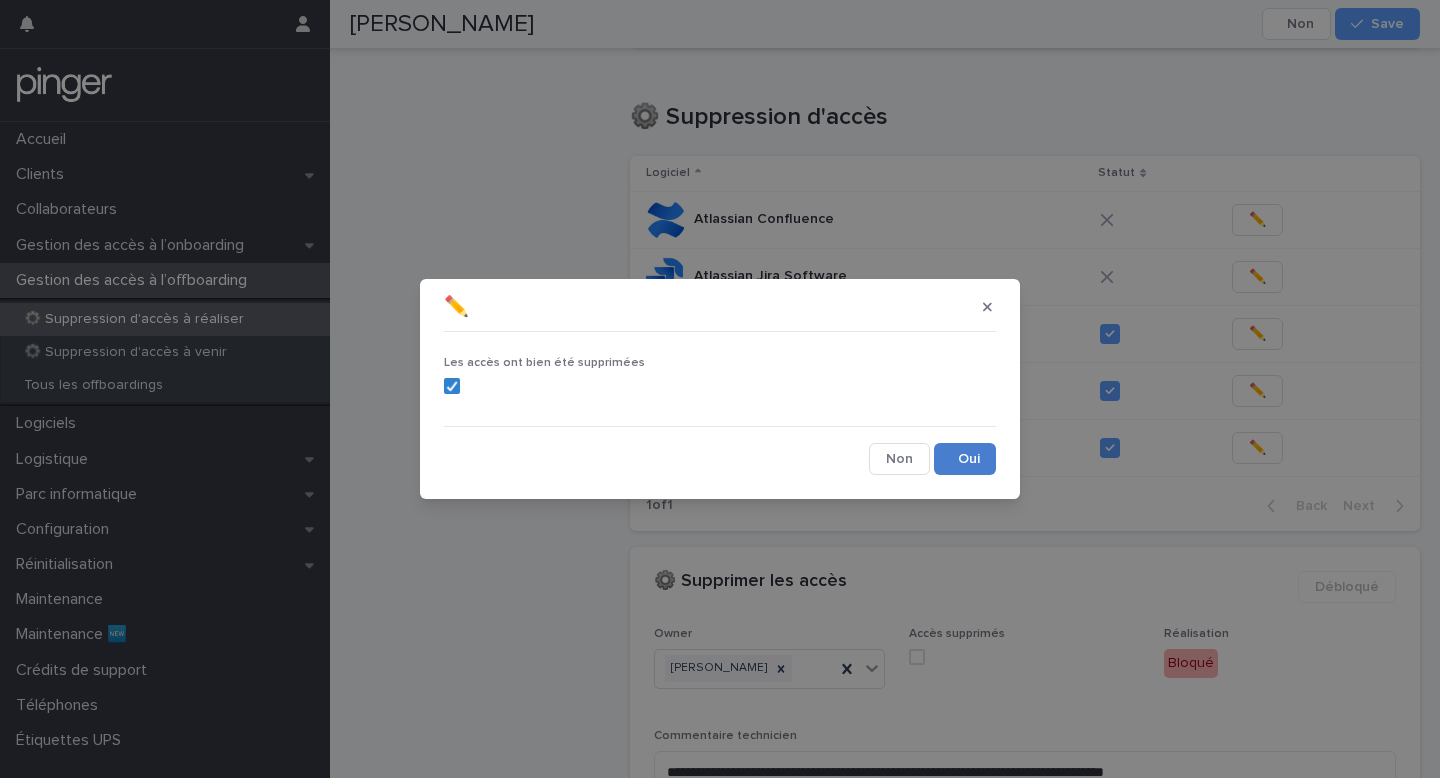 click on "Save" at bounding box center [965, 459] 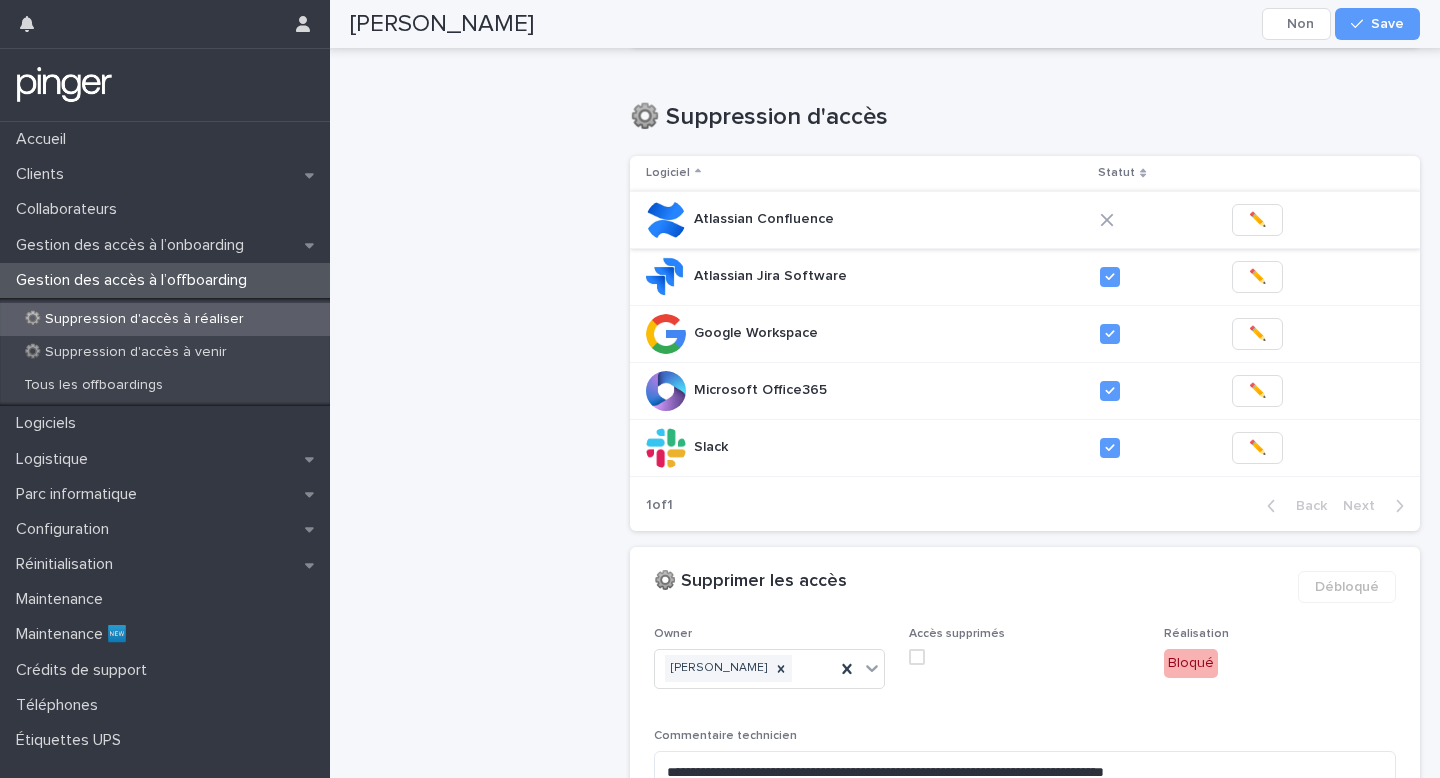 click on "✏️" at bounding box center [1257, 220] 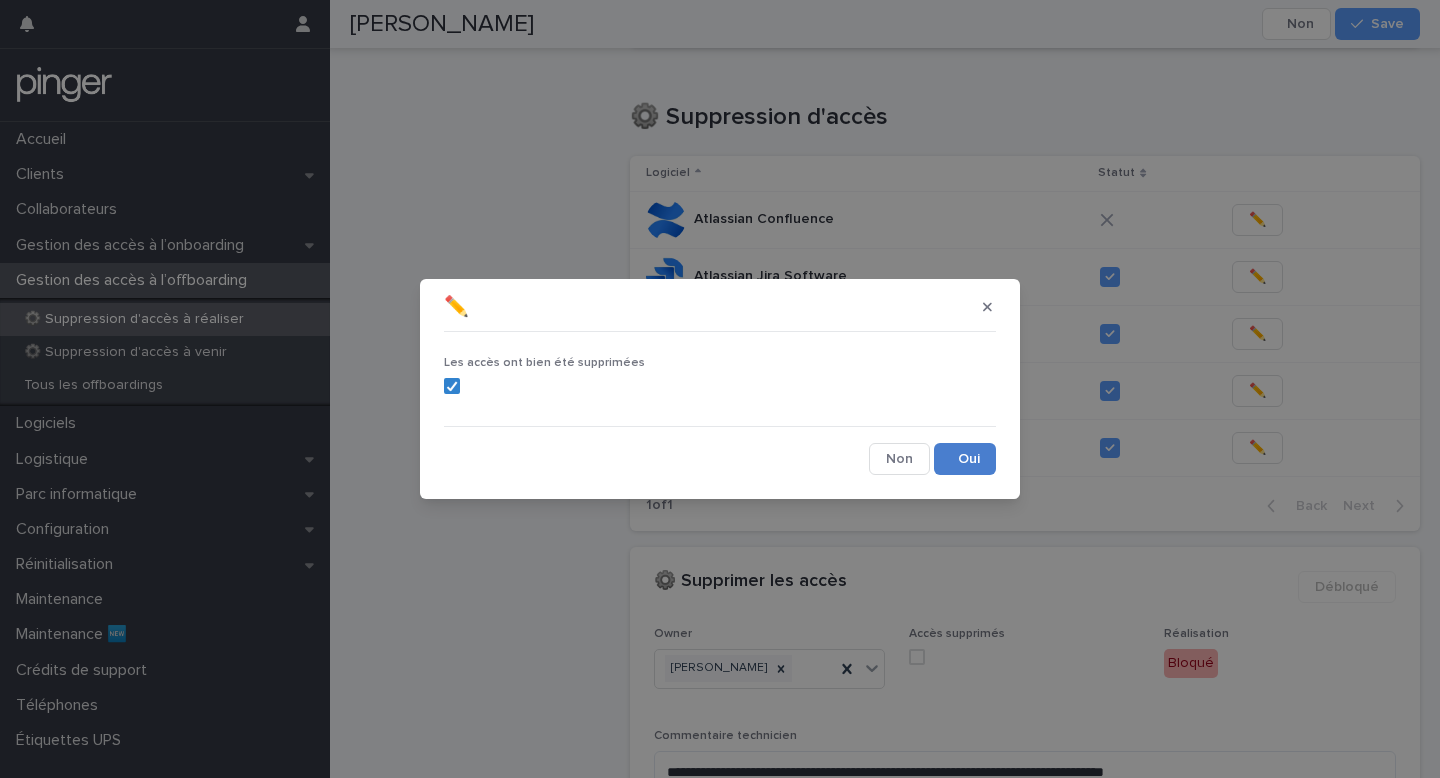 click on "Save" at bounding box center (965, 459) 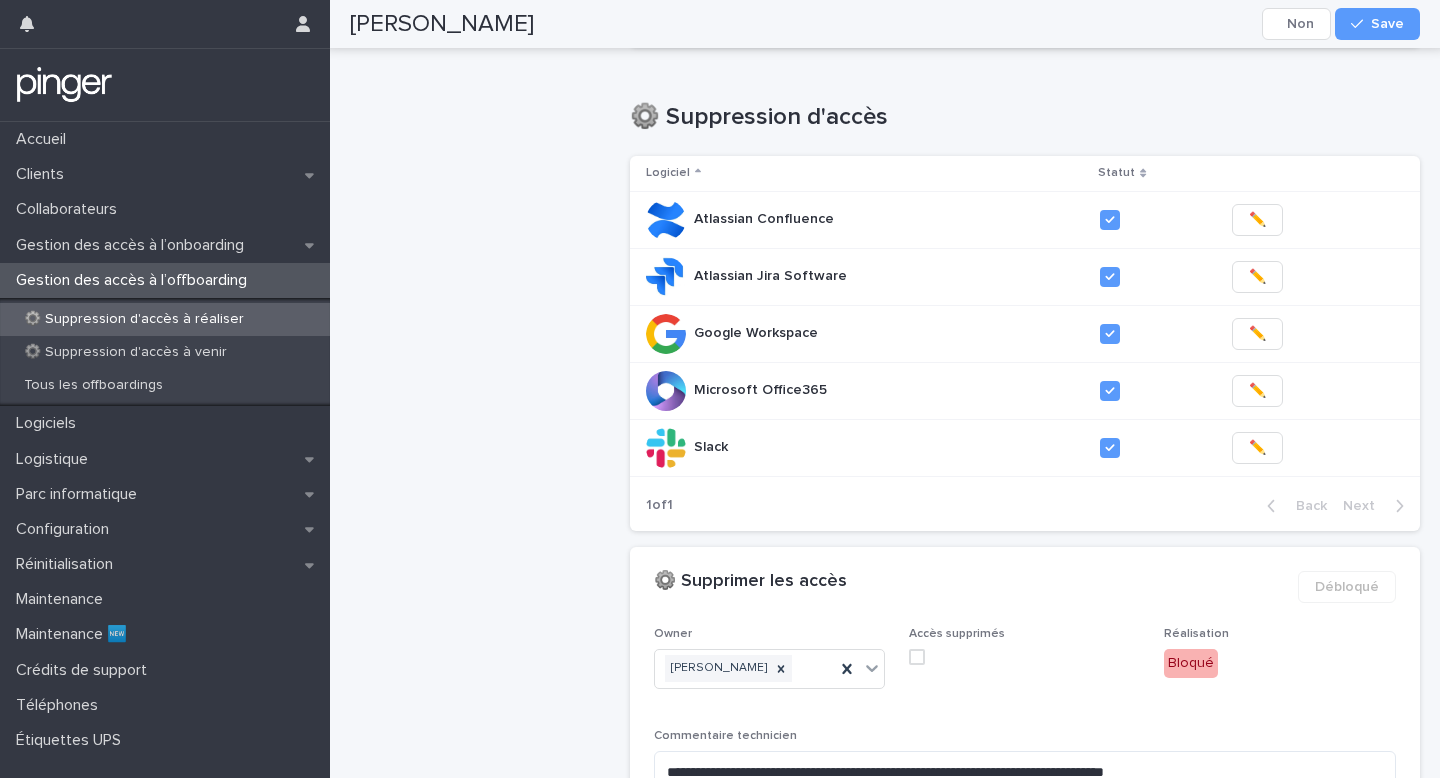 click at bounding box center (917, 657) 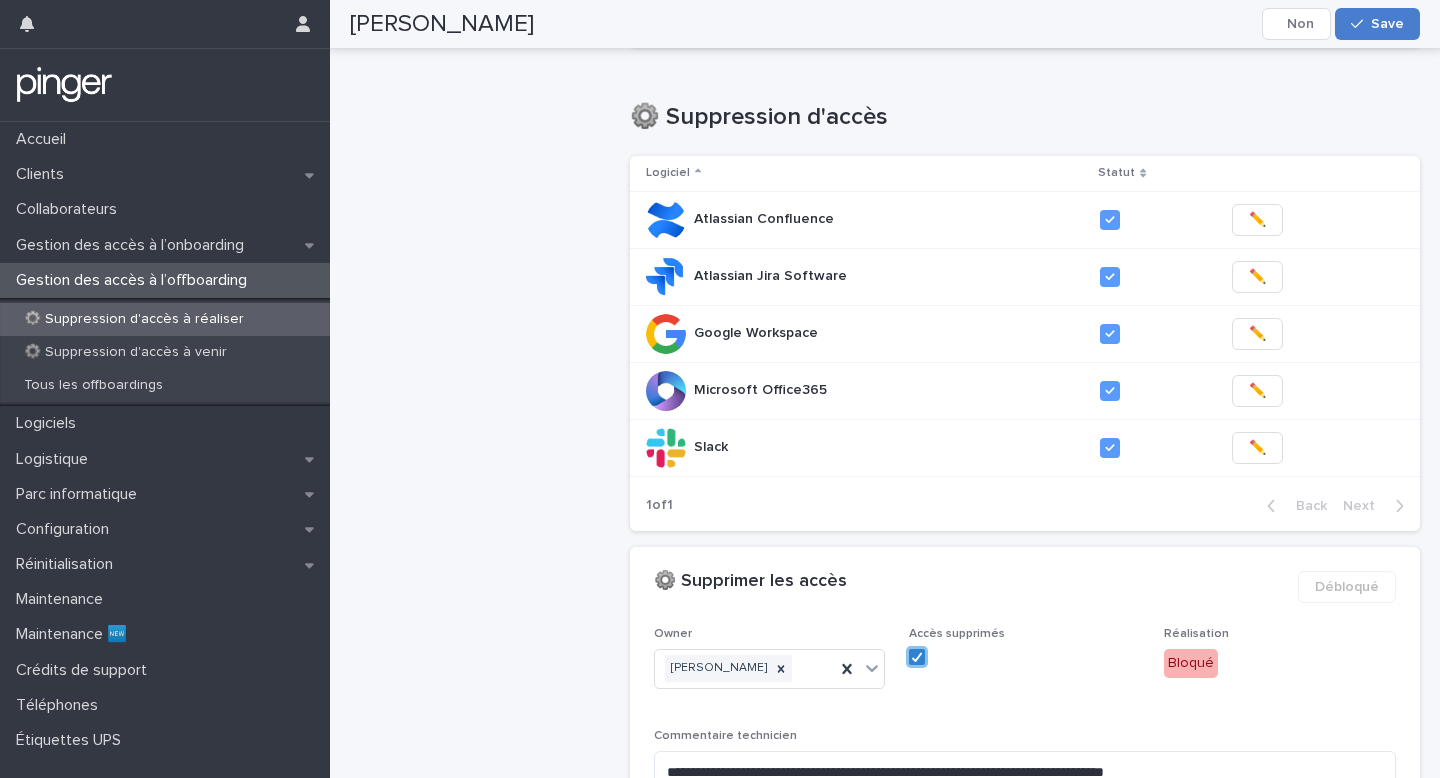 scroll, scrollTop: 819, scrollLeft: 0, axis: vertical 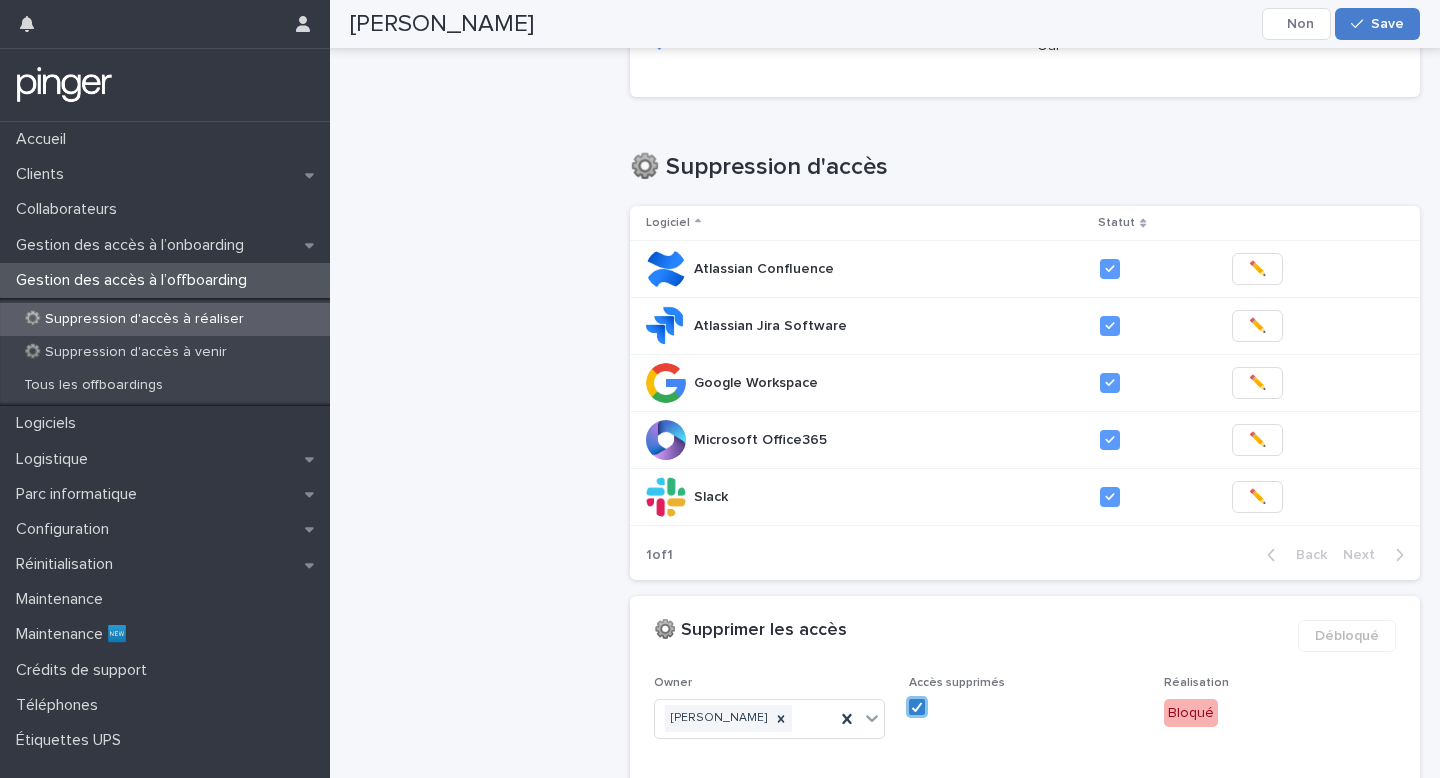 click on "Save" at bounding box center [1377, 24] 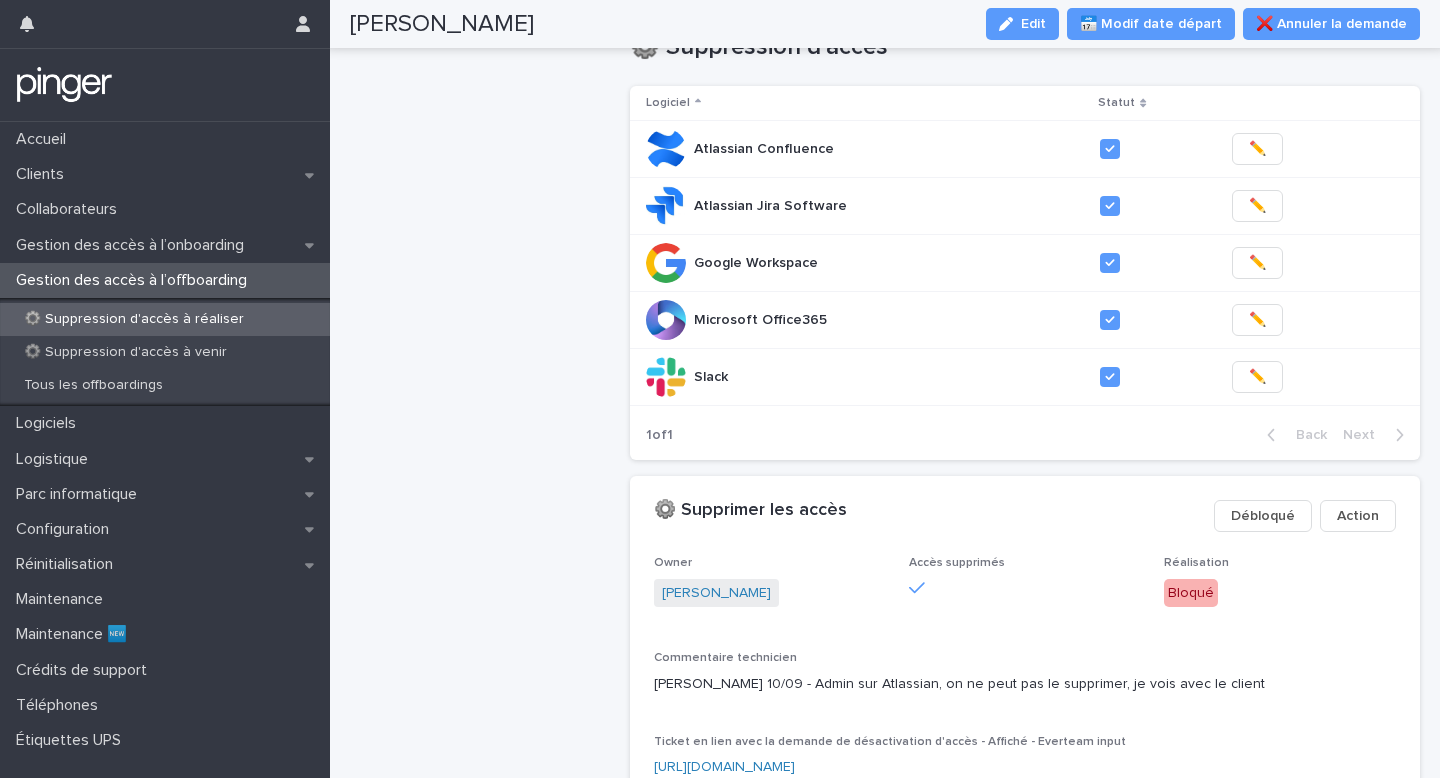 scroll, scrollTop: 734, scrollLeft: 0, axis: vertical 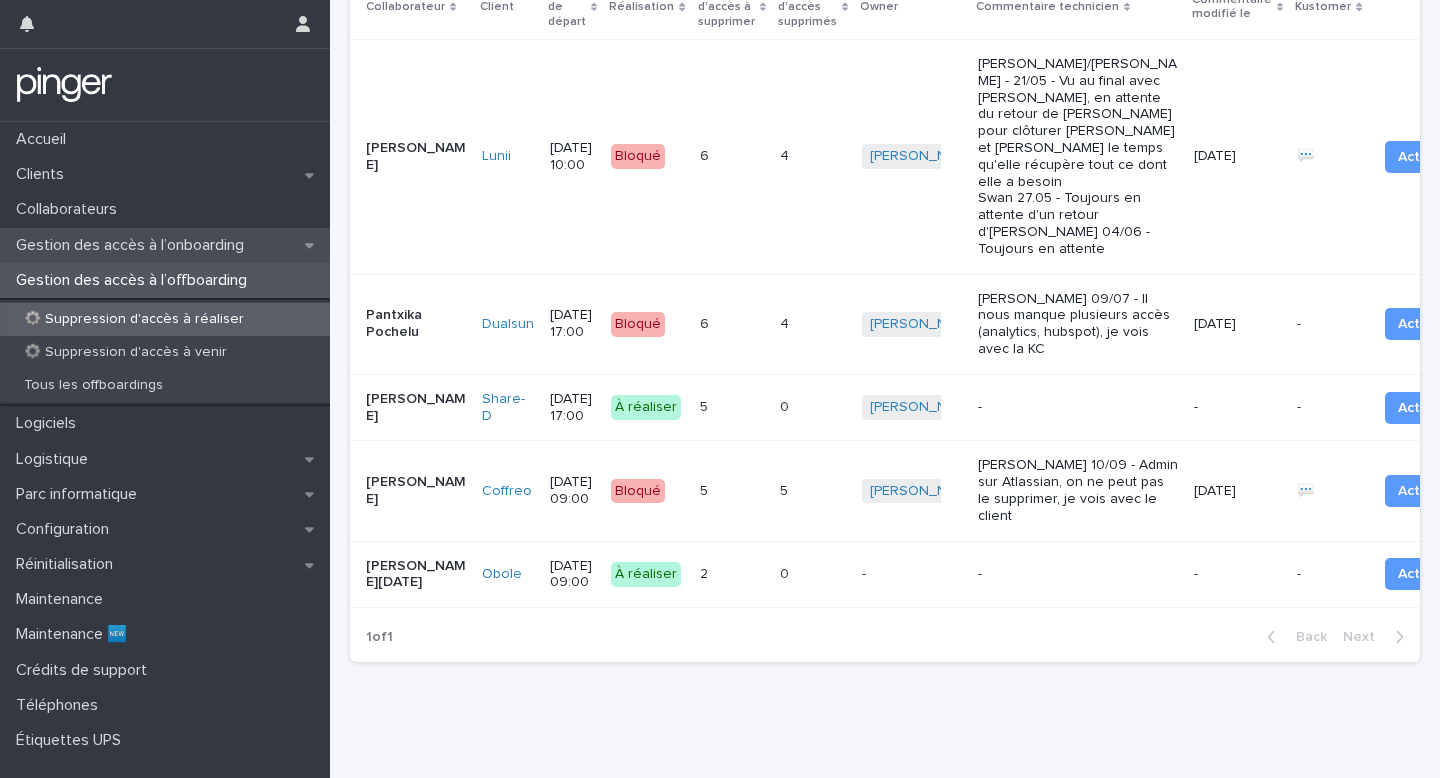 click on "Gestion des accès à l’onboarding" at bounding box center [134, 245] 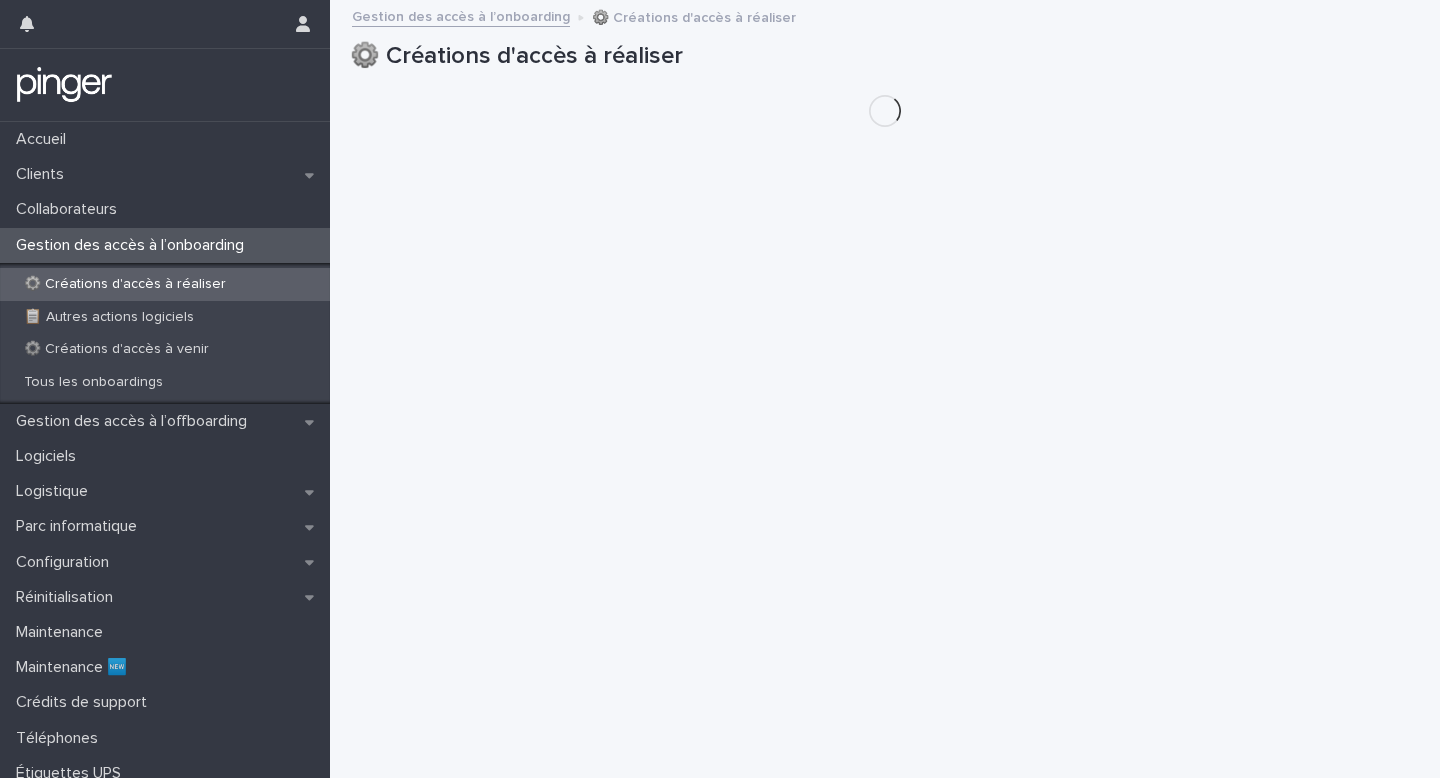 scroll, scrollTop: 0, scrollLeft: 0, axis: both 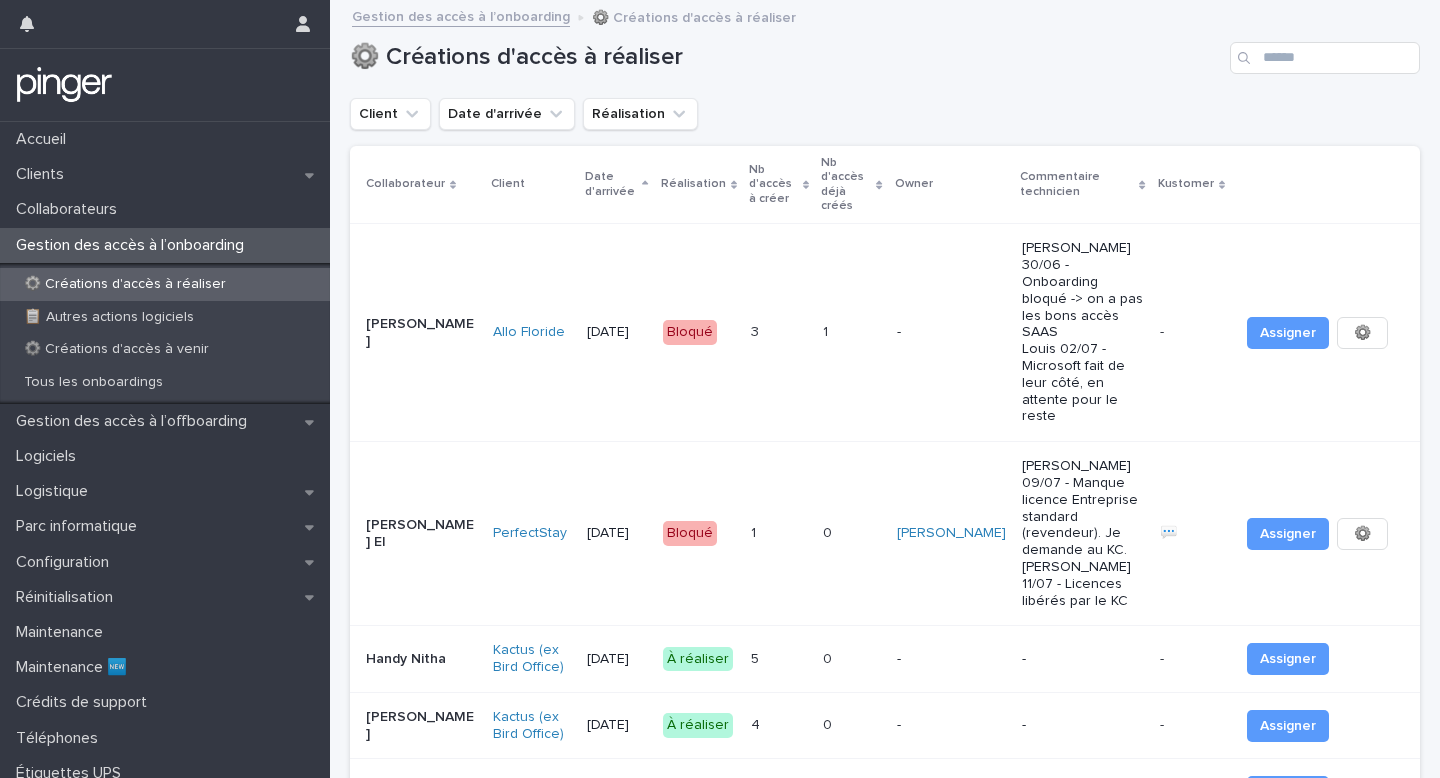 click on "1 1" at bounding box center [779, 533] 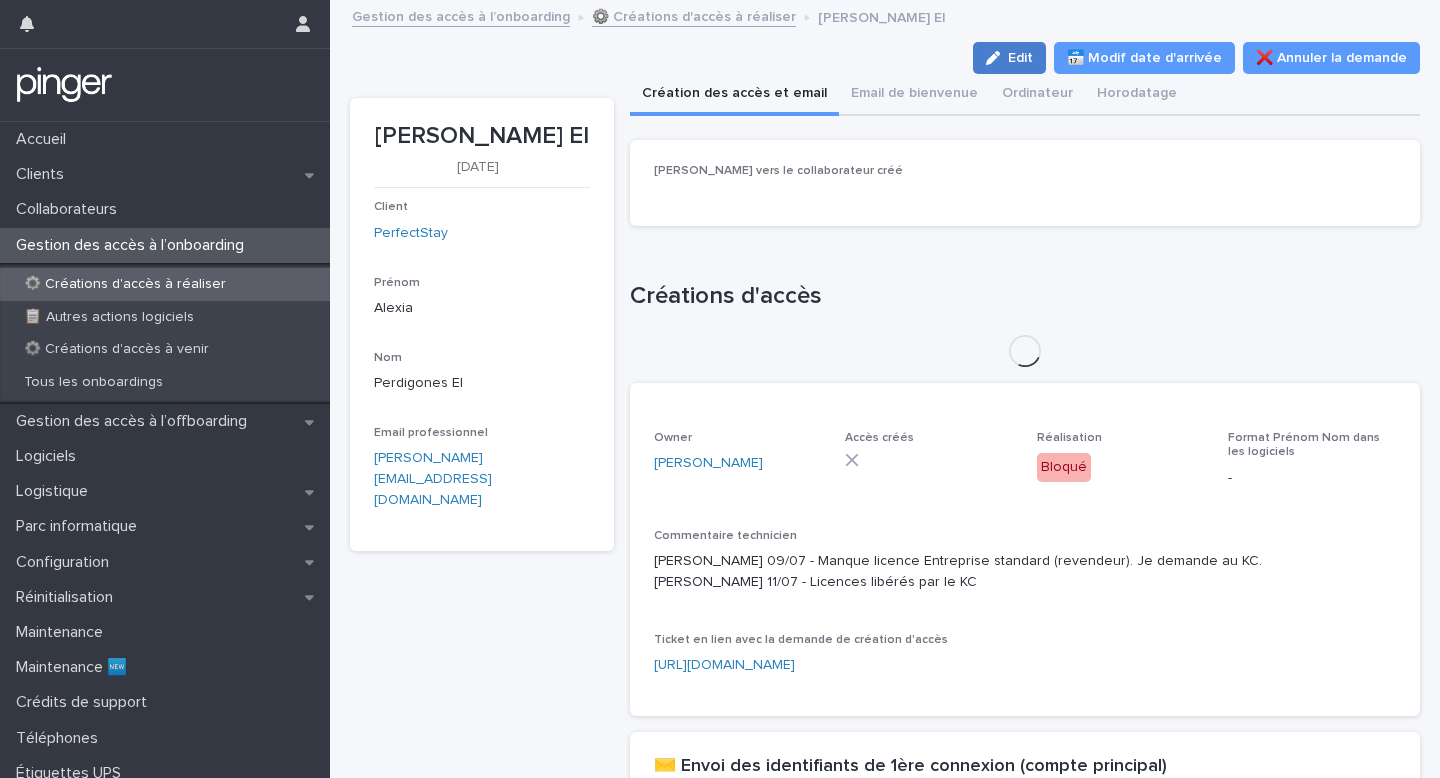 click at bounding box center (997, 58) 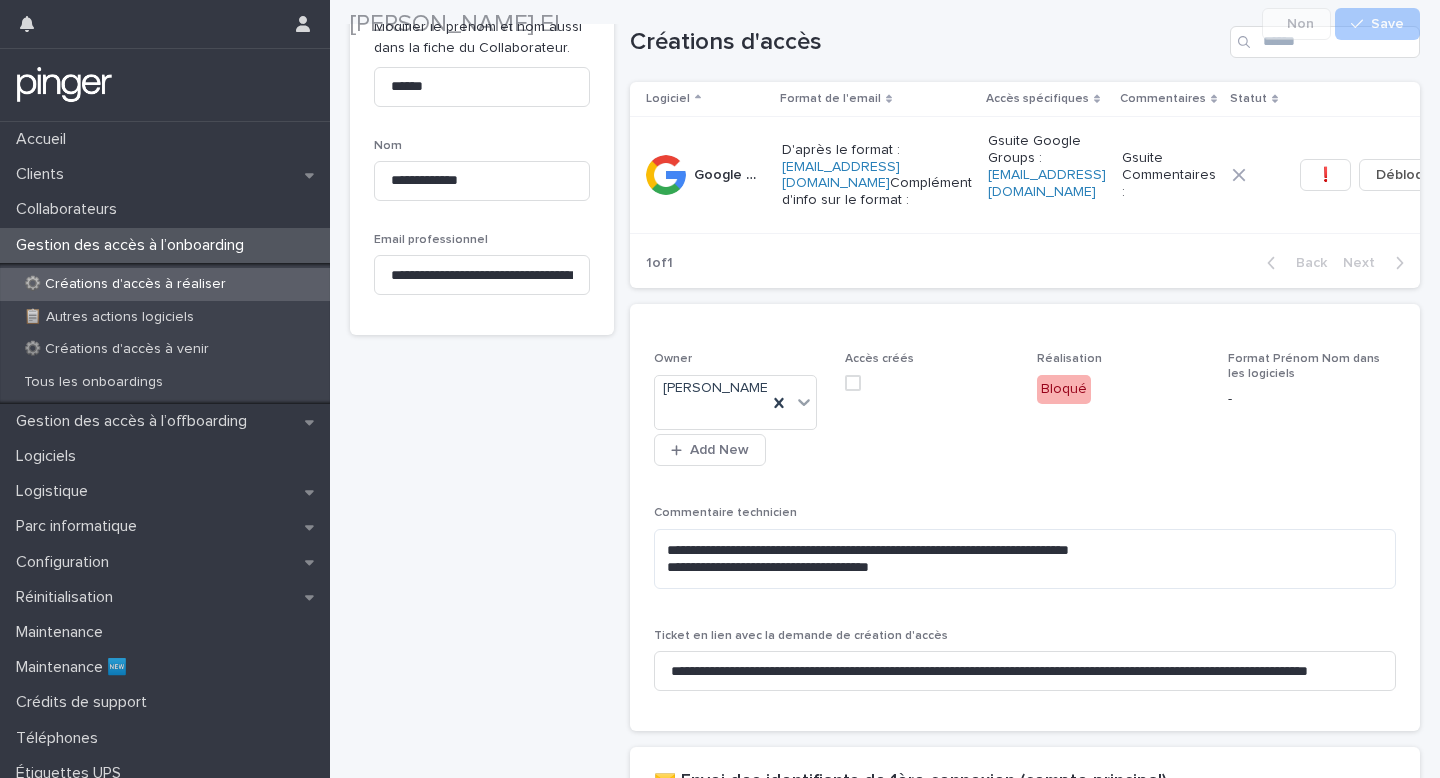 scroll, scrollTop: 507, scrollLeft: 0, axis: vertical 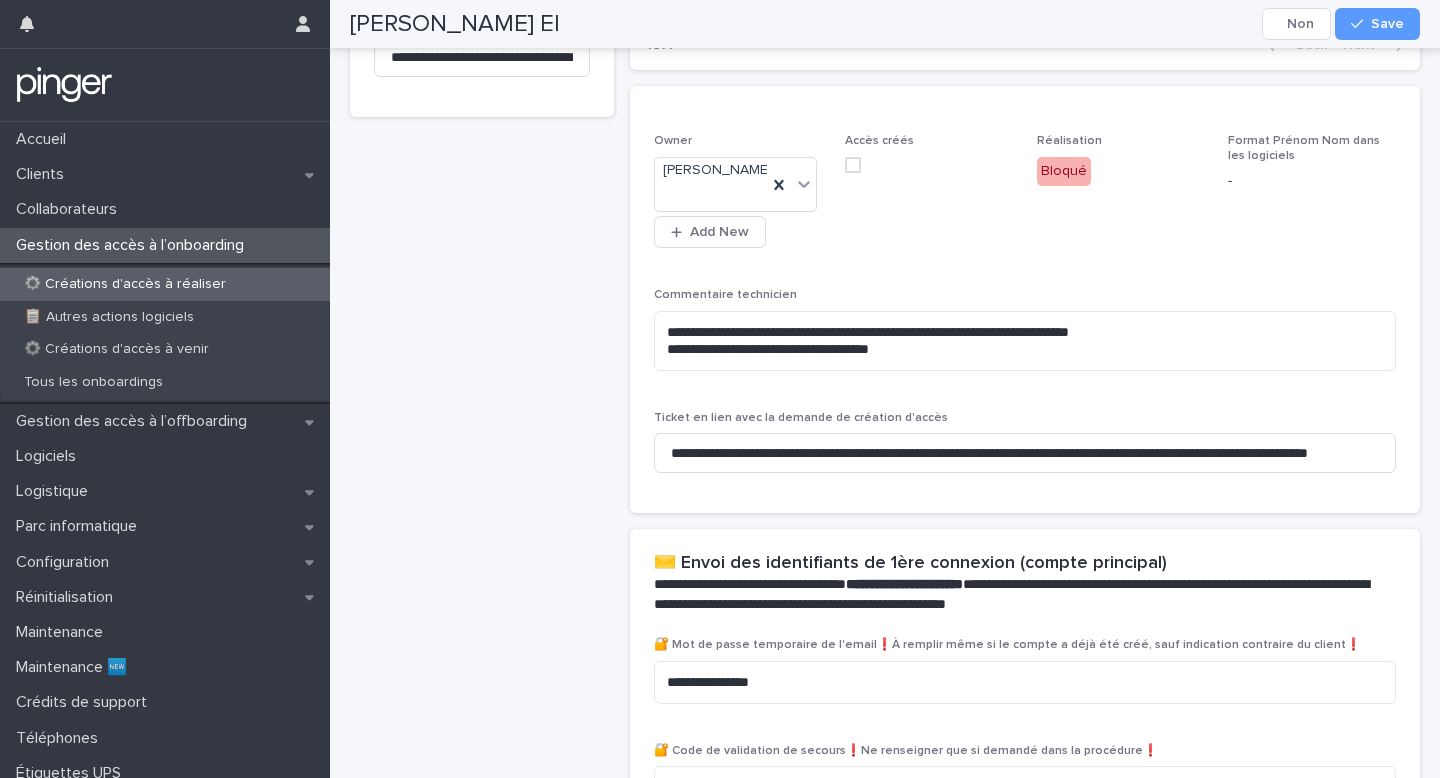 click at bounding box center [853, 165] 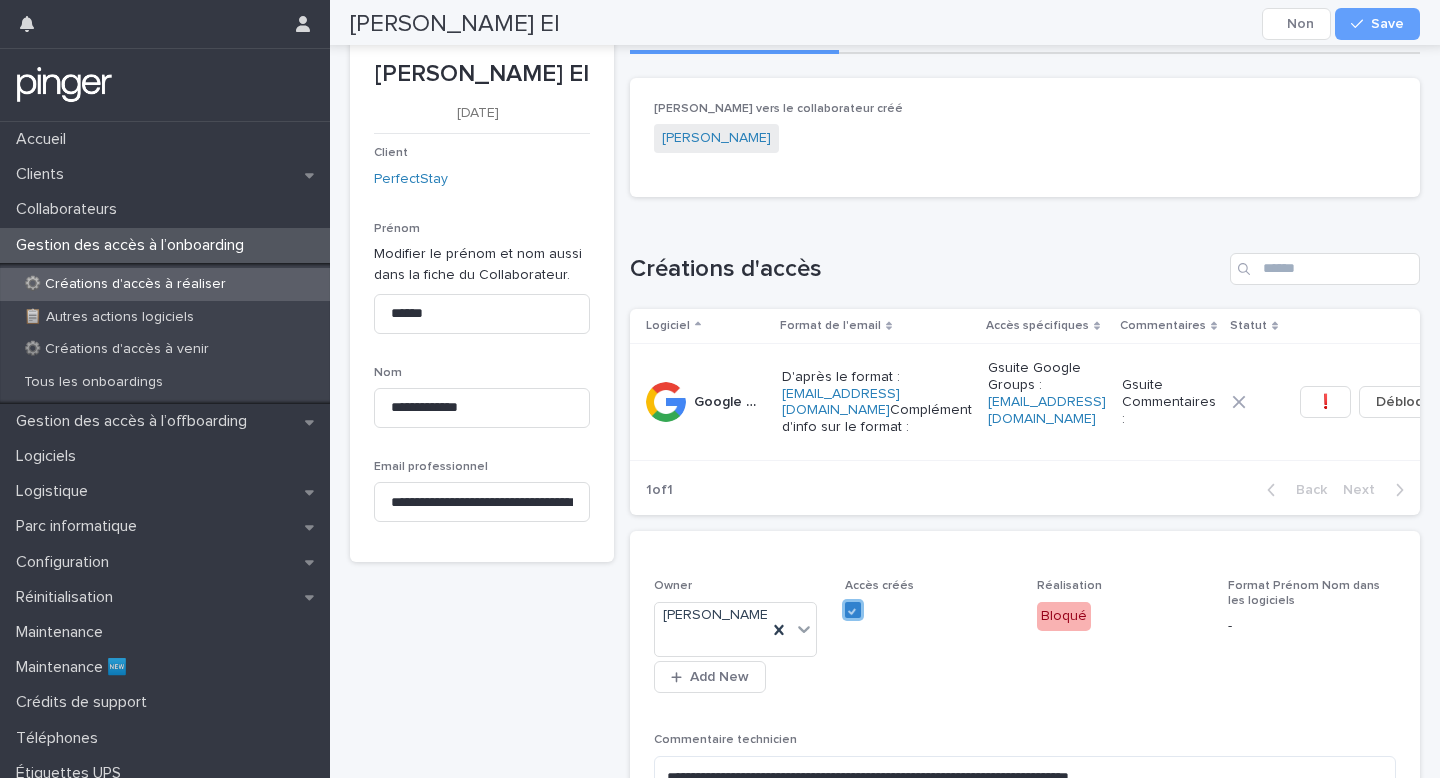 scroll, scrollTop: 0, scrollLeft: 0, axis: both 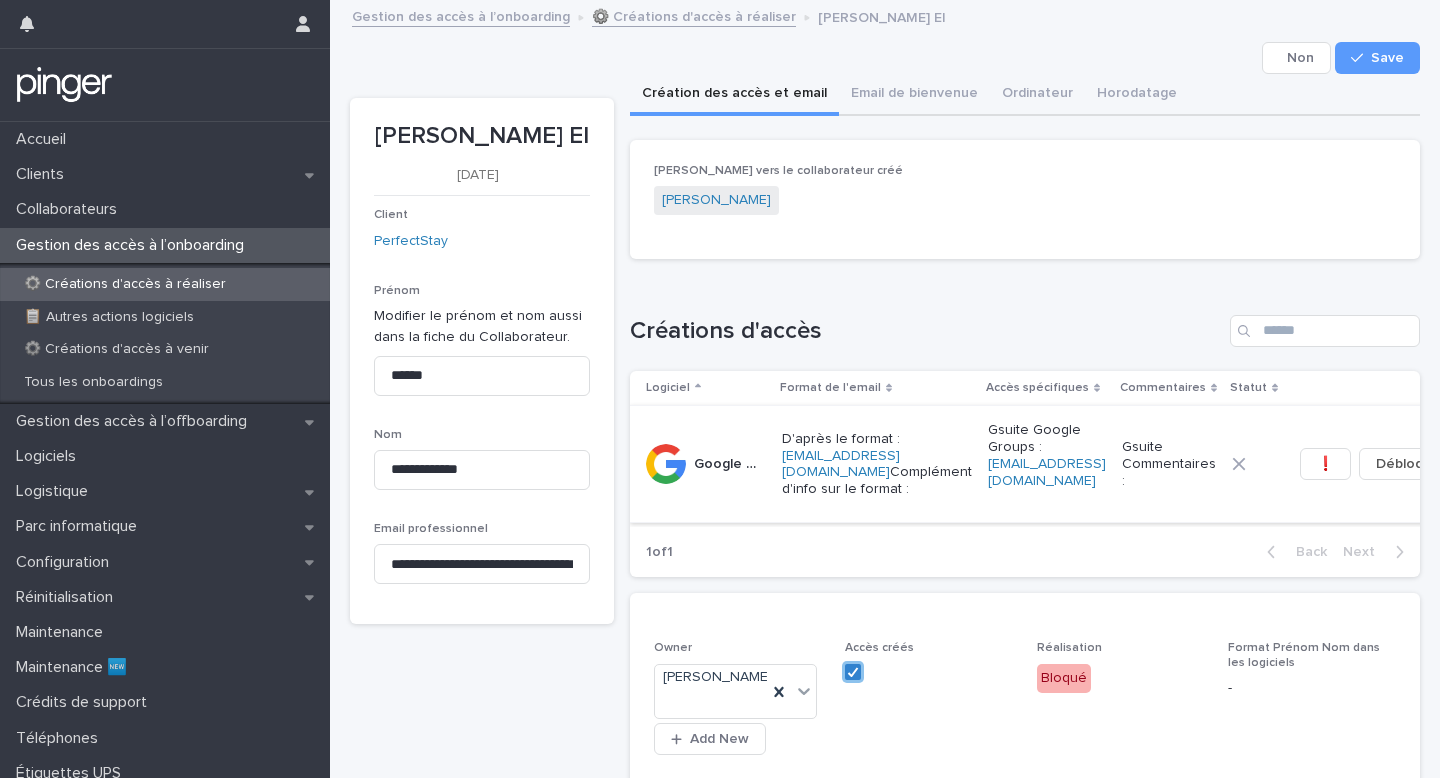 click on "❗" at bounding box center [1325, 464] 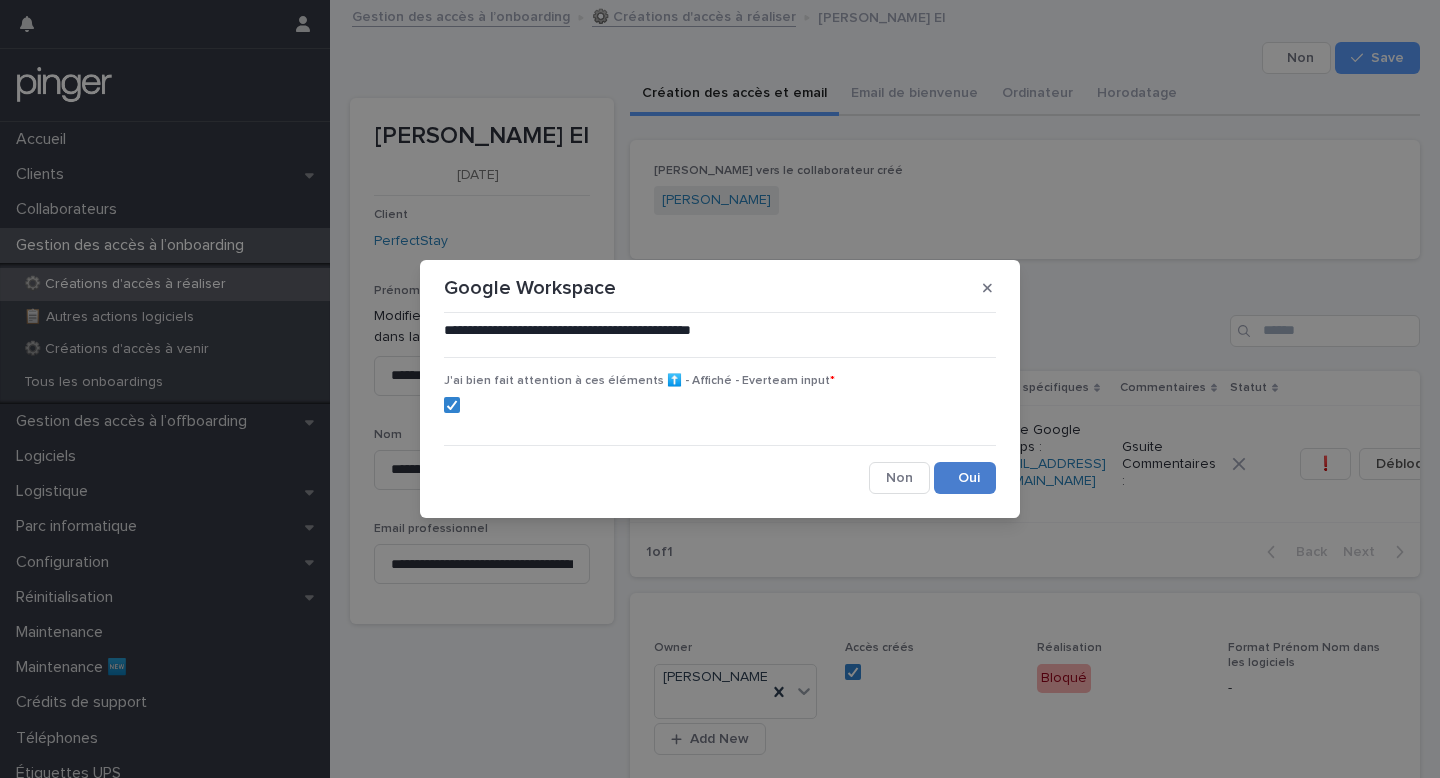 click on "Save" at bounding box center (965, 478) 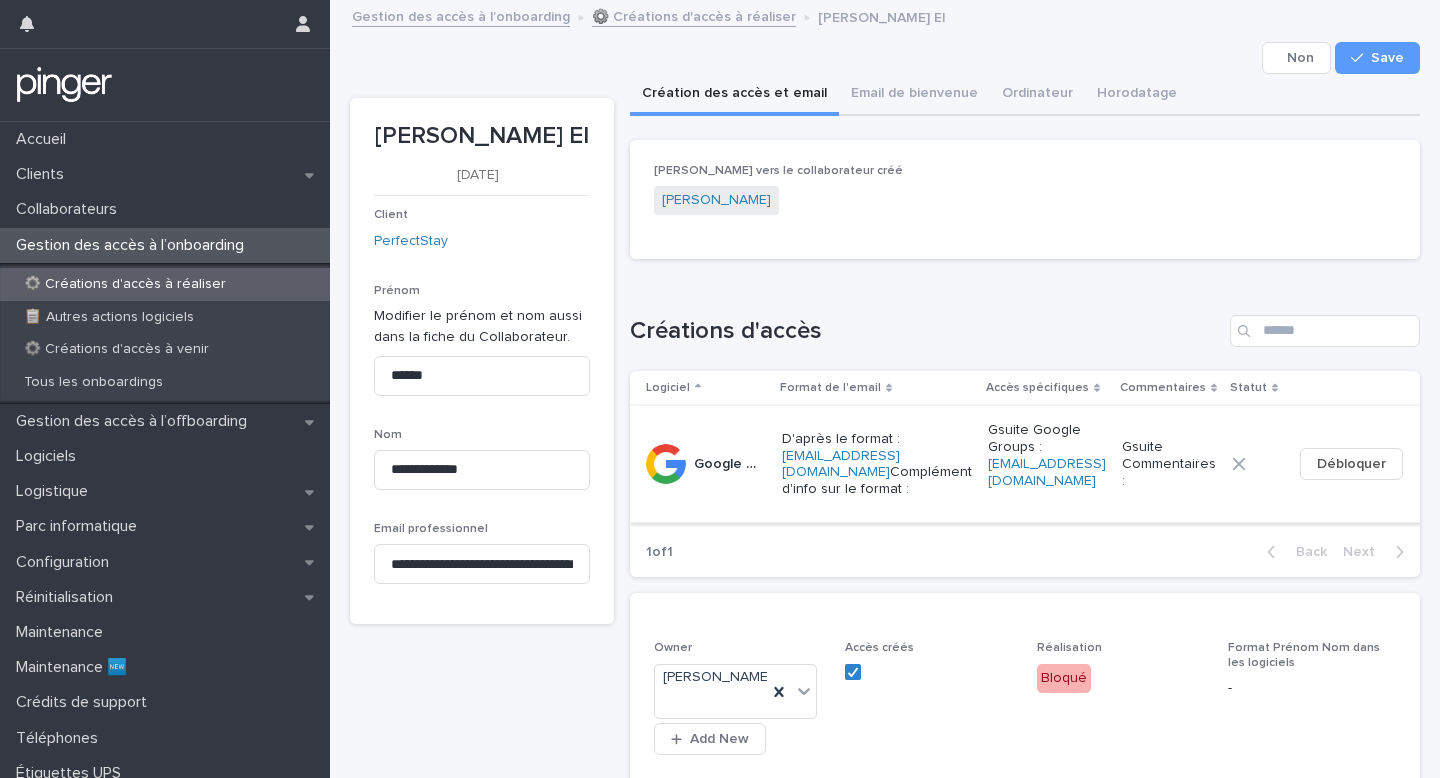 click on "Débloquer" at bounding box center [1351, 464] 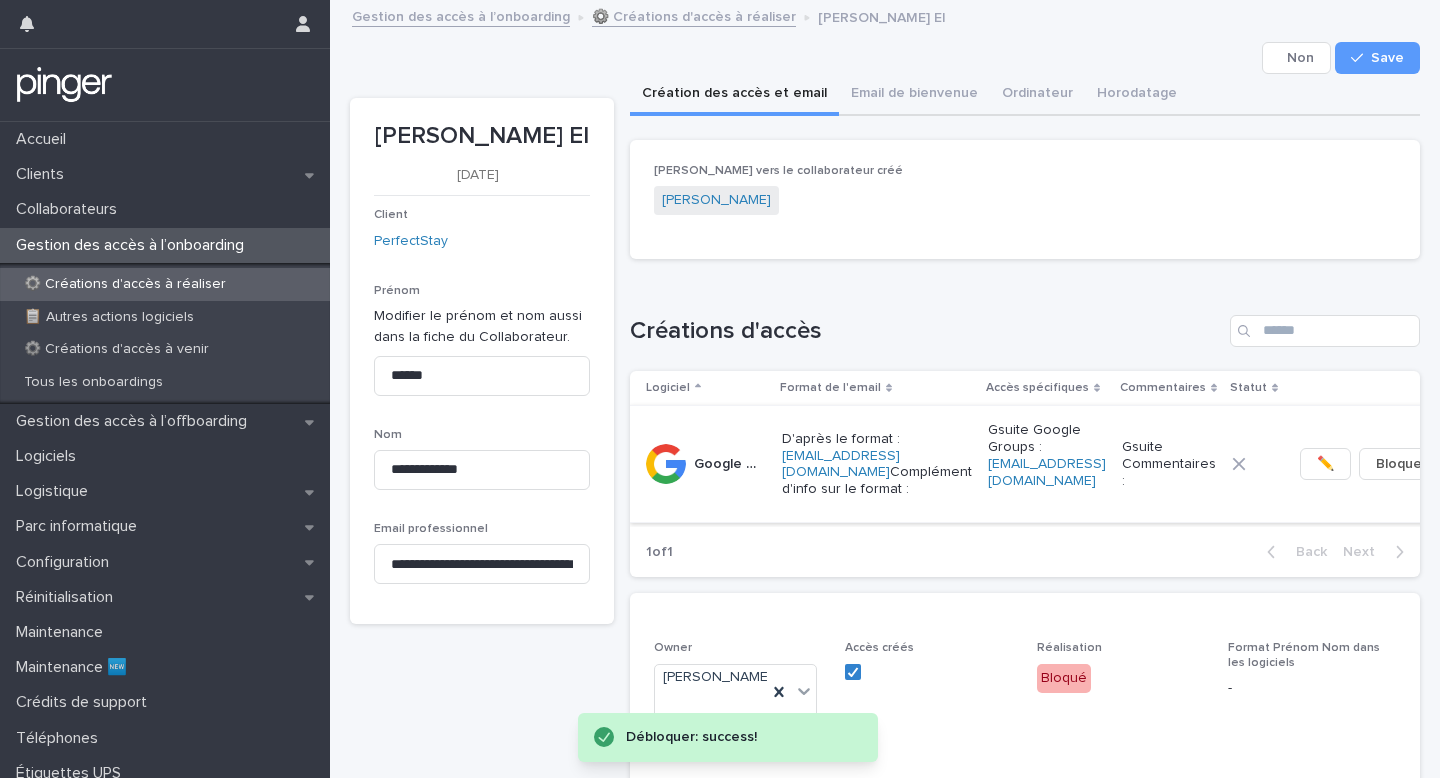 click on "✏️" at bounding box center (1325, 464) 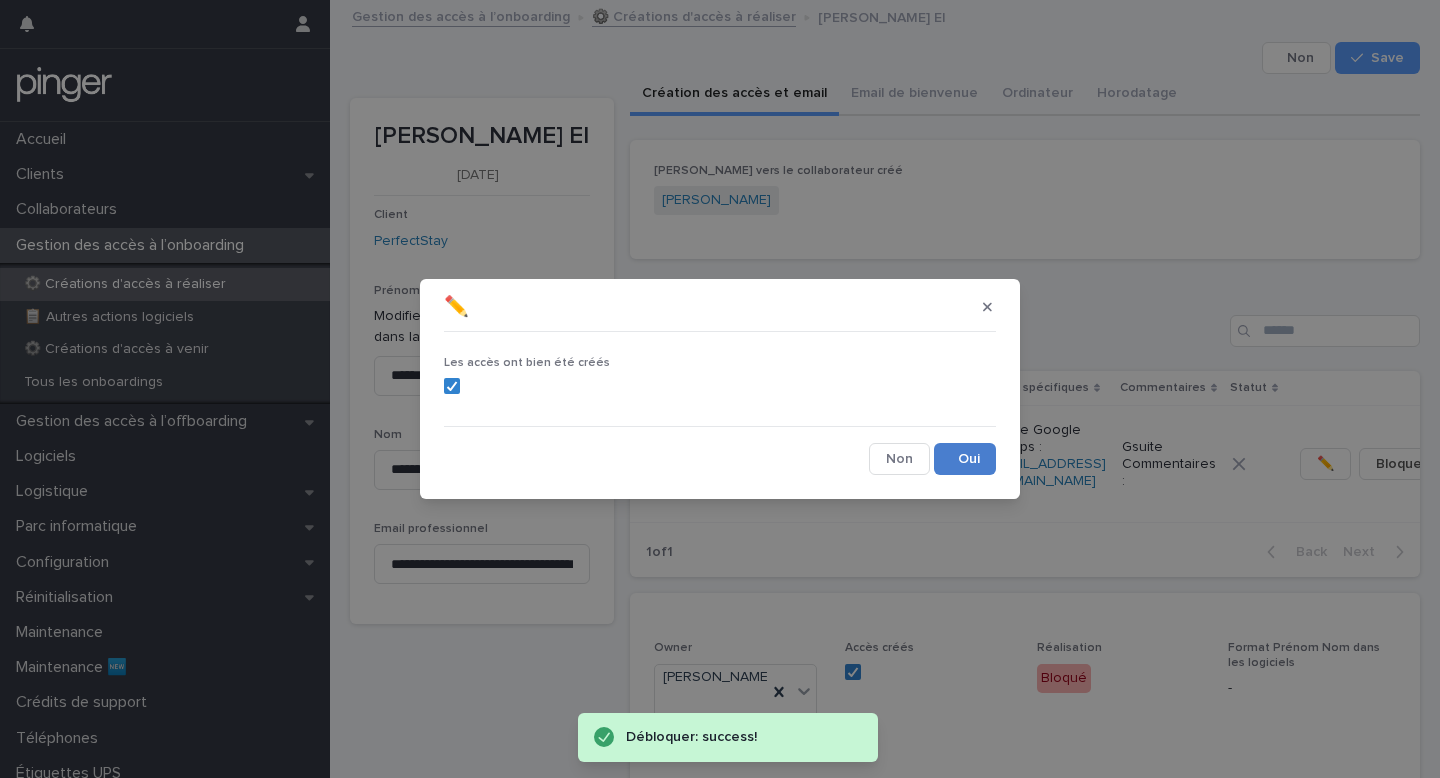 click on "Save" at bounding box center (965, 459) 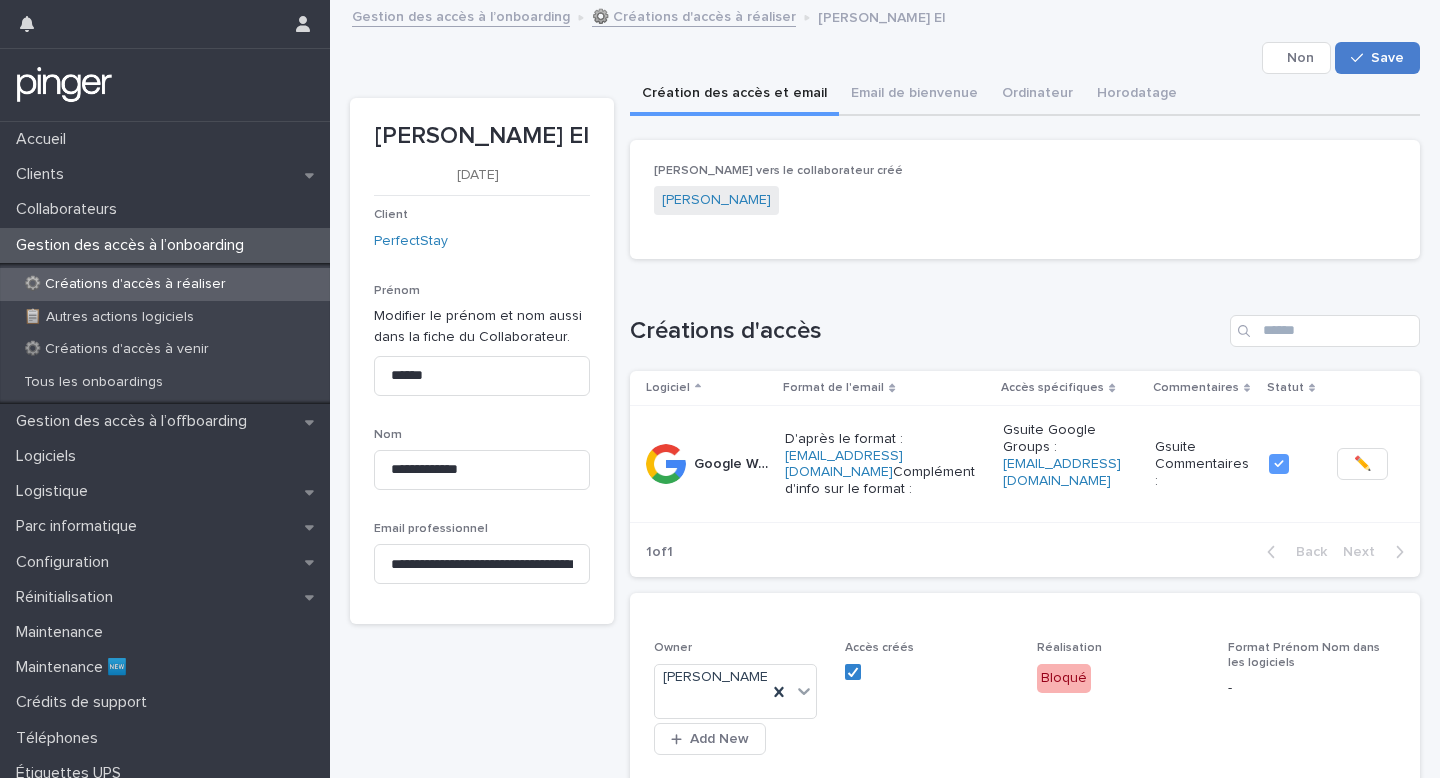 click on "Save" at bounding box center (1387, 58) 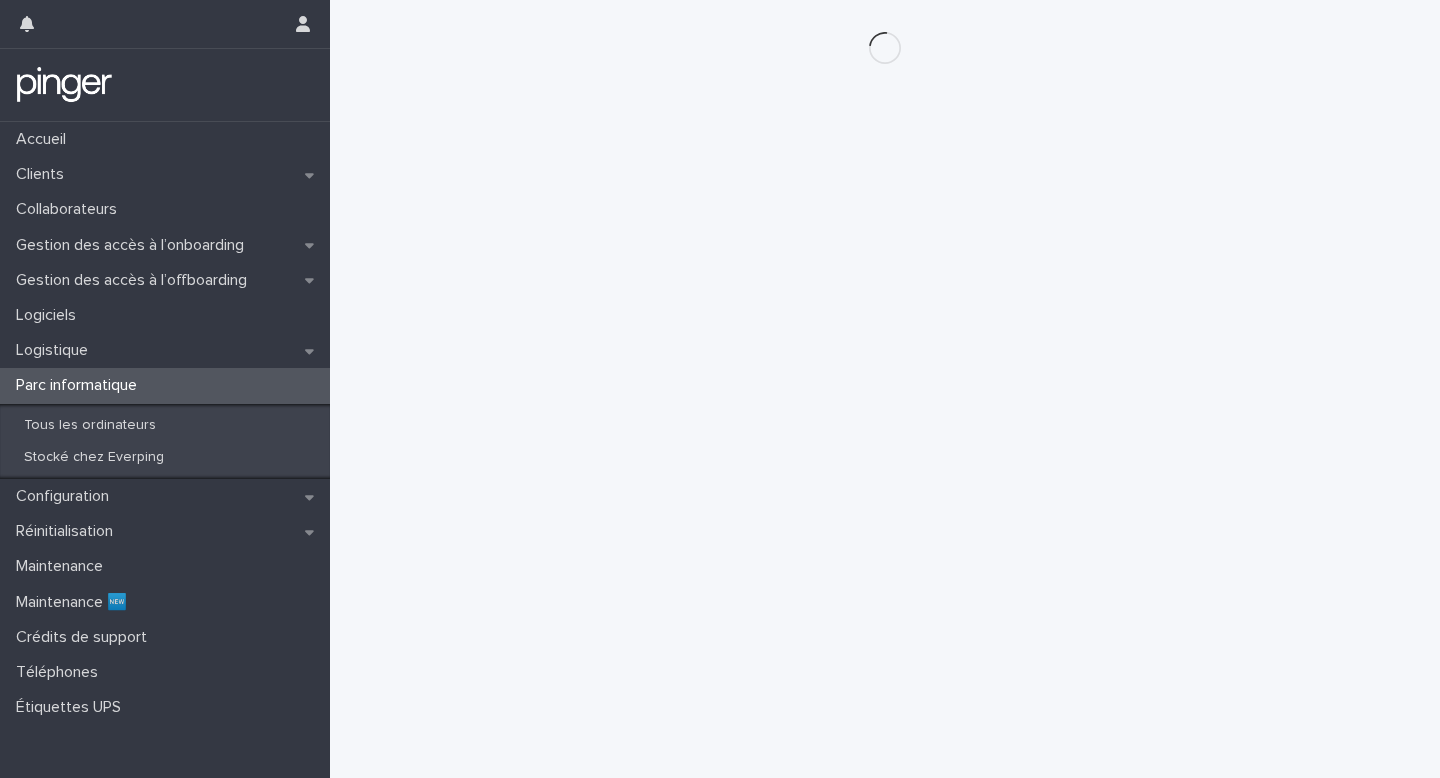 scroll, scrollTop: 0, scrollLeft: 0, axis: both 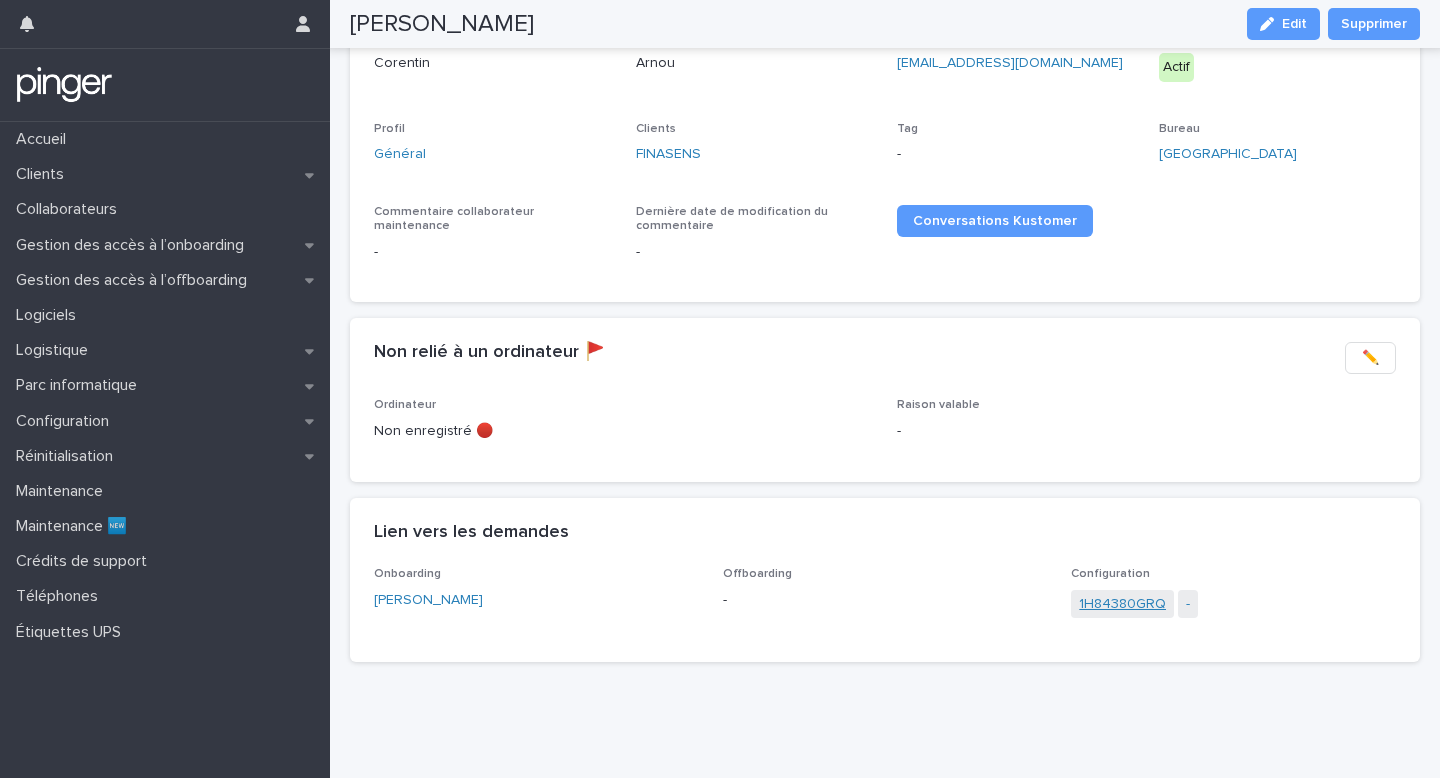 click on "1H84380GRQ" at bounding box center (1122, 604) 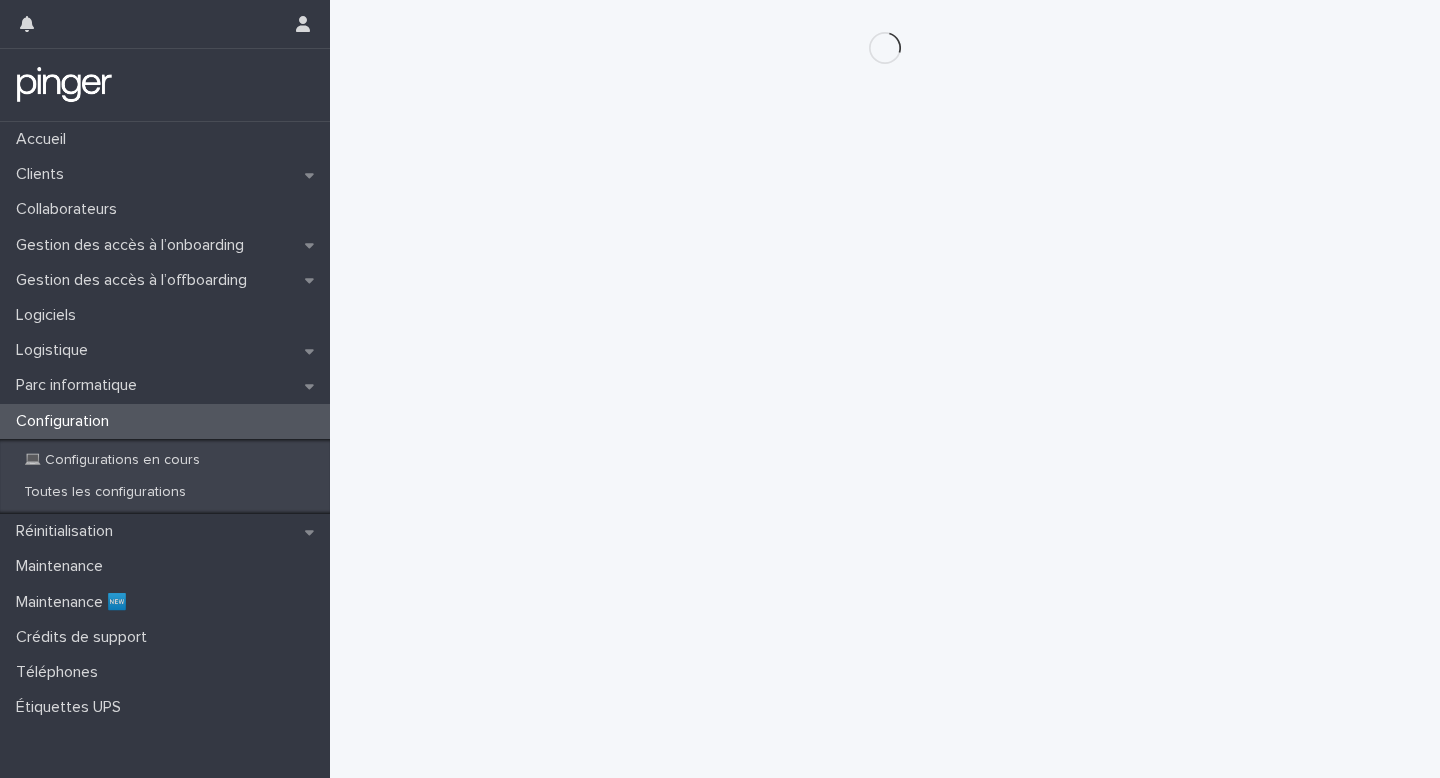 scroll, scrollTop: 0, scrollLeft: 0, axis: both 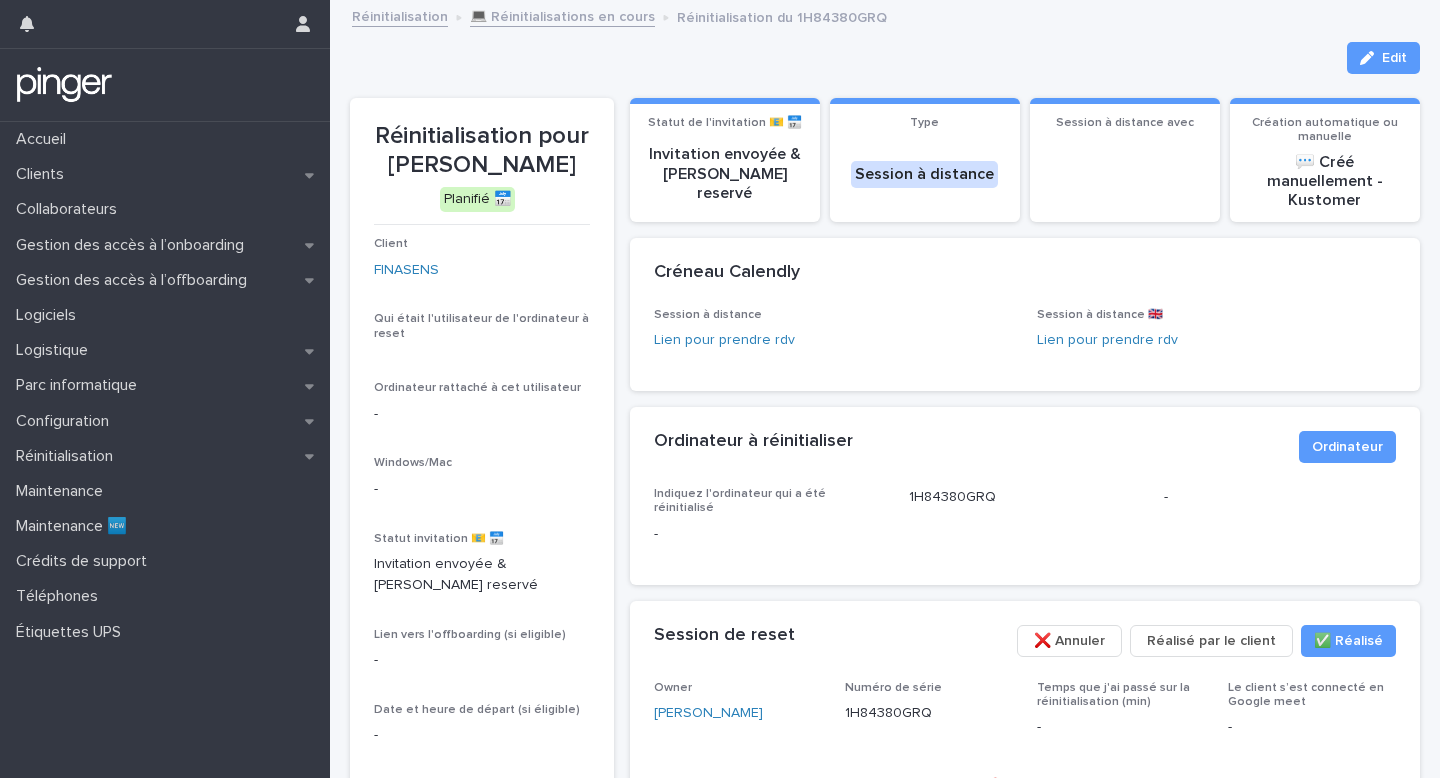 click 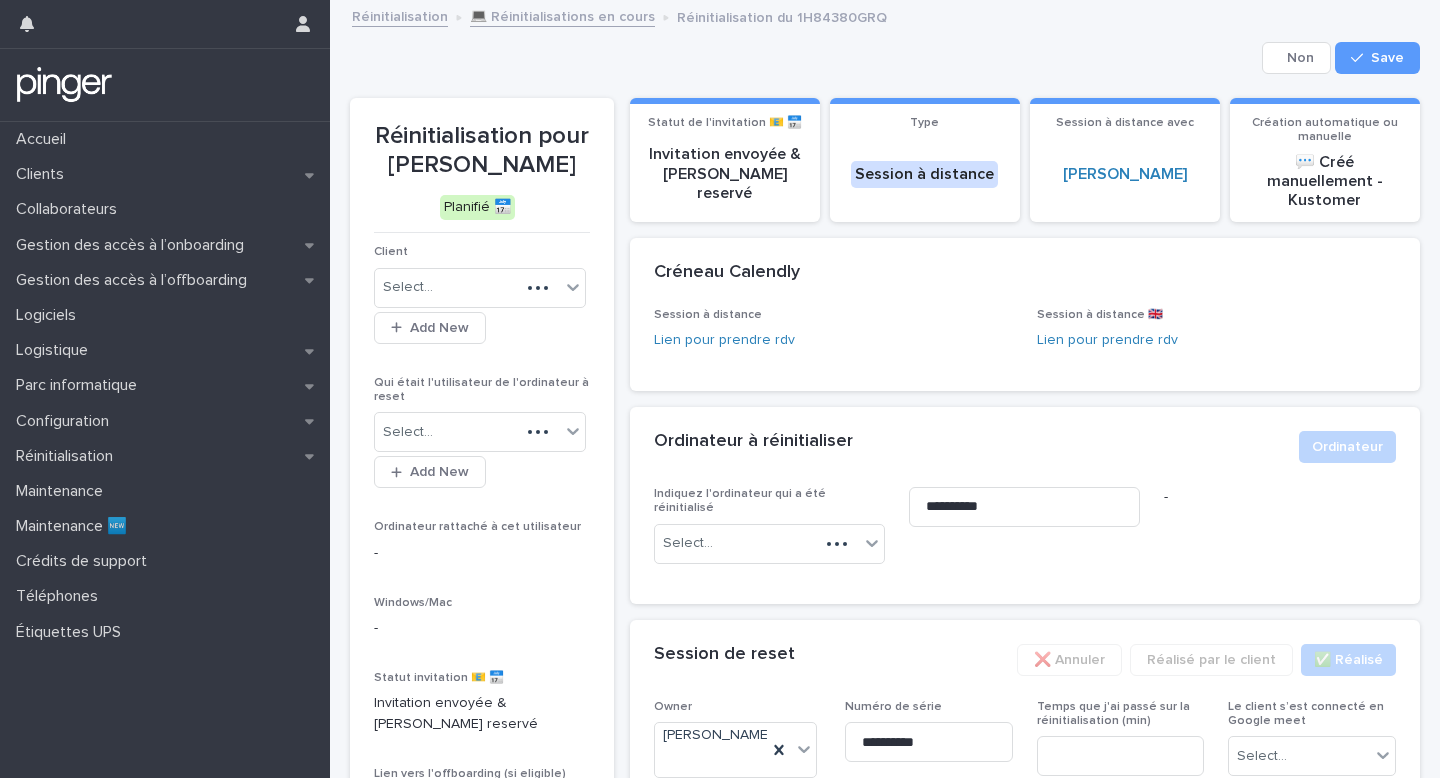 scroll, scrollTop: 603, scrollLeft: 0, axis: vertical 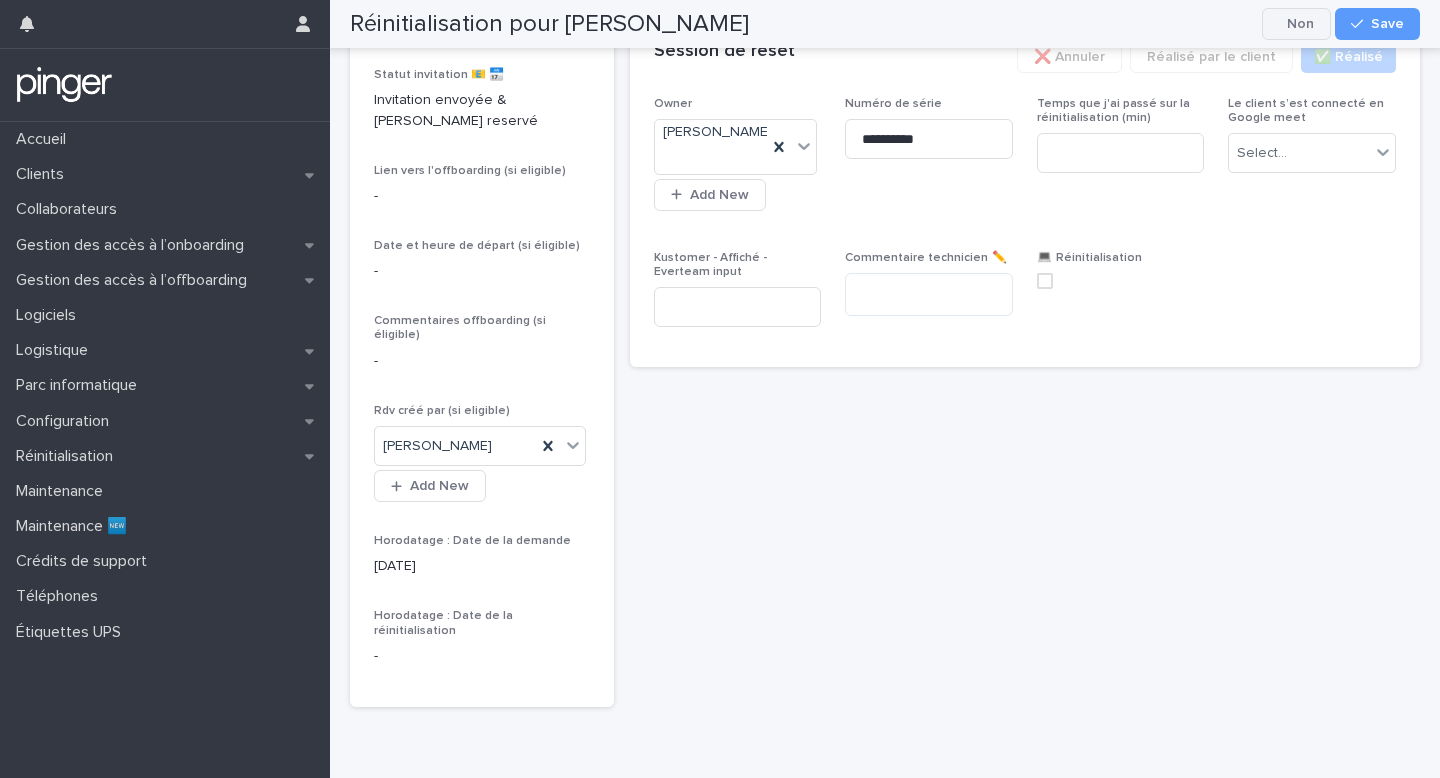 click 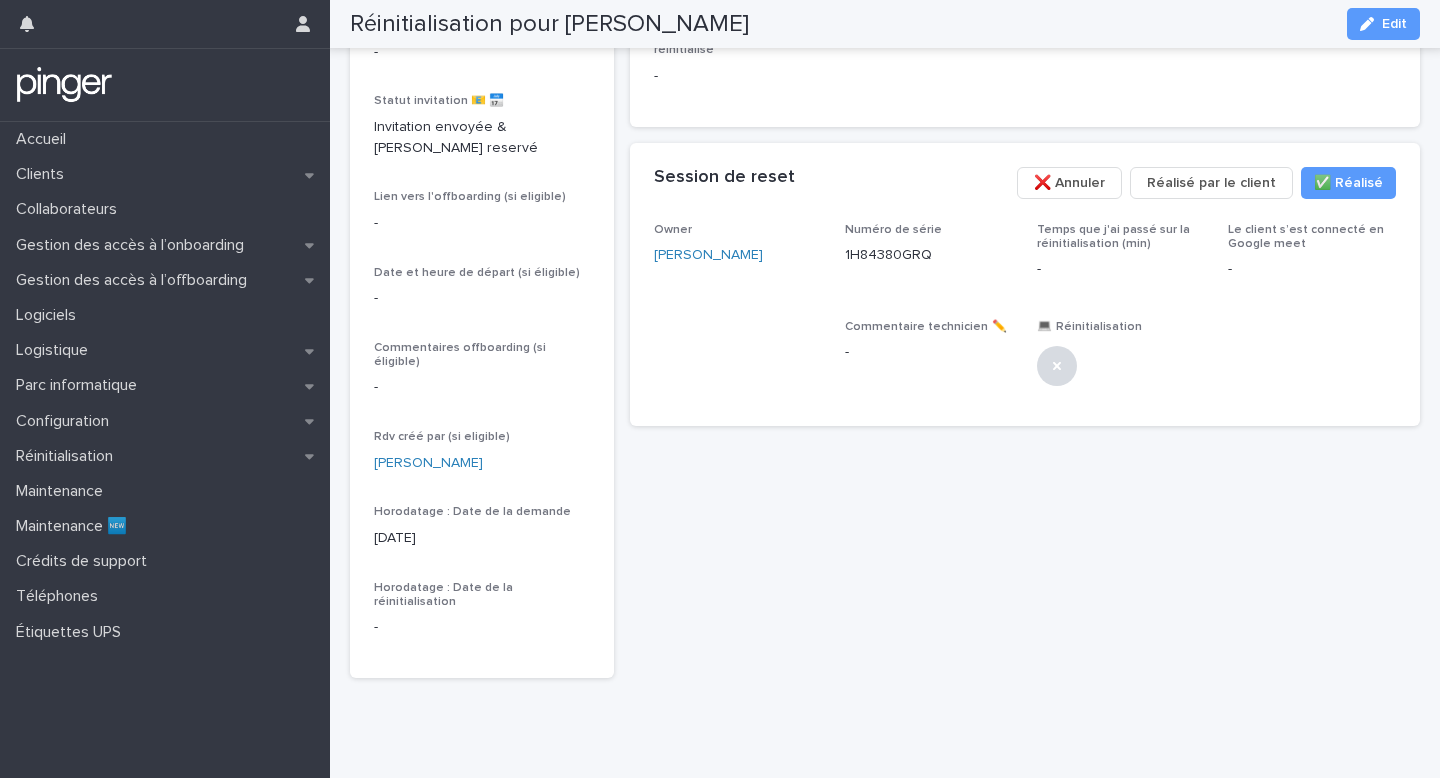 scroll, scrollTop: 429, scrollLeft: 0, axis: vertical 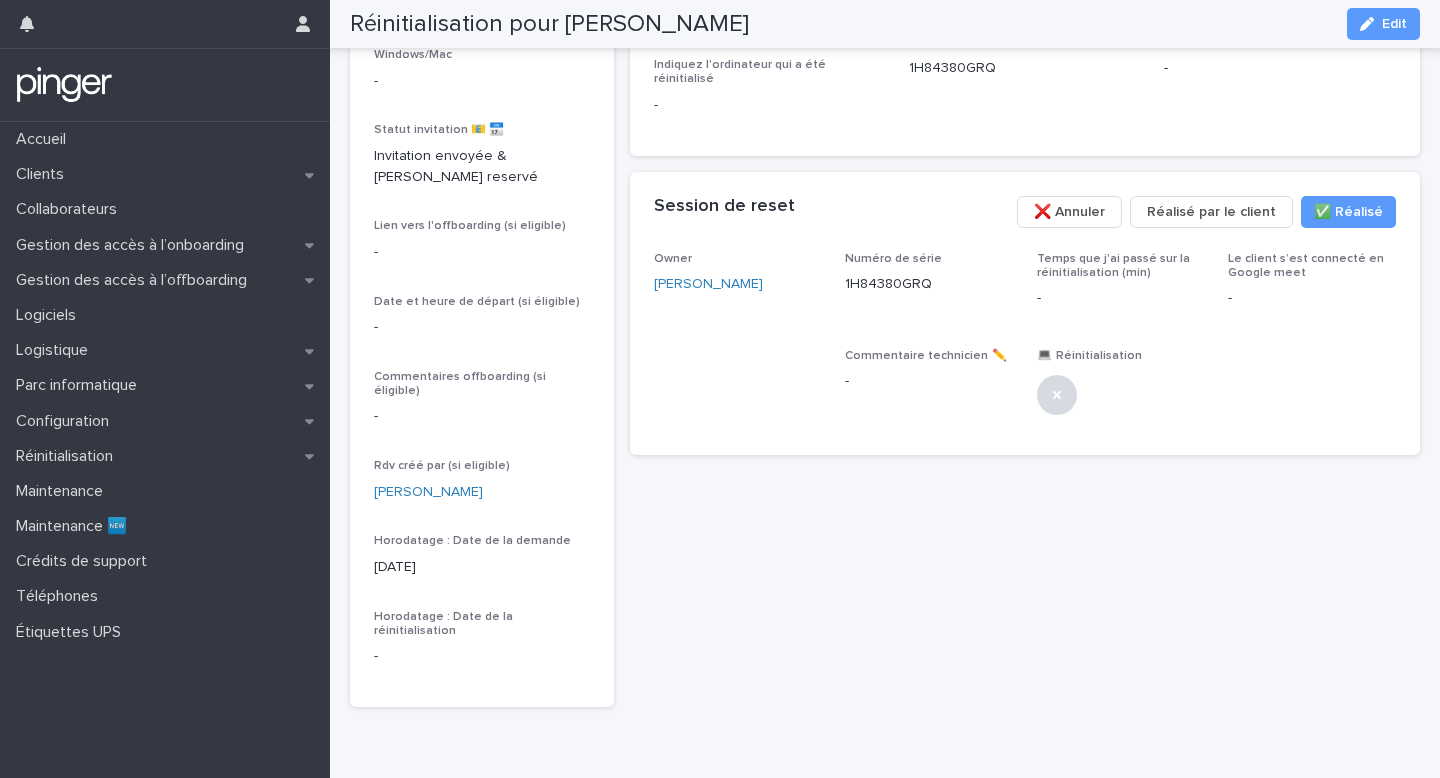 click on "Réinitialisation pour [PERSON_NAME] Edit" at bounding box center (885, 24) 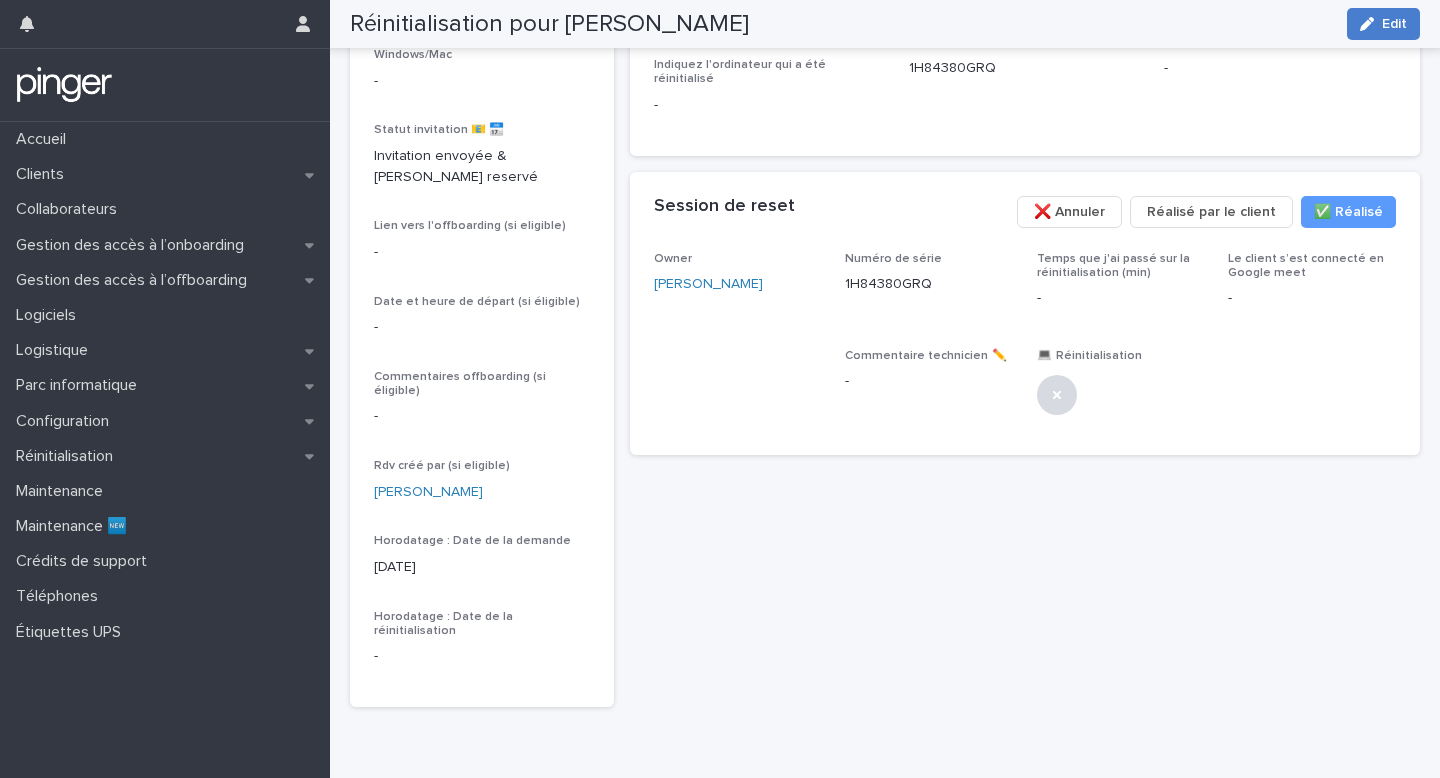 click on "Edit" at bounding box center [1383, 24] 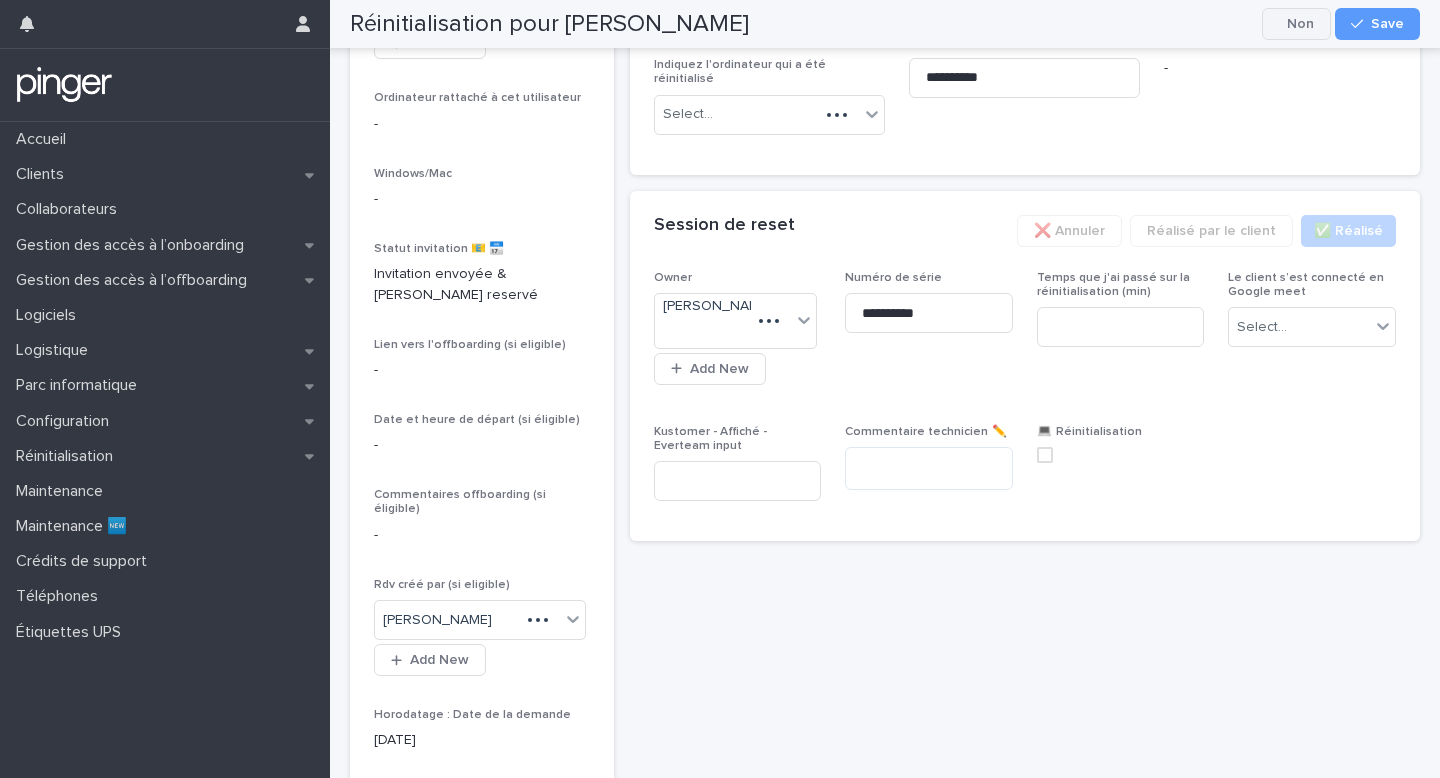 scroll, scrollTop: 516, scrollLeft: 0, axis: vertical 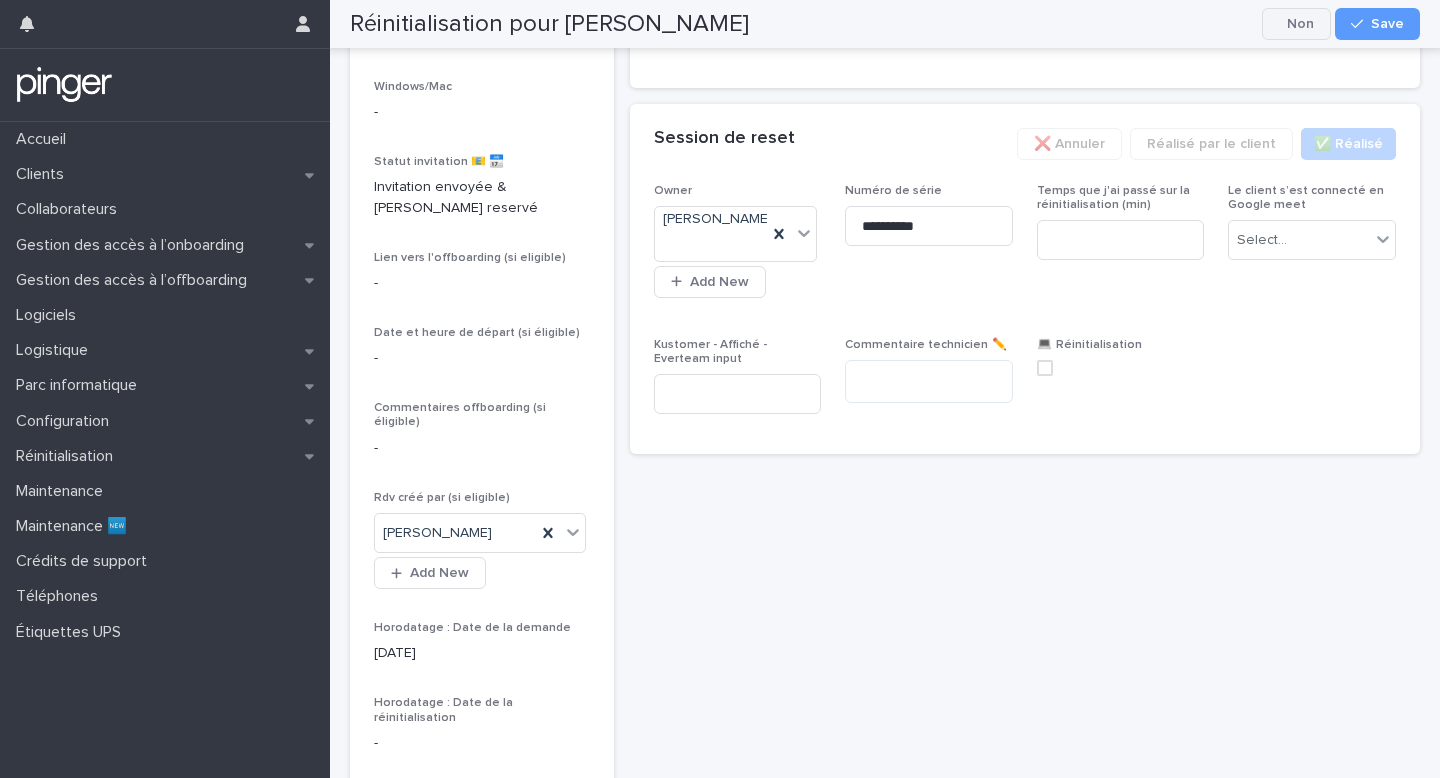 click 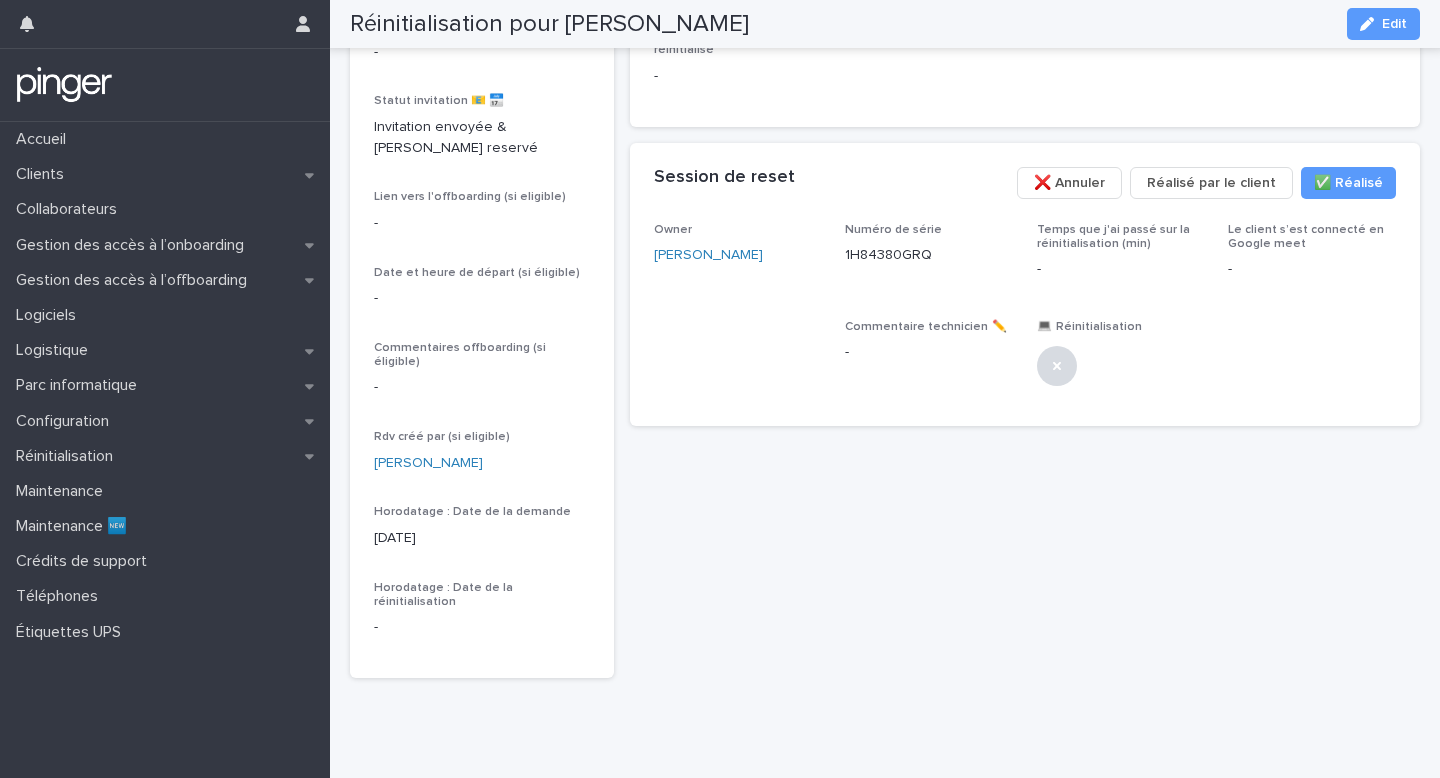 scroll, scrollTop: 429, scrollLeft: 0, axis: vertical 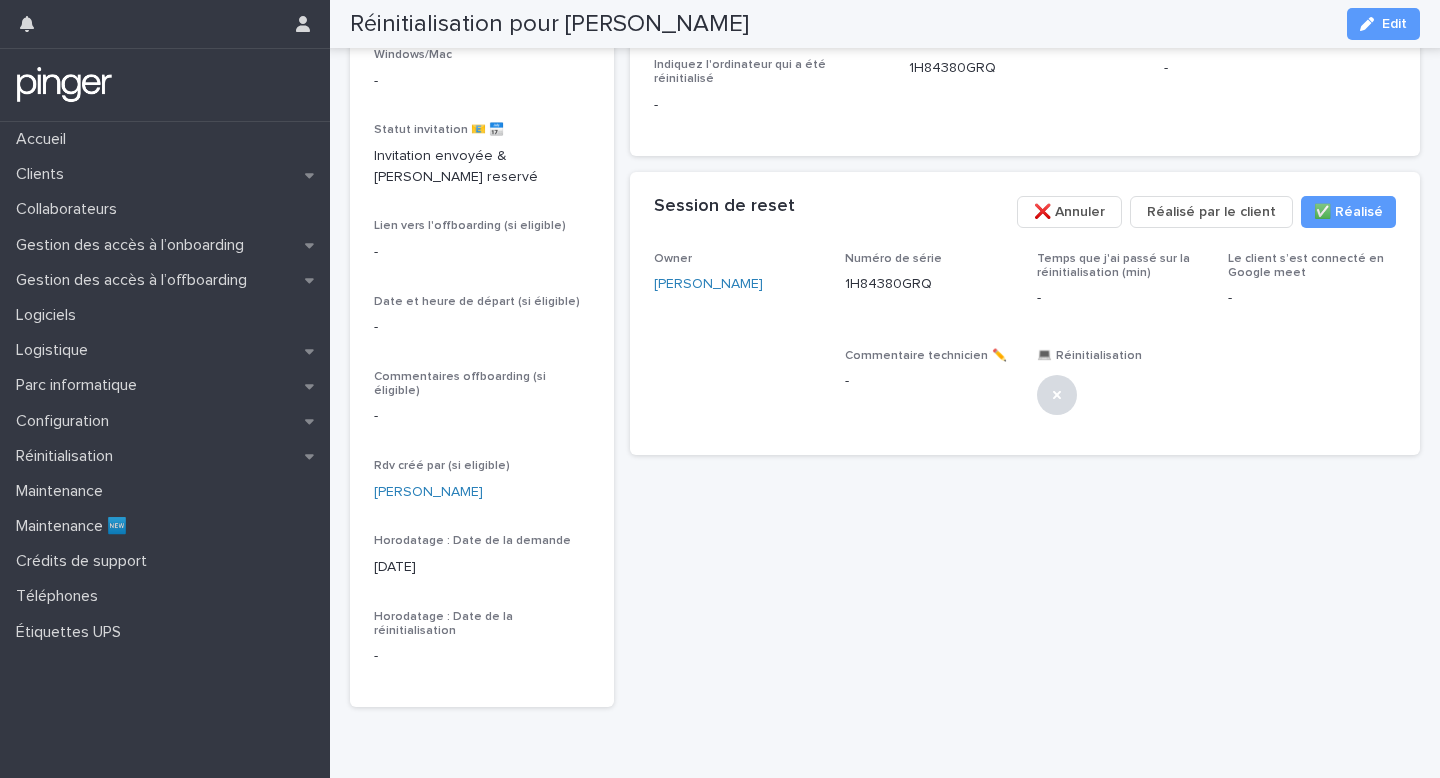 click on "Réinitialisation pour [PERSON_NAME] Edit" at bounding box center (885, 24) 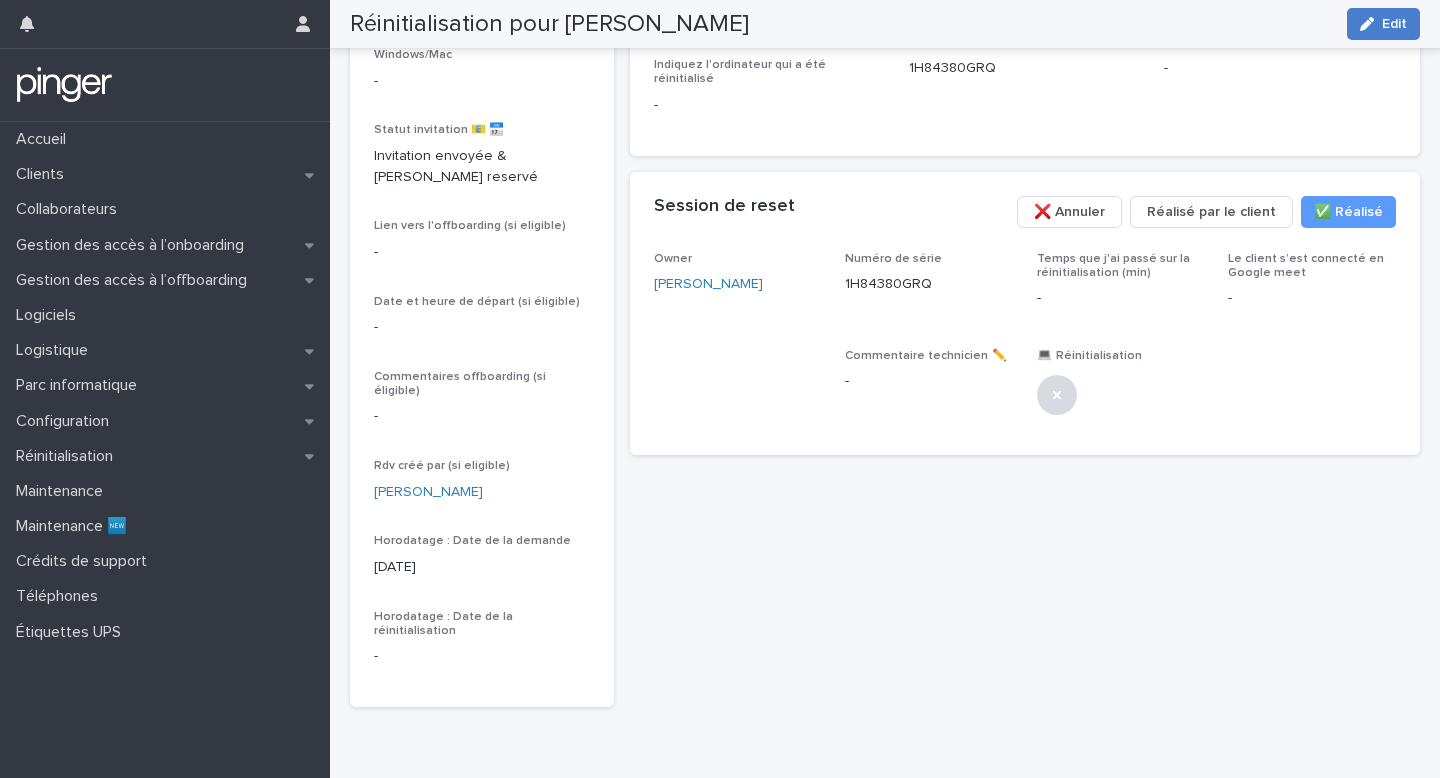click on "Edit" at bounding box center [1383, 24] 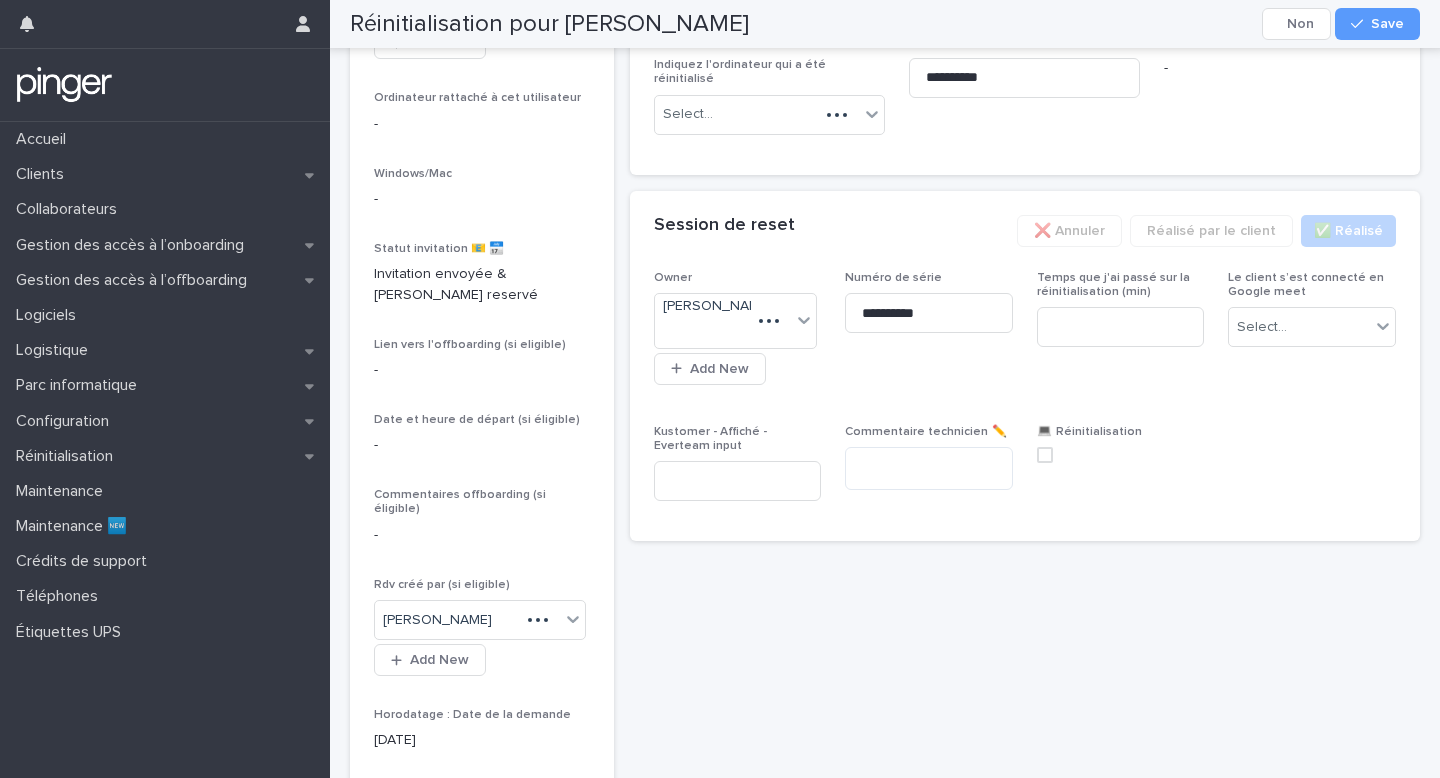 scroll, scrollTop: 516, scrollLeft: 0, axis: vertical 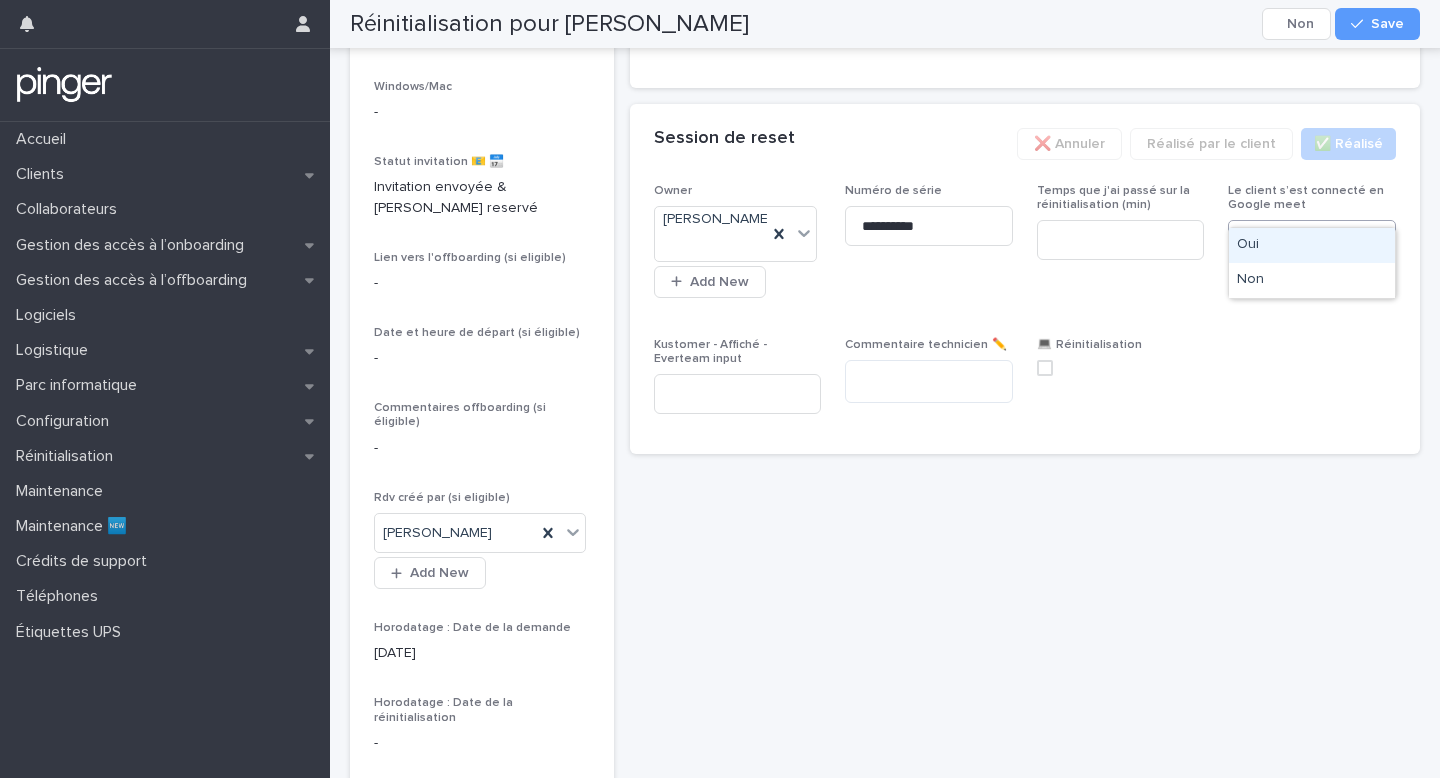 click on "Select..." at bounding box center [1262, 240] 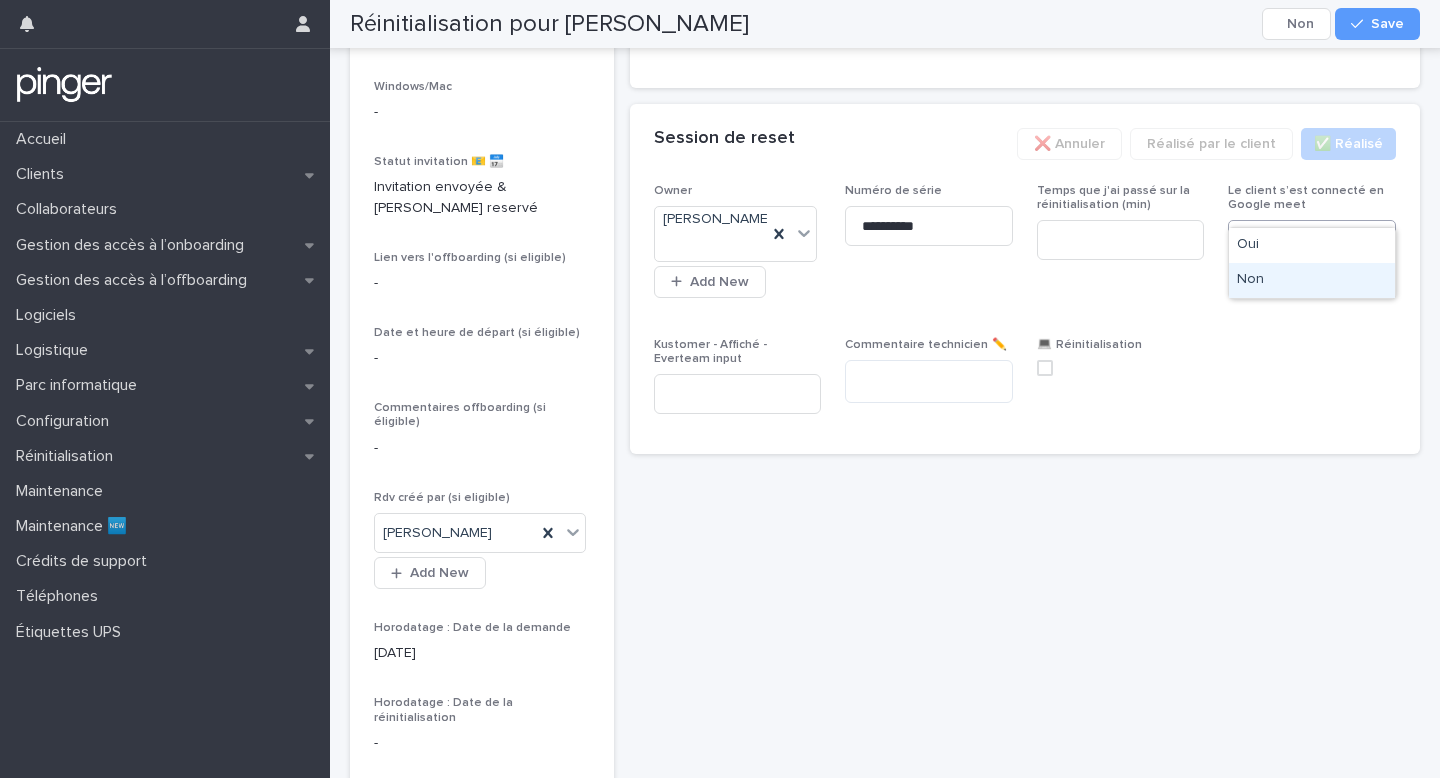 click on "Non" at bounding box center [1312, 280] 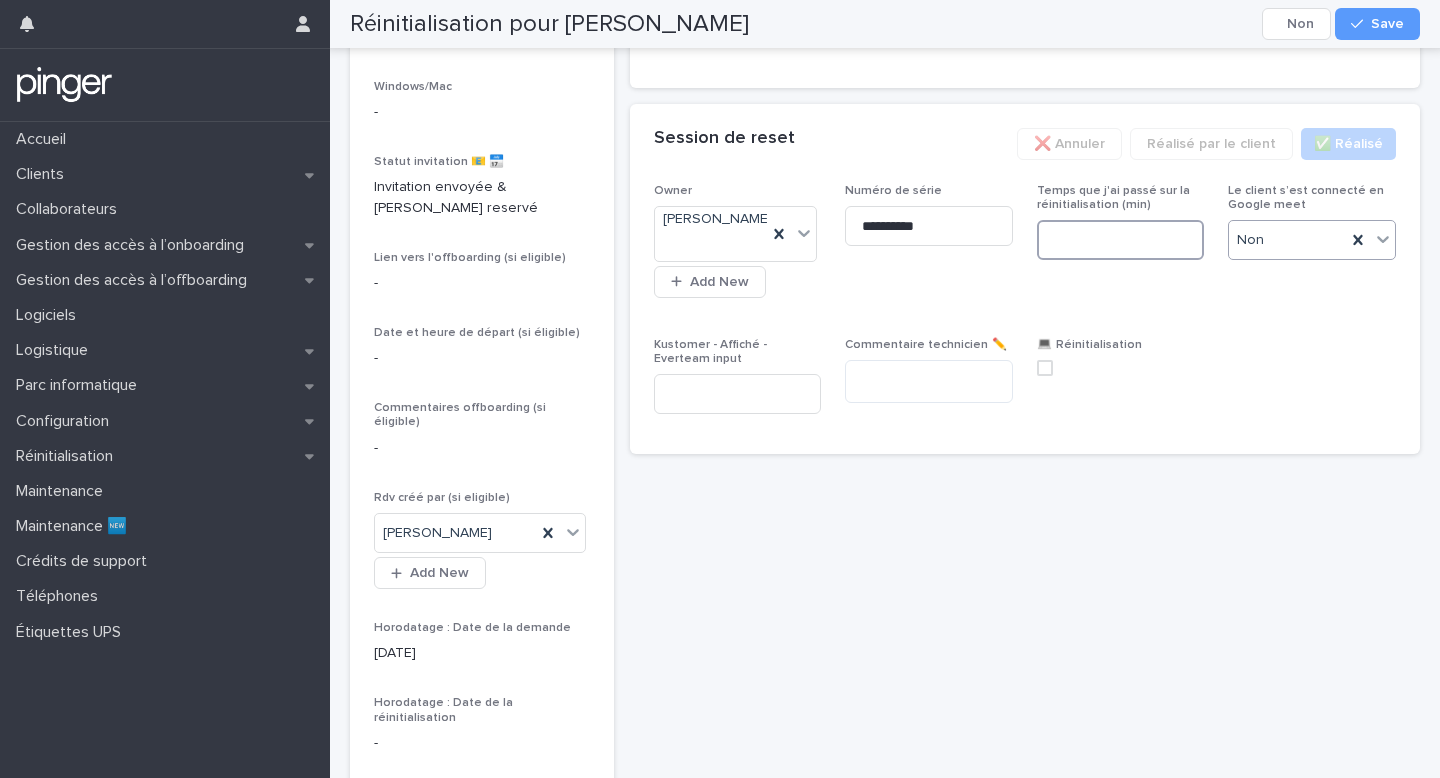 click at bounding box center (1121, 240) 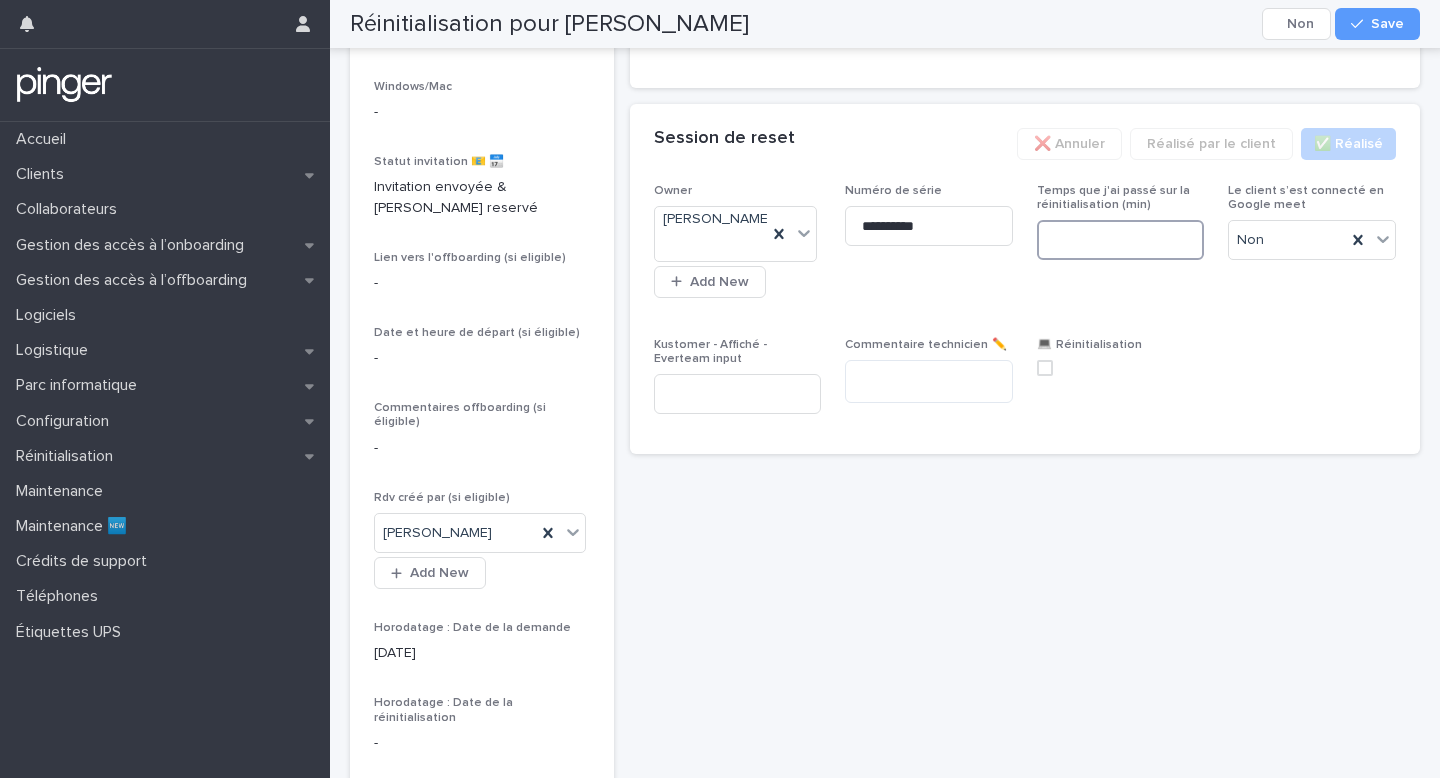 type on "*" 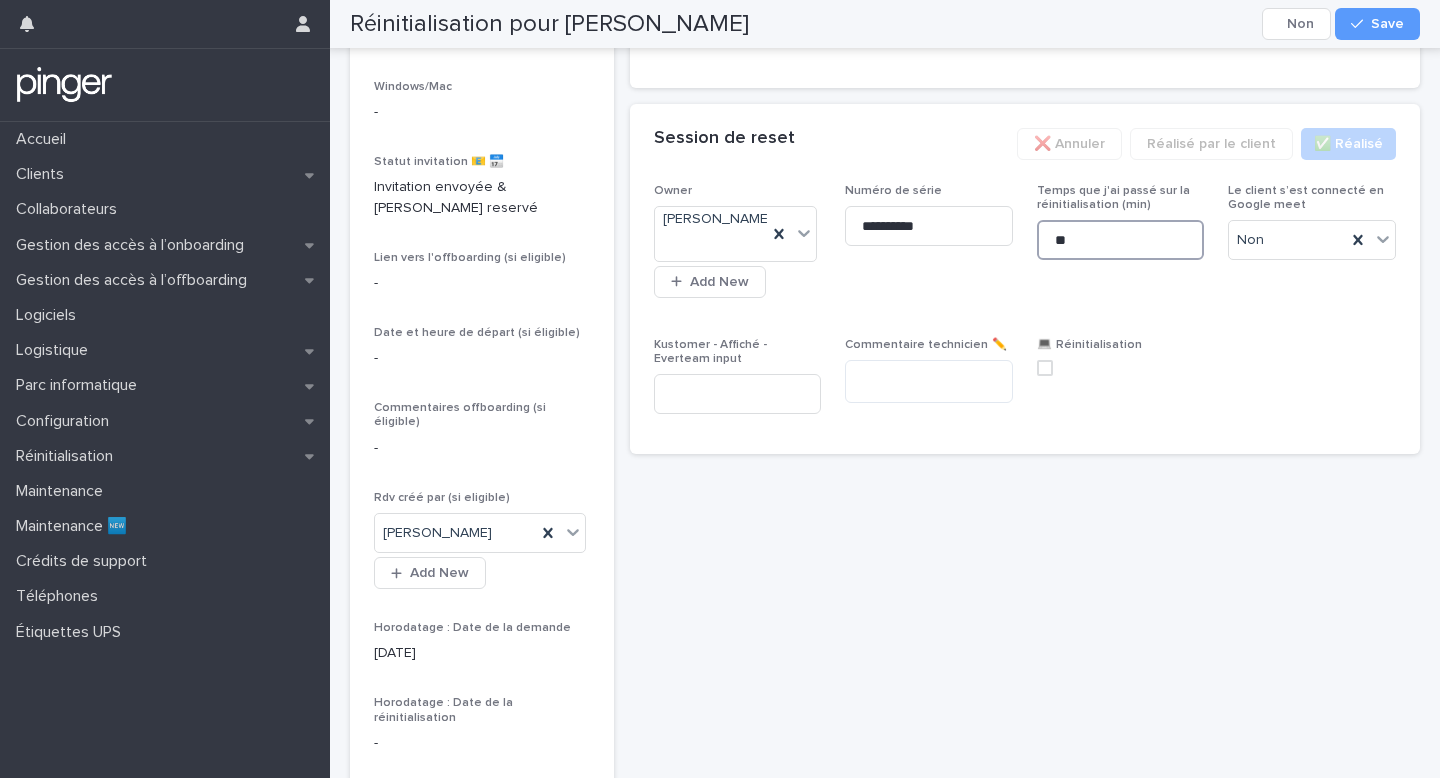 type on "**" 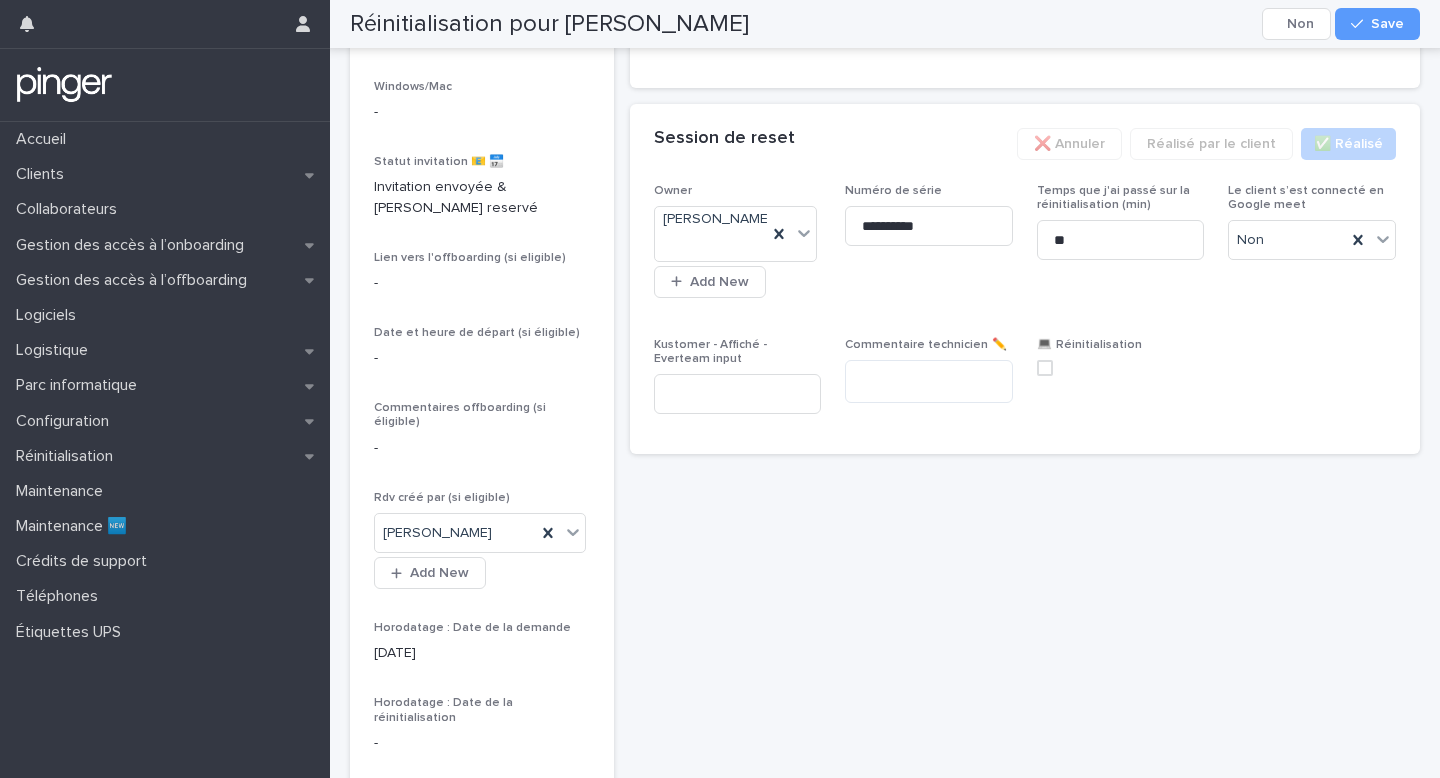 click at bounding box center (1121, 368) 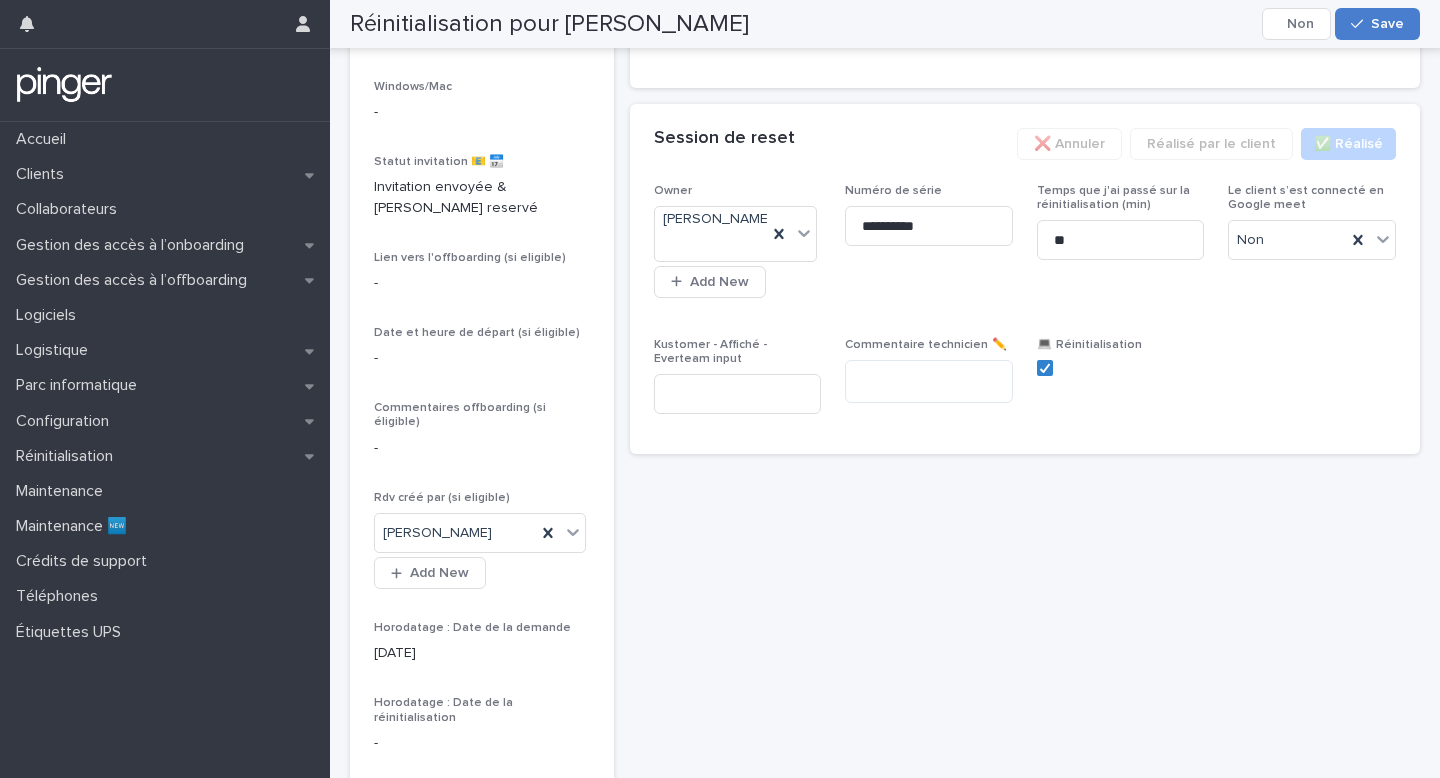 click on "Save" at bounding box center (1377, 24) 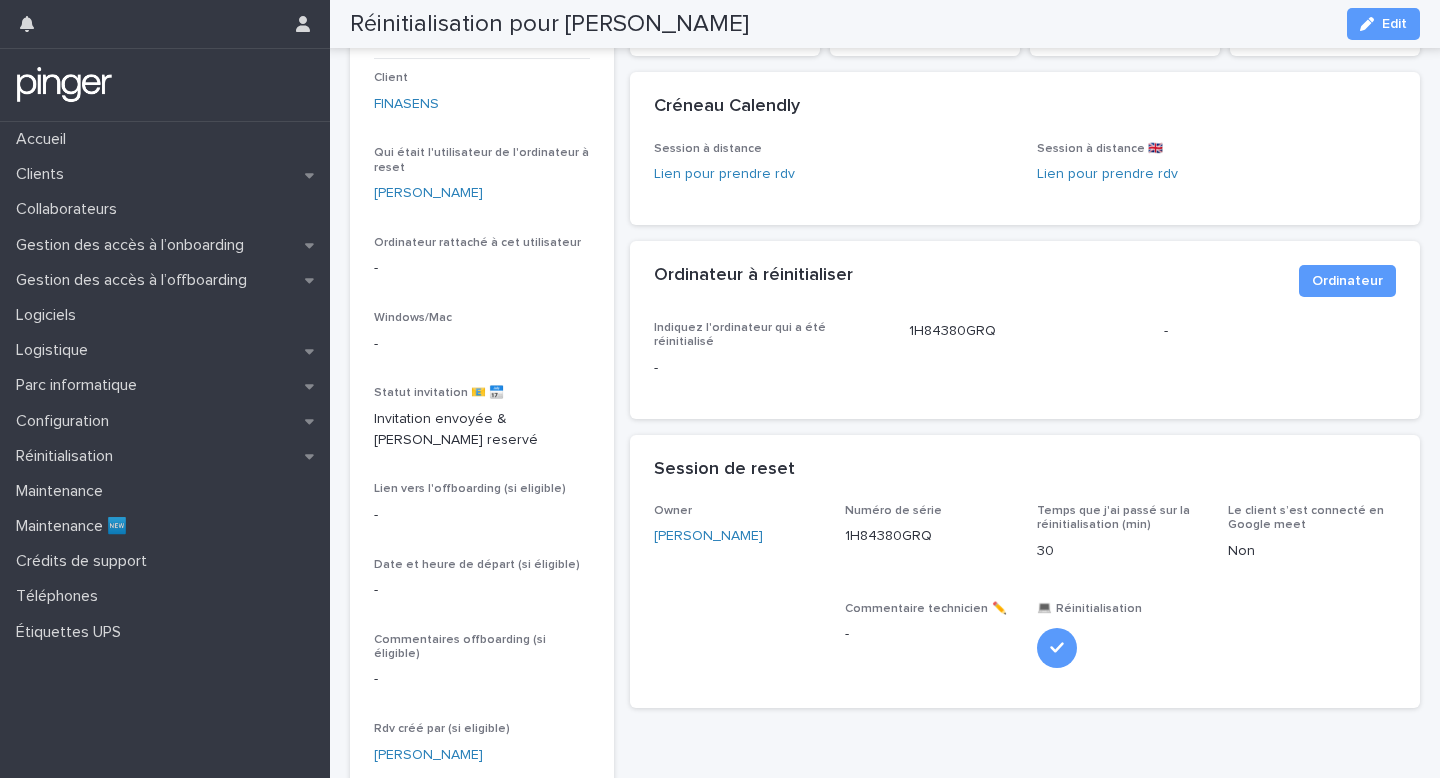 scroll, scrollTop: 136, scrollLeft: 0, axis: vertical 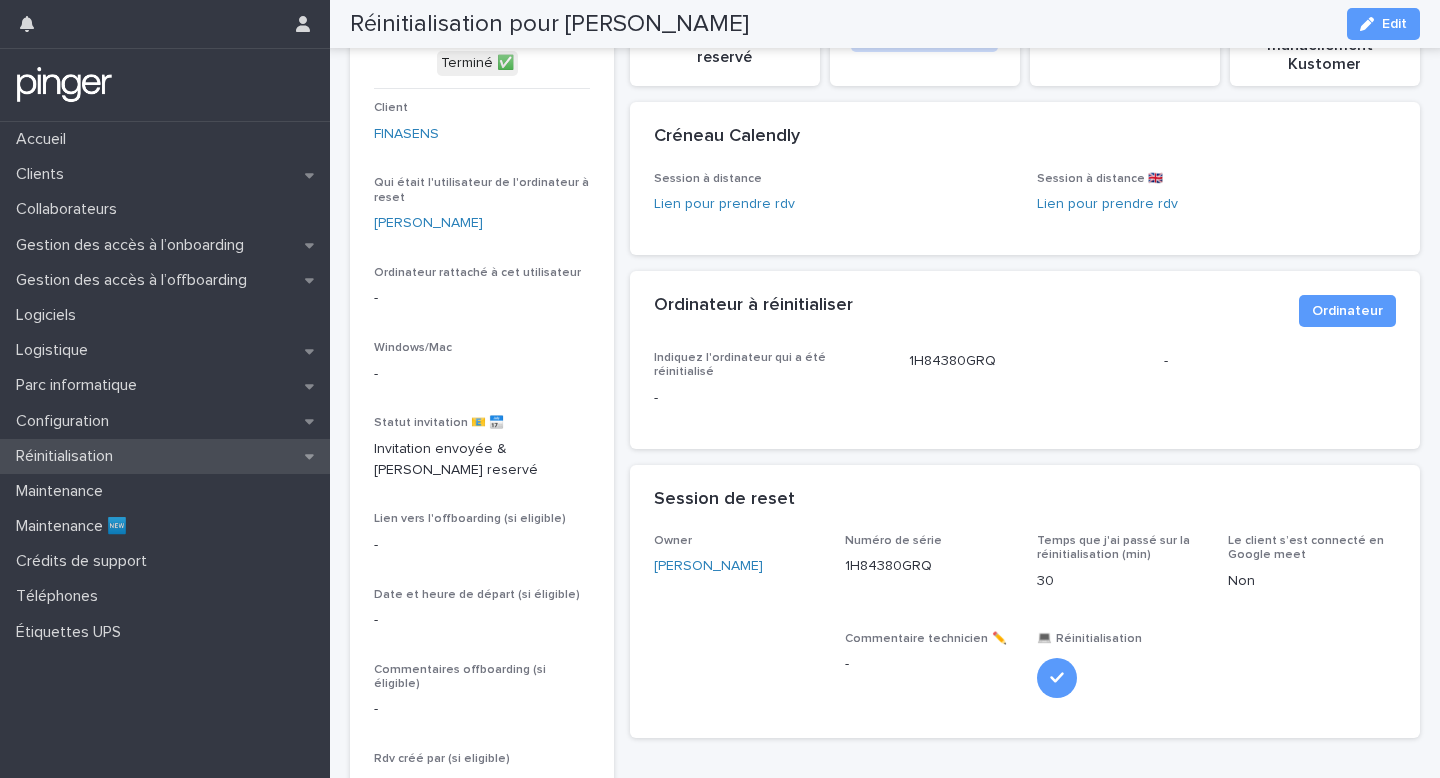 click on "Réinitialisation" at bounding box center (165, 456) 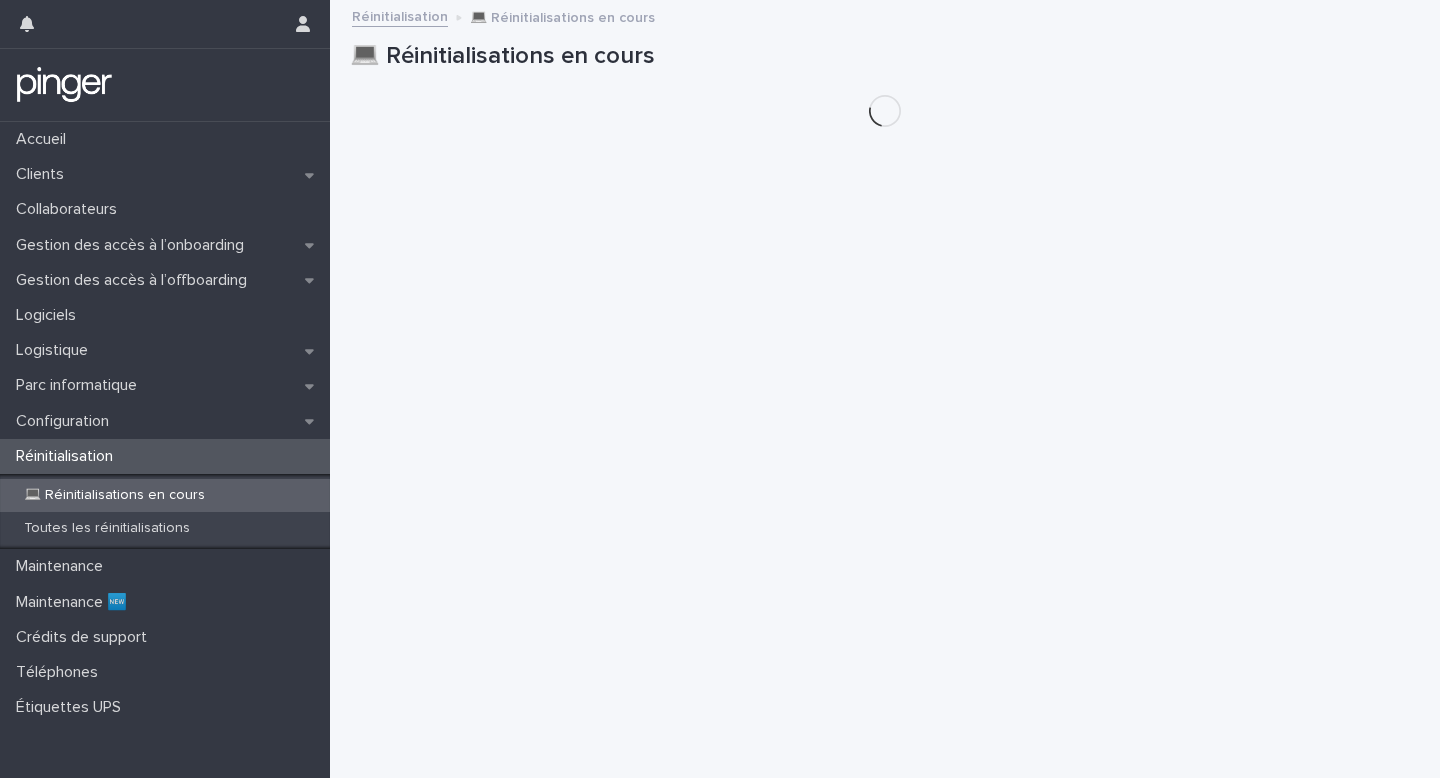 scroll, scrollTop: 0, scrollLeft: 0, axis: both 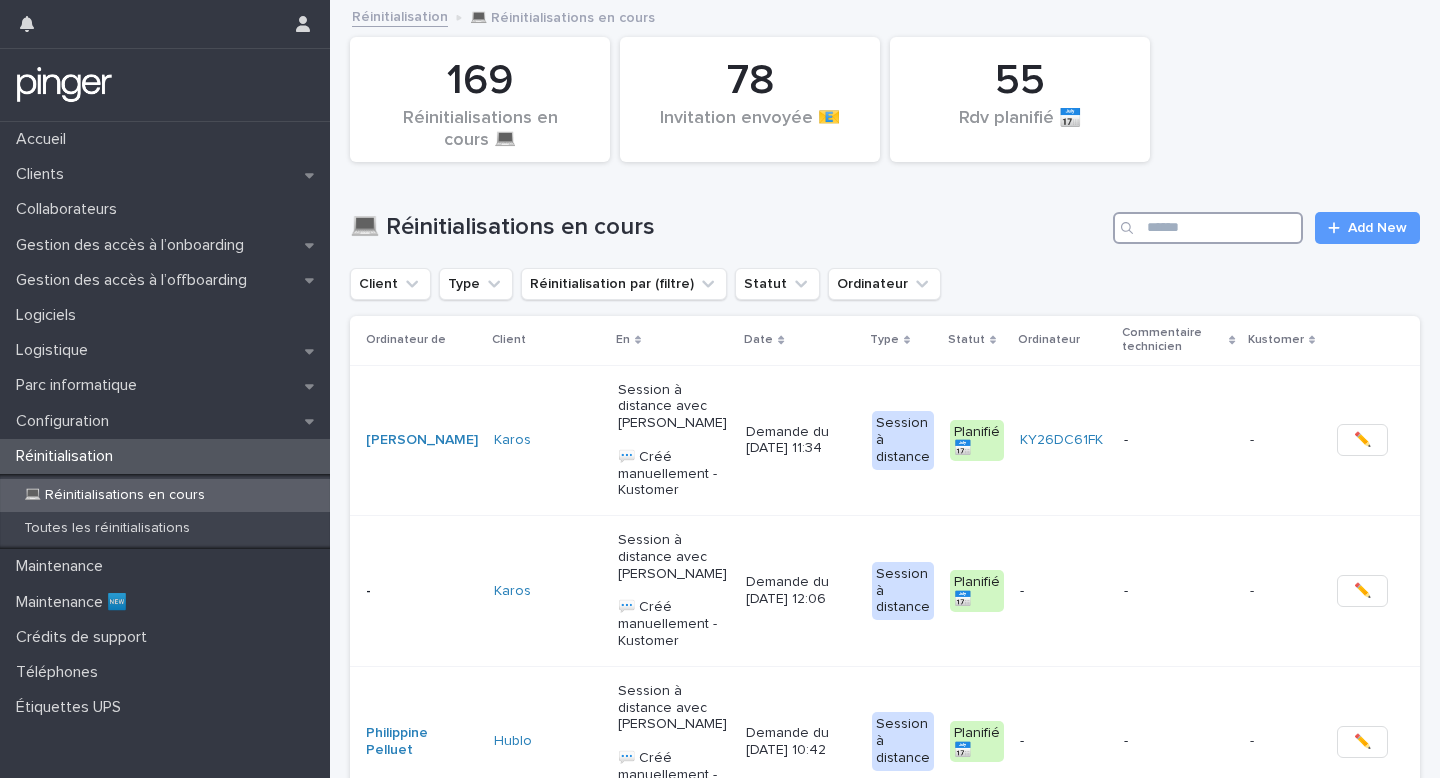 click at bounding box center [1208, 228] 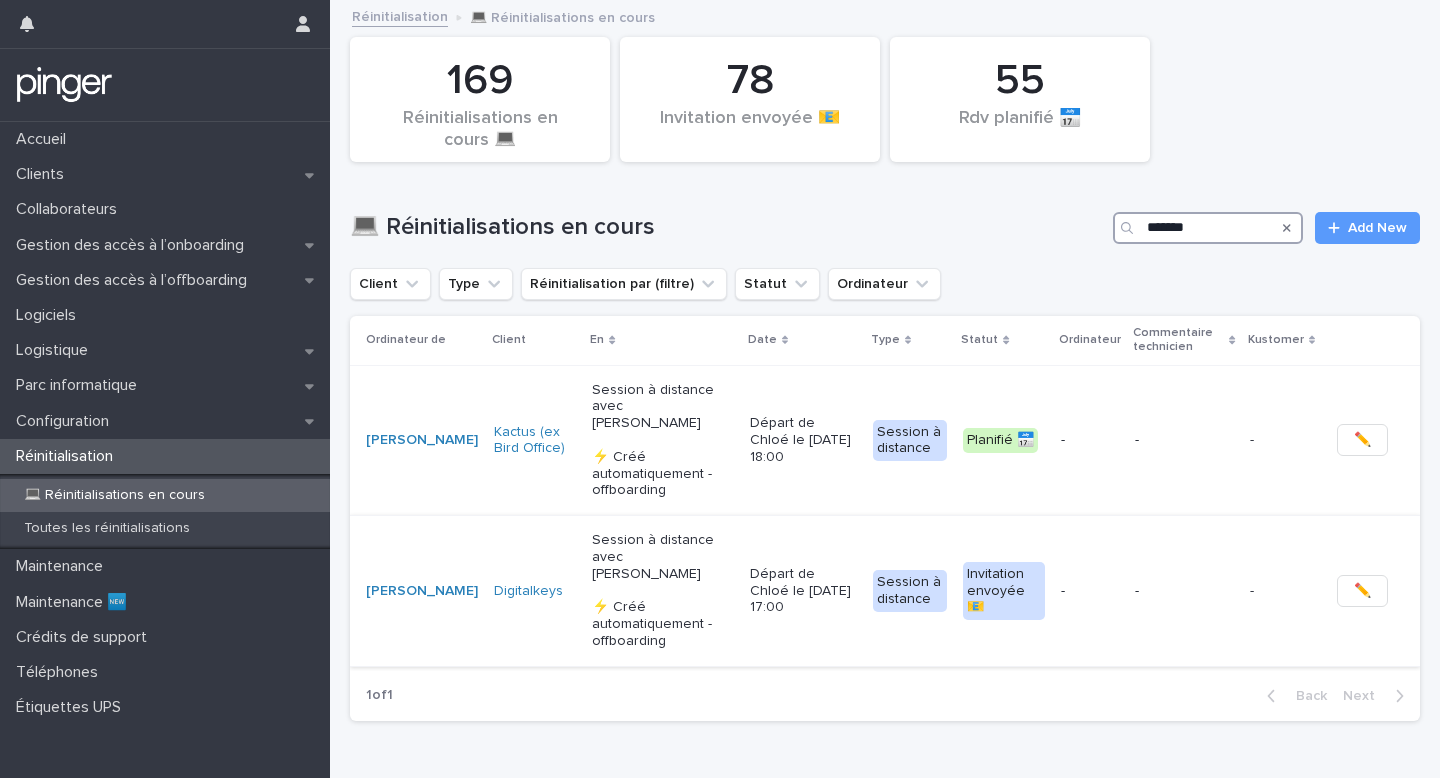type on "*******" 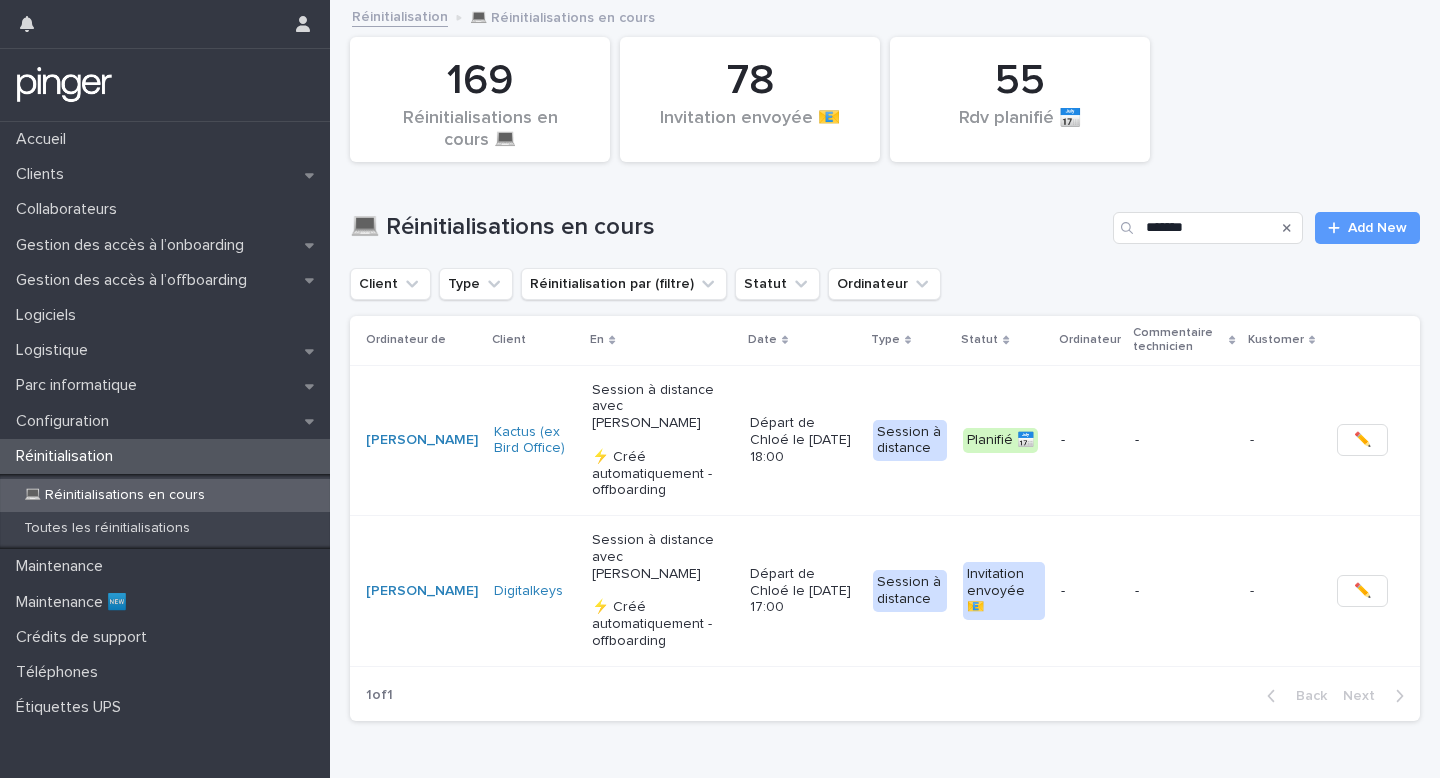 click on "Départ de Chloé le [DATE] 17:00" at bounding box center (803, 591) 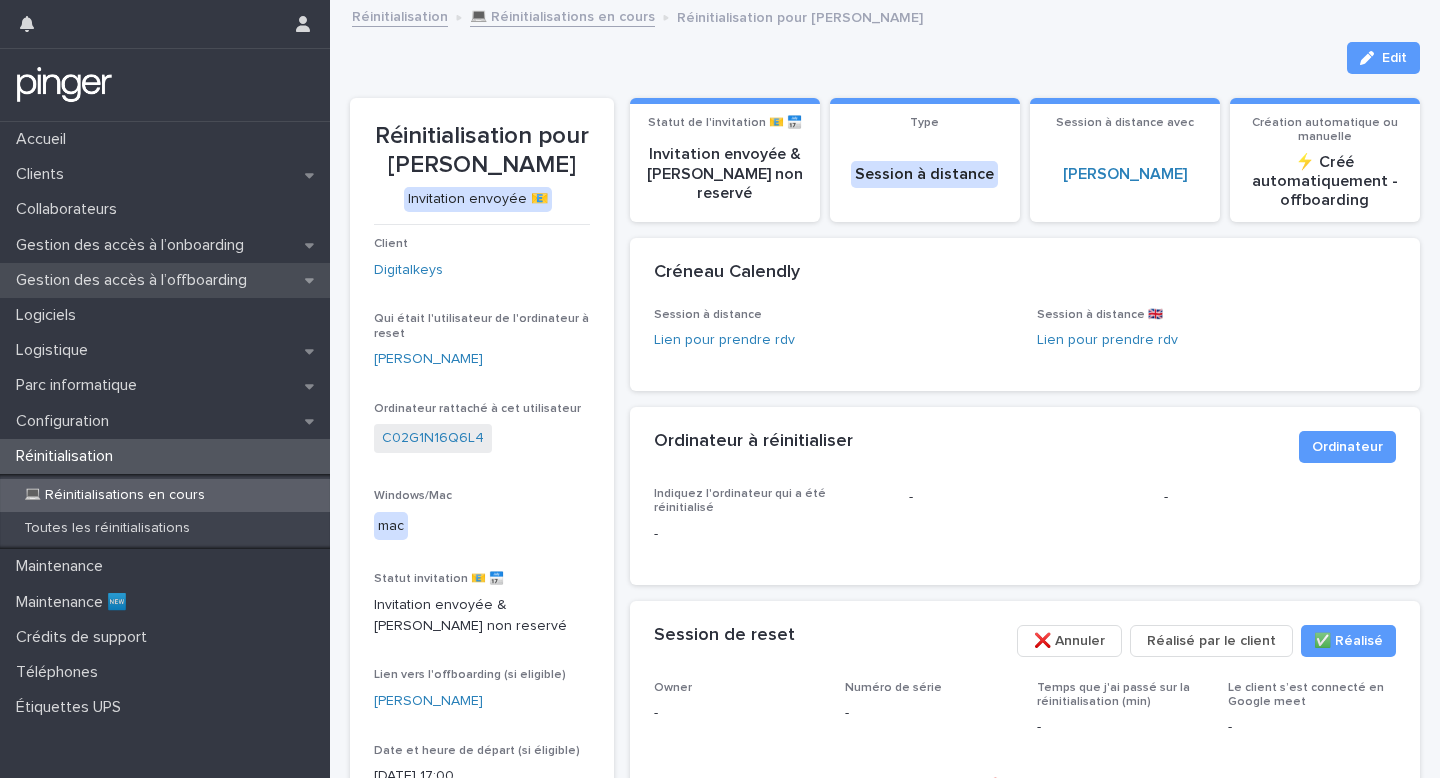 click on "Gestion des accès à l’offboarding" at bounding box center [165, 280] 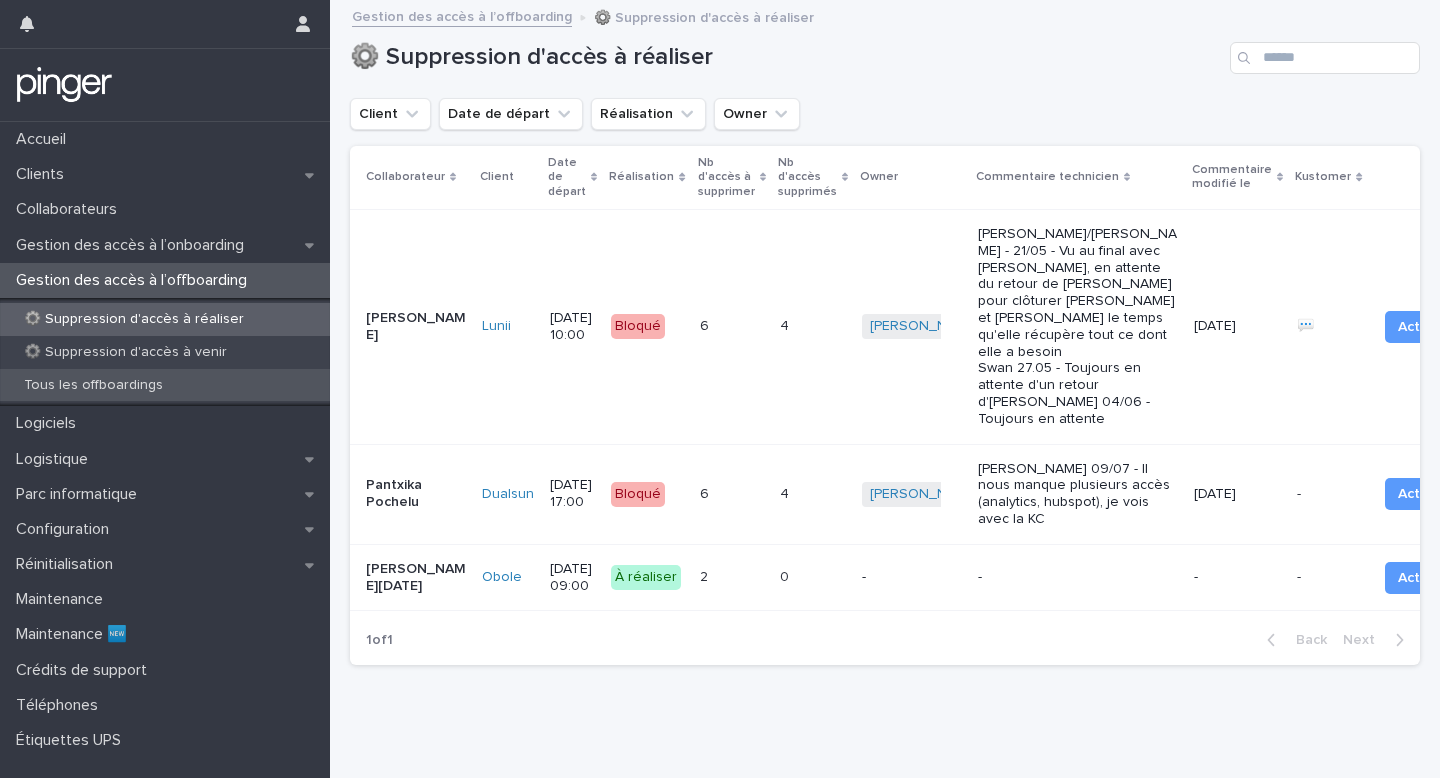 click on "Tous les offboardings" at bounding box center (165, 385) 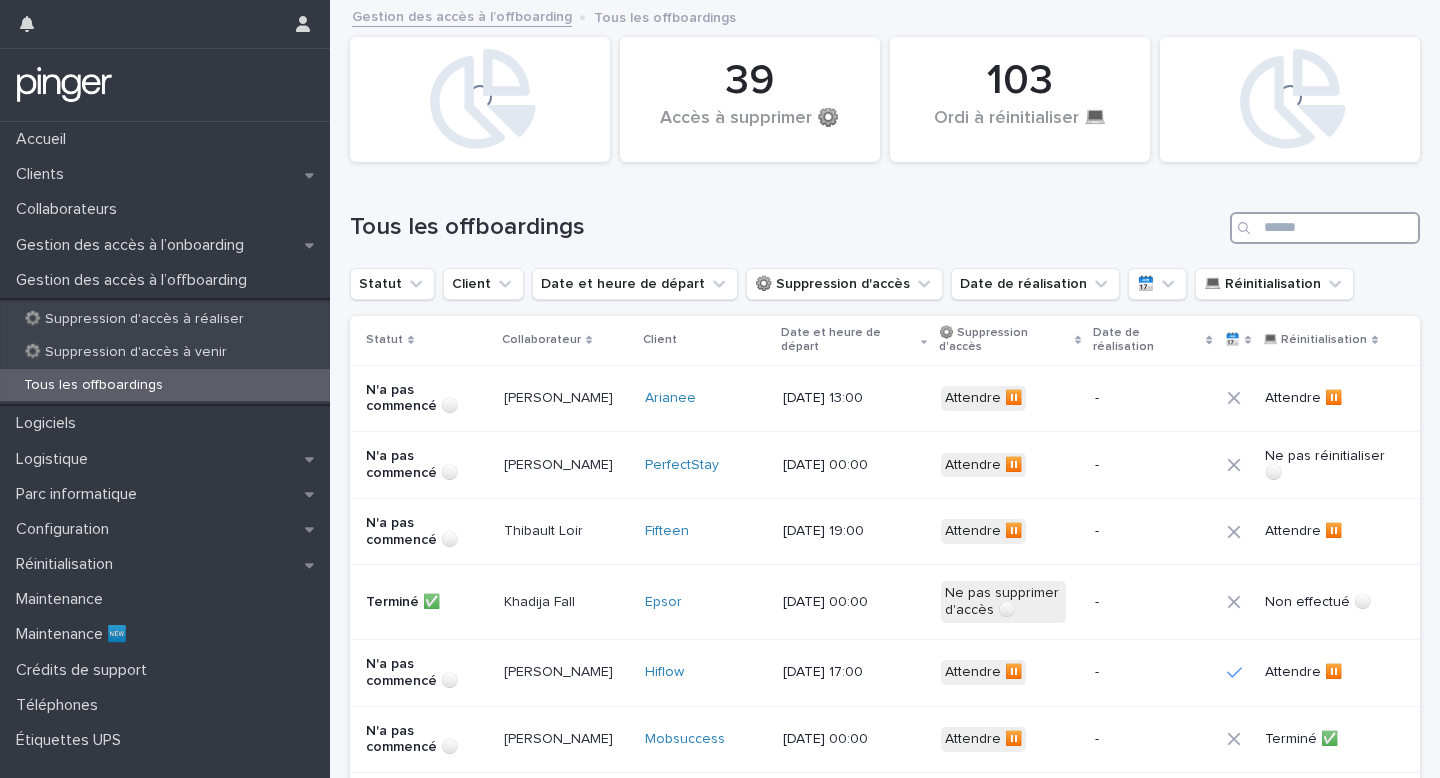 click at bounding box center [1325, 228] 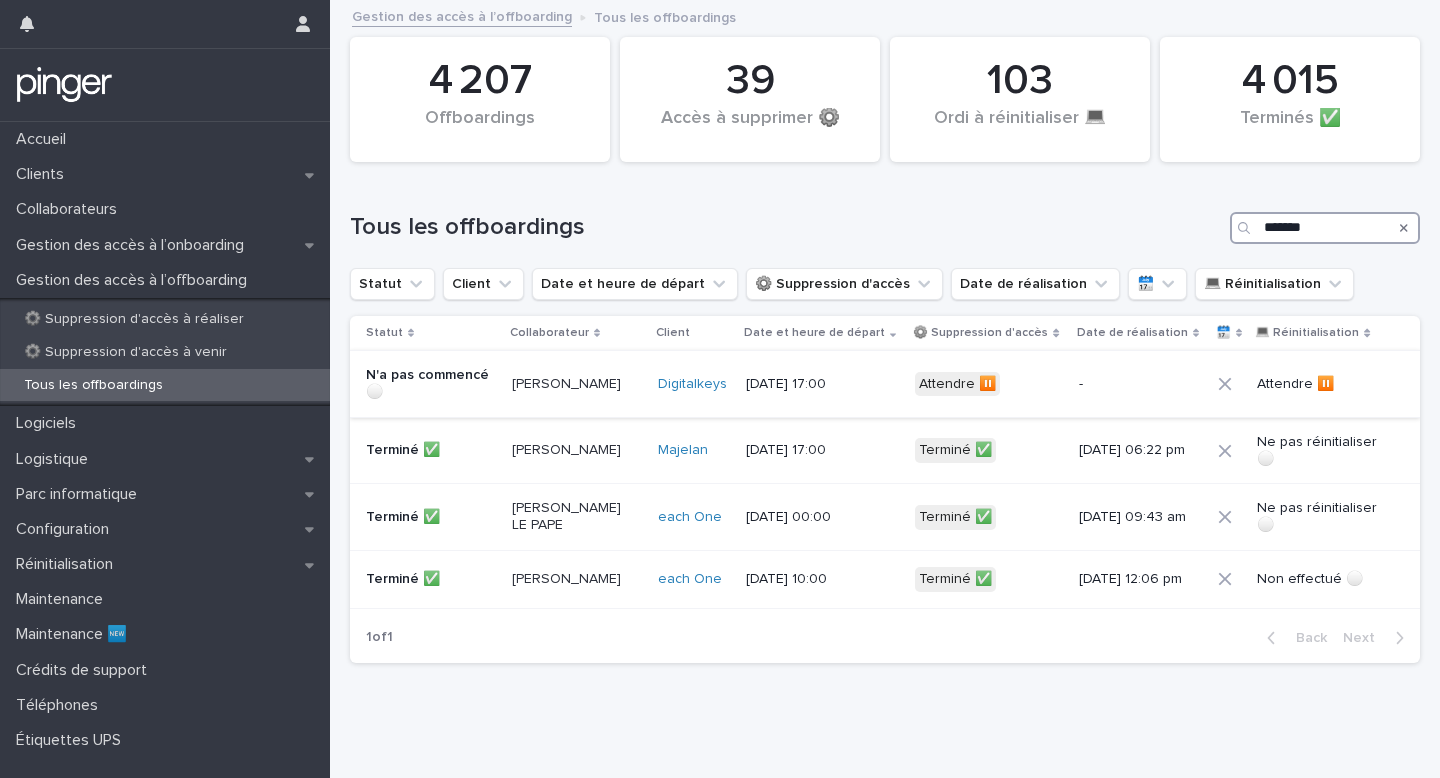 type on "*******" 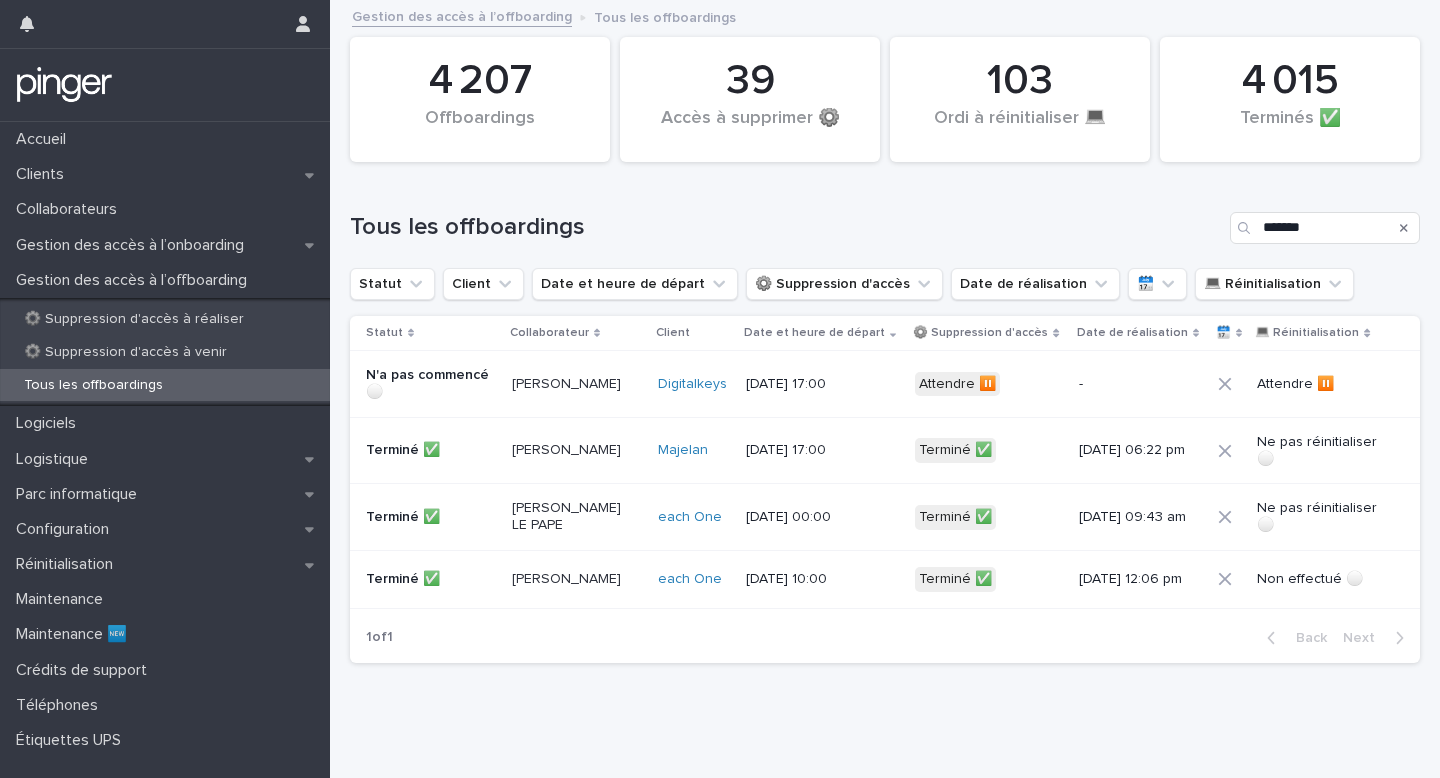 click on "[DATE] 17:00" at bounding box center (808, 384) 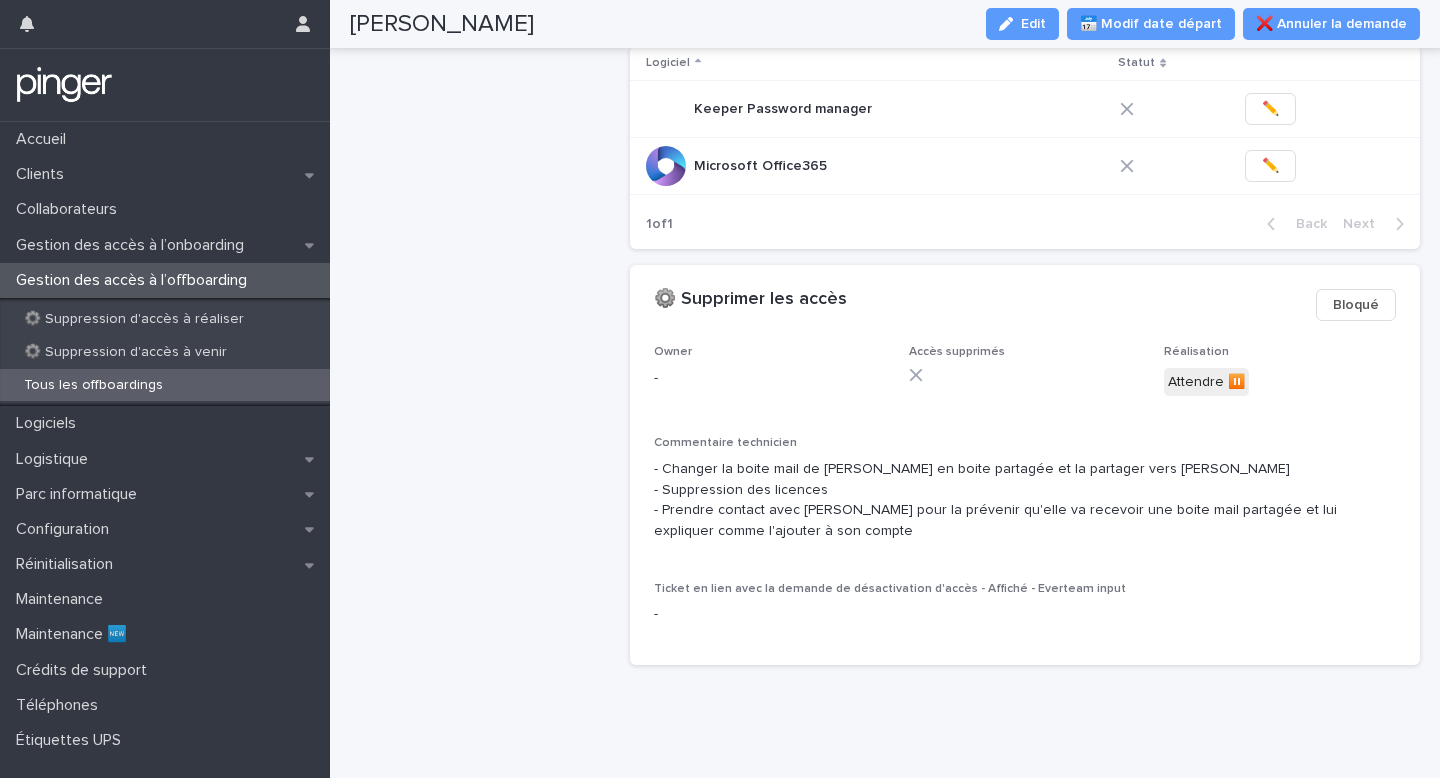 scroll, scrollTop: 547, scrollLeft: 0, axis: vertical 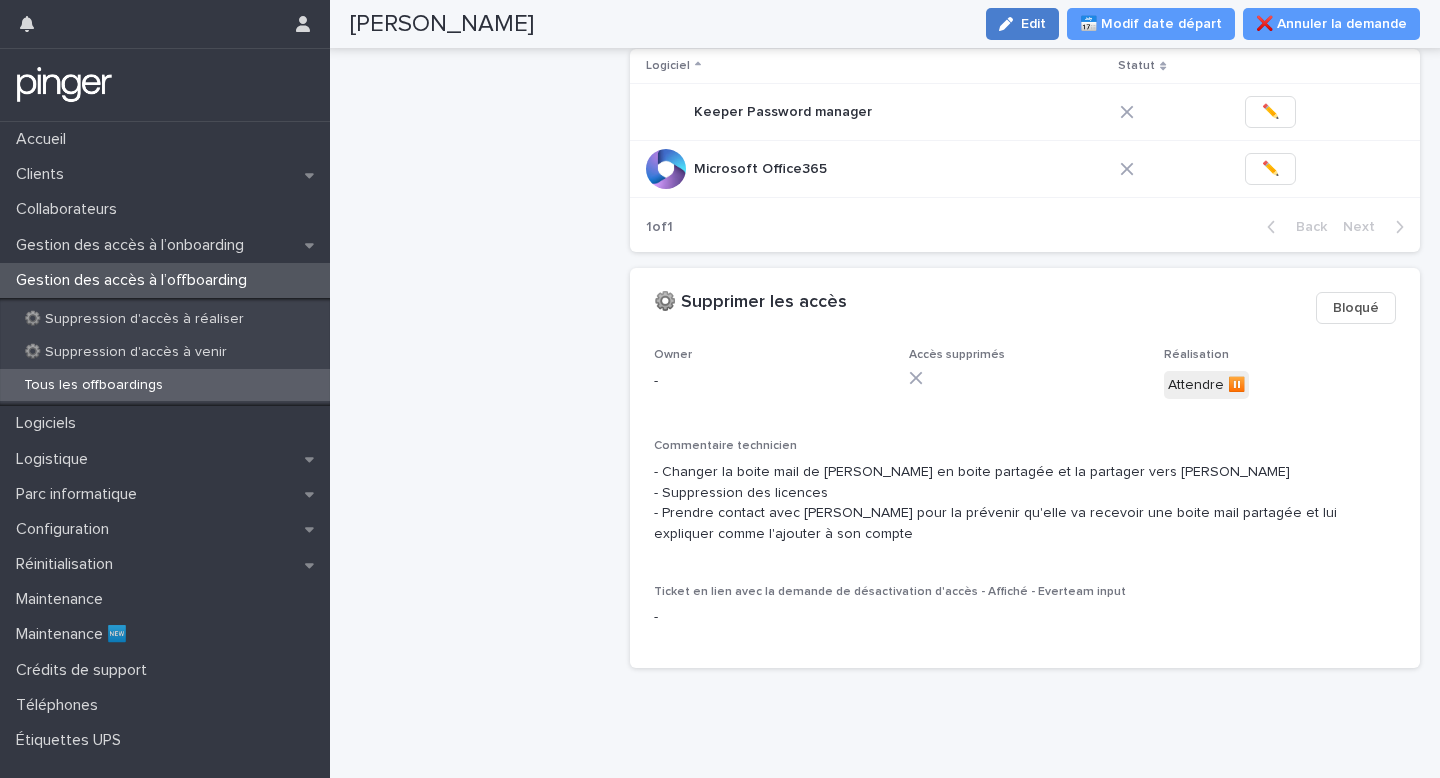 click on "Edit" at bounding box center (1033, 24) 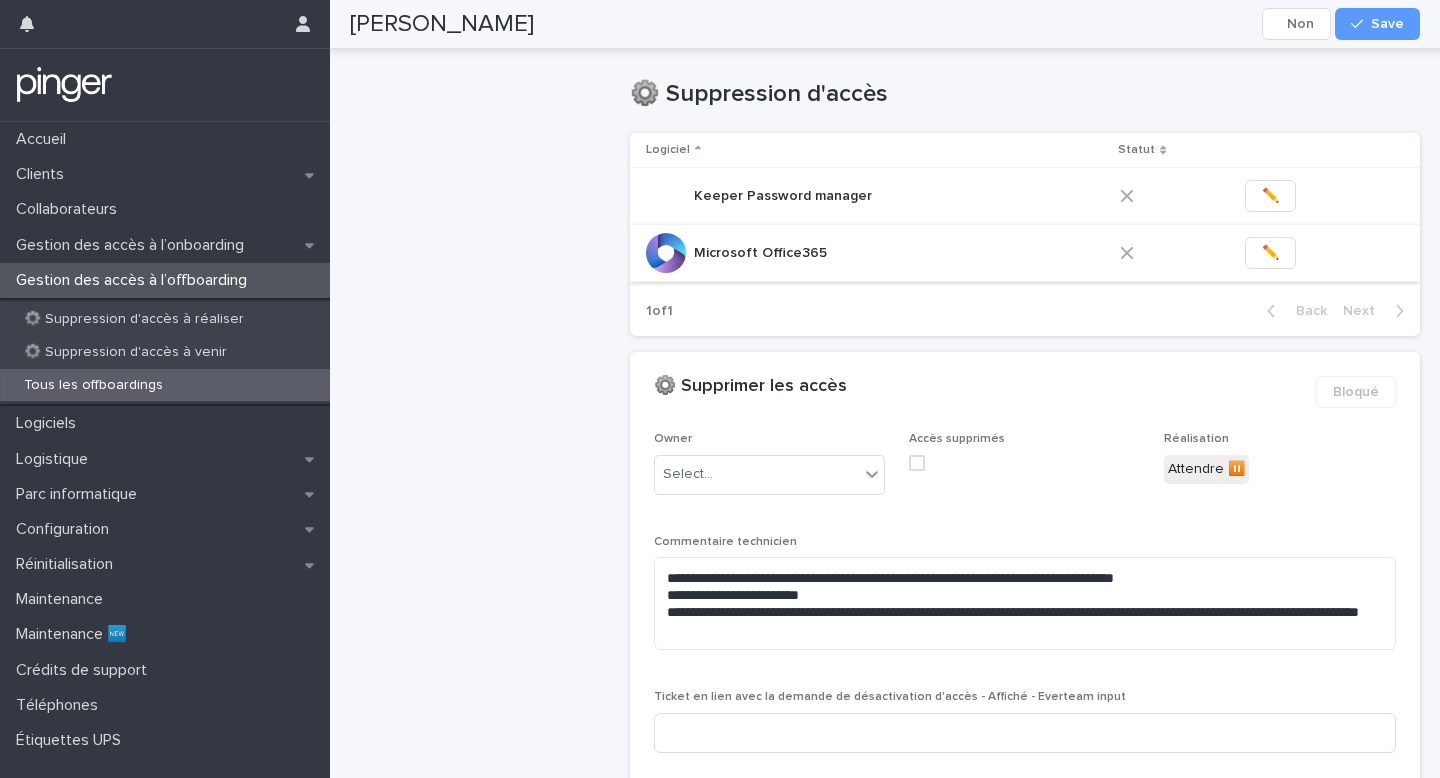 scroll, scrollTop: 563, scrollLeft: 0, axis: vertical 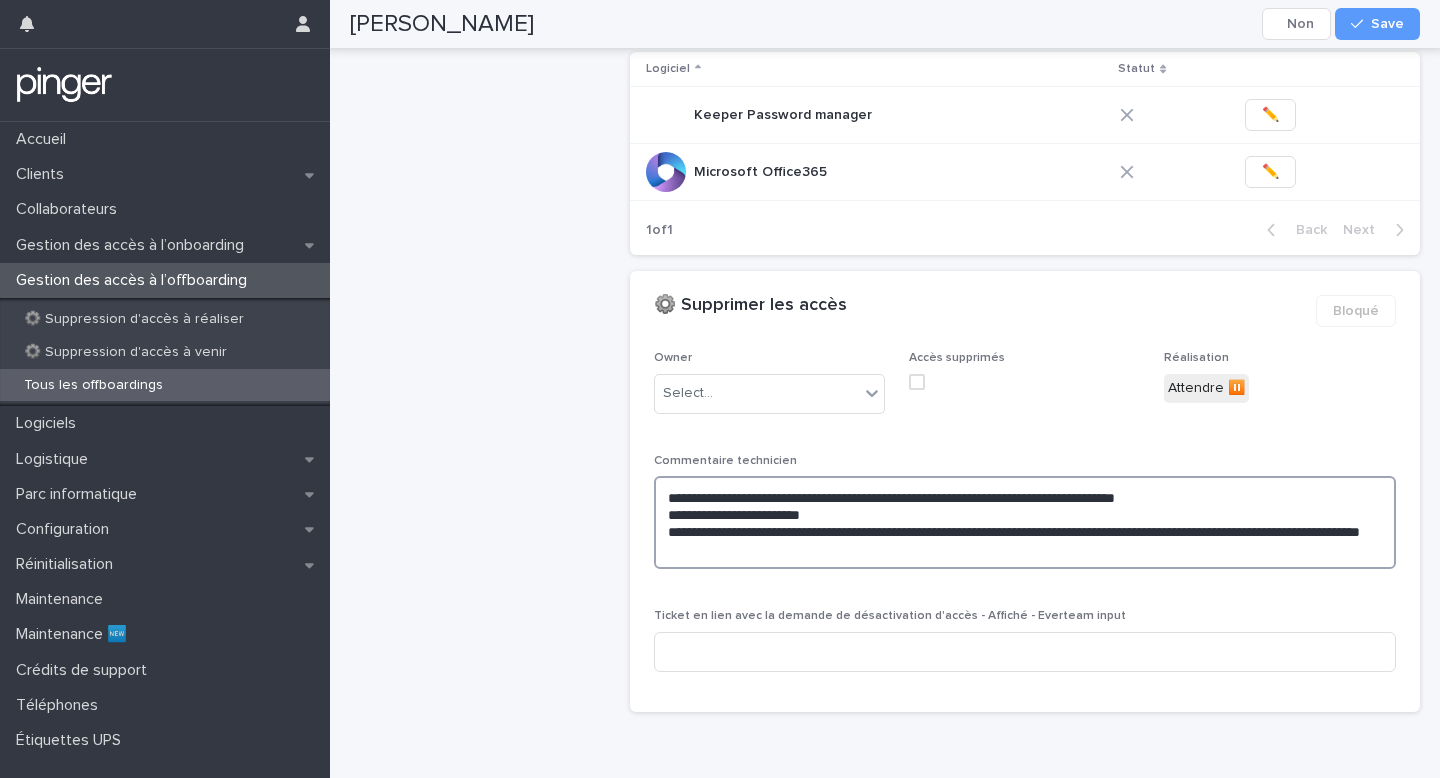 click on "**********" at bounding box center [1025, 522] 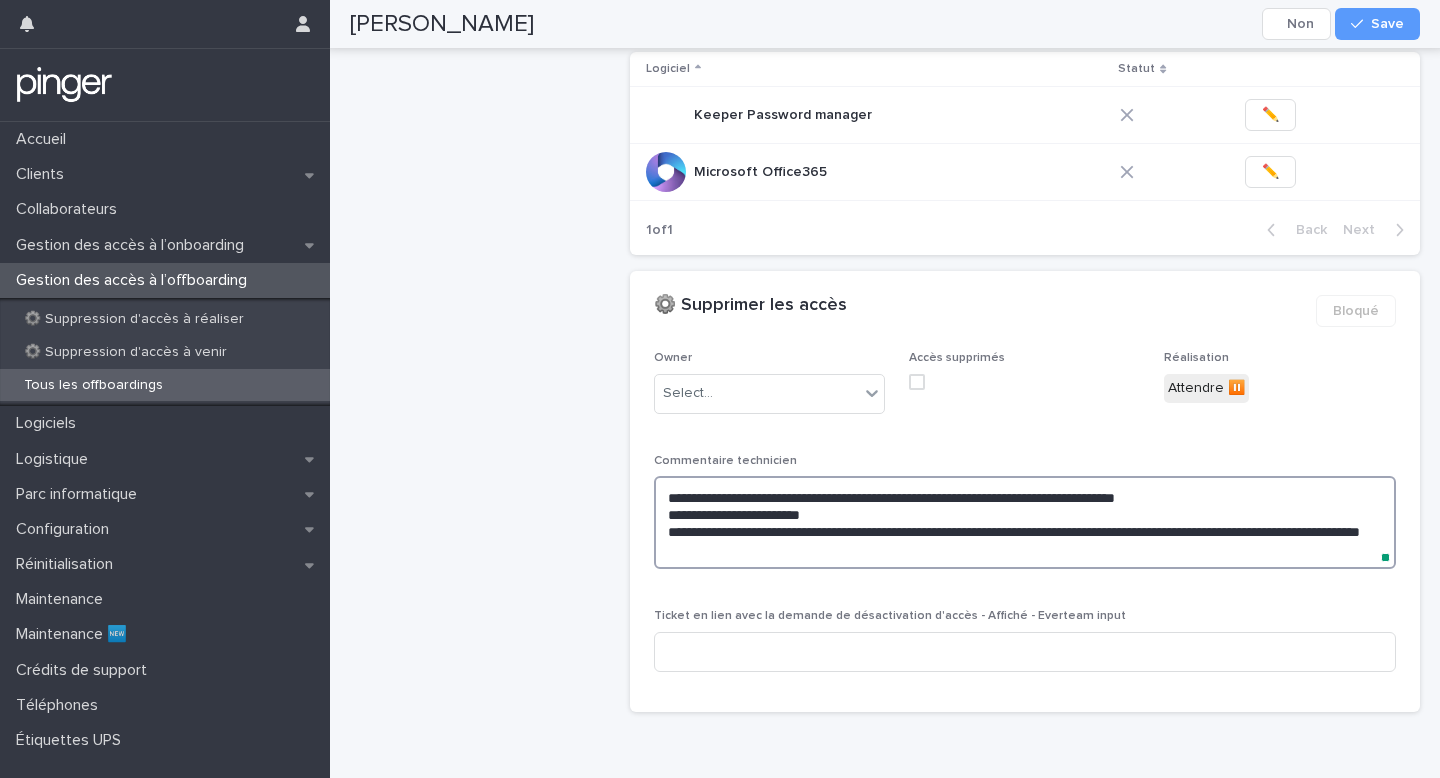 click on "**********" at bounding box center (1025, 522) 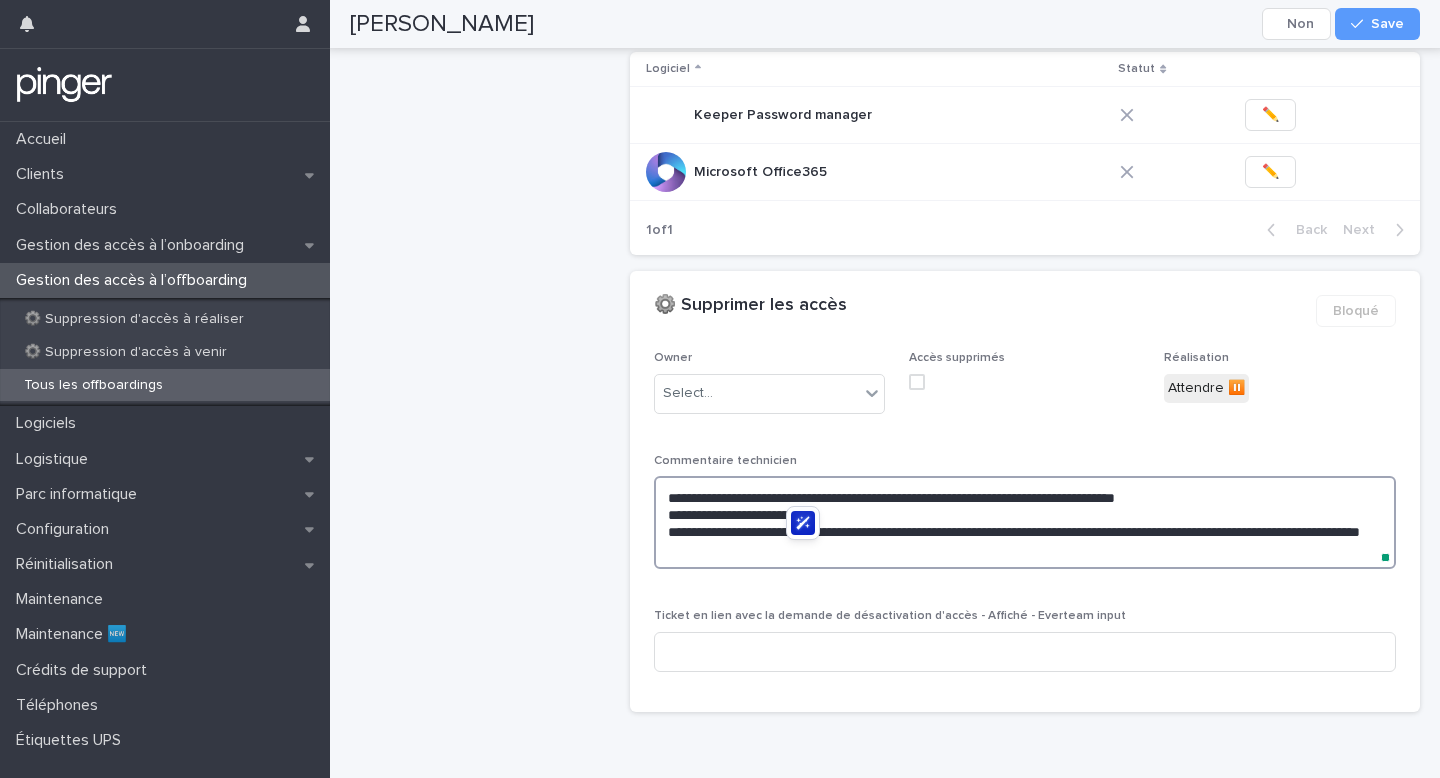 click on "**********" at bounding box center [1025, 522] 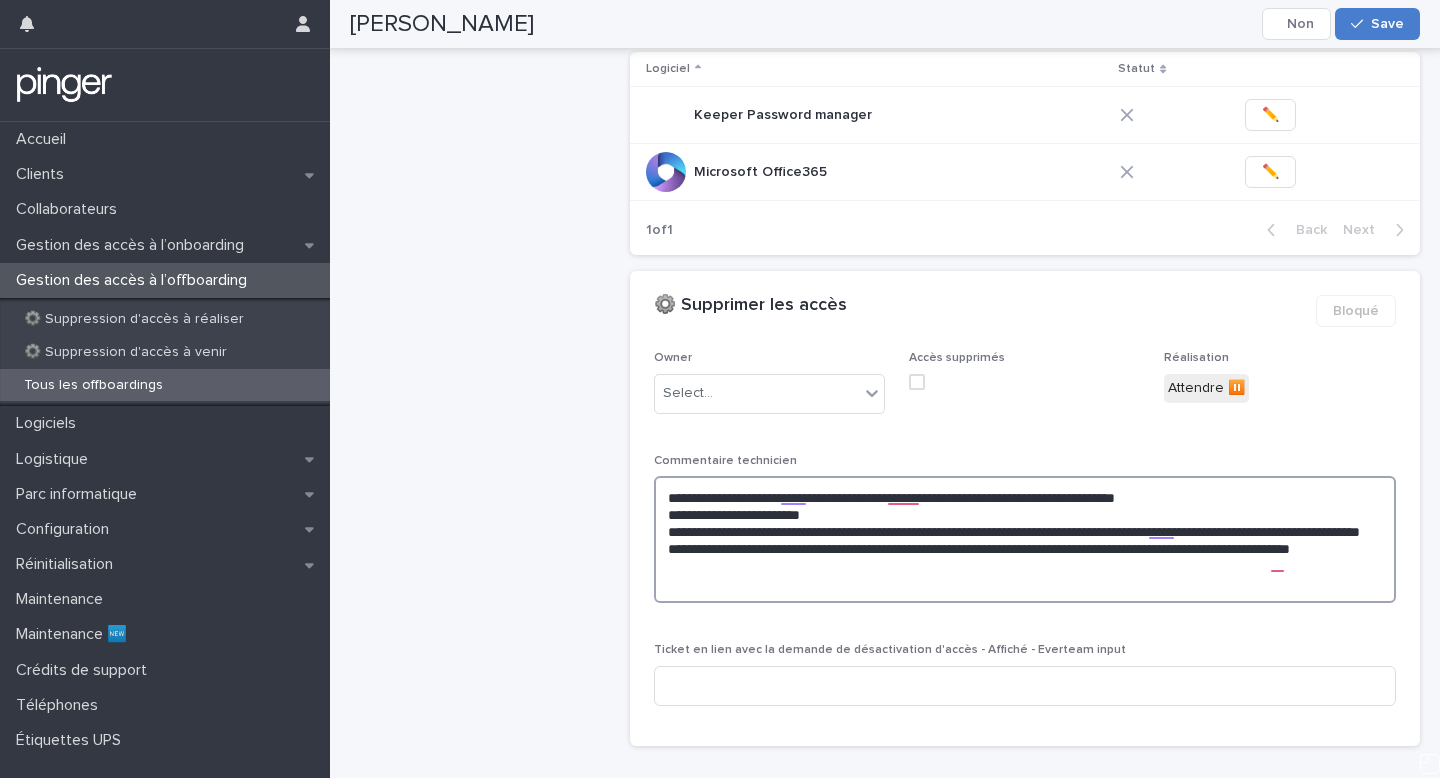 type on "**********" 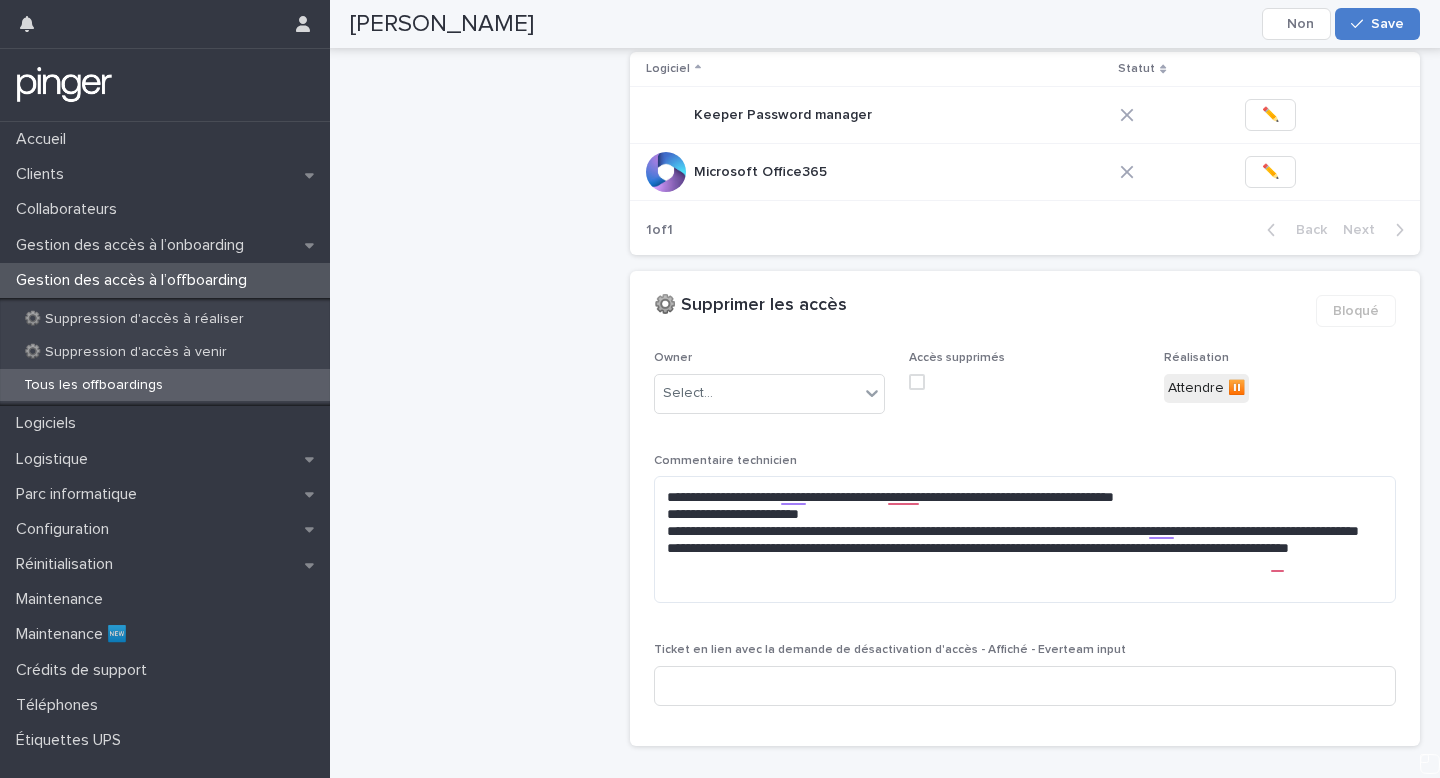 drag, startPoint x: 1383, startPoint y: 15, endPoint x: 1372, endPoint y: 27, distance: 16.27882 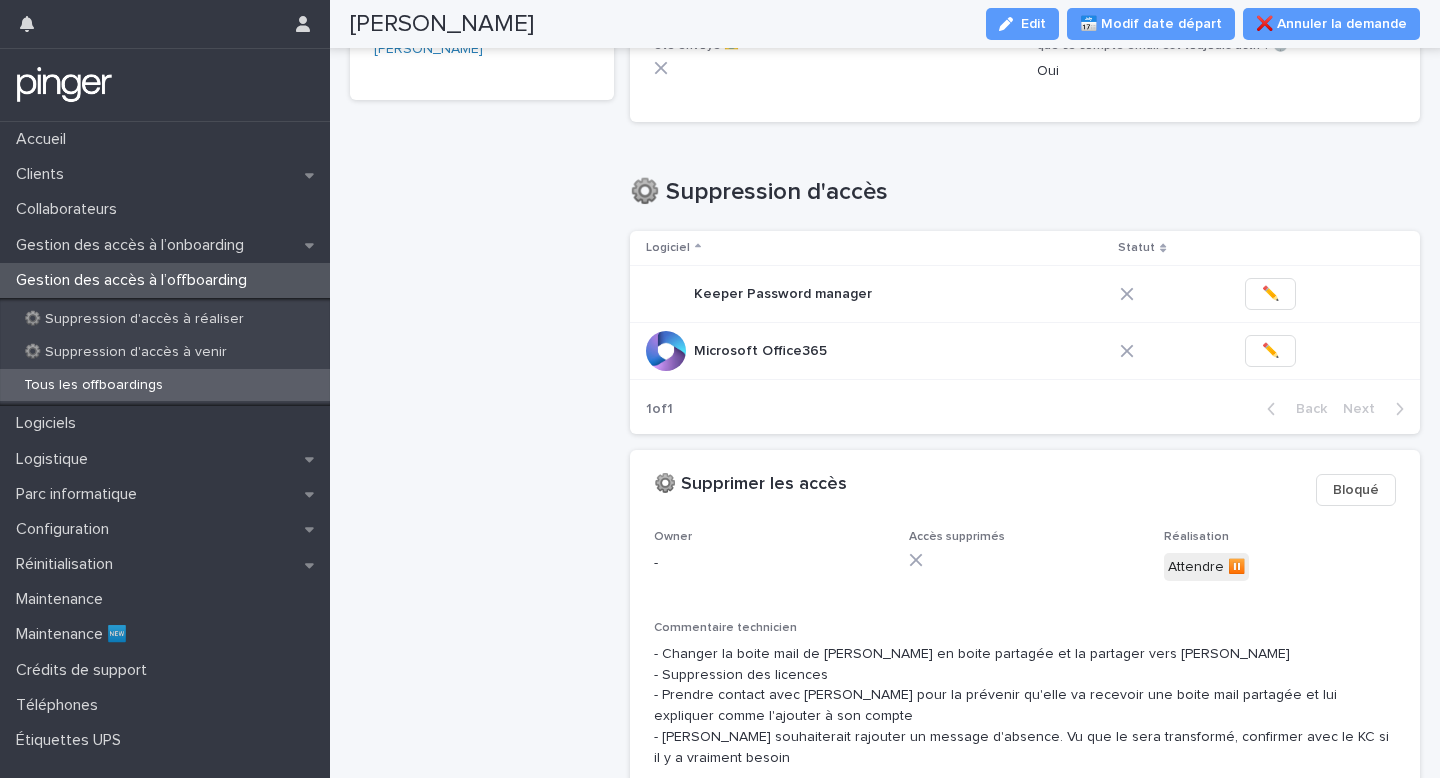 scroll, scrollTop: 367, scrollLeft: 0, axis: vertical 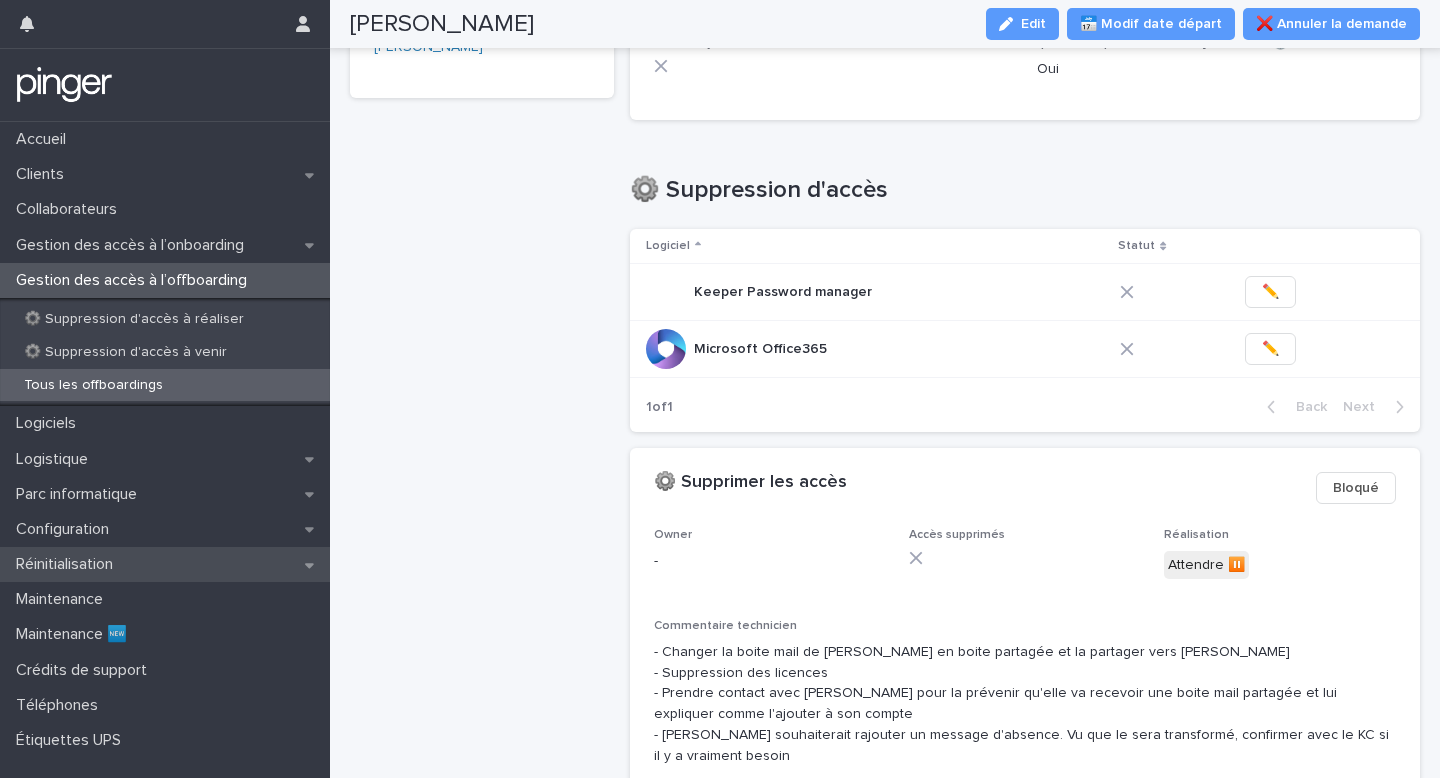 click on "Réinitialisation" at bounding box center (165, 564) 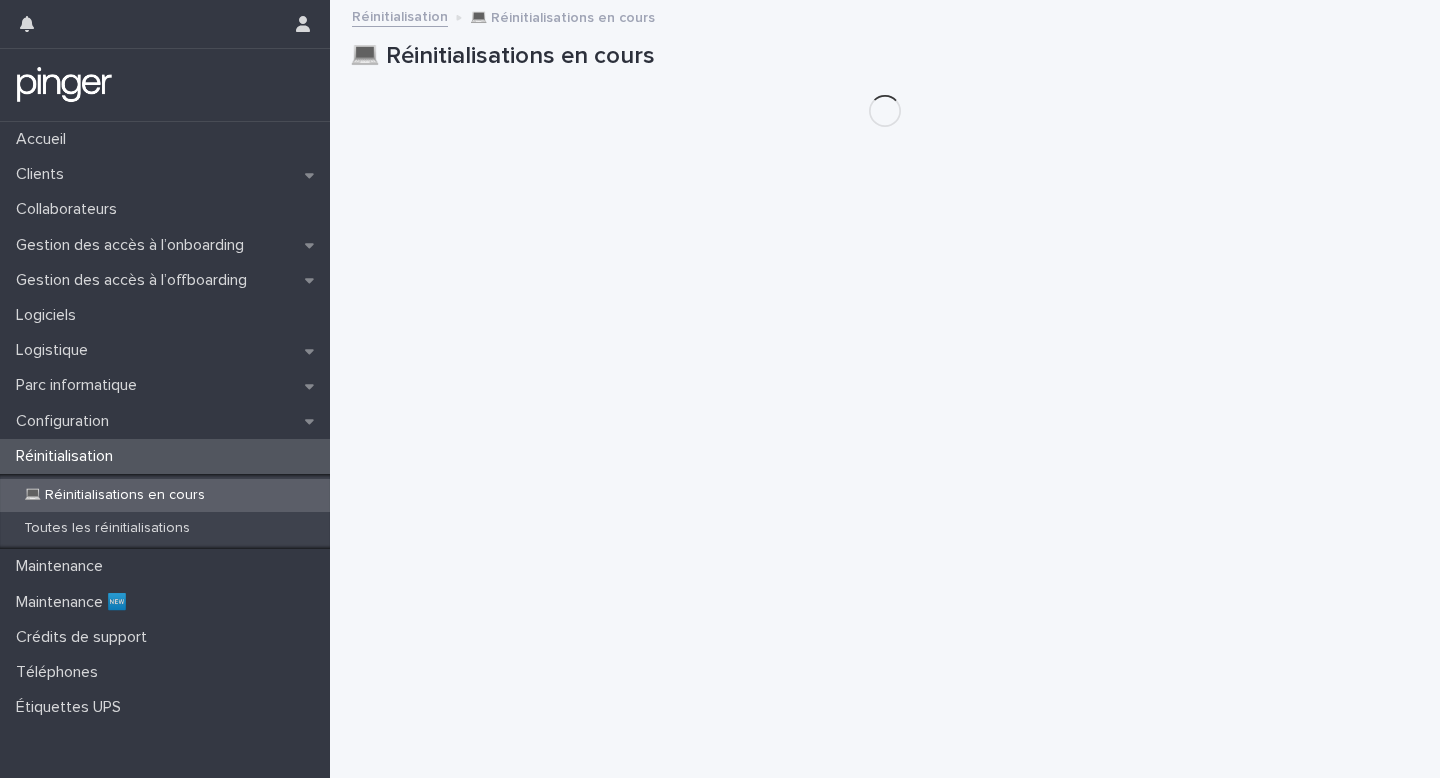 scroll, scrollTop: 0, scrollLeft: 0, axis: both 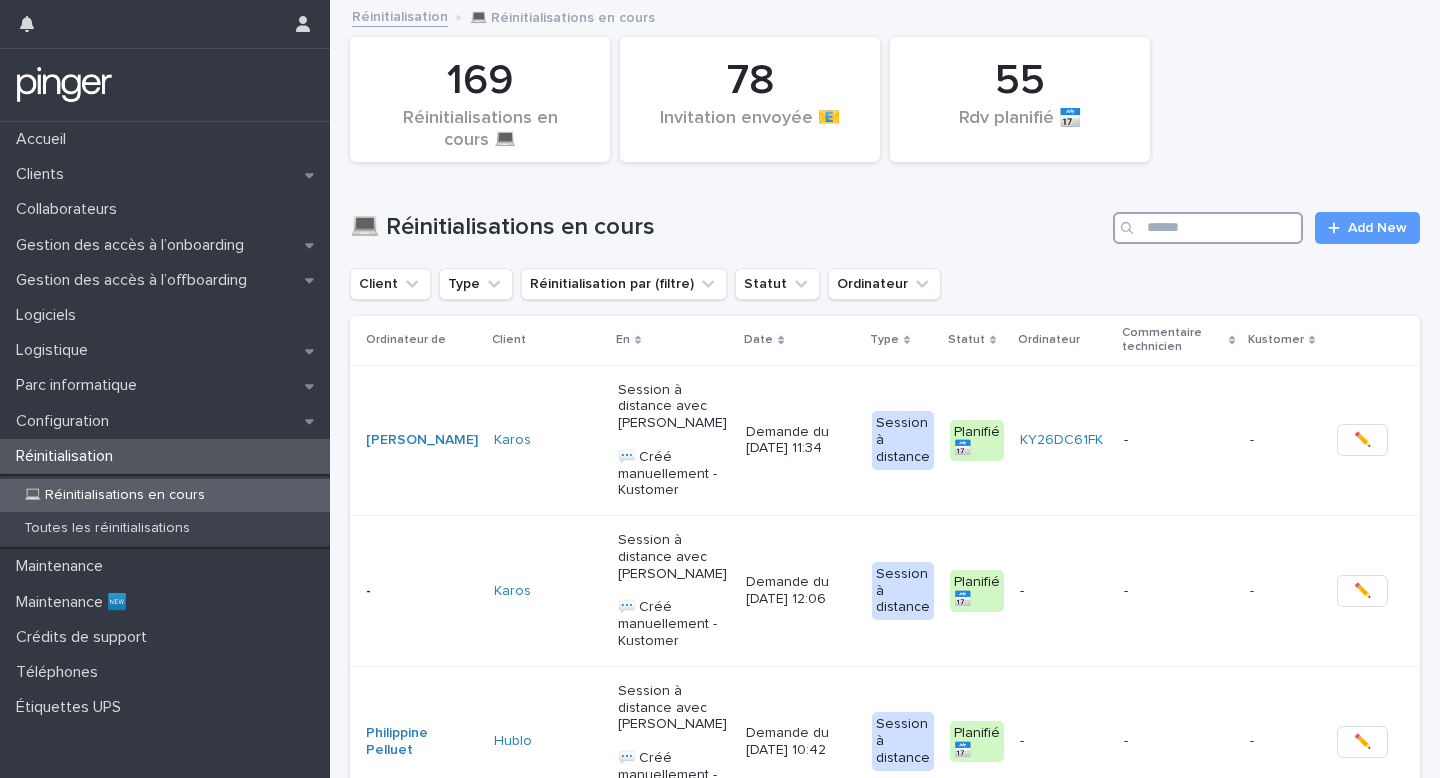 click at bounding box center [1208, 228] 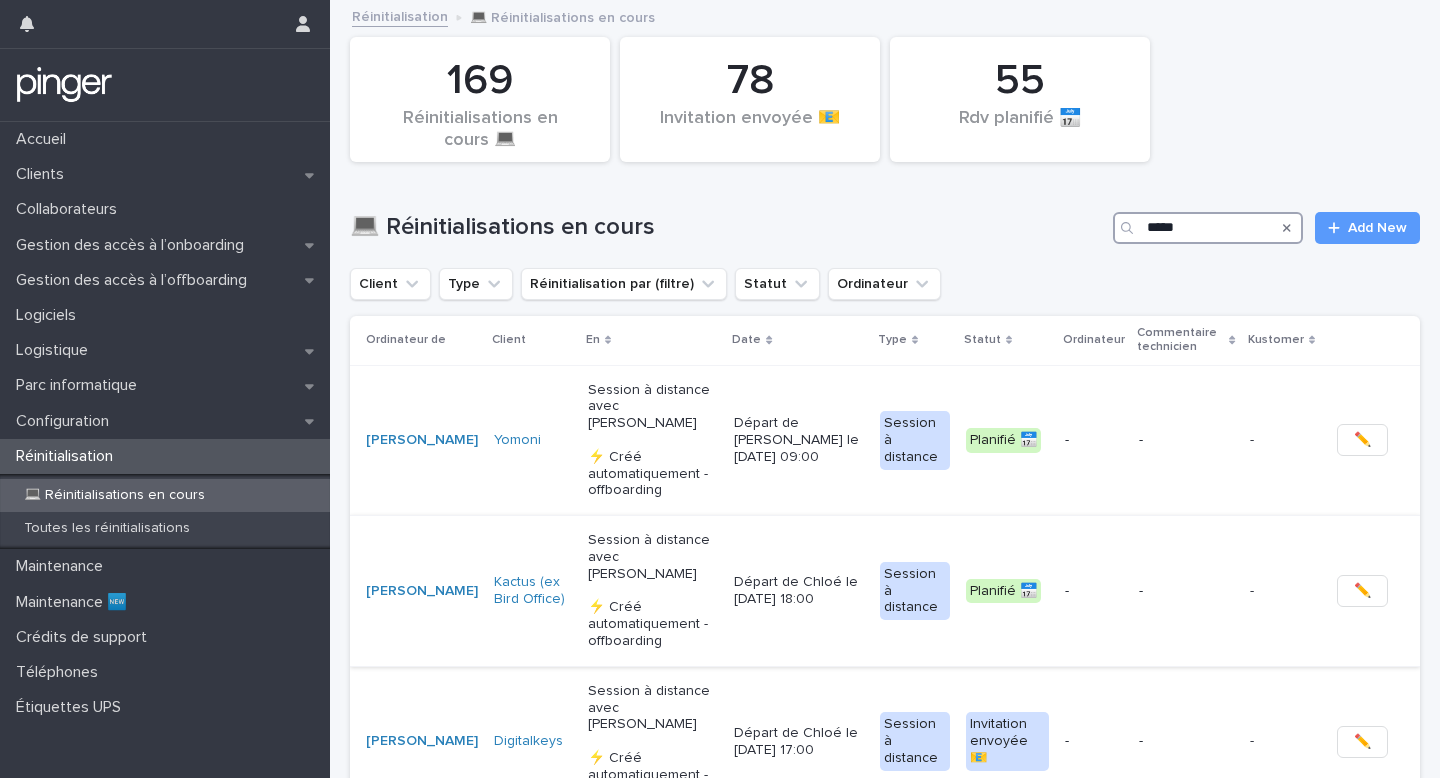 scroll, scrollTop: 147, scrollLeft: 0, axis: vertical 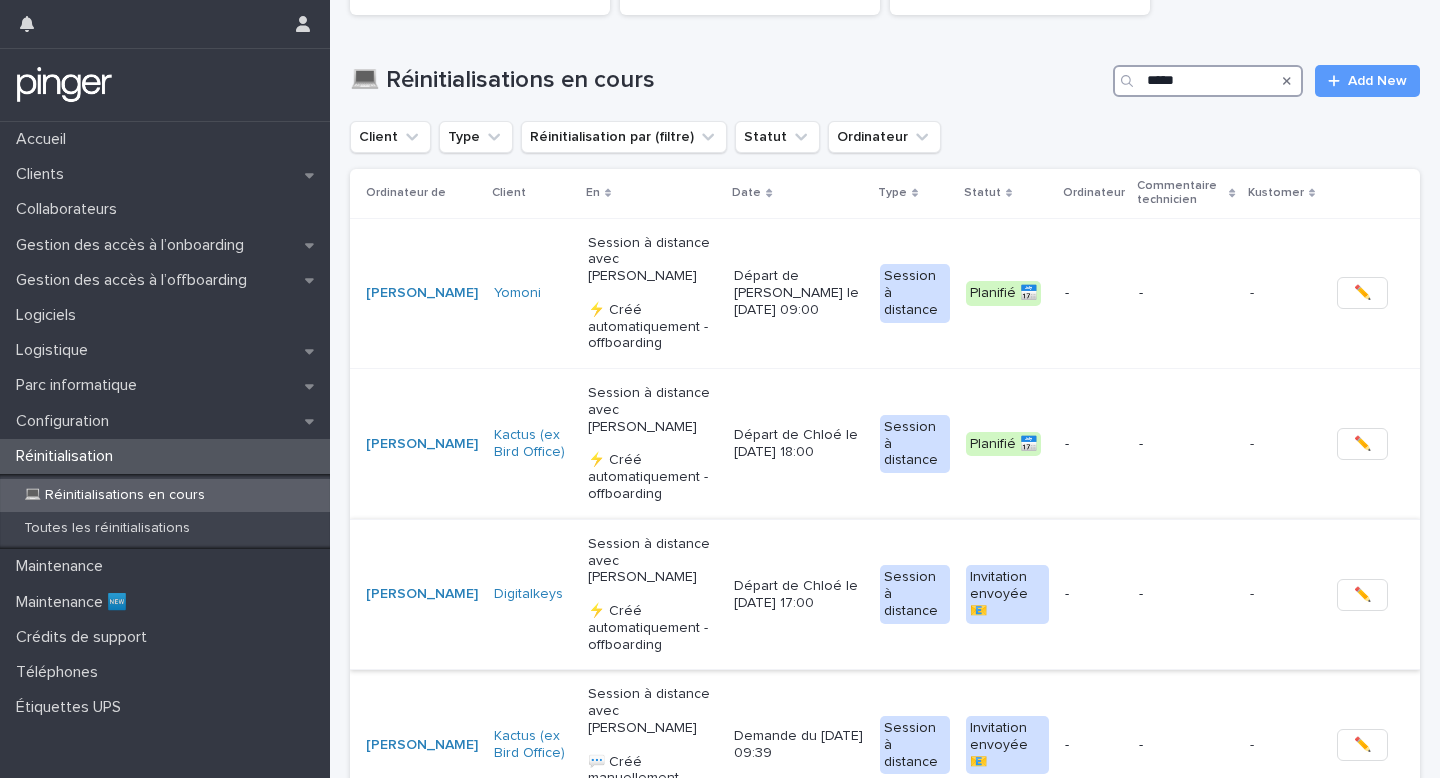 type on "*****" 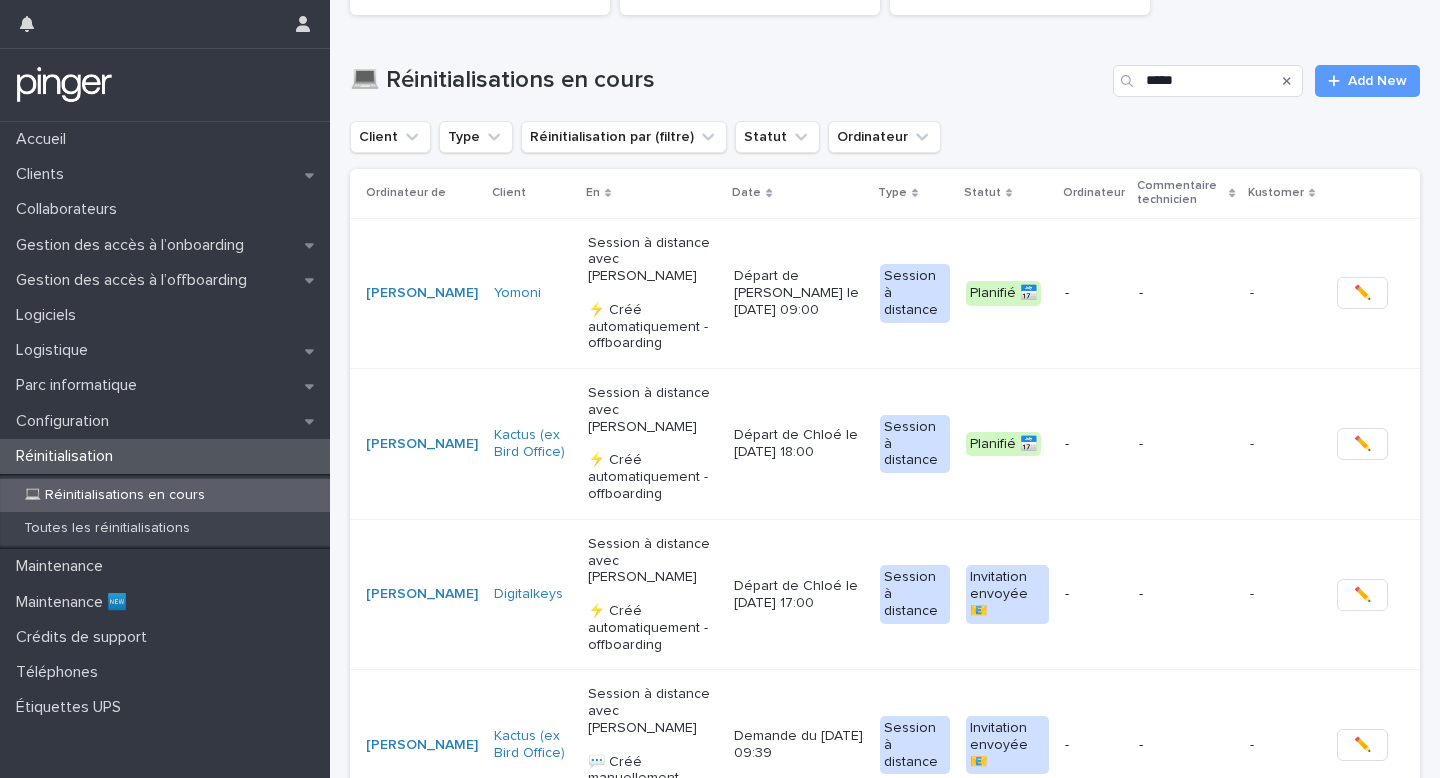 click on "-" at bounding box center (1094, 594) 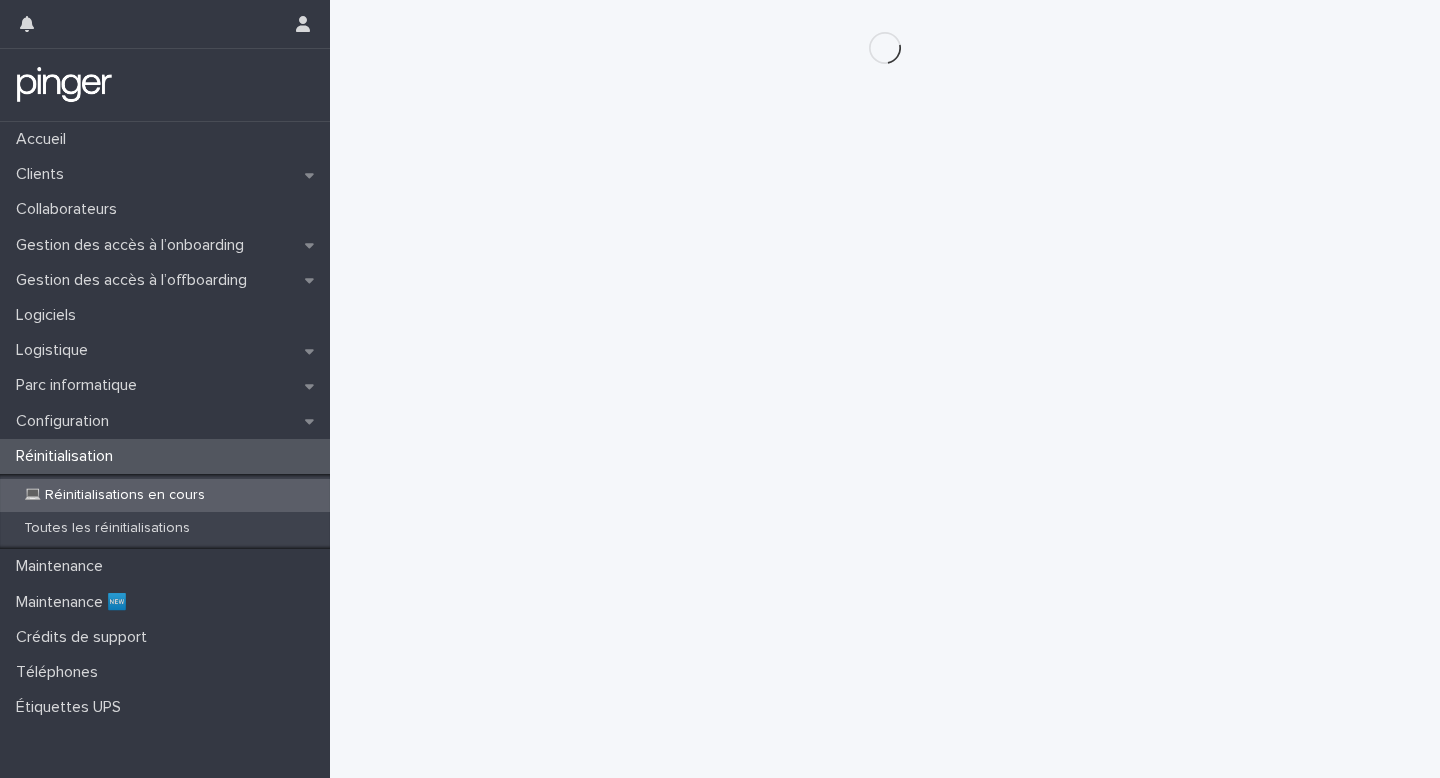 scroll, scrollTop: 0, scrollLeft: 0, axis: both 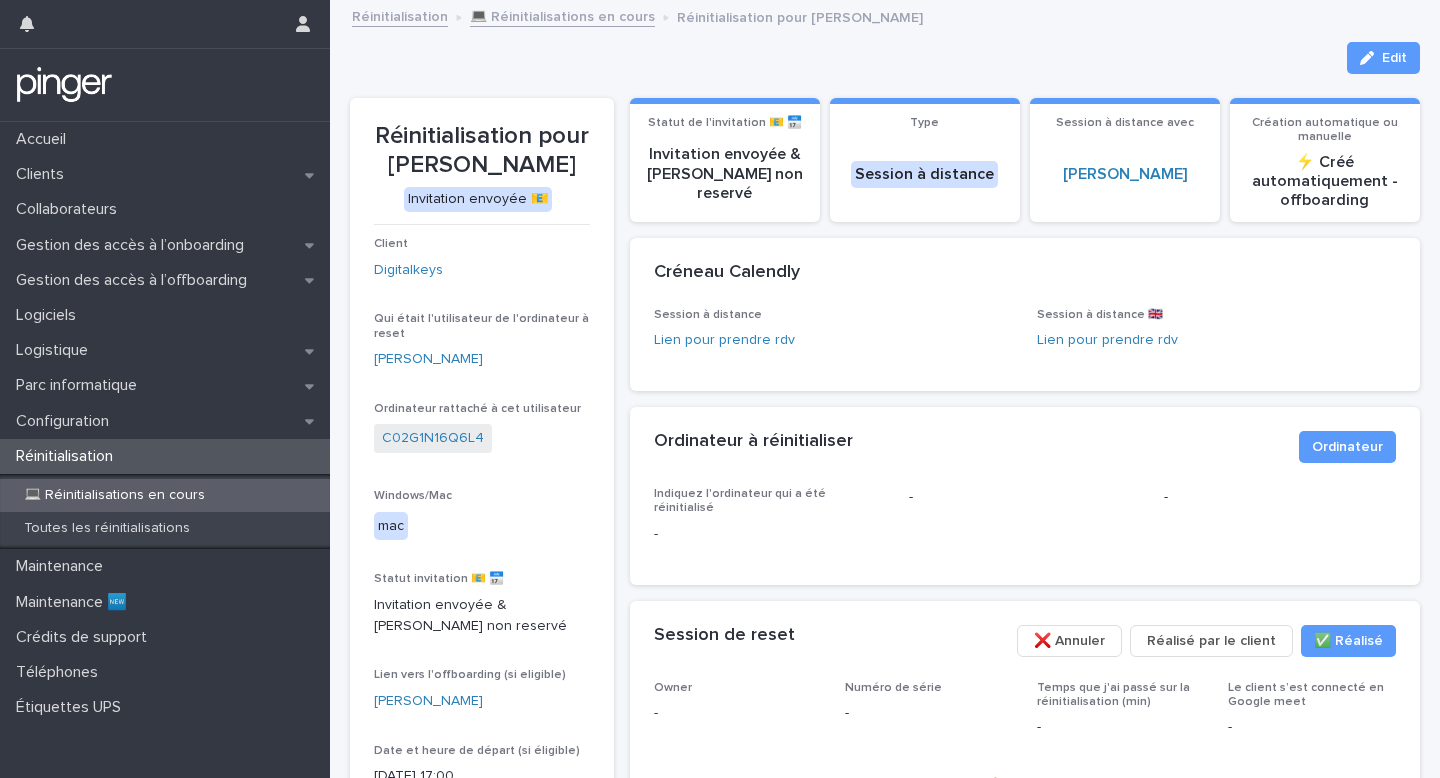 click on "Edit" at bounding box center (1383, 58) 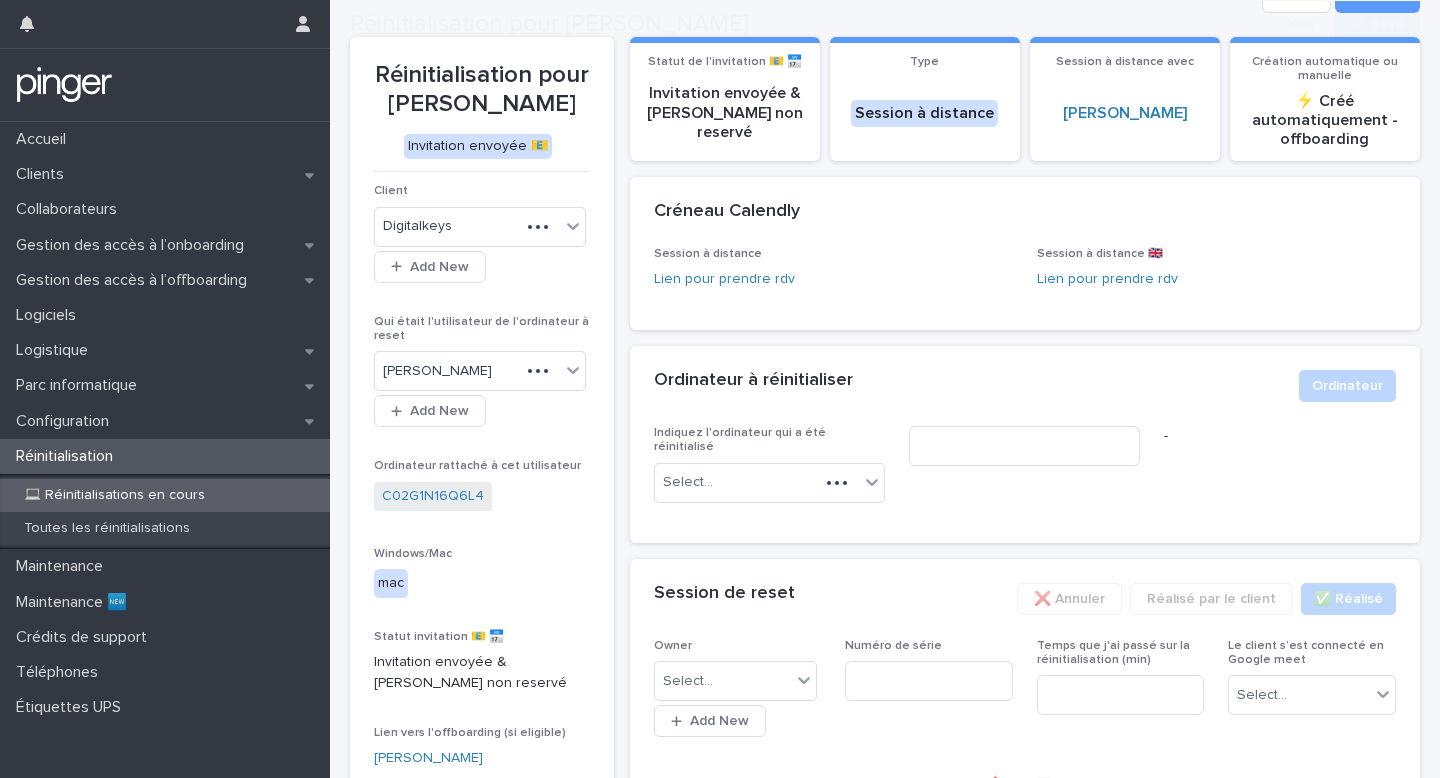 scroll, scrollTop: 144, scrollLeft: 0, axis: vertical 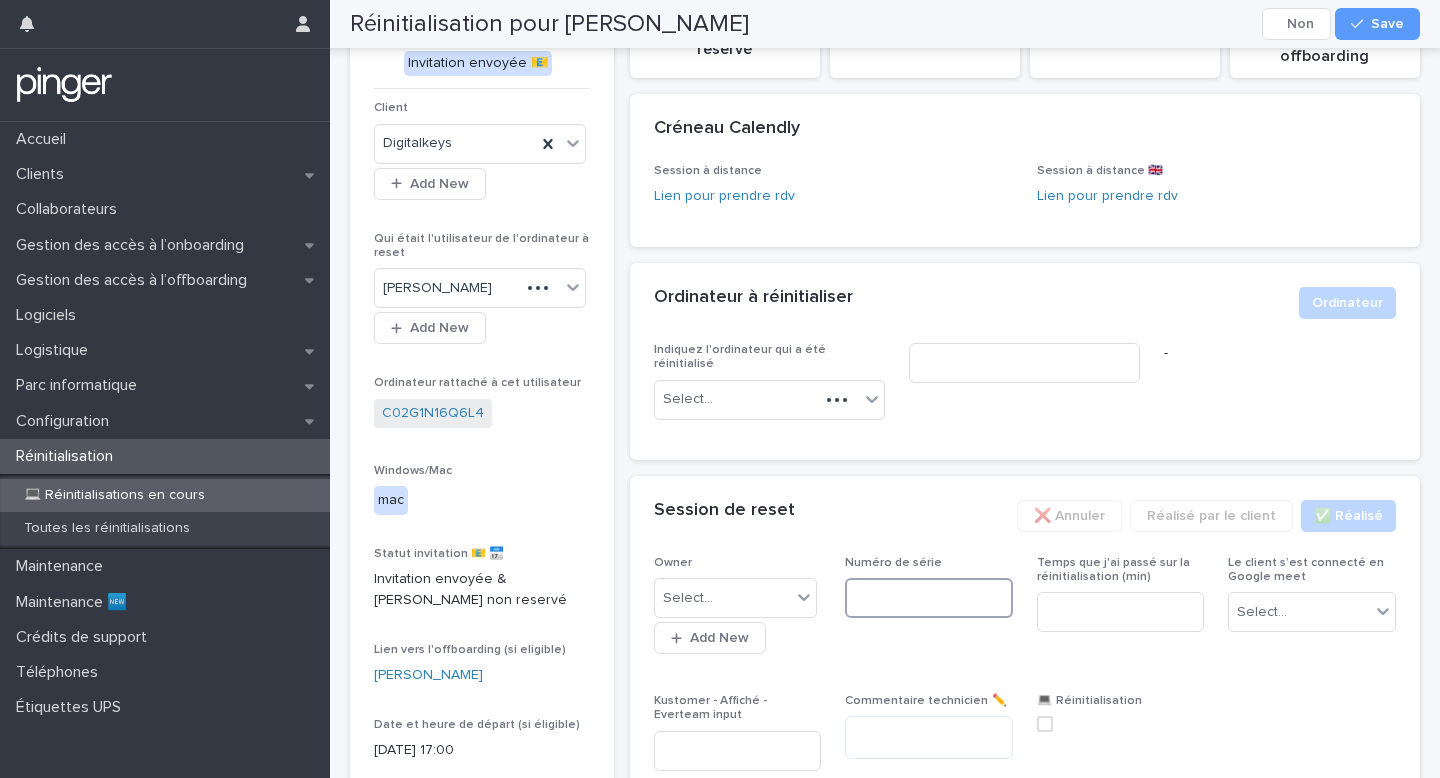 click at bounding box center (929, 598) 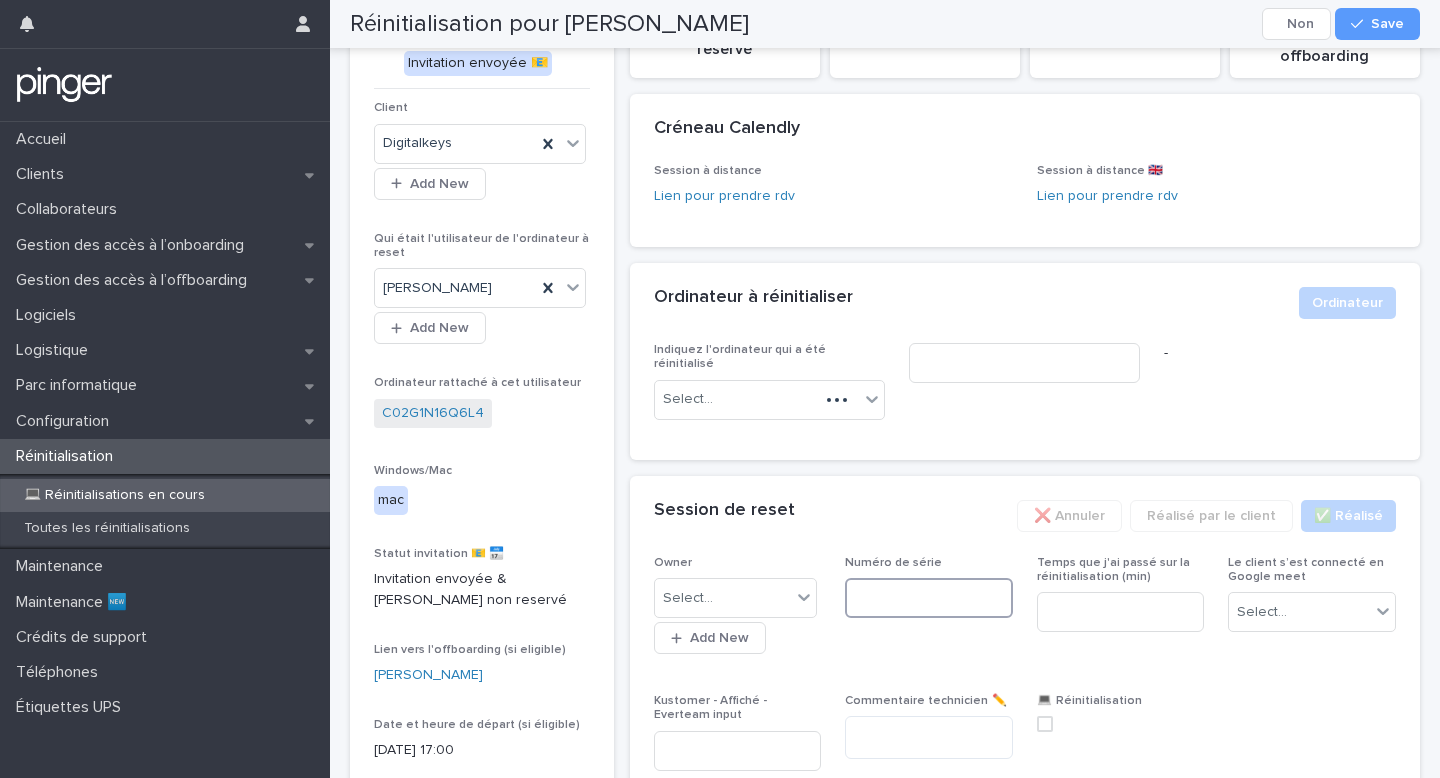 paste on "**********" 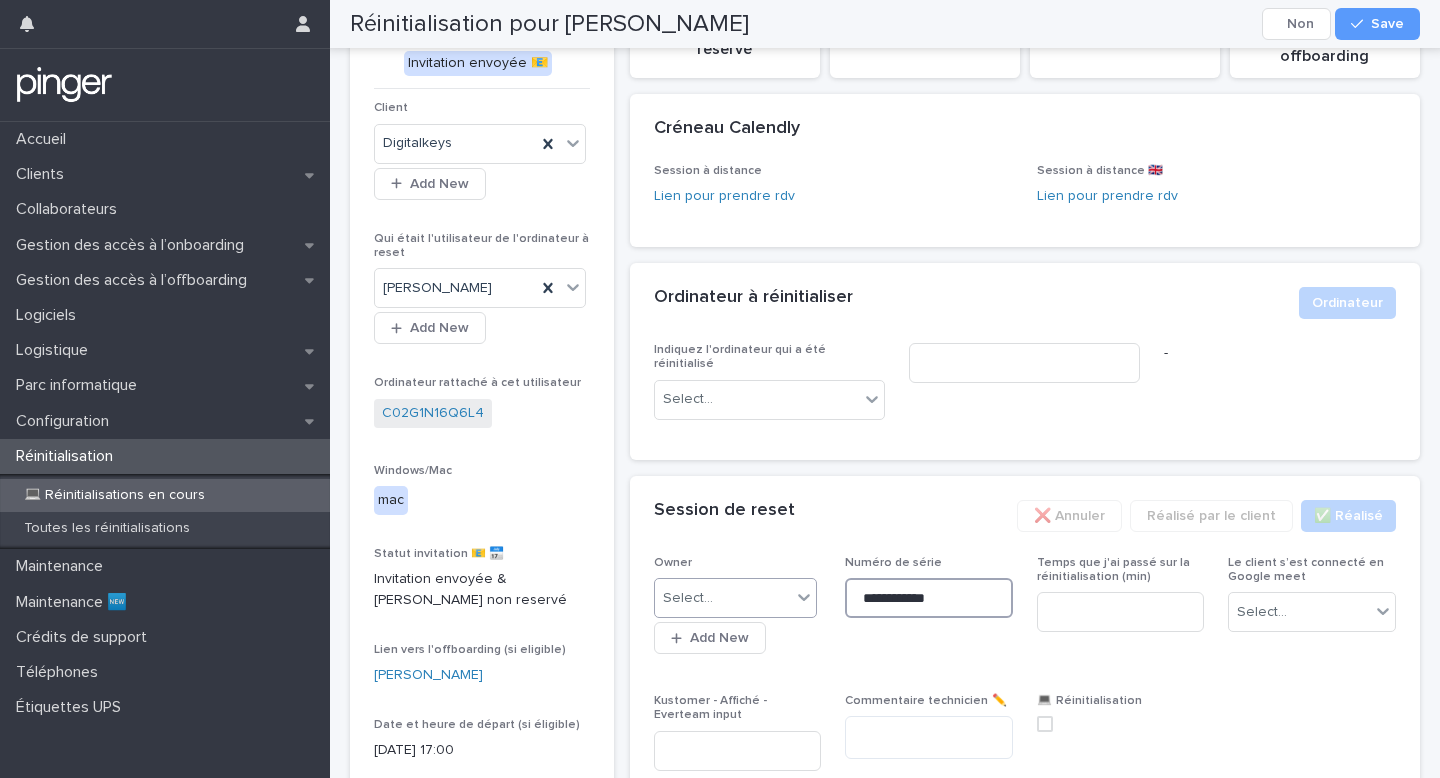 type on "**********" 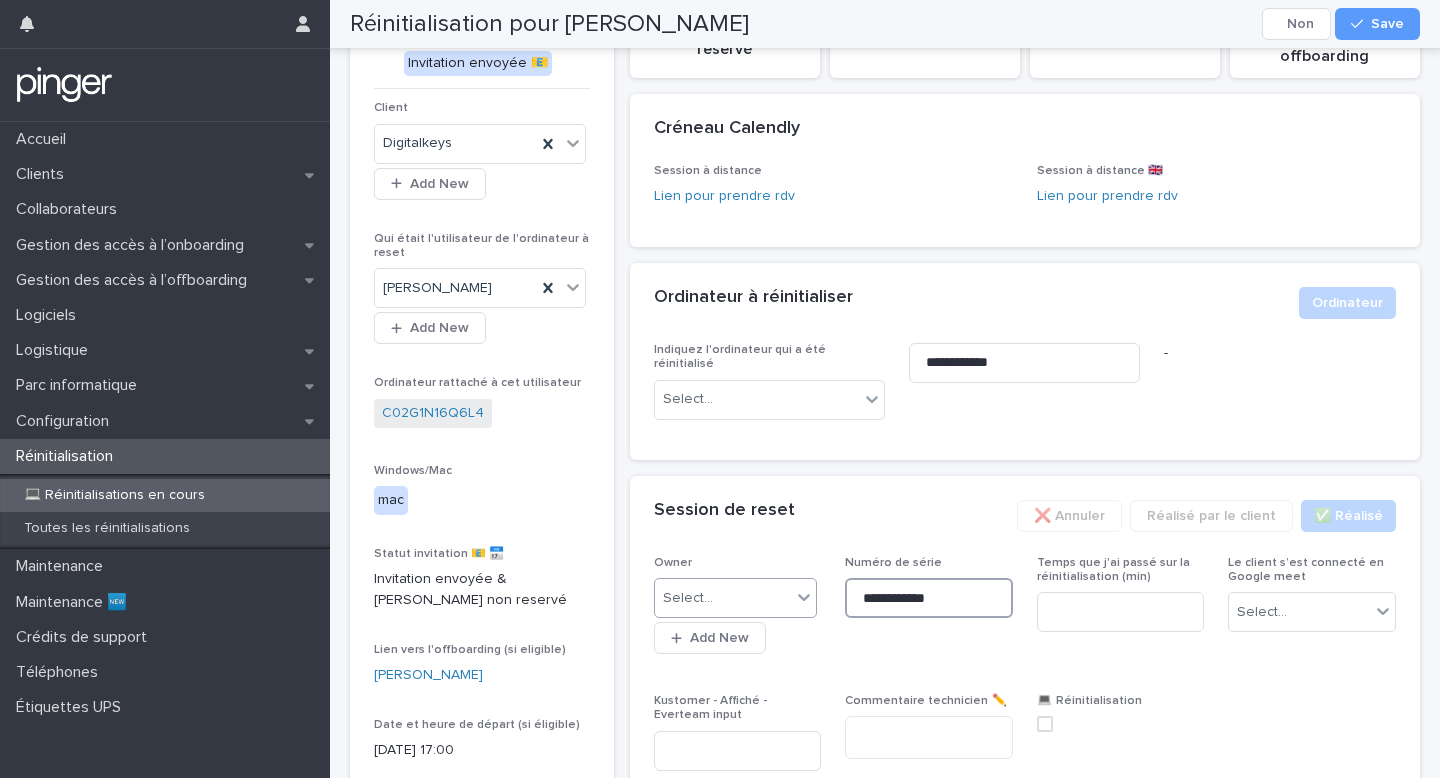 type on "**********" 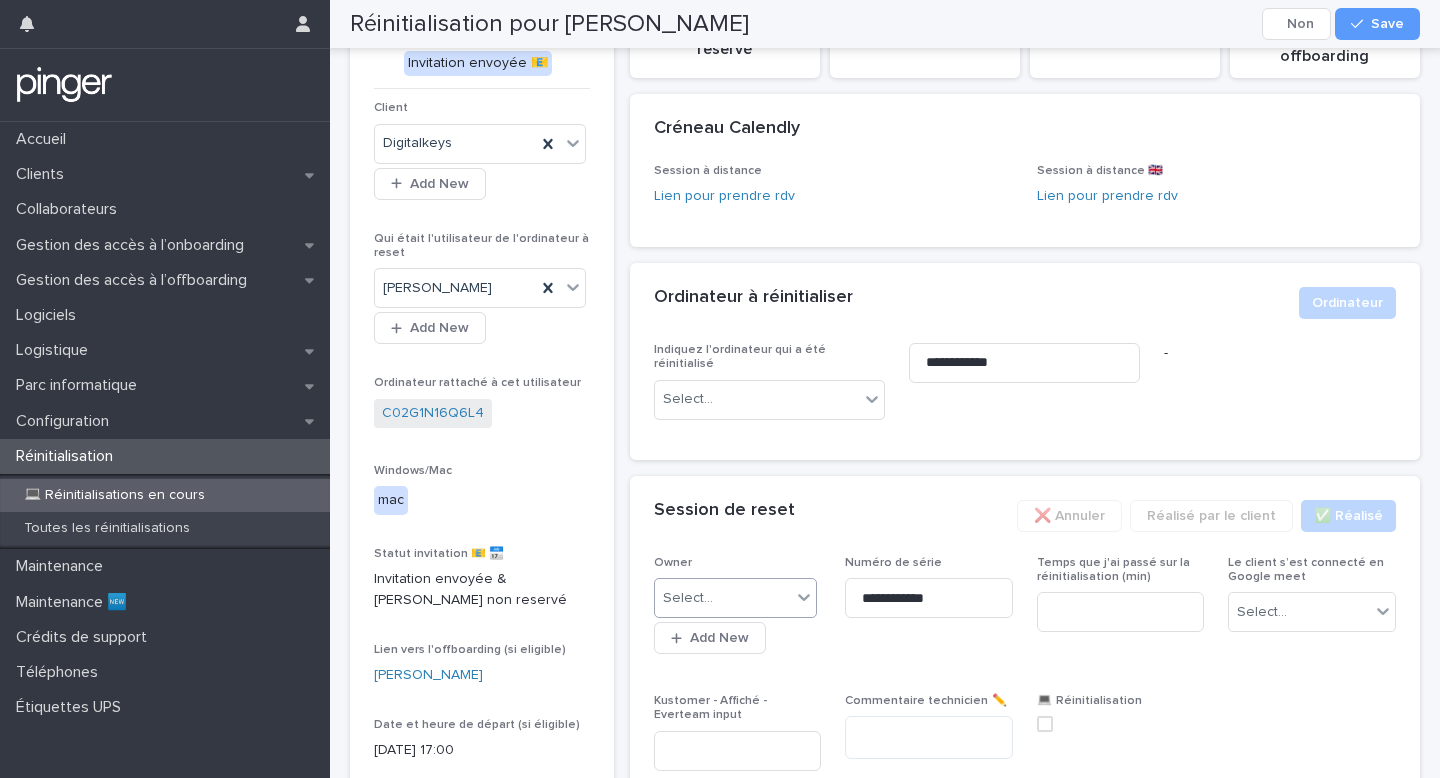 click on "Select..." at bounding box center [723, 598] 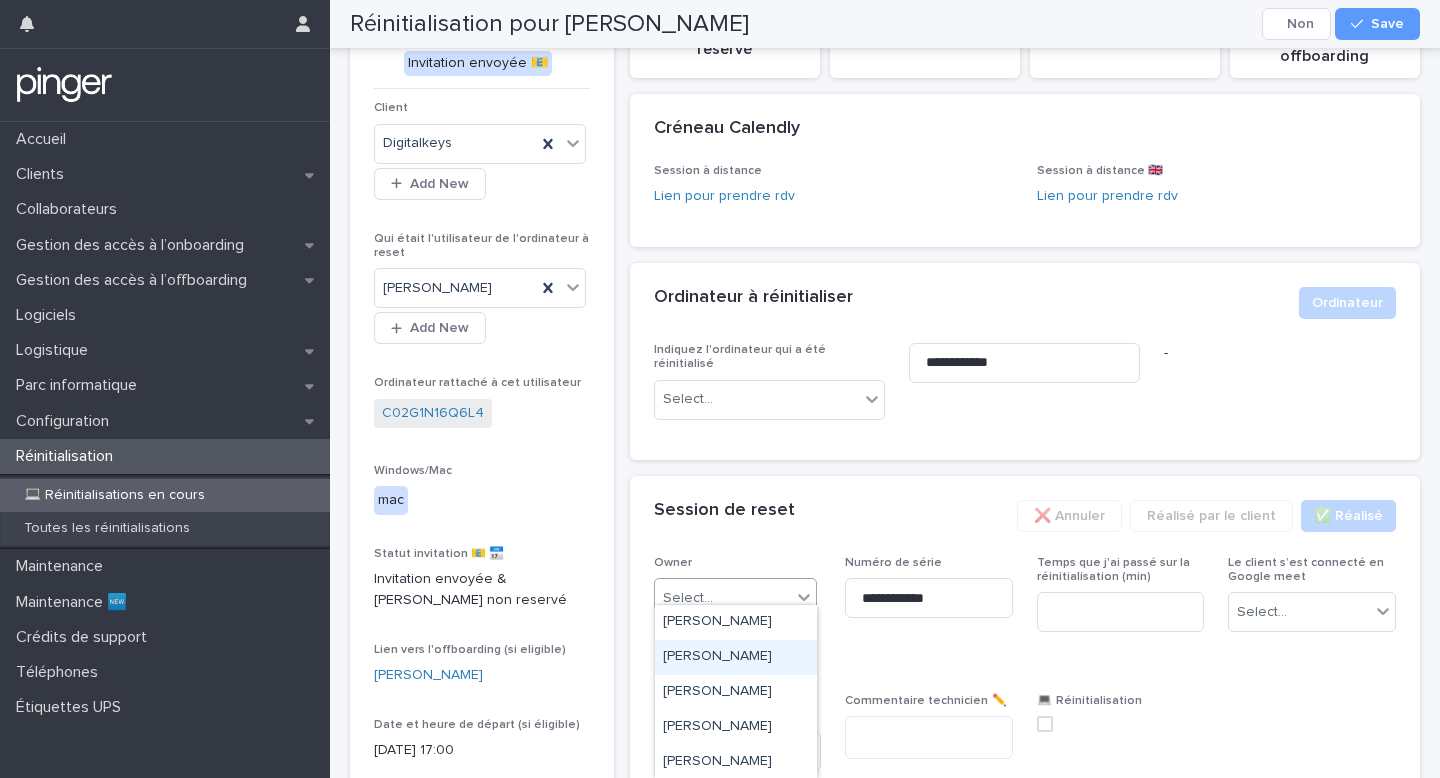 click on "[PERSON_NAME]" at bounding box center [736, 657] 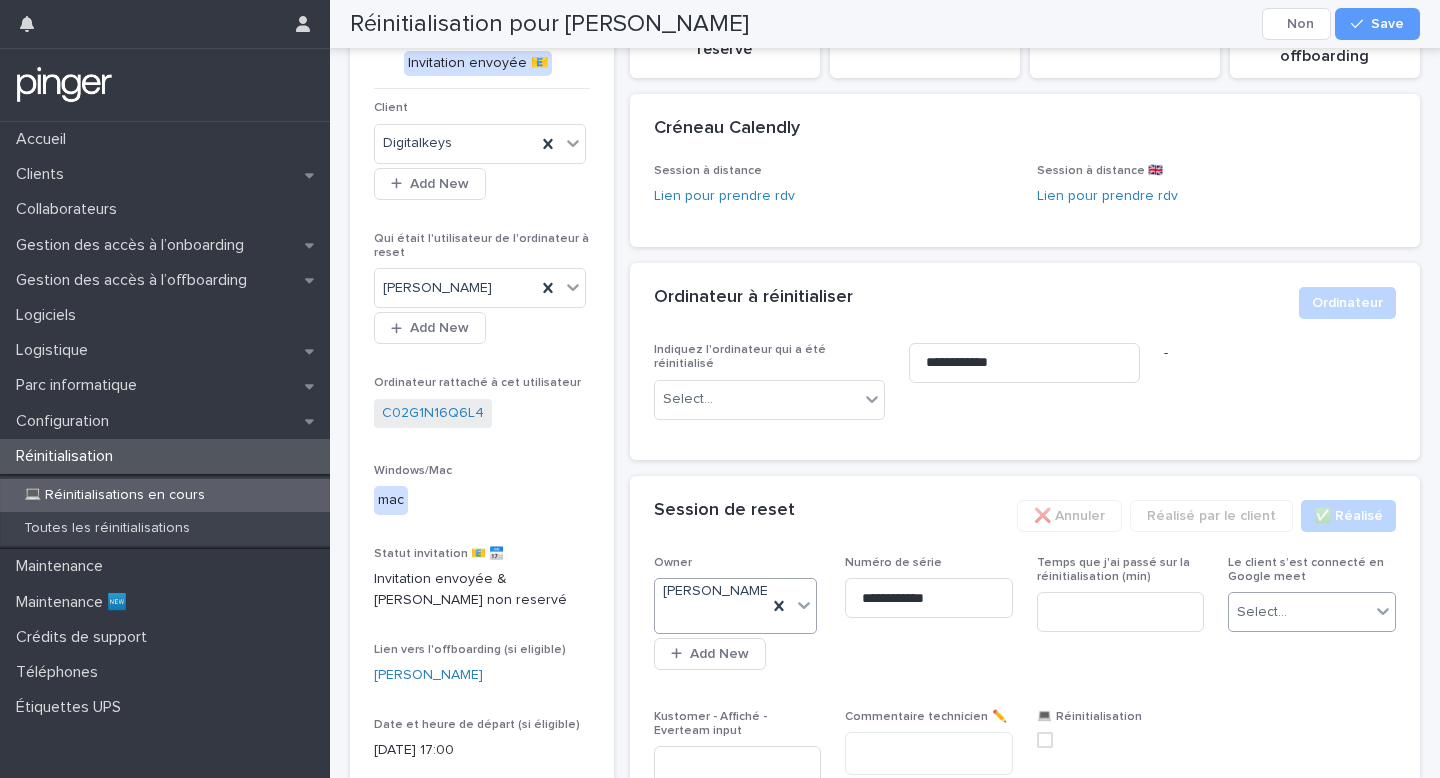 click on "Select..." at bounding box center (1312, 612) 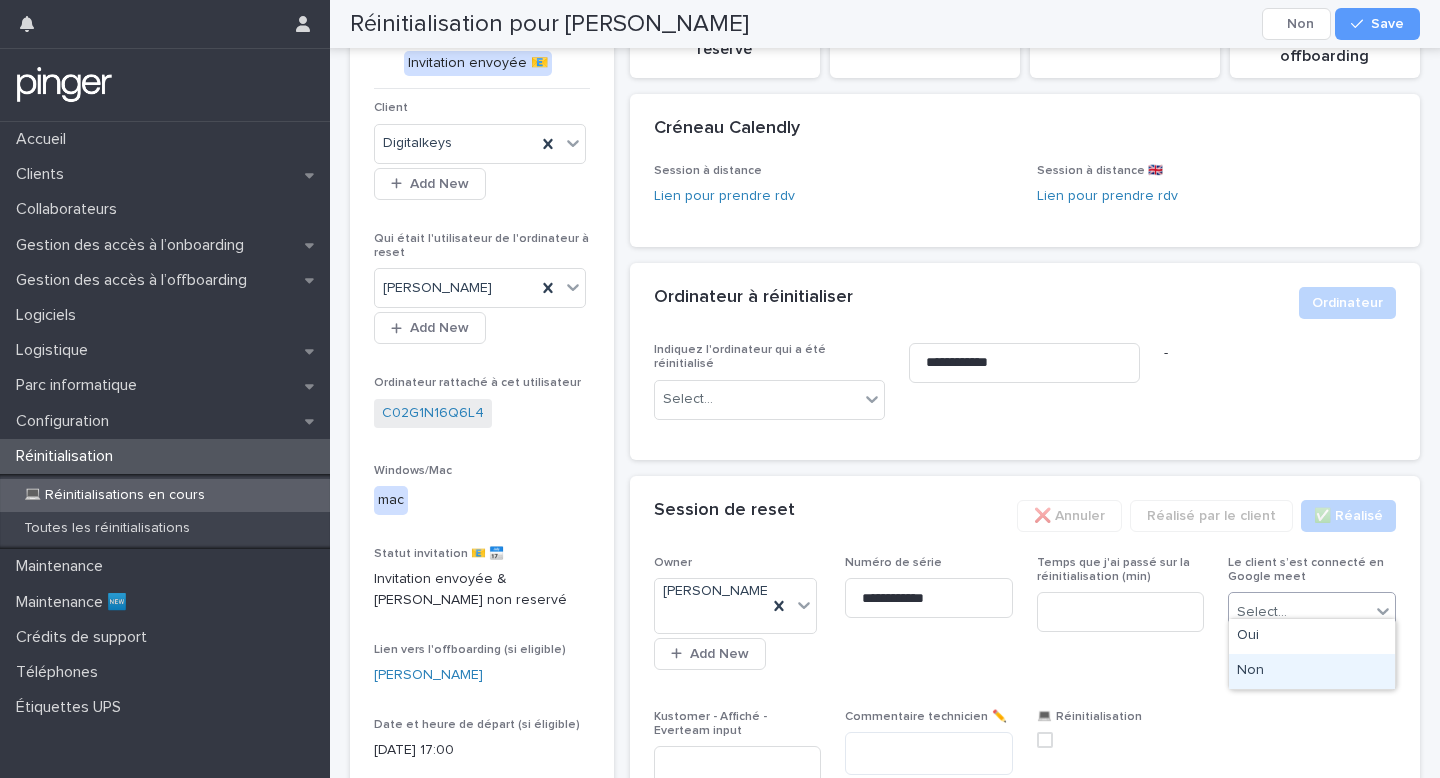 click on "Non" at bounding box center [1312, 671] 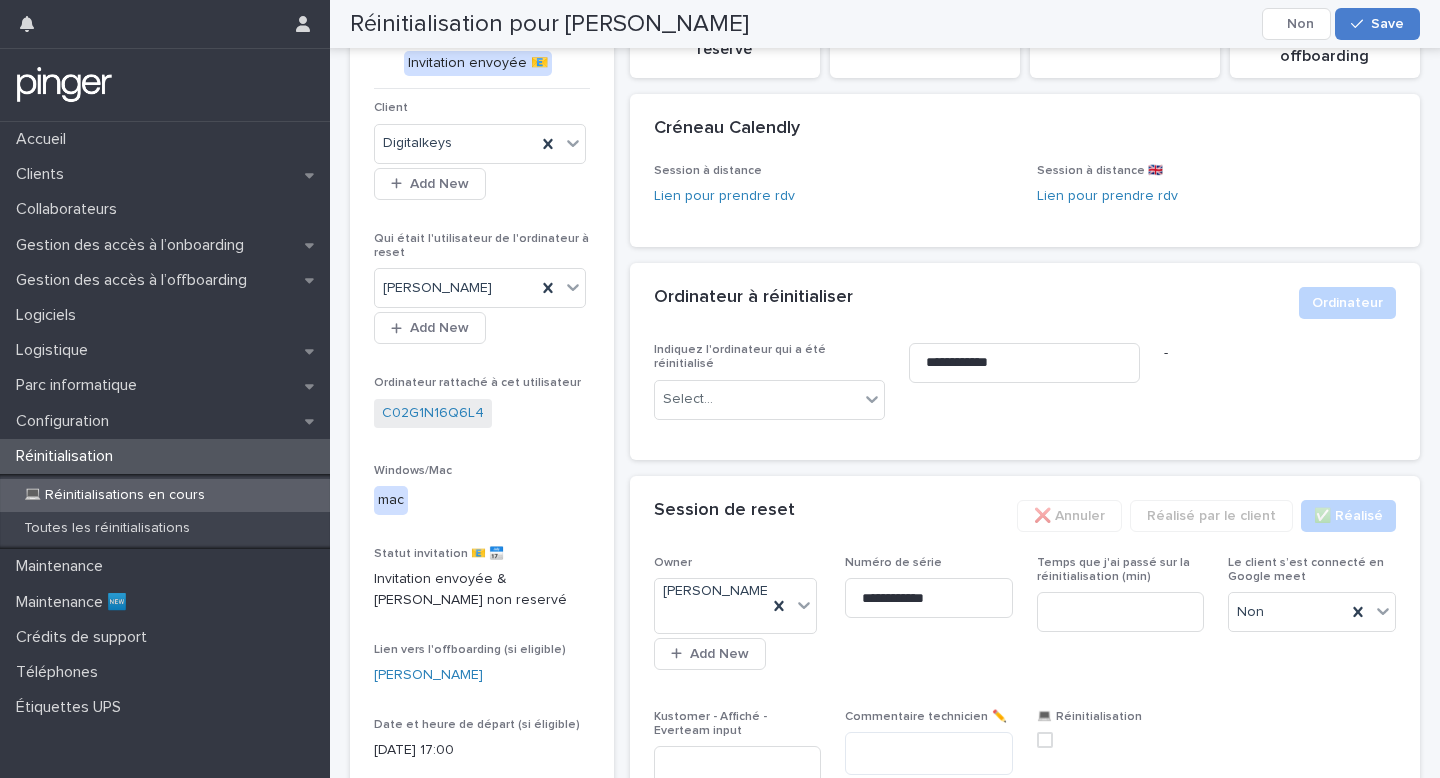 click at bounding box center (1361, 24) 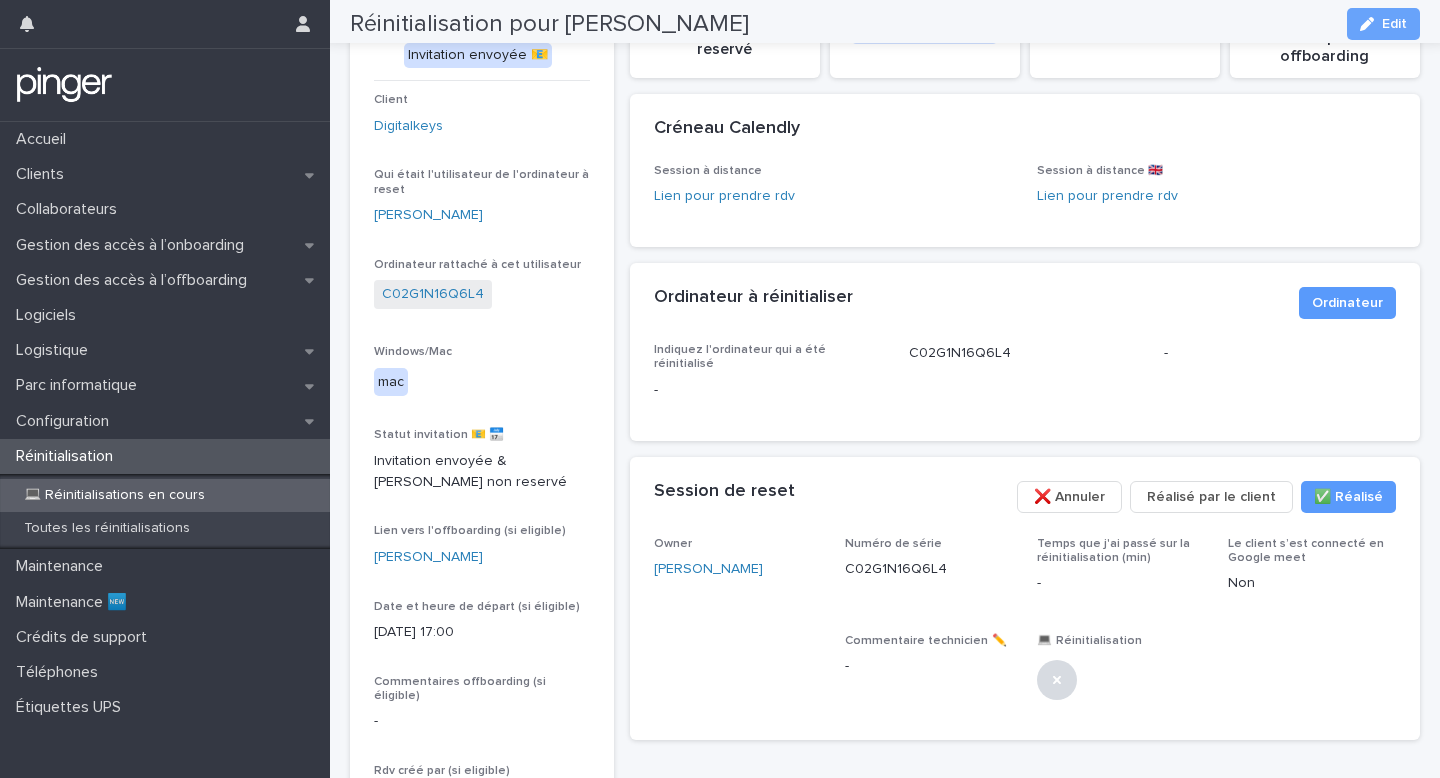 scroll, scrollTop: 57, scrollLeft: 0, axis: vertical 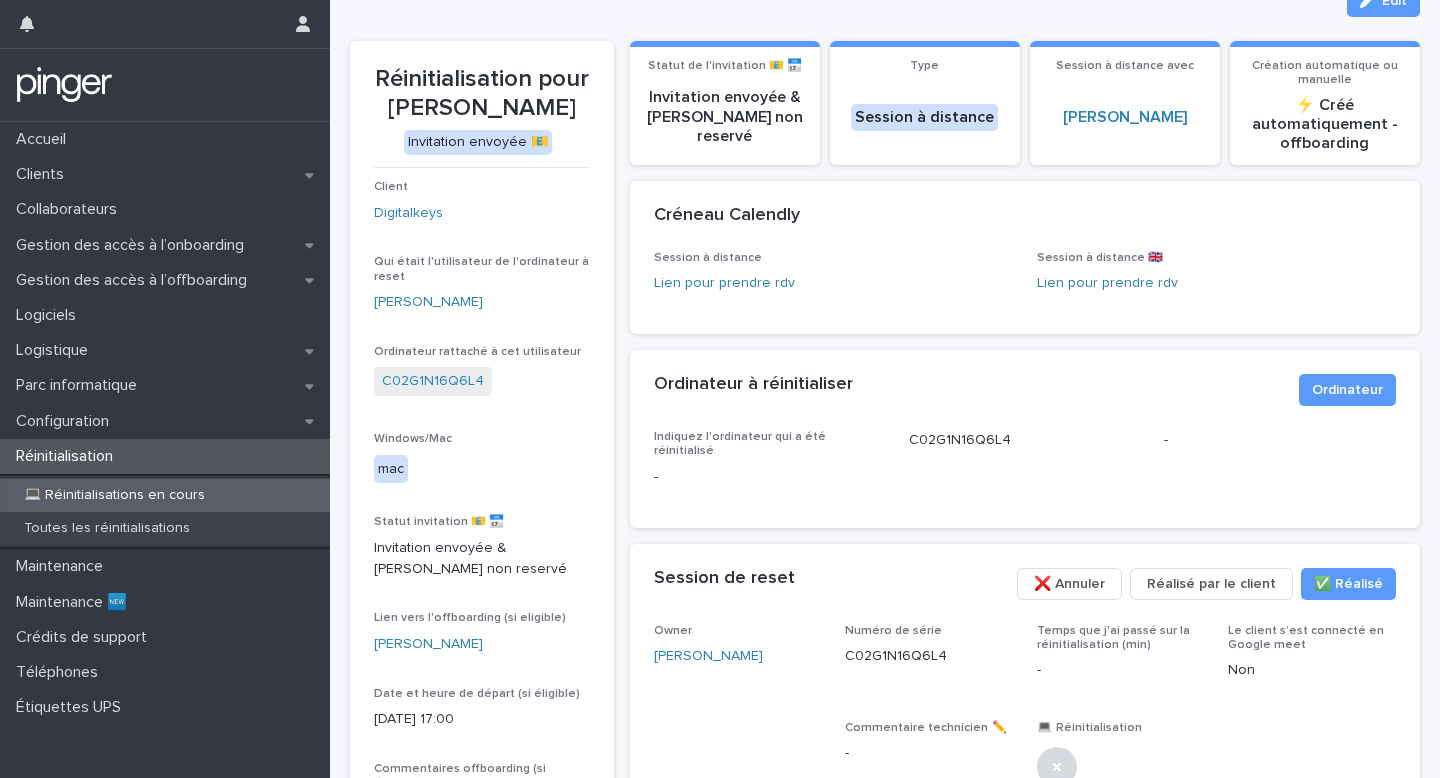click on "**********" at bounding box center (1025, 430) 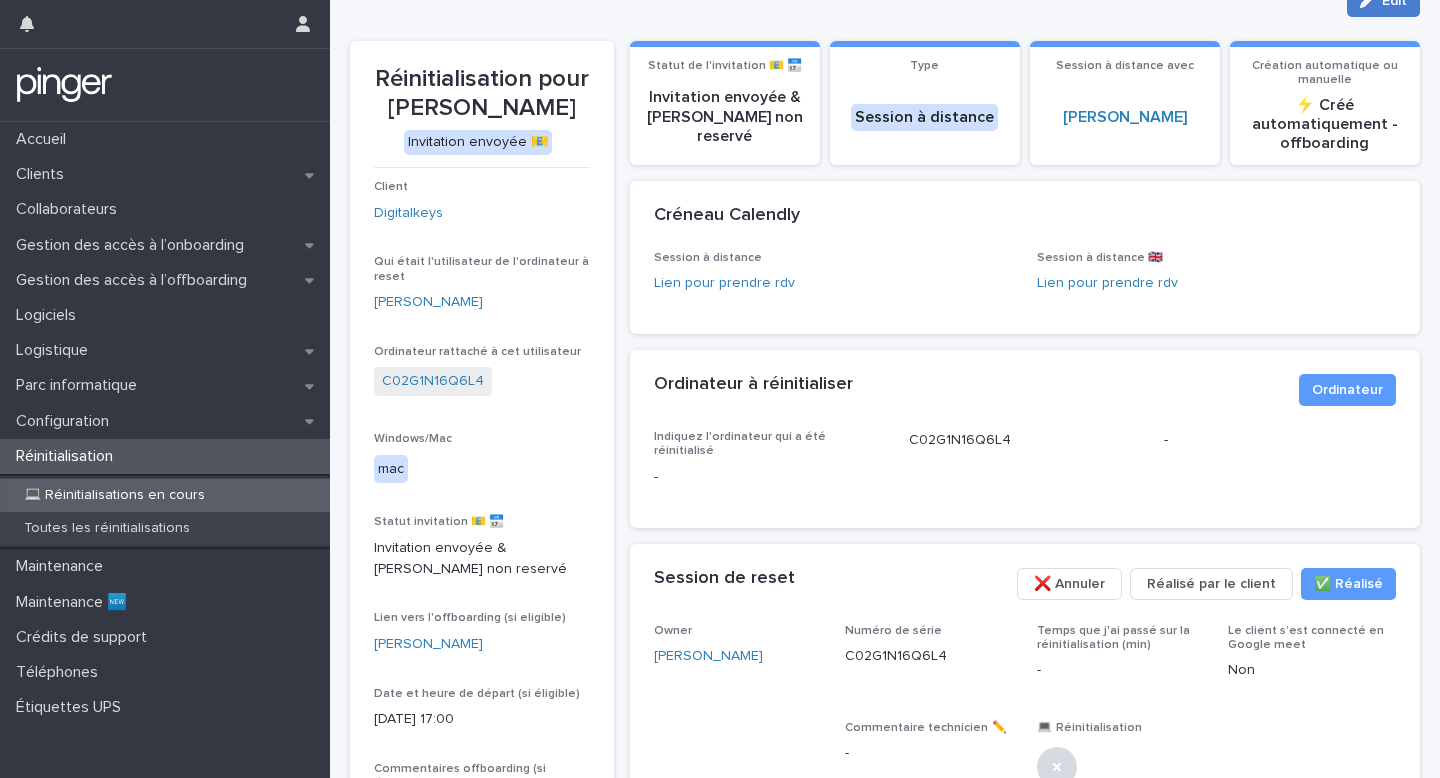 click on "Edit" at bounding box center (1383, 1) 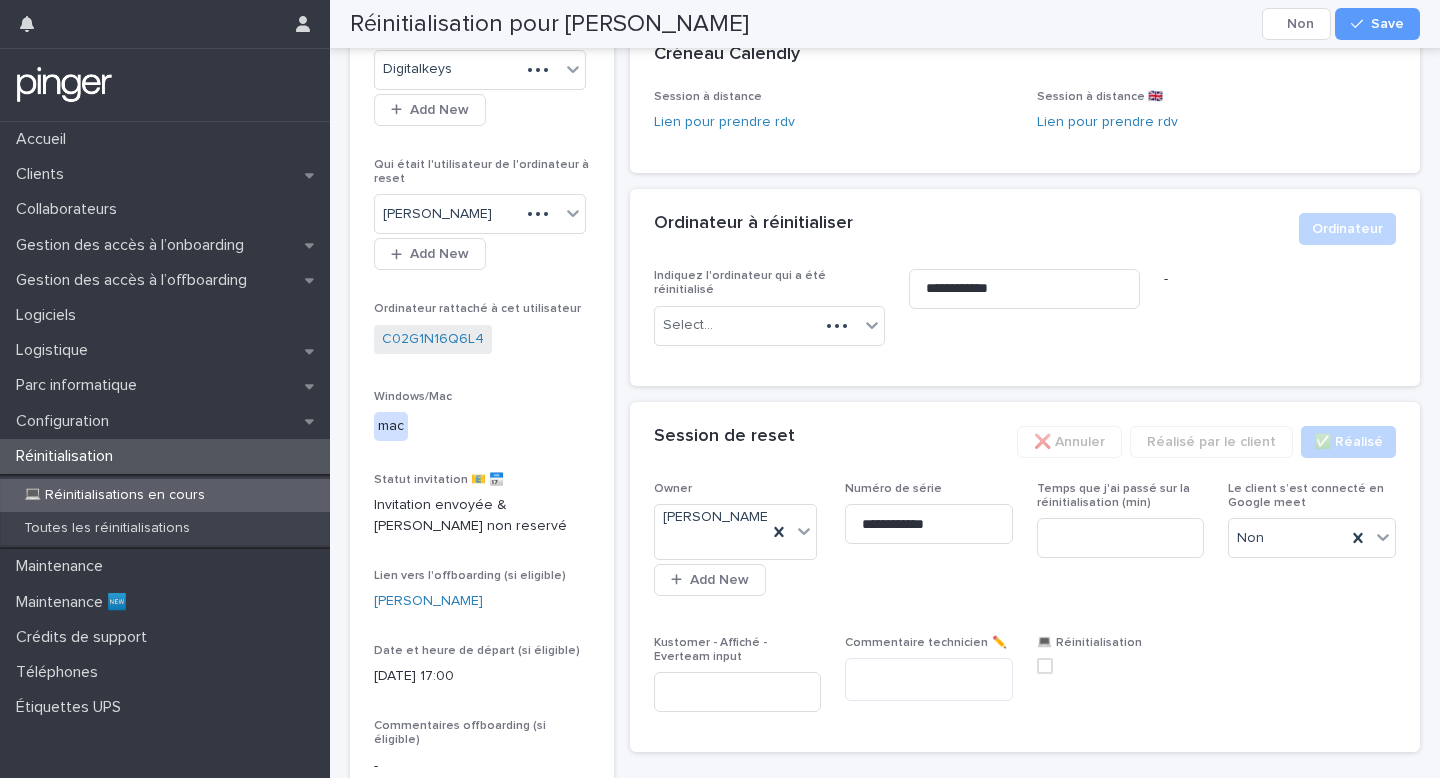 scroll, scrollTop: 261, scrollLeft: 0, axis: vertical 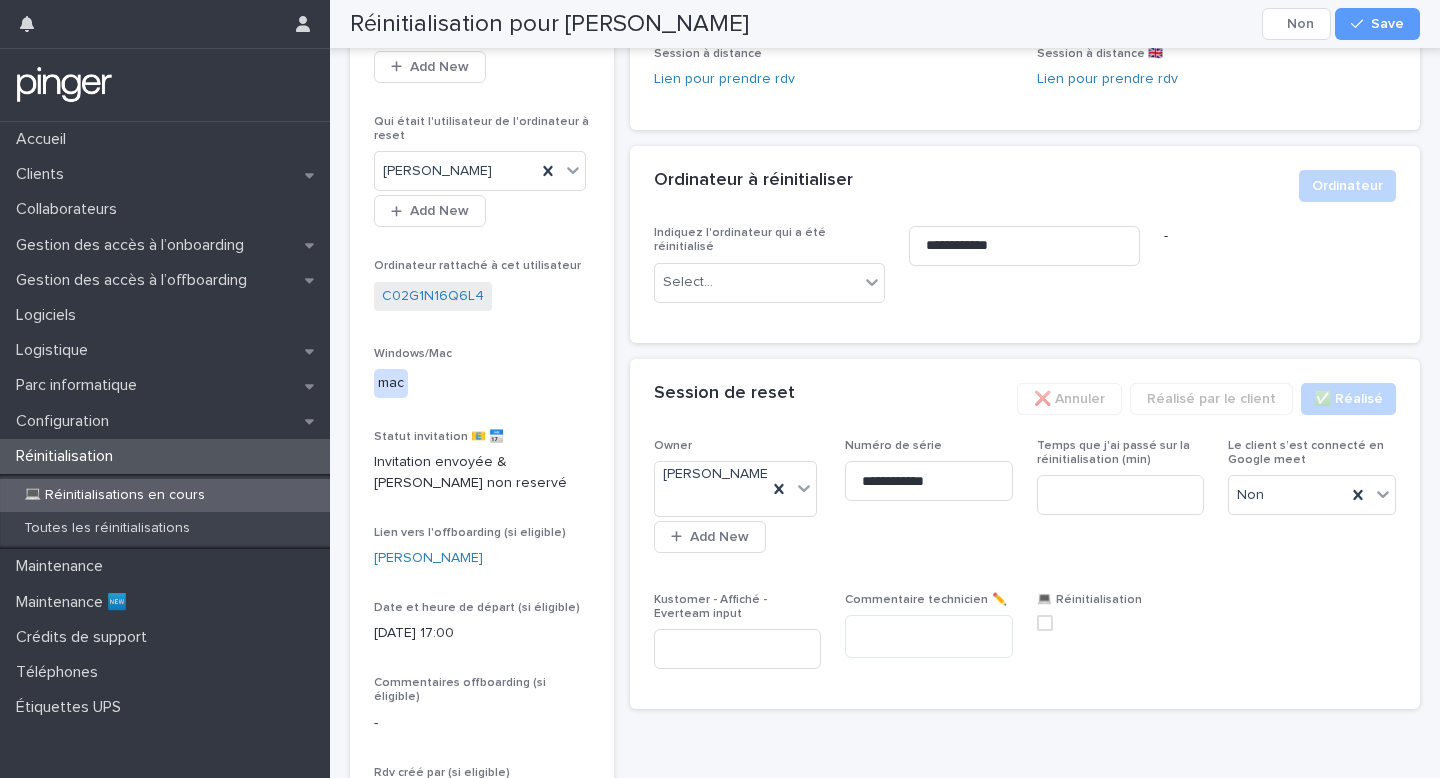 click at bounding box center [1045, 623] 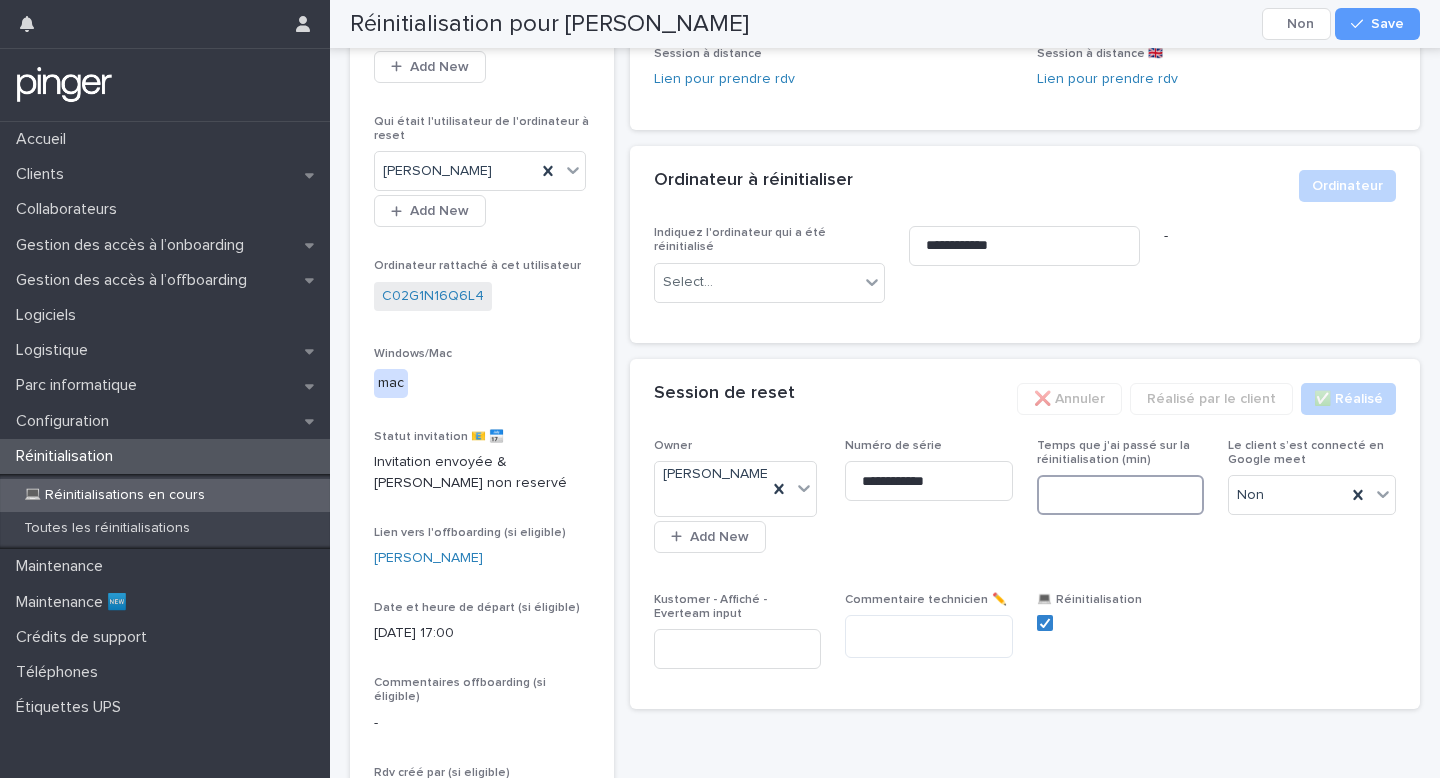 click at bounding box center (1121, 495) 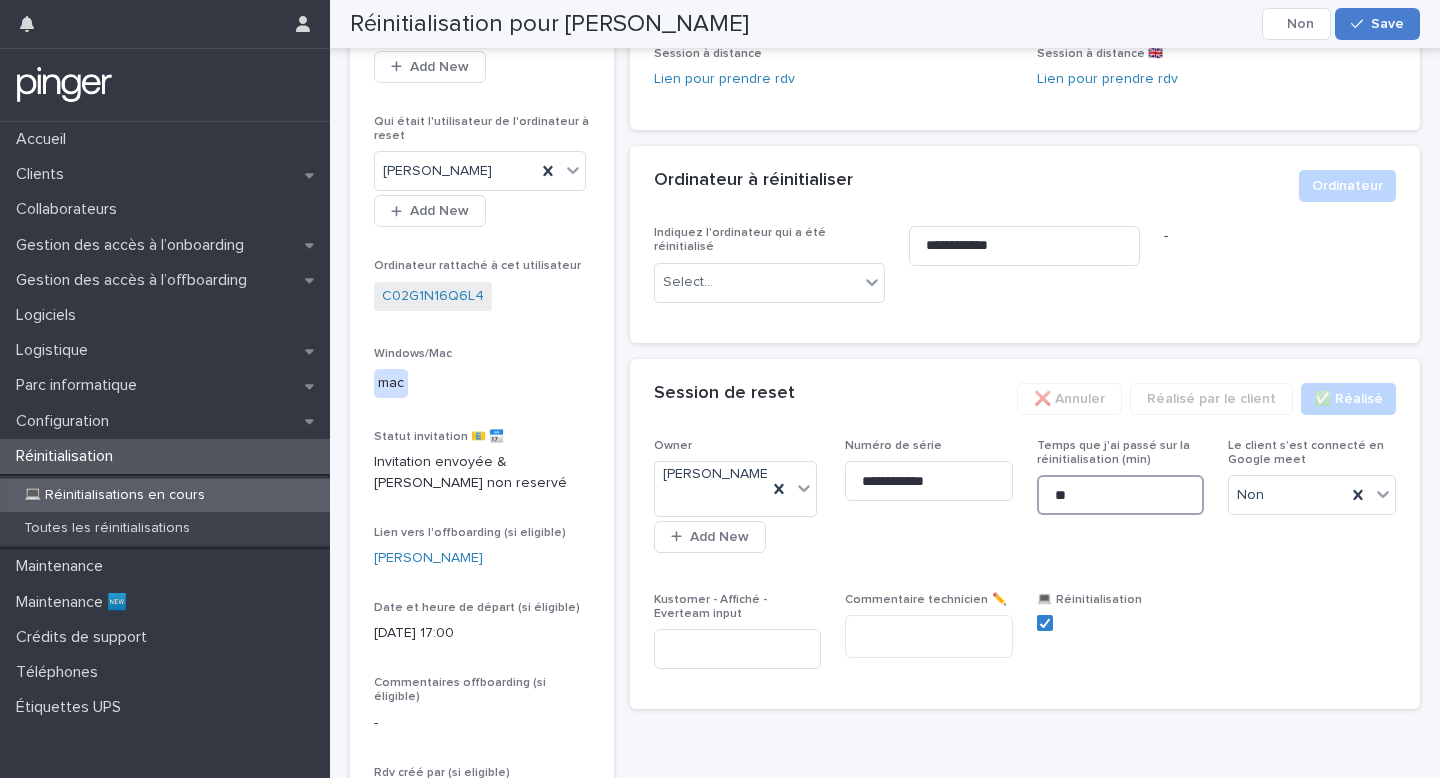type on "**" 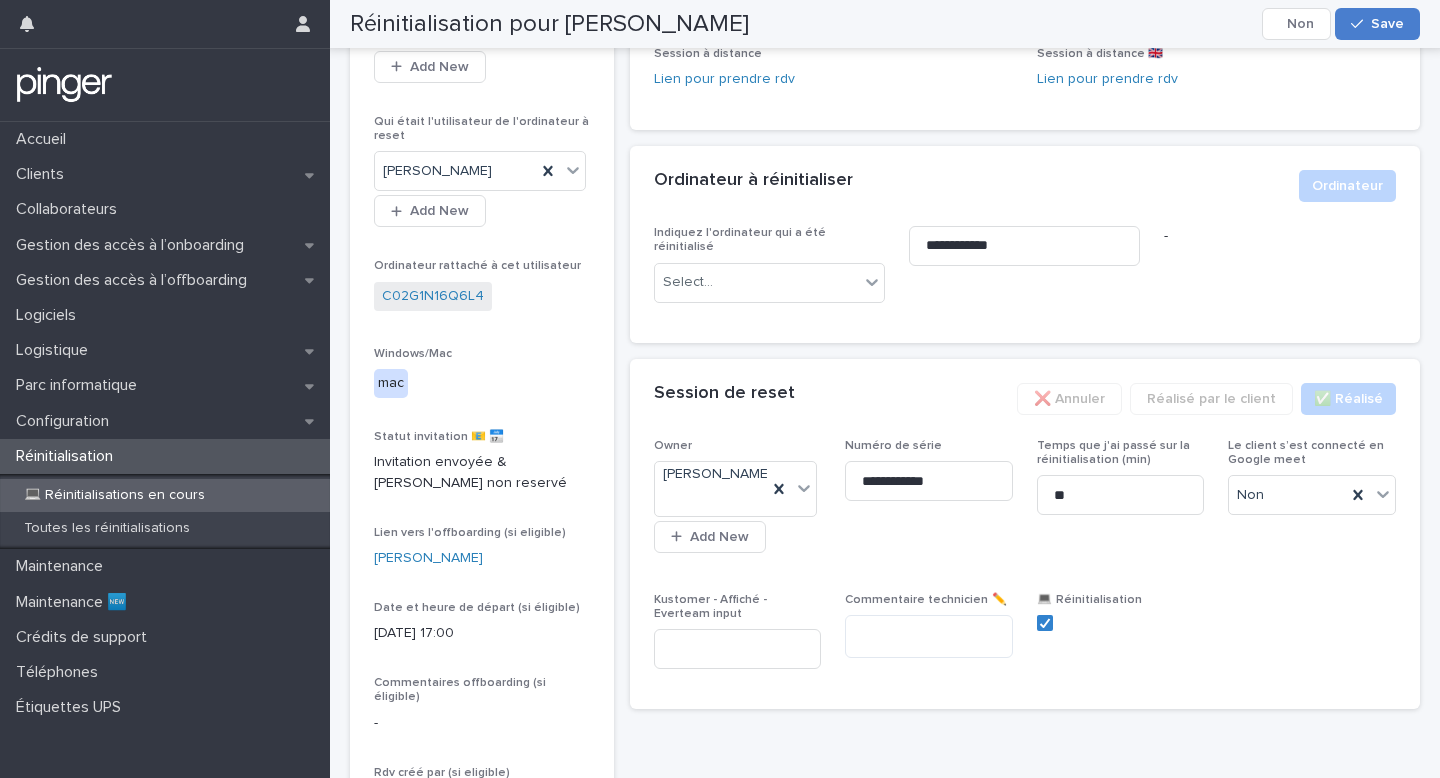 click on "Save" at bounding box center (1387, 24) 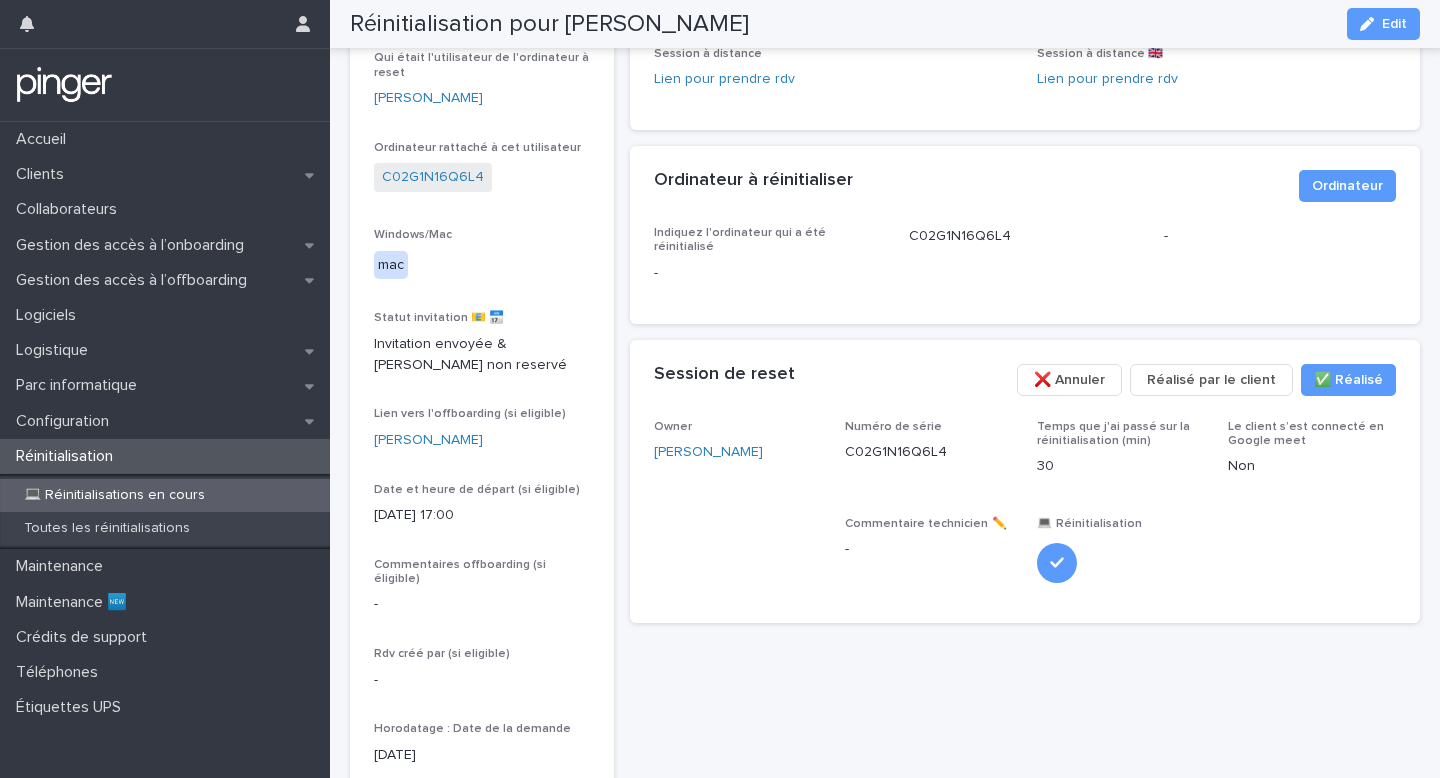 scroll, scrollTop: 174, scrollLeft: 0, axis: vertical 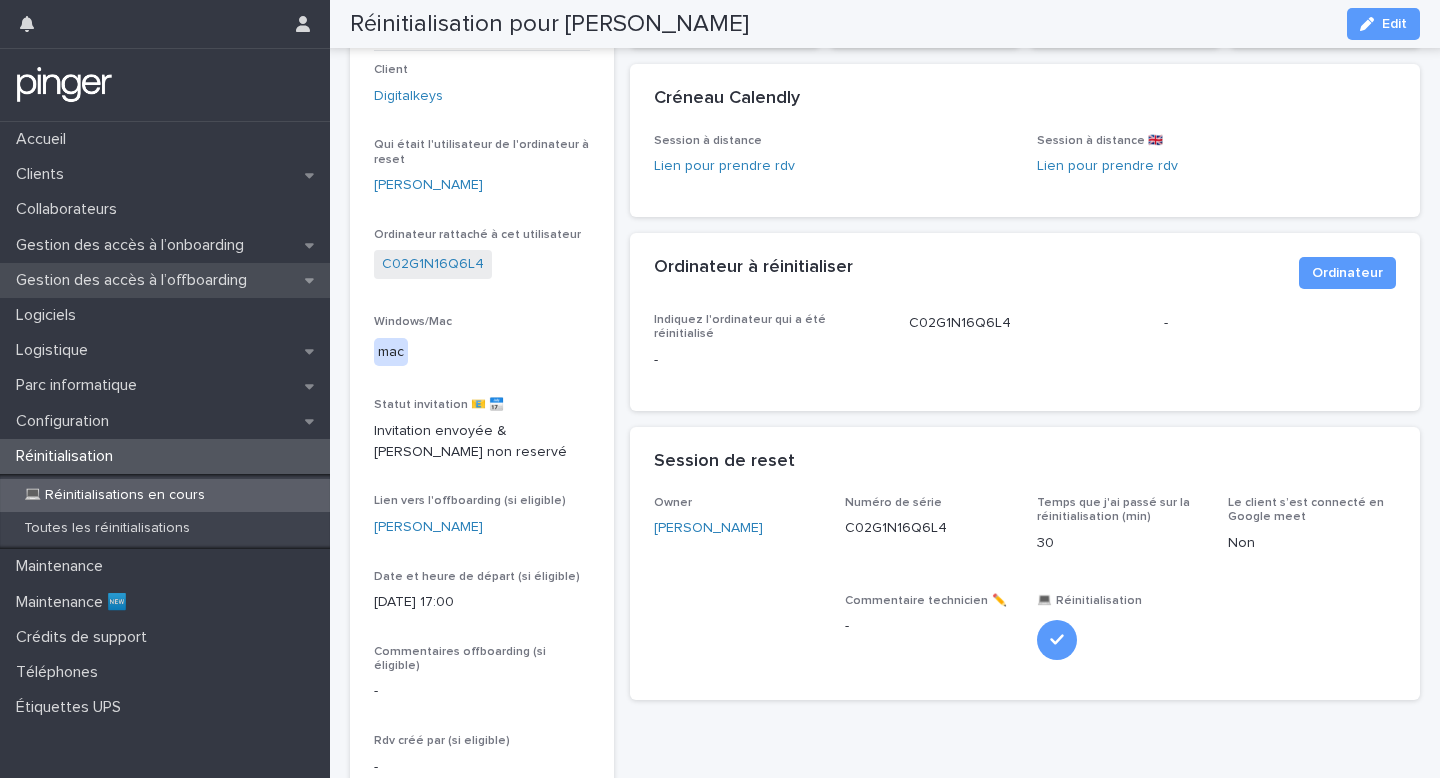 click on "Gestion des accès à l’offboarding" at bounding box center [135, 280] 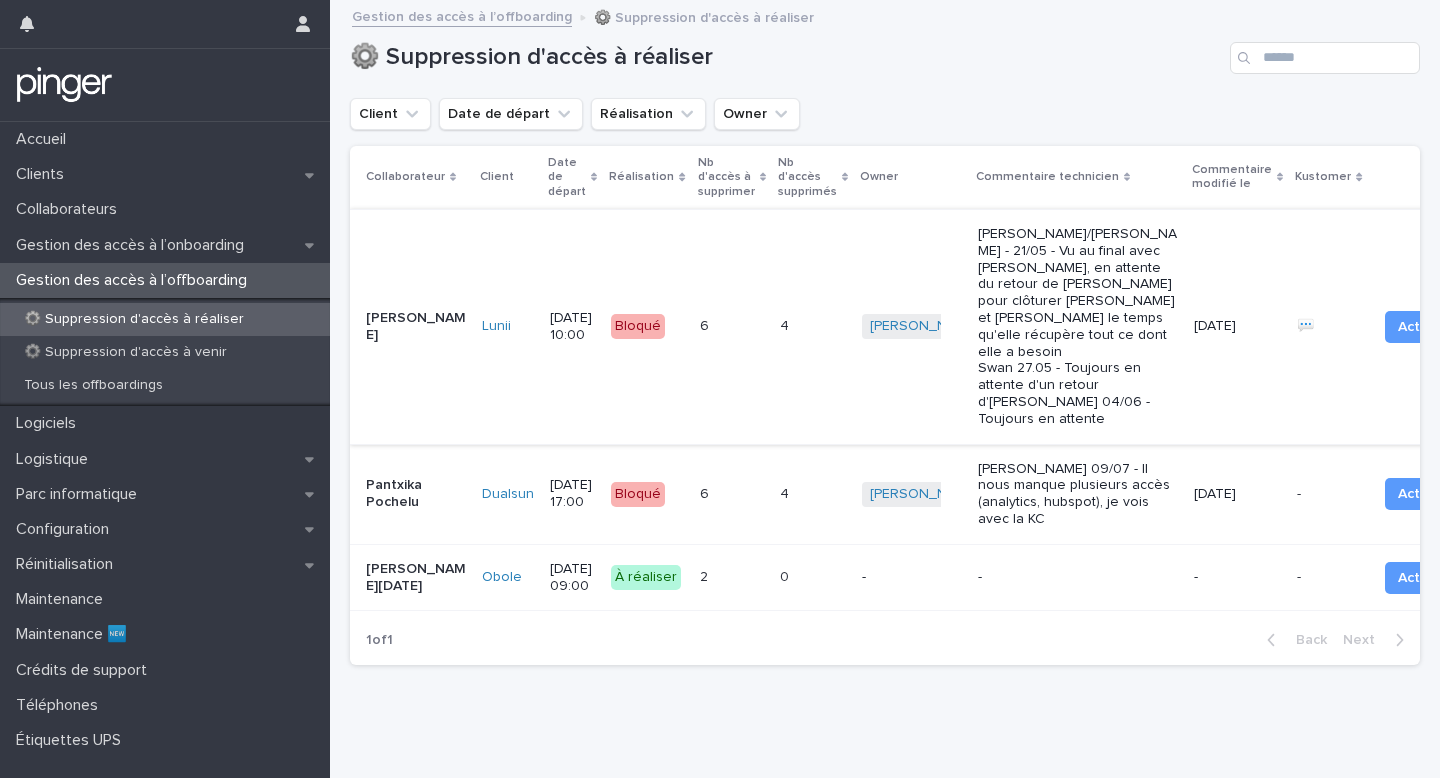 scroll, scrollTop: 239, scrollLeft: 0, axis: vertical 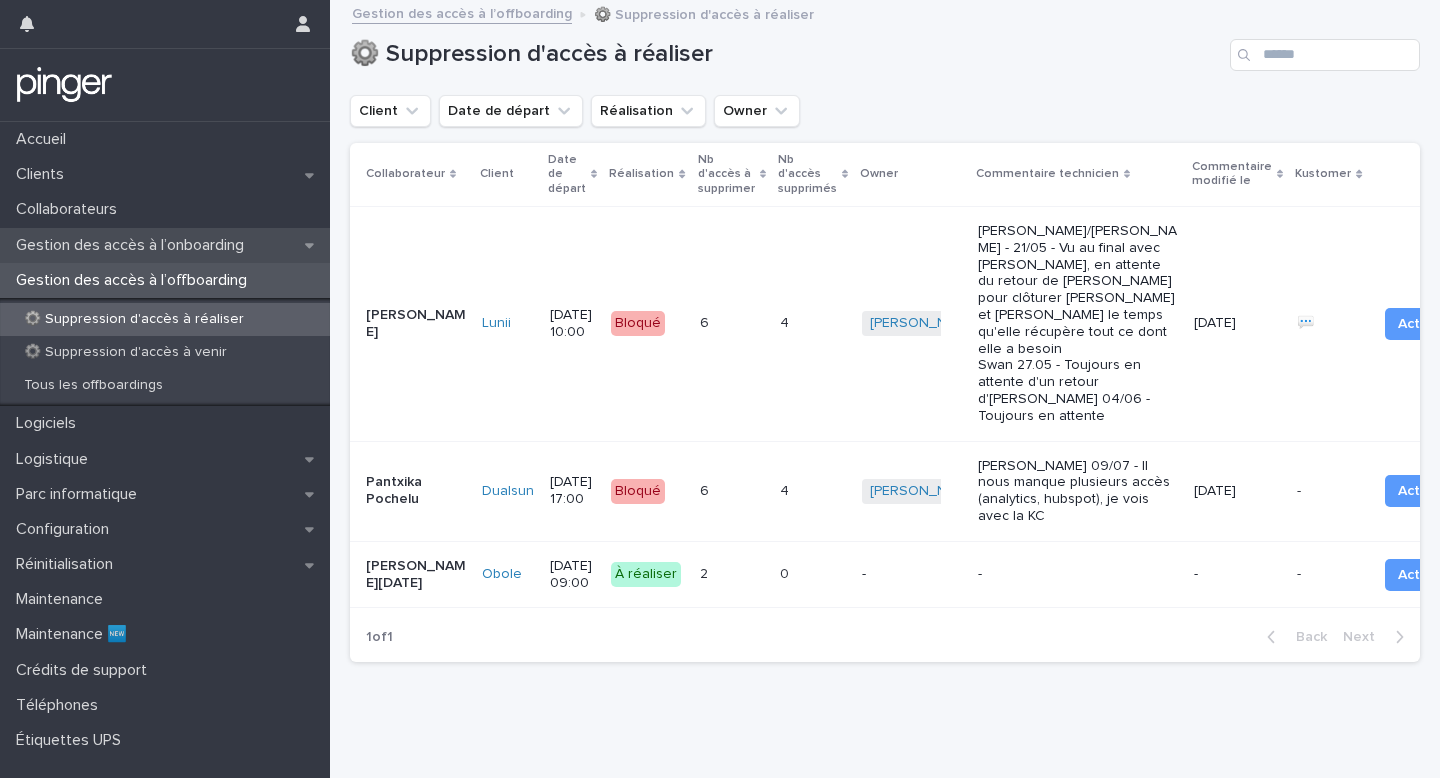 click on "Gestion des accès à l’onboarding" at bounding box center (134, 245) 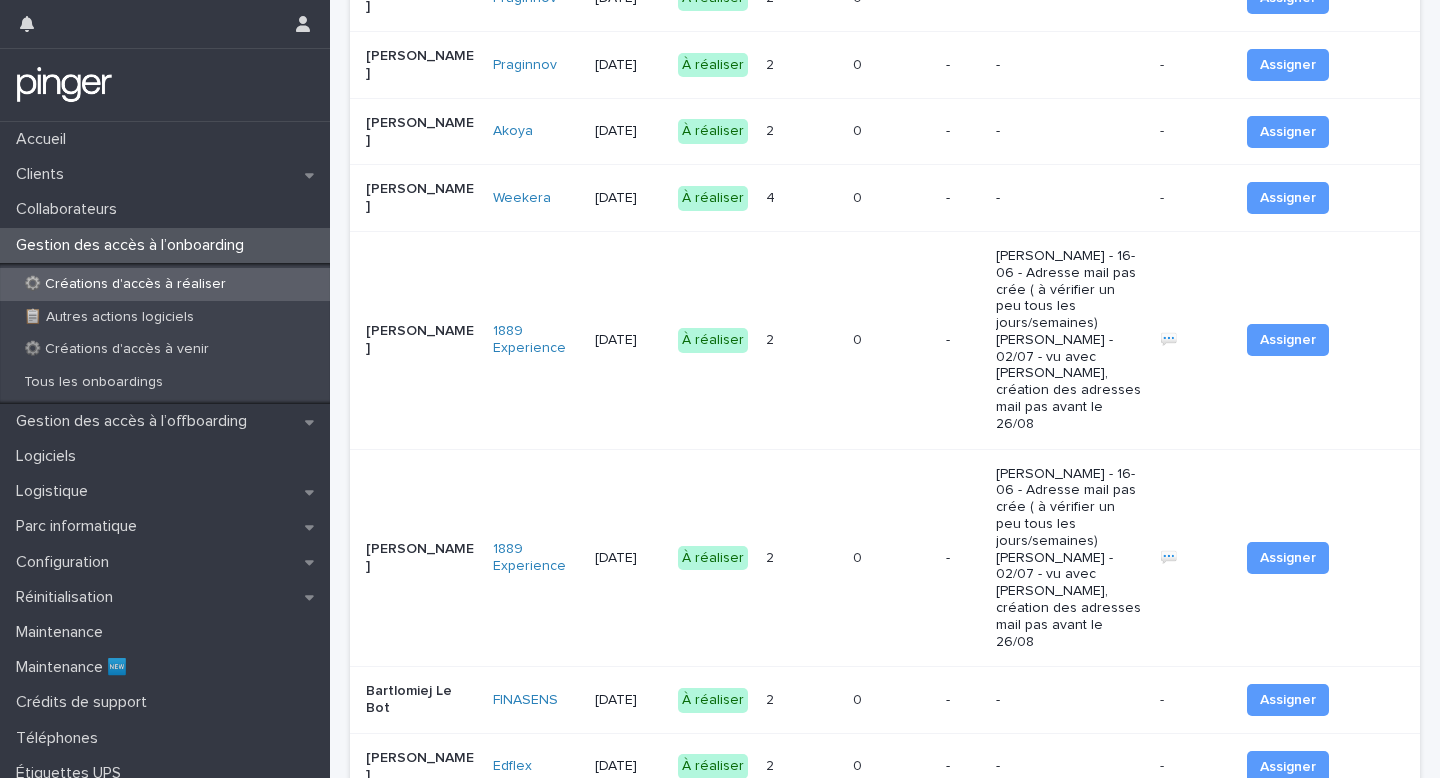 scroll, scrollTop: 762, scrollLeft: 0, axis: vertical 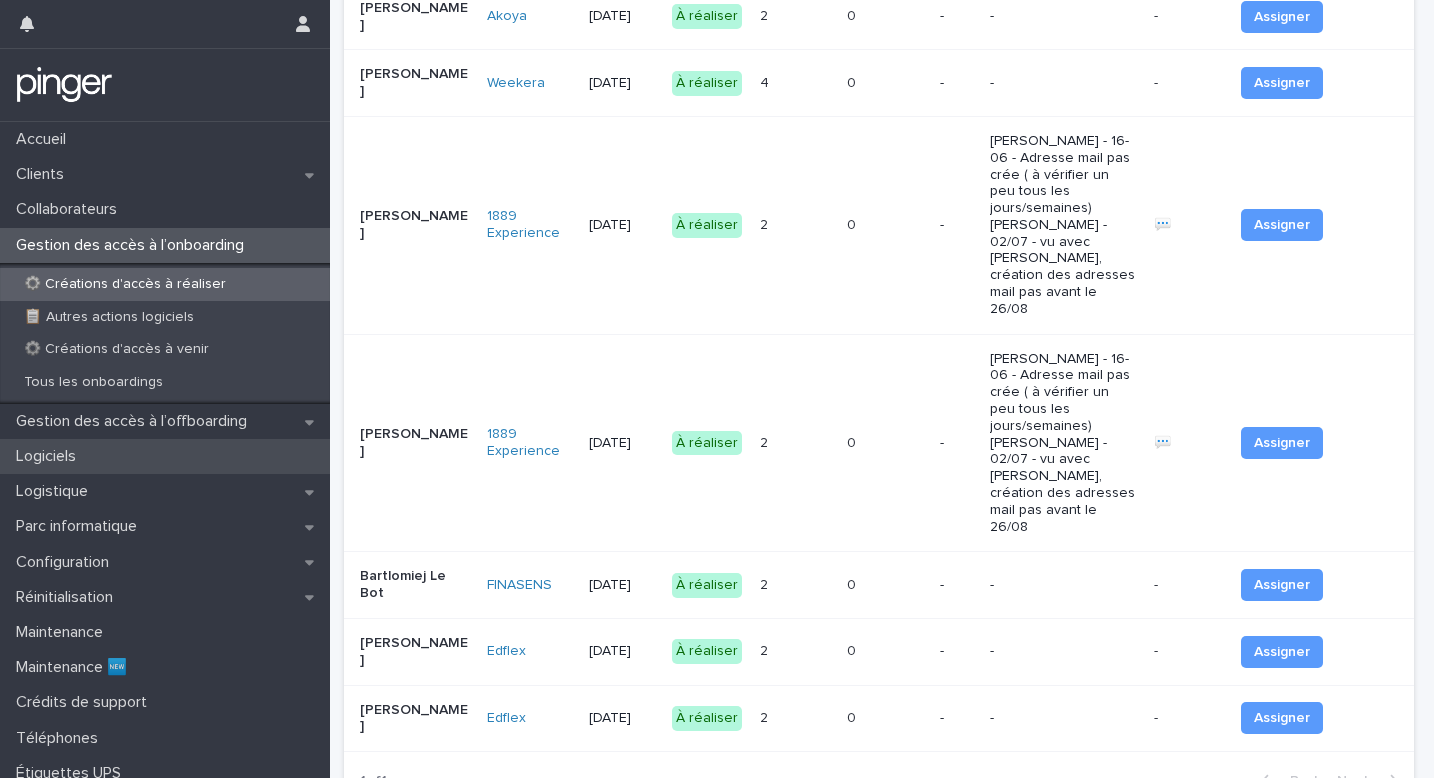 click on "Logiciels" at bounding box center [165, 456] 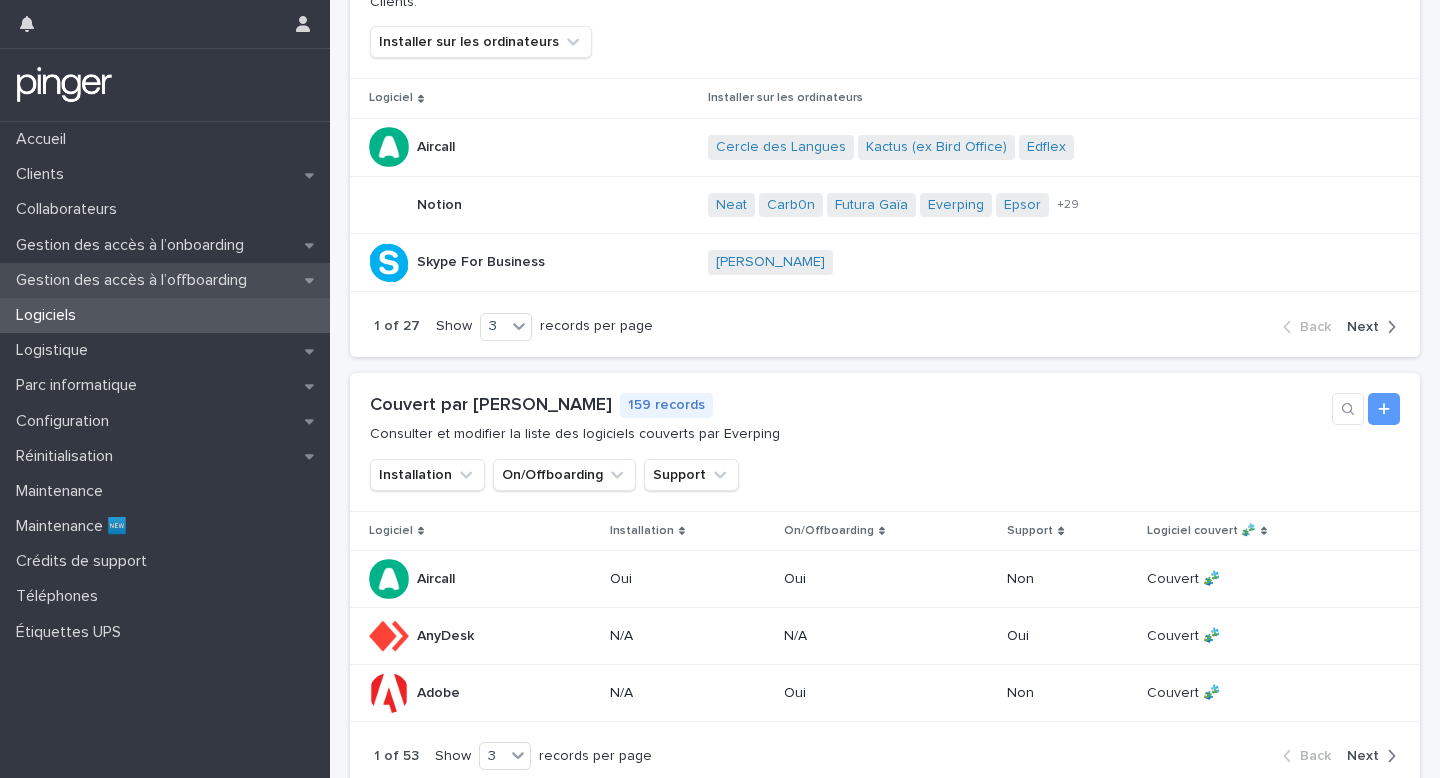 scroll, scrollTop: 803, scrollLeft: 0, axis: vertical 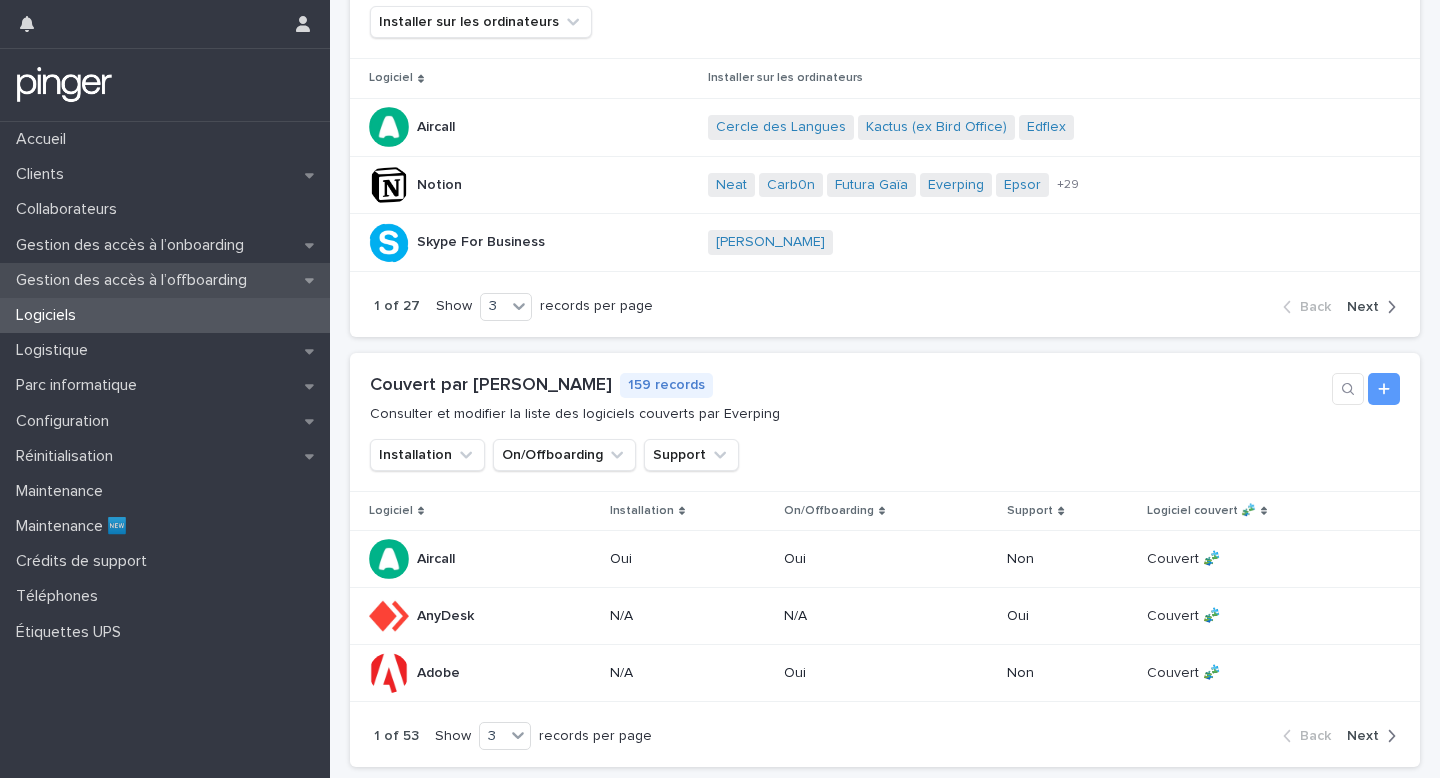 click on "Gestion des accès à l’offboarding" at bounding box center [135, 280] 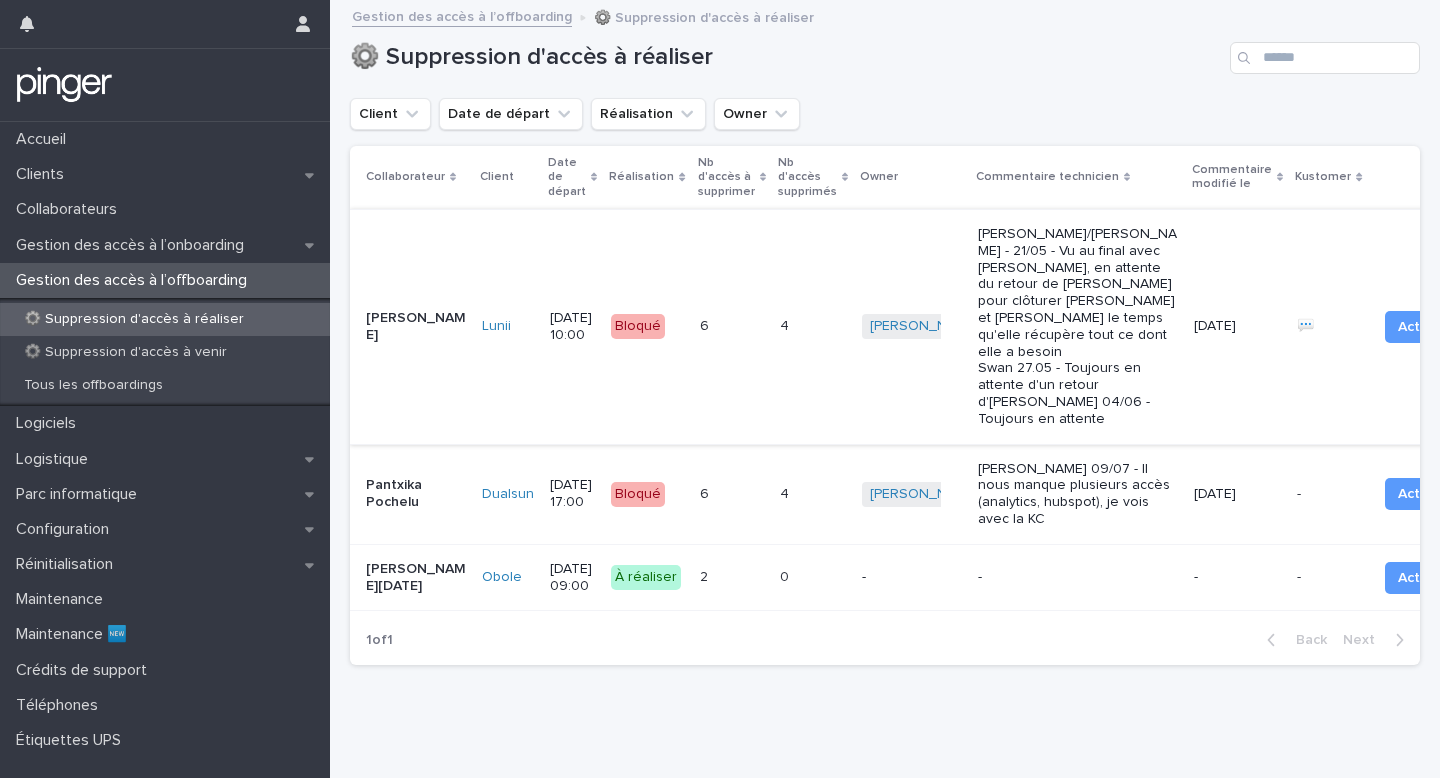 scroll, scrollTop: 239, scrollLeft: 0, axis: vertical 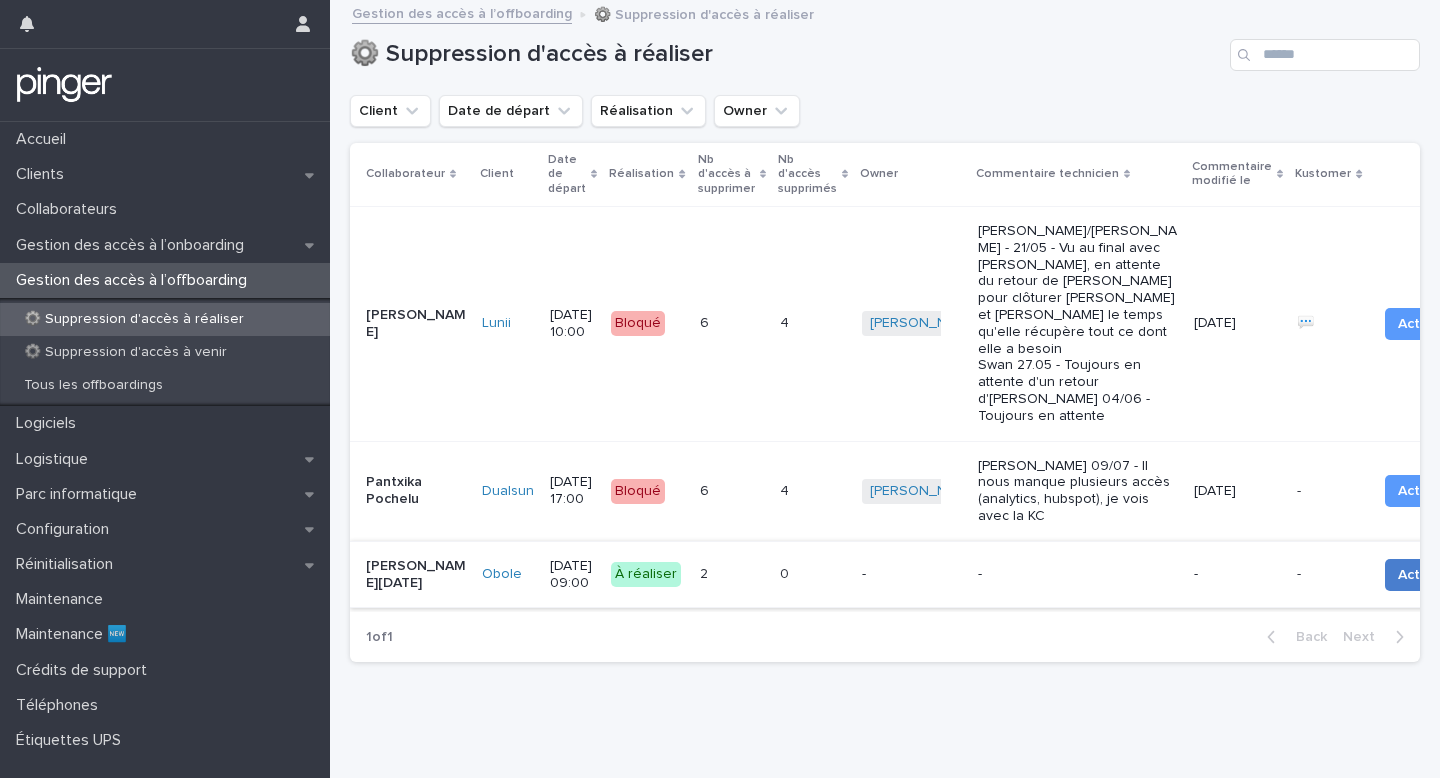 click on "Action" at bounding box center (1419, 575) 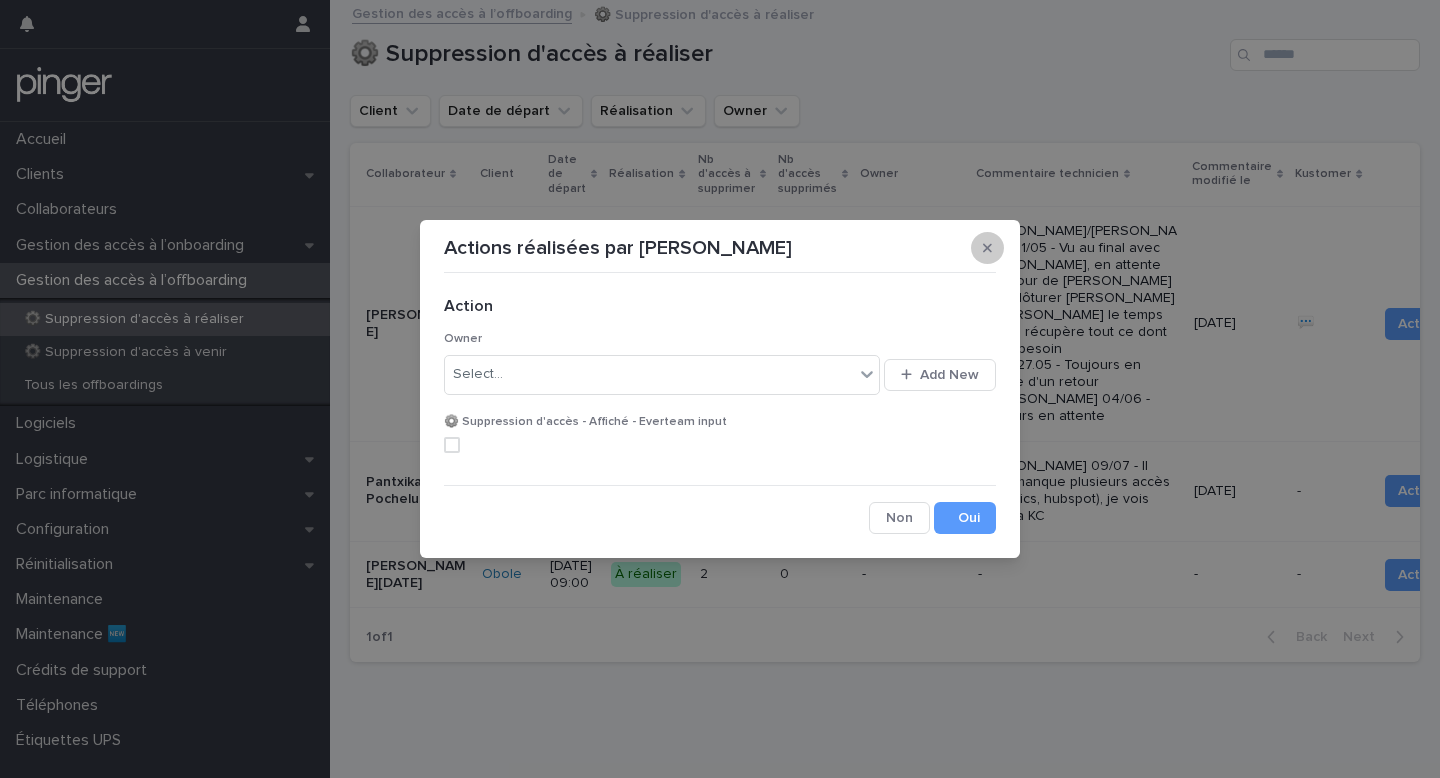 click 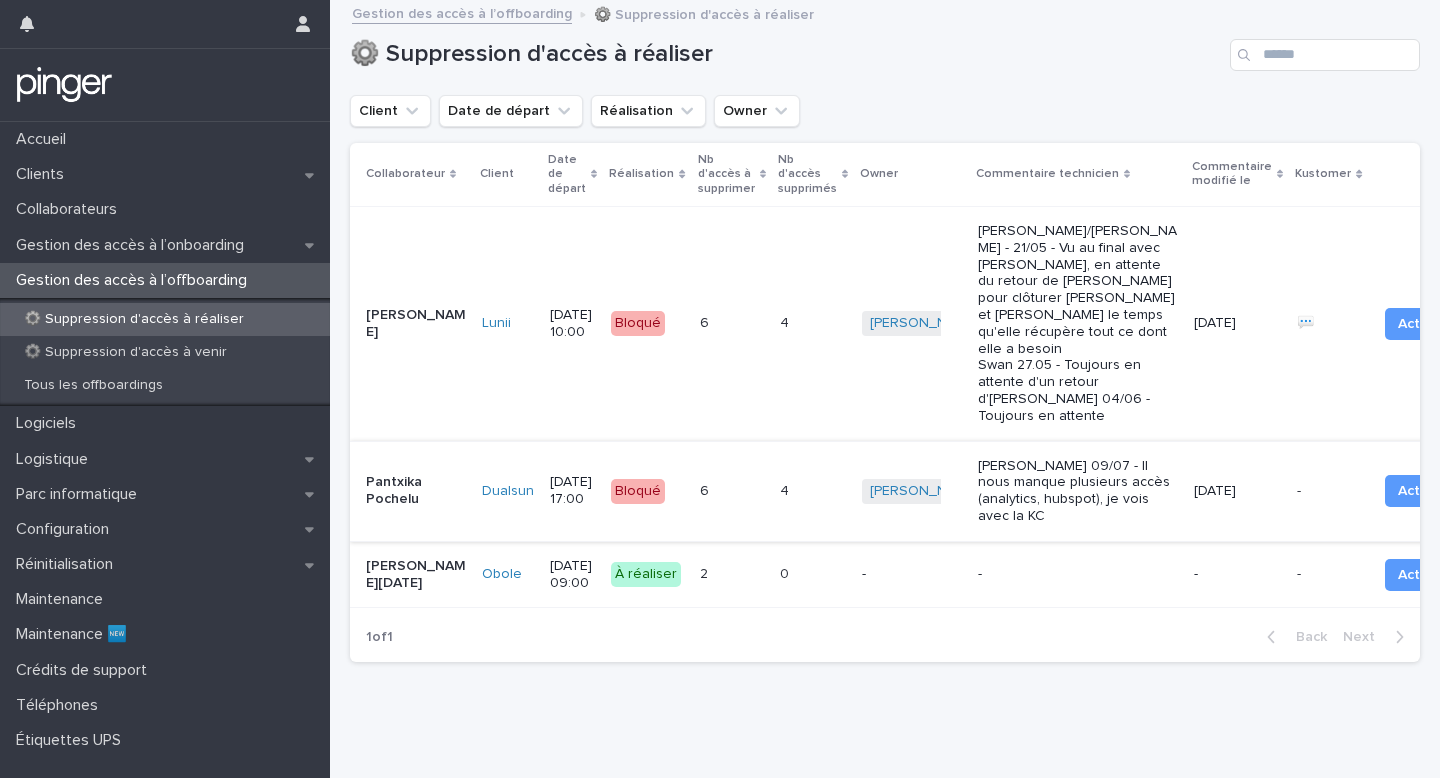 scroll, scrollTop: 54, scrollLeft: 0, axis: vertical 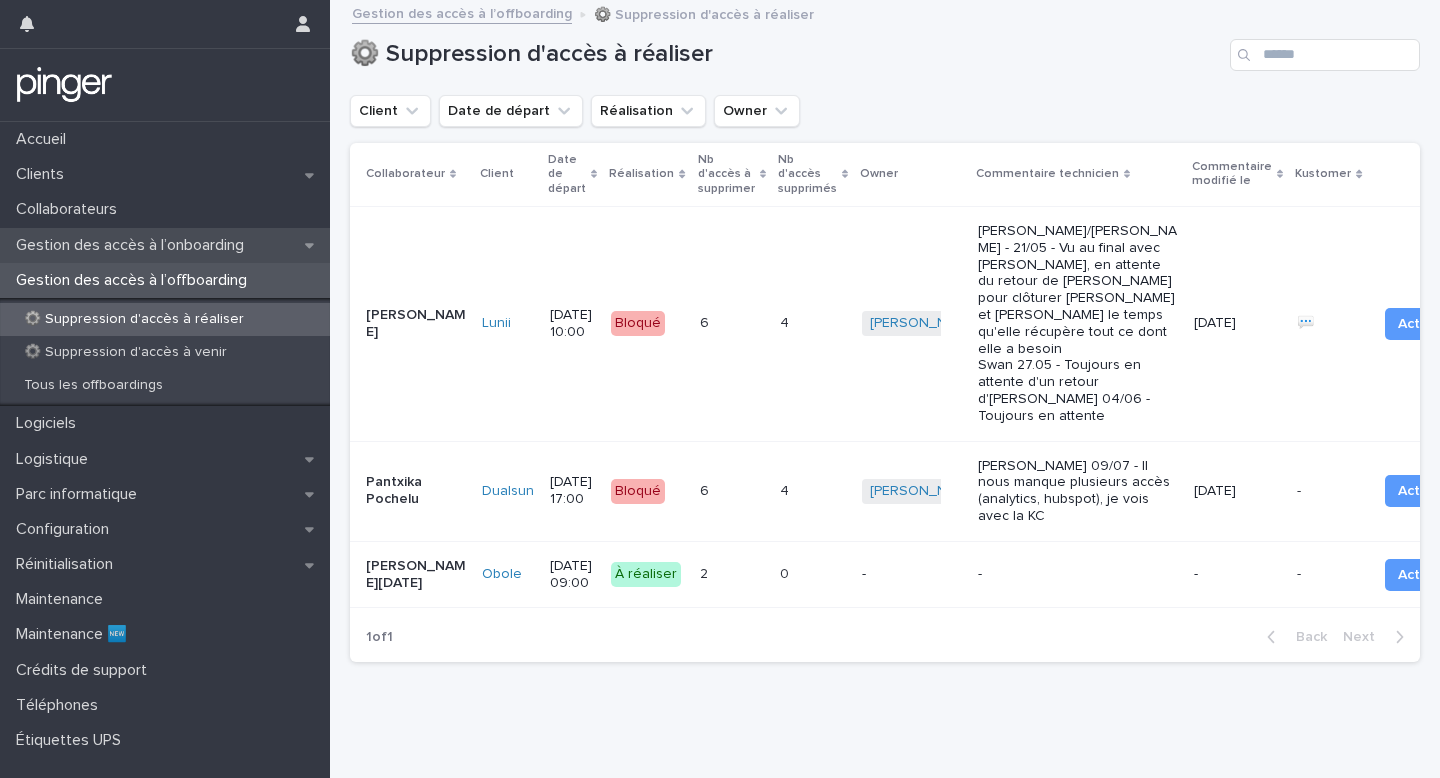 click on "Gestion des accès à l’onboarding" at bounding box center [134, 245] 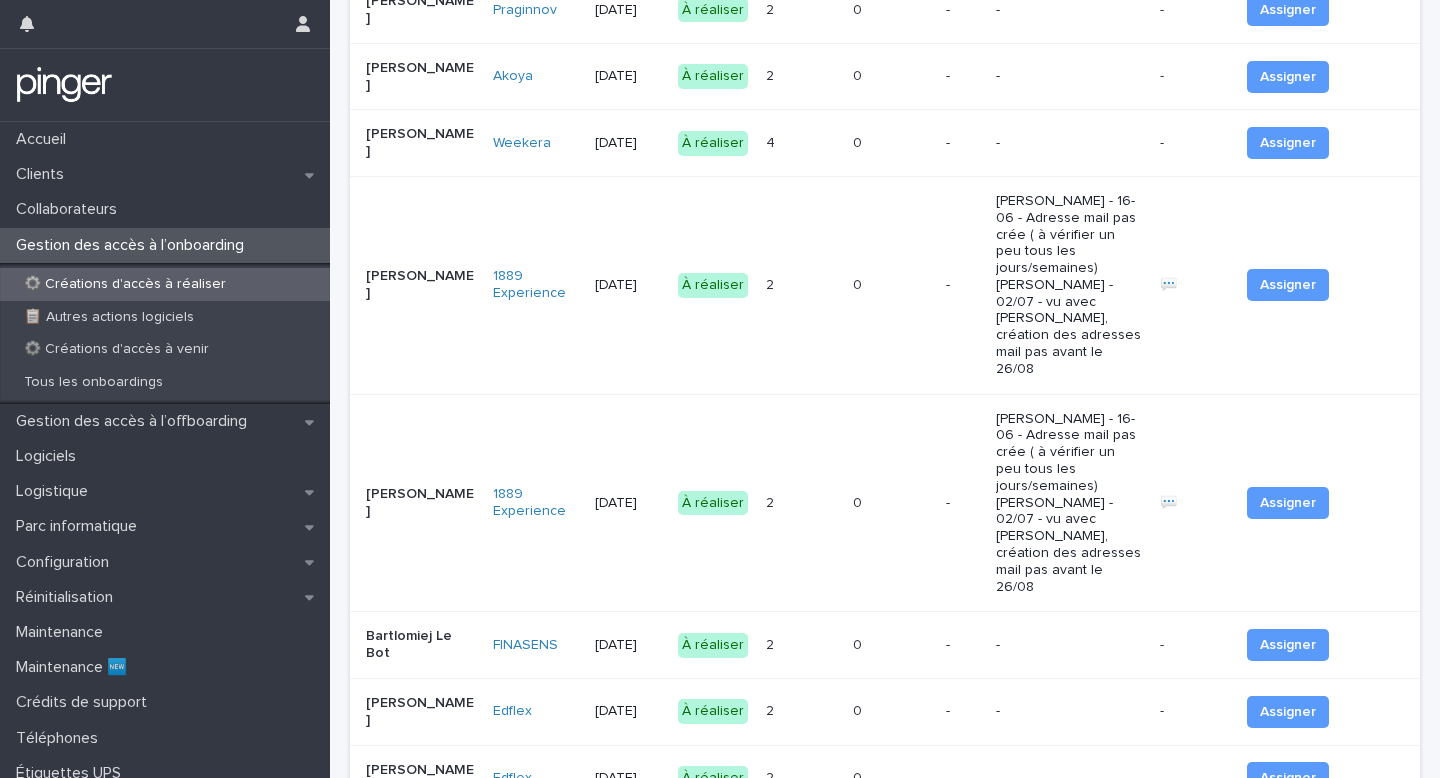 scroll, scrollTop: 762, scrollLeft: 0, axis: vertical 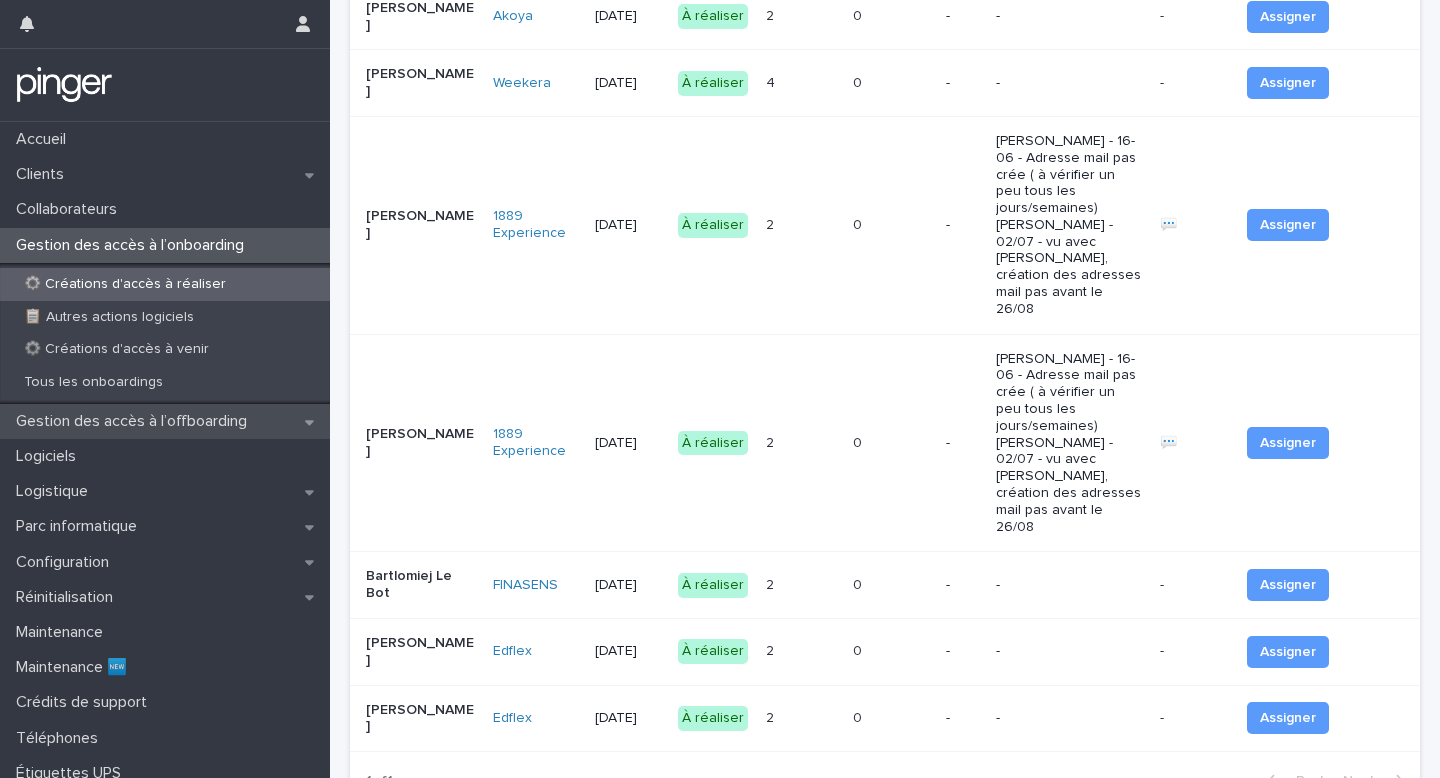 click on "Gestion des accès à l’offboarding" at bounding box center (135, 421) 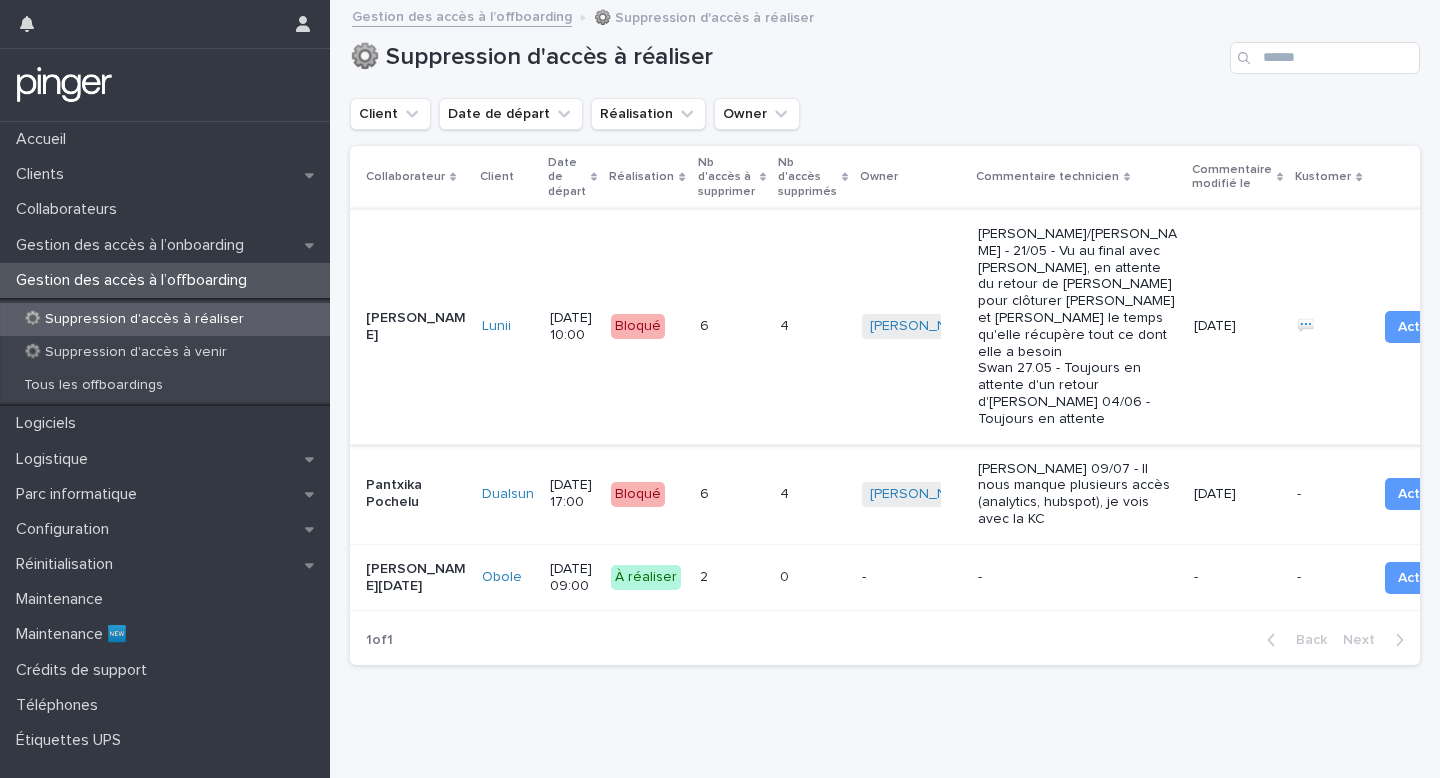 scroll, scrollTop: 239, scrollLeft: 0, axis: vertical 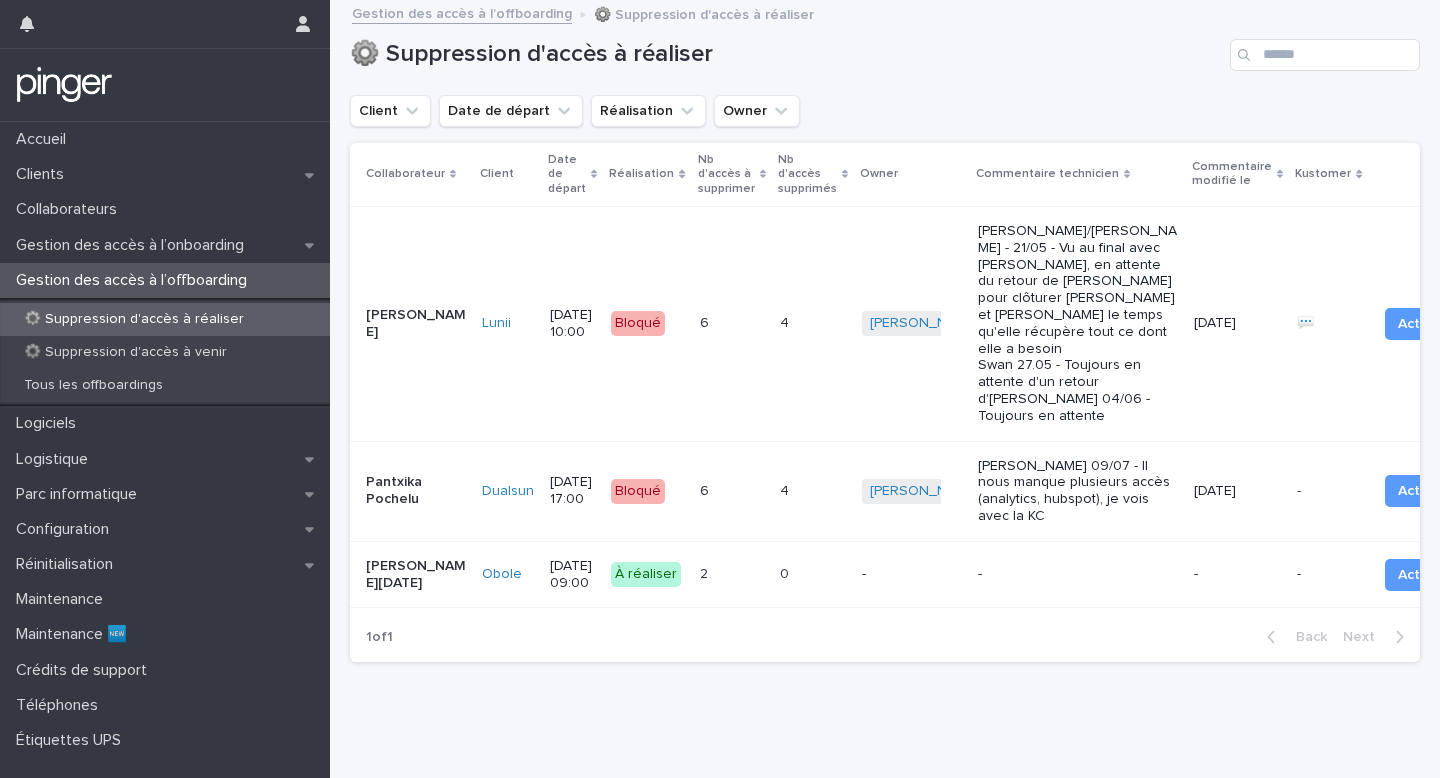 click on "-" at bounding box center [1078, 574] 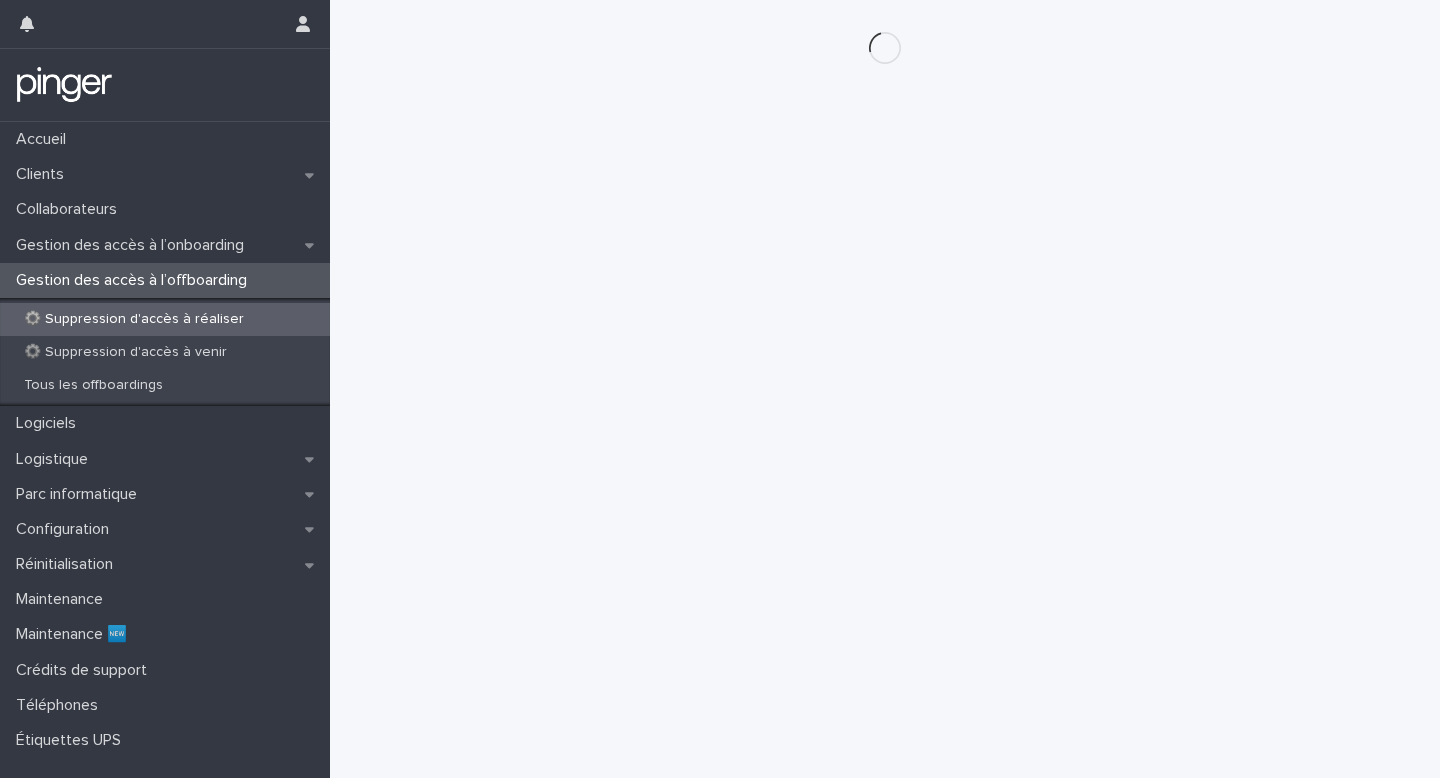 scroll, scrollTop: 0, scrollLeft: 0, axis: both 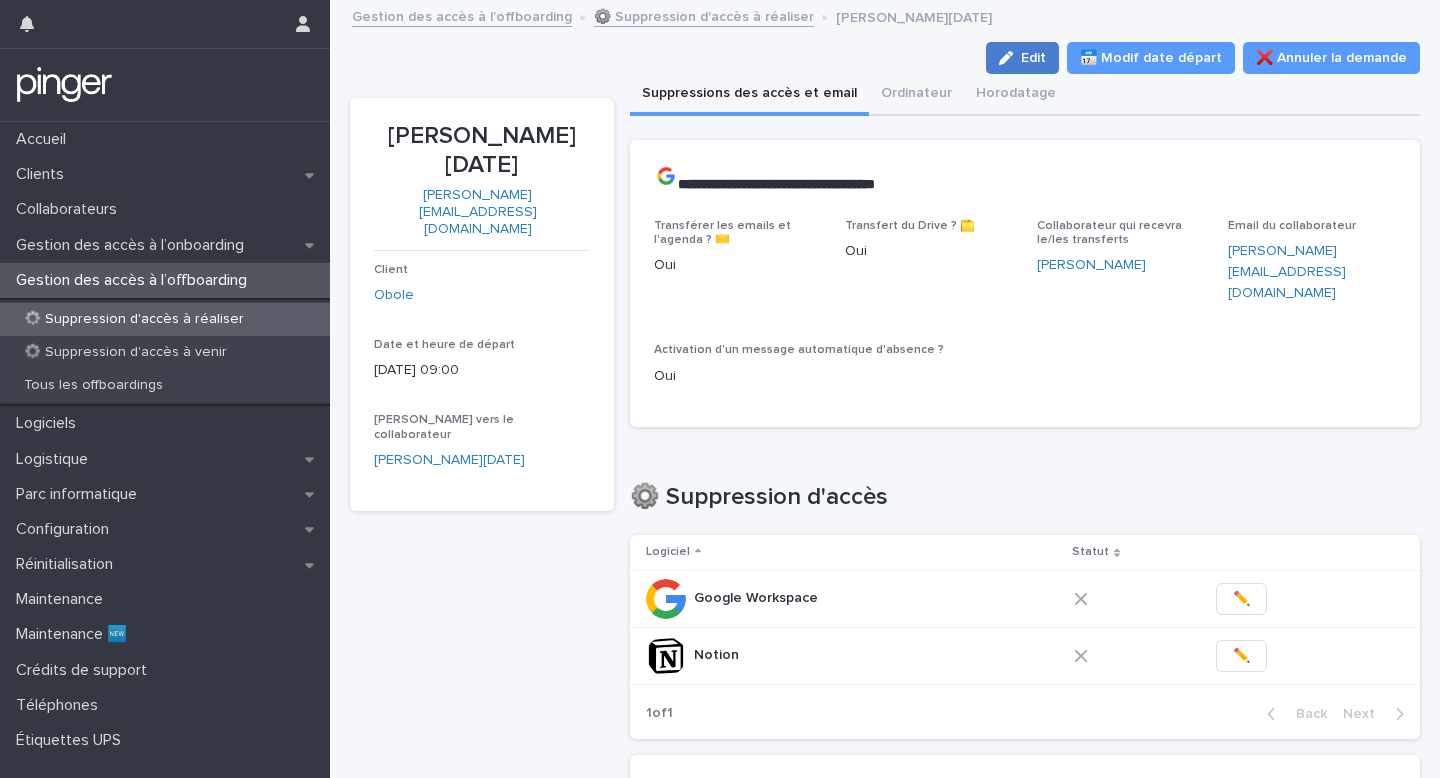 click at bounding box center [1010, 58] 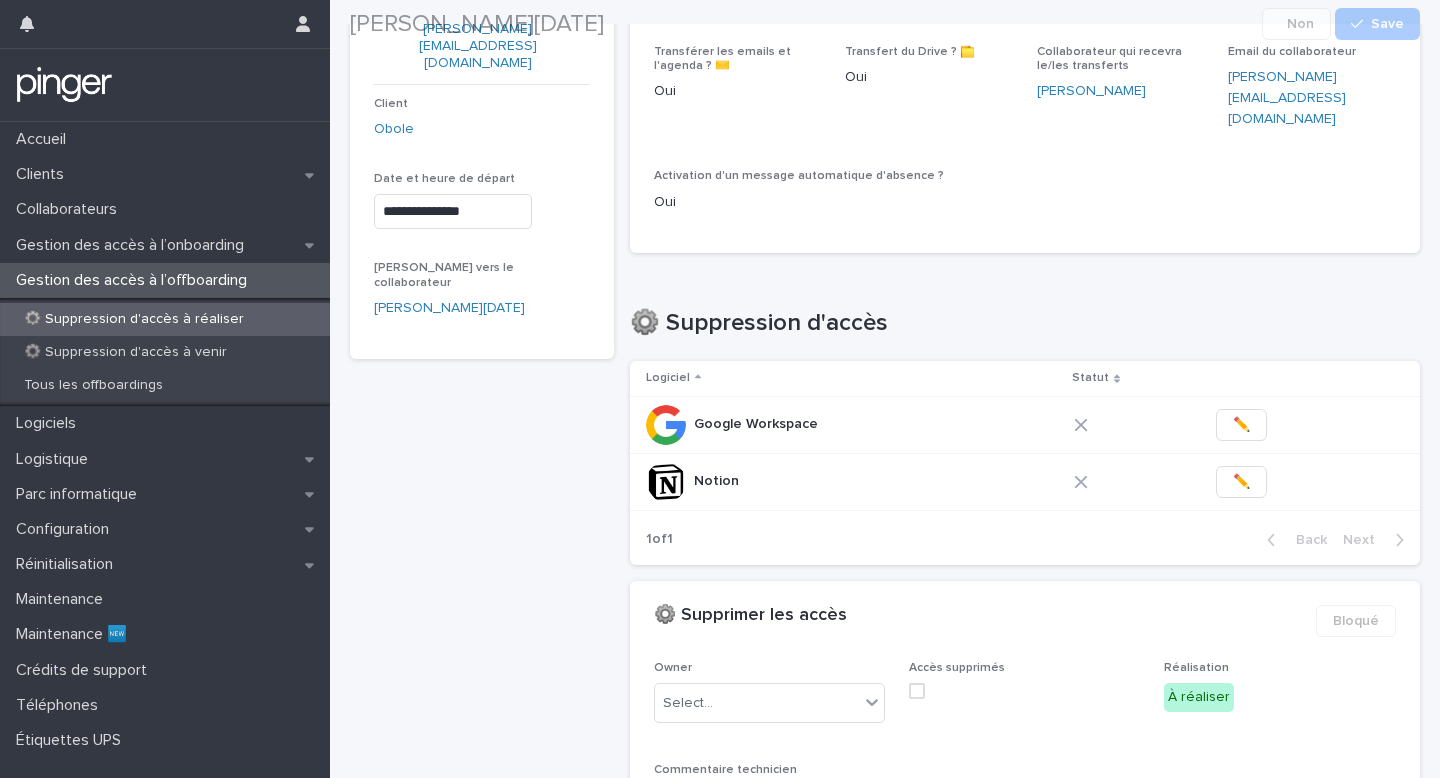 scroll, scrollTop: 268, scrollLeft: 0, axis: vertical 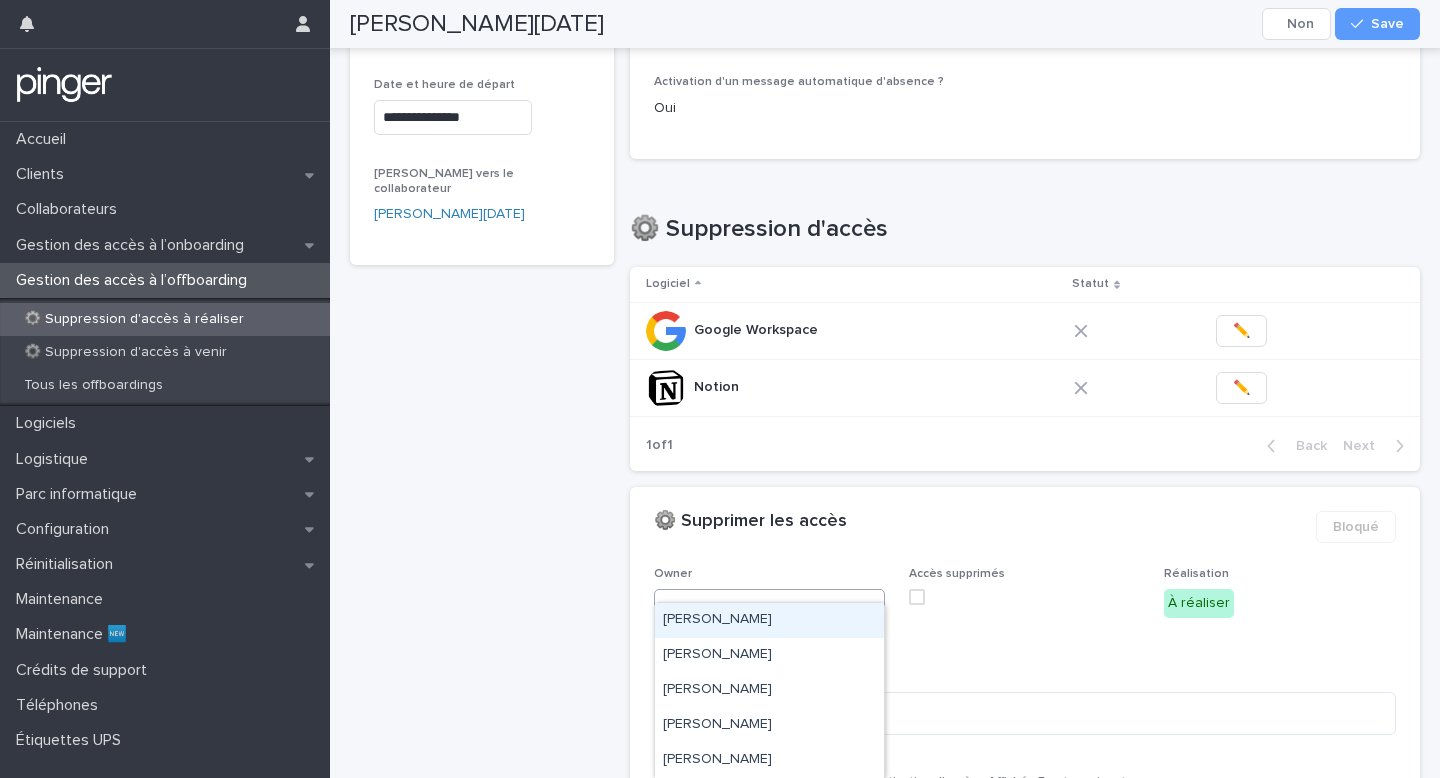 click on "Select..." at bounding box center [757, 609] 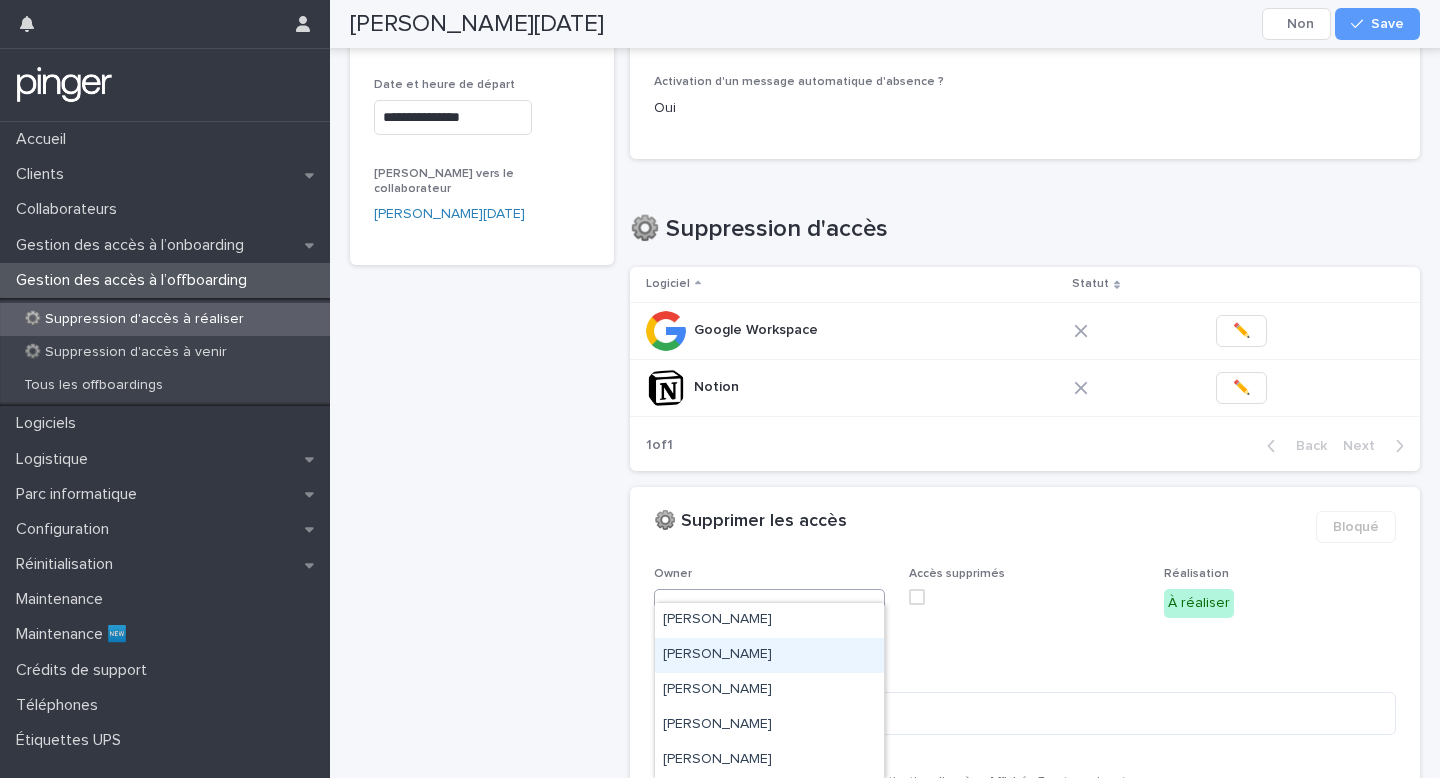 click on "[PERSON_NAME]" at bounding box center (769, 655) 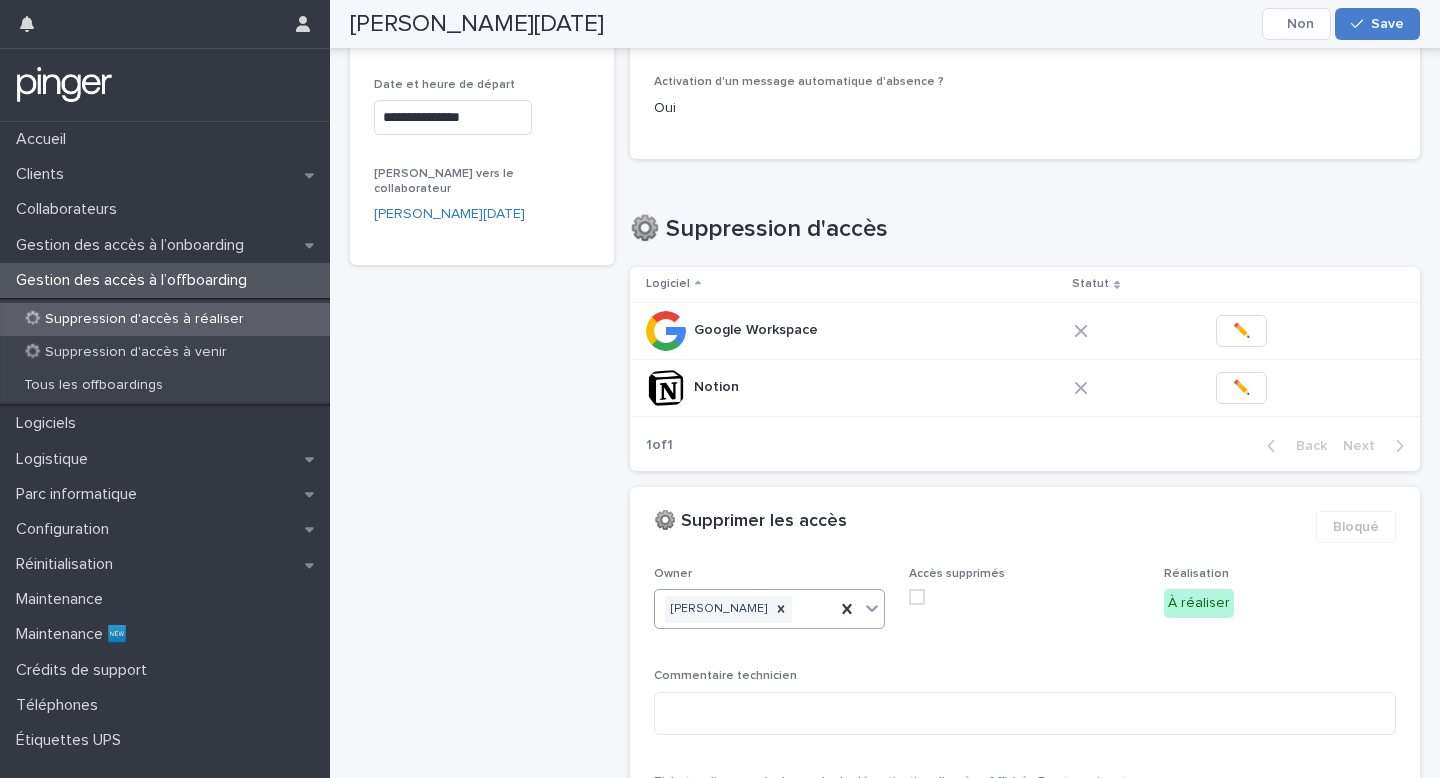click on "Save" at bounding box center [1377, 24] 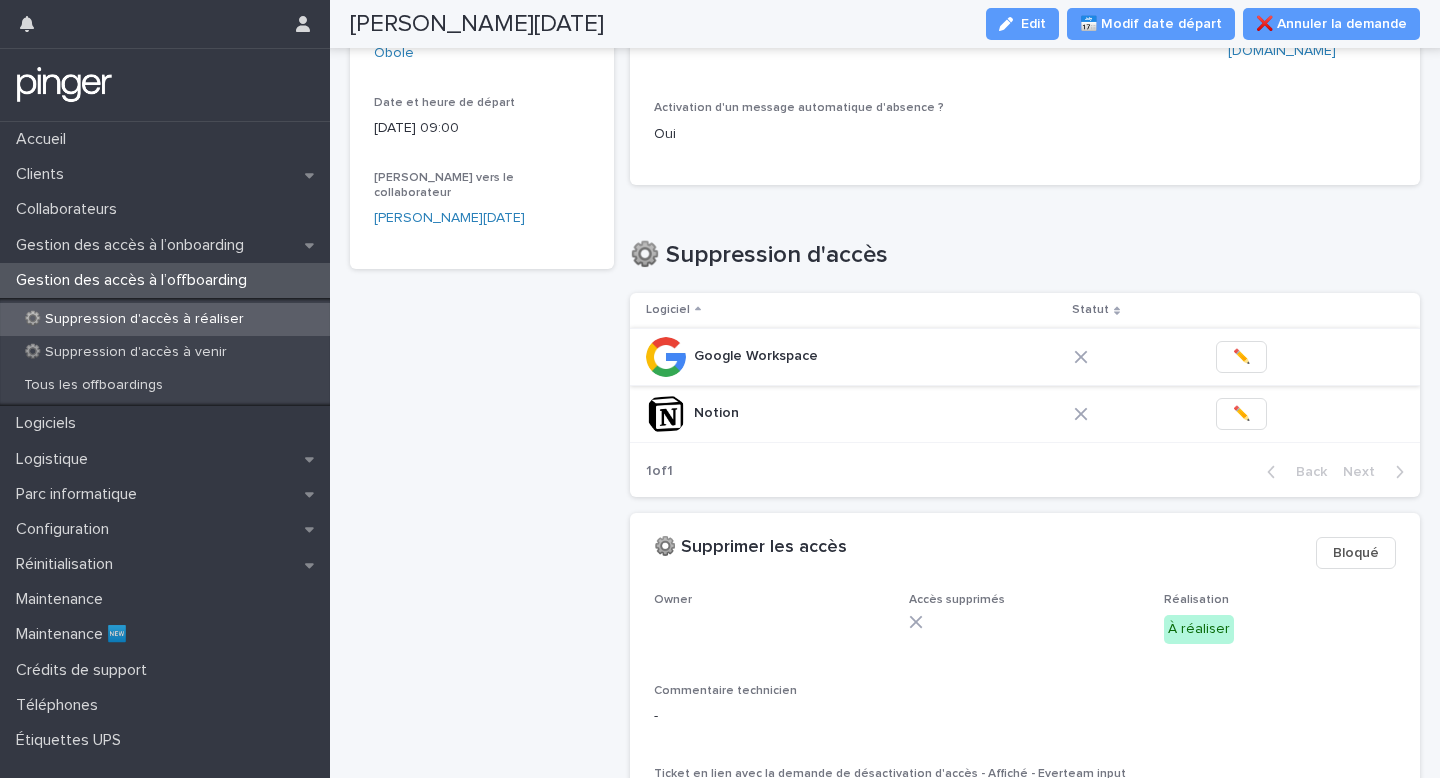 scroll, scrollTop: 0, scrollLeft: 0, axis: both 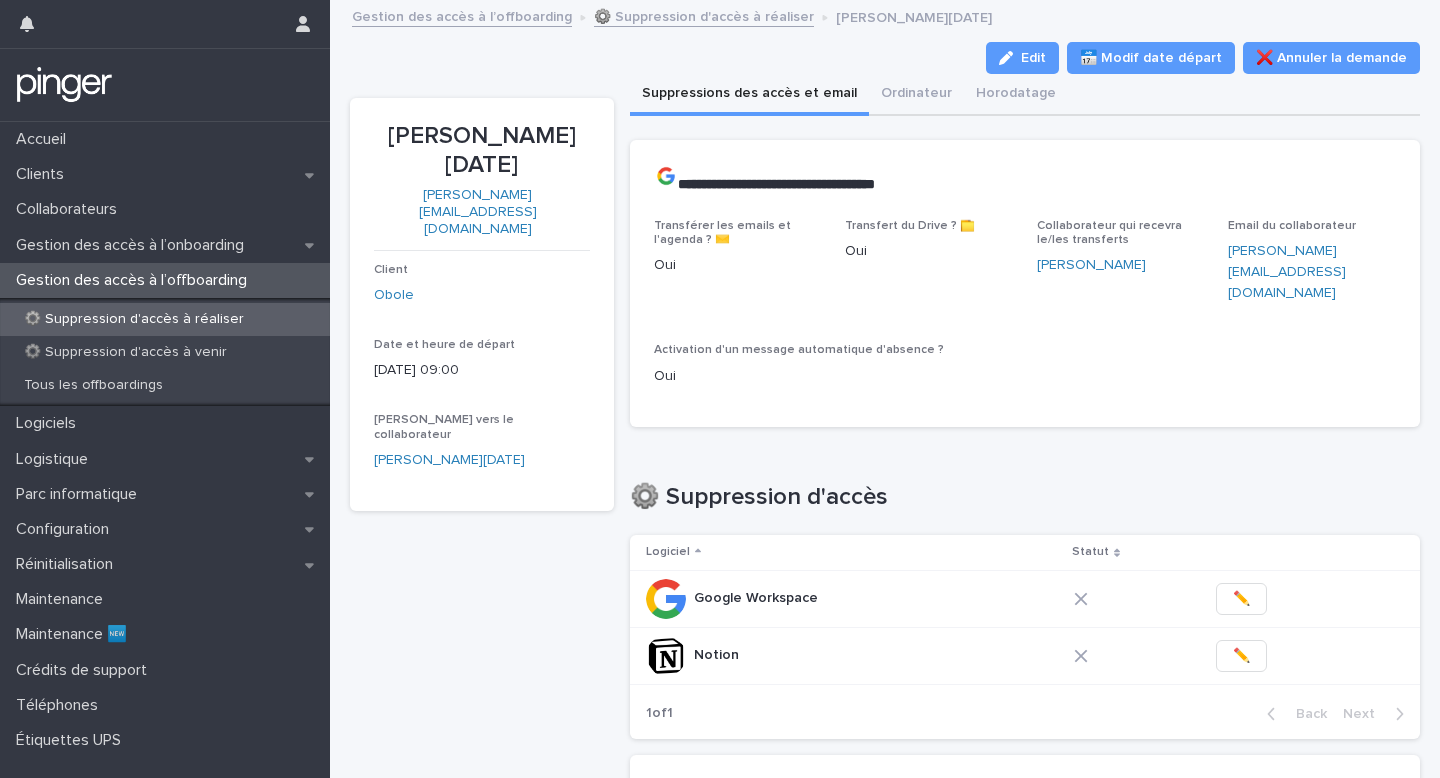 click on "Edit 📅 Modif date départ ❌ Annuler la demande" at bounding box center (885, 58) 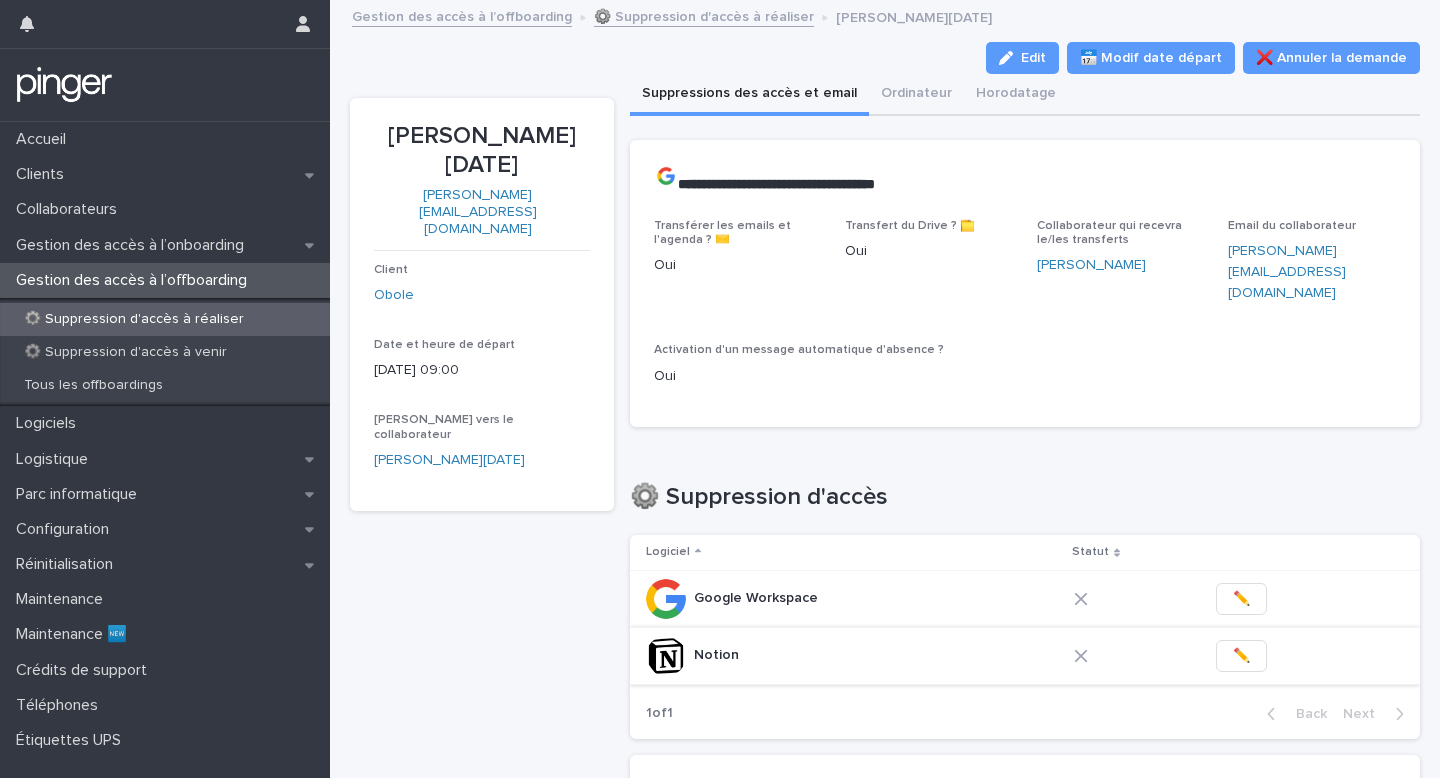 click on "✏️" at bounding box center [1241, 656] 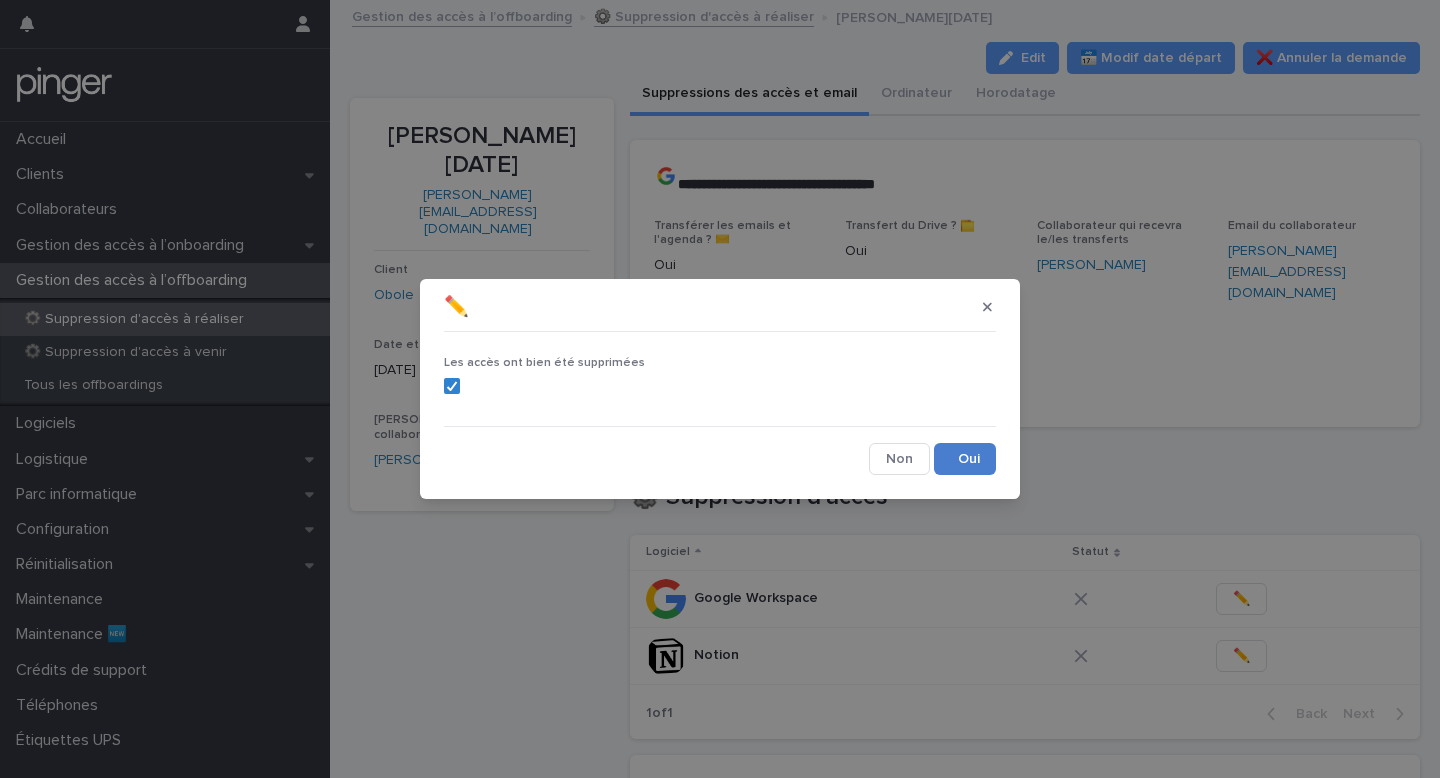 click on "Save" at bounding box center (965, 459) 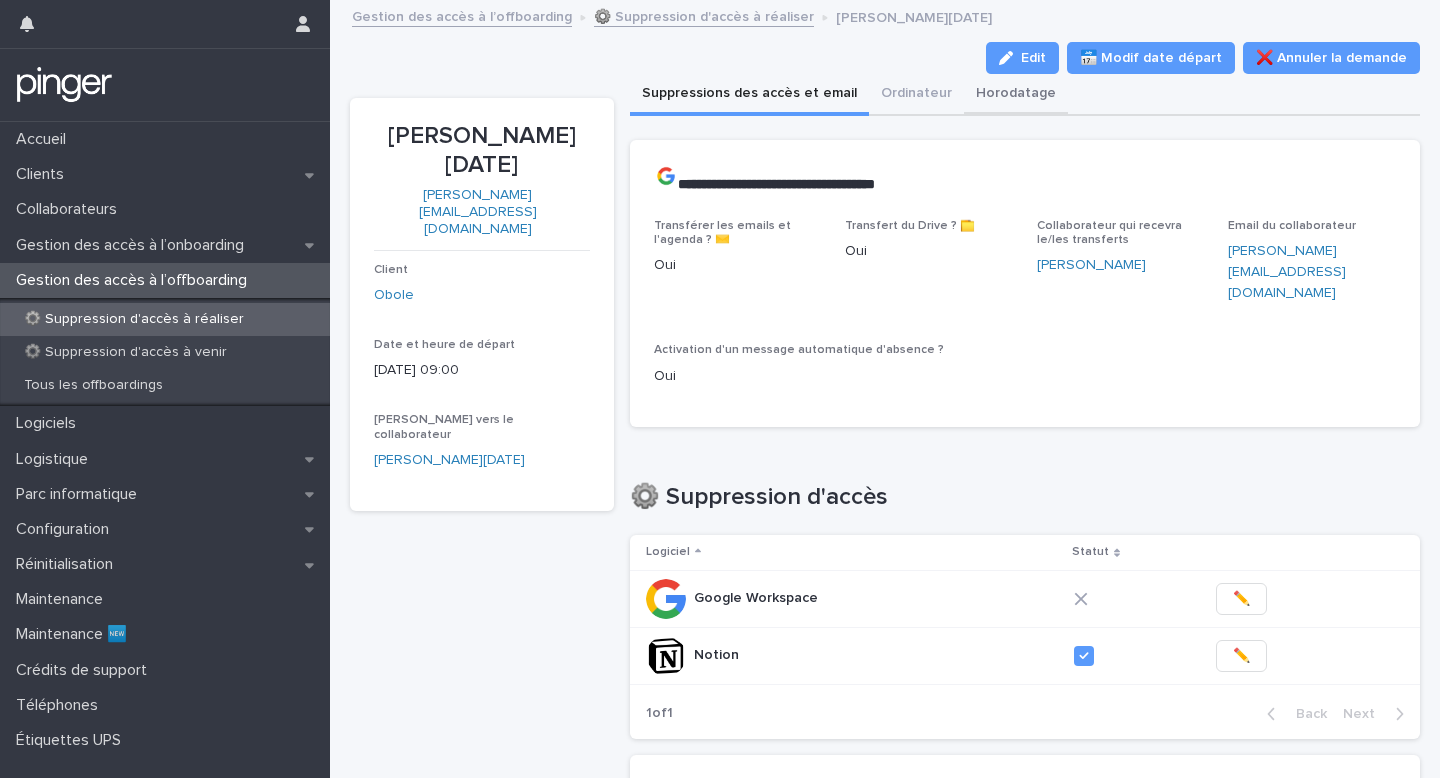 click on "Horodatage" at bounding box center [1016, 95] 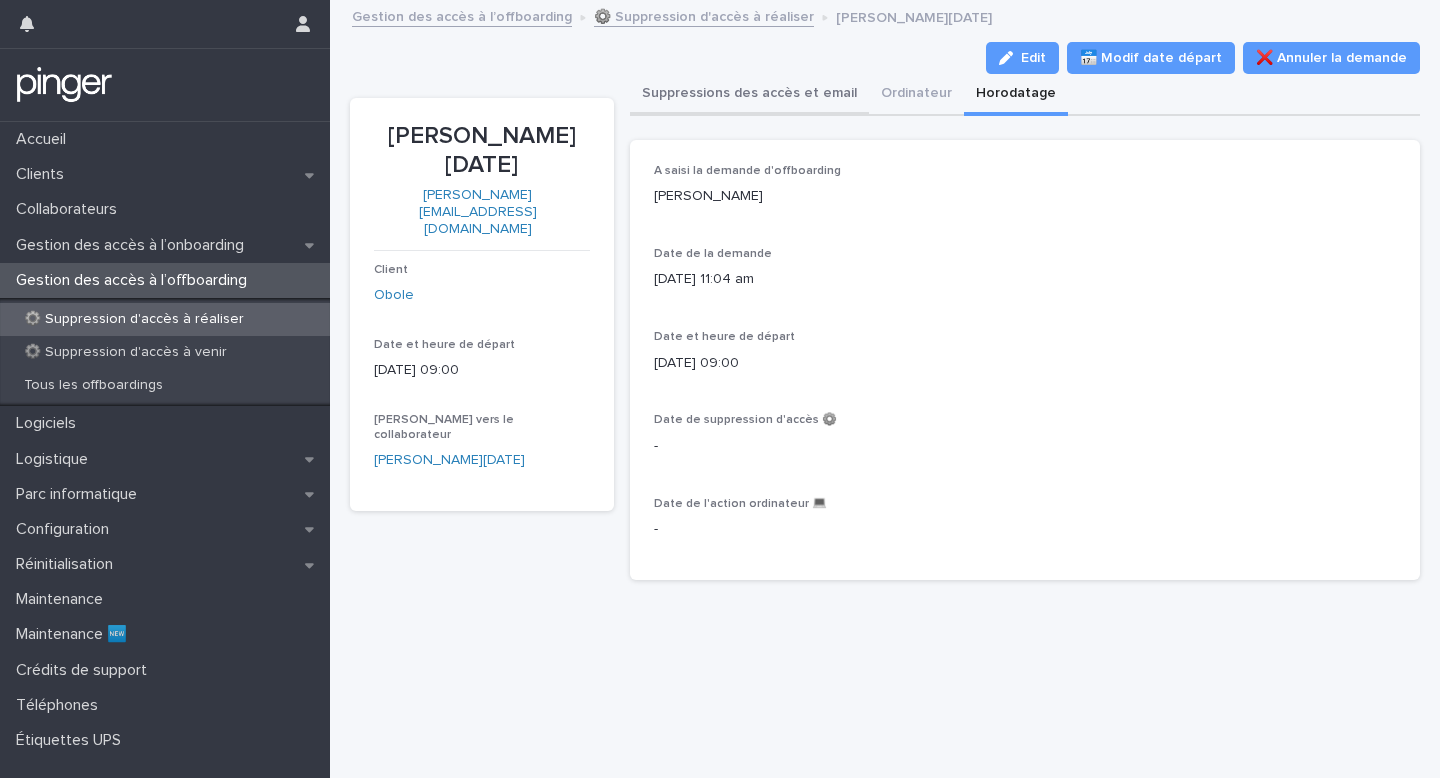 click on "Suppressions des accès et email" at bounding box center [749, 95] 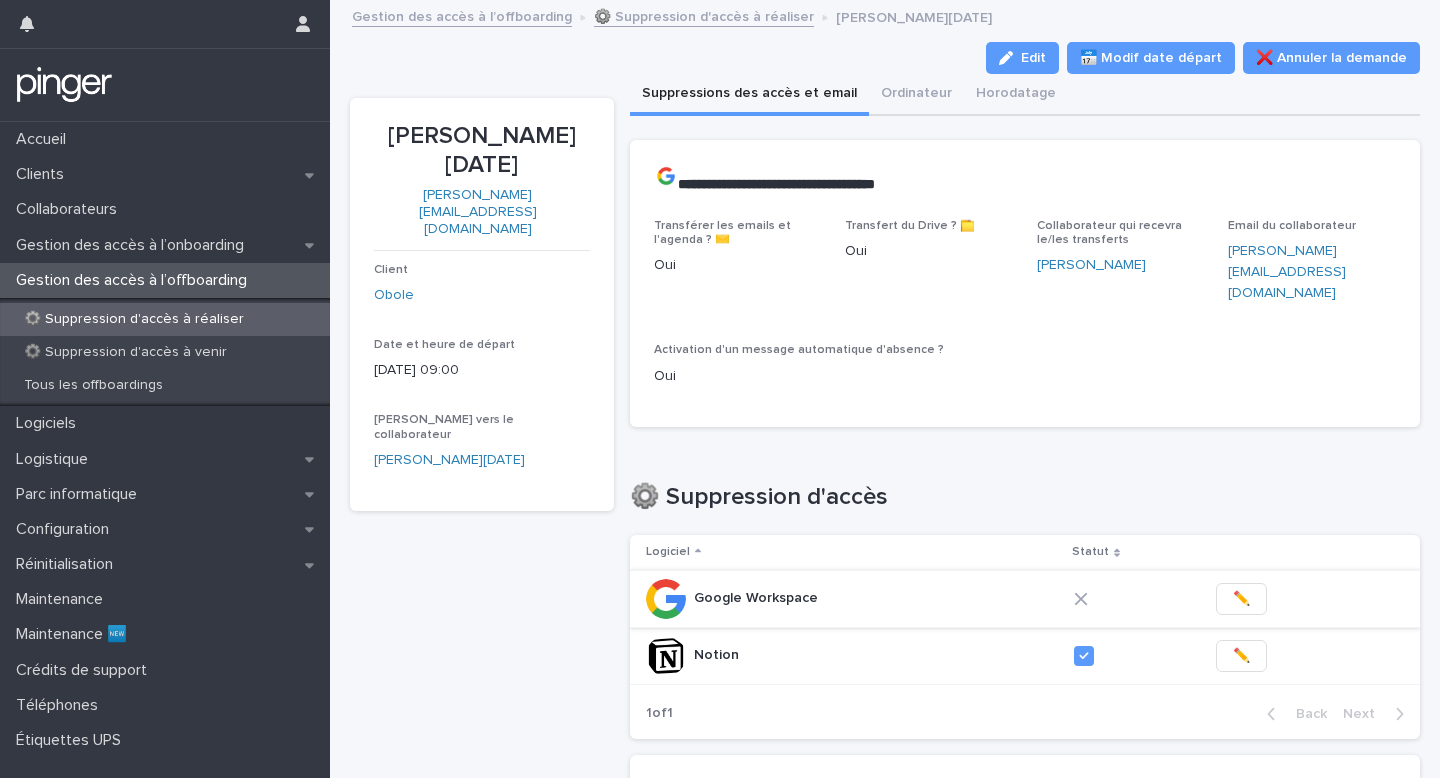 click on "✏️" at bounding box center [1241, 599] 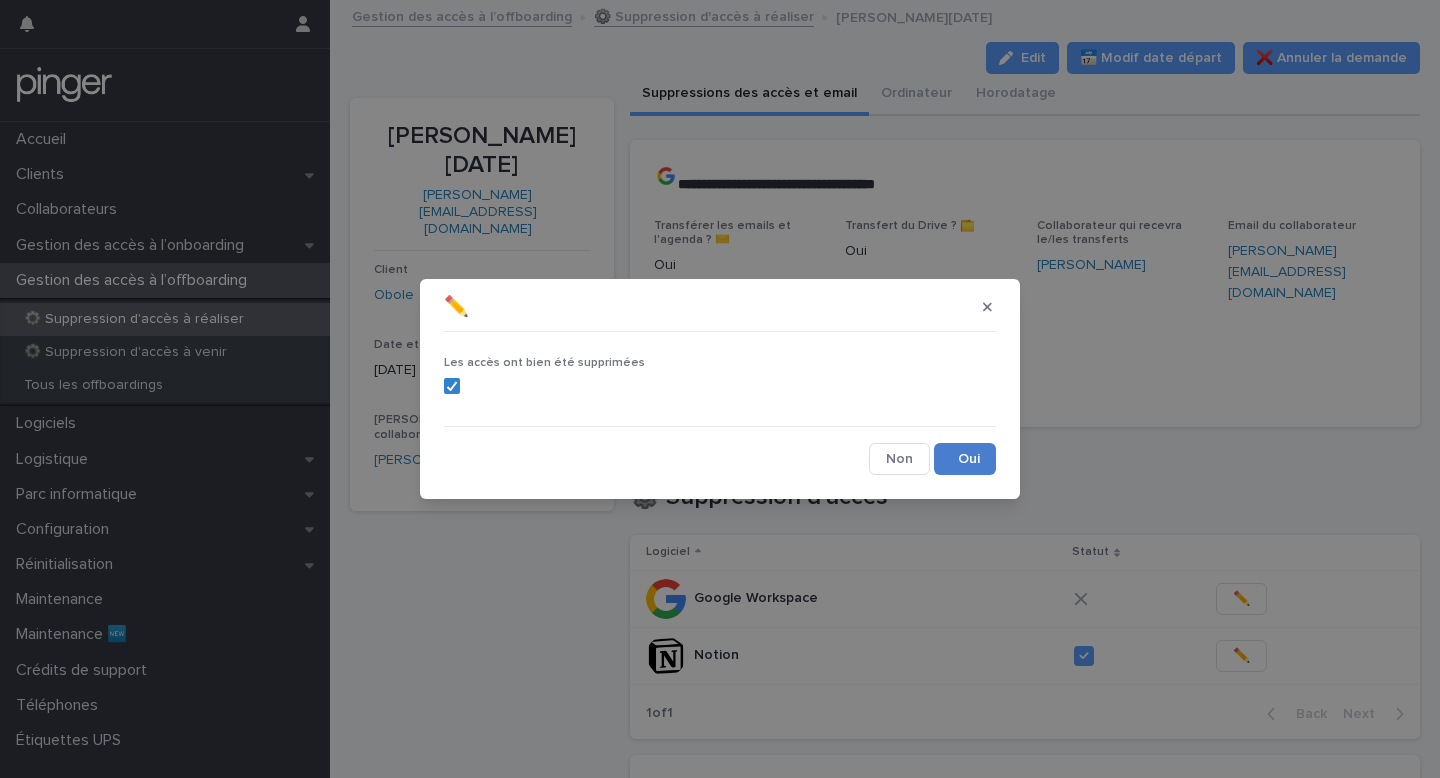 click on "Save" at bounding box center [965, 459] 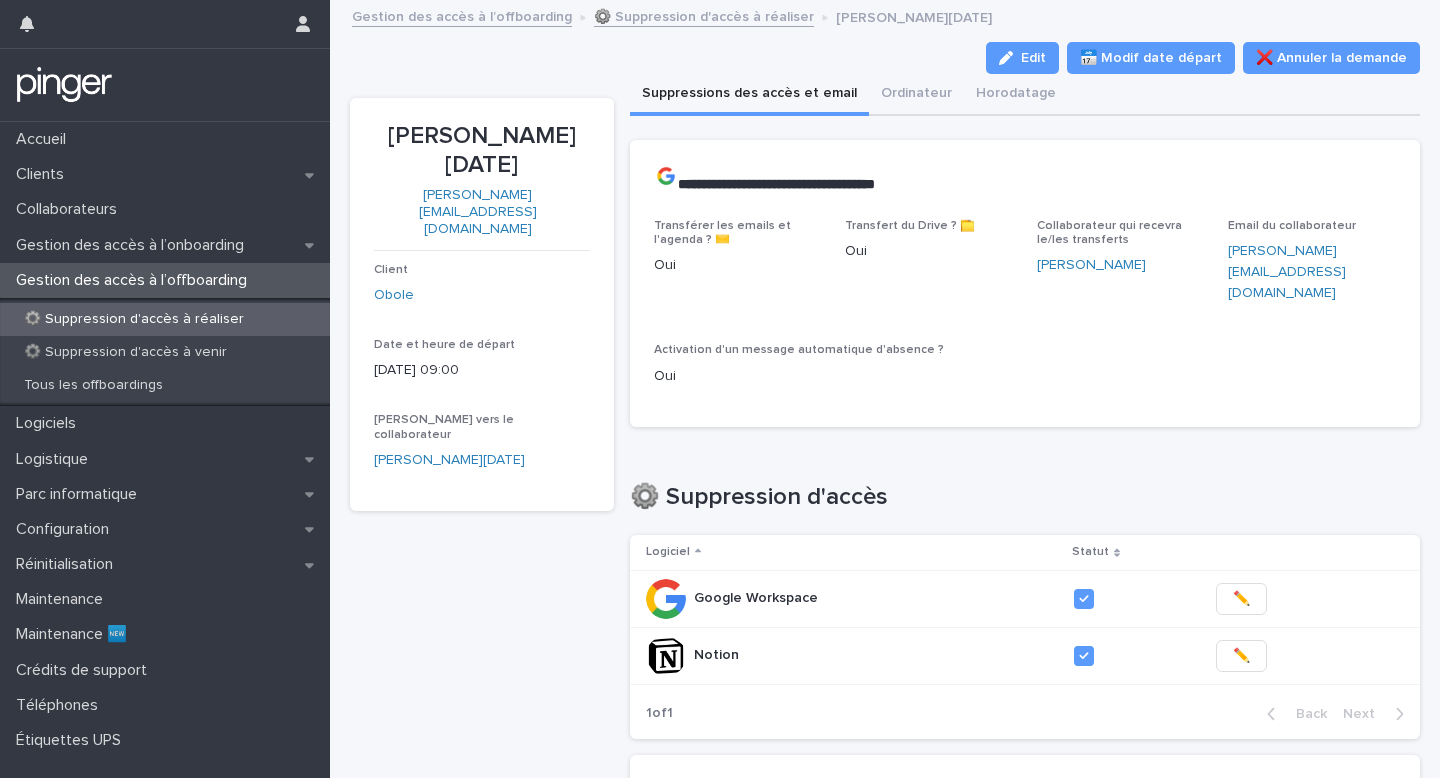 drag, startPoint x: 1033, startPoint y: 51, endPoint x: 989, endPoint y: 195, distance: 150.57224 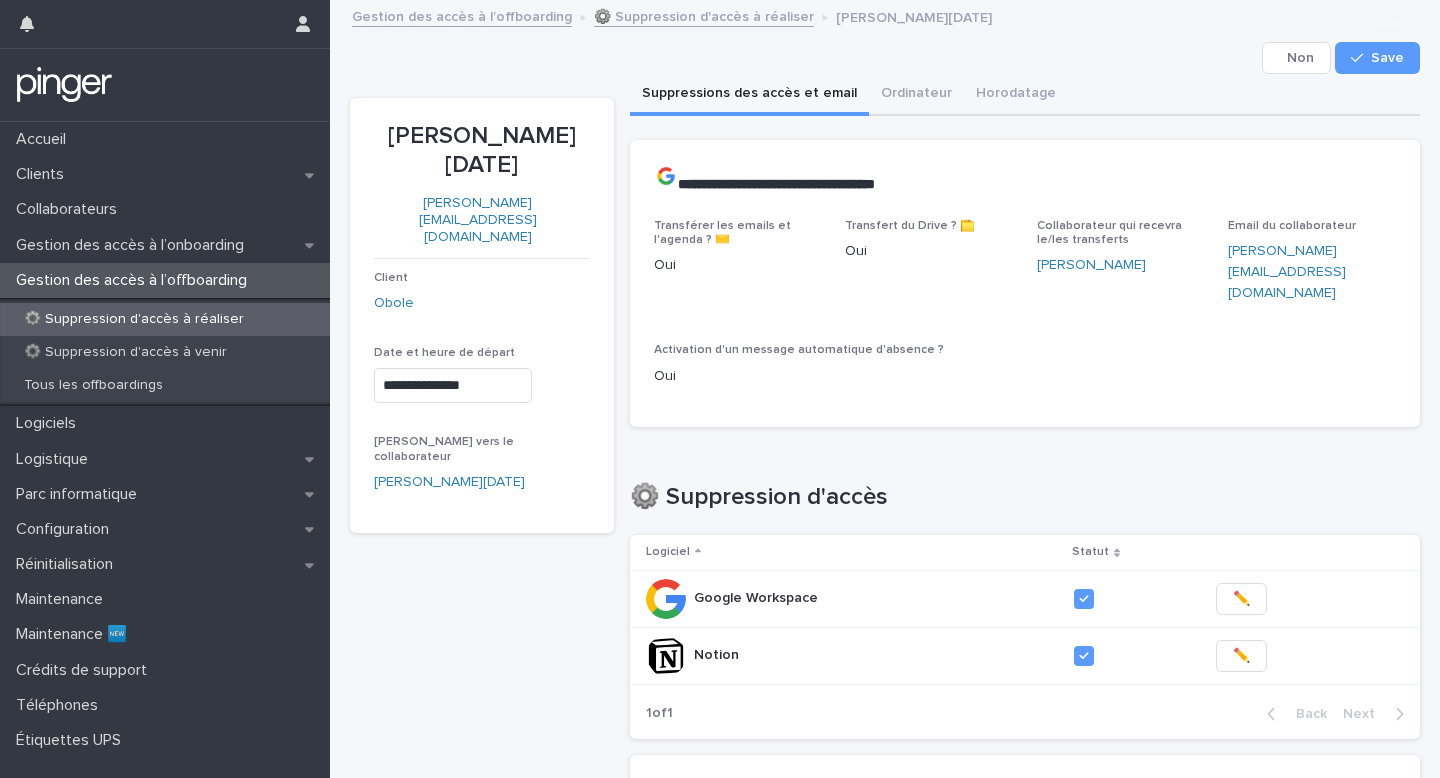 scroll, scrollTop: 455, scrollLeft: 0, axis: vertical 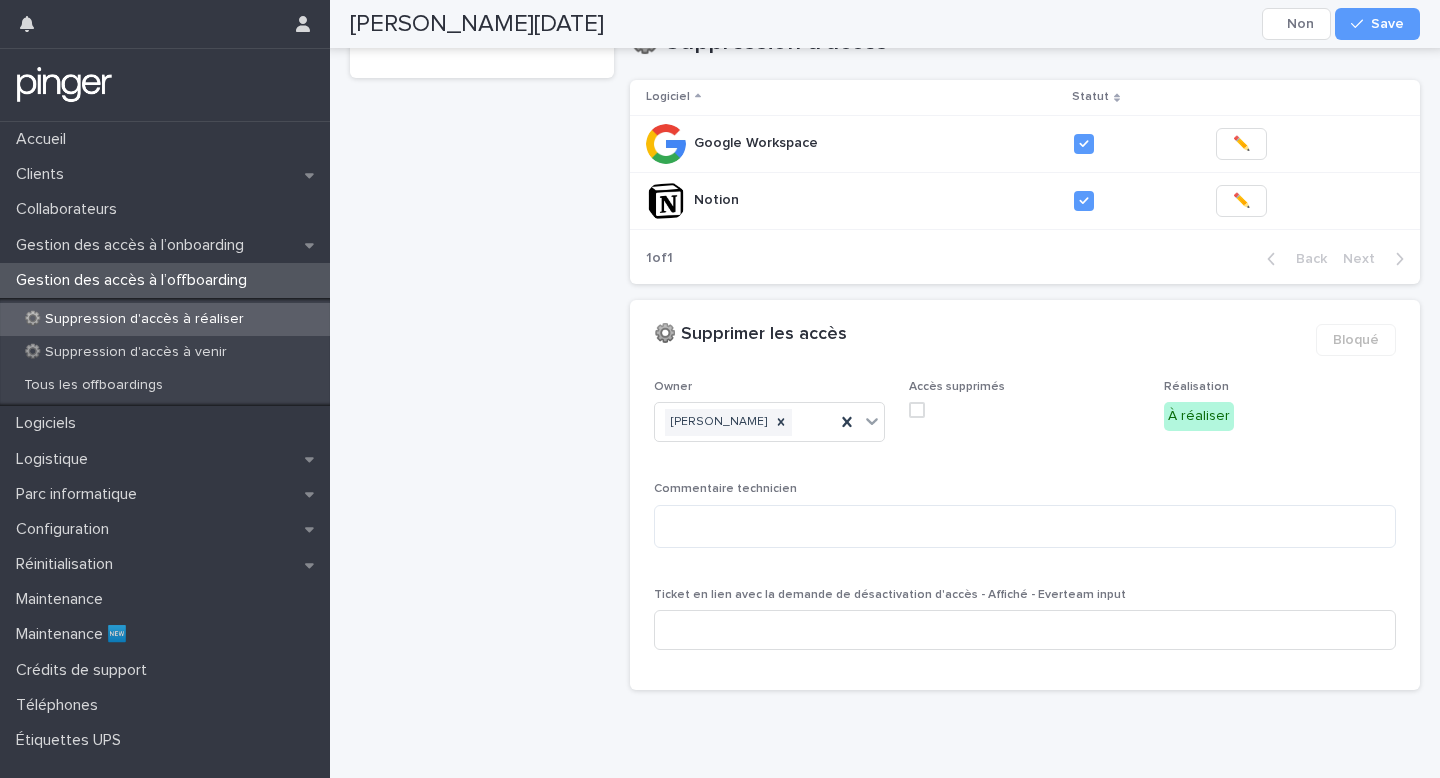 click on "Accès supprimés" at bounding box center [1024, 407] 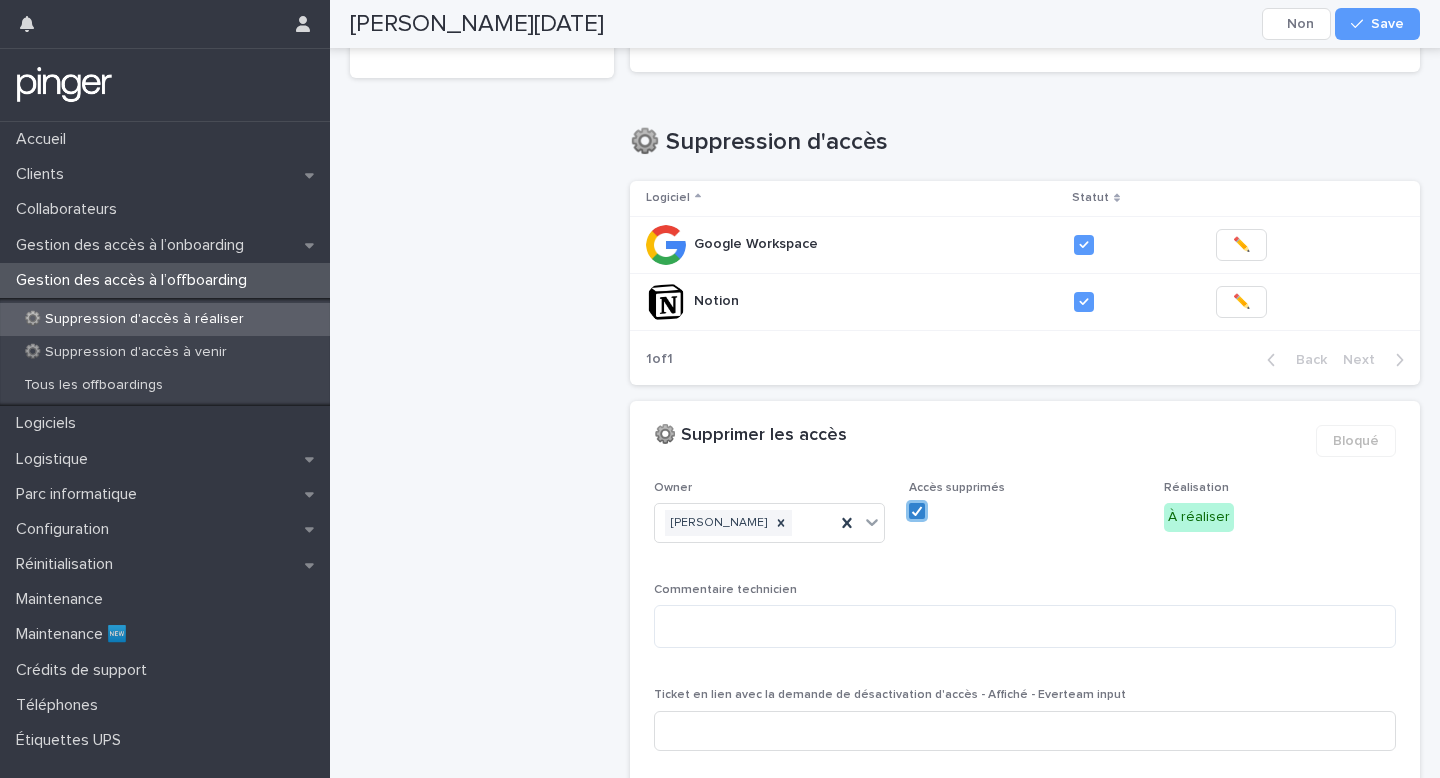 scroll, scrollTop: 506, scrollLeft: 0, axis: vertical 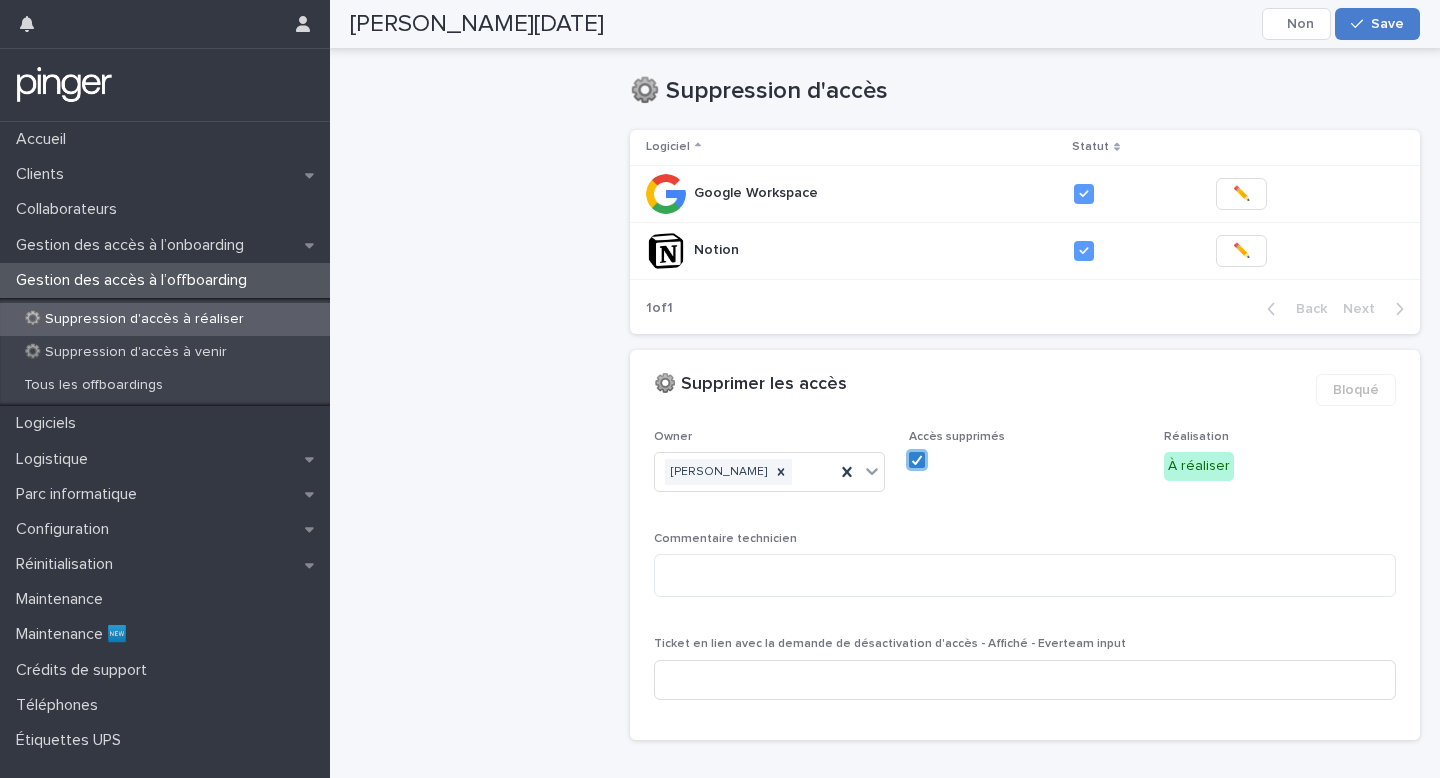 click on "Save" at bounding box center (1377, 24) 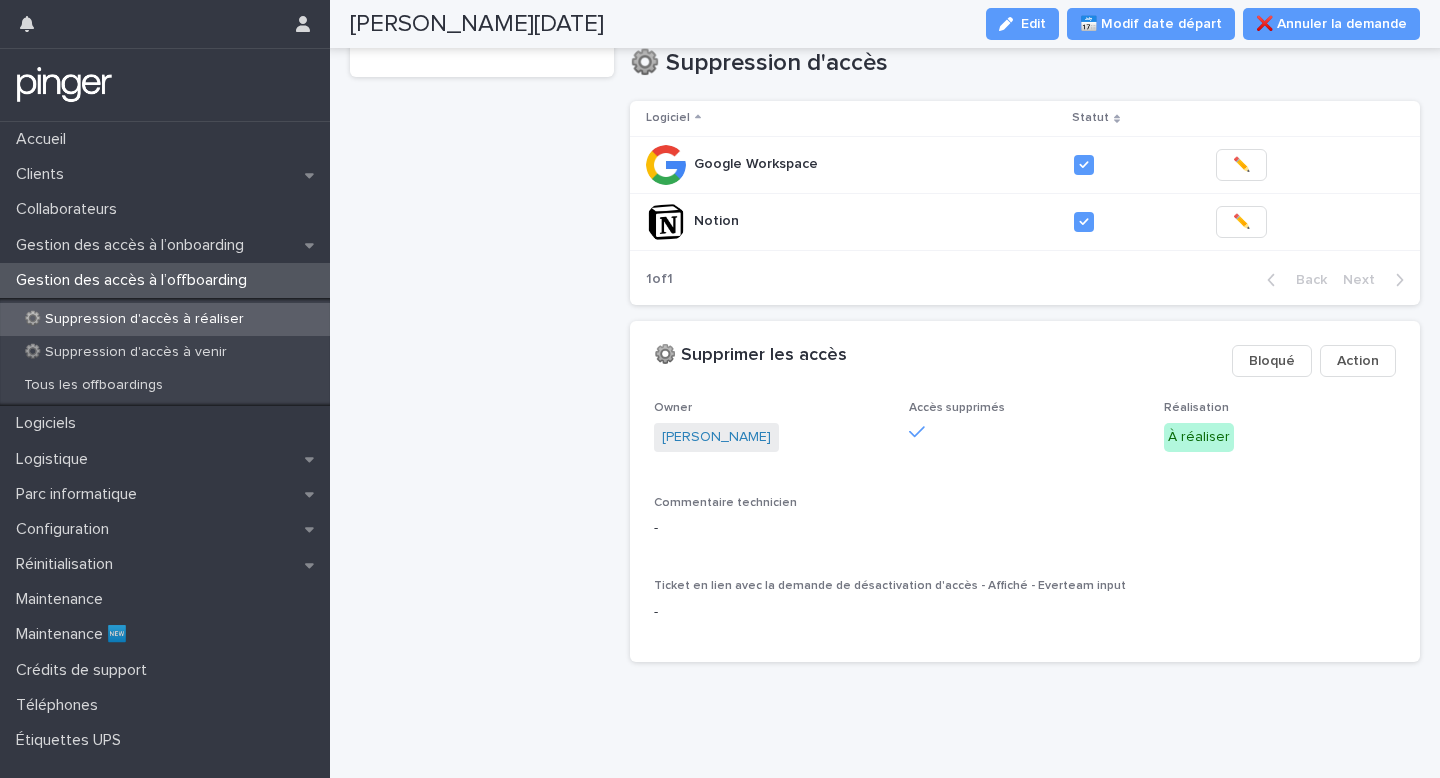 scroll, scrollTop: 406, scrollLeft: 0, axis: vertical 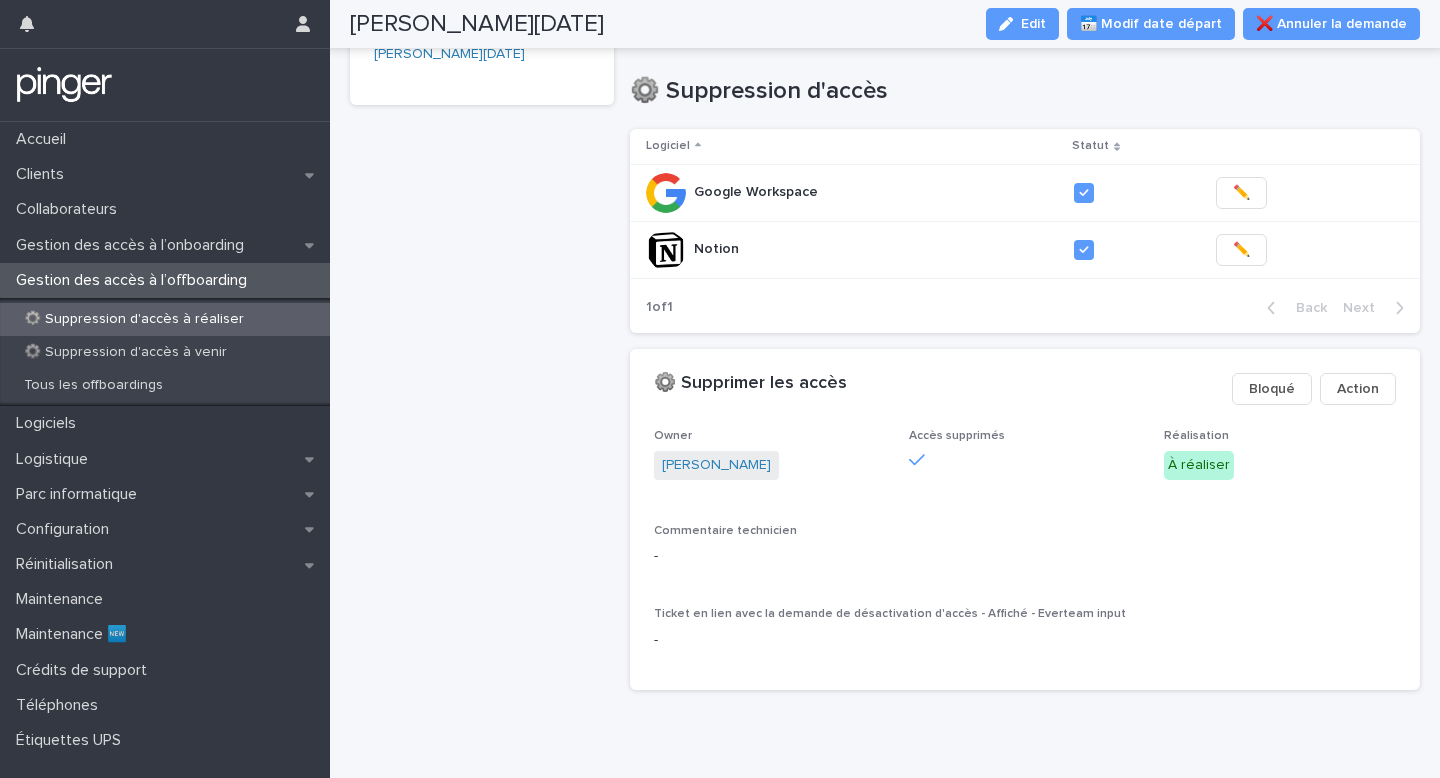click on "⚙️ Suppression d'accès à réaliser" at bounding box center (165, 319) 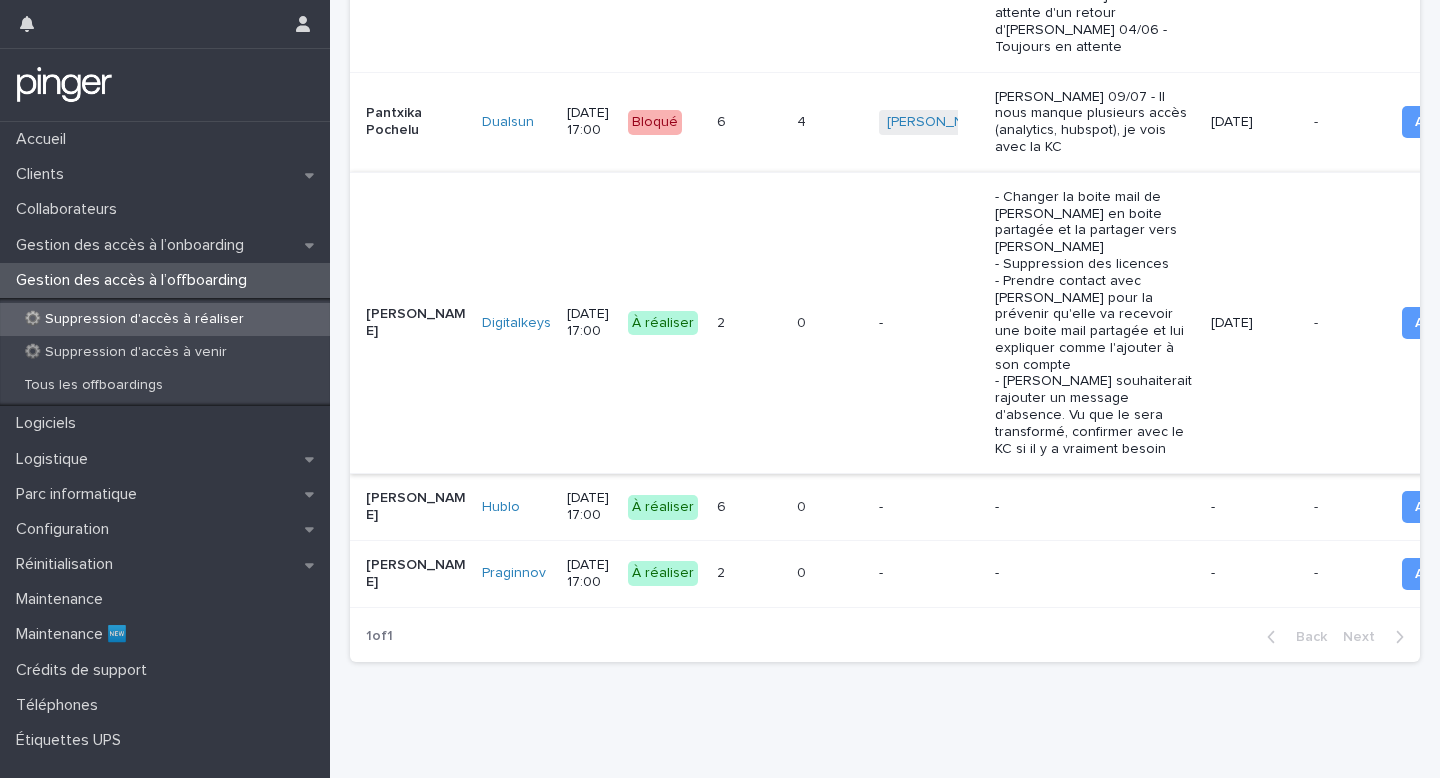 scroll, scrollTop: 760, scrollLeft: 0, axis: vertical 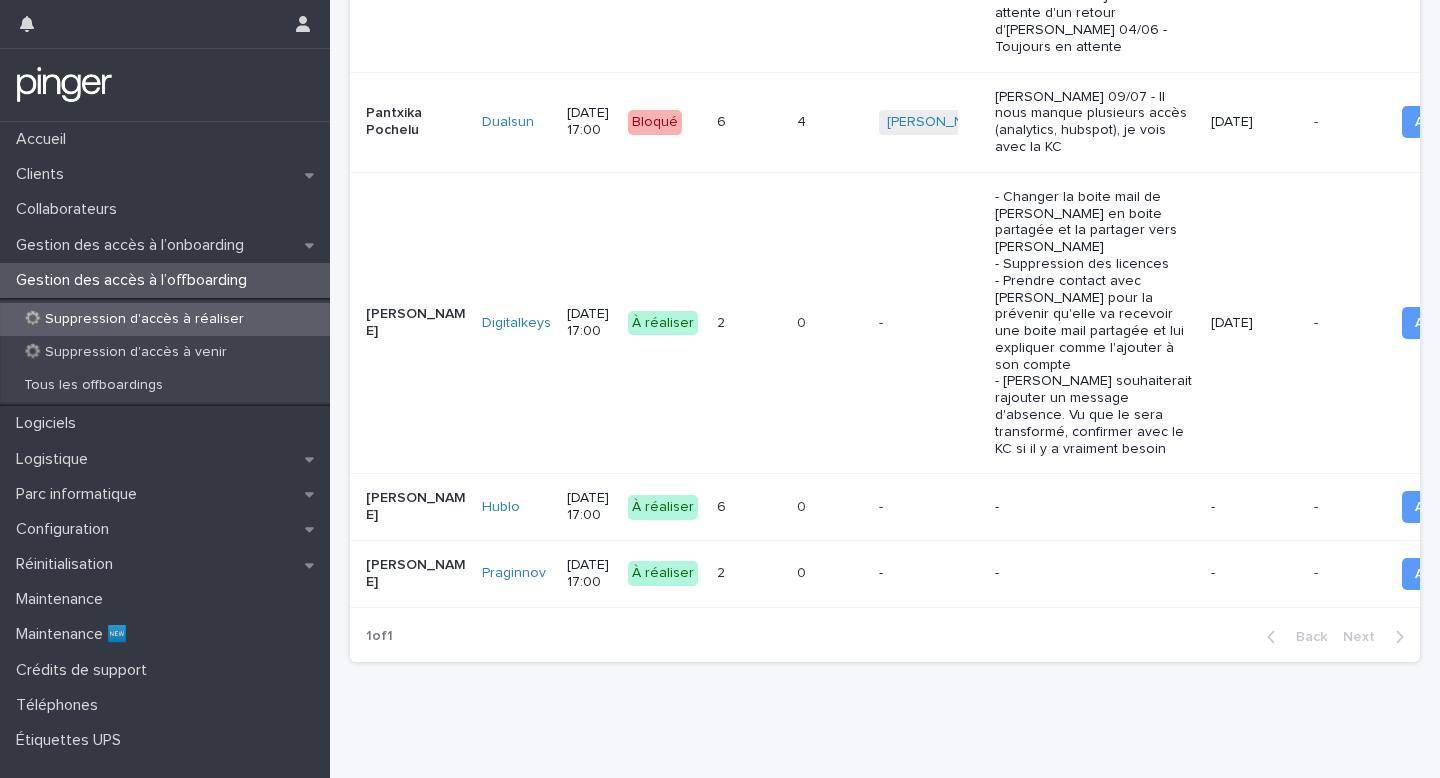 click on "0 0" at bounding box center [830, 323] 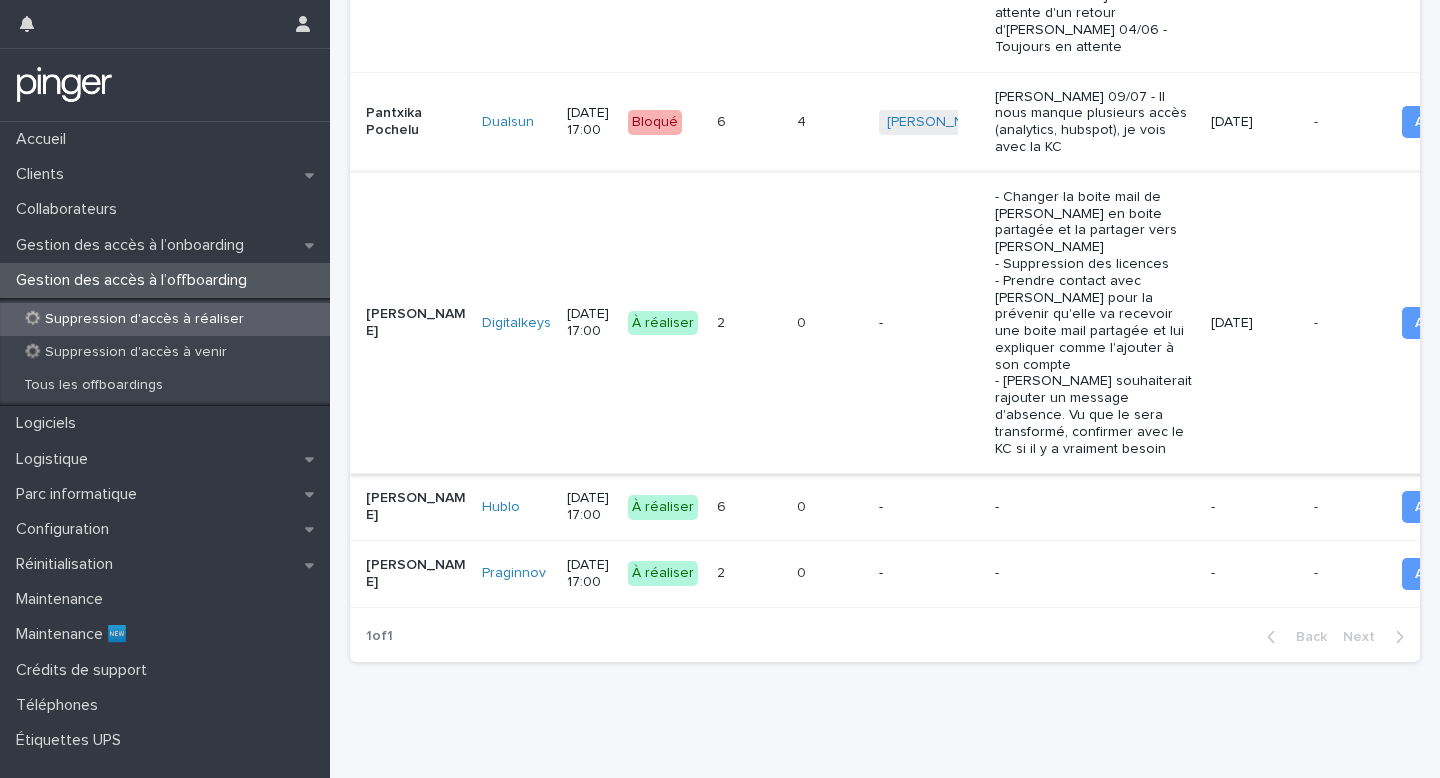 scroll, scrollTop: 0, scrollLeft: 0, axis: both 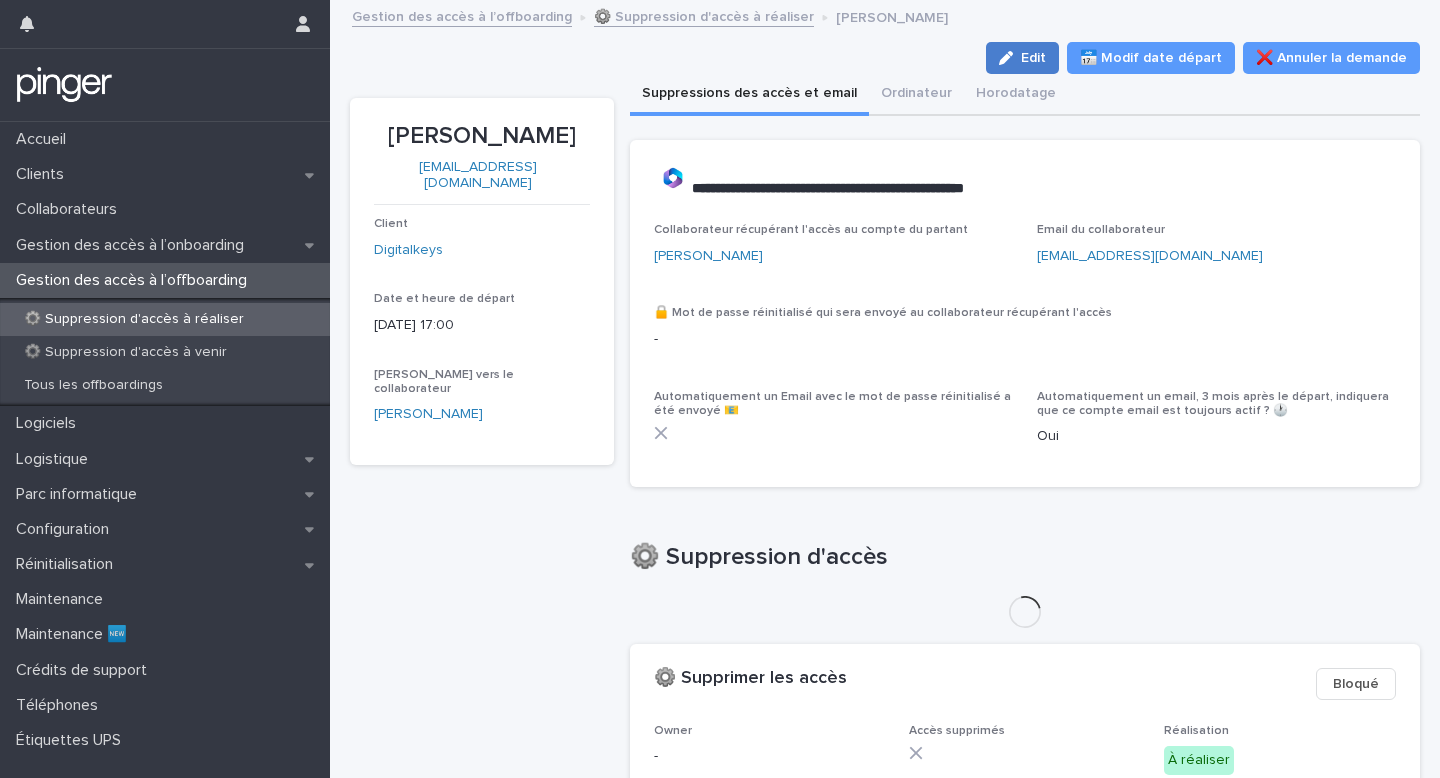 click on "Edit" at bounding box center (1033, 58) 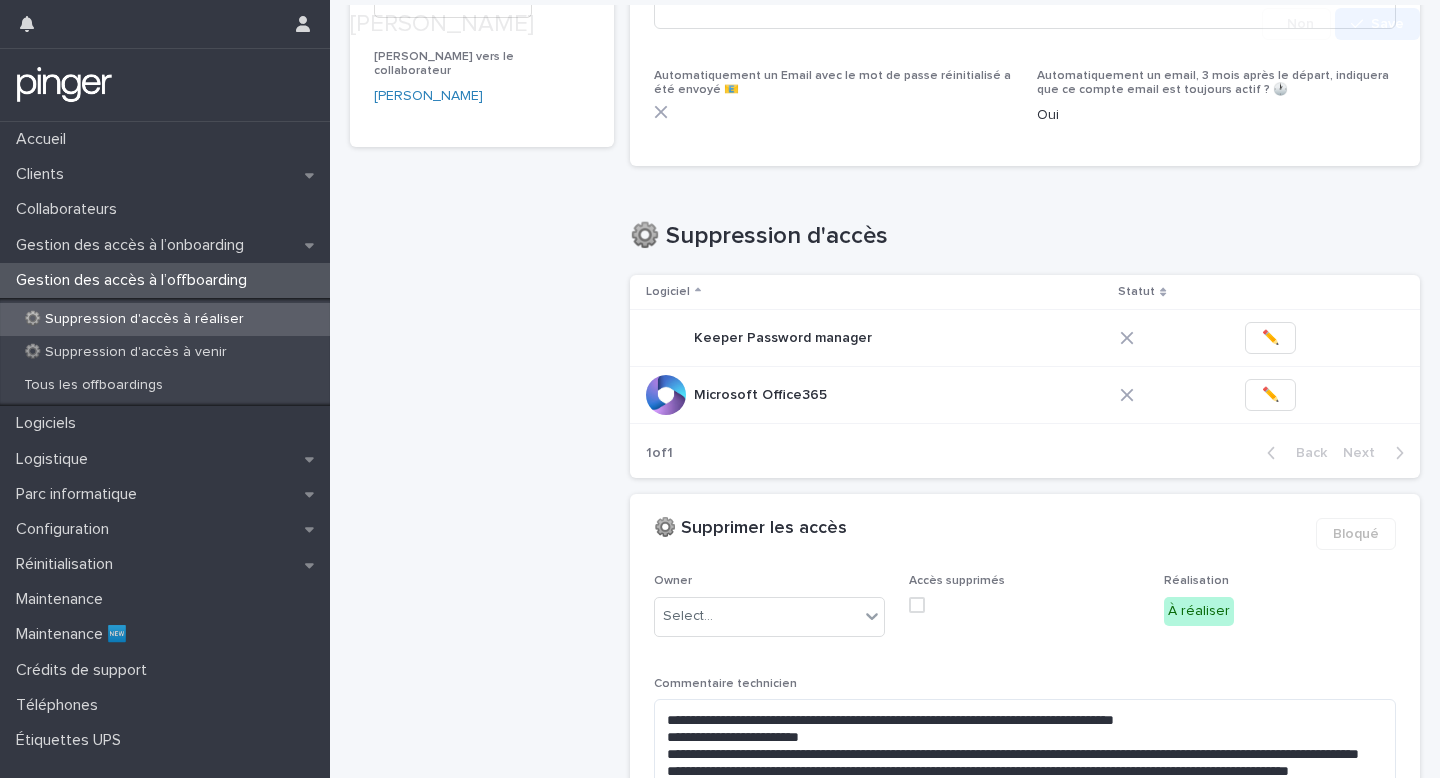 scroll, scrollTop: 646, scrollLeft: 0, axis: vertical 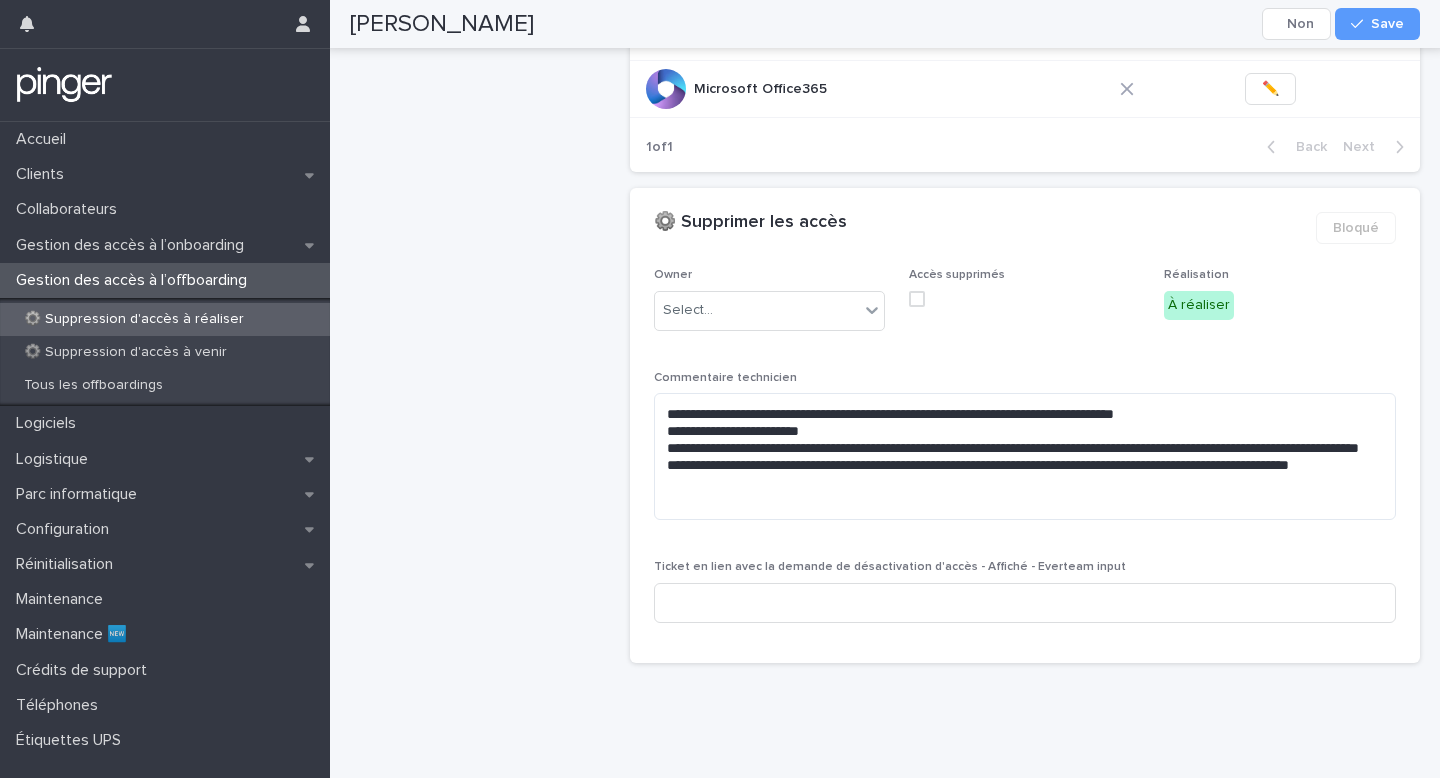 click on "Accès supprimés" at bounding box center [957, 275] 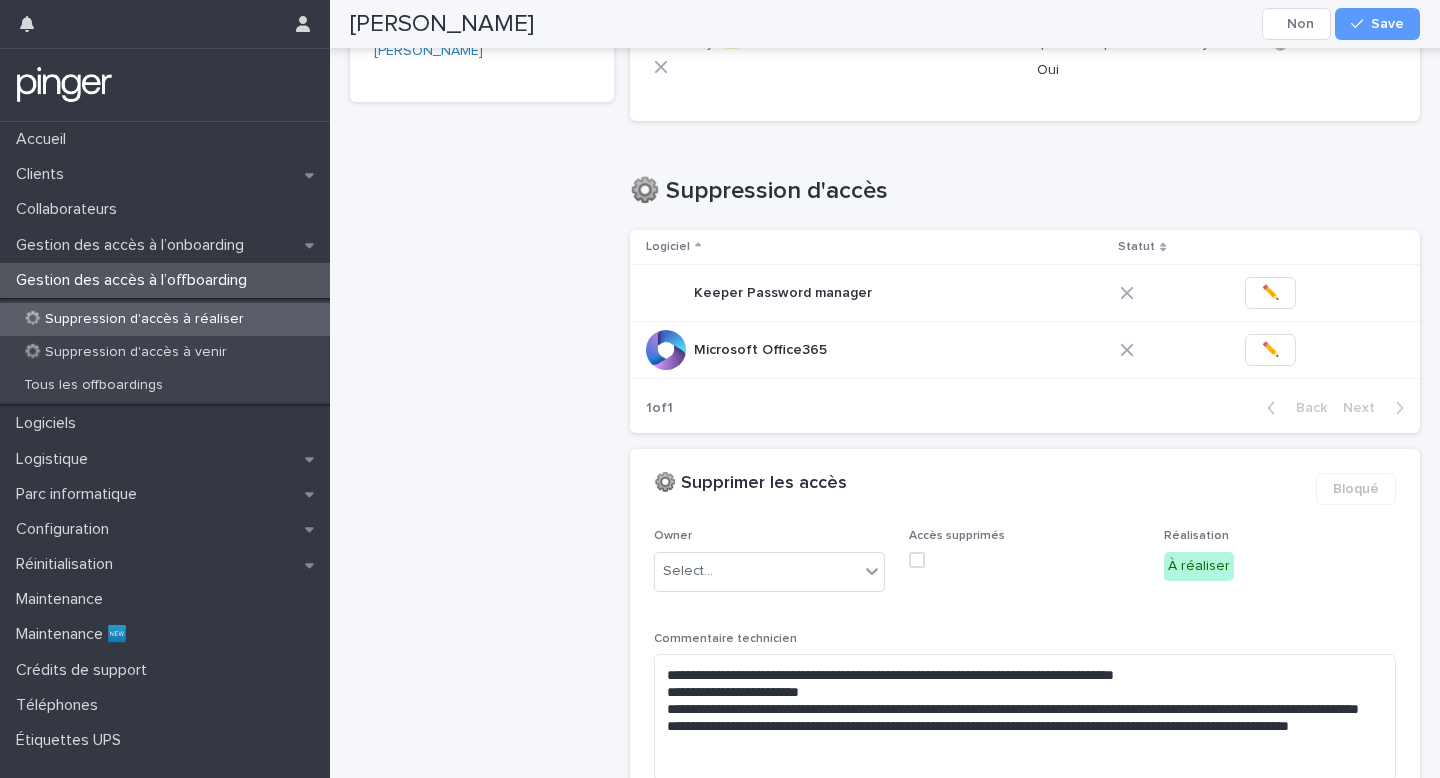 scroll, scrollTop: 367, scrollLeft: 0, axis: vertical 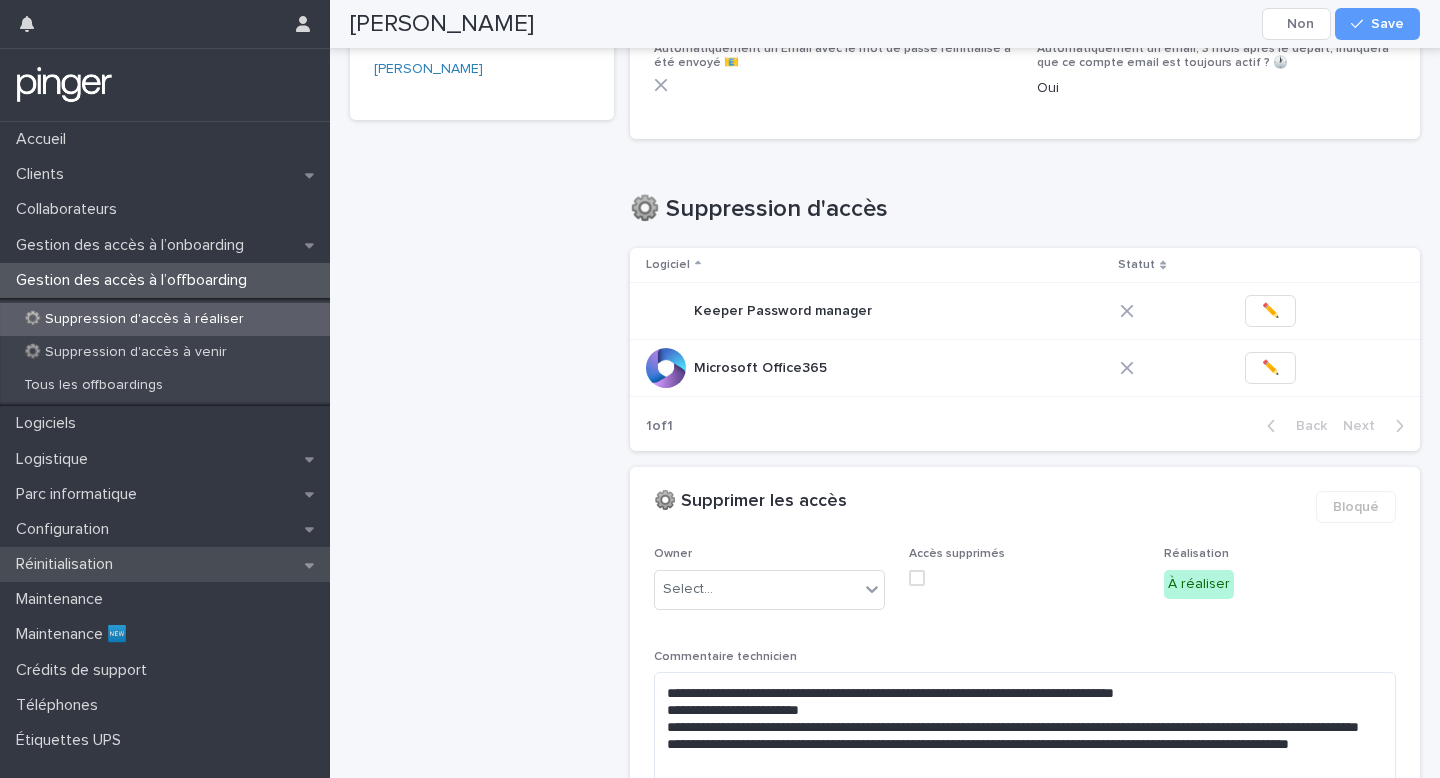 click on "Réinitialisation" at bounding box center (165, 564) 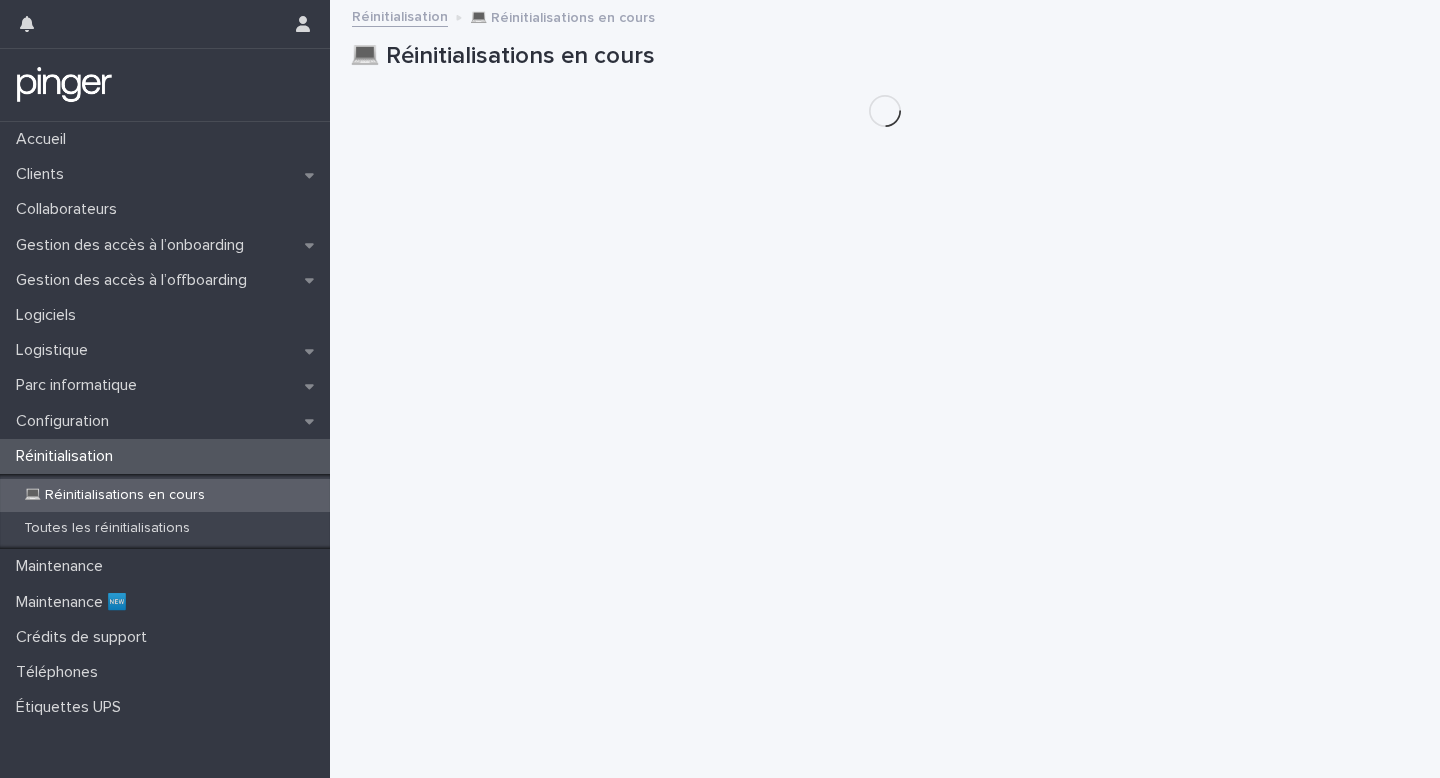 scroll, scrollTop: 0, scrollLeft: 0, axis: both 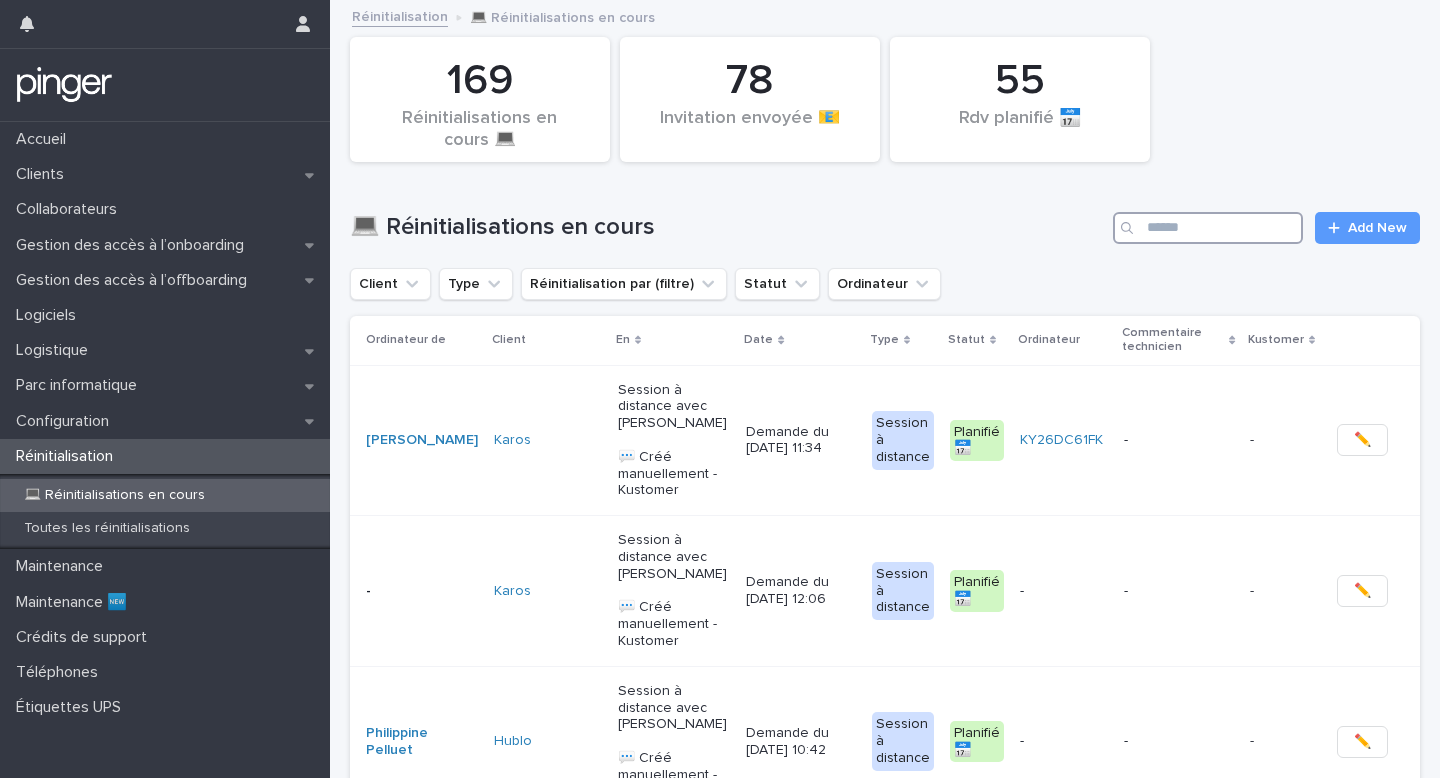 click at bounding box center [1208, 228] 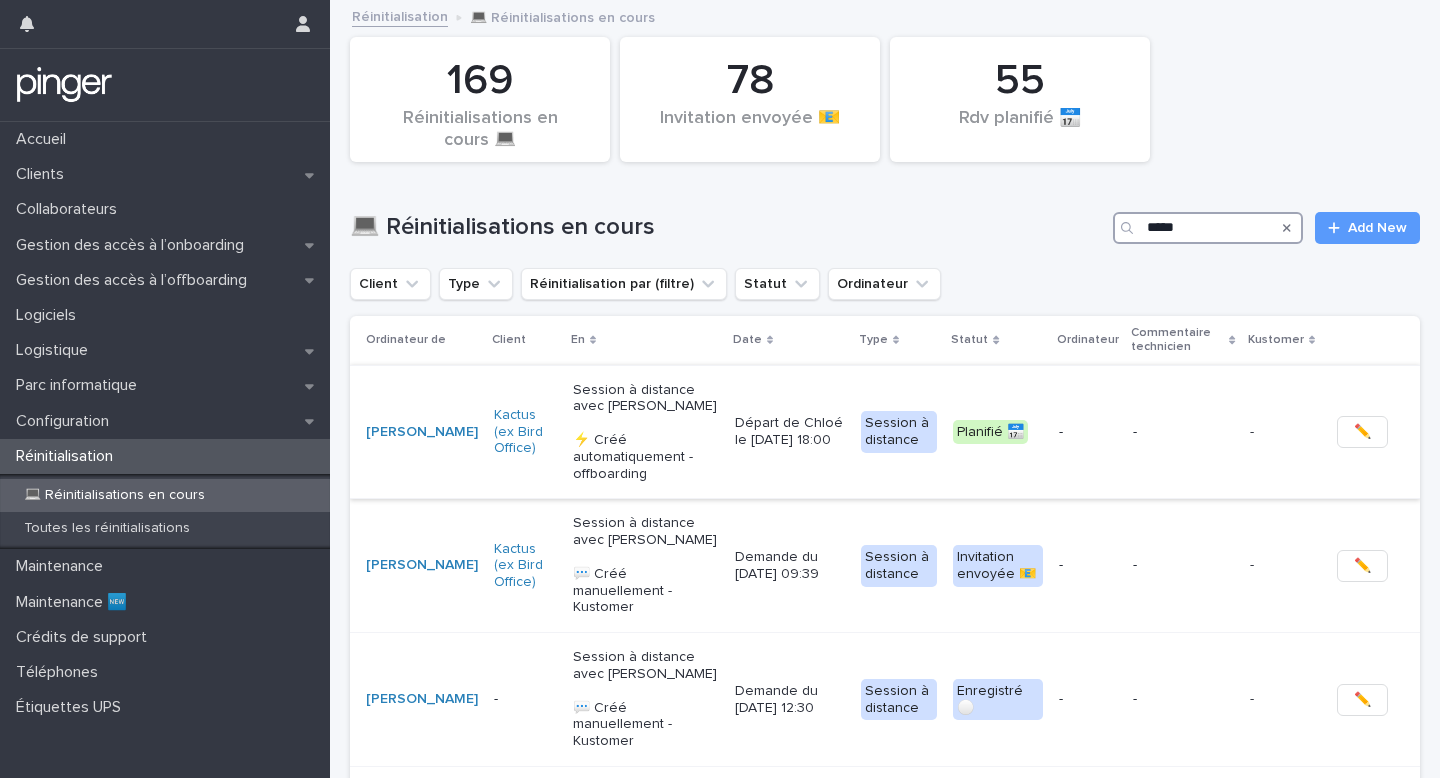 type on "*****" 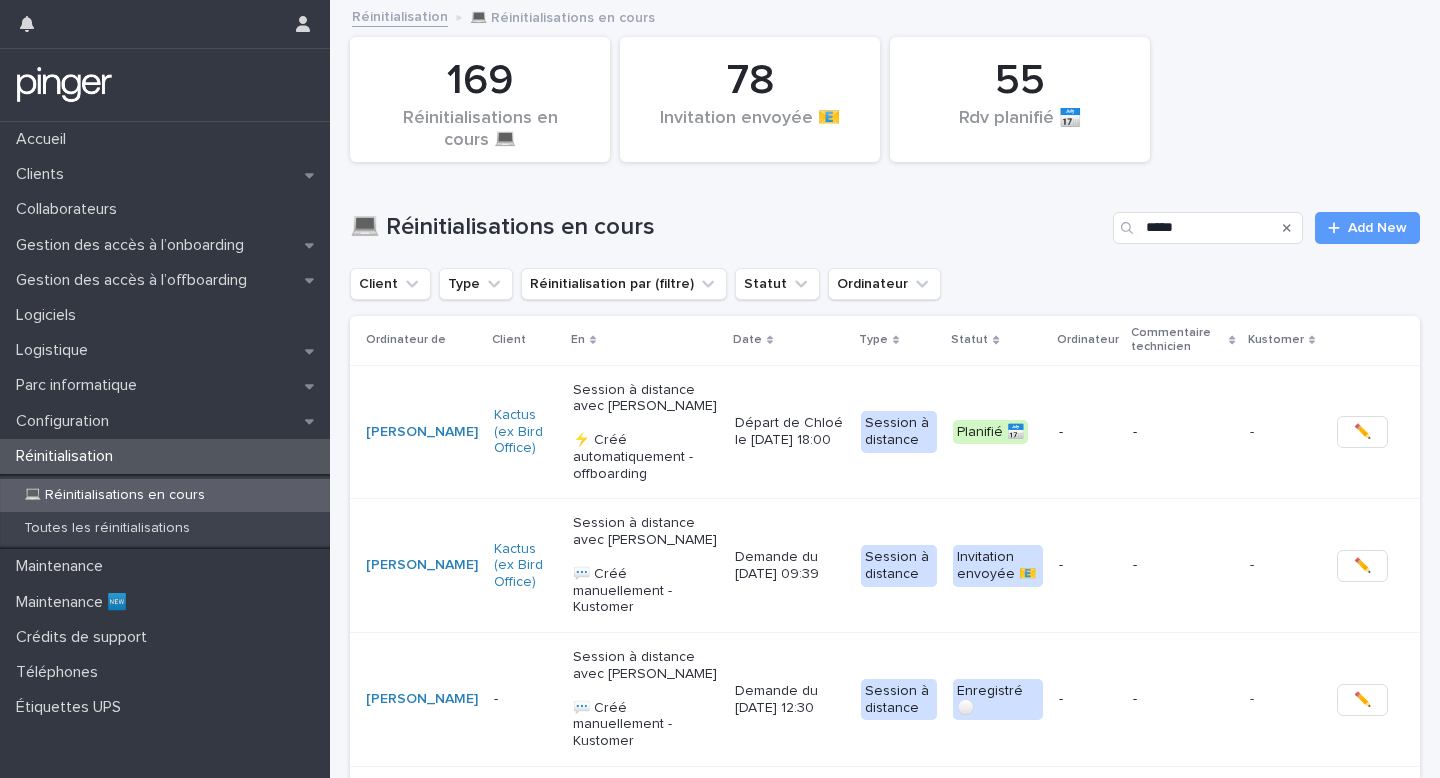 click on "Départ de Chloé le [DATE] 18:00" at bounding box center [790, 432] 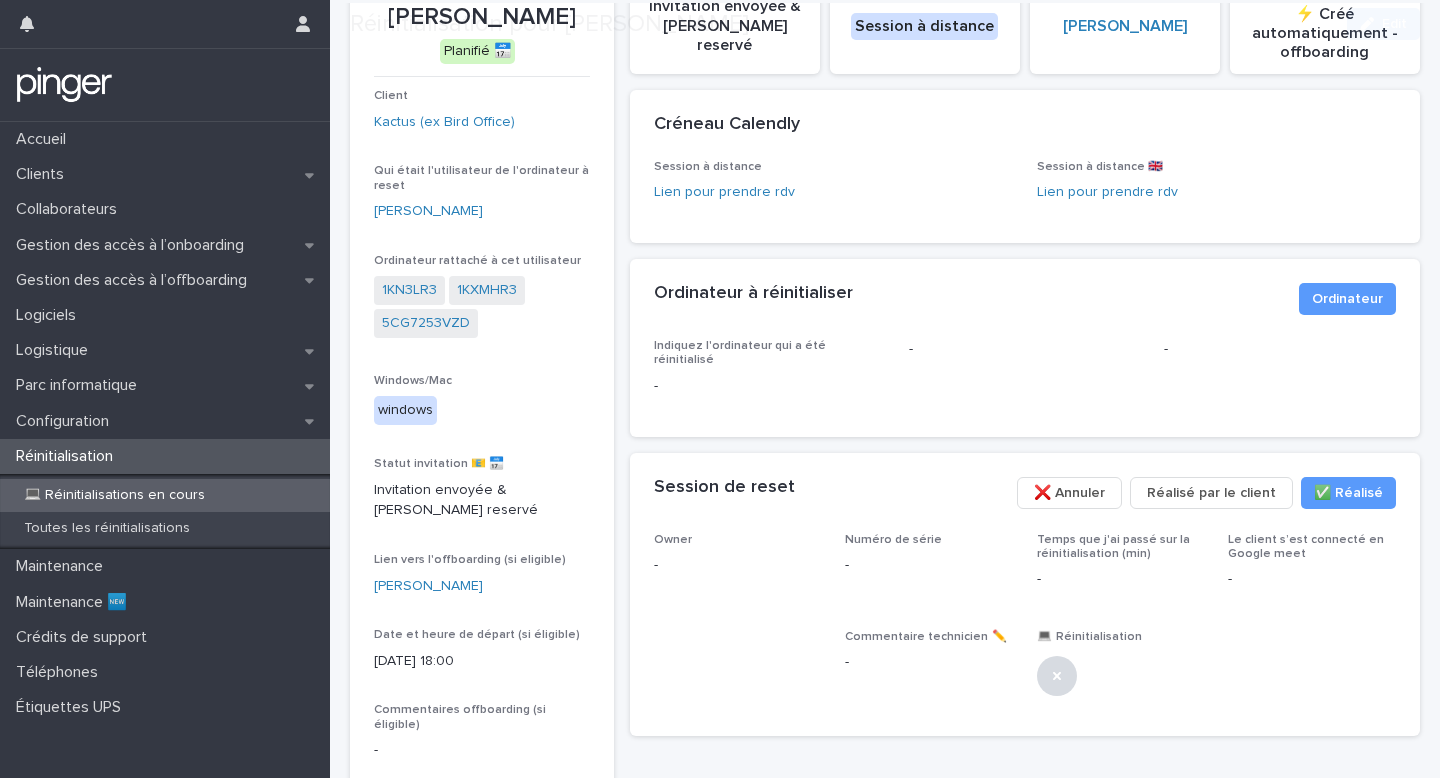 scroll, scrollTop: 227, scrollLeft: 0, axis: vertical 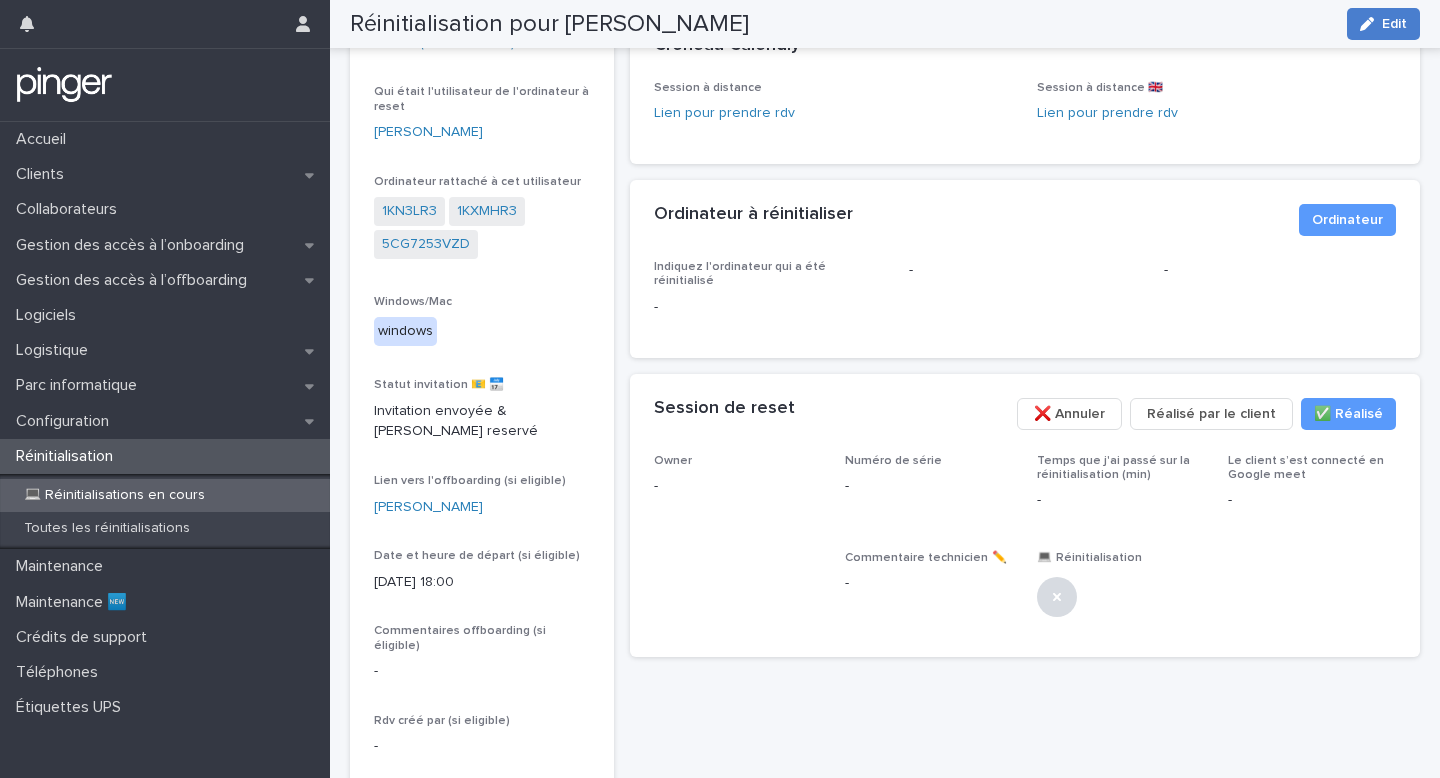 click at bounding box center (1371, 24) 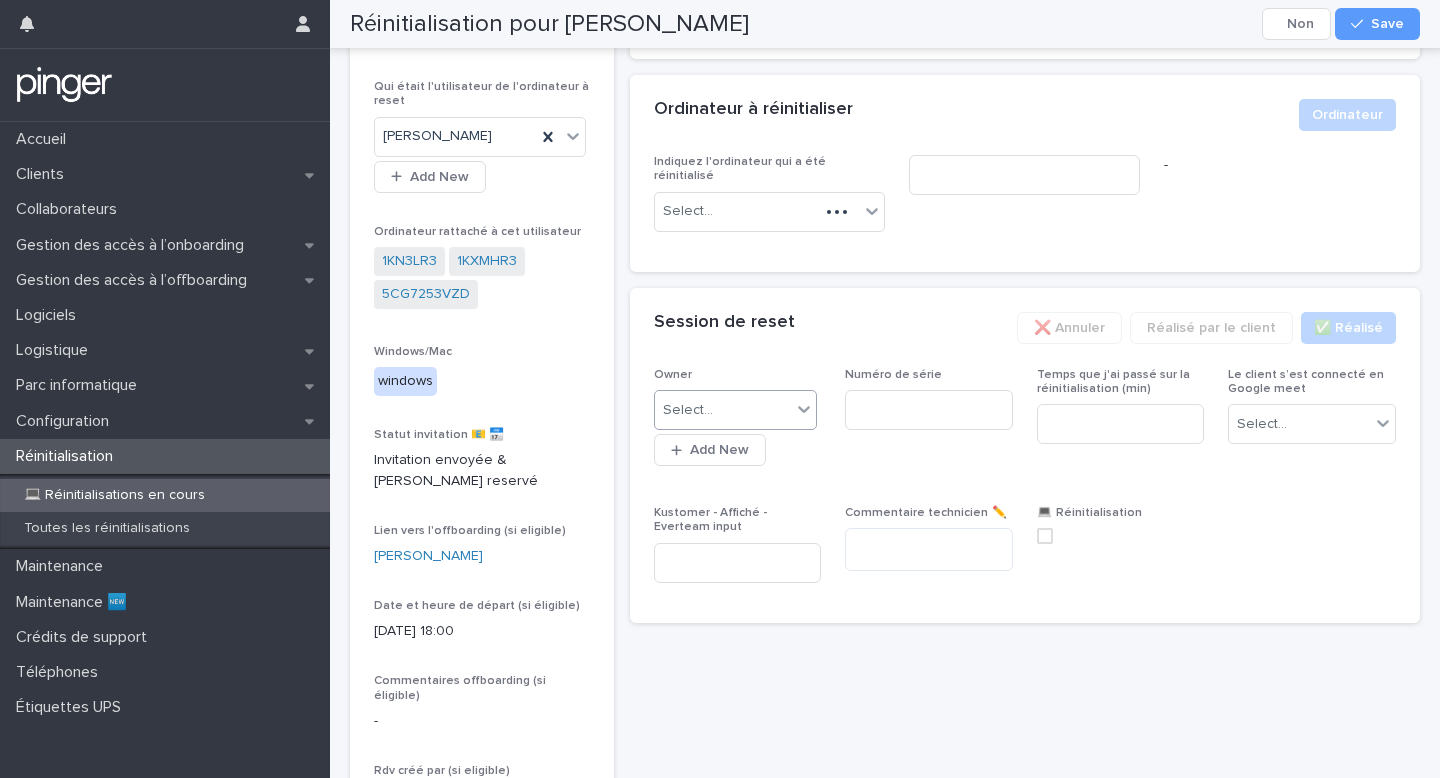 click on "Select..." at bounding box center [723, 410] 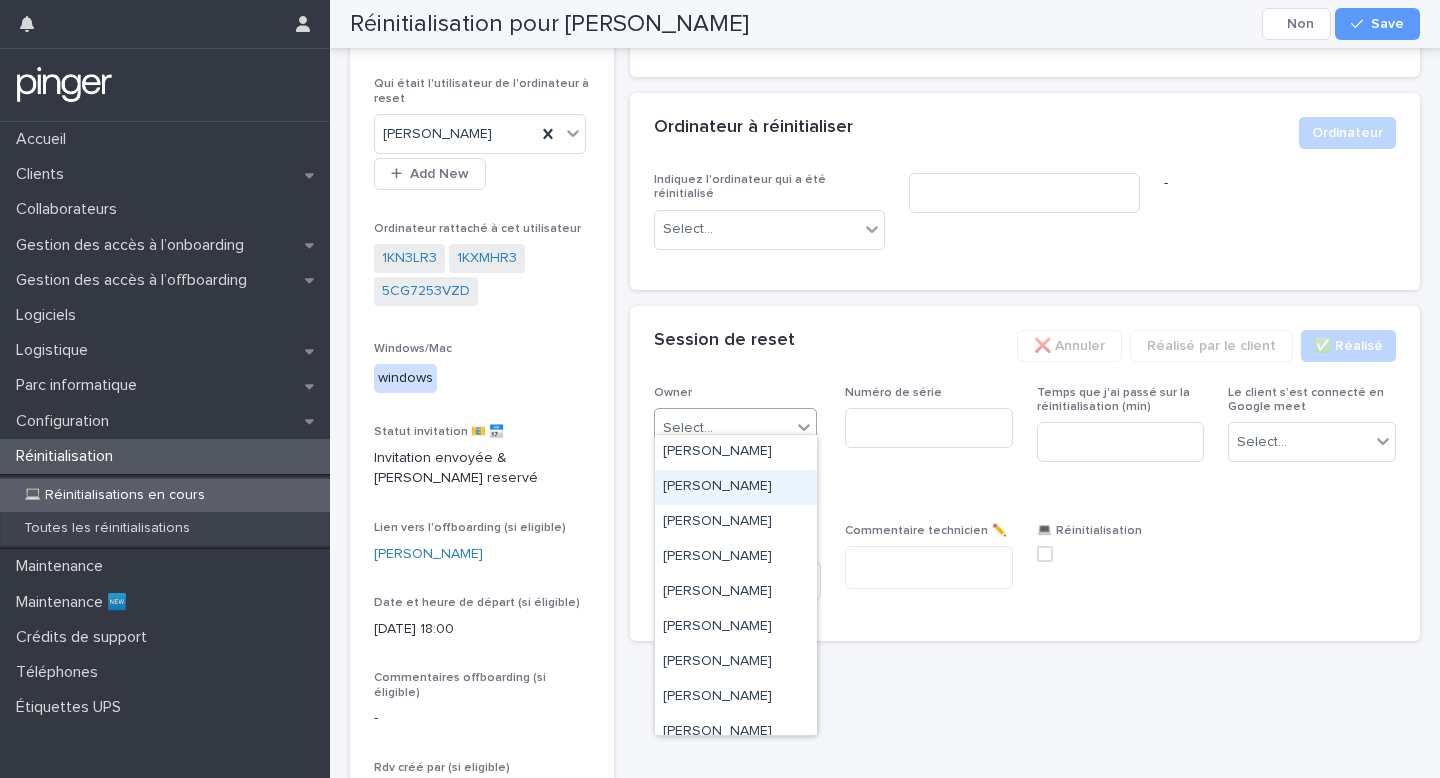 click on "[PERSON_NAME]" at bounding box center [736, 487] 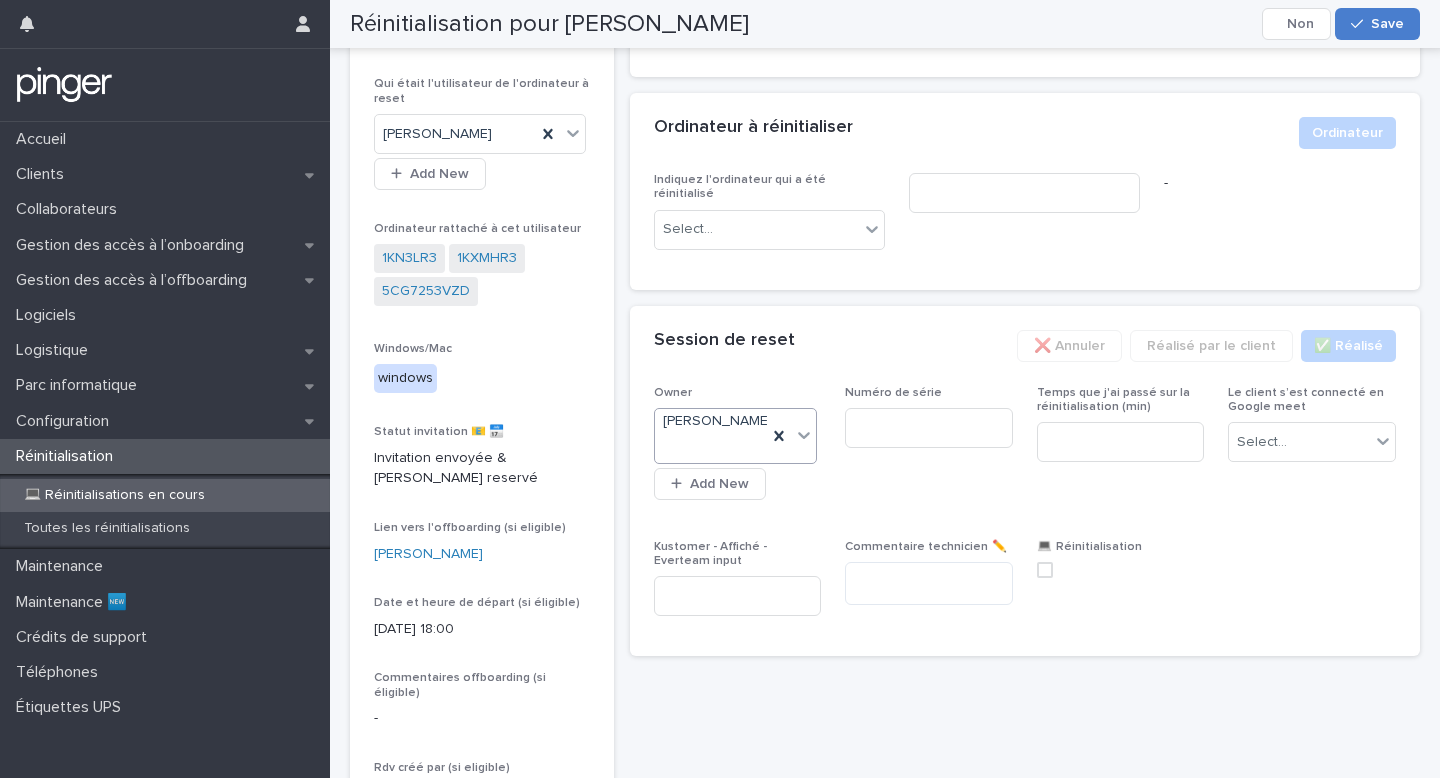 click on "Save" at bounding box center (1377, 24) 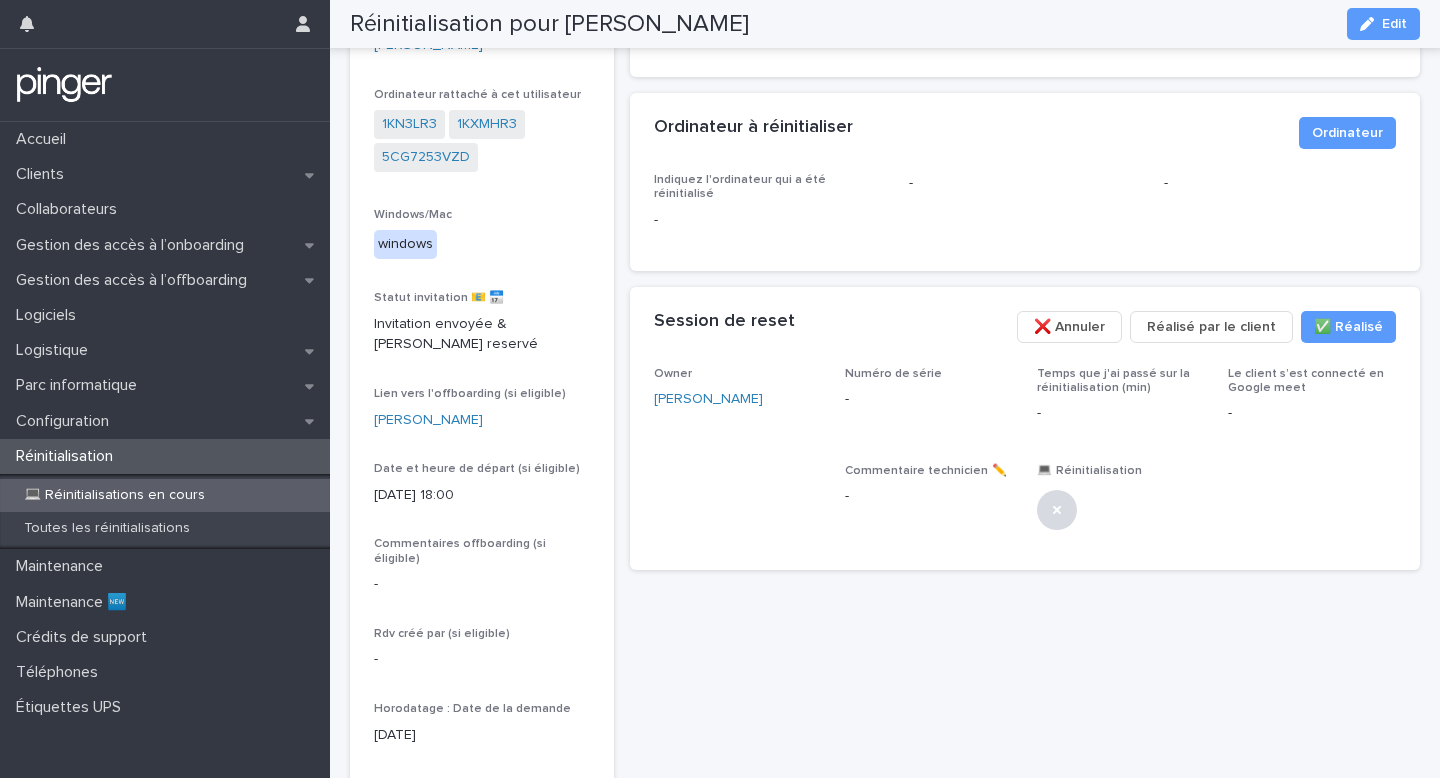 scroll, scrollTop: 227, scrollLeft: 0, axis: vertical 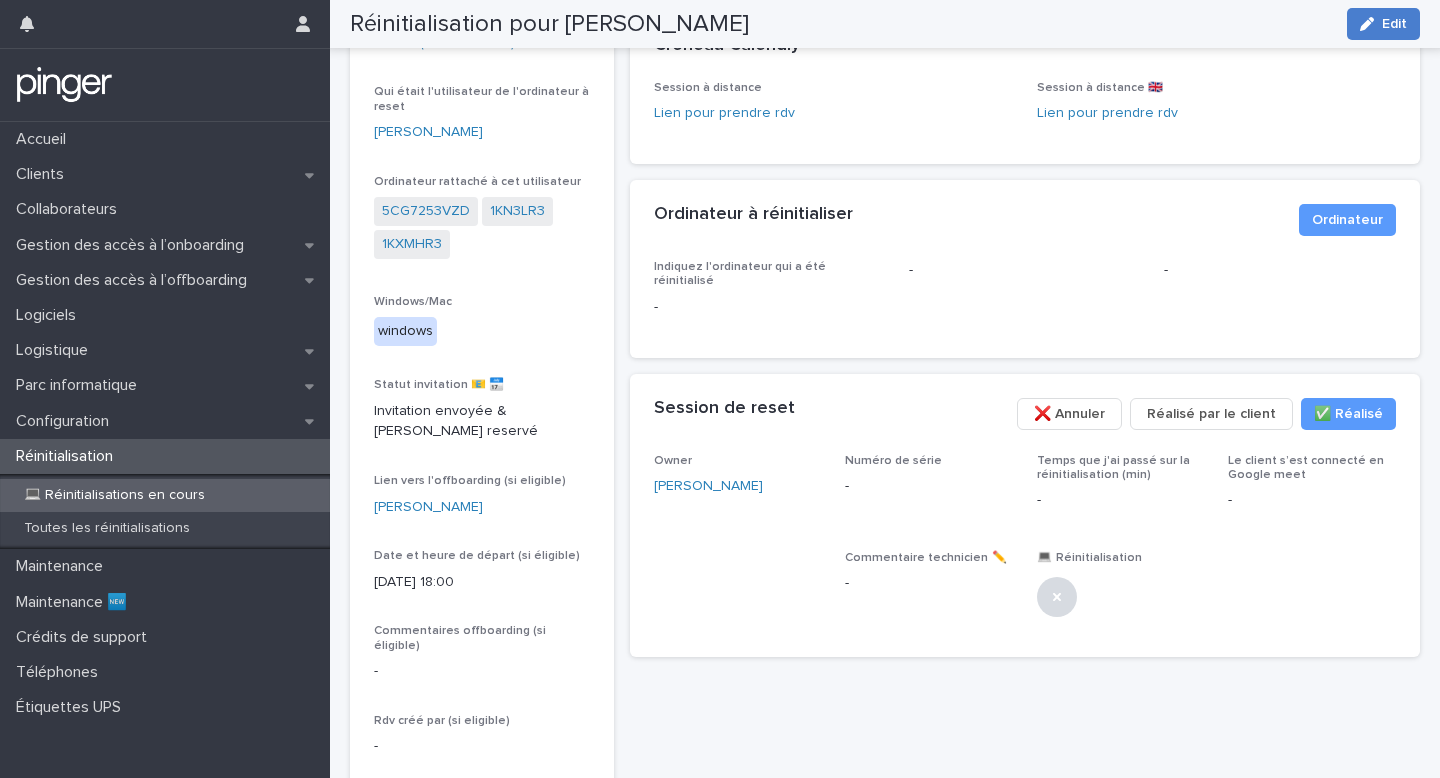 click on "Edit" at bounding box center (1383, 24) 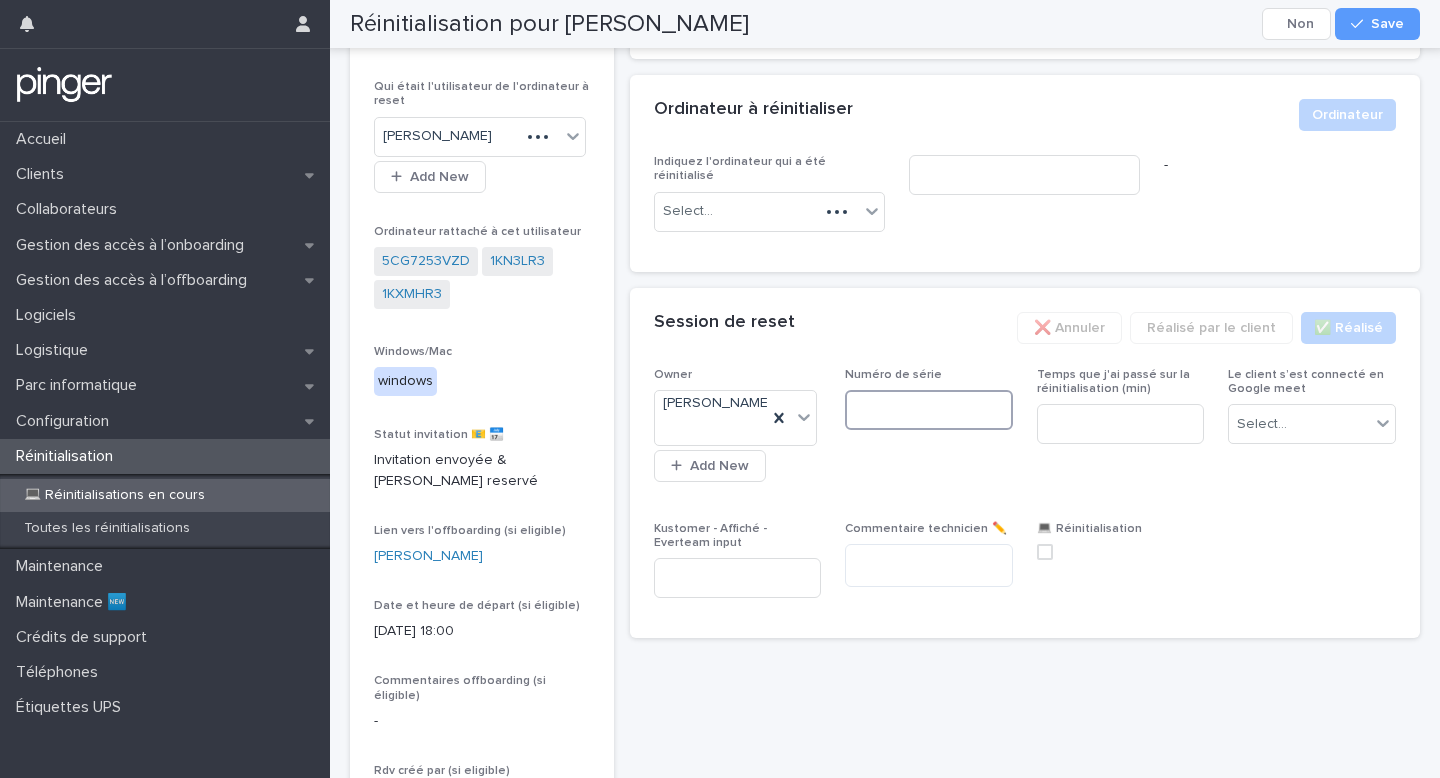 click at bounding box center (929, 410) 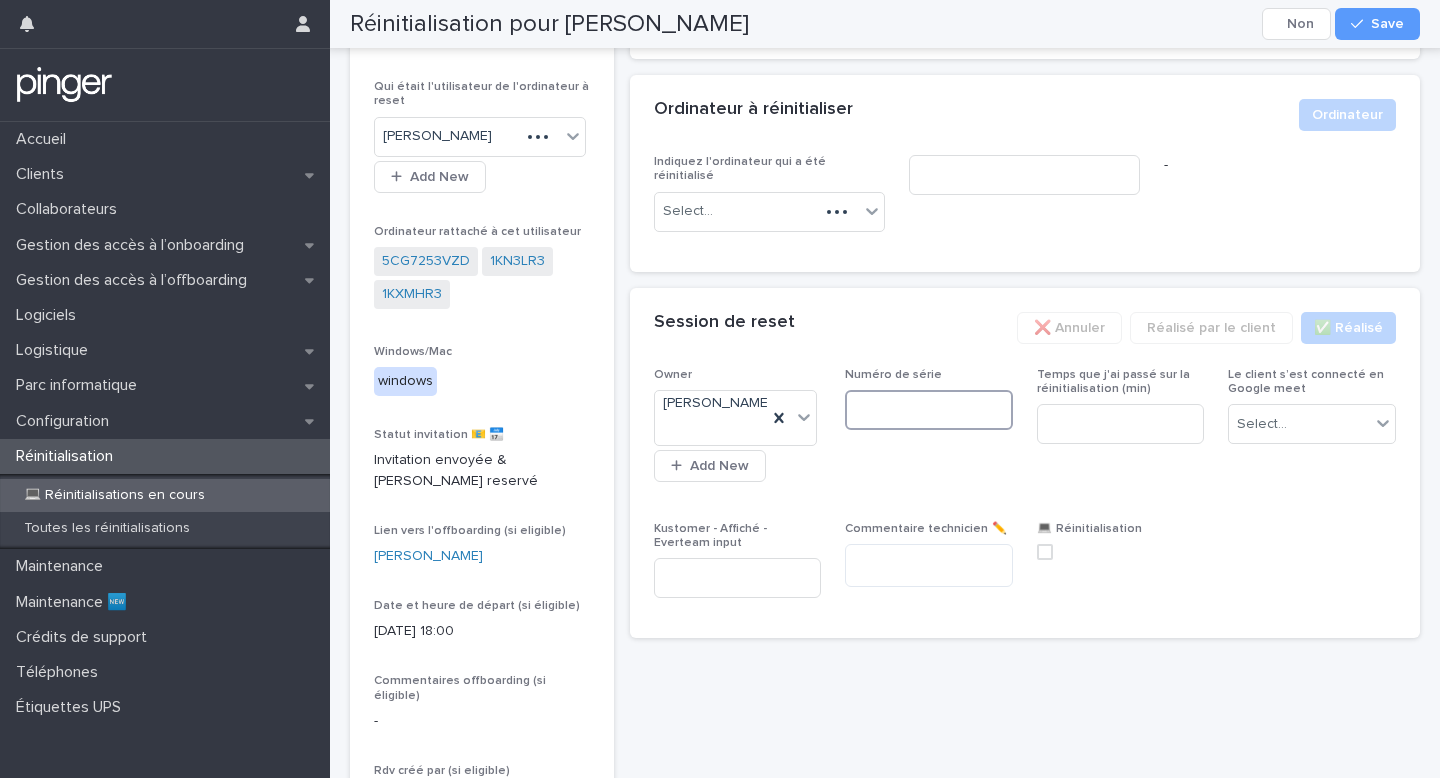 scroll, scrollTop: 314, scrollLeft: 0, axis: vertical 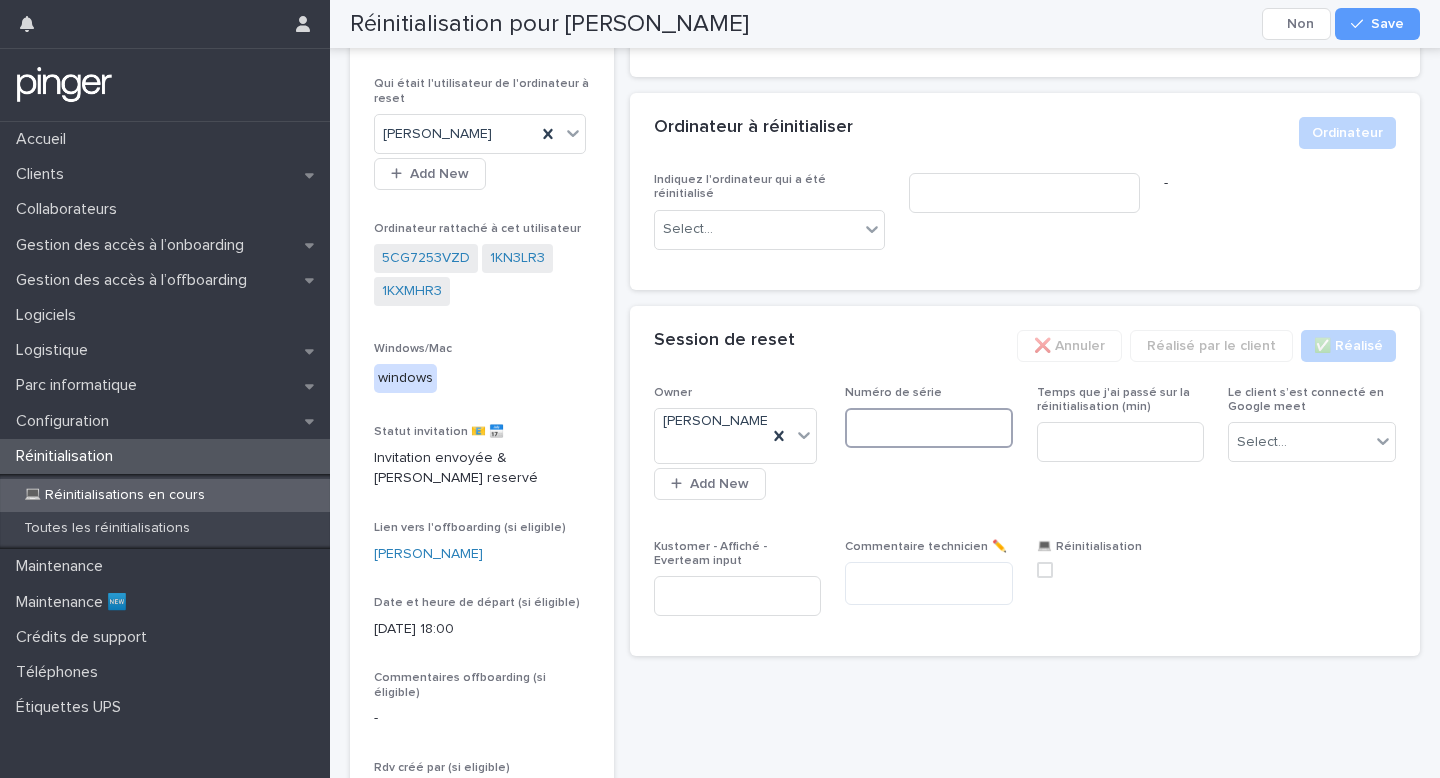 paste on "*******" 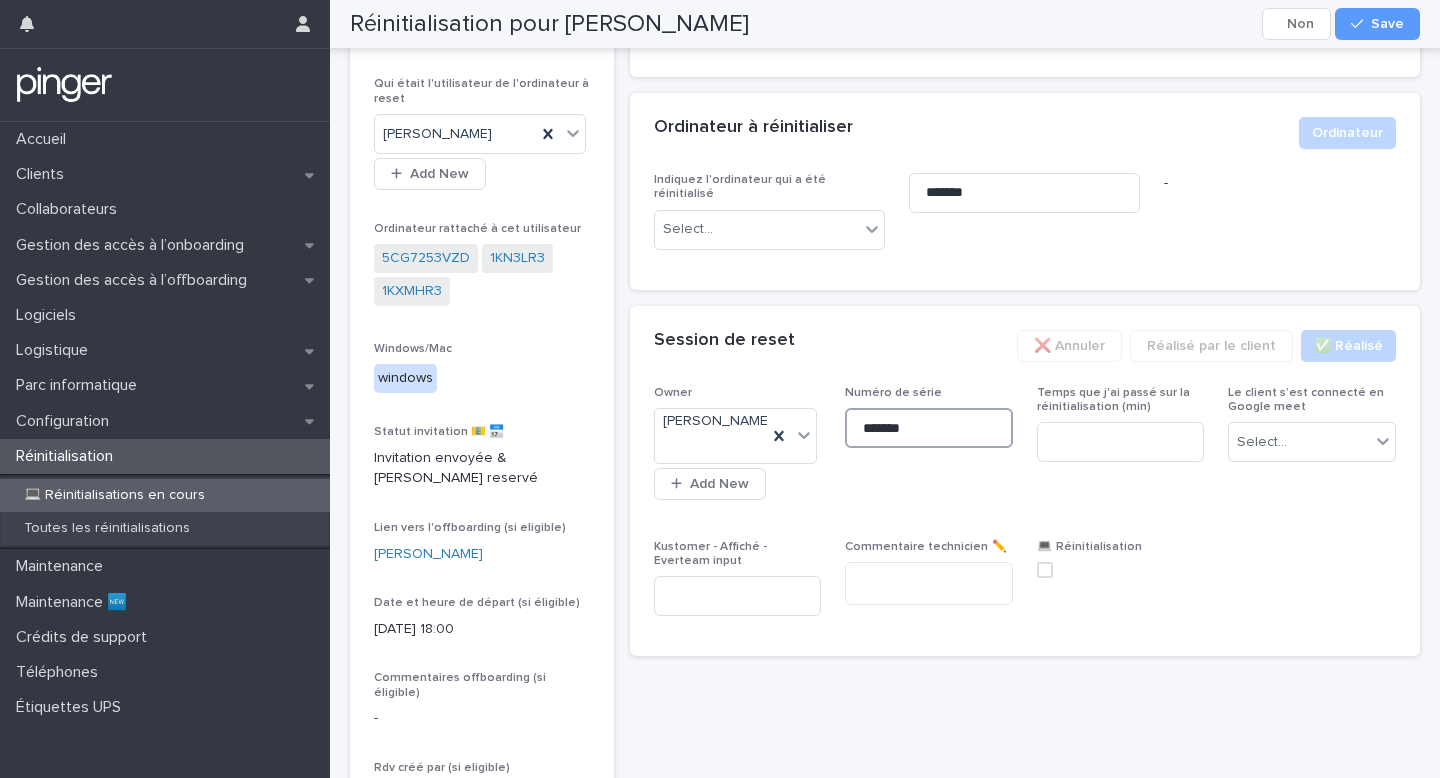 type on "*******" 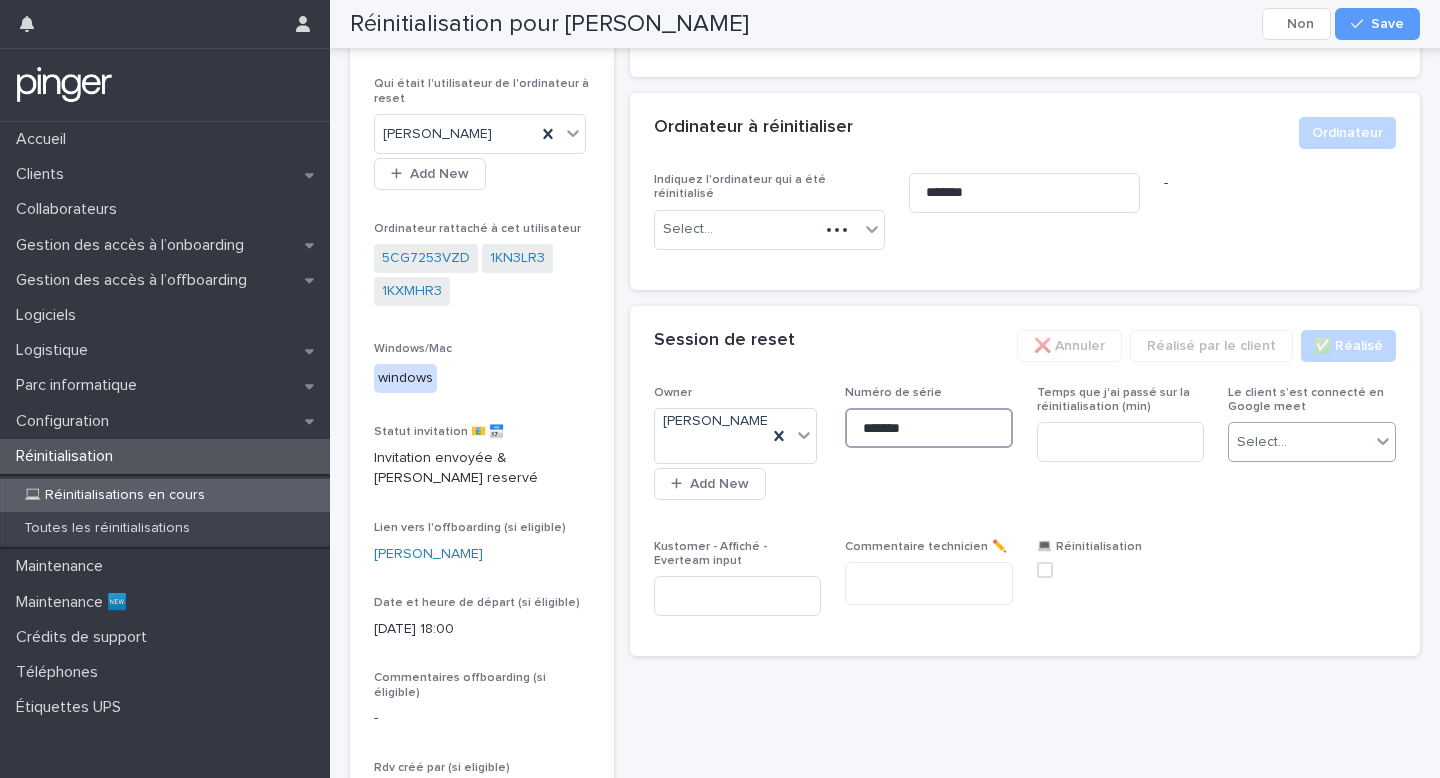 type on "*******" 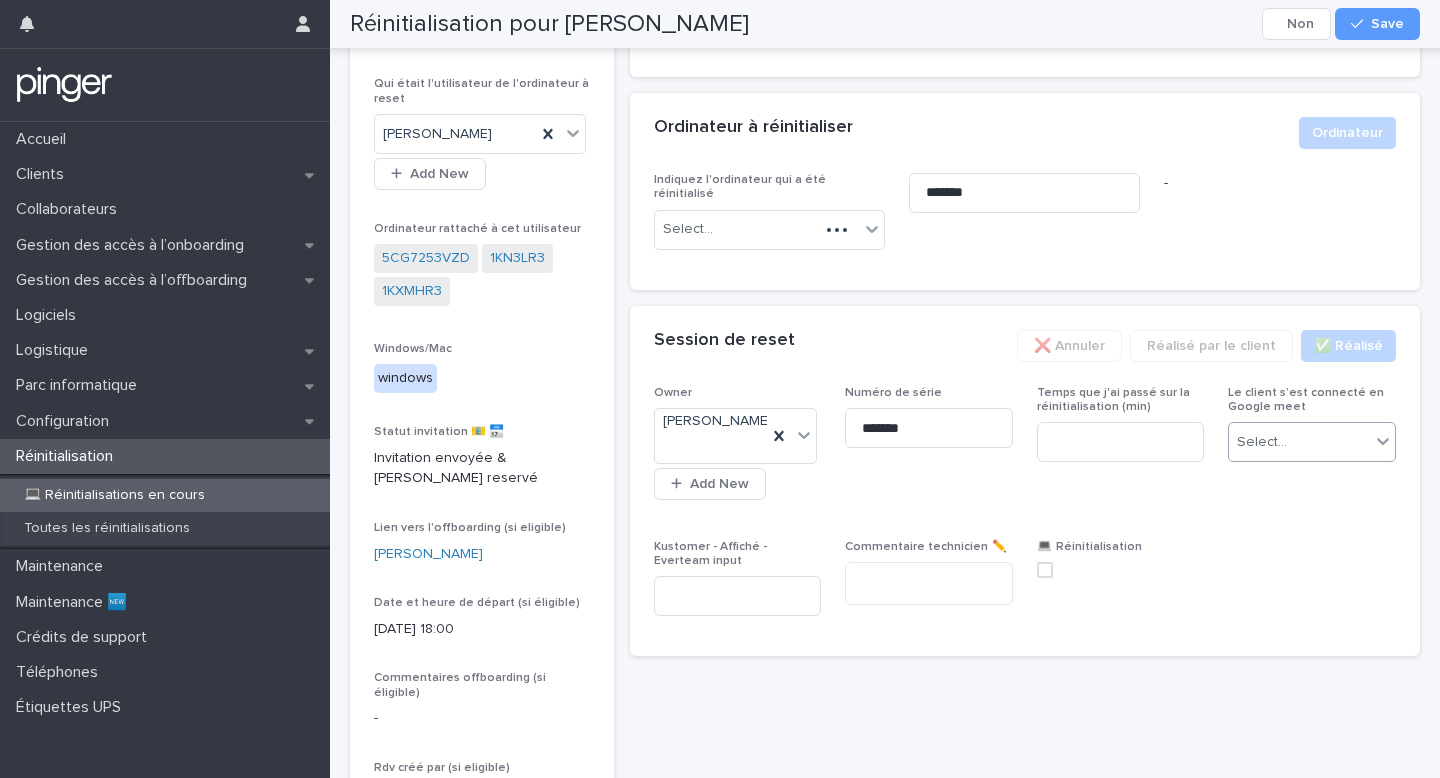 click on "Select..." at bounding box center (1262, 442) 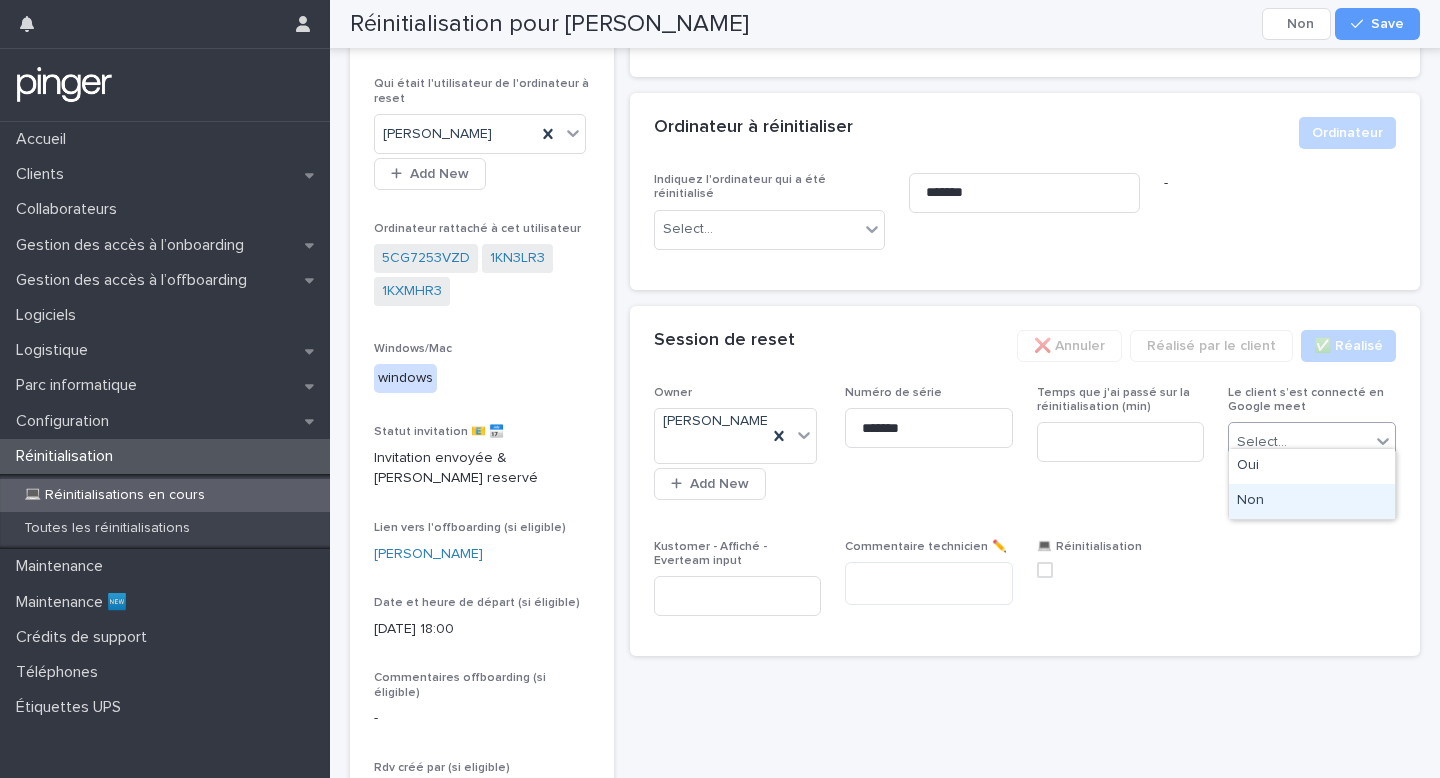 click on "Non" at bounding box center [1312, 501] 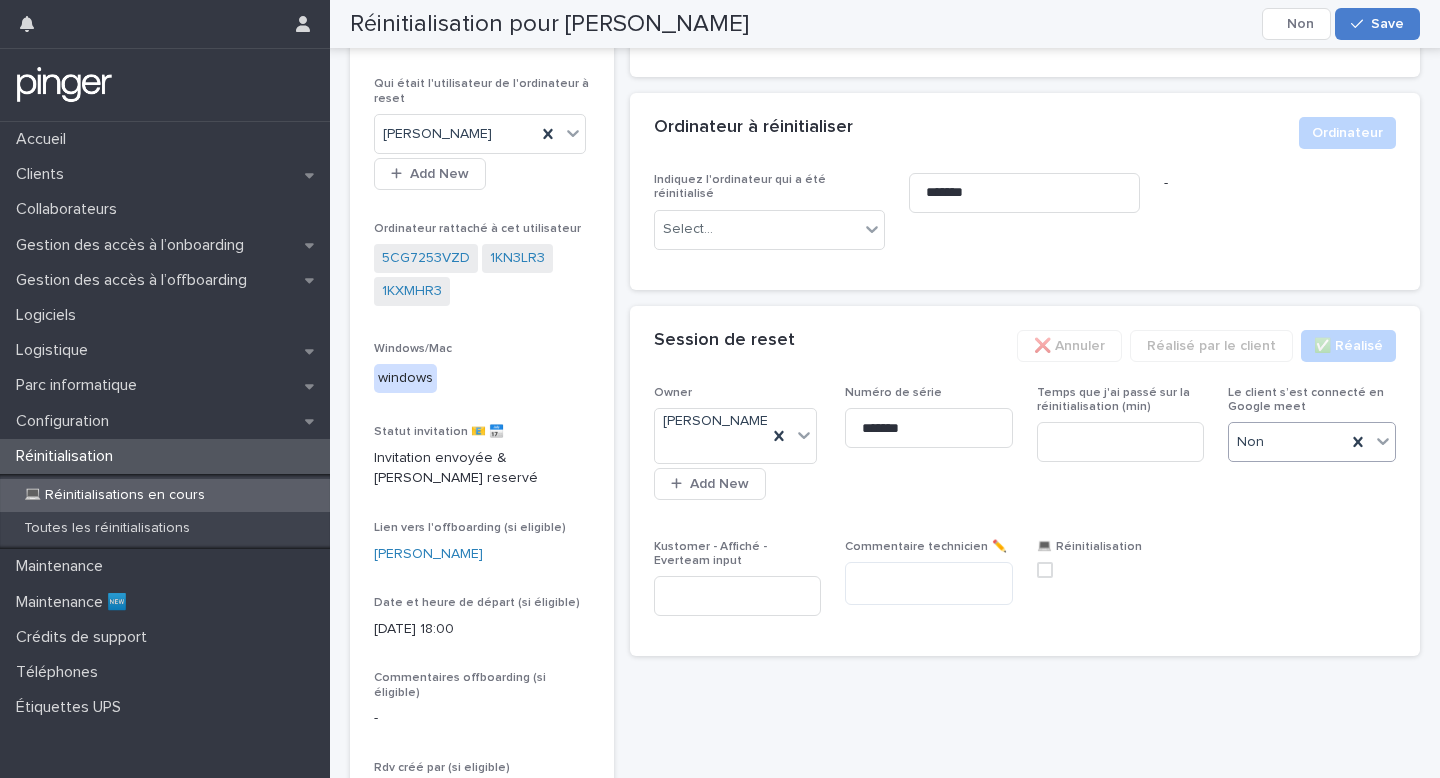 click on "Save" at bounding box center (1387, 24) 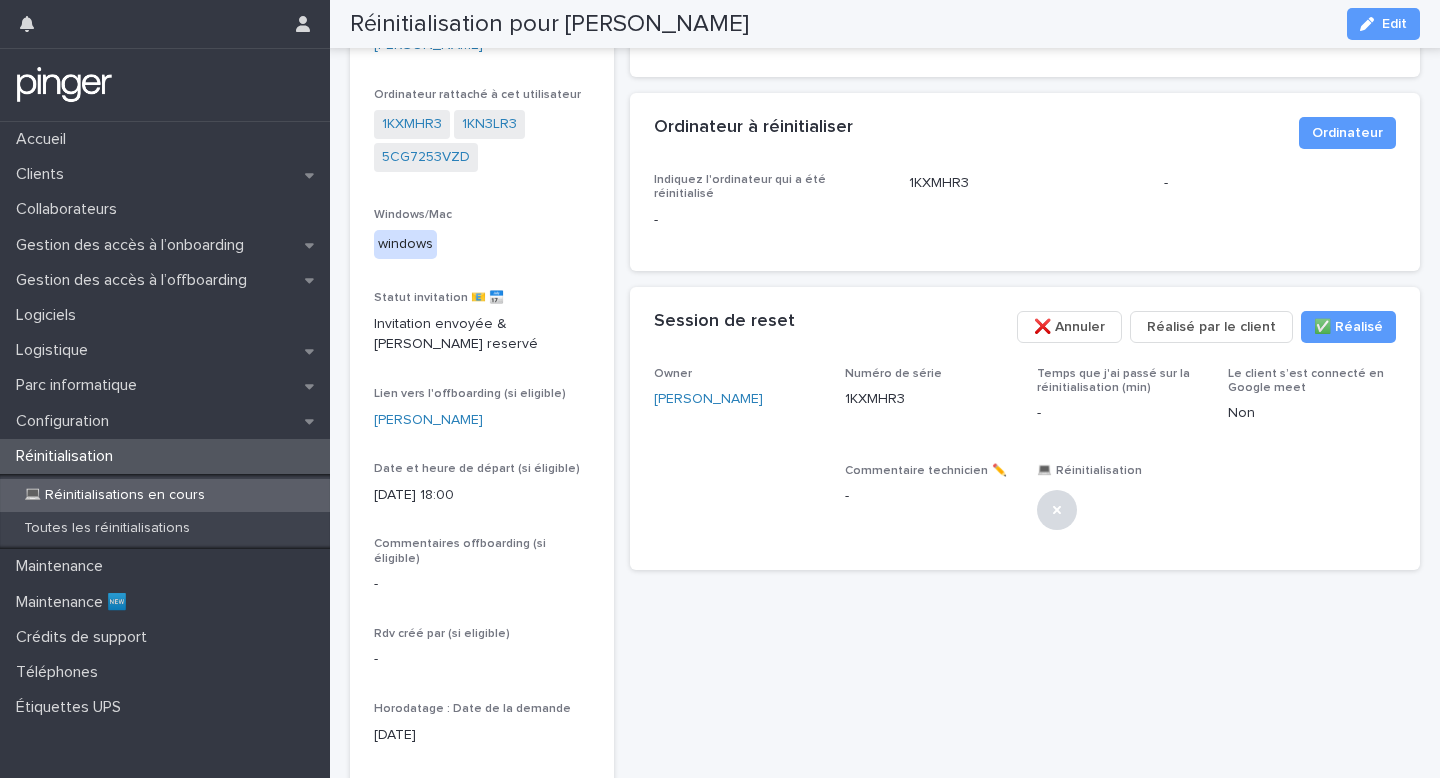 scroll, scrollTop: 227, scrollLeft: 0, axis: vertical 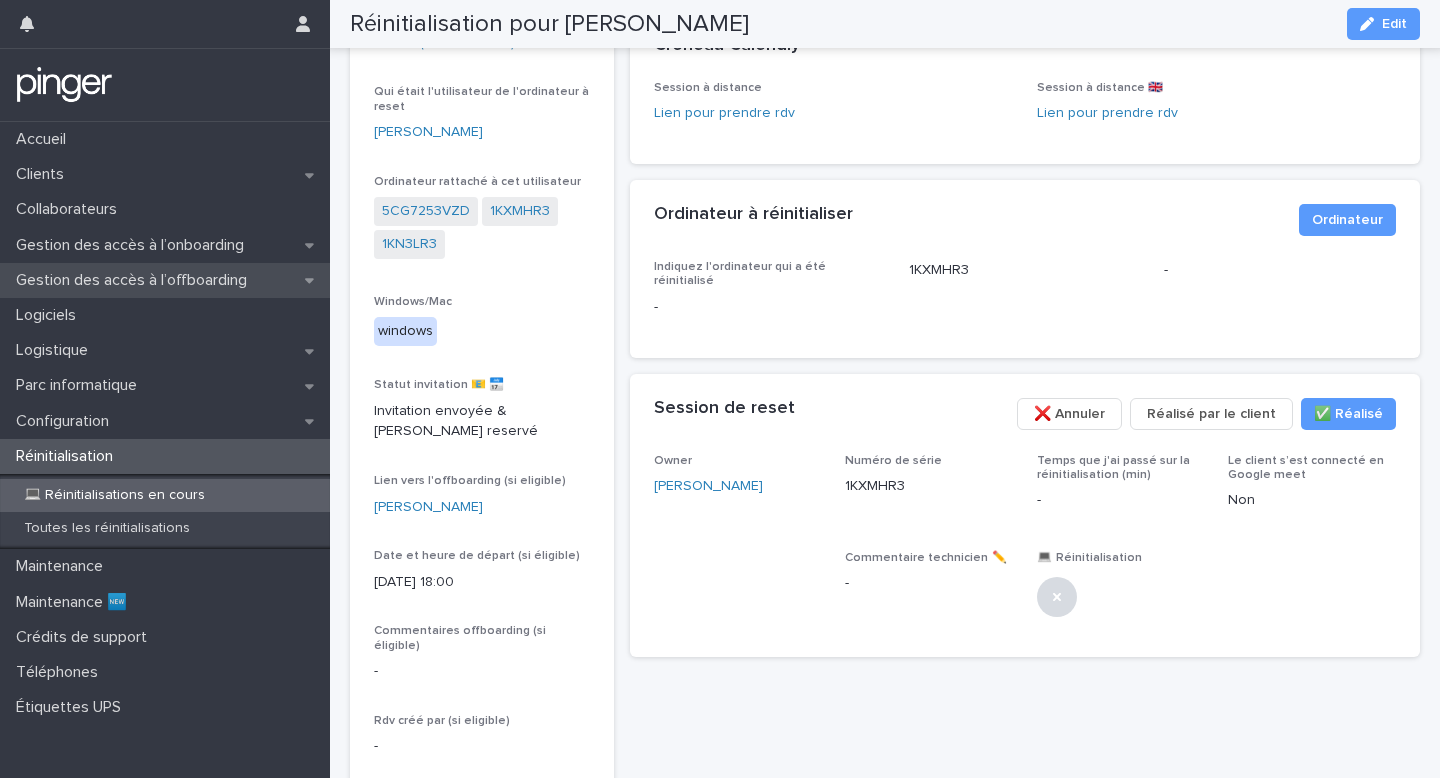 click on "Gestion des accès à l’offboarding" at bounding box center [135, 280] 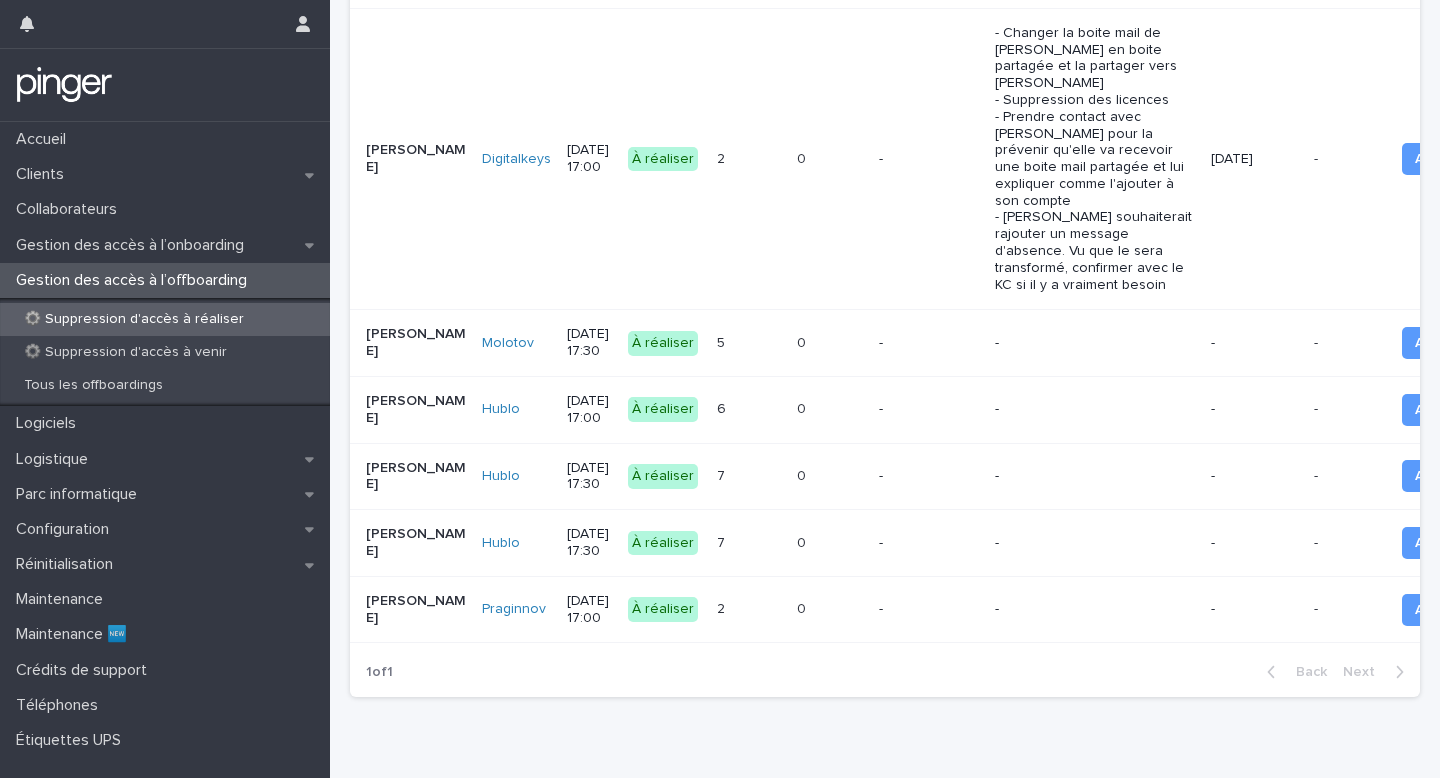 scroll, scrollTop: 1059, scrollLeft: 0, axis: vertical 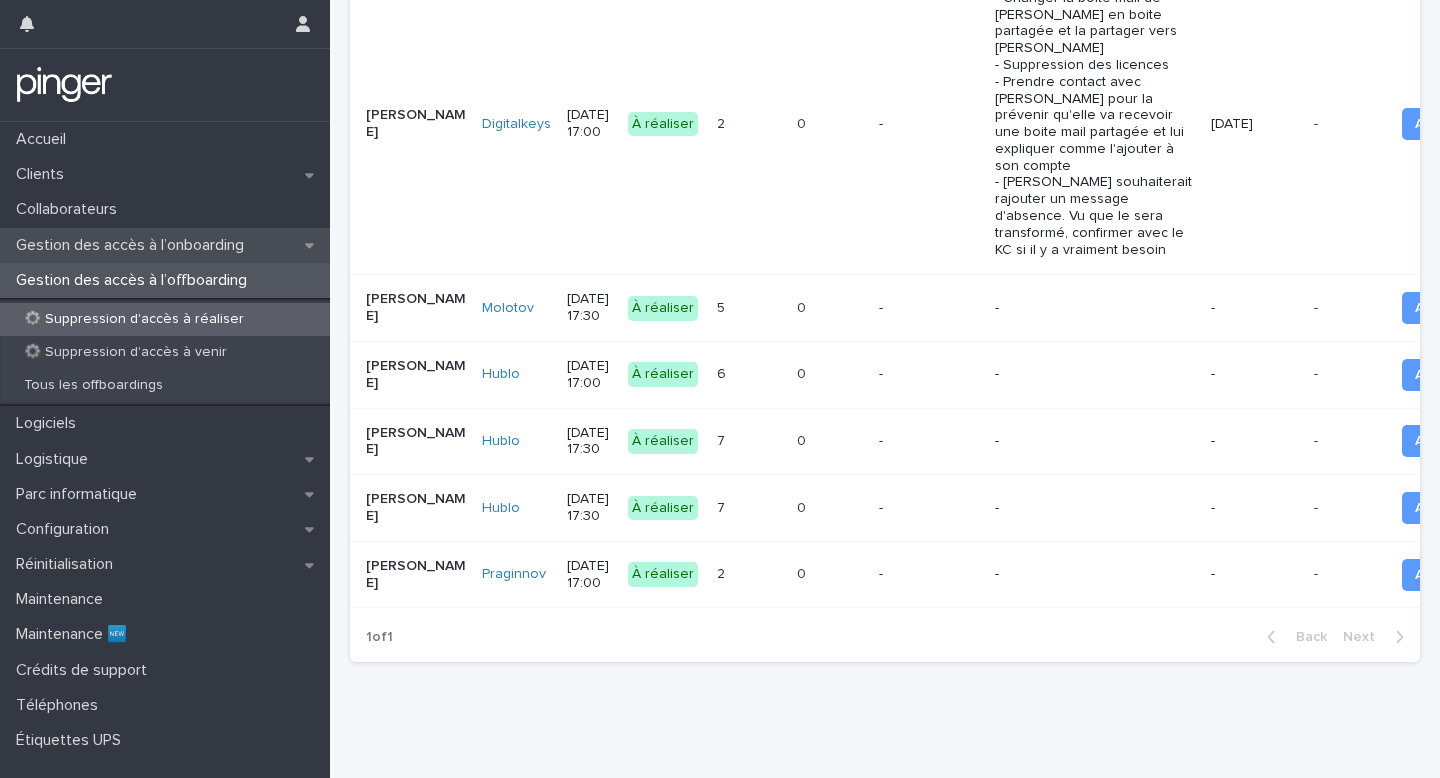 click on "Gestion des accès à l’onboarding" at bounding box center (134, 245) 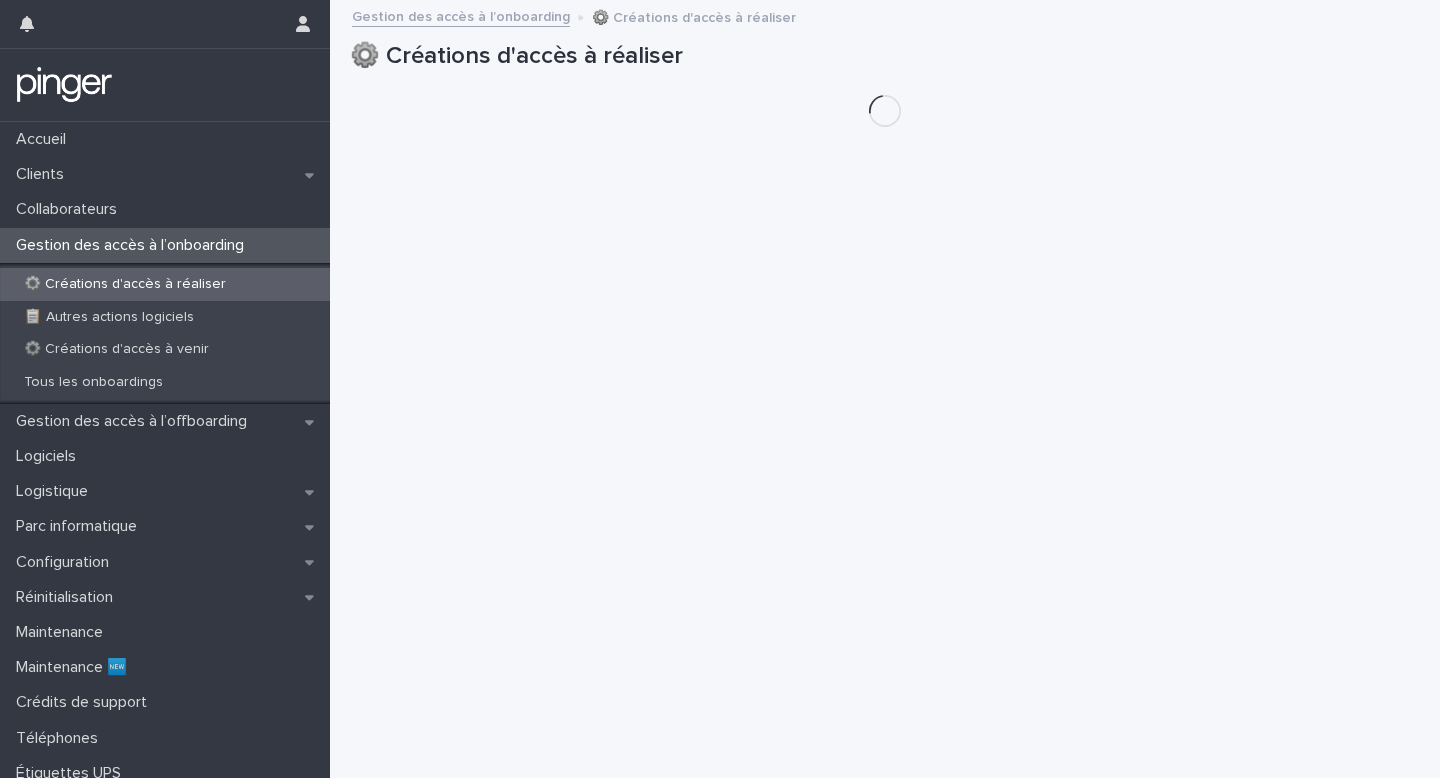scroll, scrollTop: 0, scrollLeft: 0, axis: both 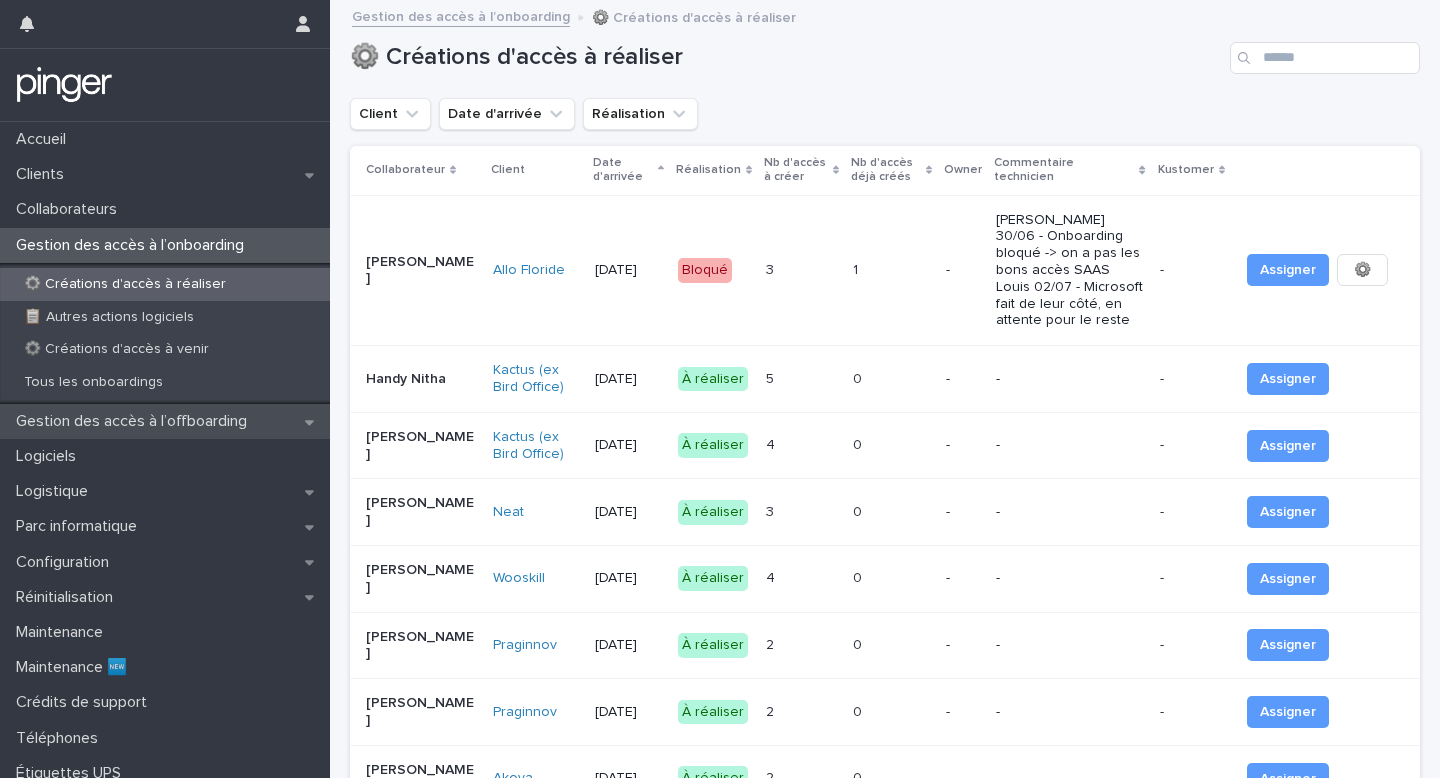 click on "Gestion des accès à l’offboarding" at bounding box center (135, 421) 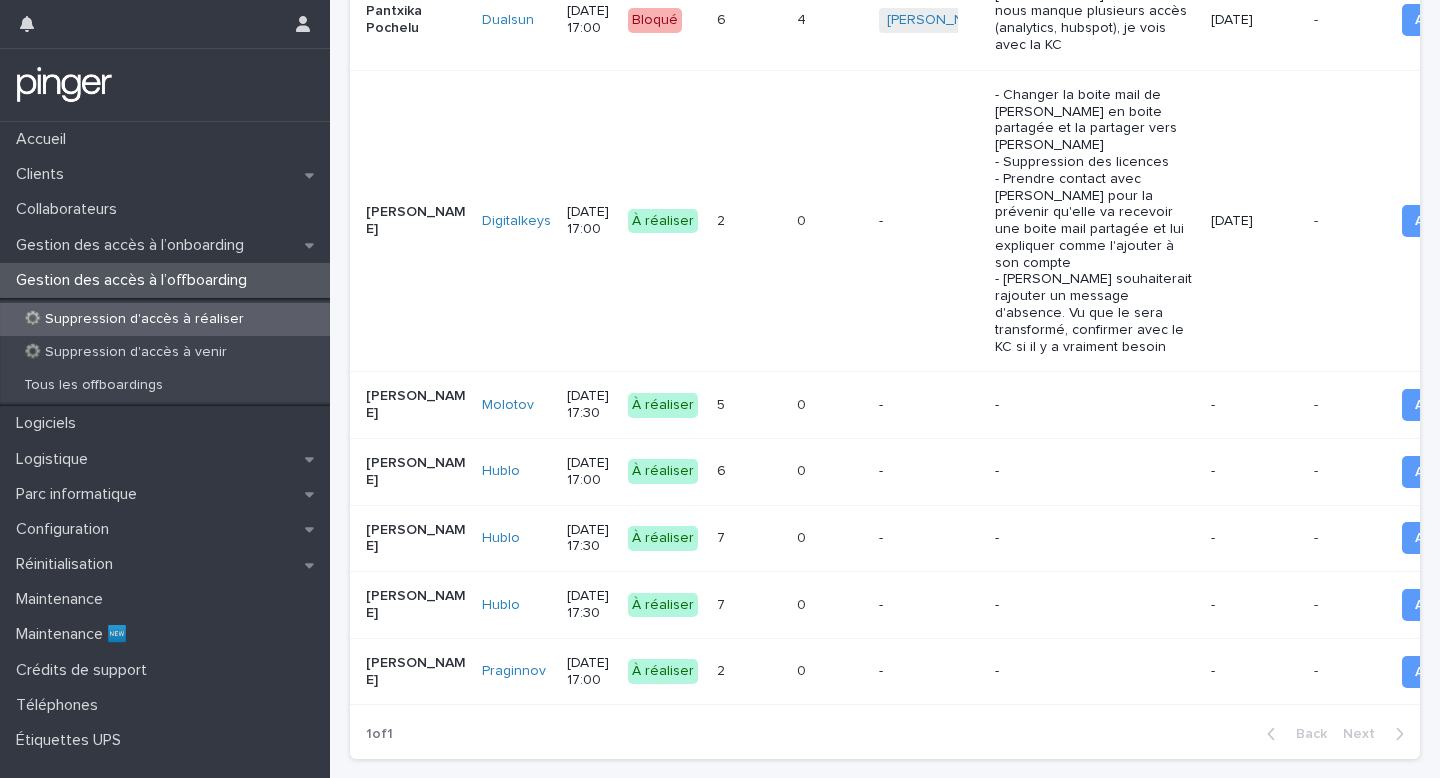 scroll, scrollTop: 1059, scrollLeft: 0, axis: vertical 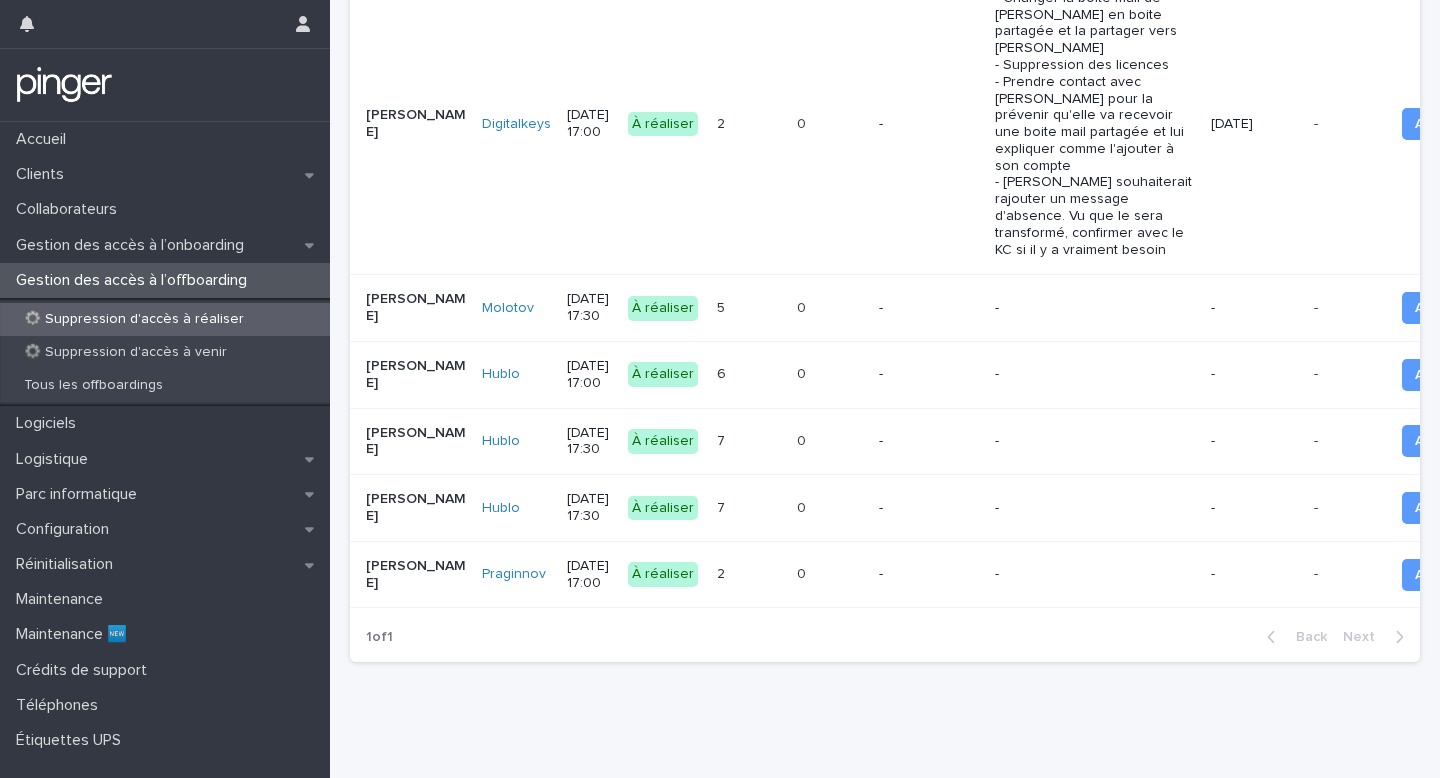 click on "-" at bounding box center [929, 574] 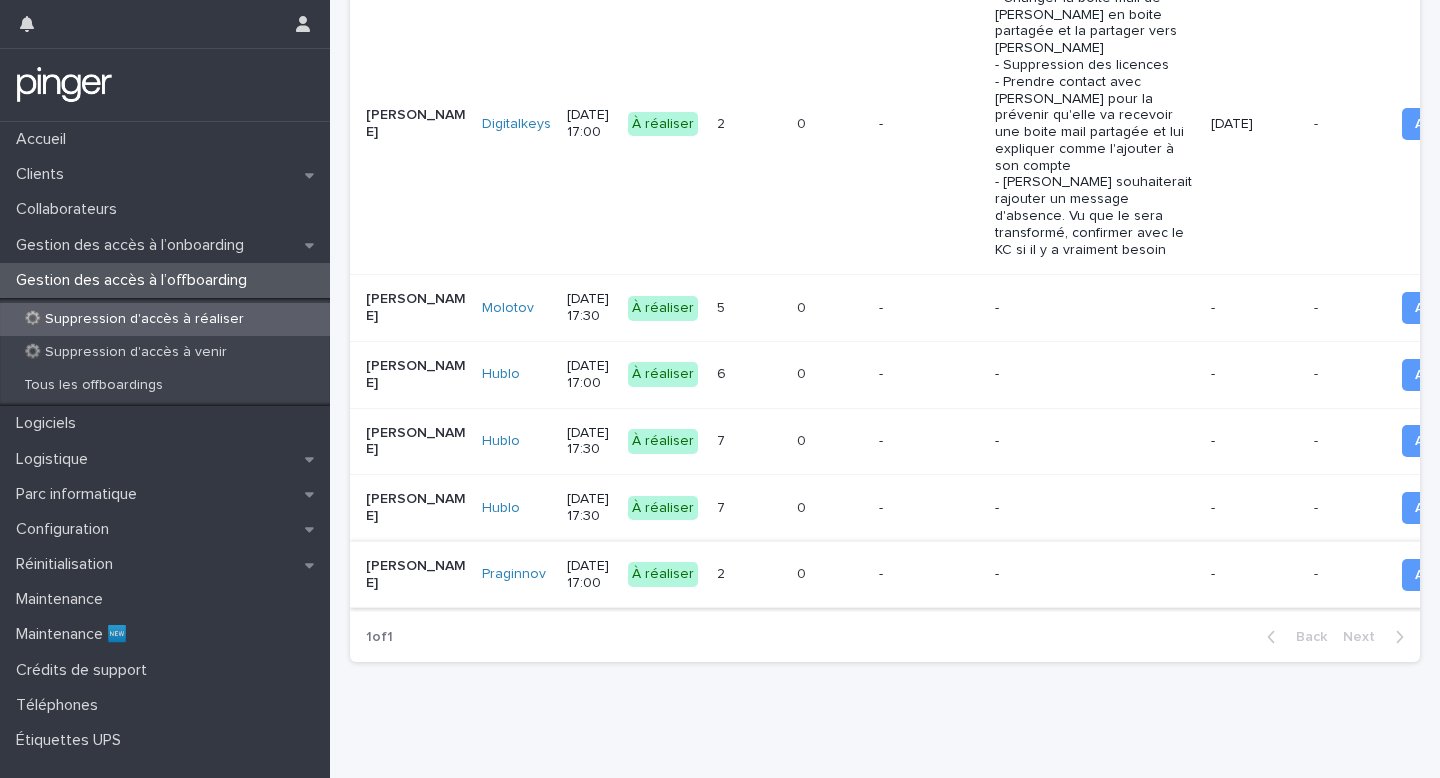 scroll, scrollTop: 0, scrollLeft: 0, axis: both 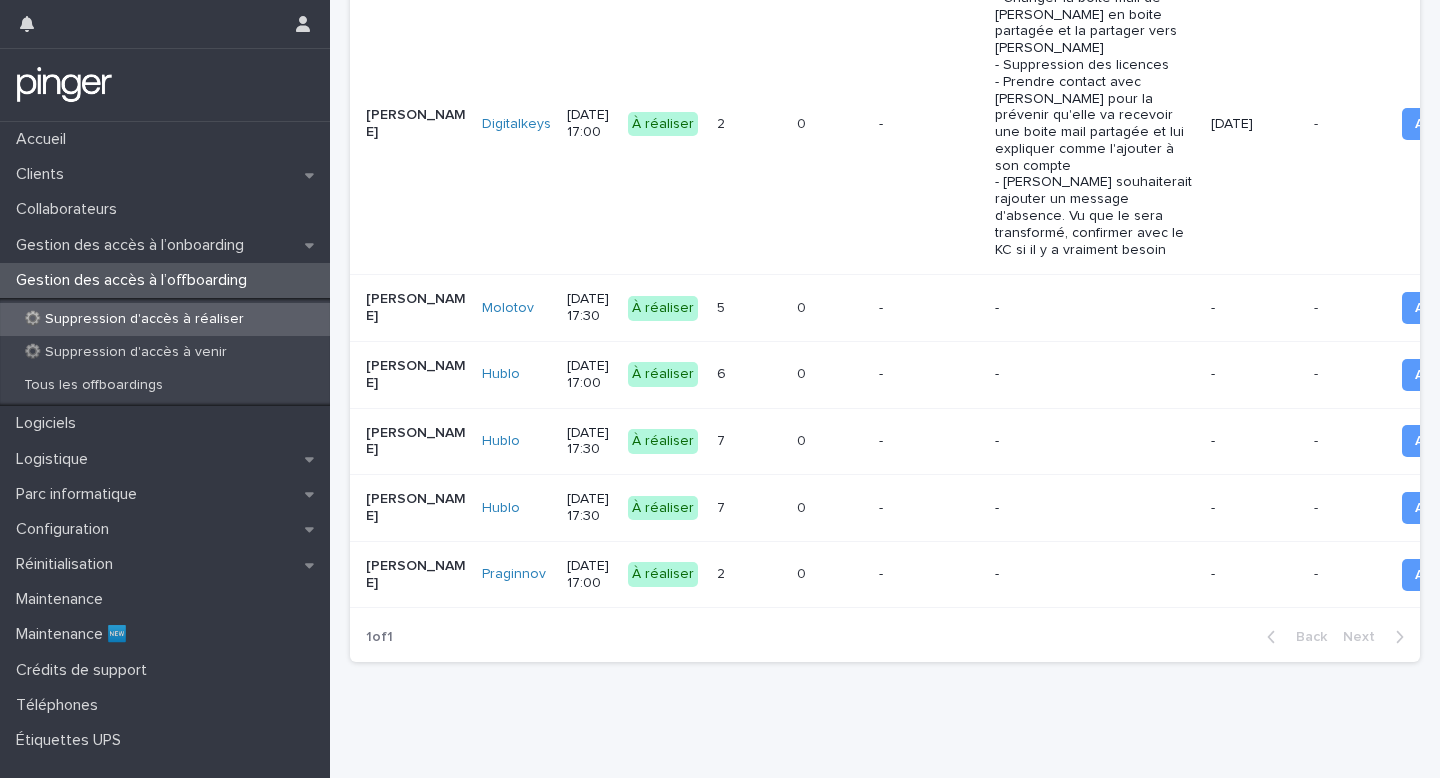 click on "-" at bounding box center [929, 308] 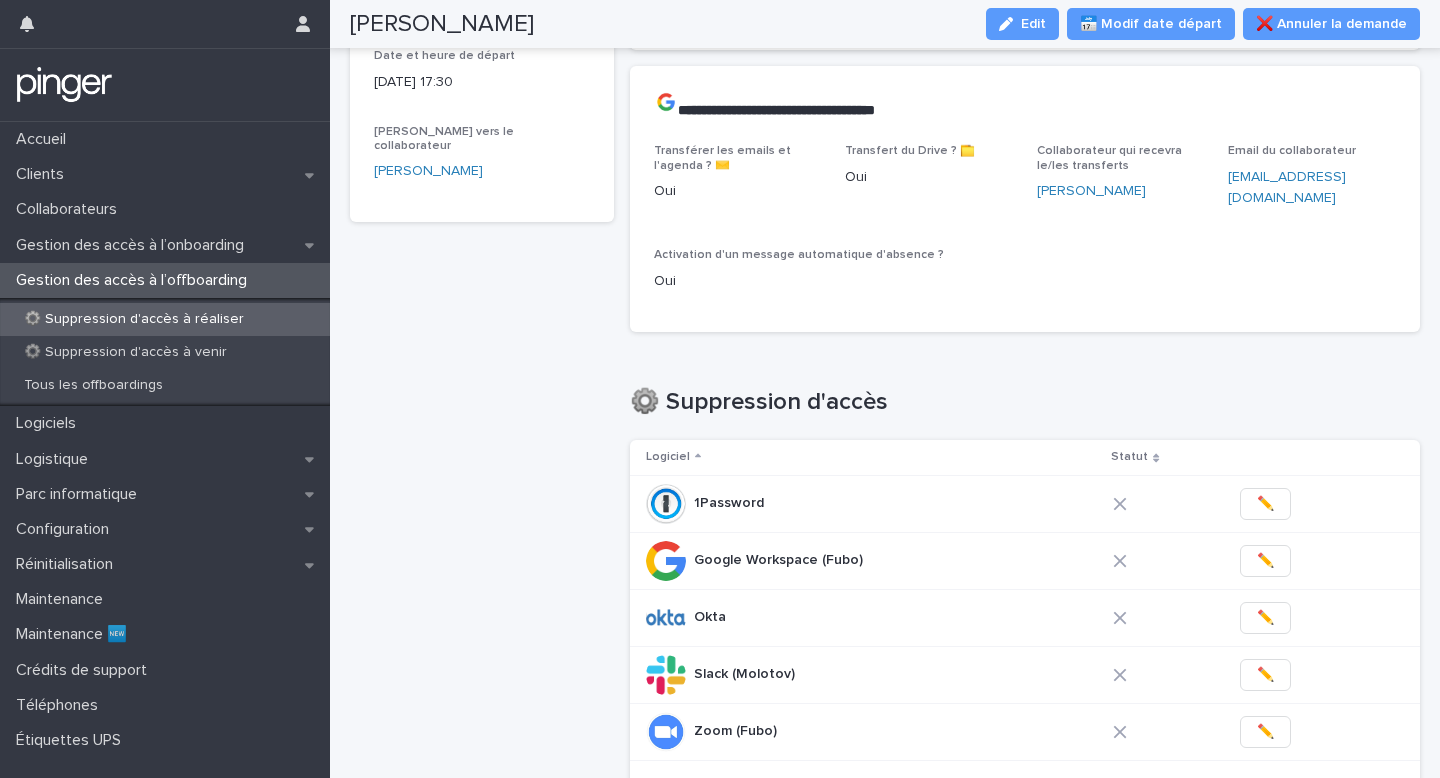scroll, scrollTop: 0, scrollLeft: 0, axis: both 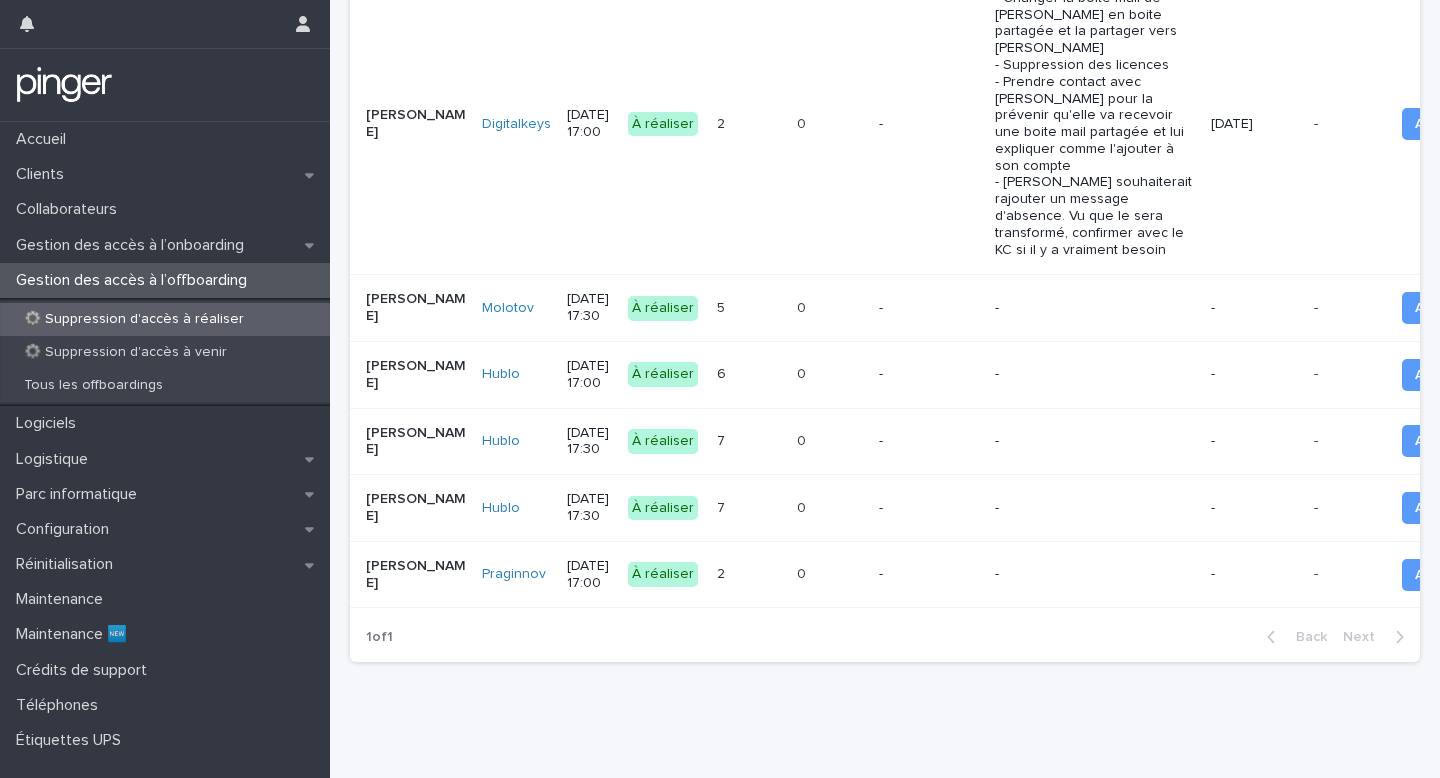 click on "-" at bounding box center [929, 574] 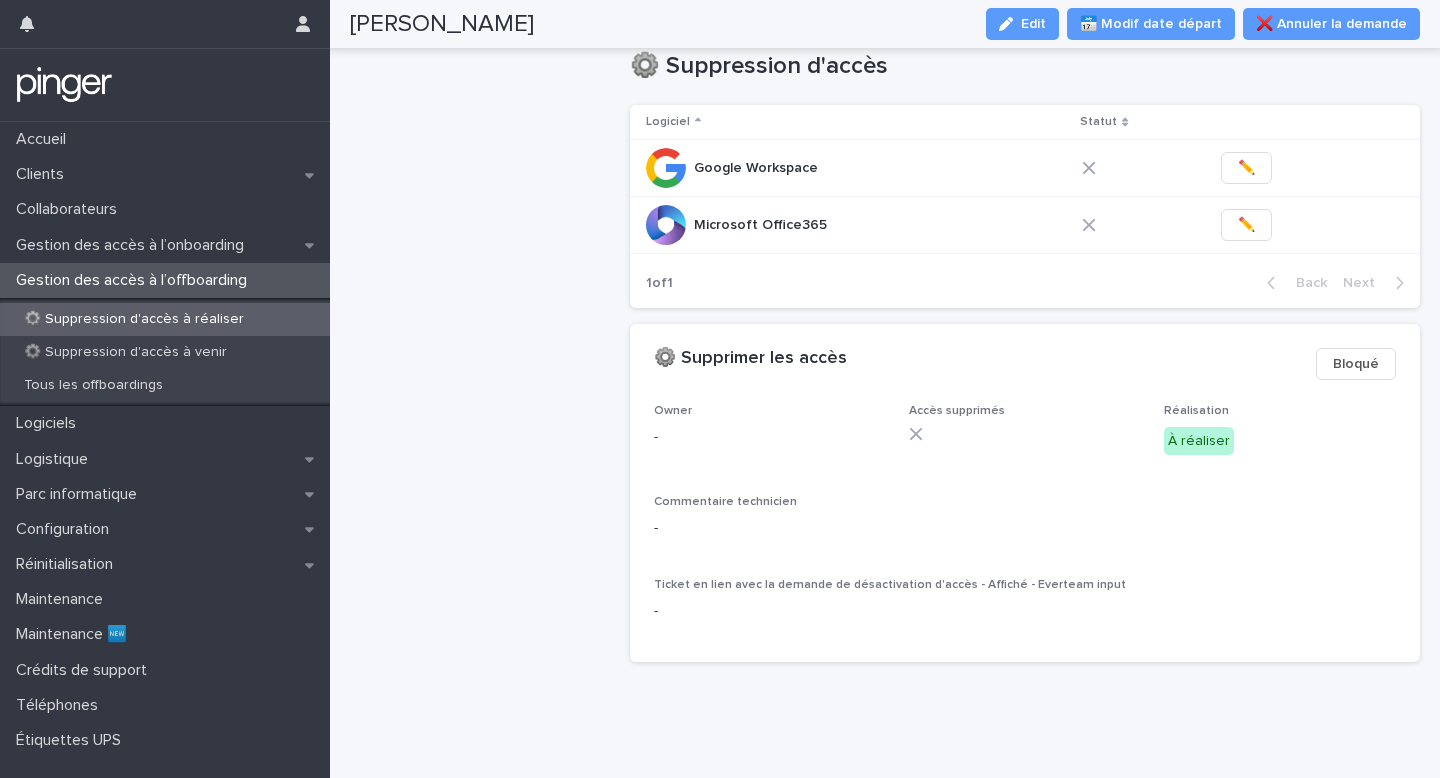 scroll, scrollTop: 713, scrollLeft: 0, axis: vertical 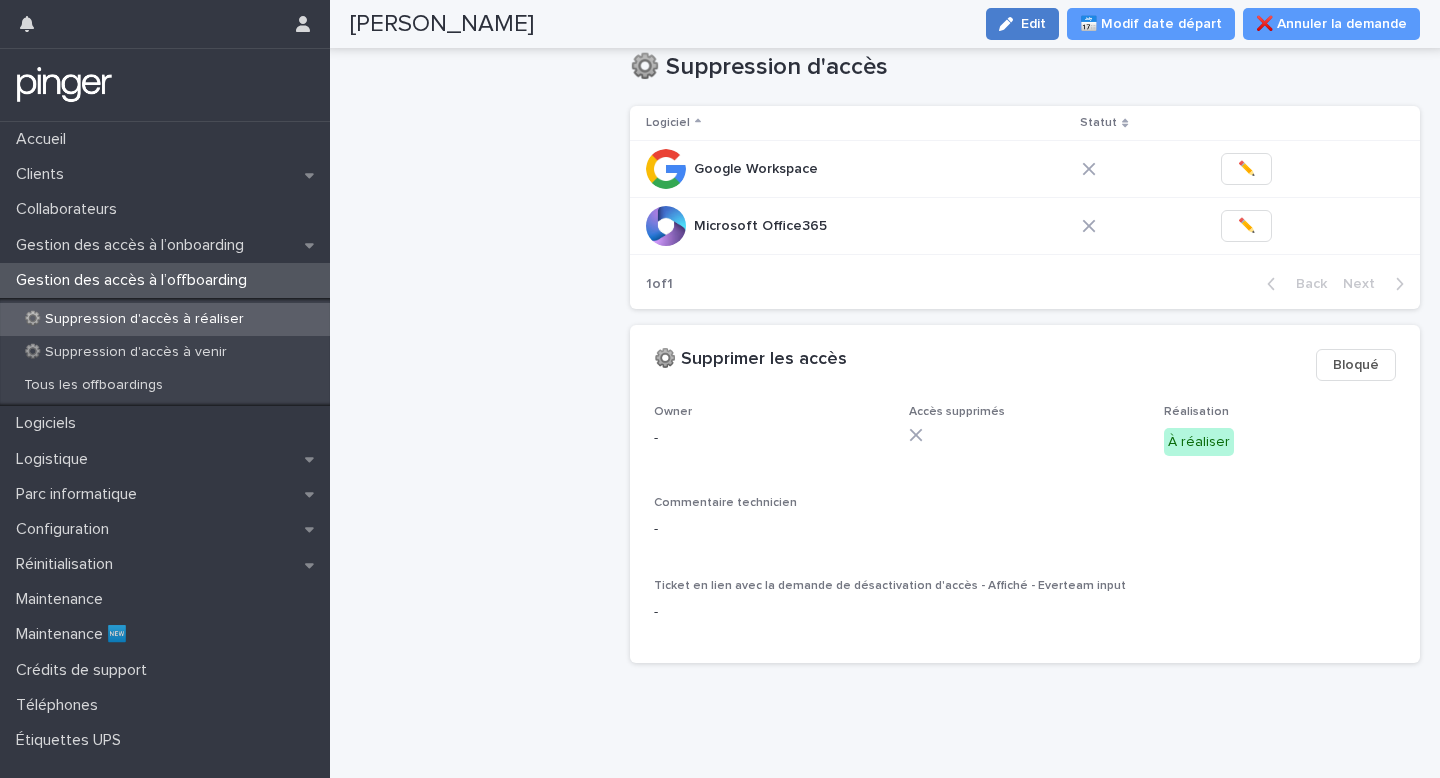 click on "Edit" at bounding box center [1022, 24] 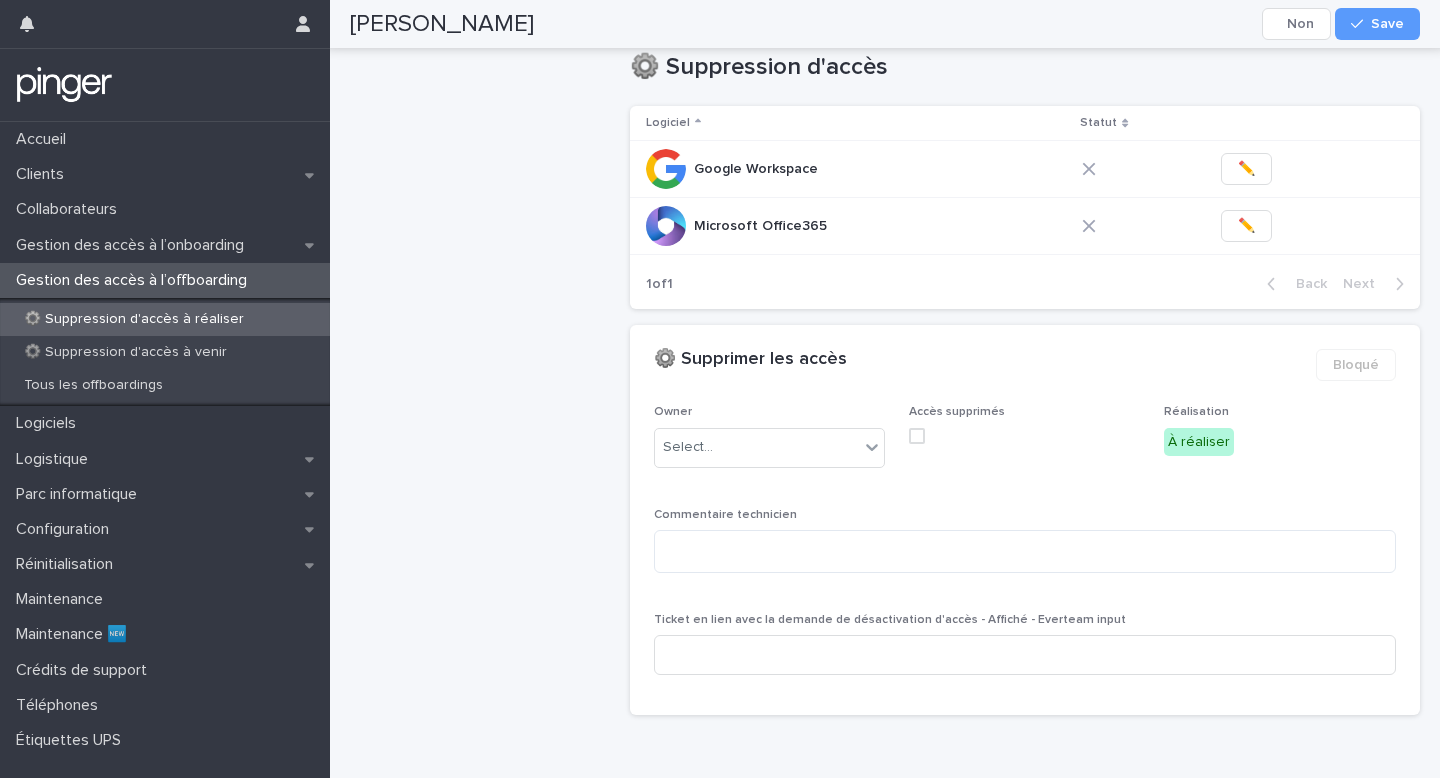 scroll, scrollTop: 648, scrollLeft: 0, axis: vertical 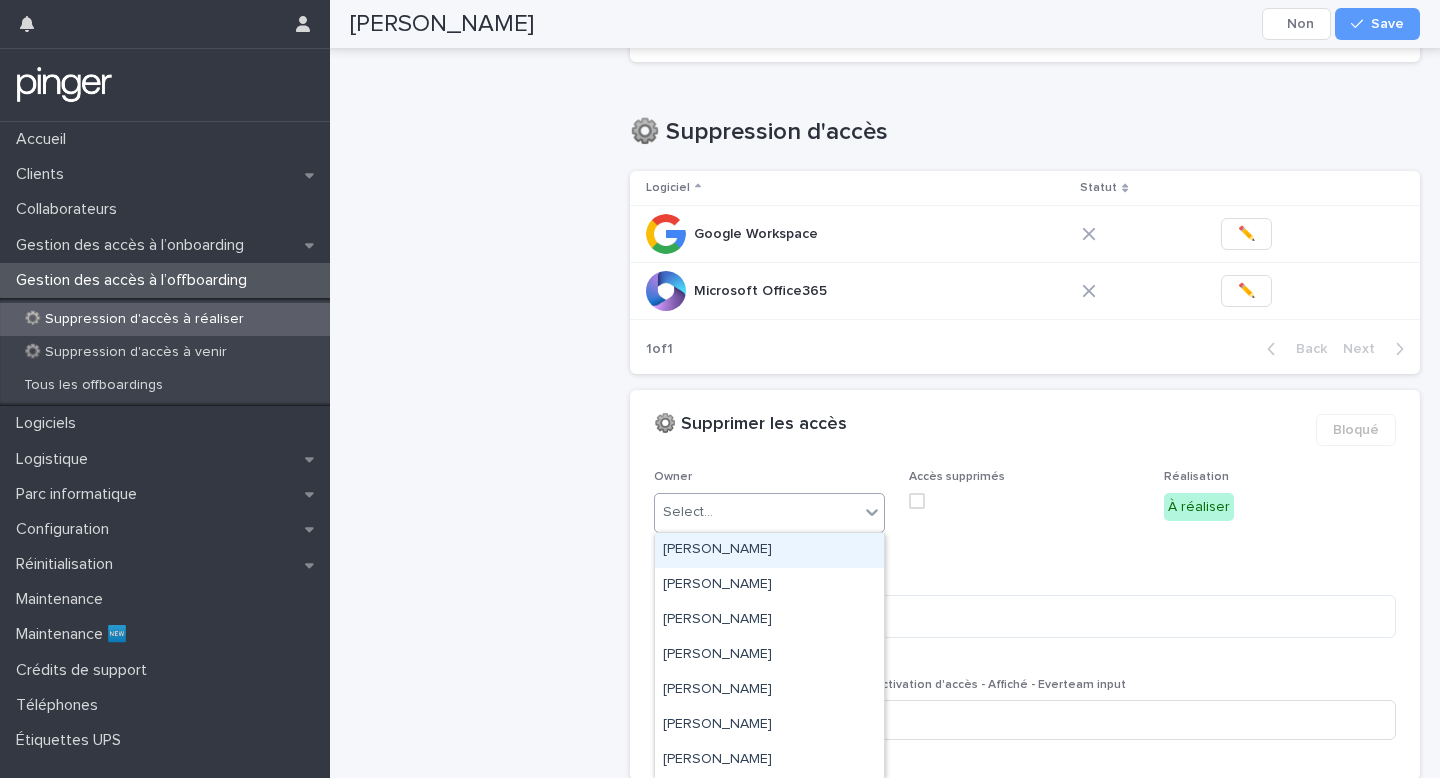 click on "Select..." at bounding box center (757, 512) 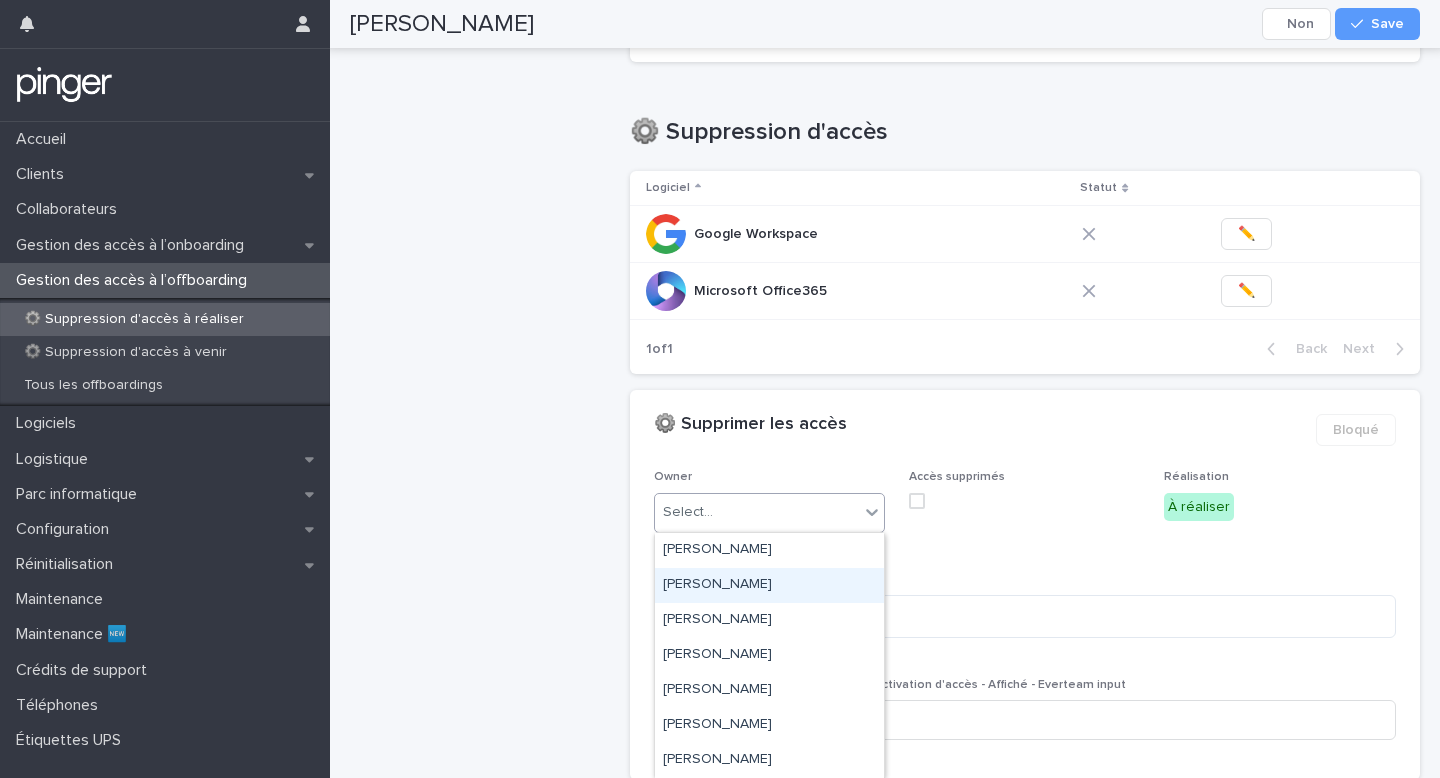click on "[PERSON_NAME]" at bounding box center (769, 585) 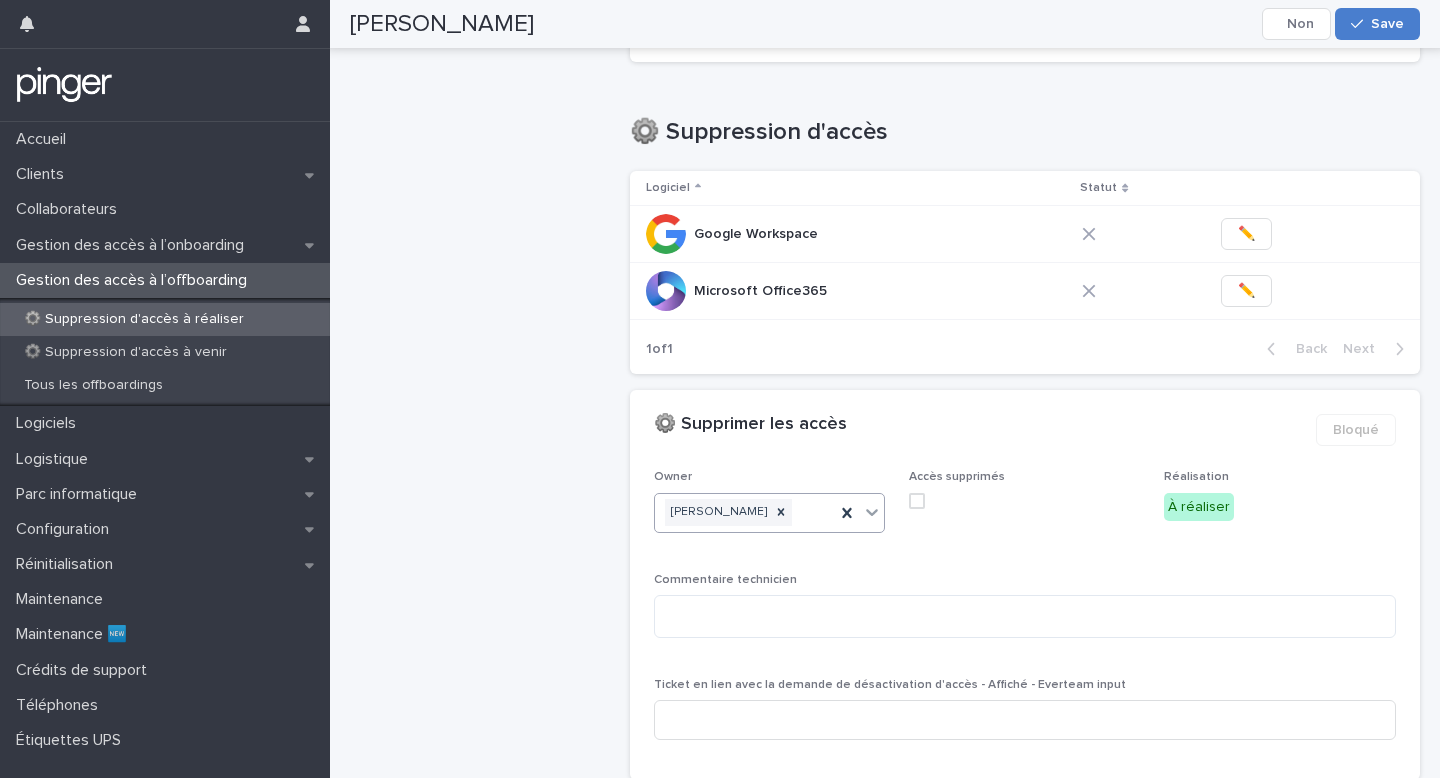 click on "Save" at bounding box center [1377, 24] 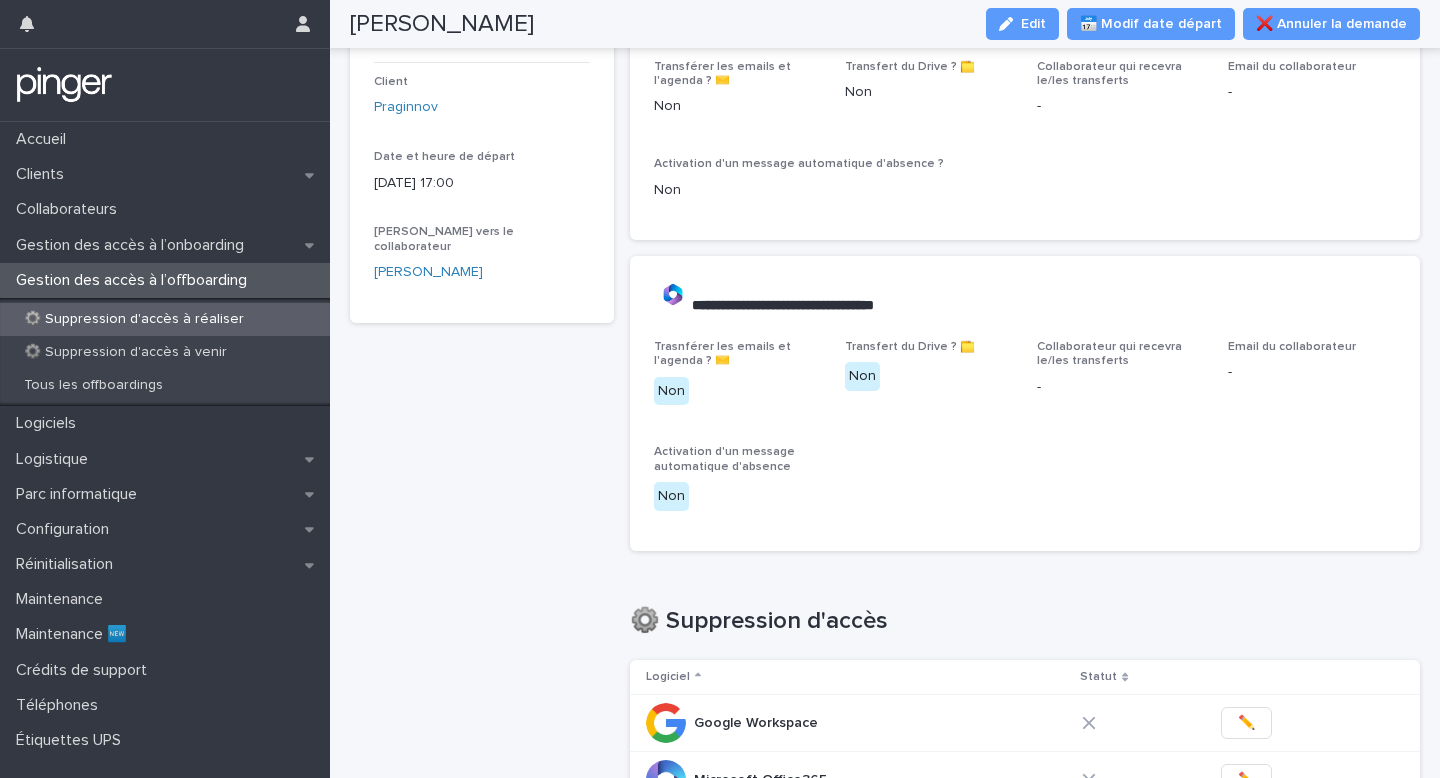 scroll, scrollTop: 0, scrollLeft: 0, axis: both 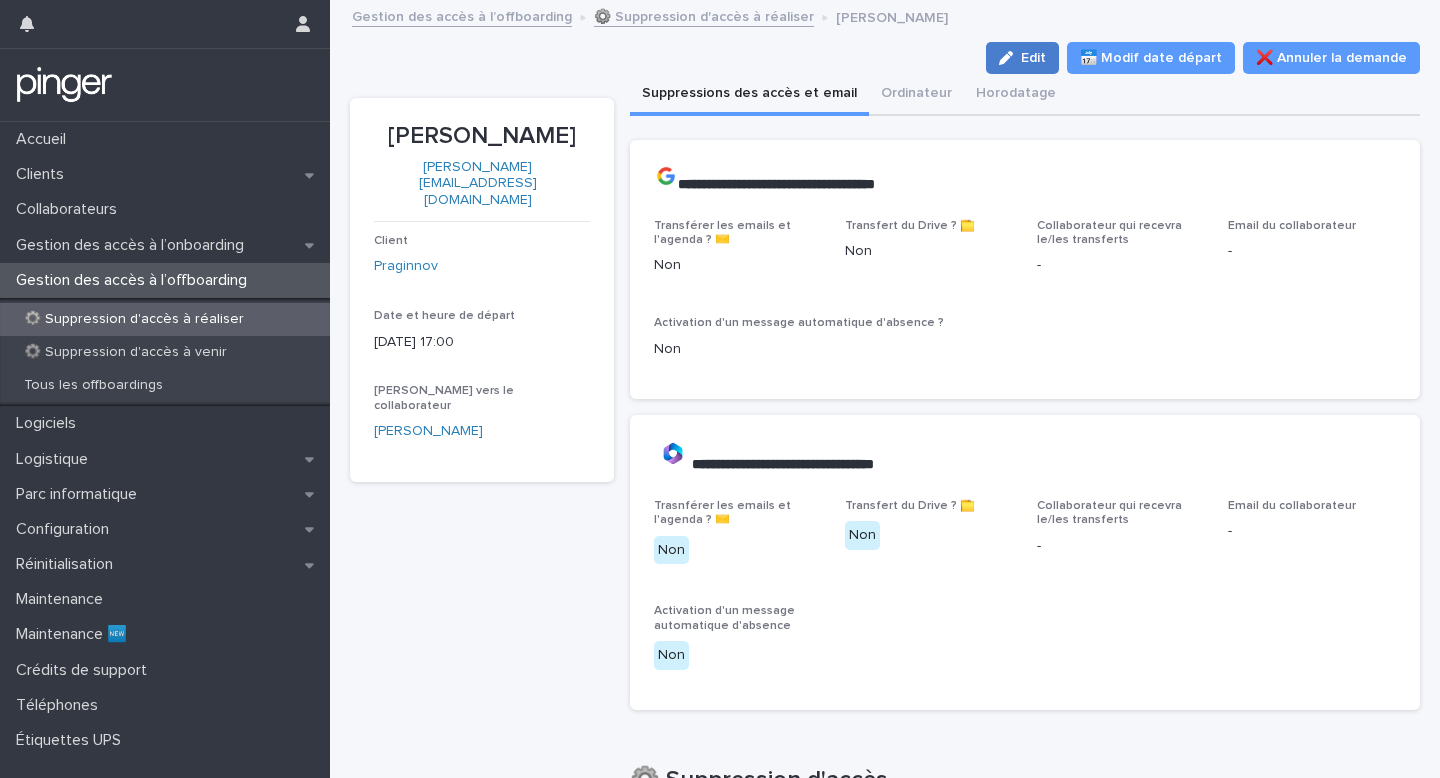 click on "Edit" at bounding box center [1022, 58] 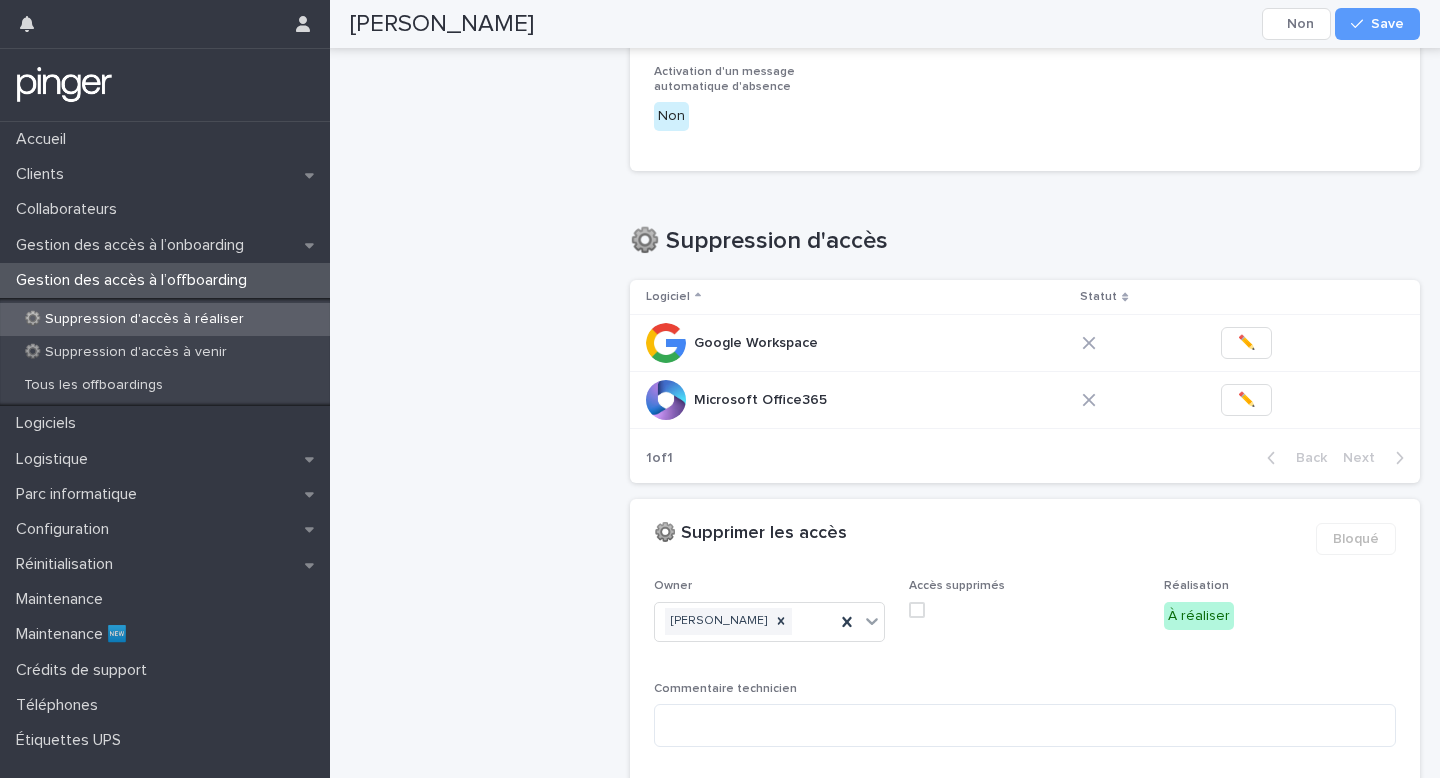 scroll, scrollTop: 604, scrollLeft: 0, axis: vertical 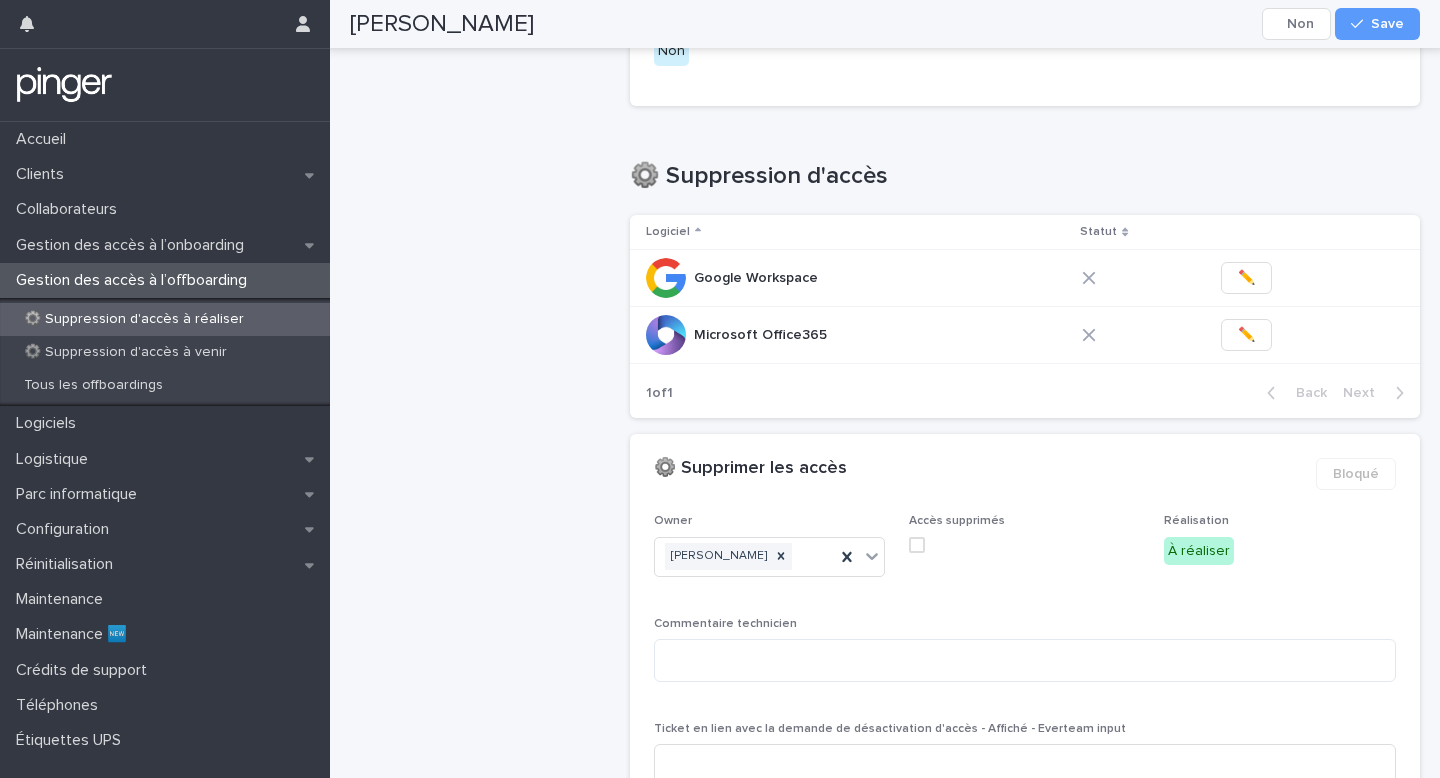click at bounding box center (917, 545) 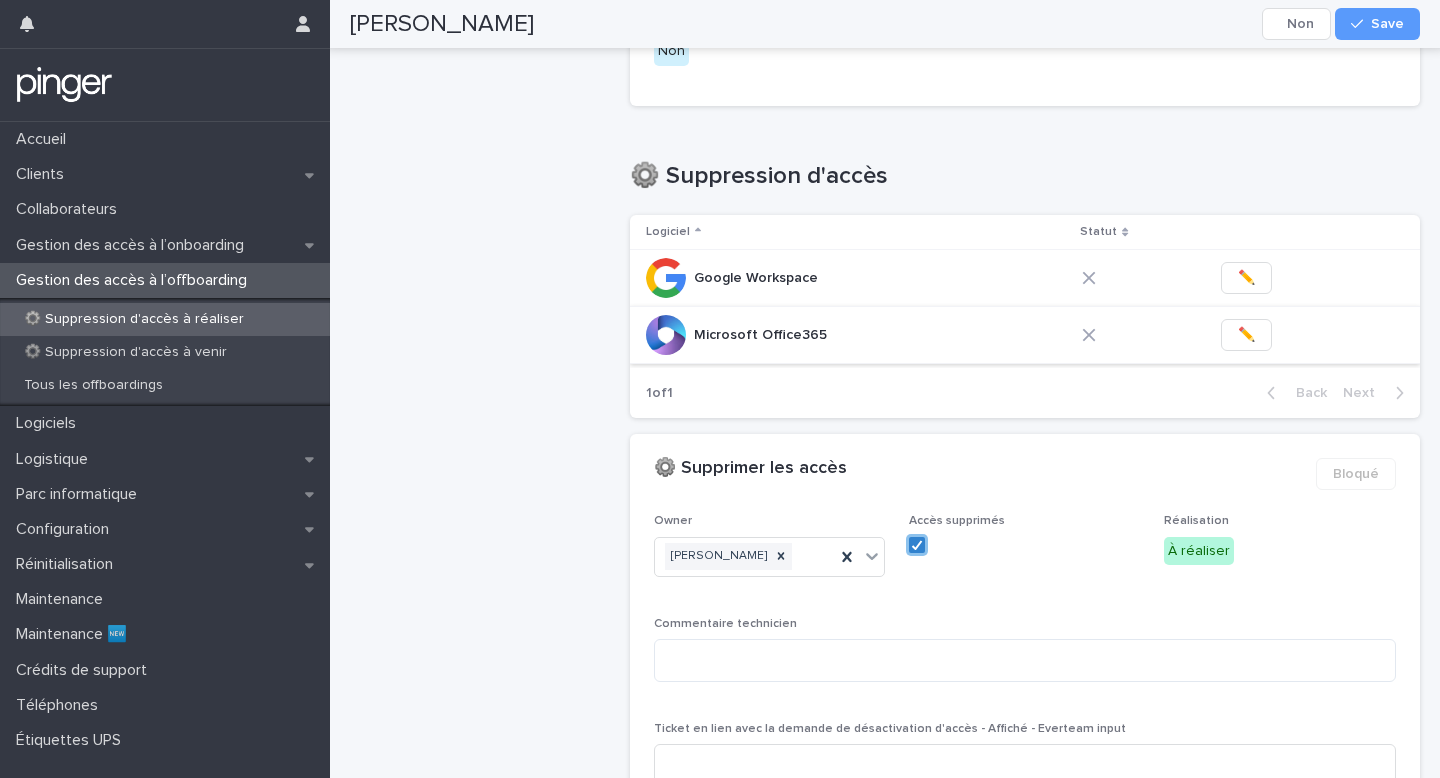 click on "✏️" at bounding box center (1246, 335) 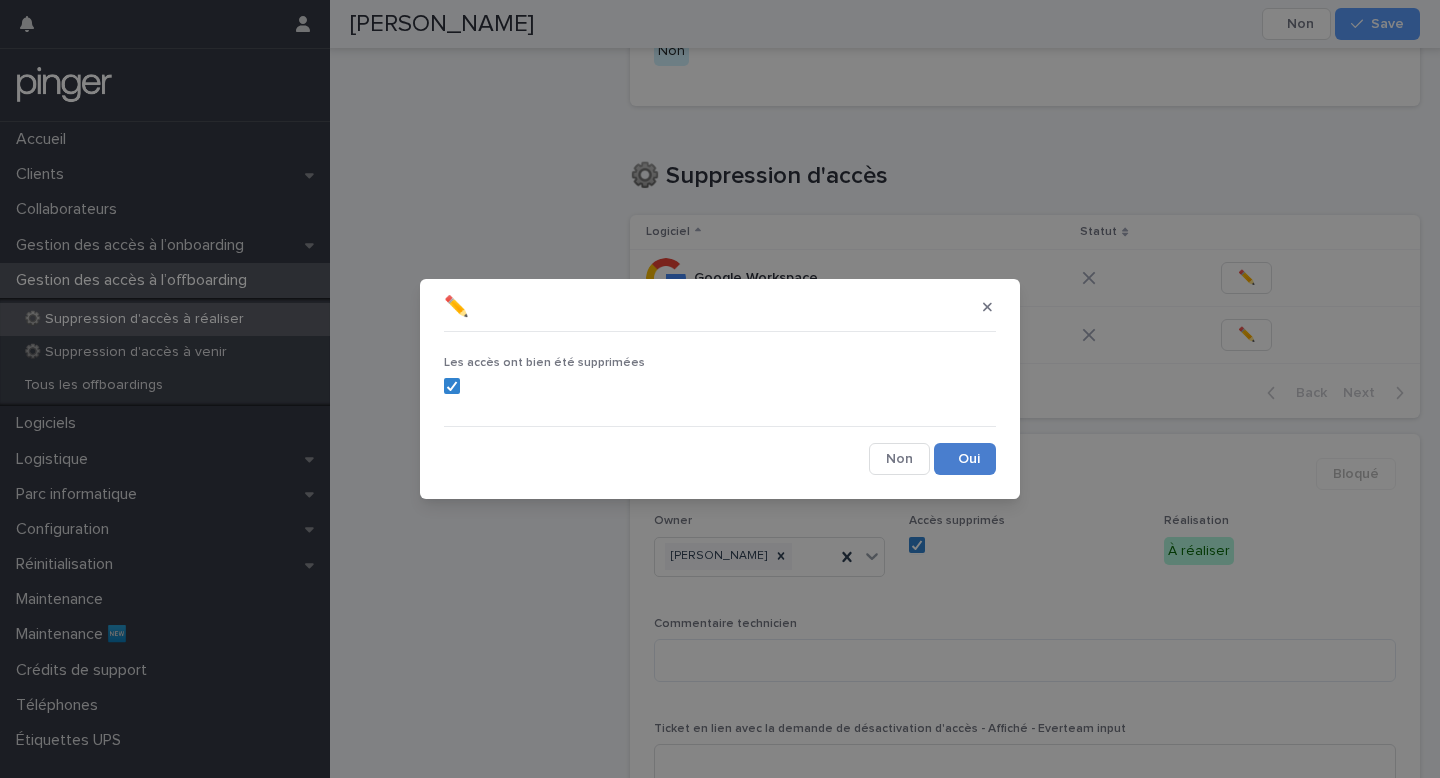 click on "Save" at bounding box center (965, 459) 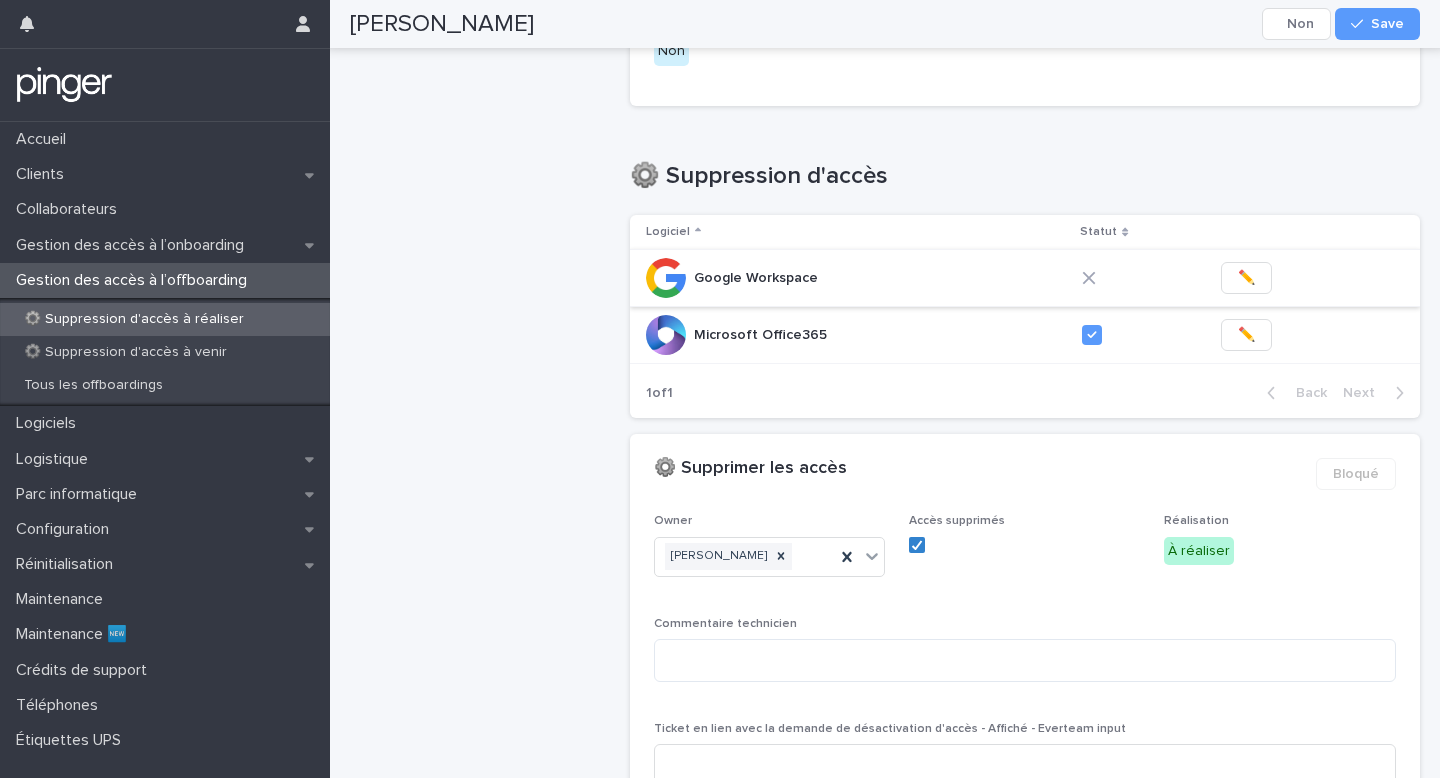 click on "✏️" at bounding box center [1246, 278] 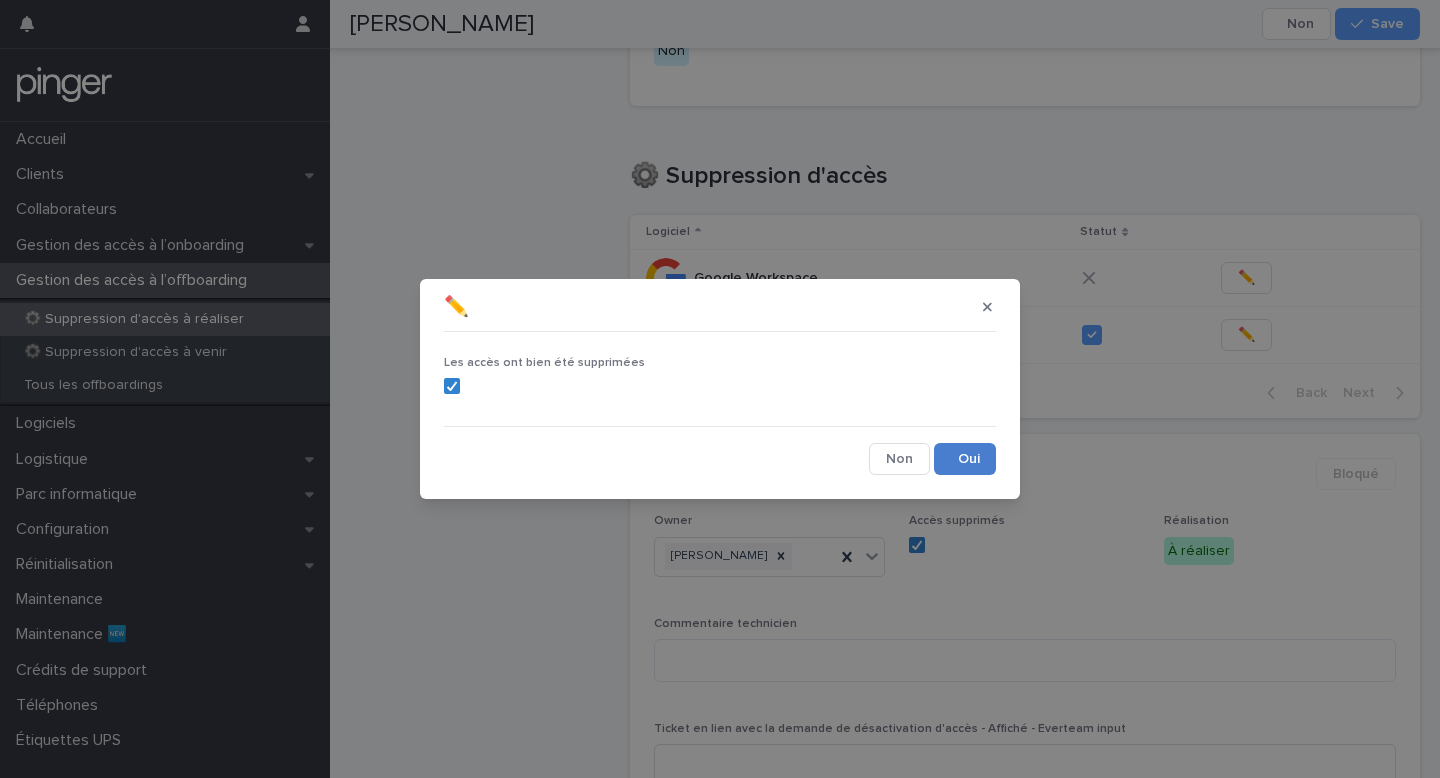 click on "Save" at bounding box center (965, 459) 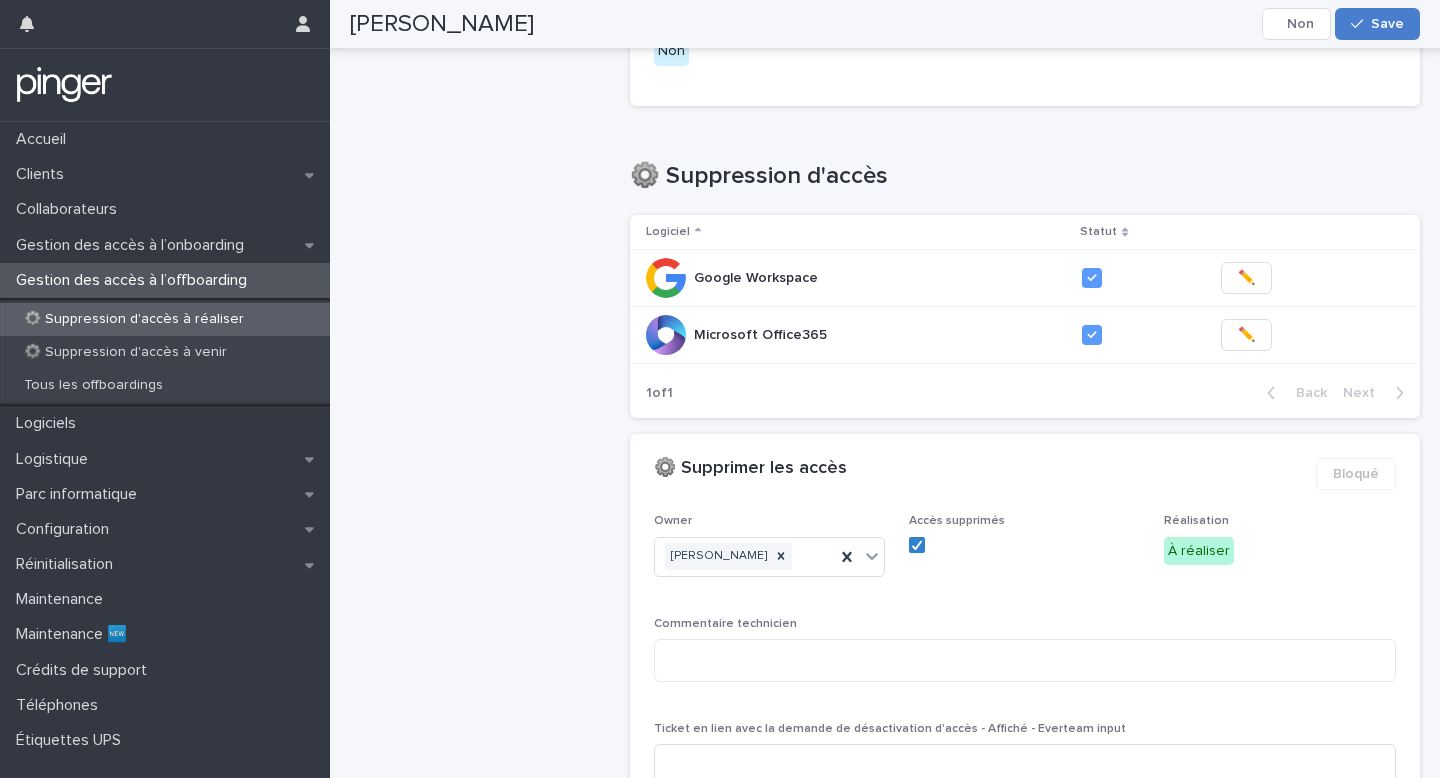 click 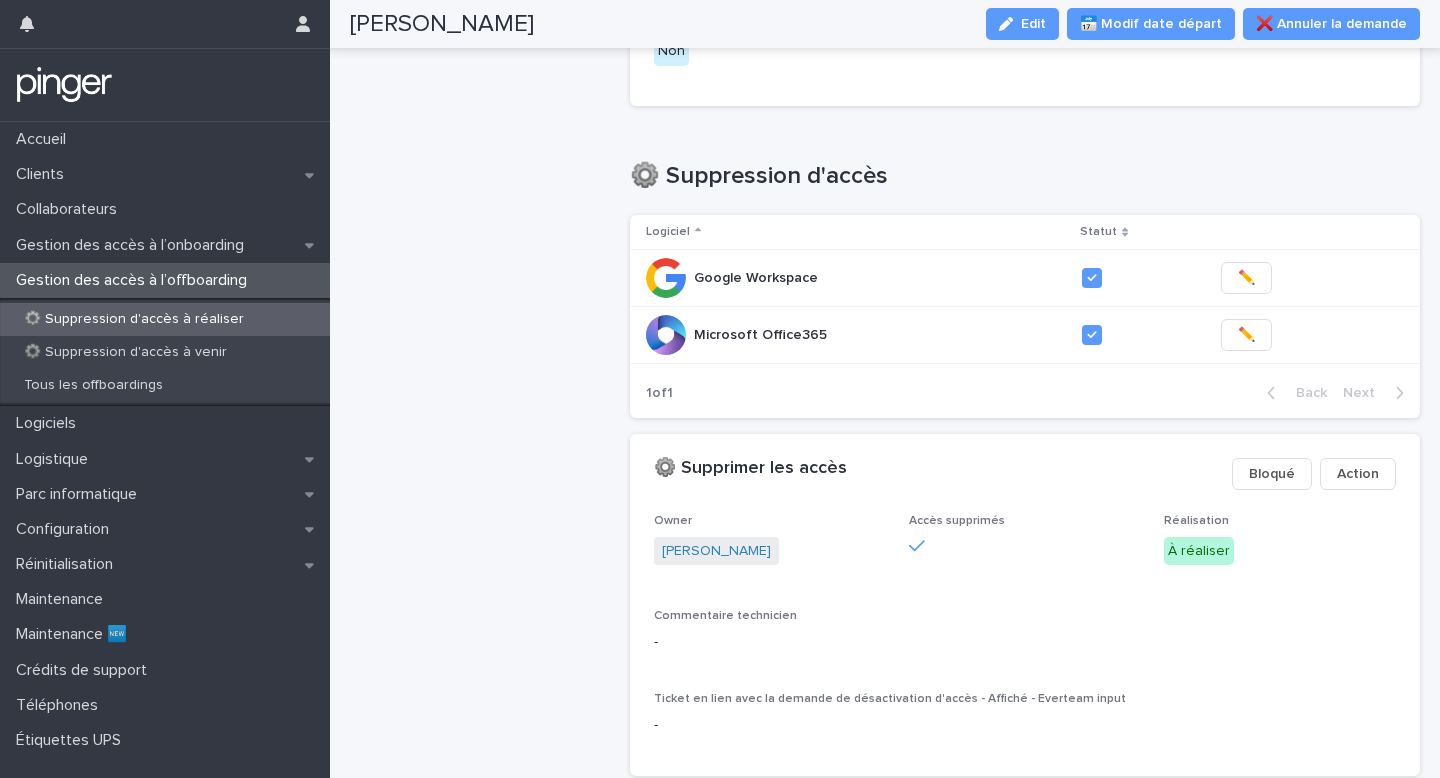scroll, scrollTop: 580, scrollLeft: 0, axis: vertical 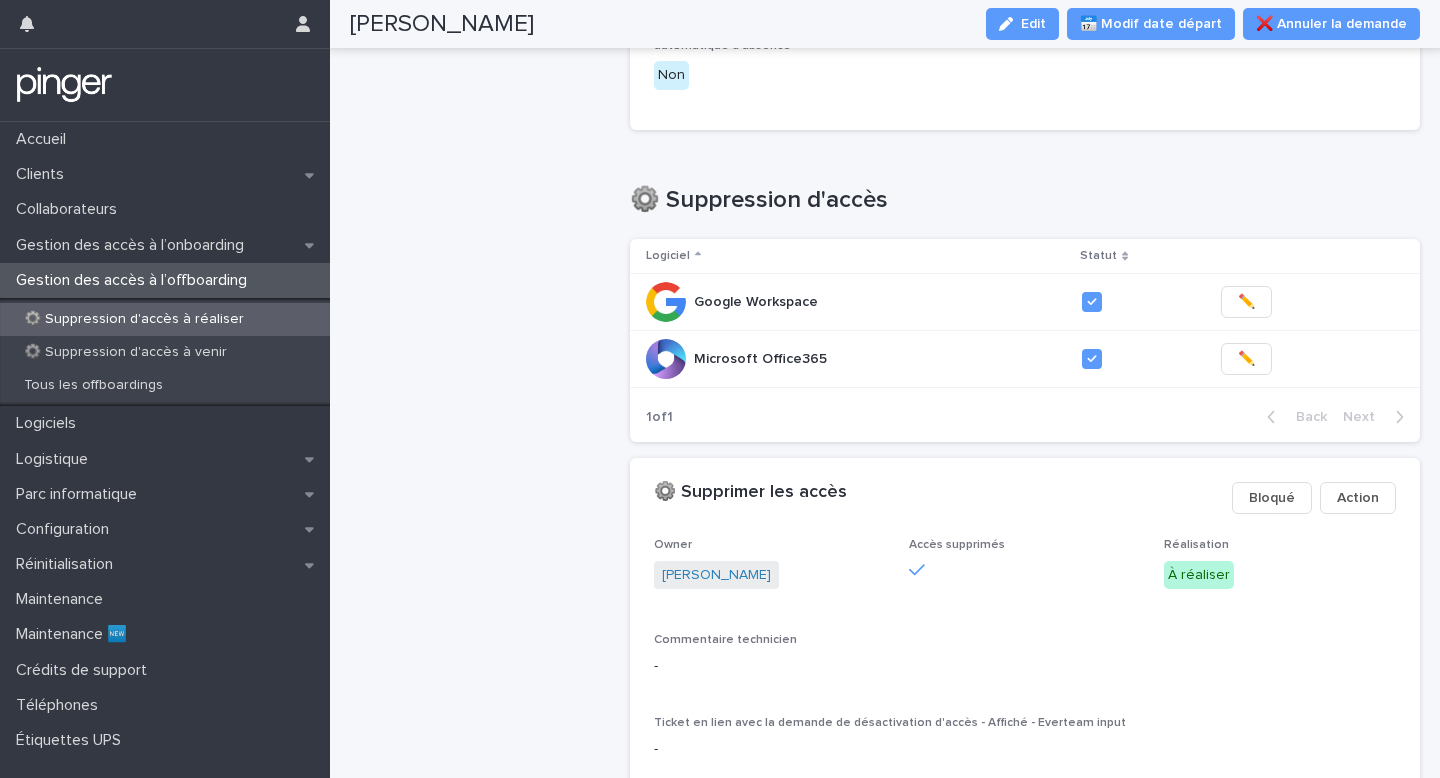 click on "⚙️ Suppression d'accès à réaliser" at bounding box center [134, 319] 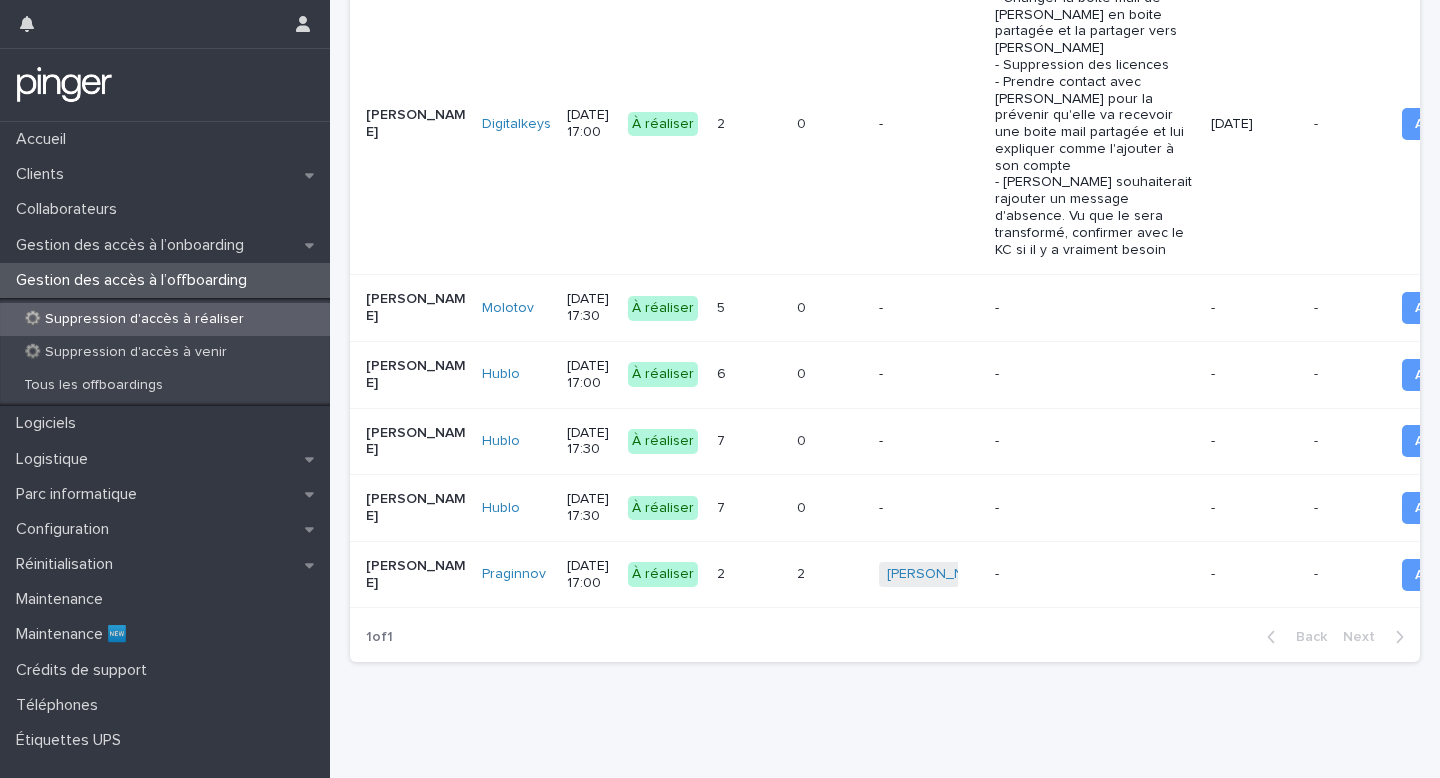 scroll, scrollTop: 993, scrollLeft: 0, axis: vertical 